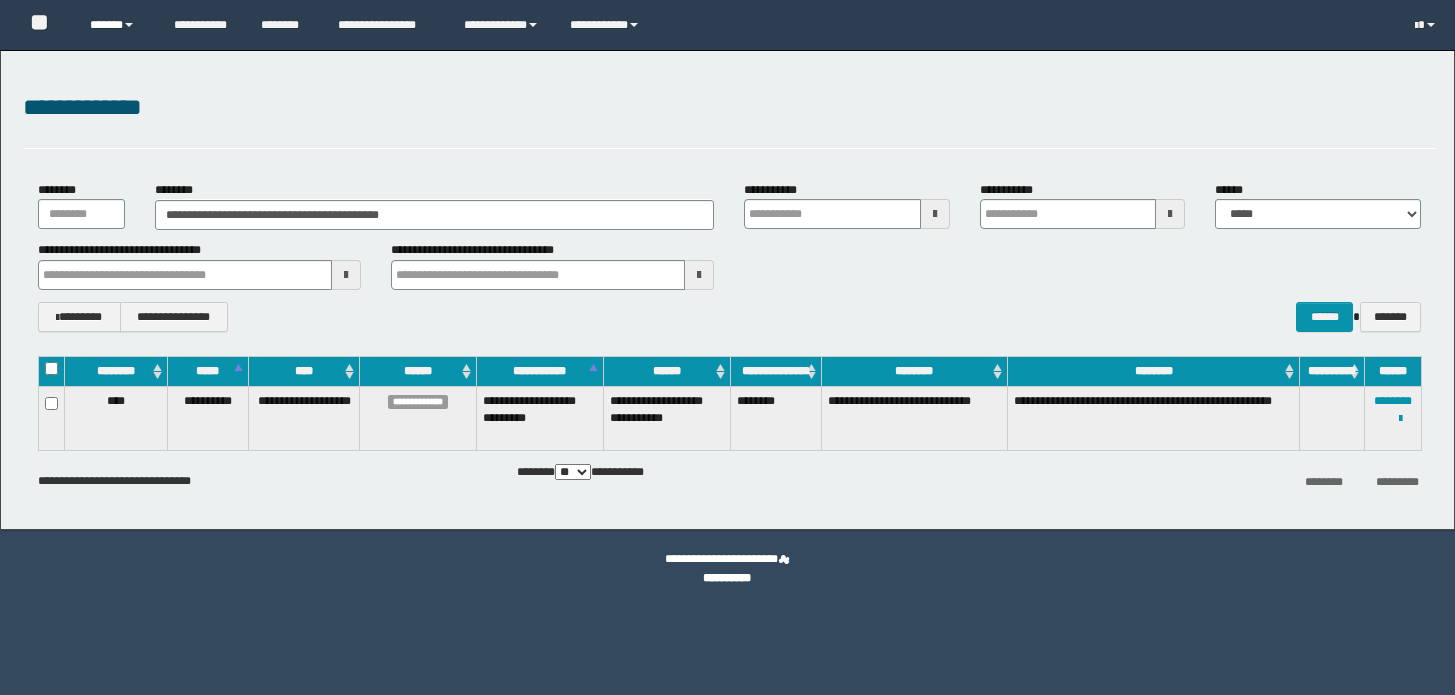 click on "******" at bounding box center (117, 25) 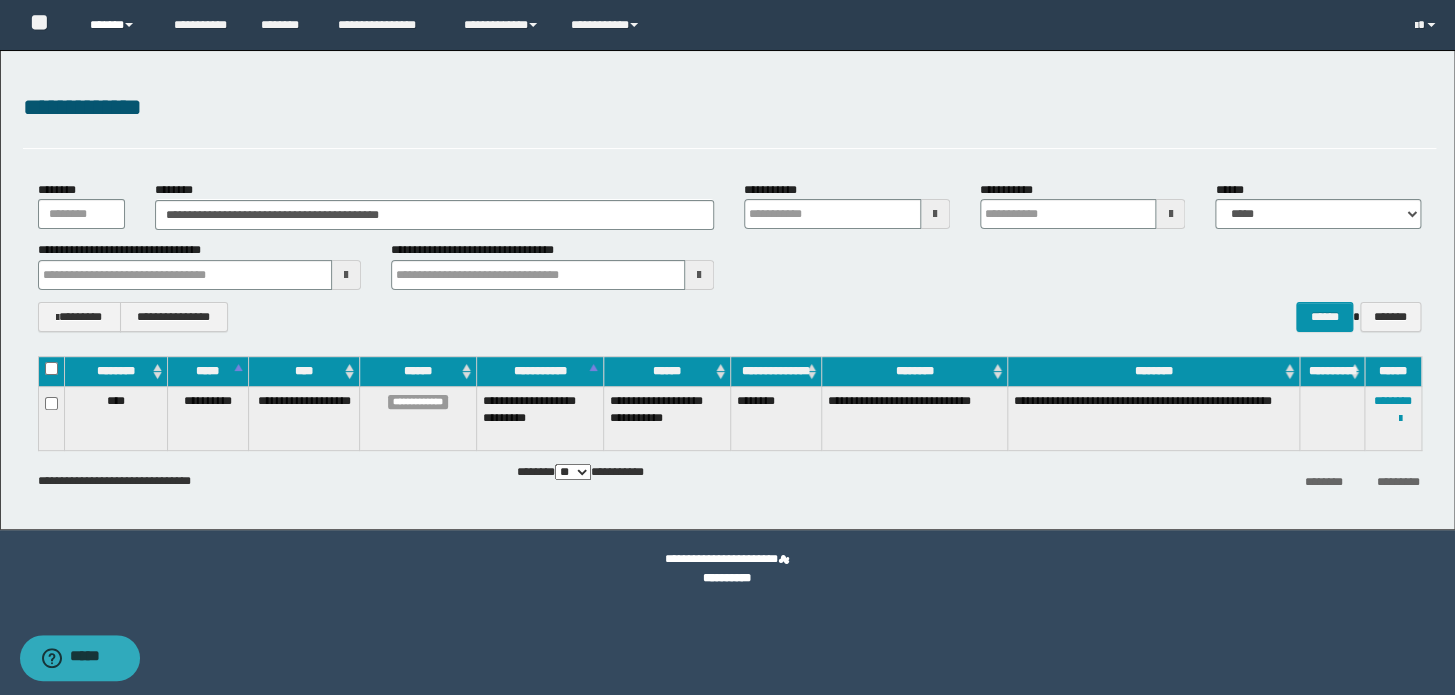 scroll, scrollTop: 0, scrollLeft: 0, axis: both 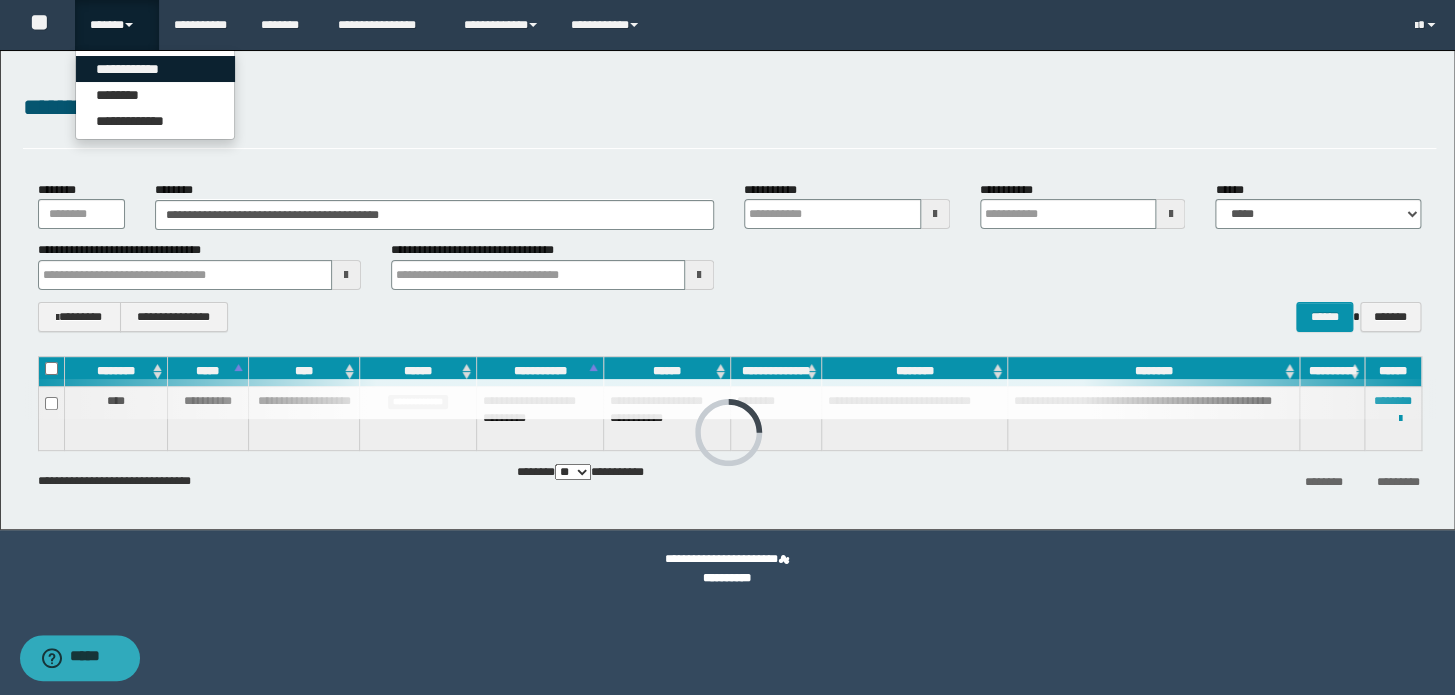 click on "**********" at bounding box center (155, 69) 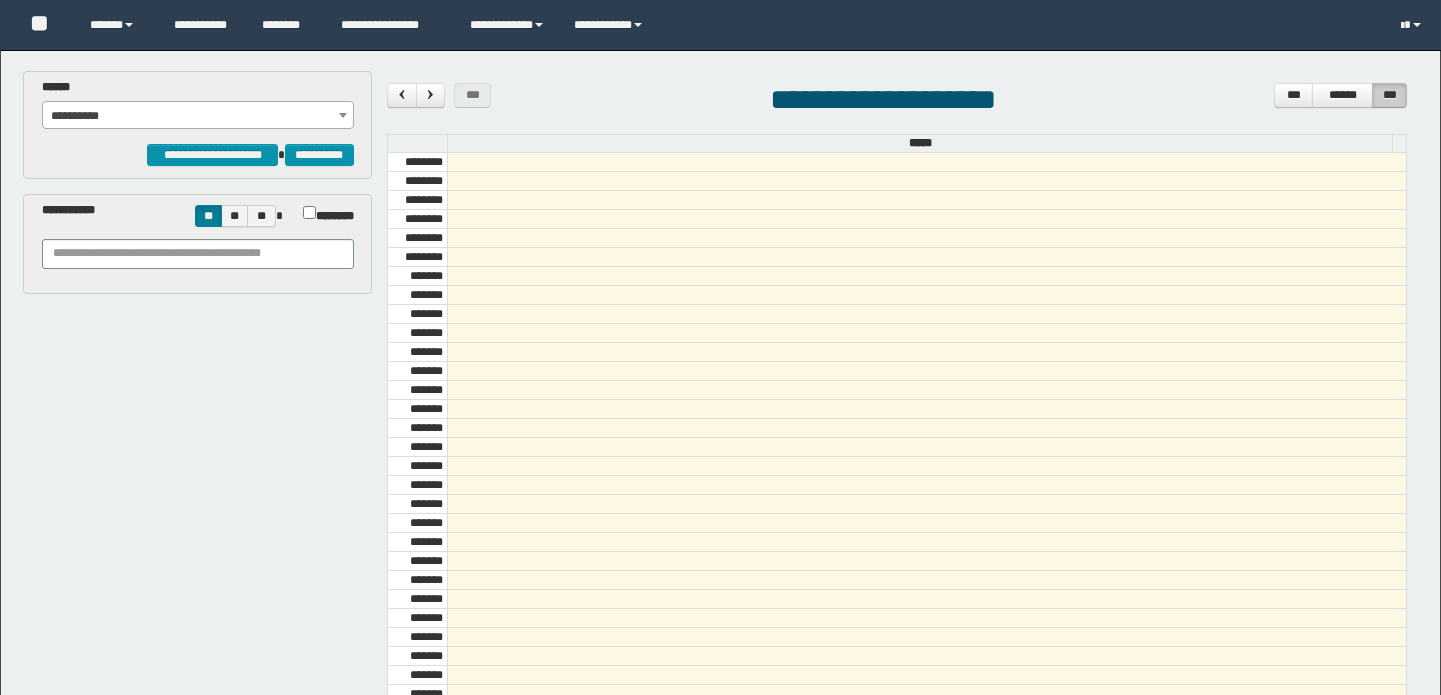 scroll, scrollTop: 0, scrollLeft: 0, axis: both 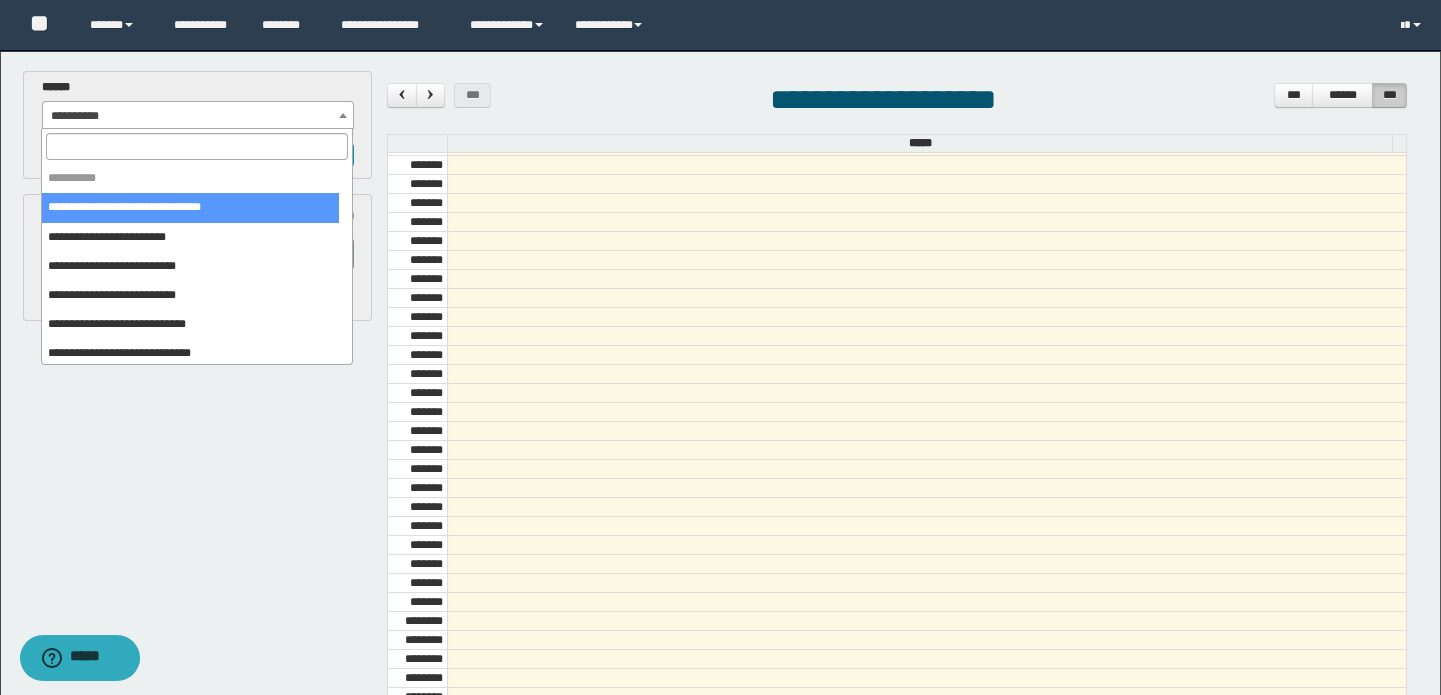 click on "**********" at bounding box center (198, 116) 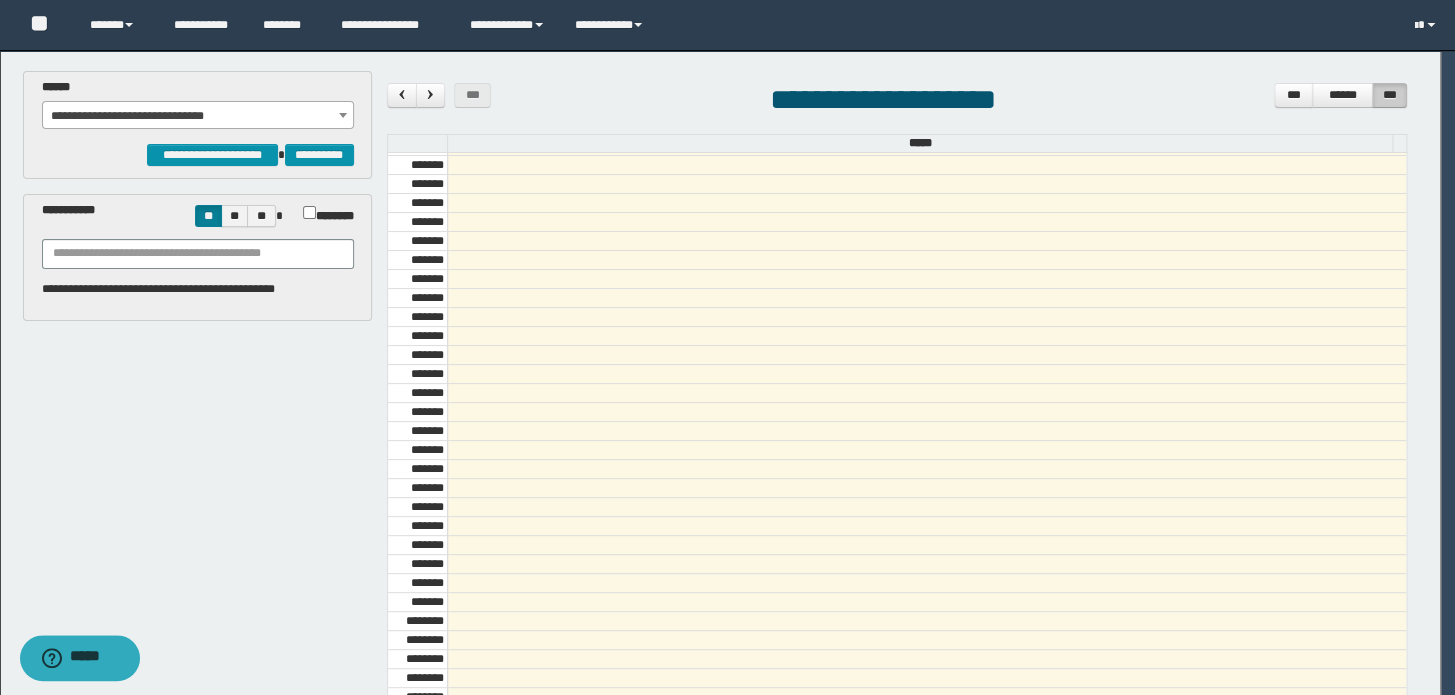 click on "**********" at bounding box center [727, 347] 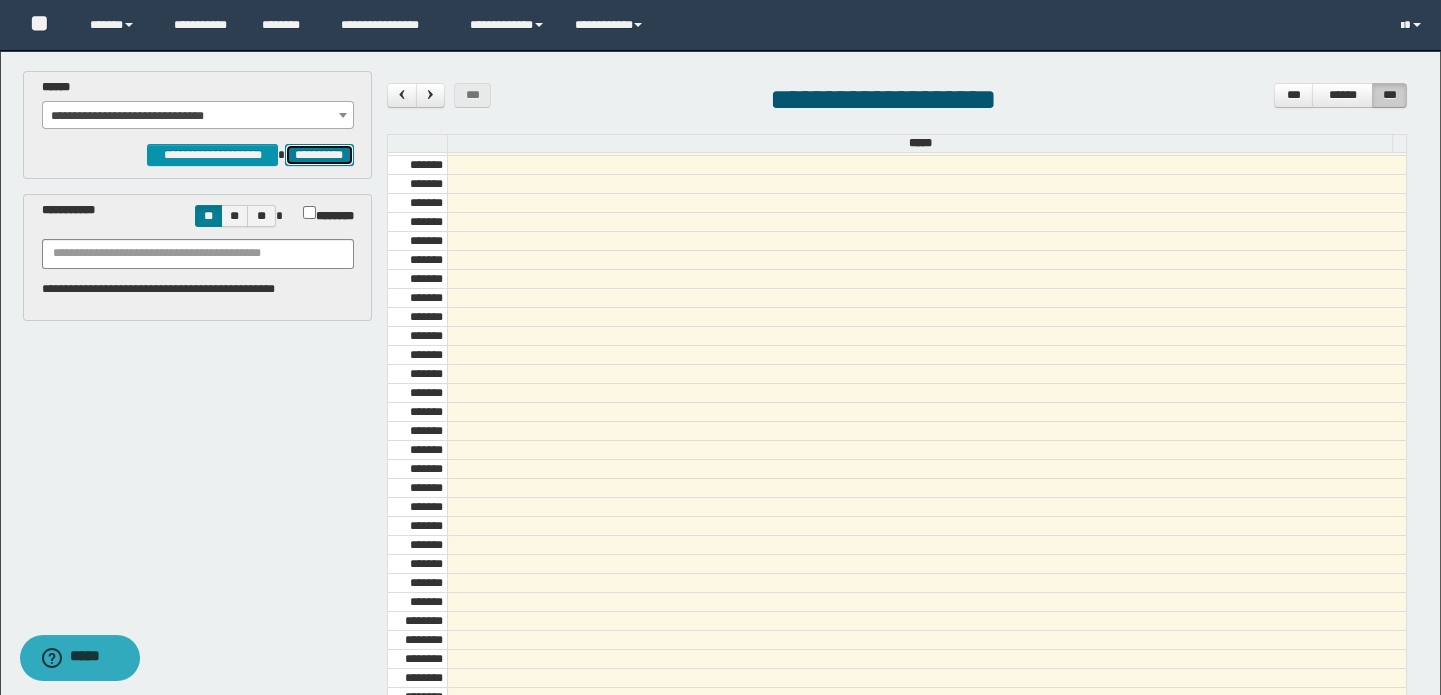 click on "**********" at bounding box center [319, 155] 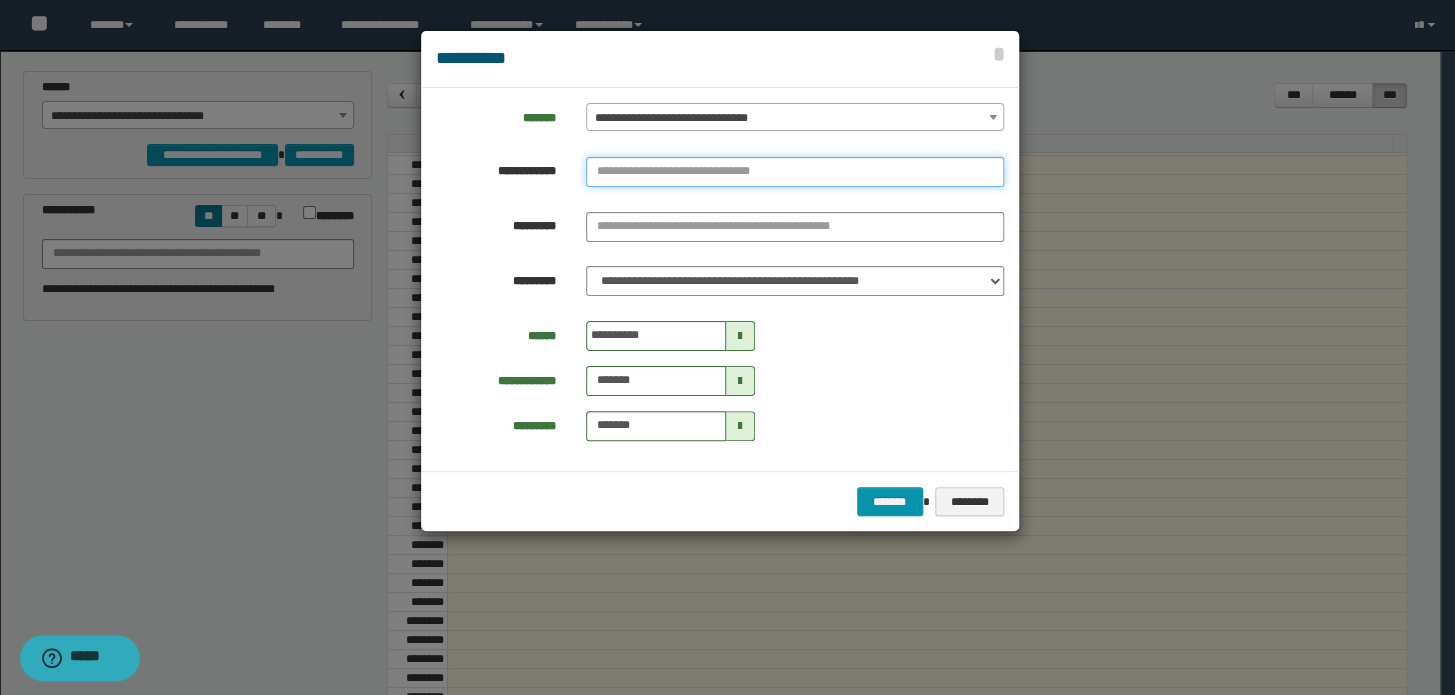 click at bounding box center (795, 172) 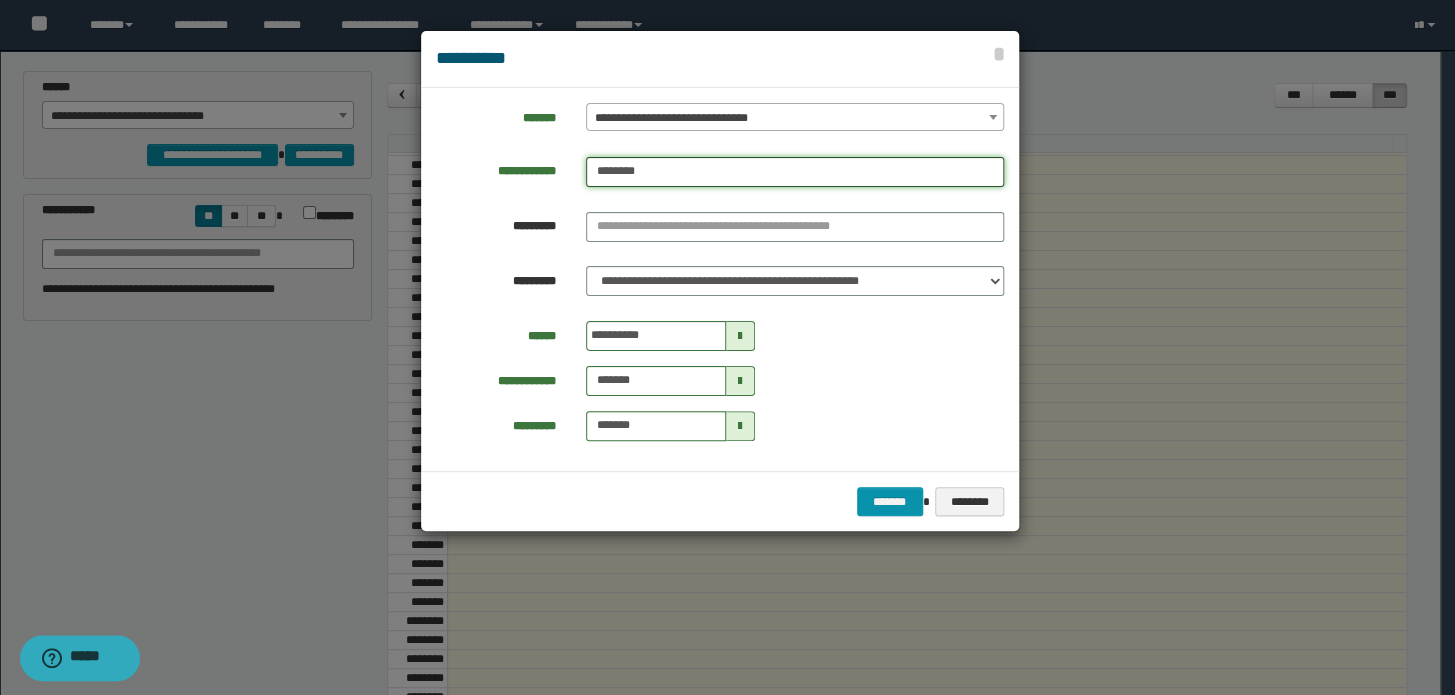 type on "********" 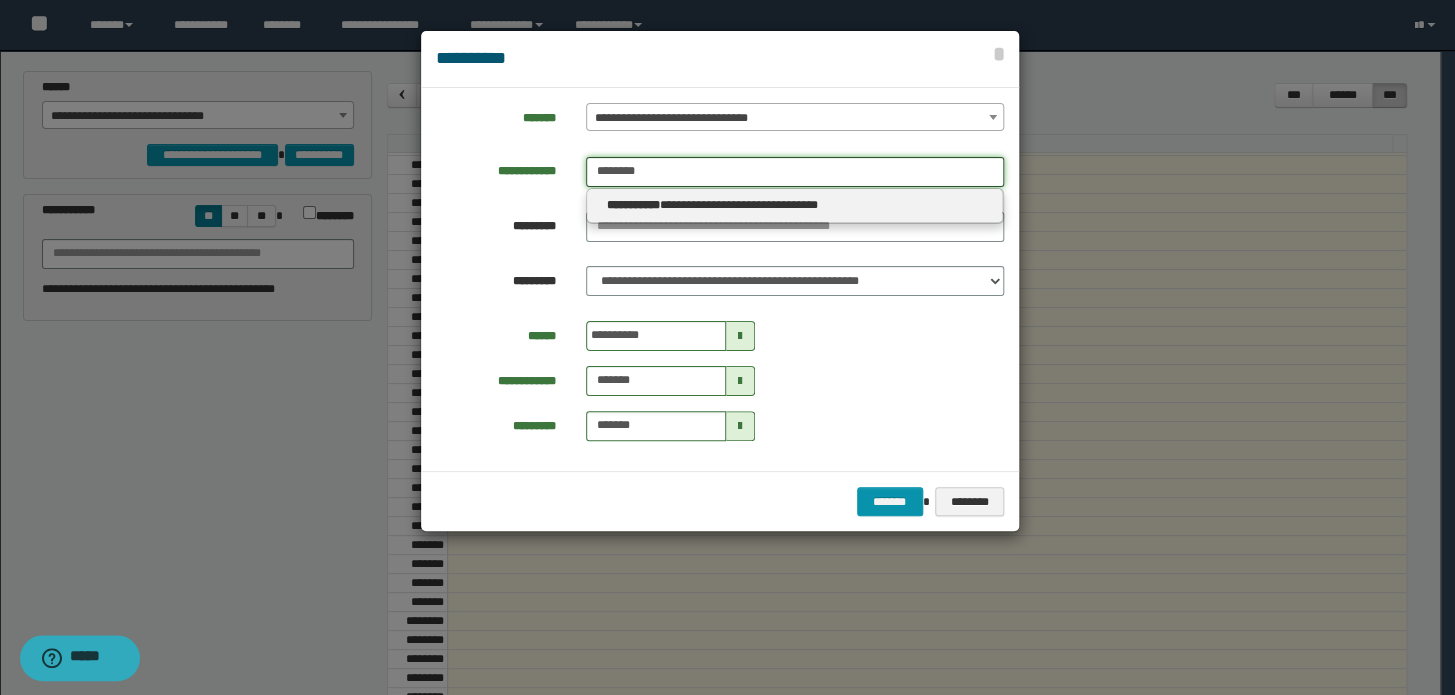 type on "********" 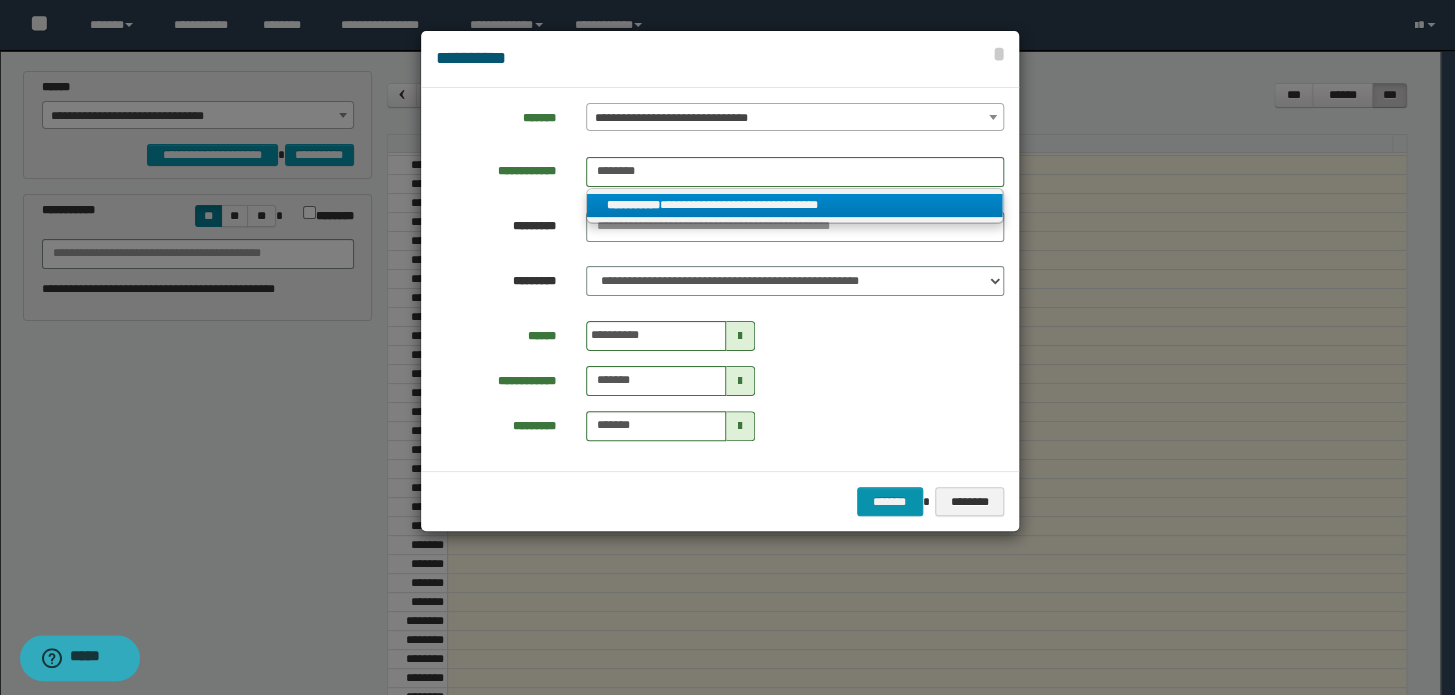 click on "**********" at bounding box center (795, 205) 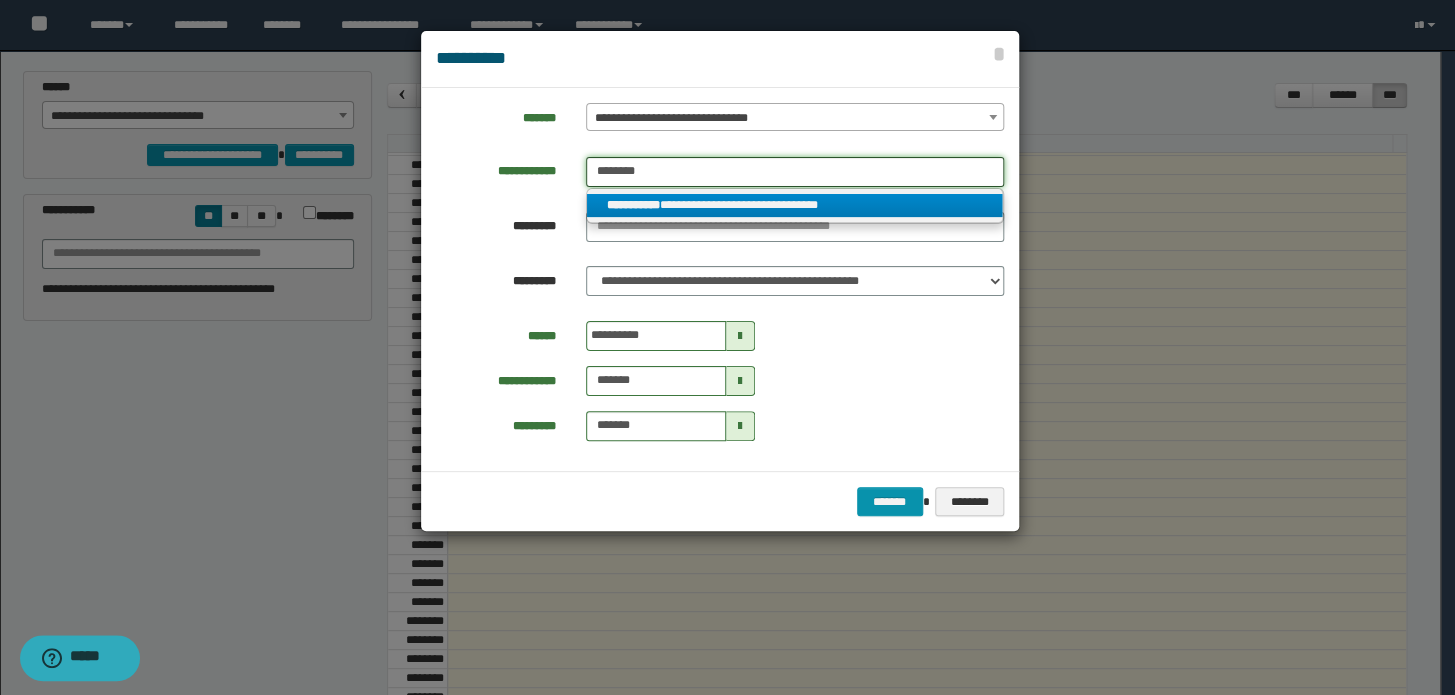 type 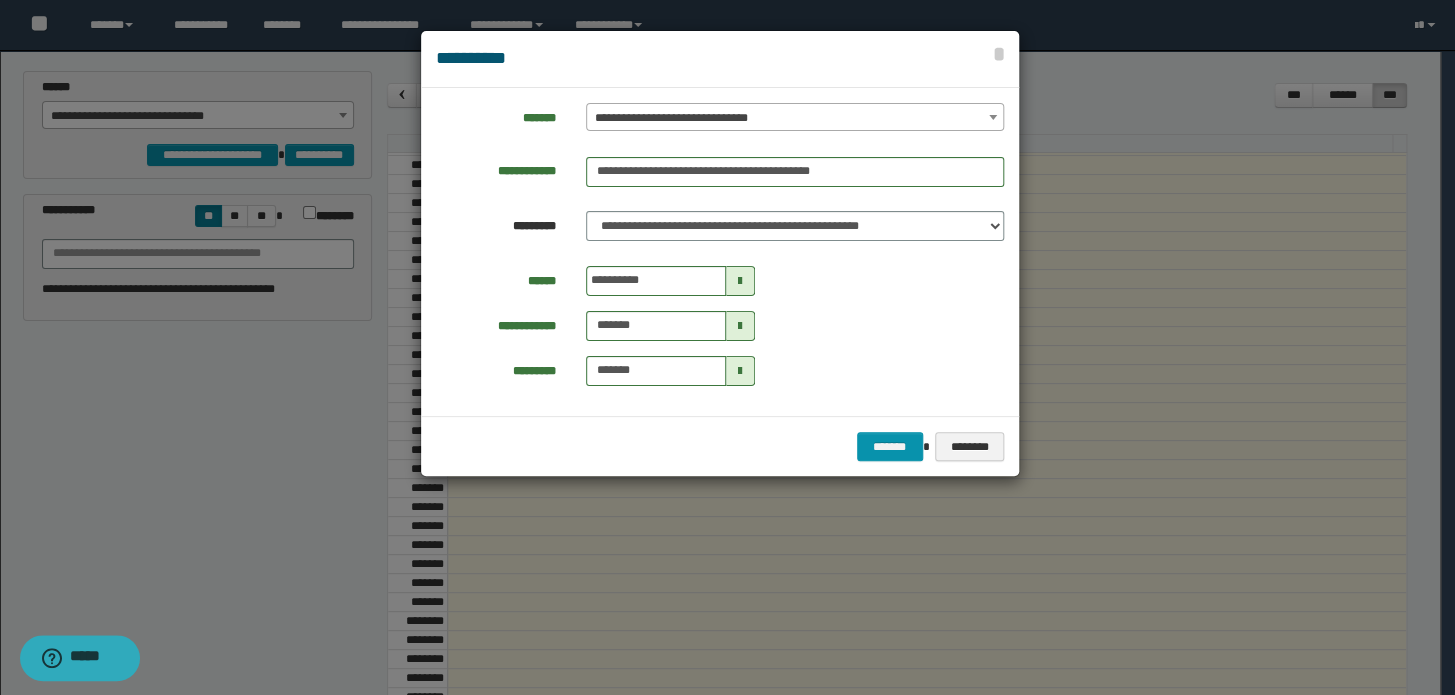 click at bounding box center [740, 281] 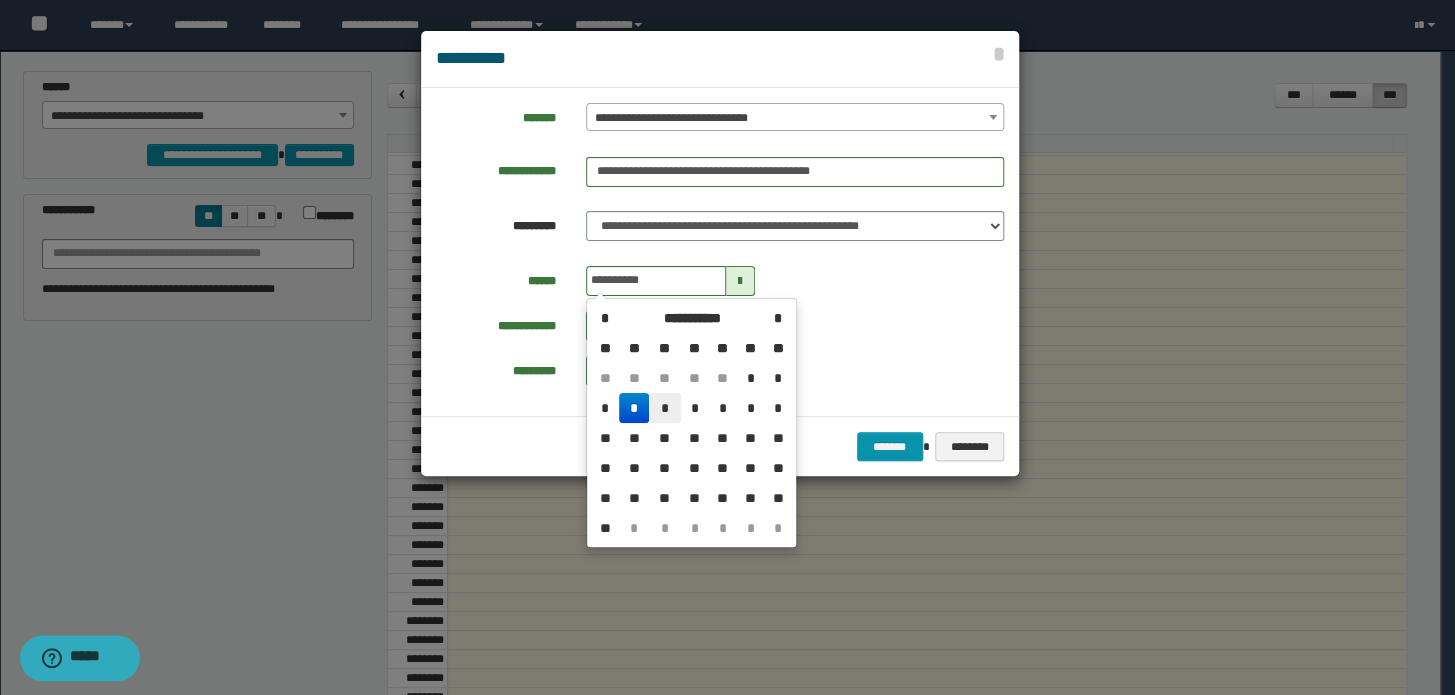 click on "*" at bounding box center (665, 408) 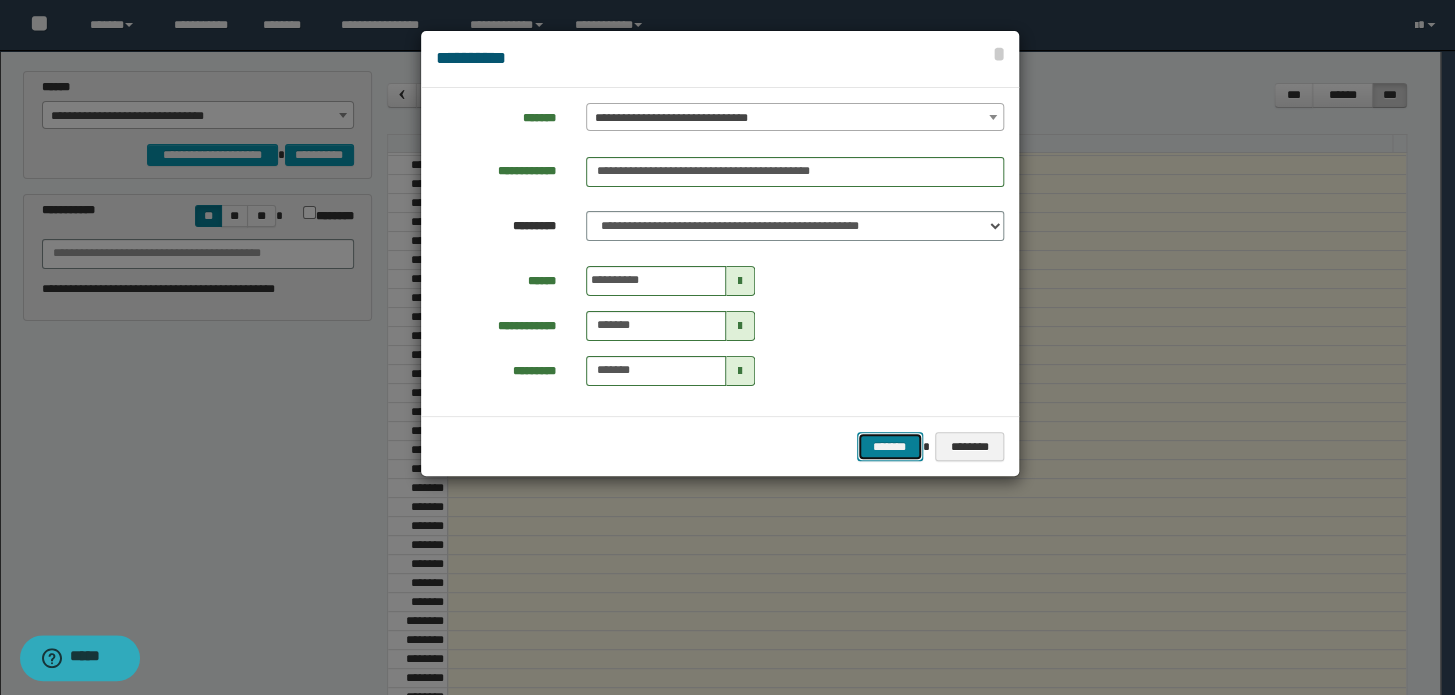 drag, startPoint x: 877, startPoint y: 441, endPoint x: 870, endPoint y: 426, distance: 16.552946 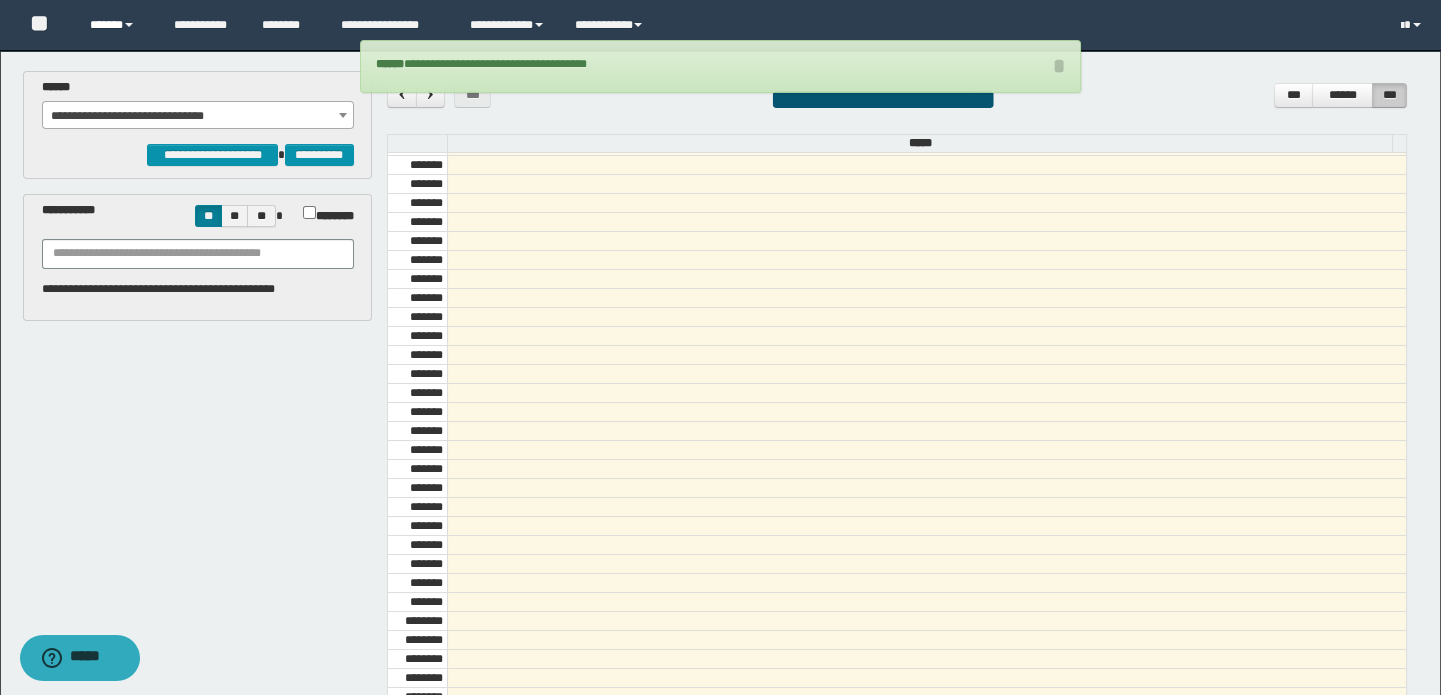 click on "******" at bounding box center (117, 25) 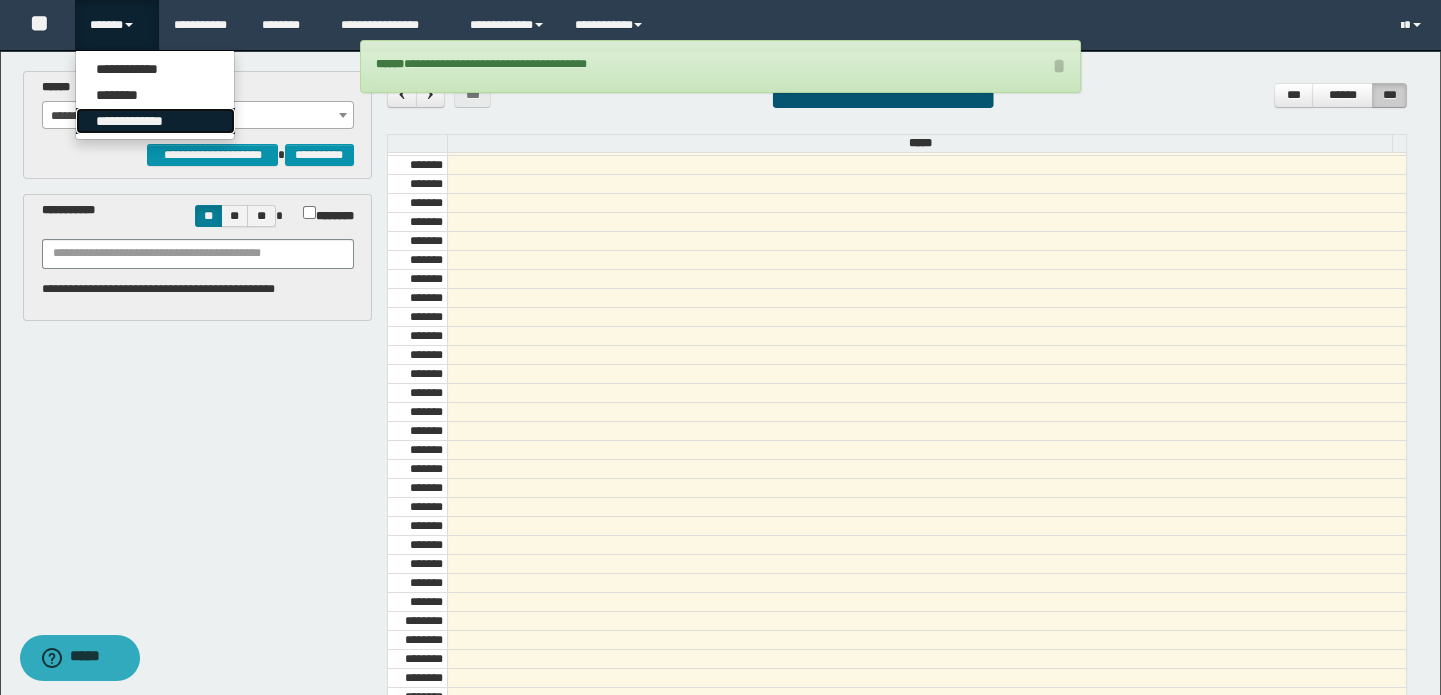 click on "**********" at bounding box center [155, 121] 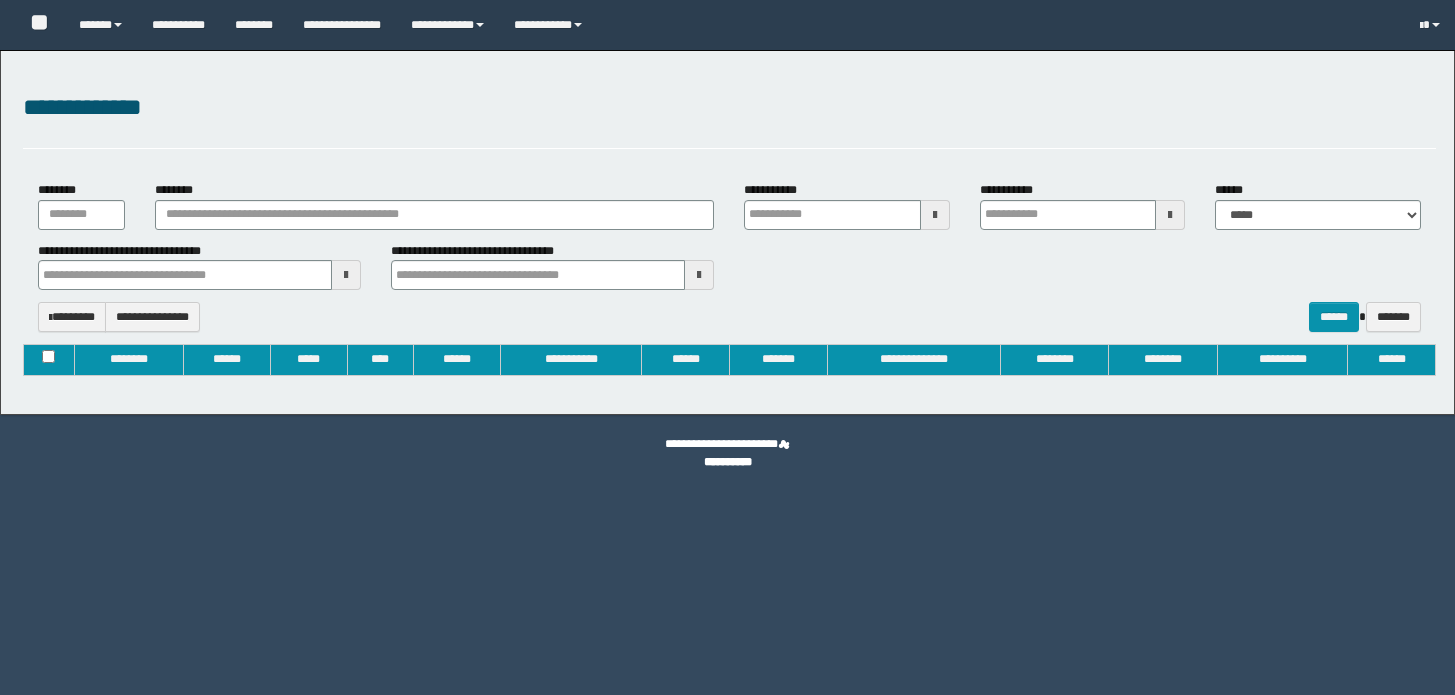 type on "**********" 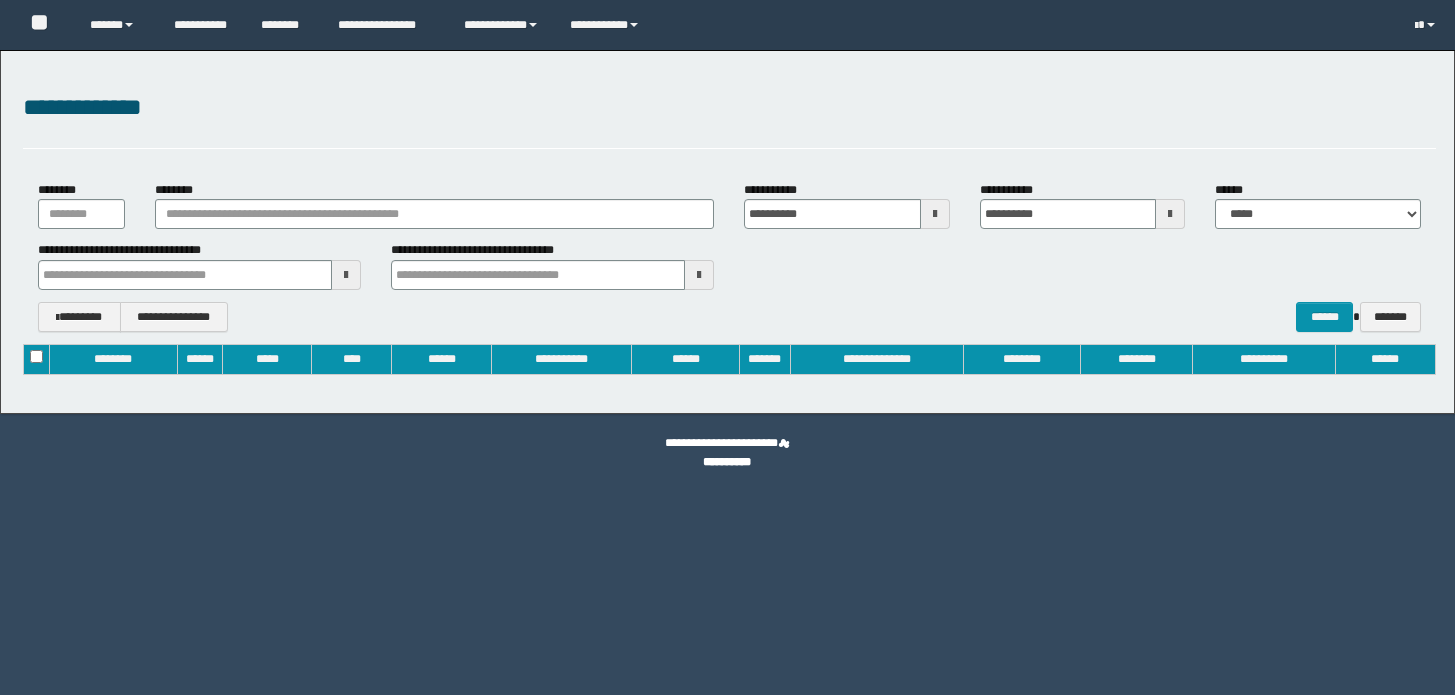 scroll, scrollTop: 0, scrollLeft: 0, axis: both 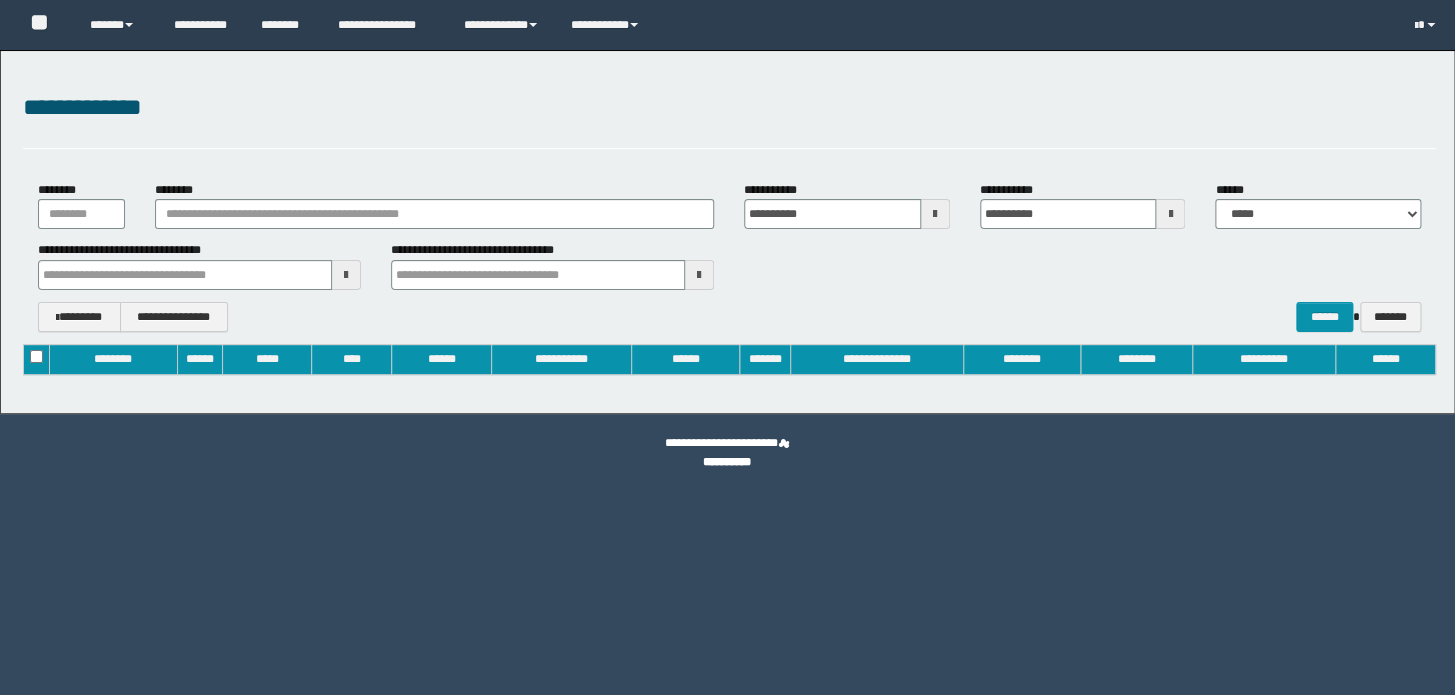 click on "********" at bounding box center (434, 205) 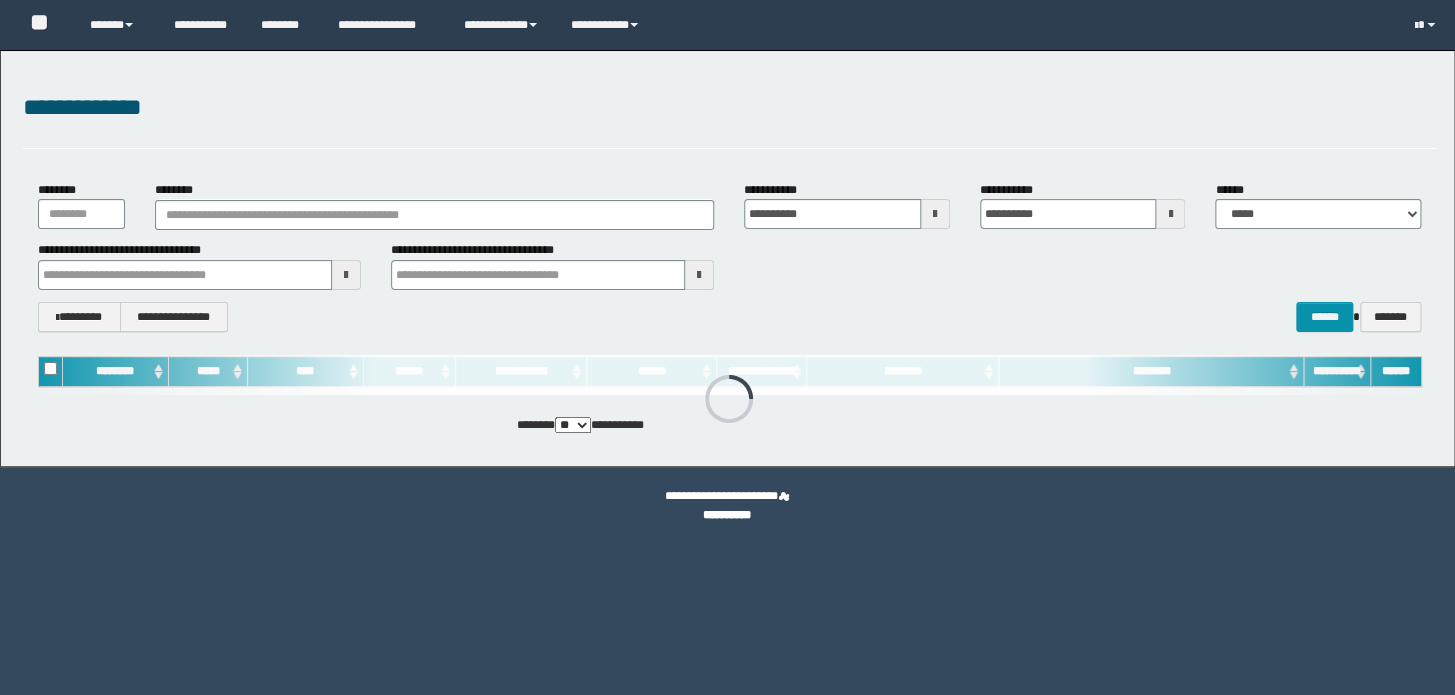 scroll, scrollTop: 0, scrollLeft: 0, axis: both 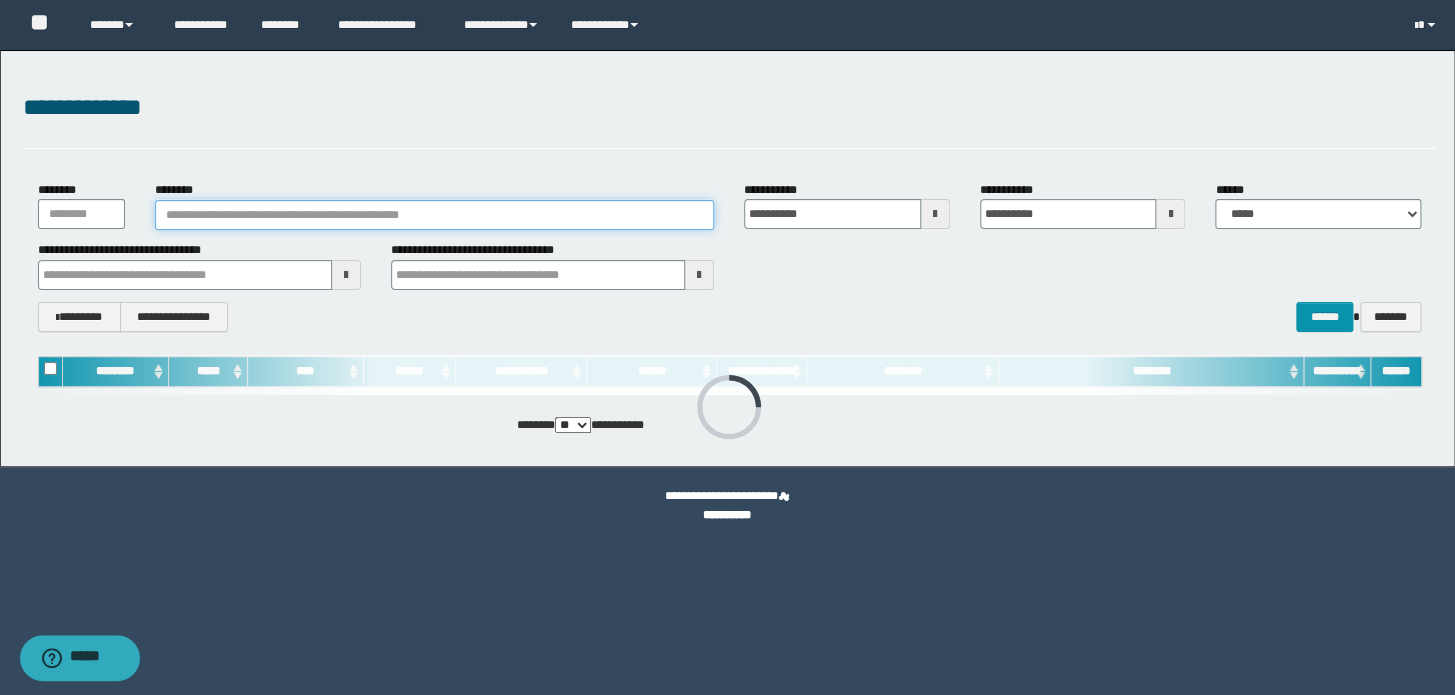click on "********" at bounding box center [434, 215] 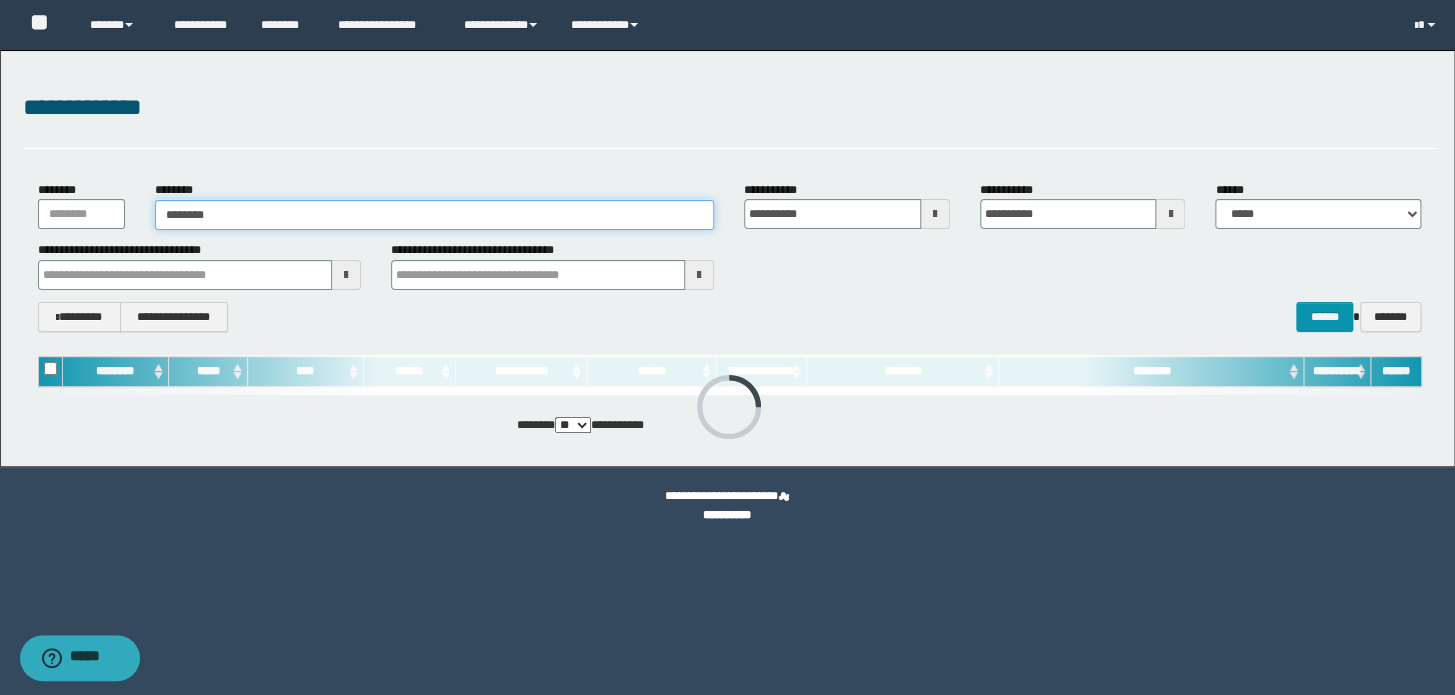 type on "********" 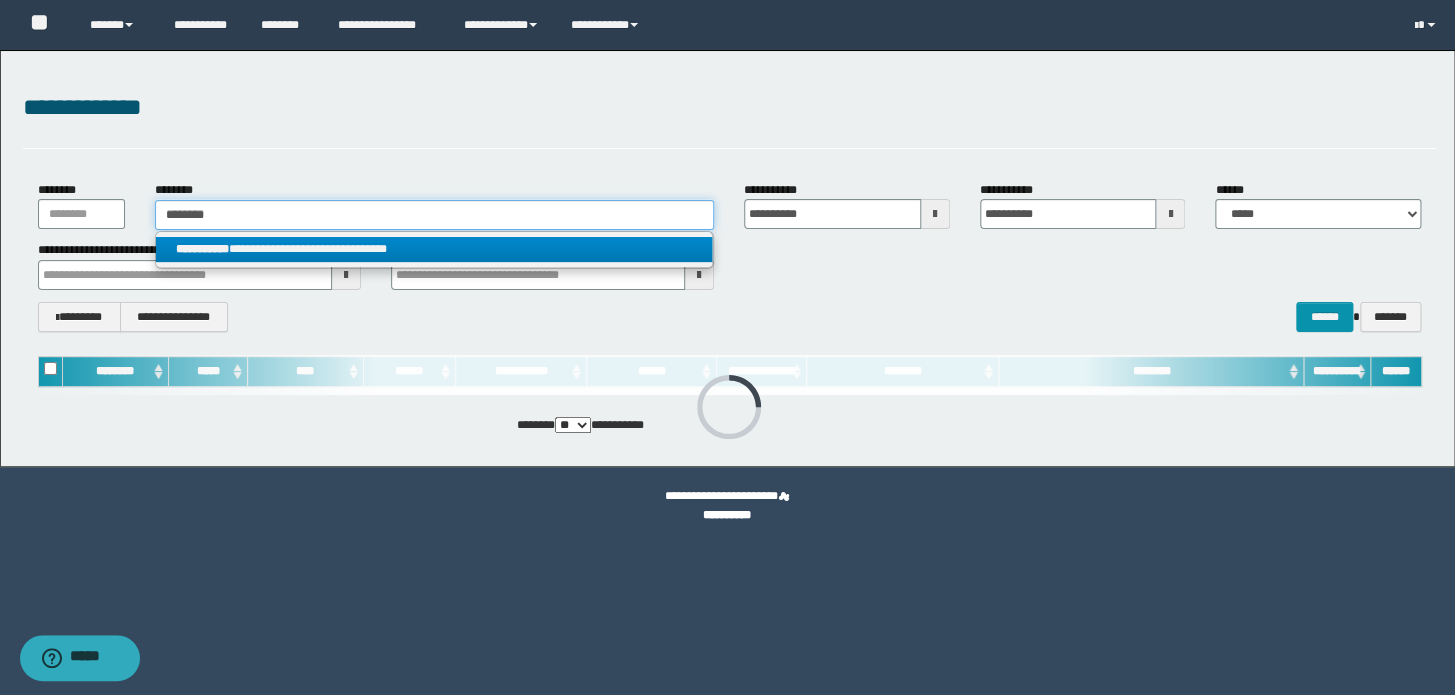 type on "********" 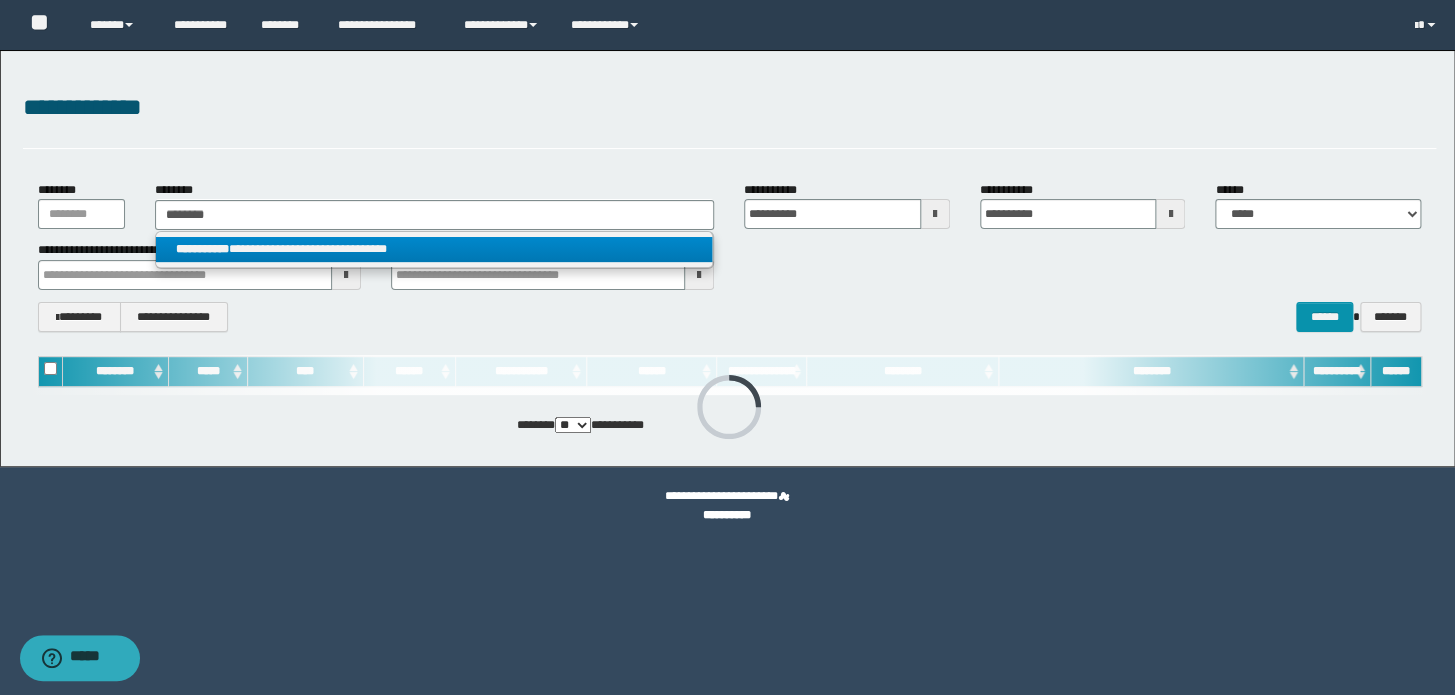 click on "**********" at bounding box center [202, 249] 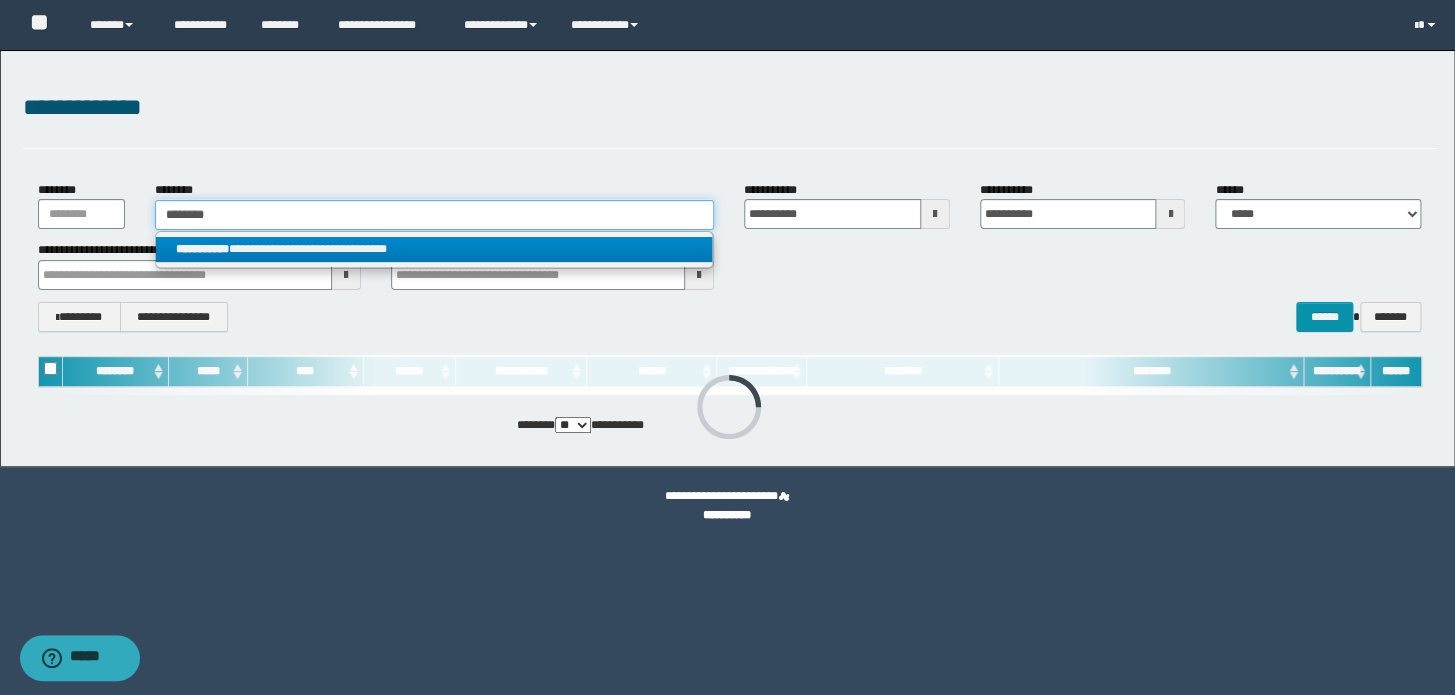 type 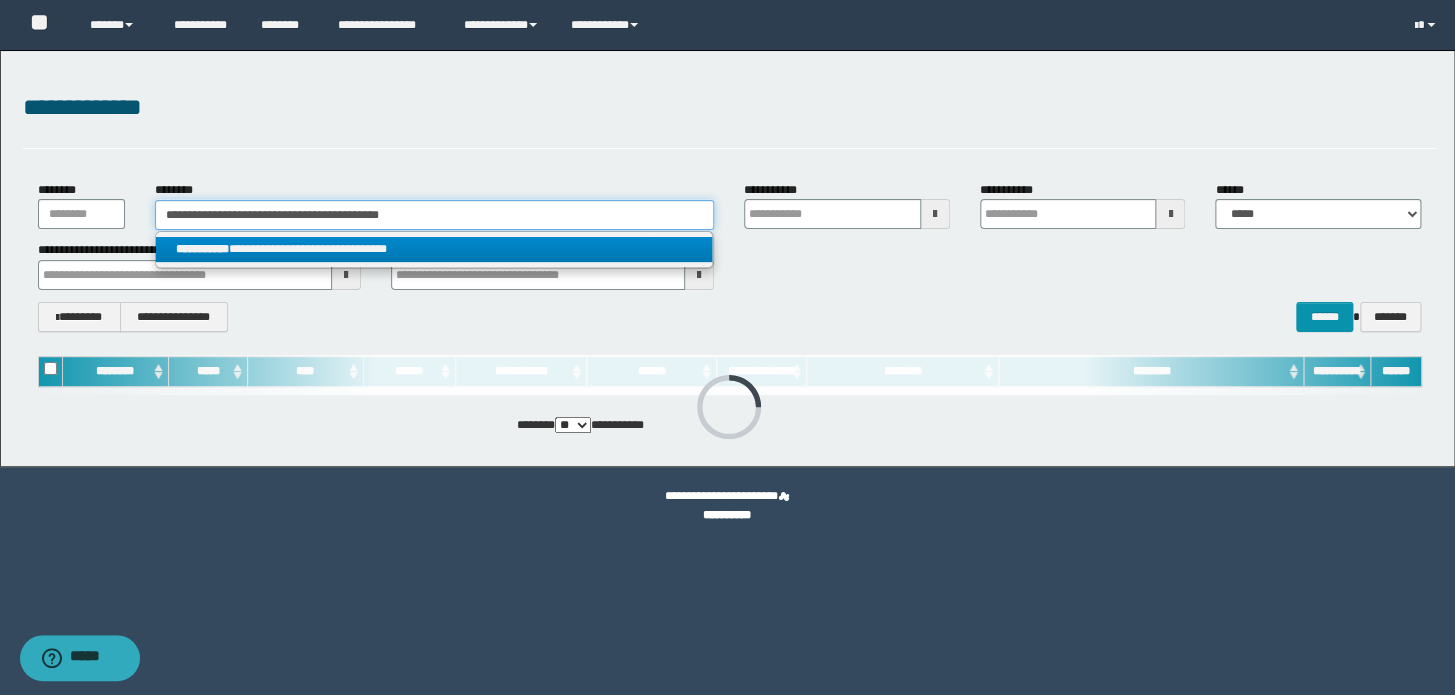 type 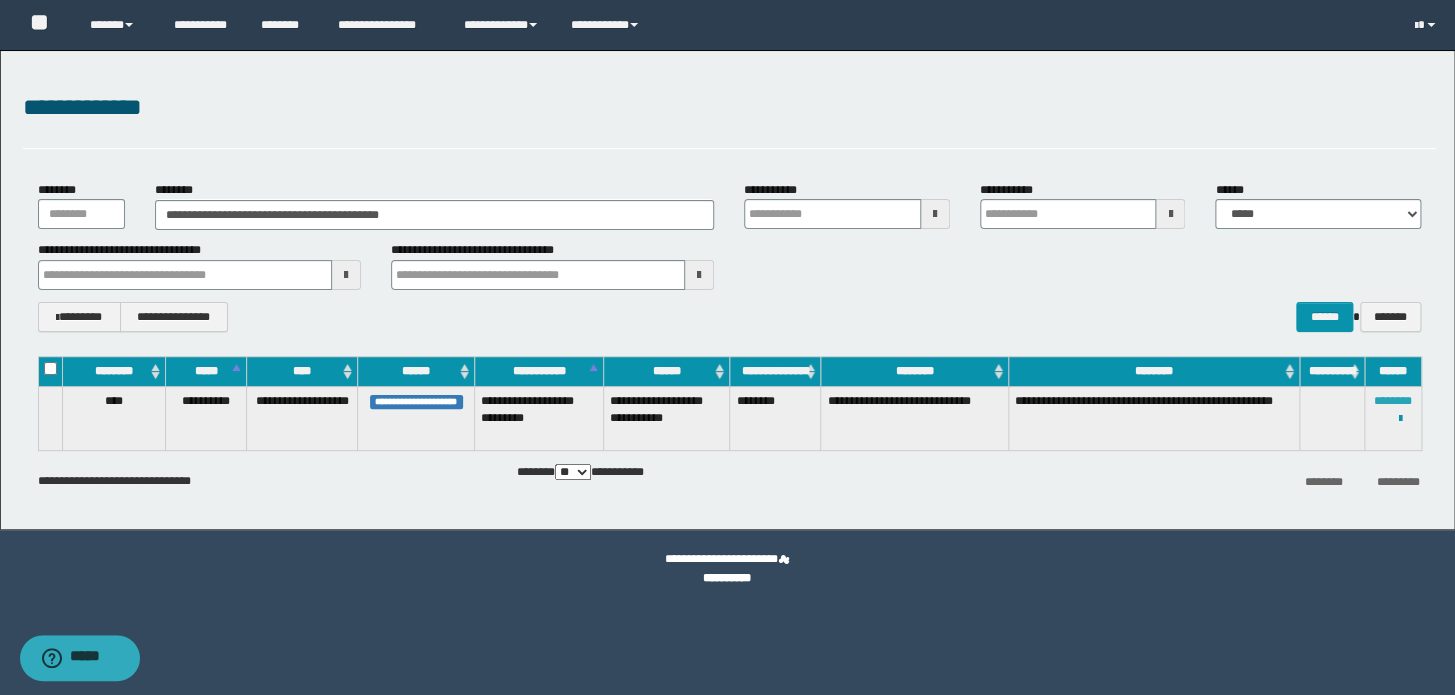 click on "********" at bounding box center [1393, 401] 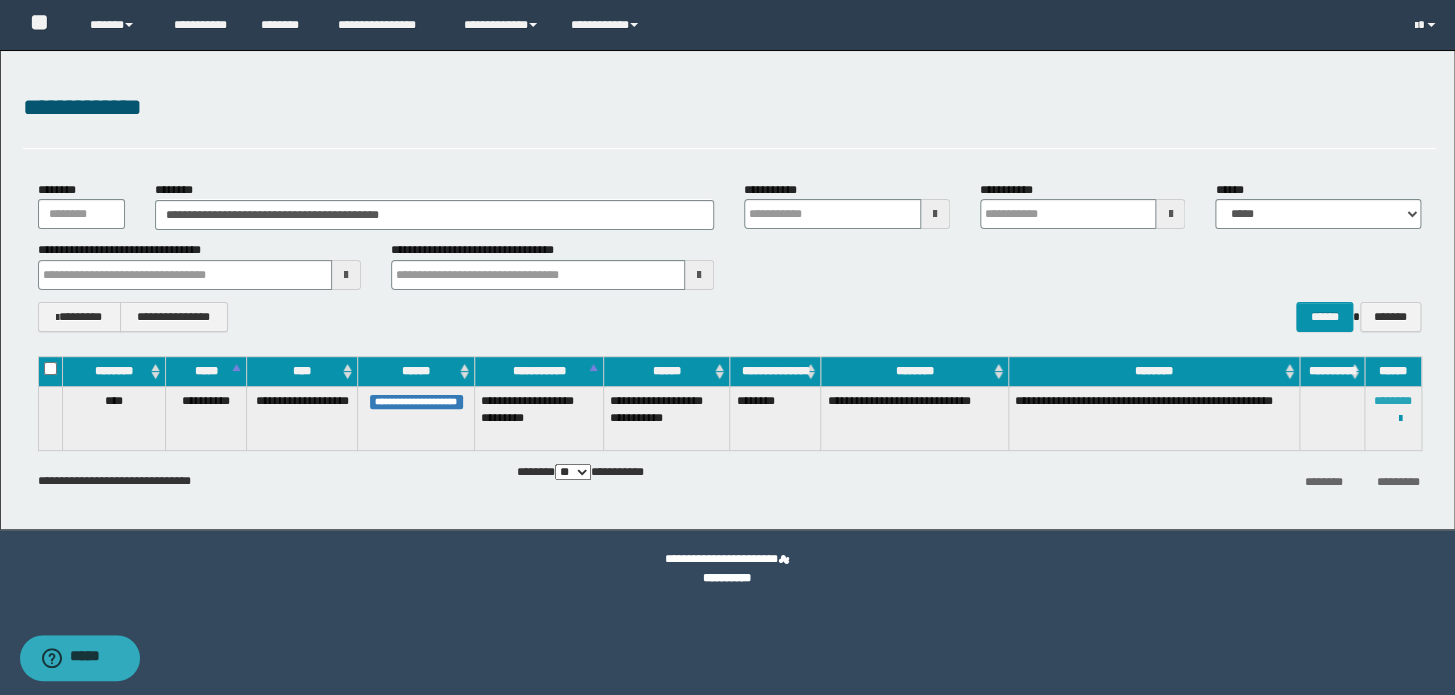 type 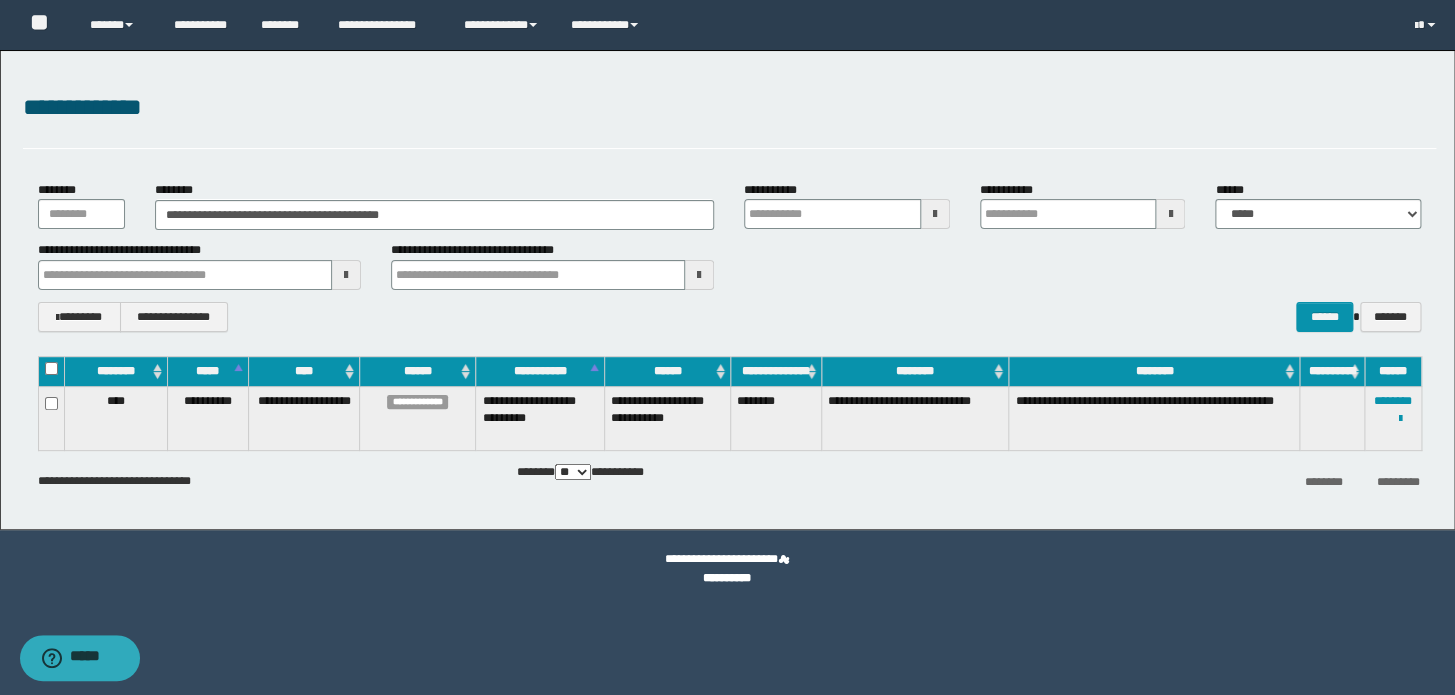 type 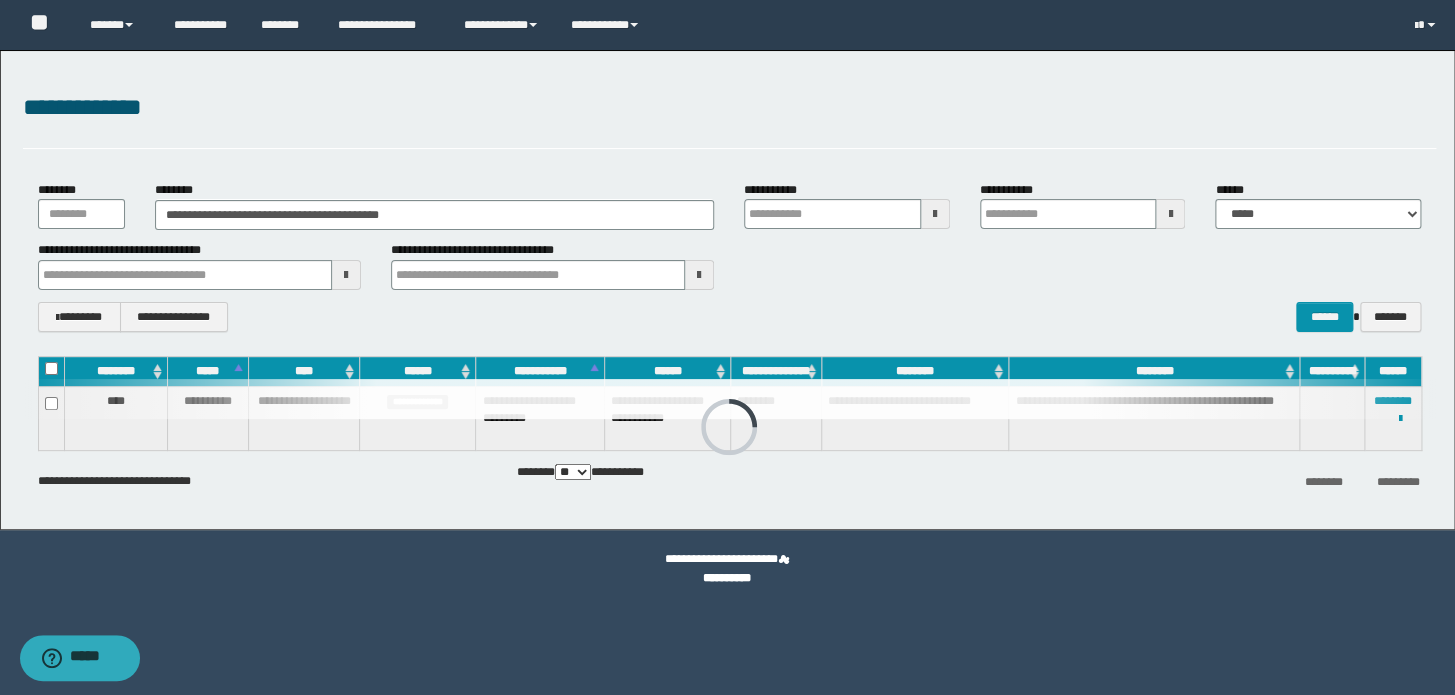 click on "**********" at bounding box center [729, 256] 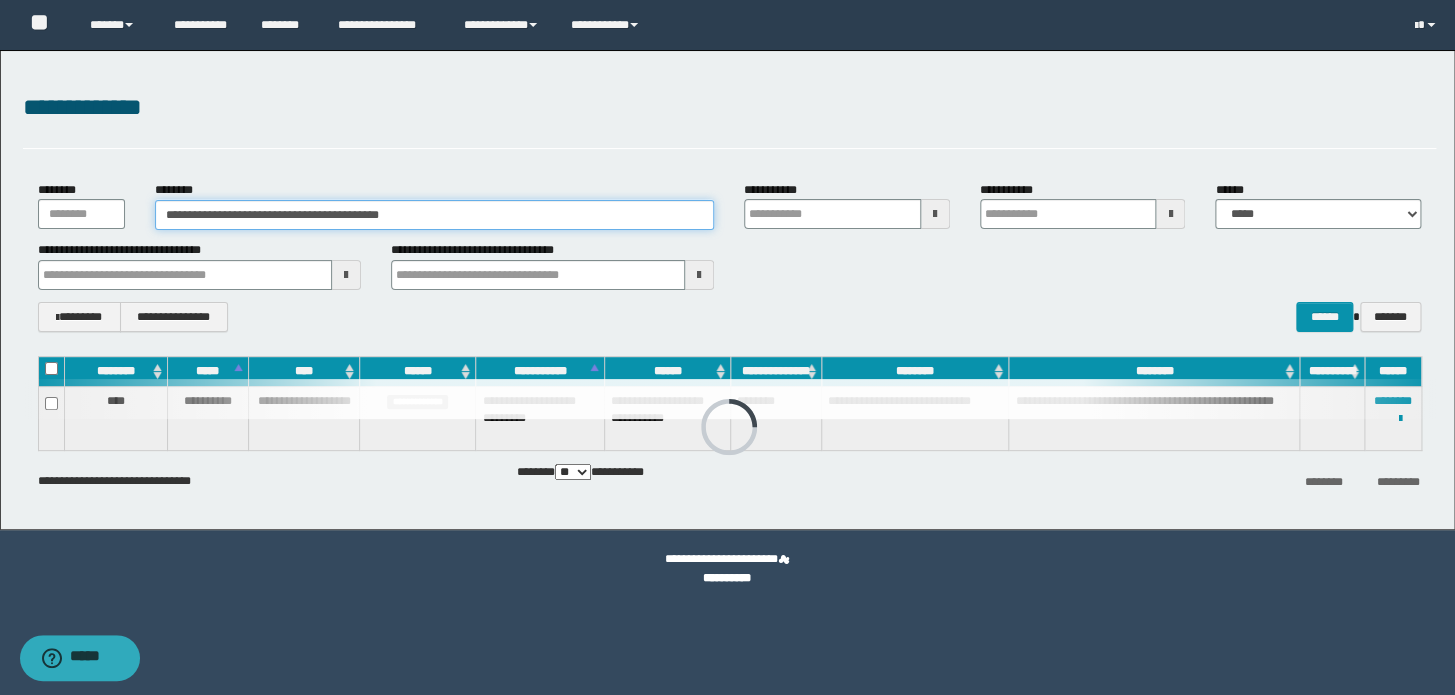 click on "**********" at bounding box center (434, 215) 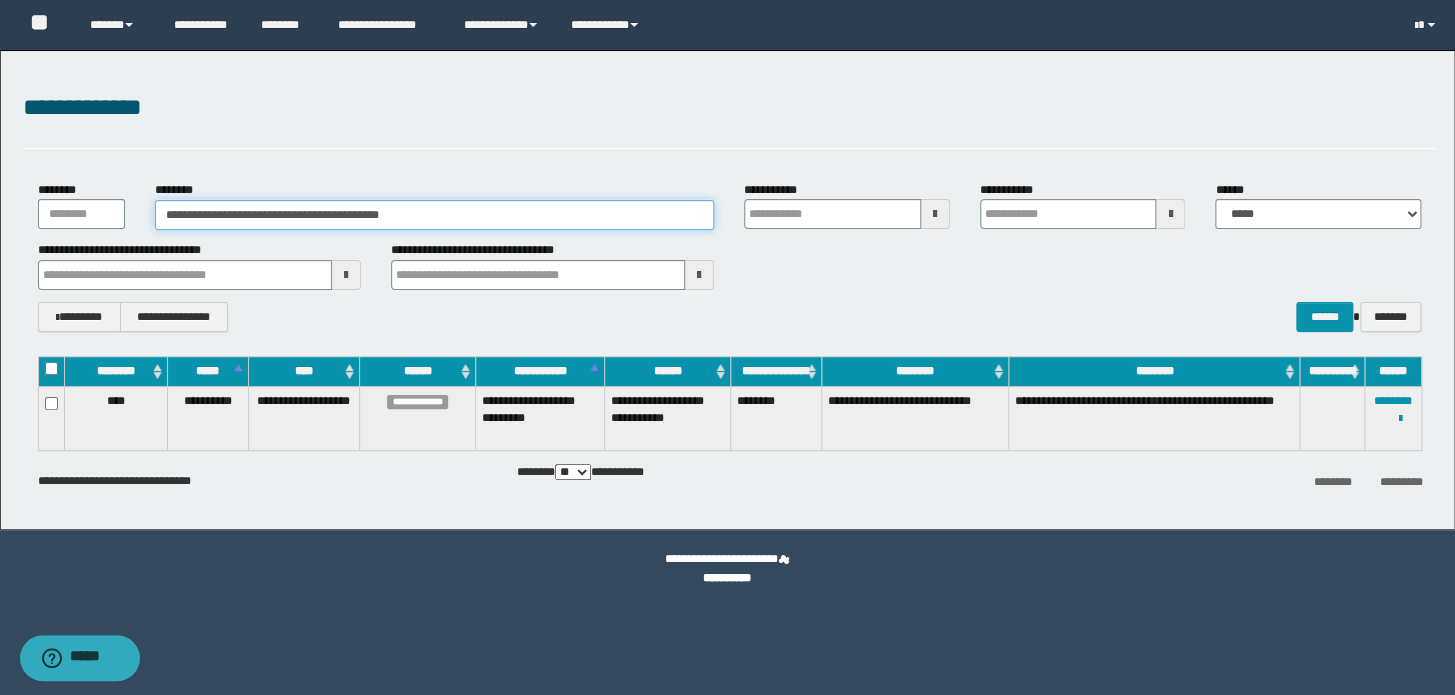 paste 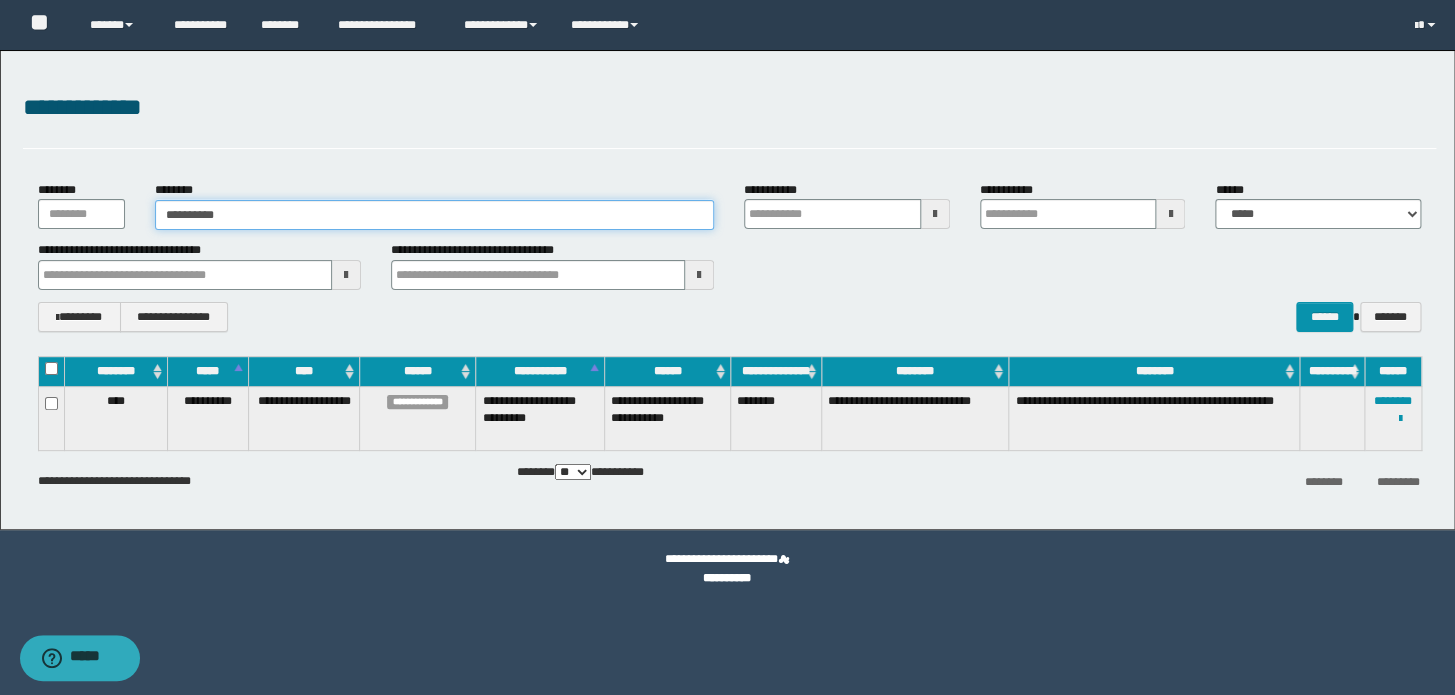 type on "**********" 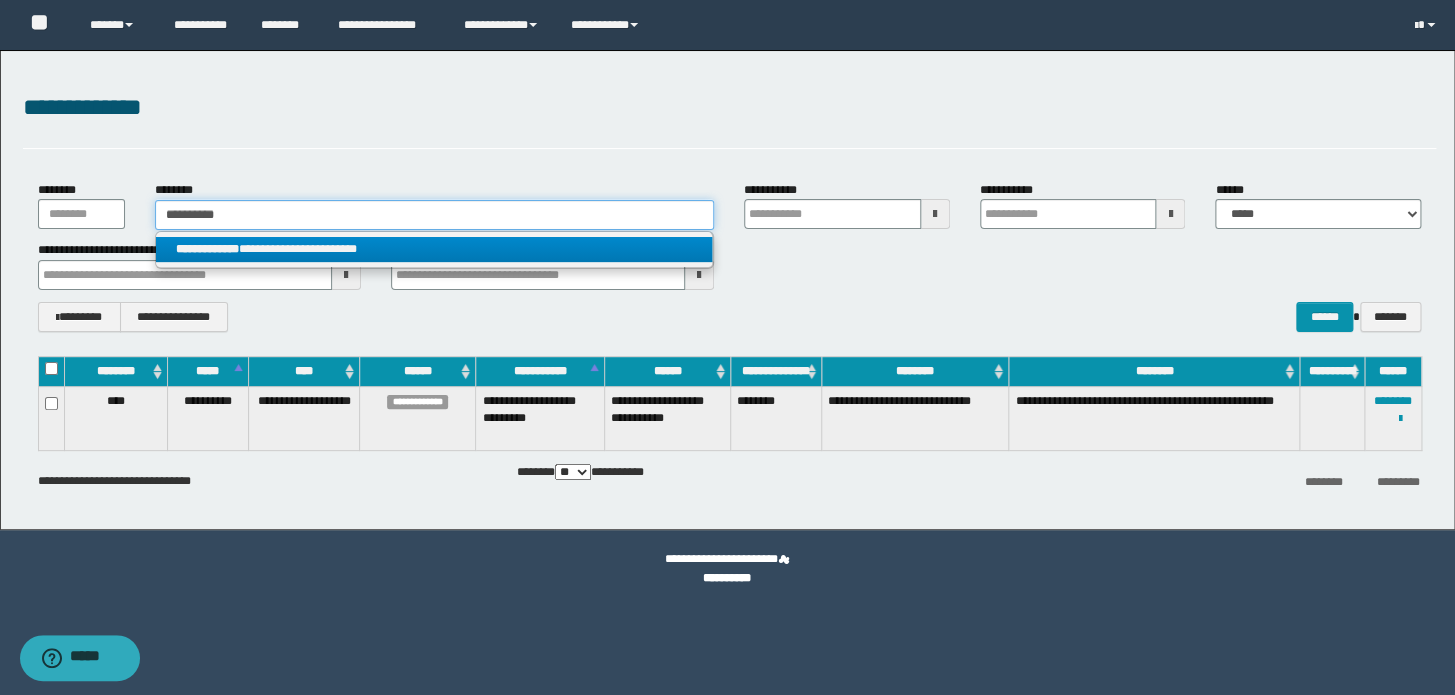 type on "**********" 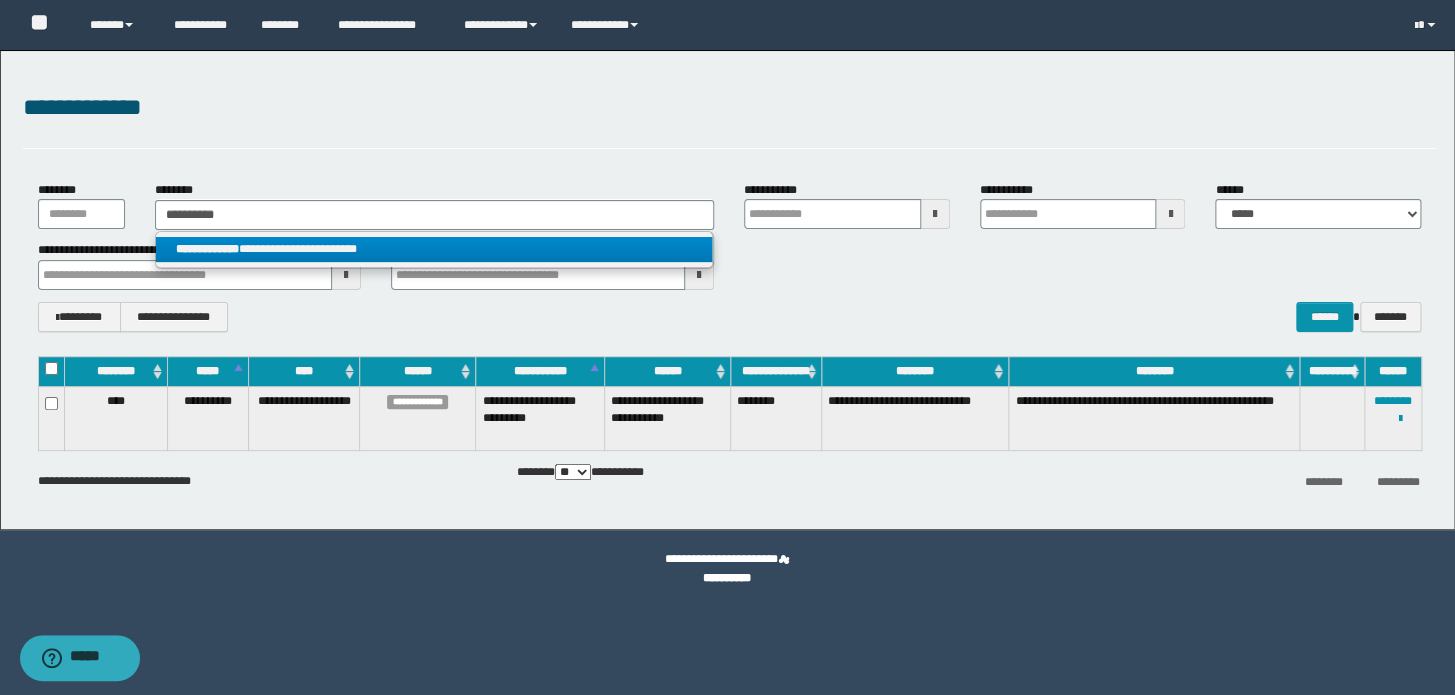 click on "**********" at bounding box center (207, 249) 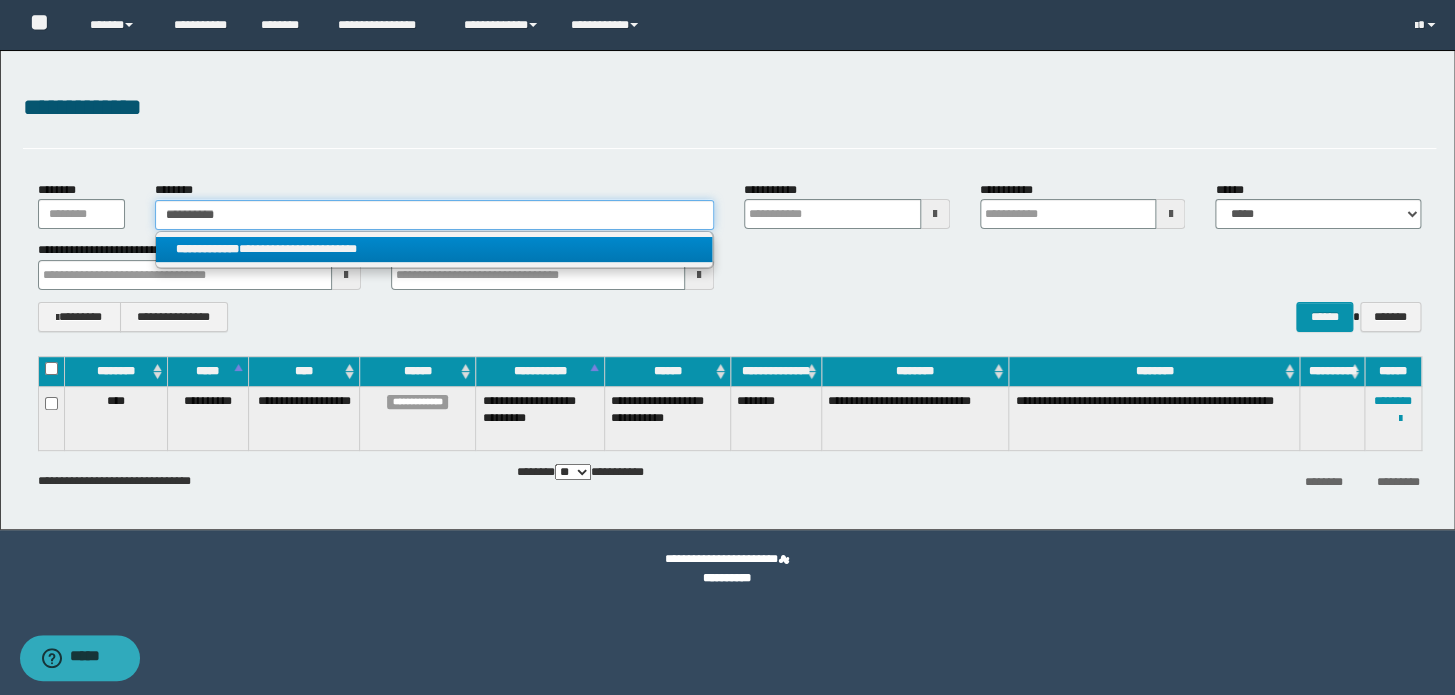 type 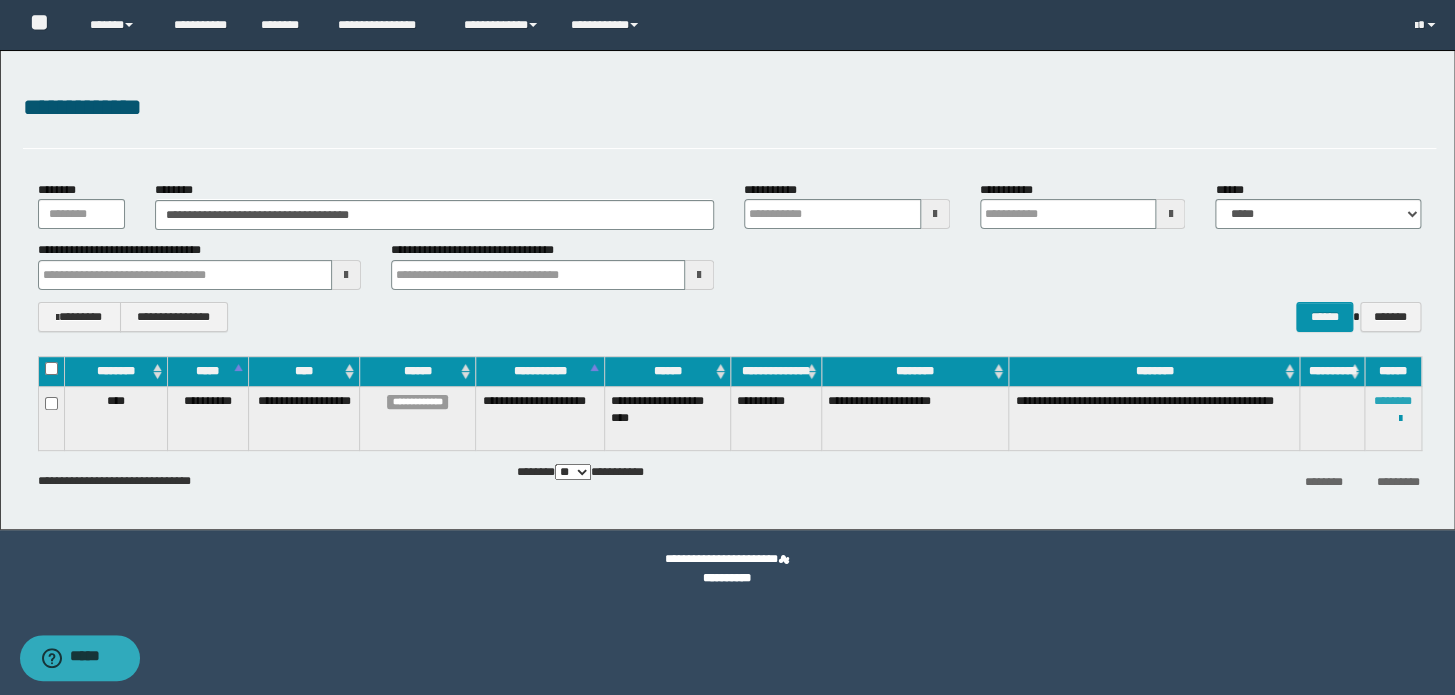 click on "********" at bounding box center [1393, 401] 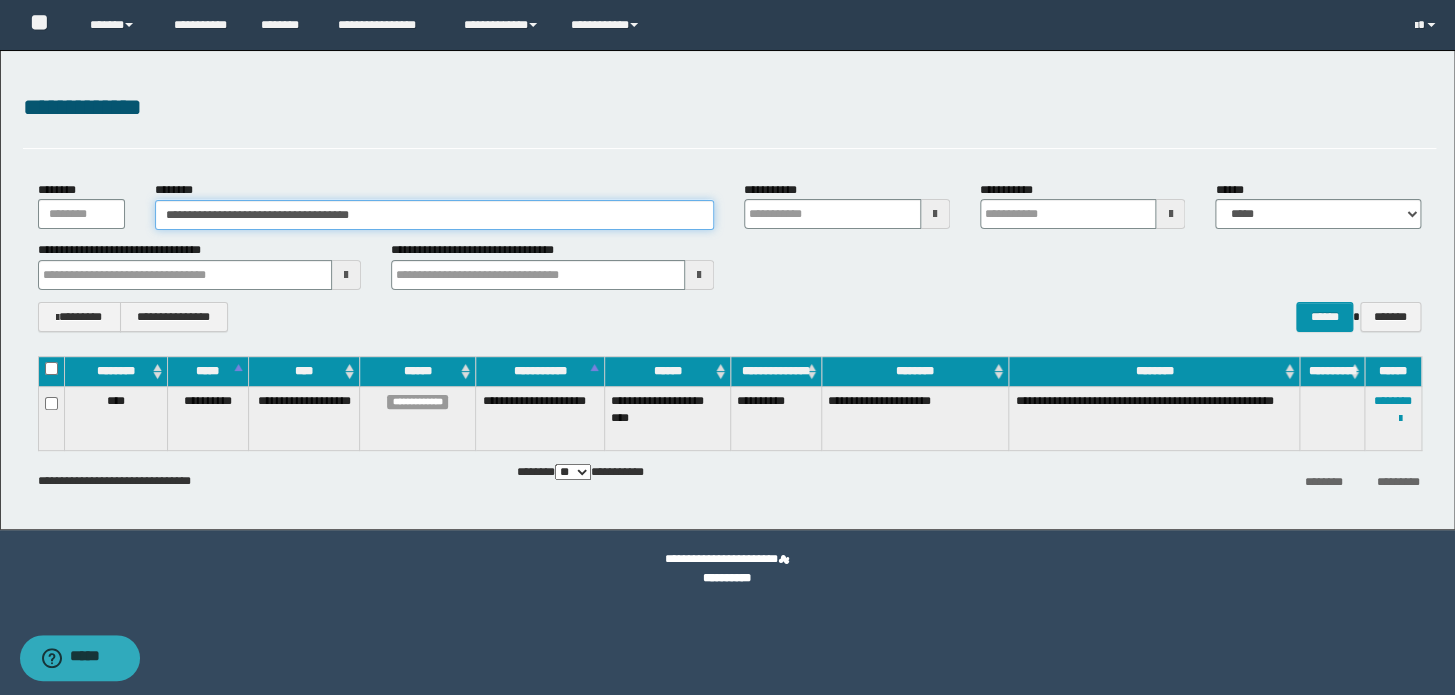 click on "**********" at bounding box center [434, 215] 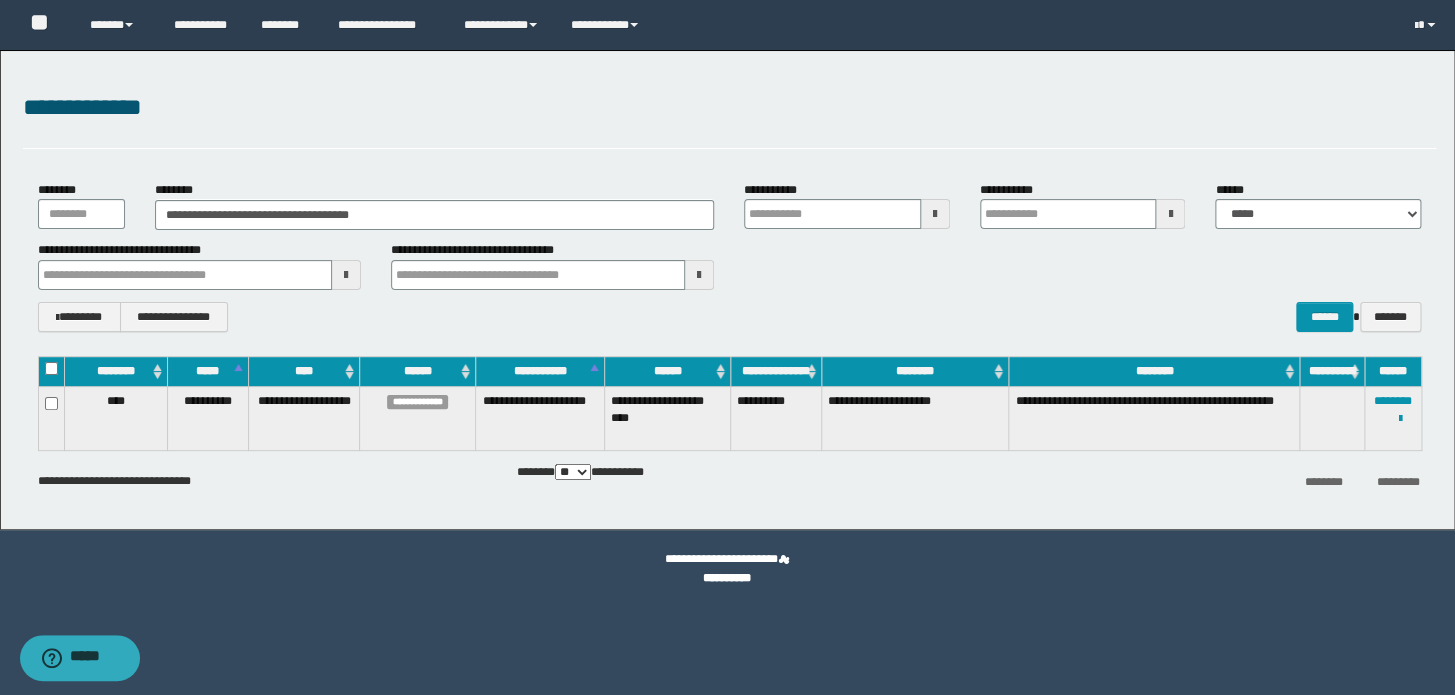 click on "**********" at bounding box center (727, 290) 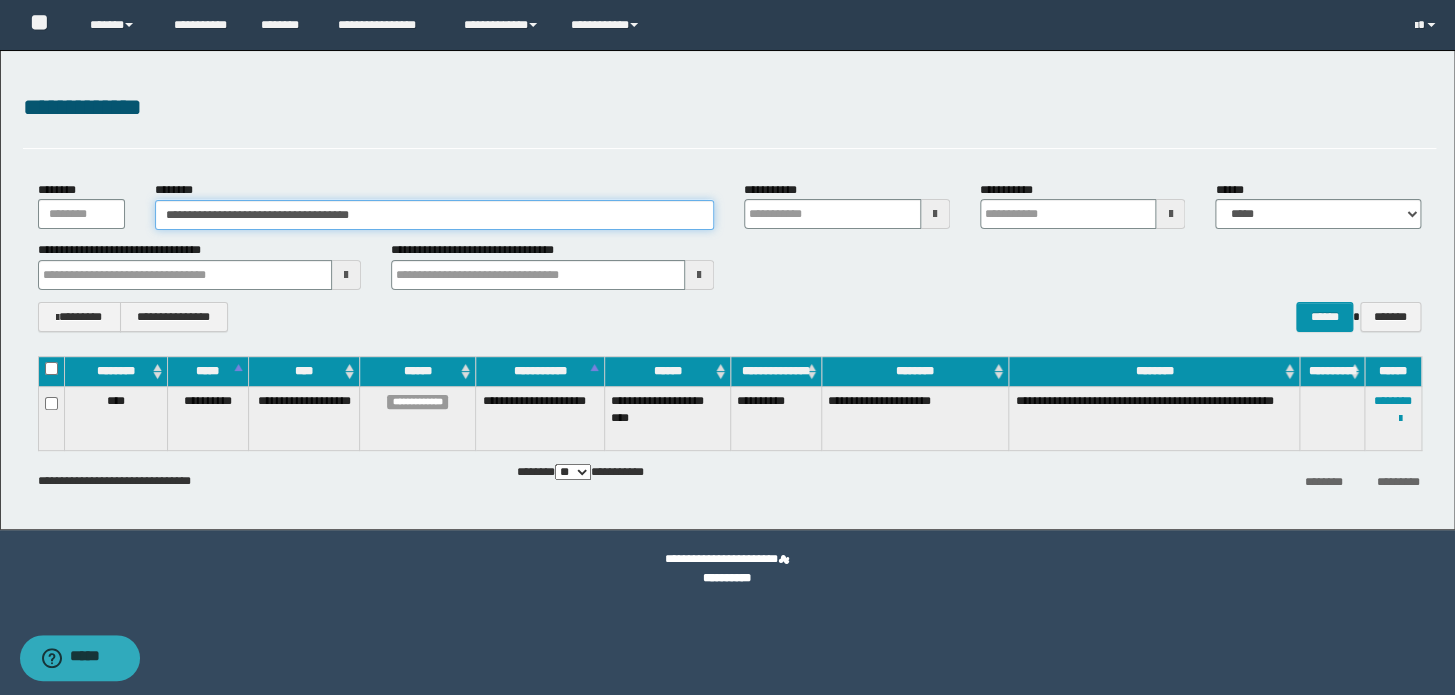click on "**********" at bounding box center [434, 215] 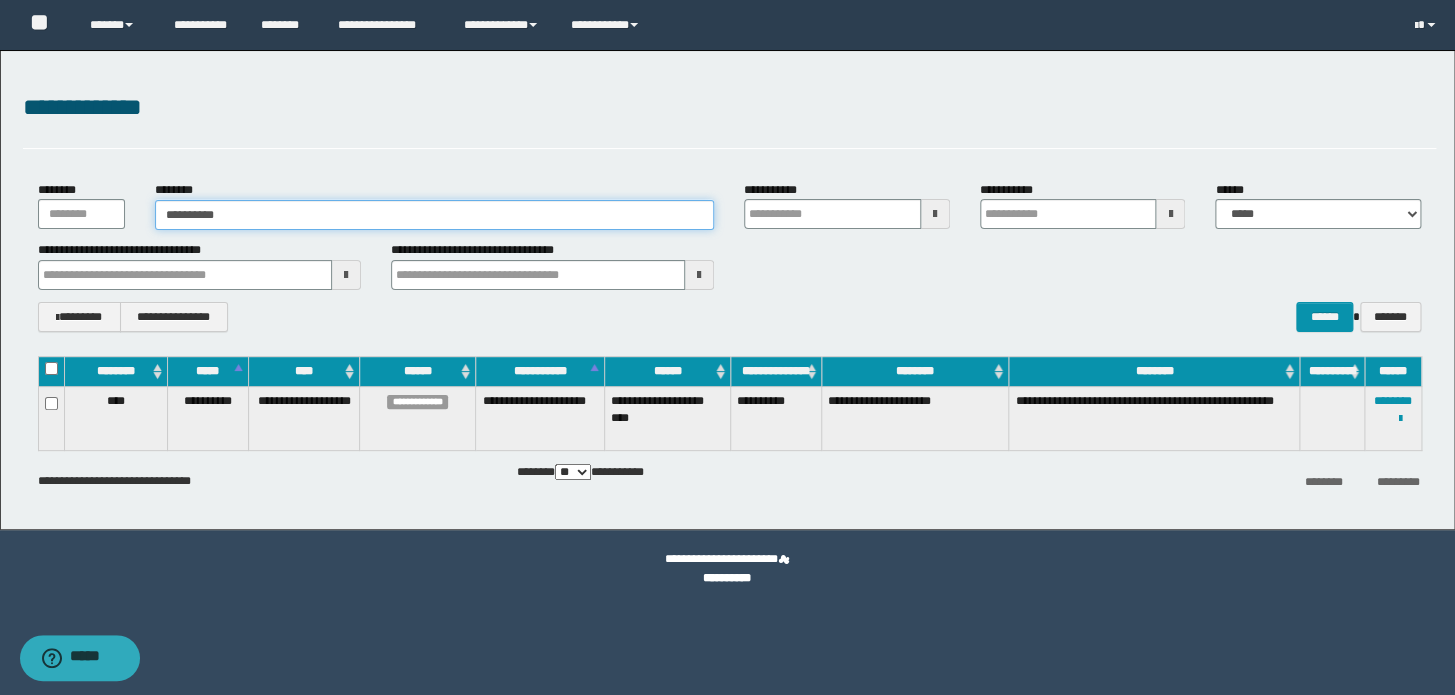 type 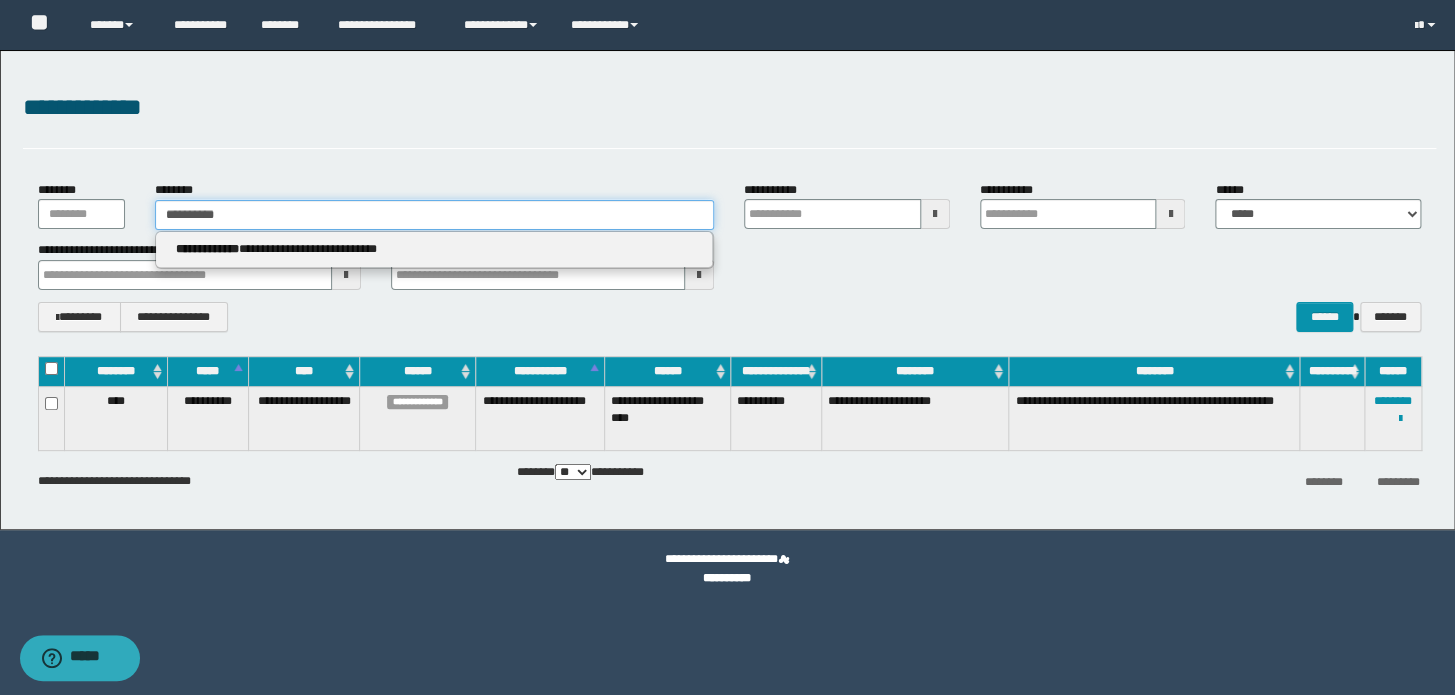 type on "**********" 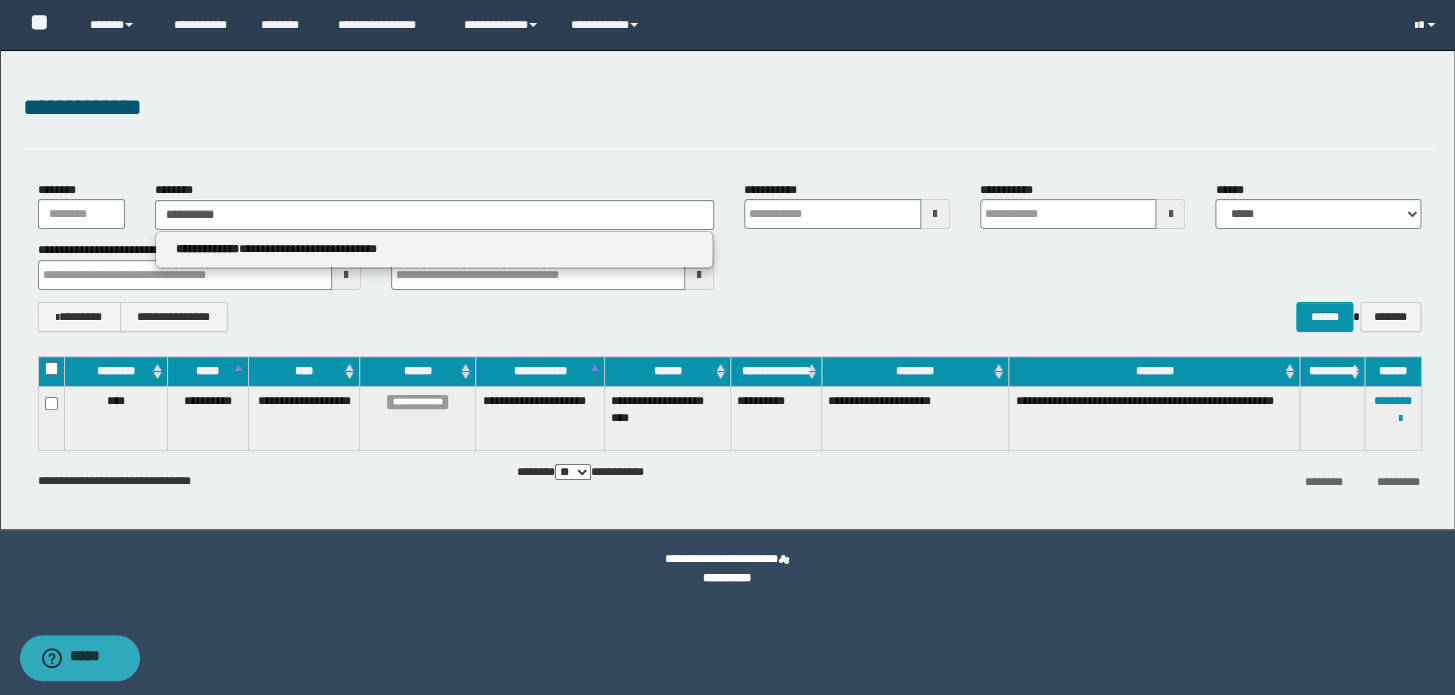 click on "**********" at bounding box center (434, 249) 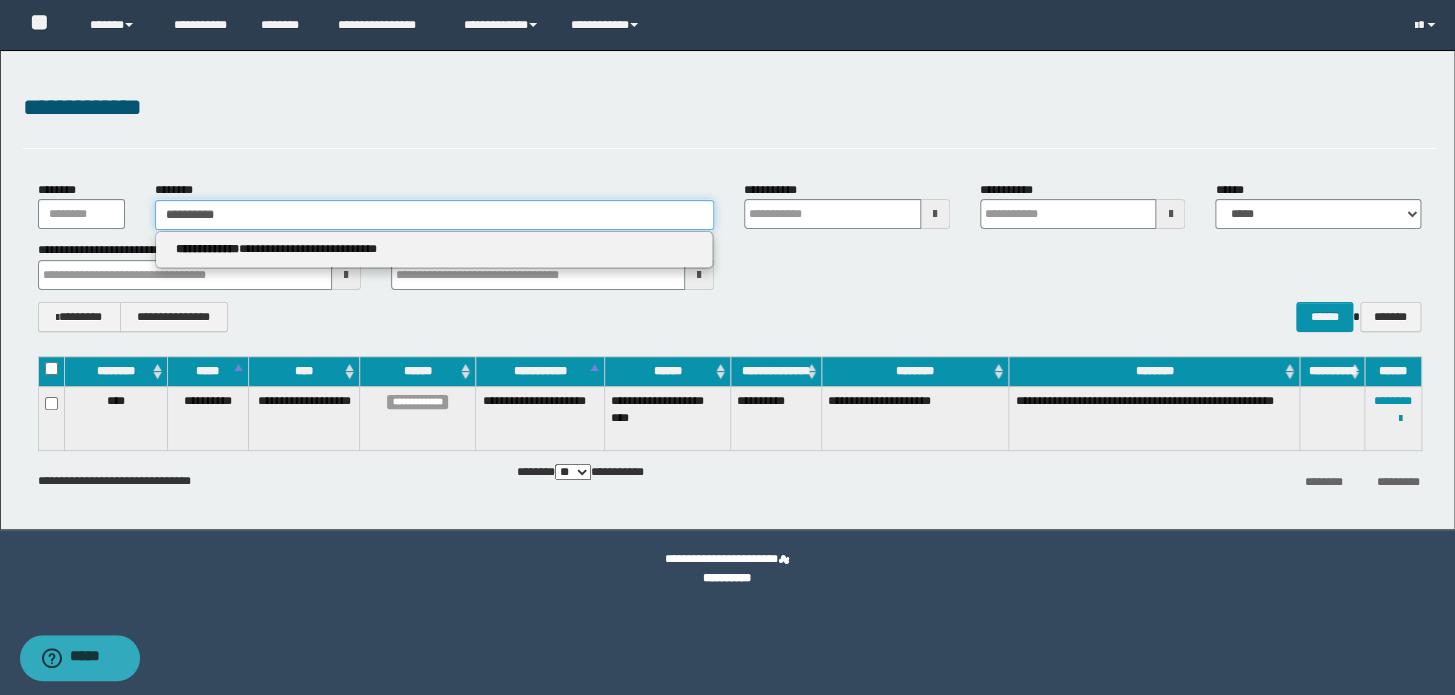 type 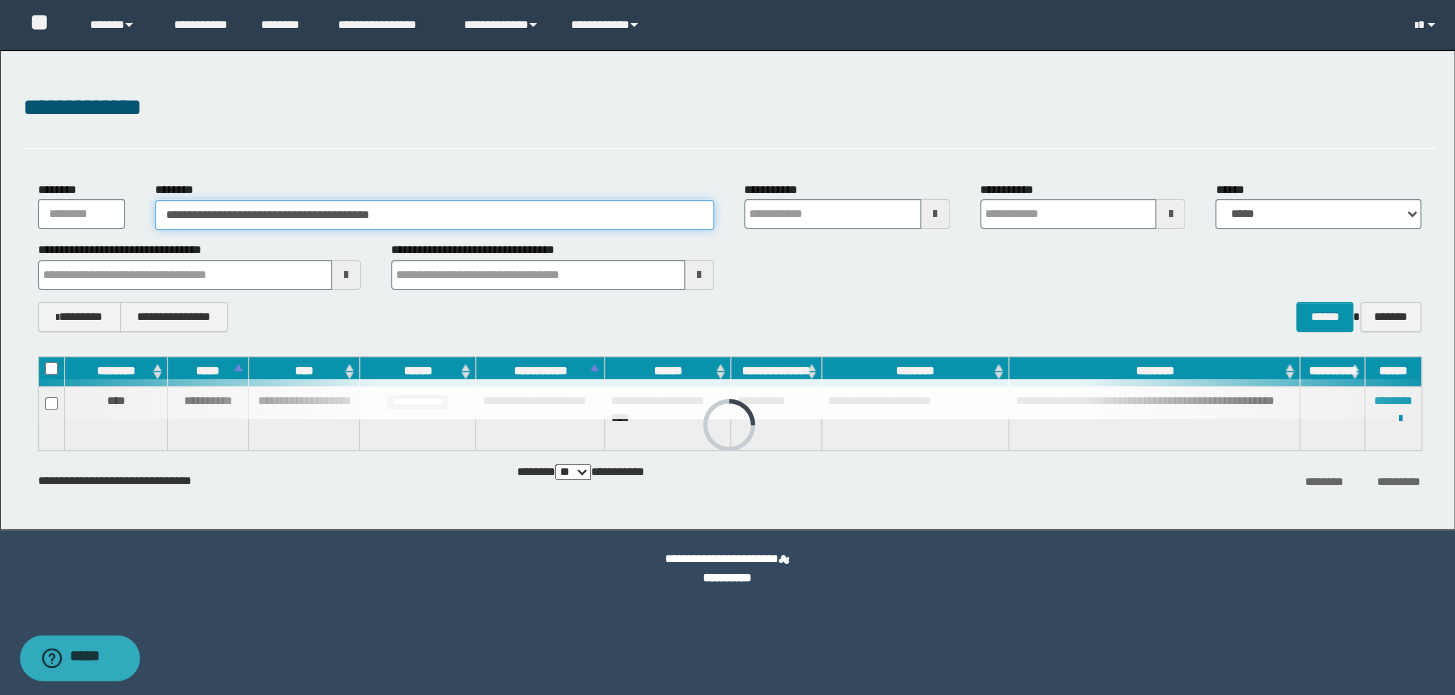 type 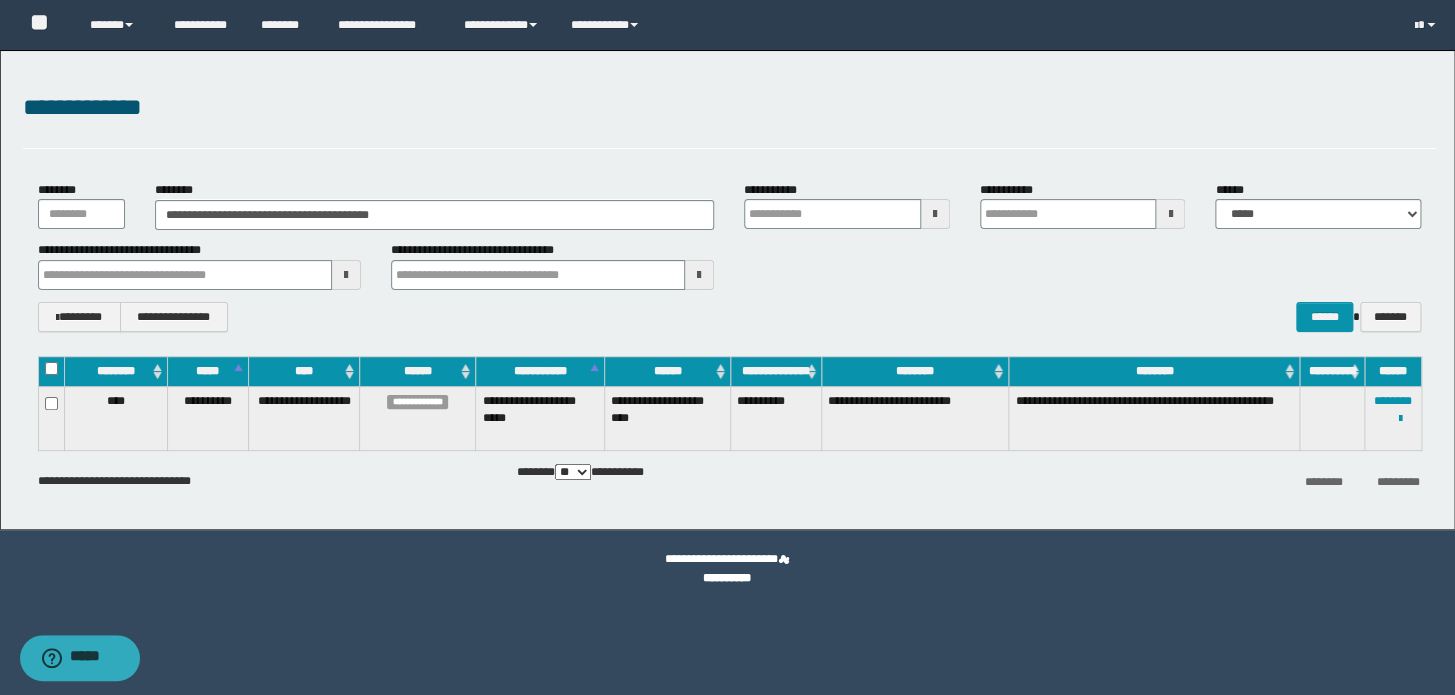 click on "**********" at bounding box center (1393, 419) 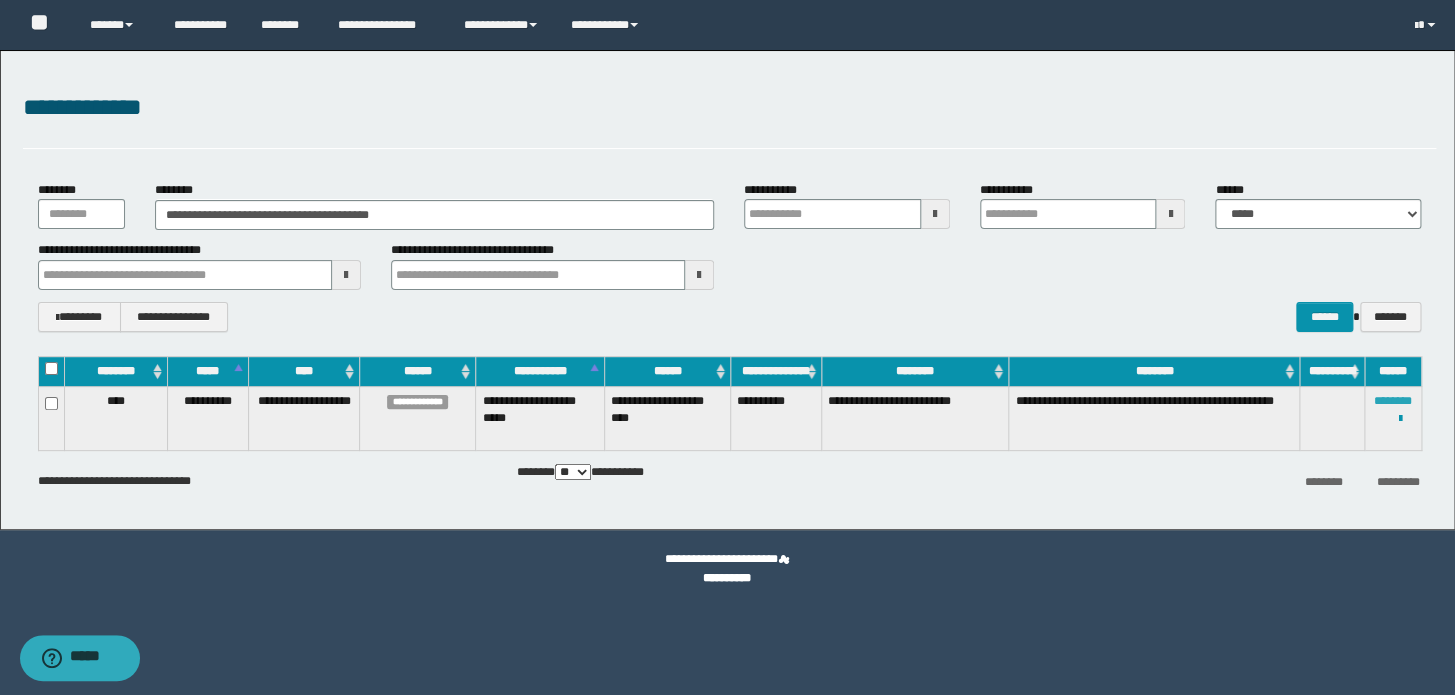 click on "********" at bounding box center (1393, 401) 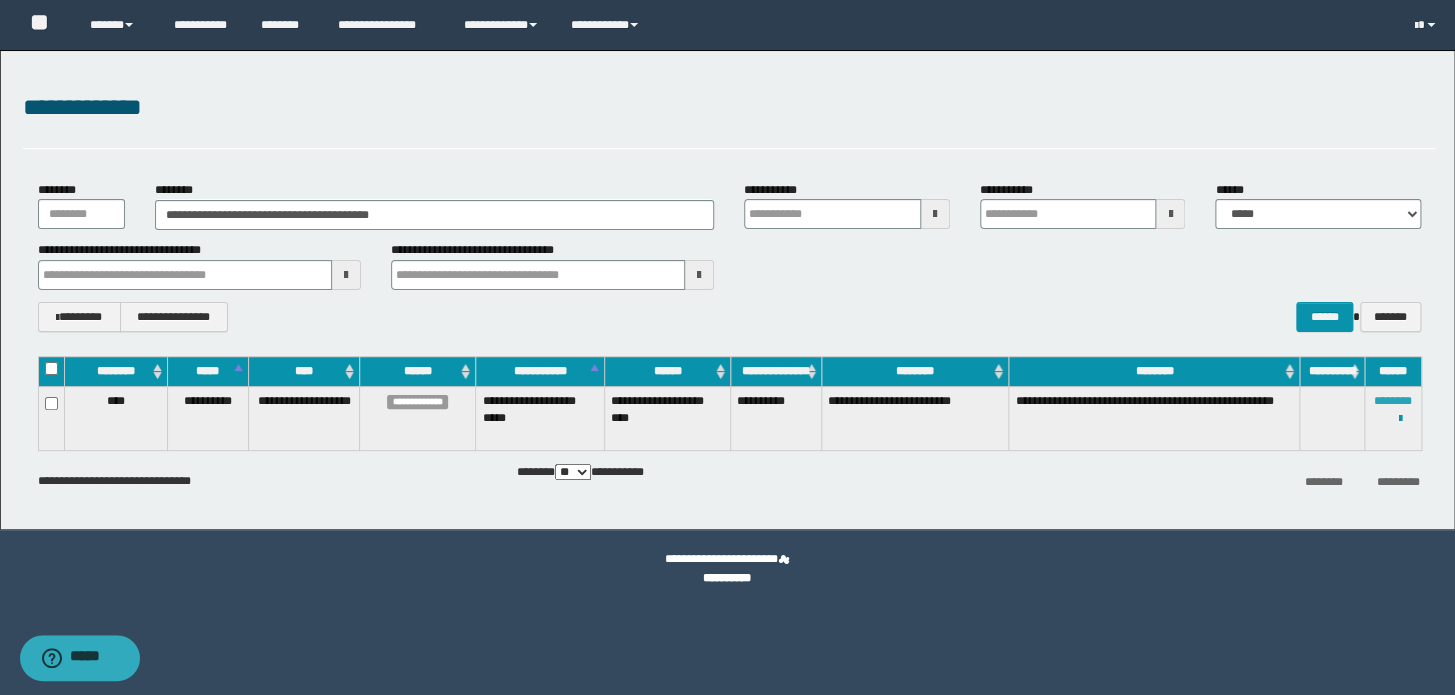 type 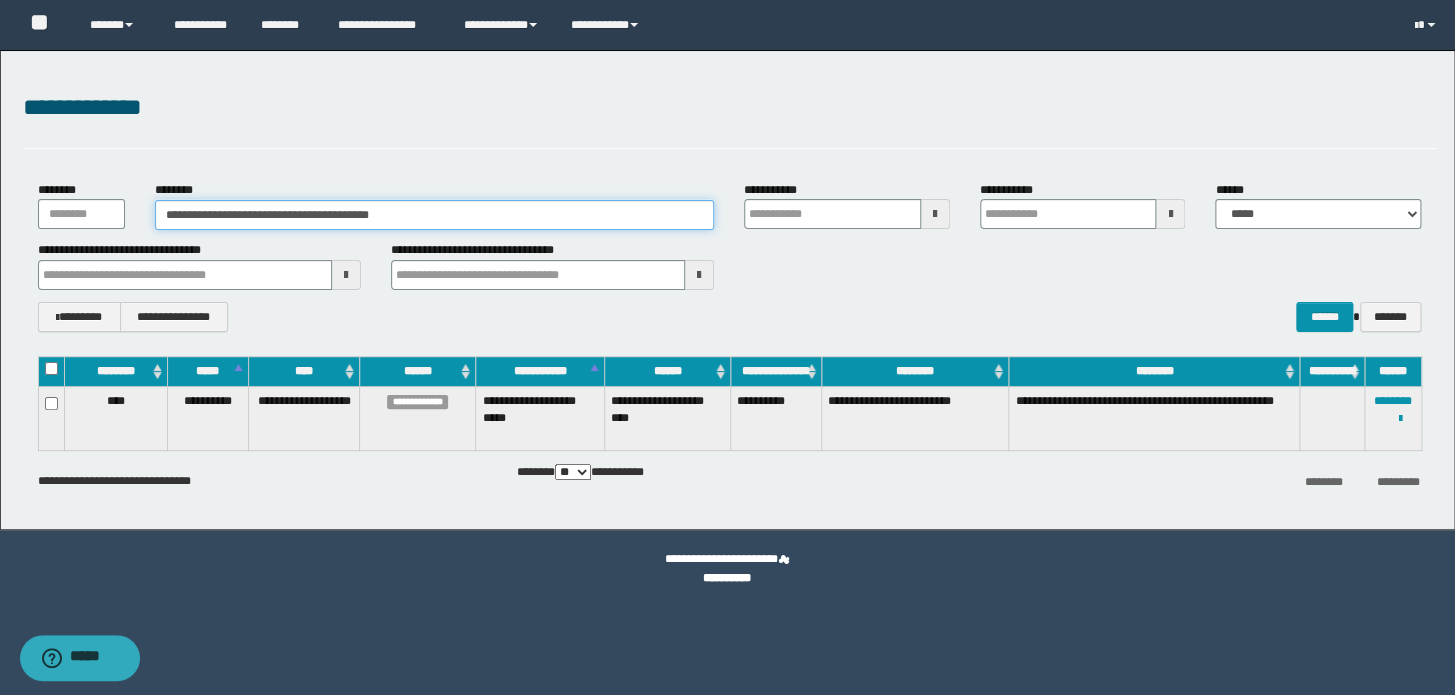 click on "**********" at bounding box center (434, 215) 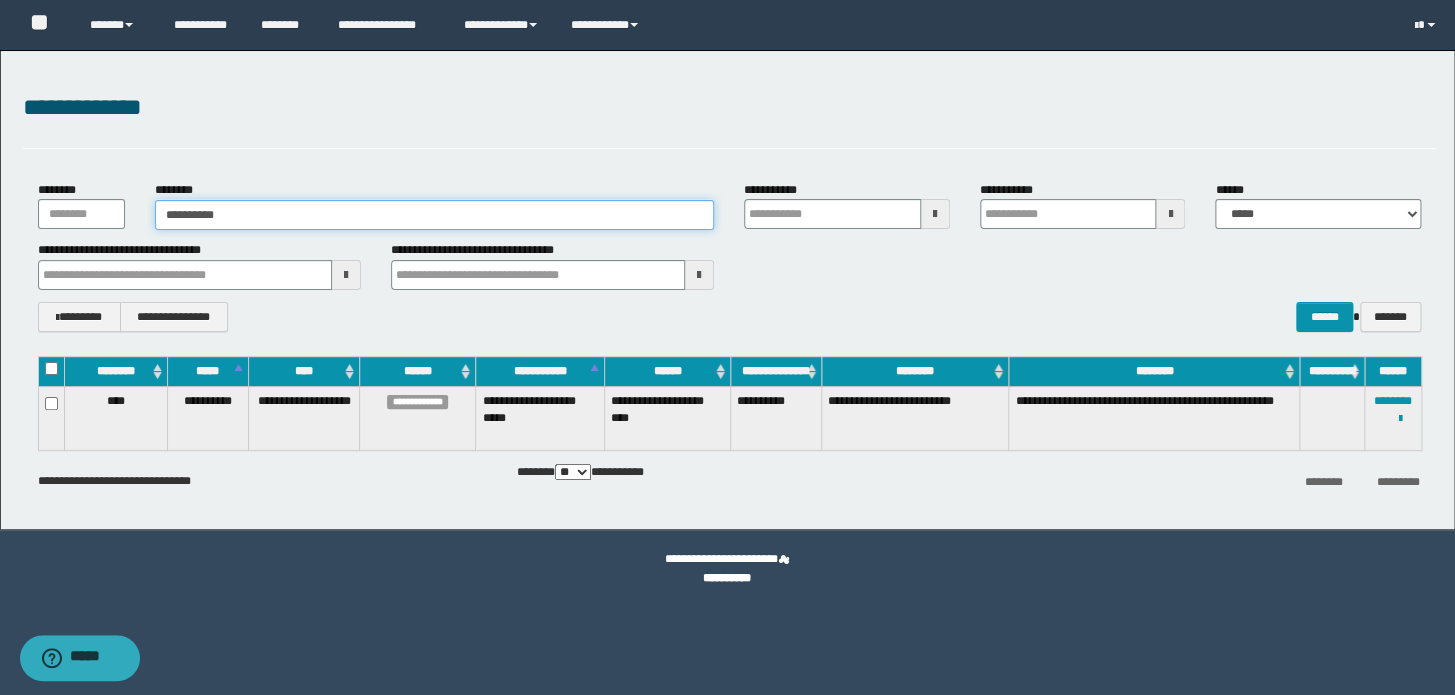 type on "**********" 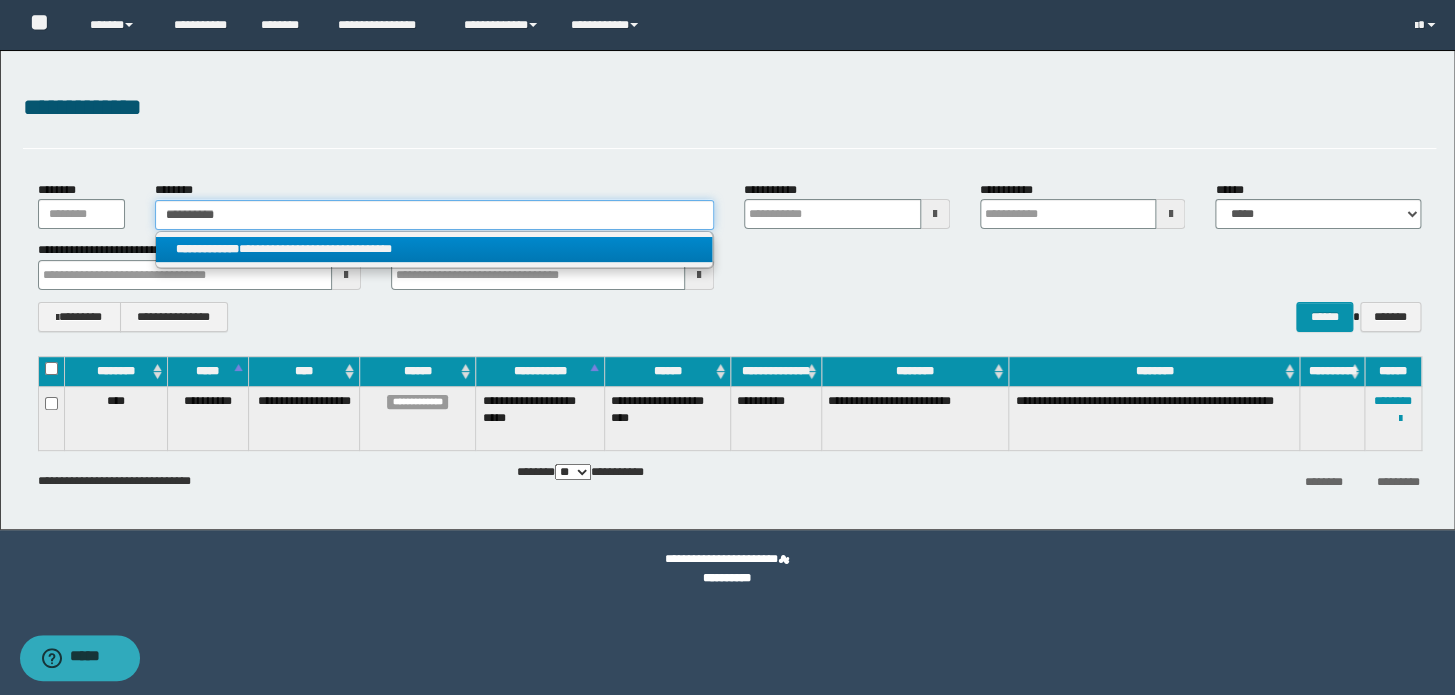 type on "**********" 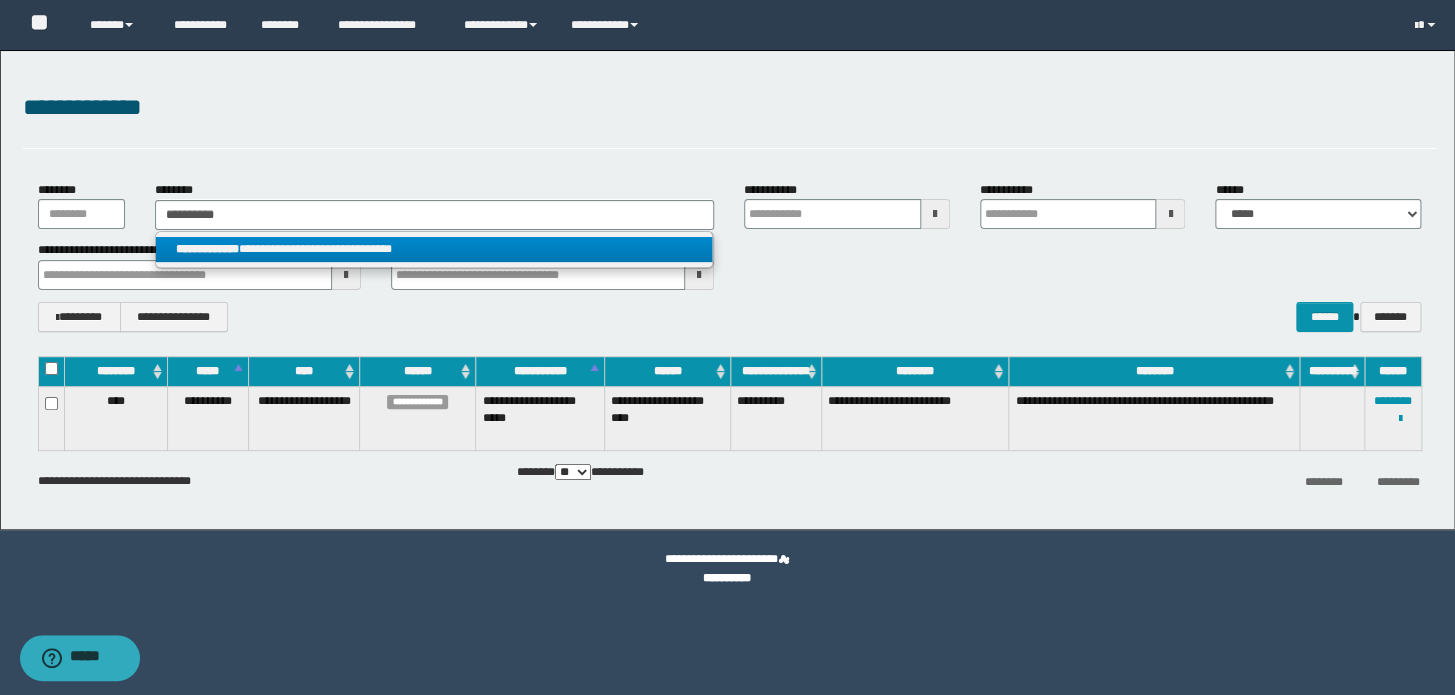click on "**********" at bounding box center (207, 249) 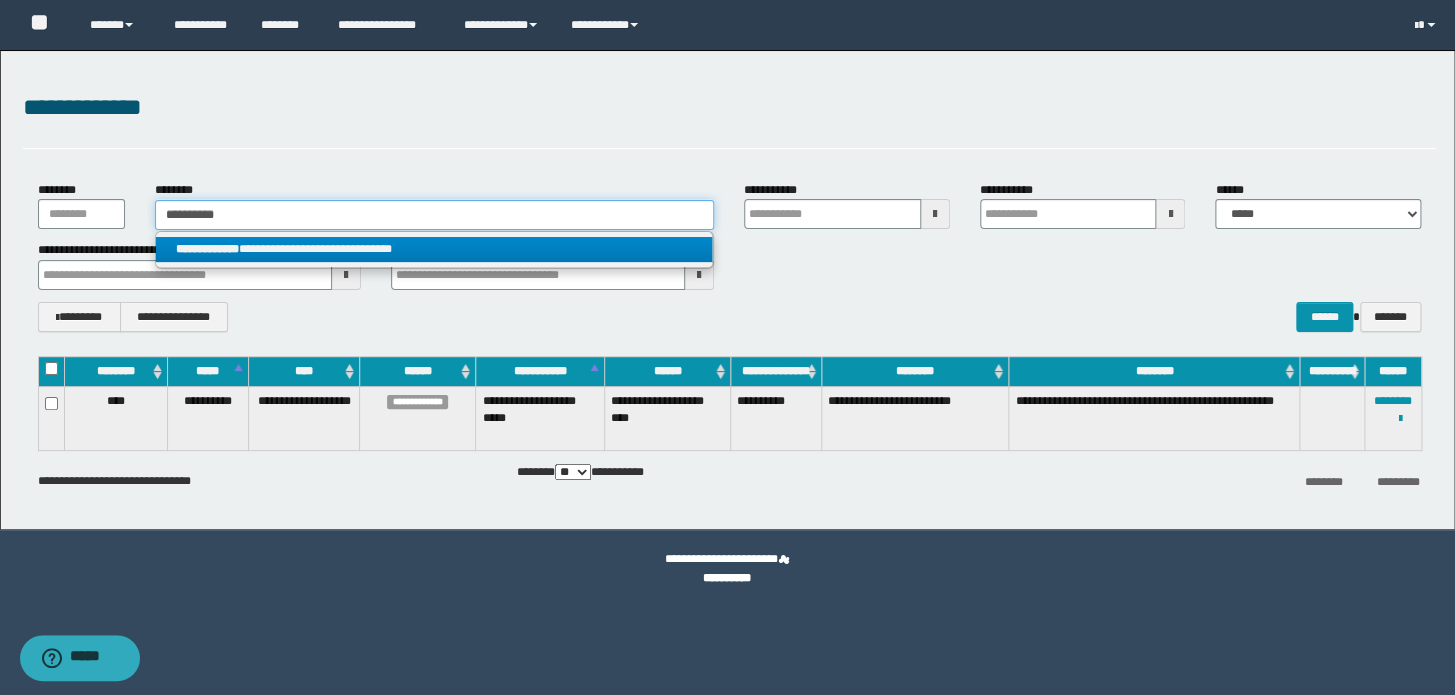 type 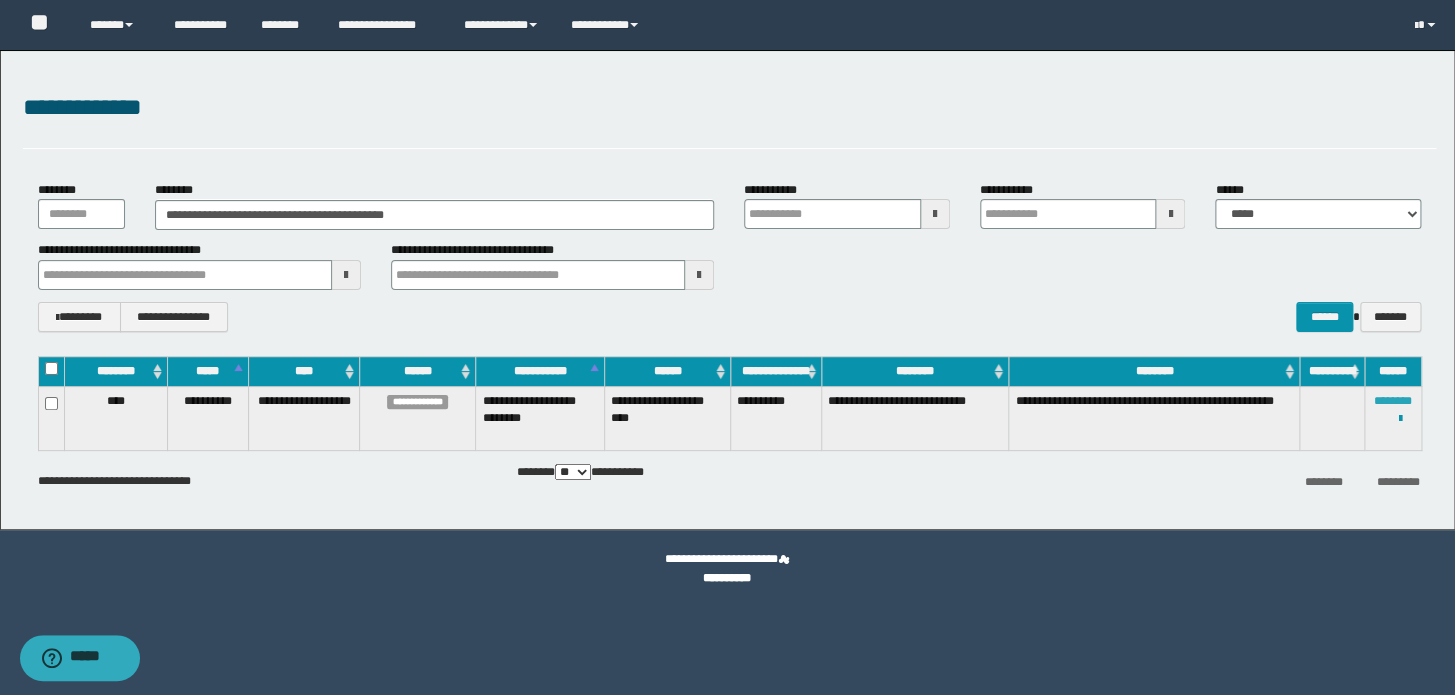 click on "********" at bounding box center [1393, 401] 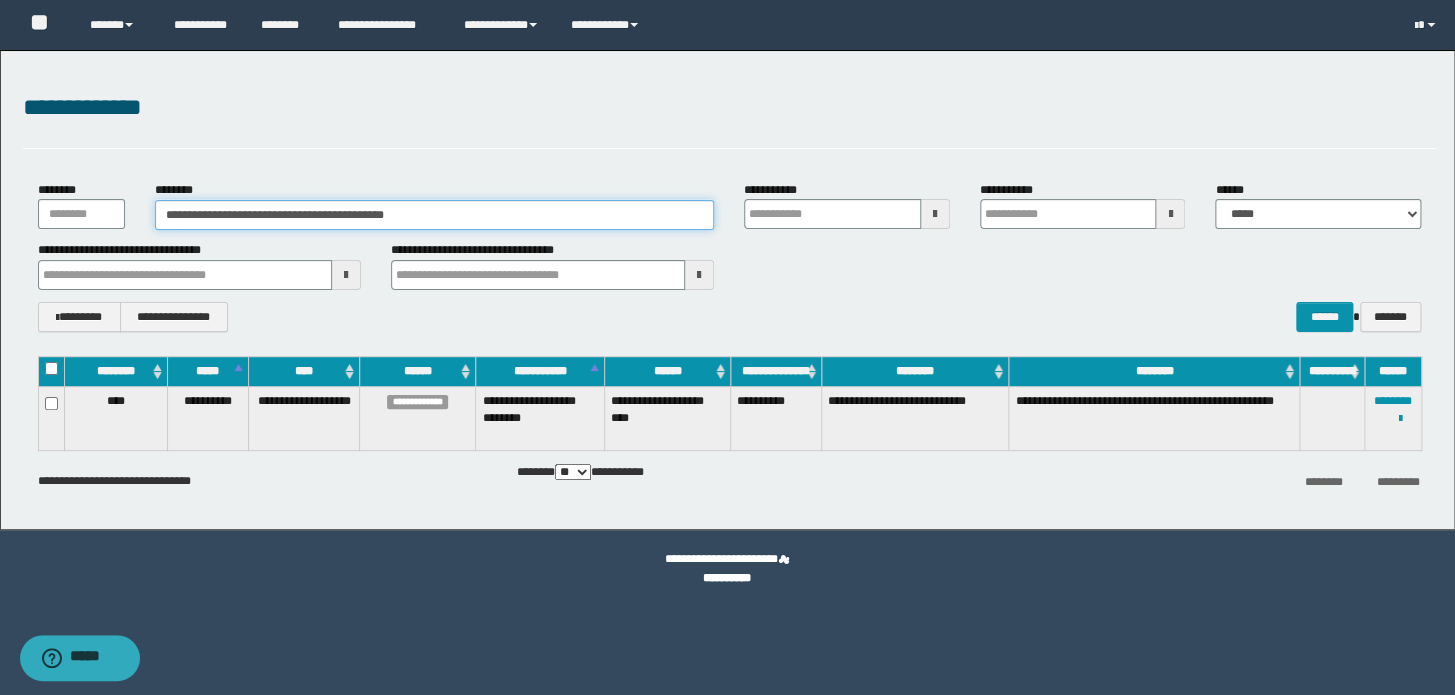 click on "**********" at bounding box center [434, 215] 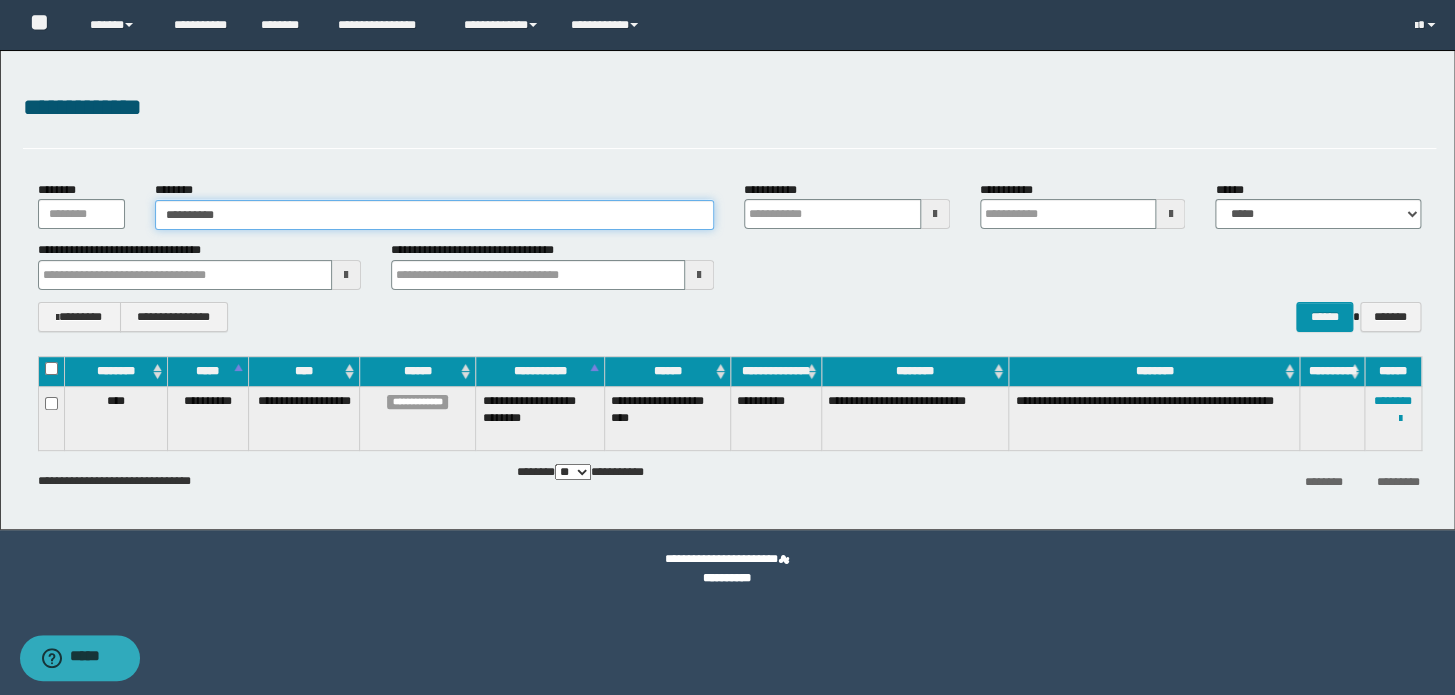 type on "**********" 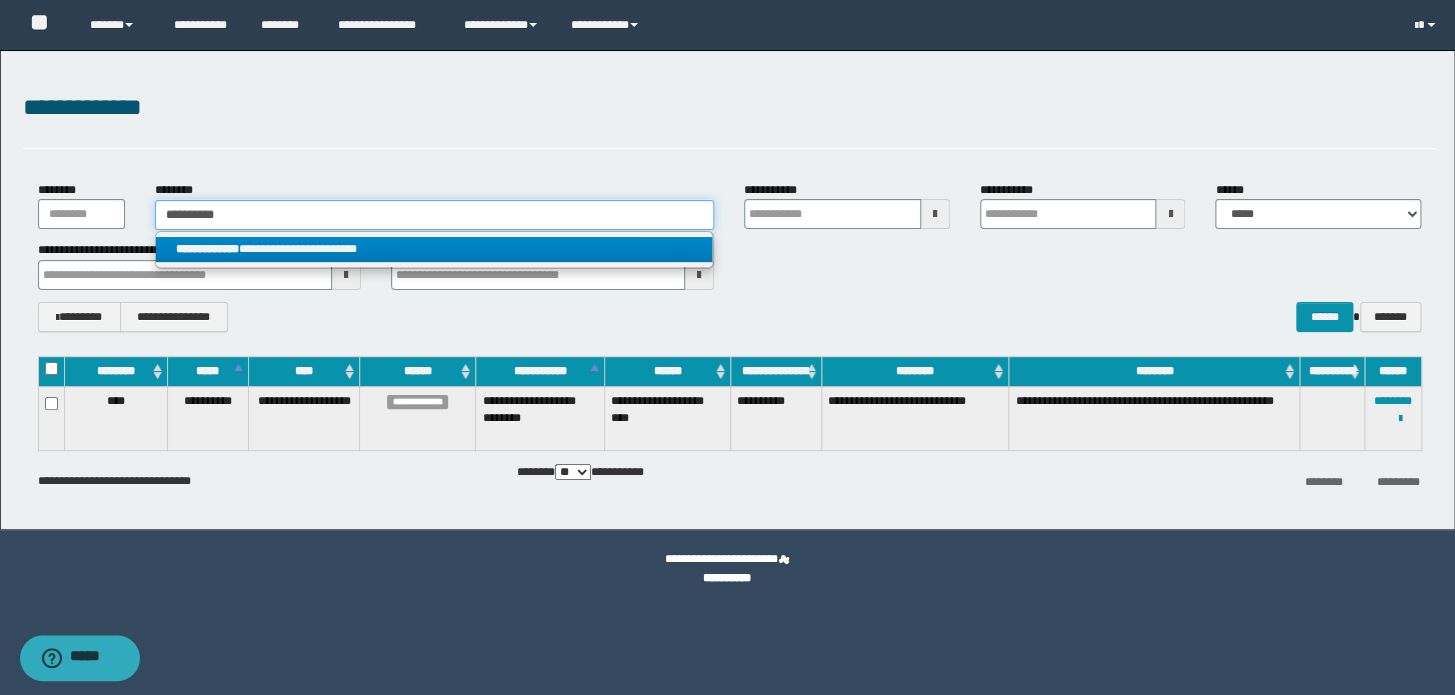 type on "**********" 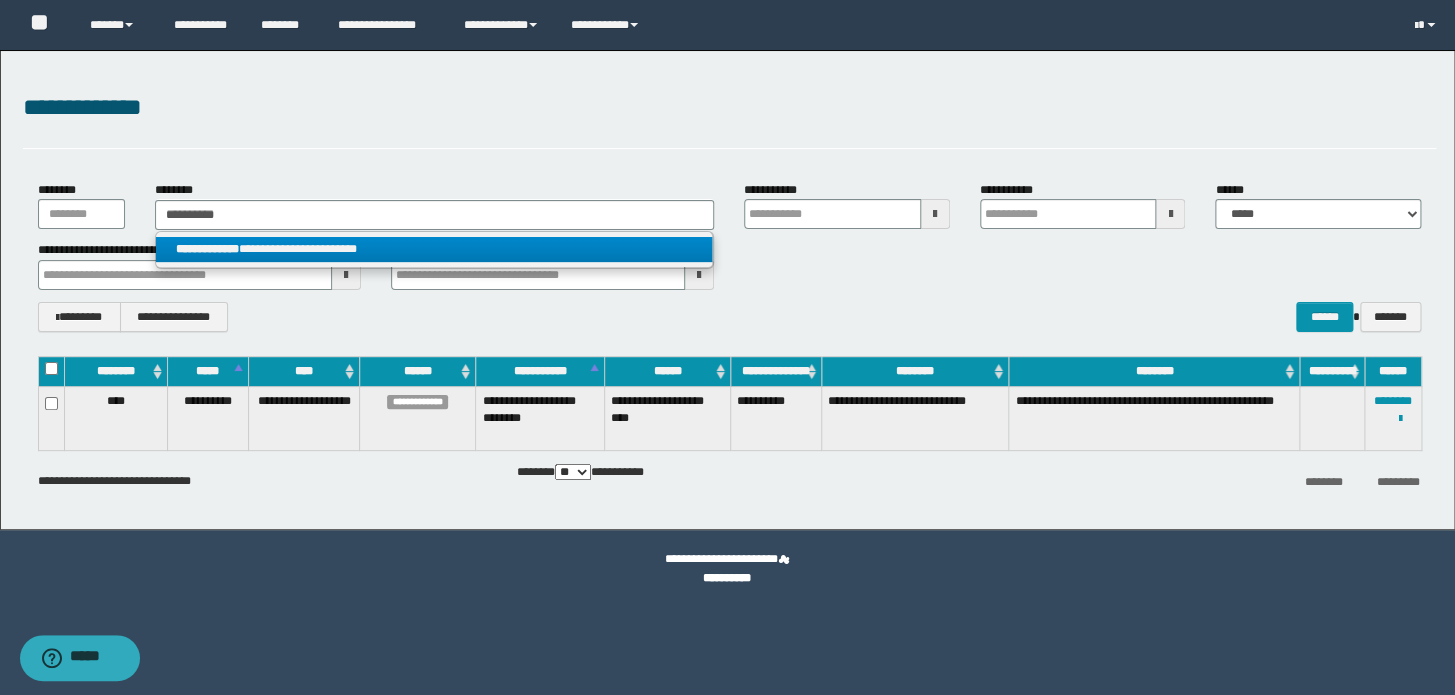 click on "**********" at bounding box center [434, 249] 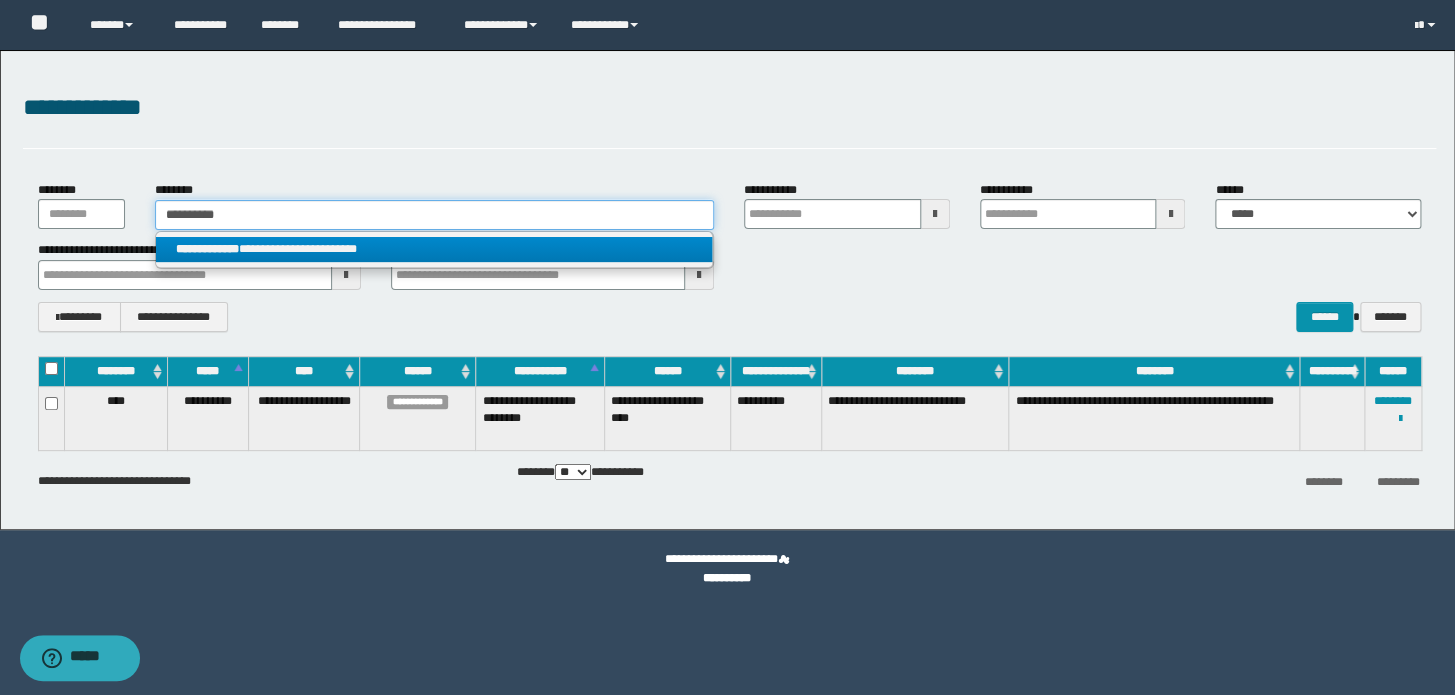 type 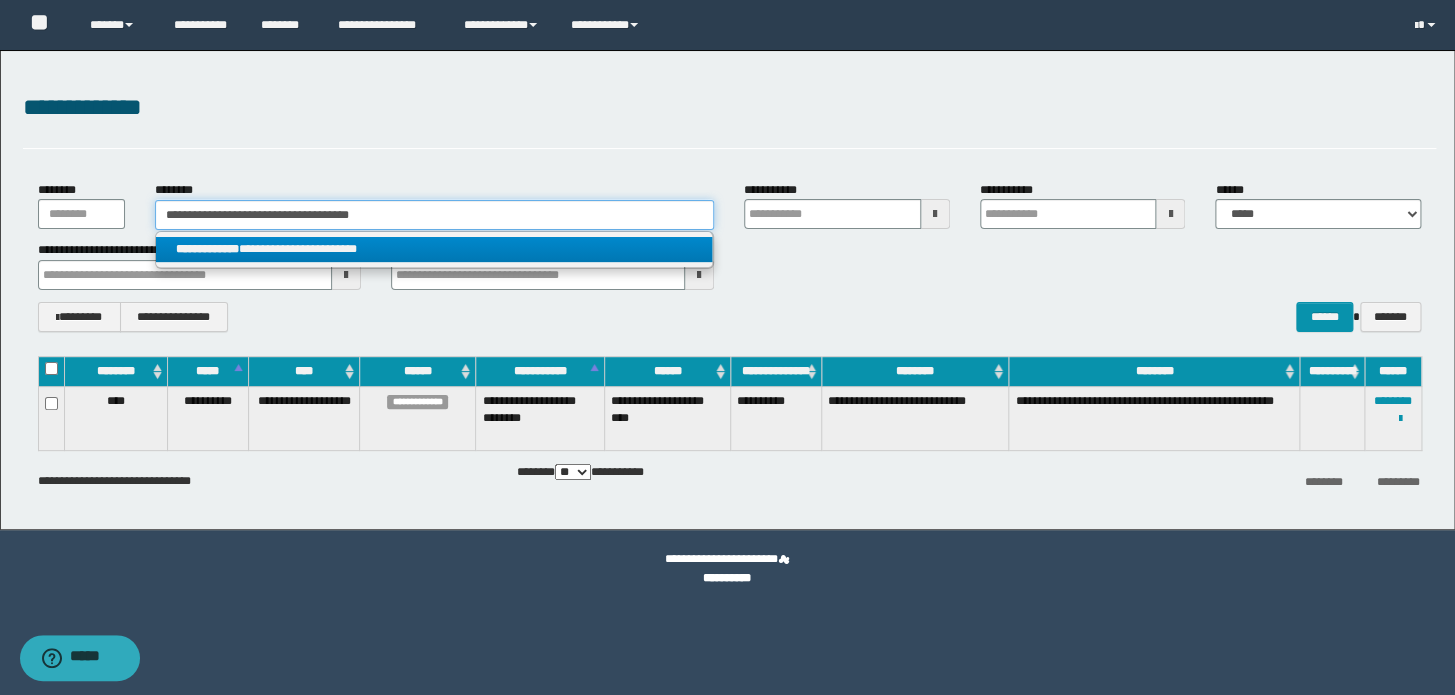 type 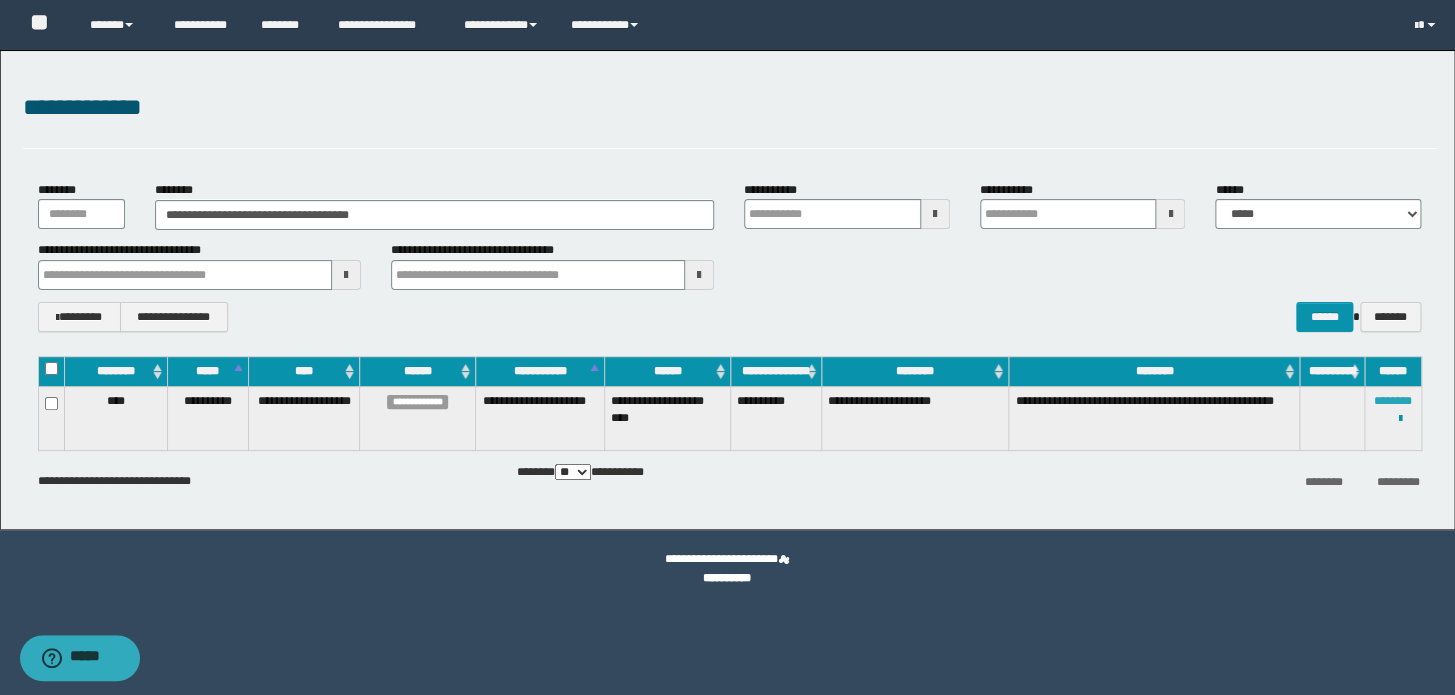 click on "********" at bounding box center [1393, 401] 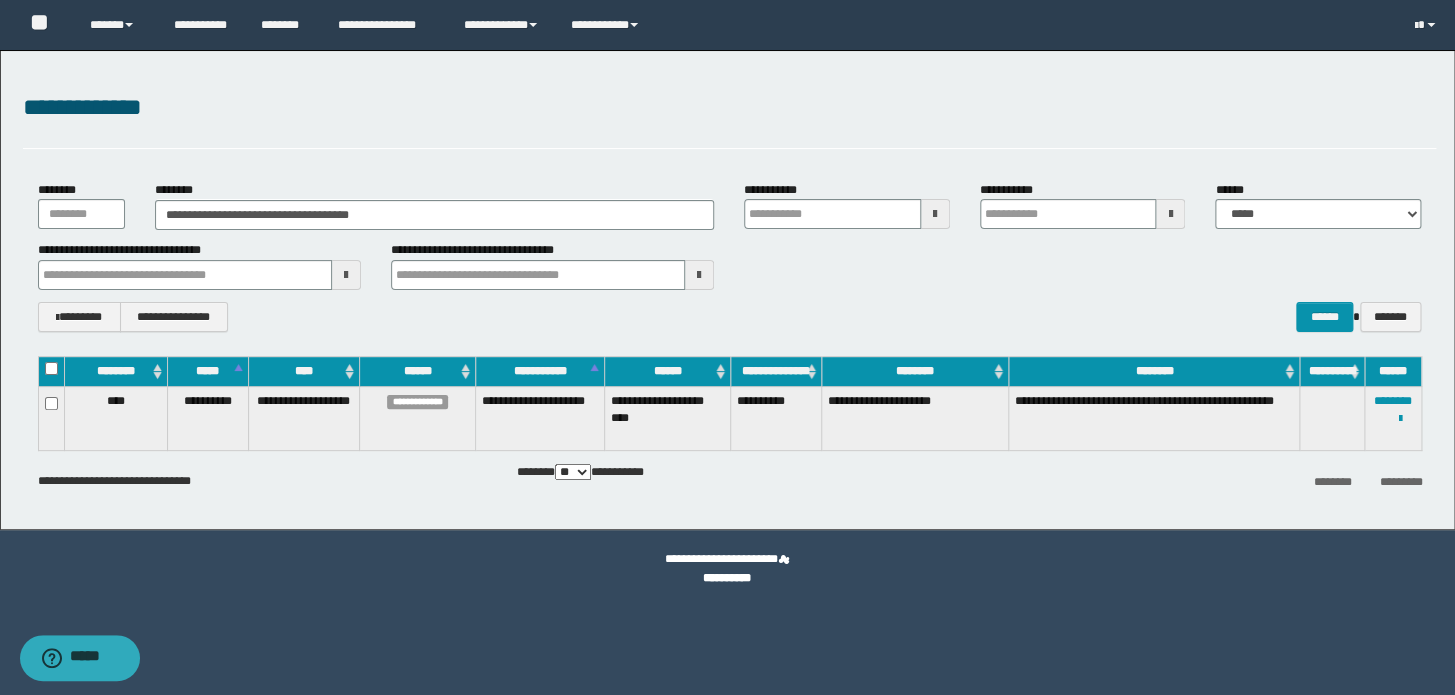 type 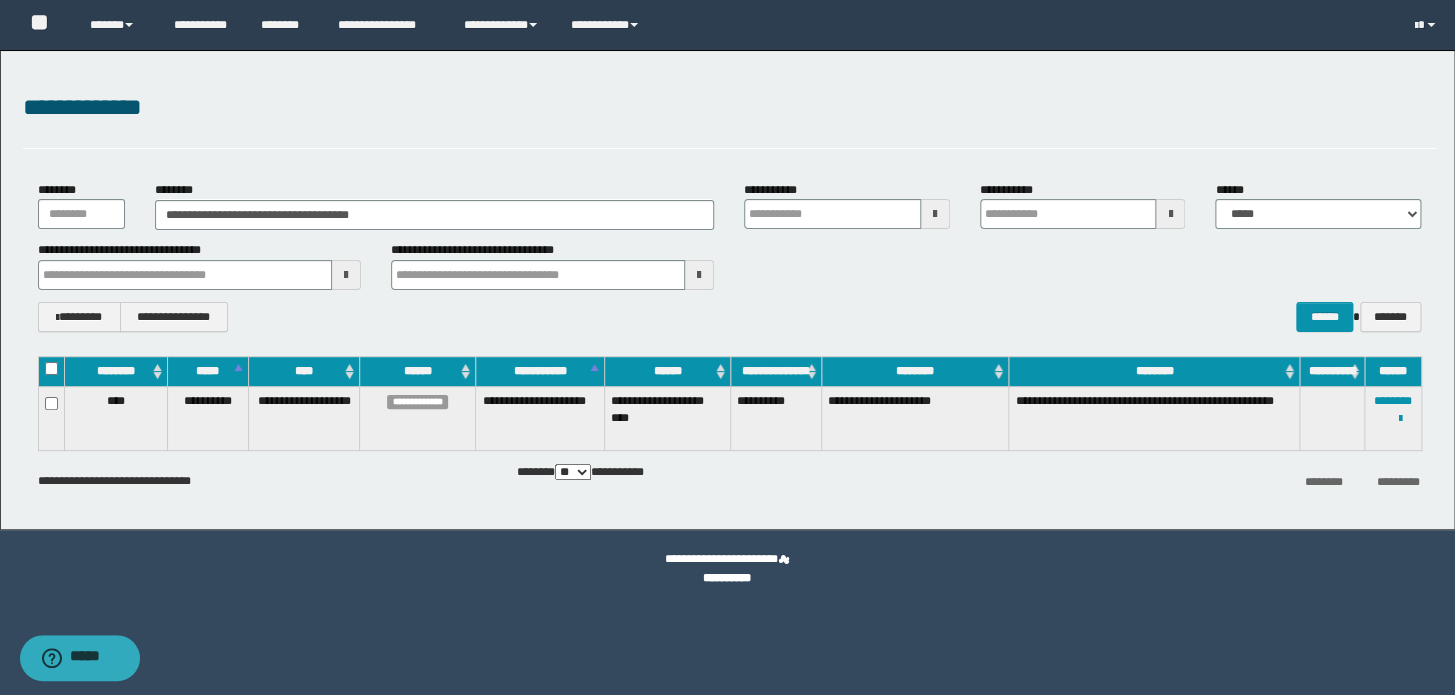 type 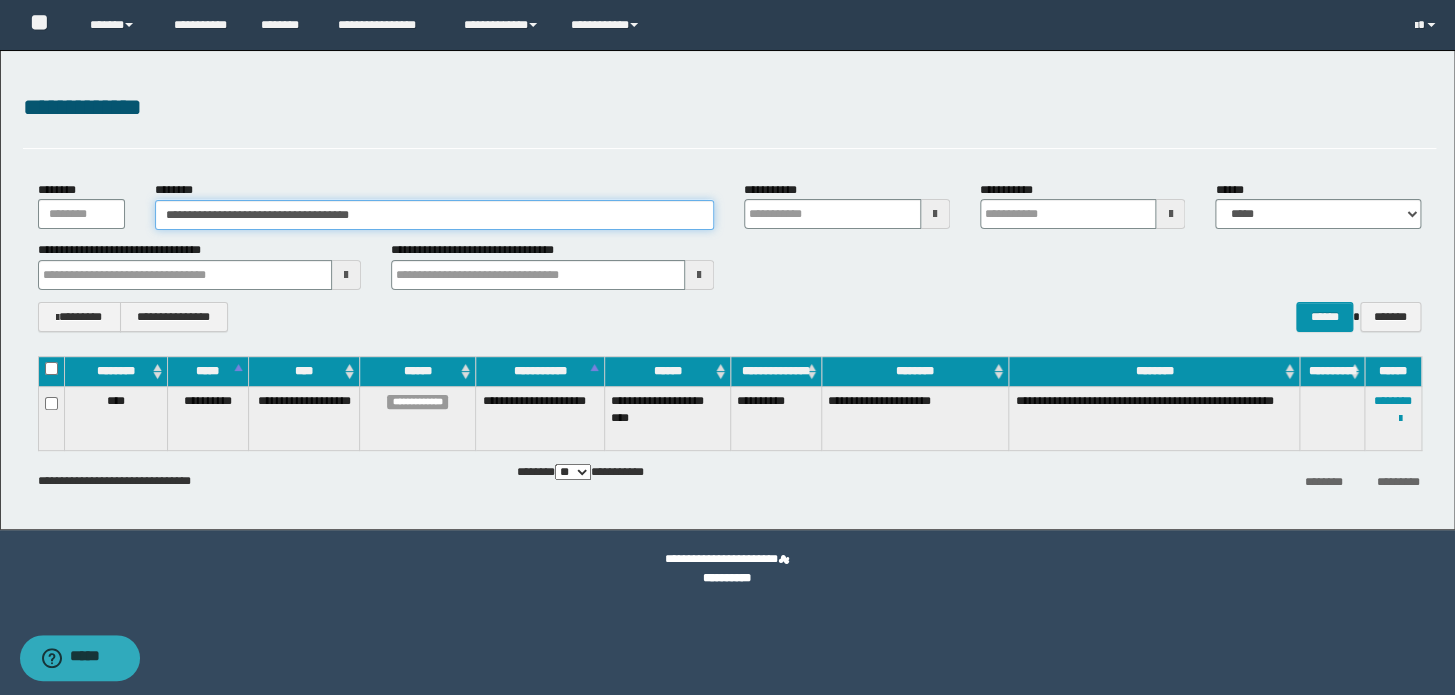 click on "**********" at bounding box center [434, 215] 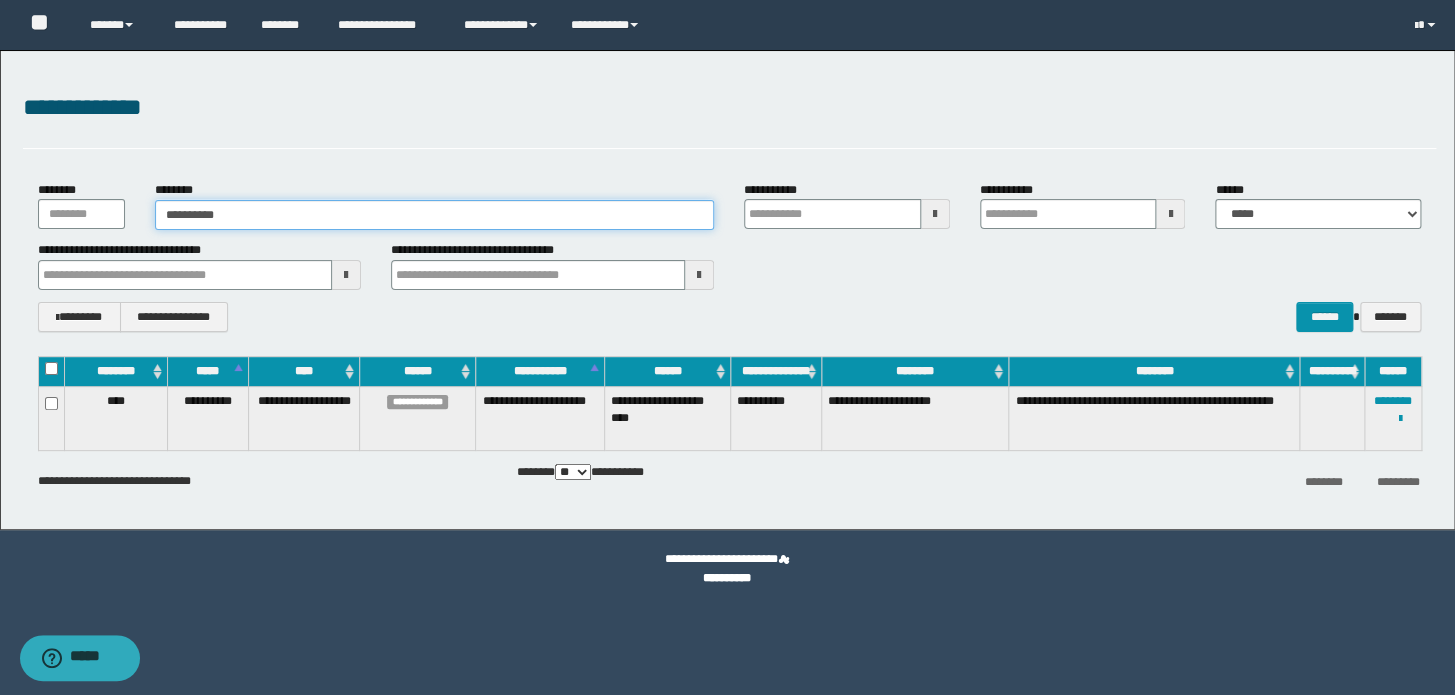 type on "**********" 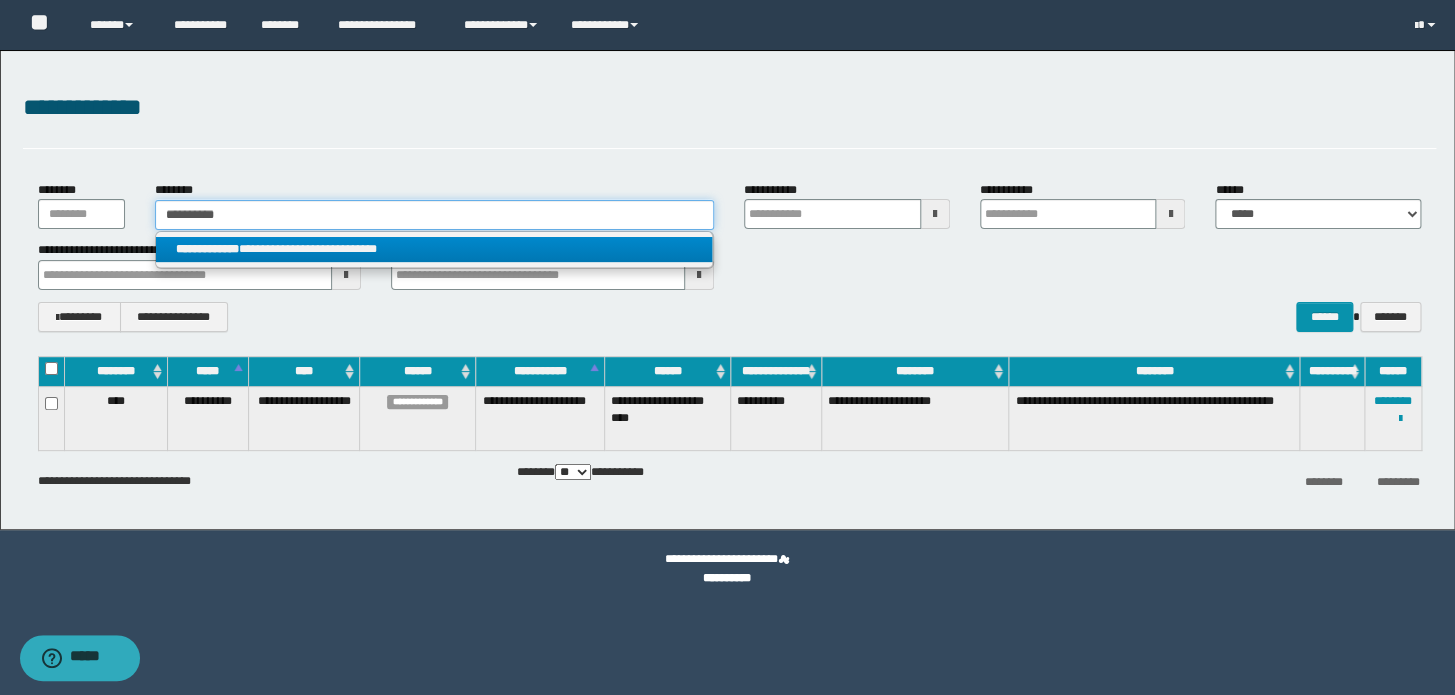 type on "**********" 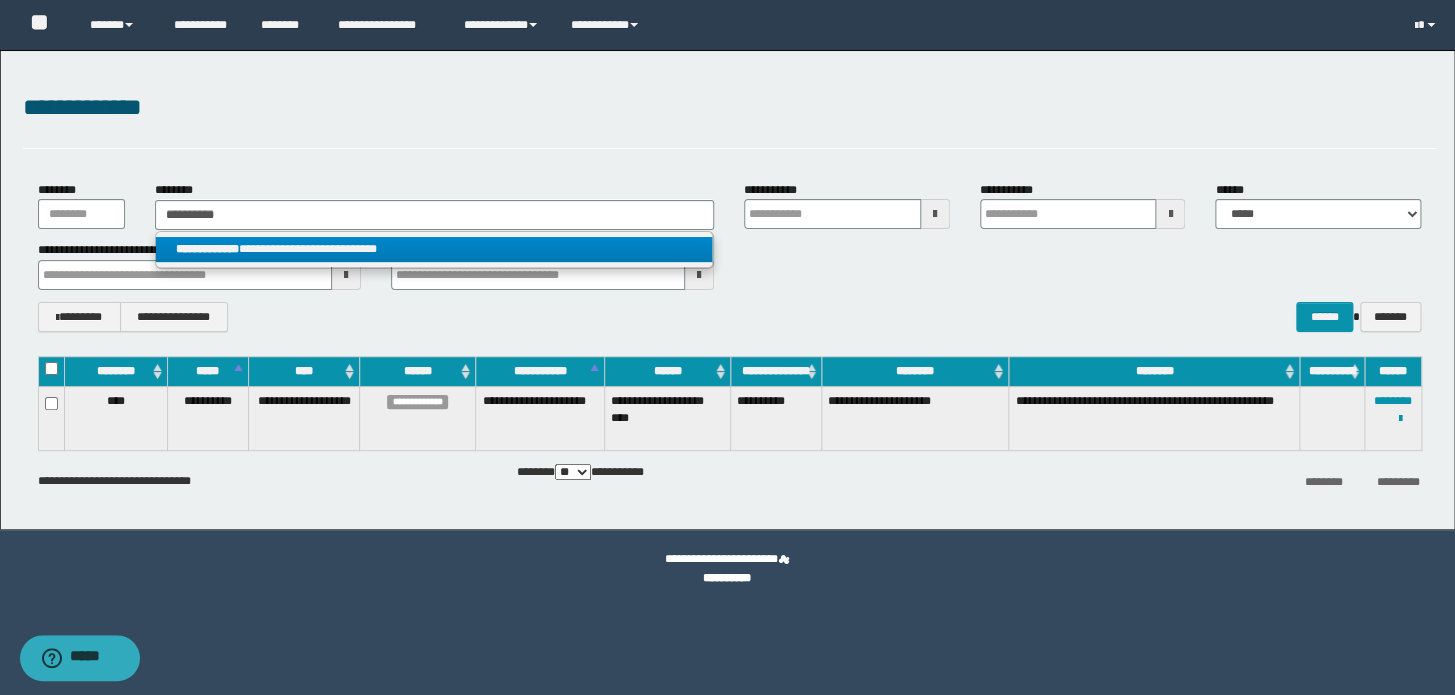 click on "**********" at bounding box center (434, 249) 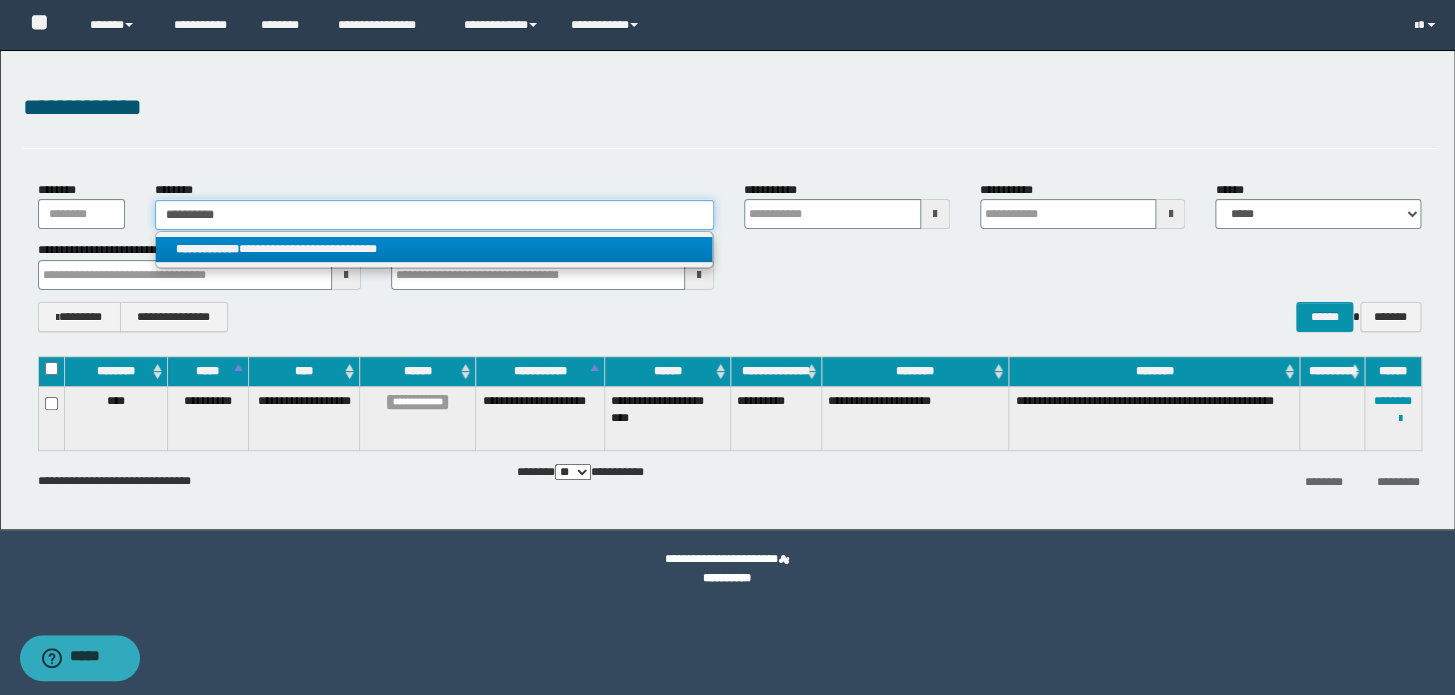 type 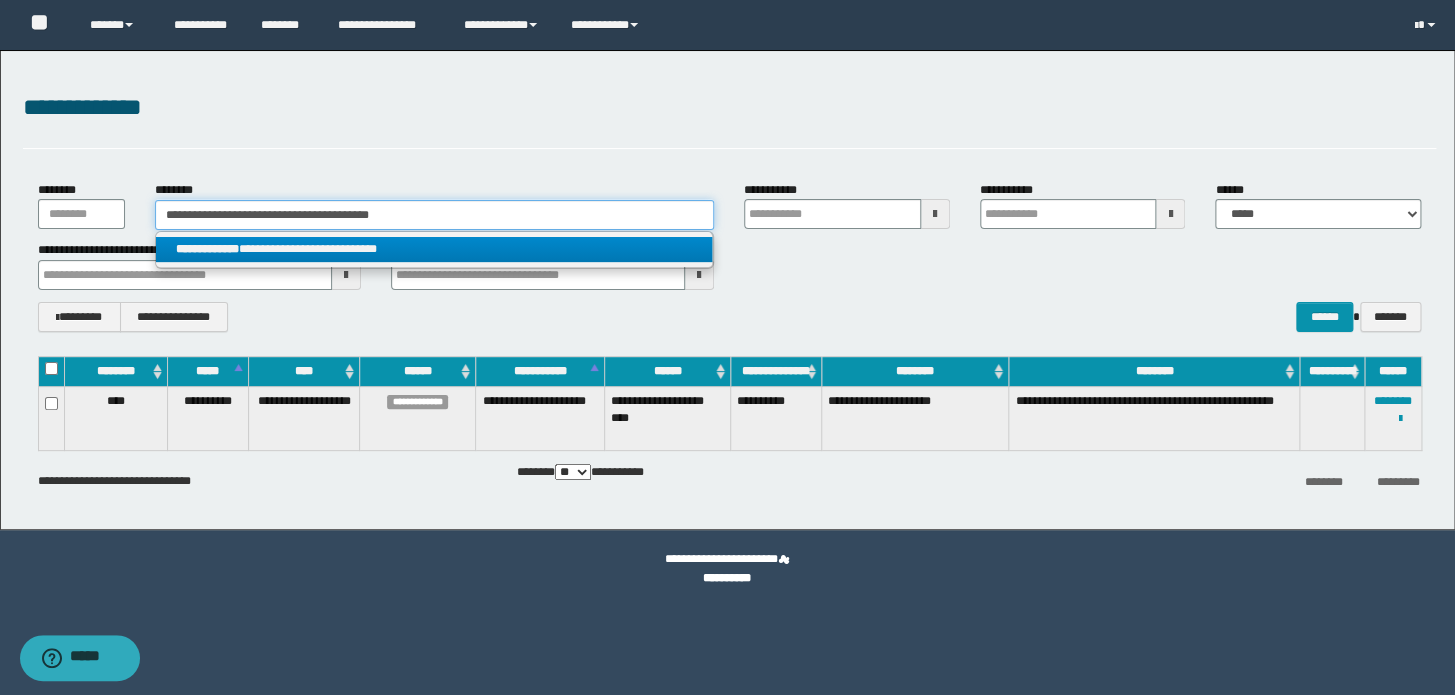 type 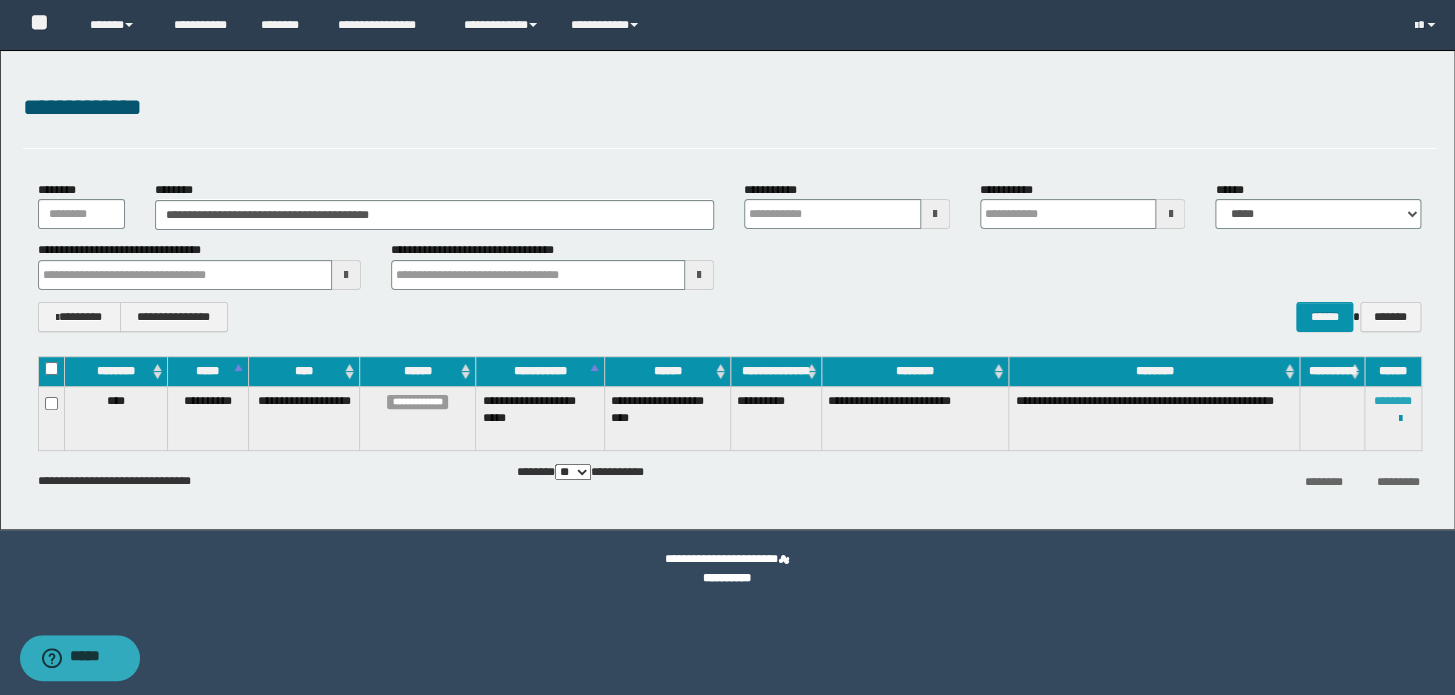 click on "********" at bounding box center (1393, 401) 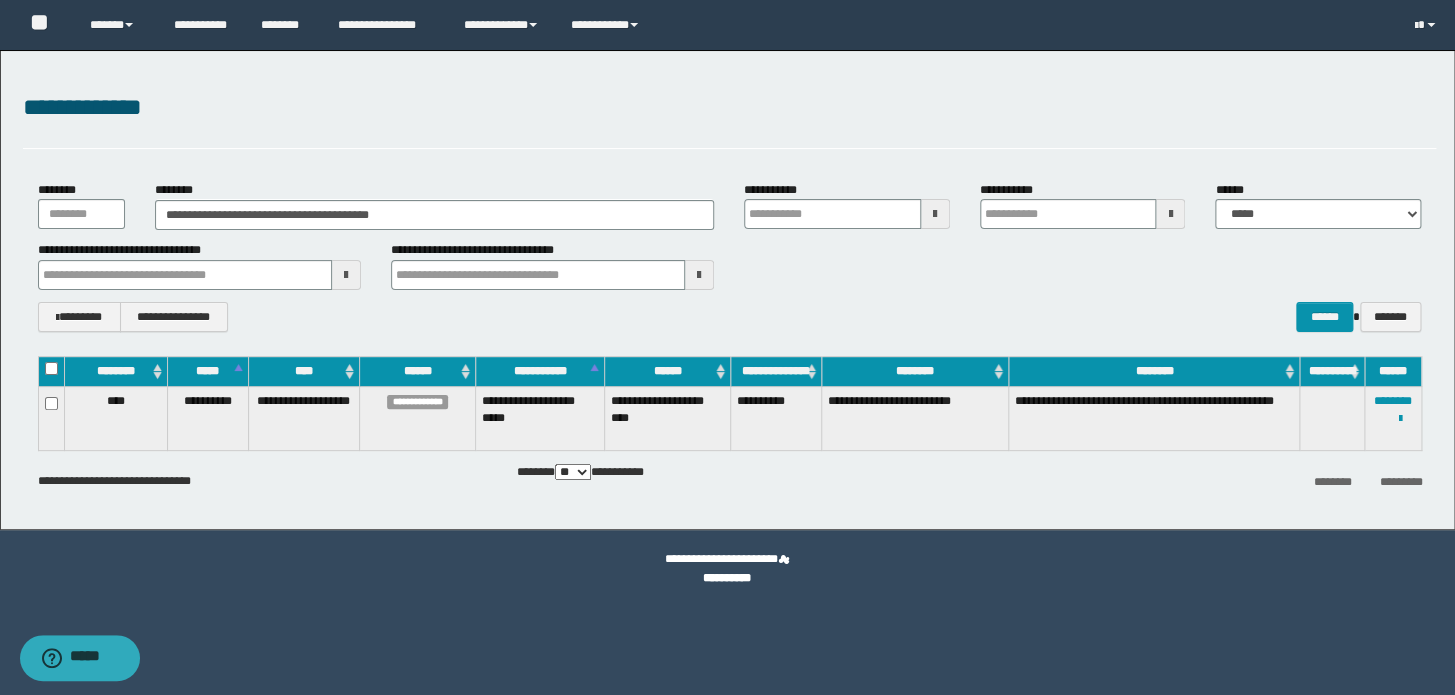 type 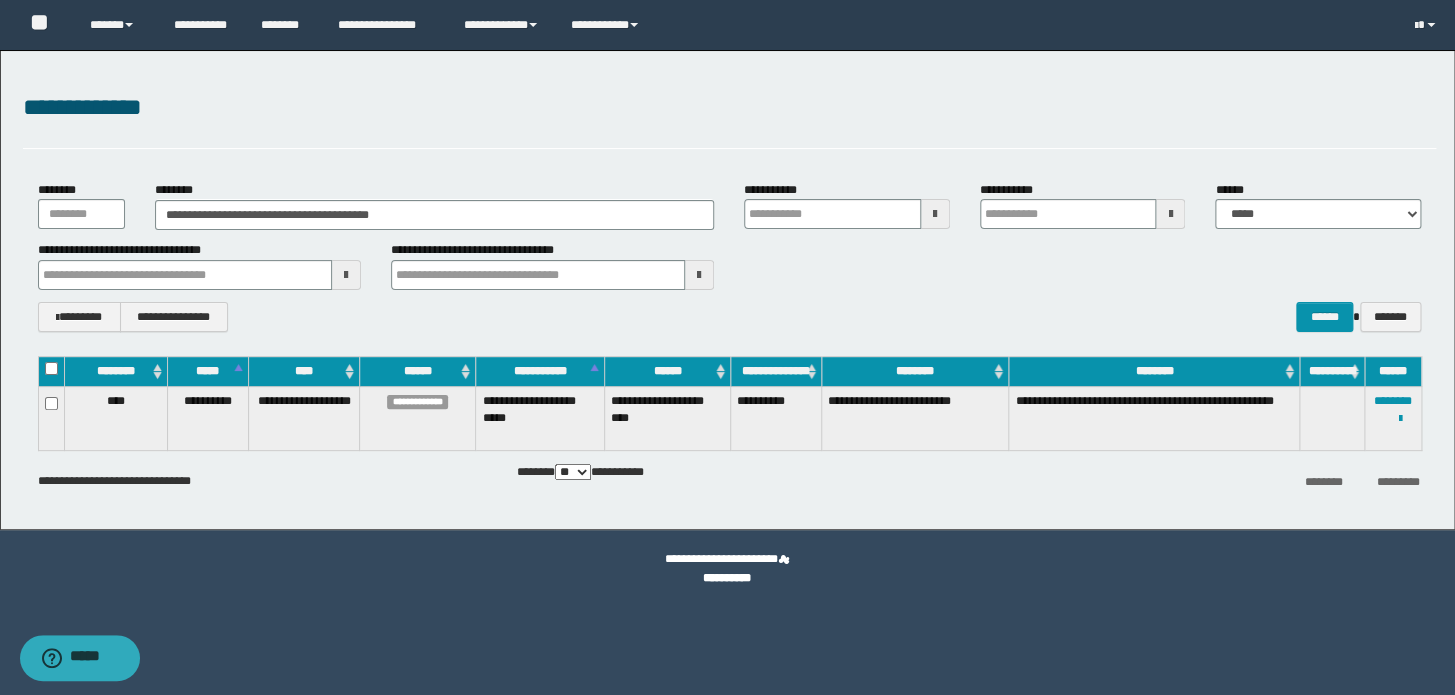 type 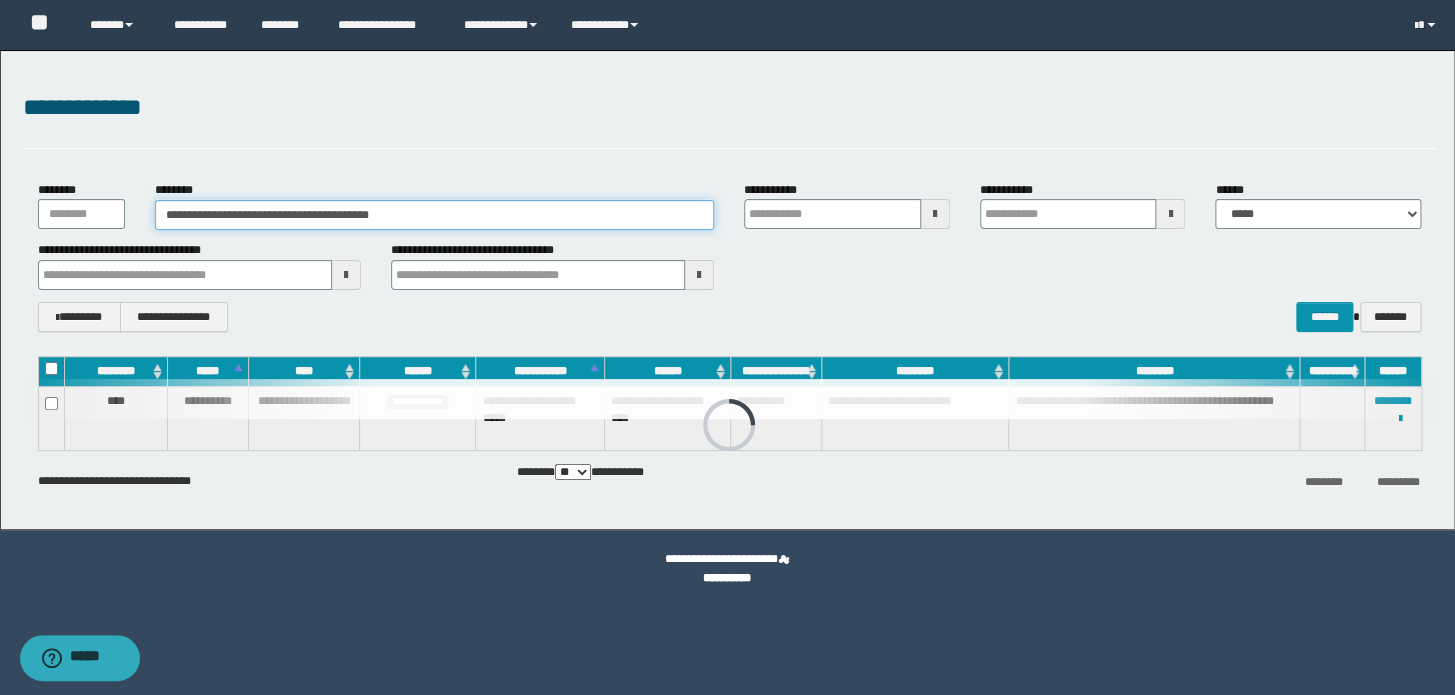 type 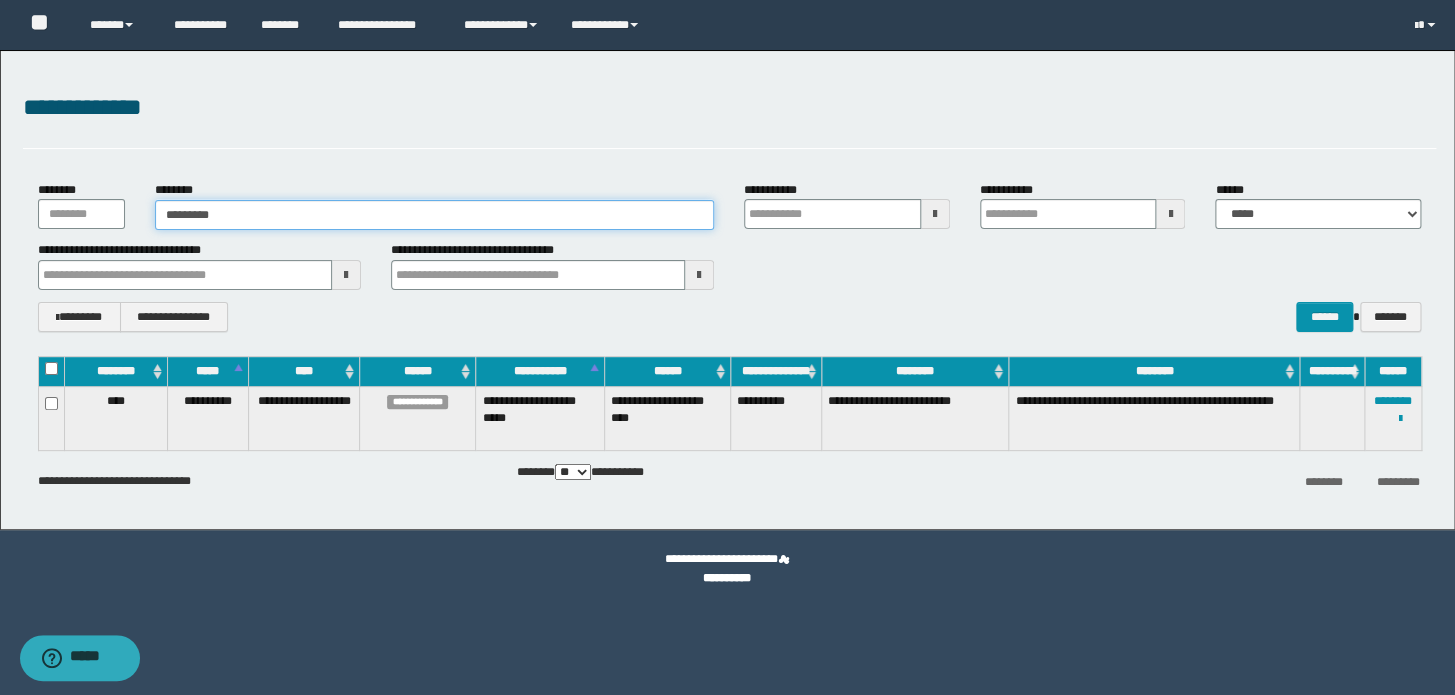 type on "********" 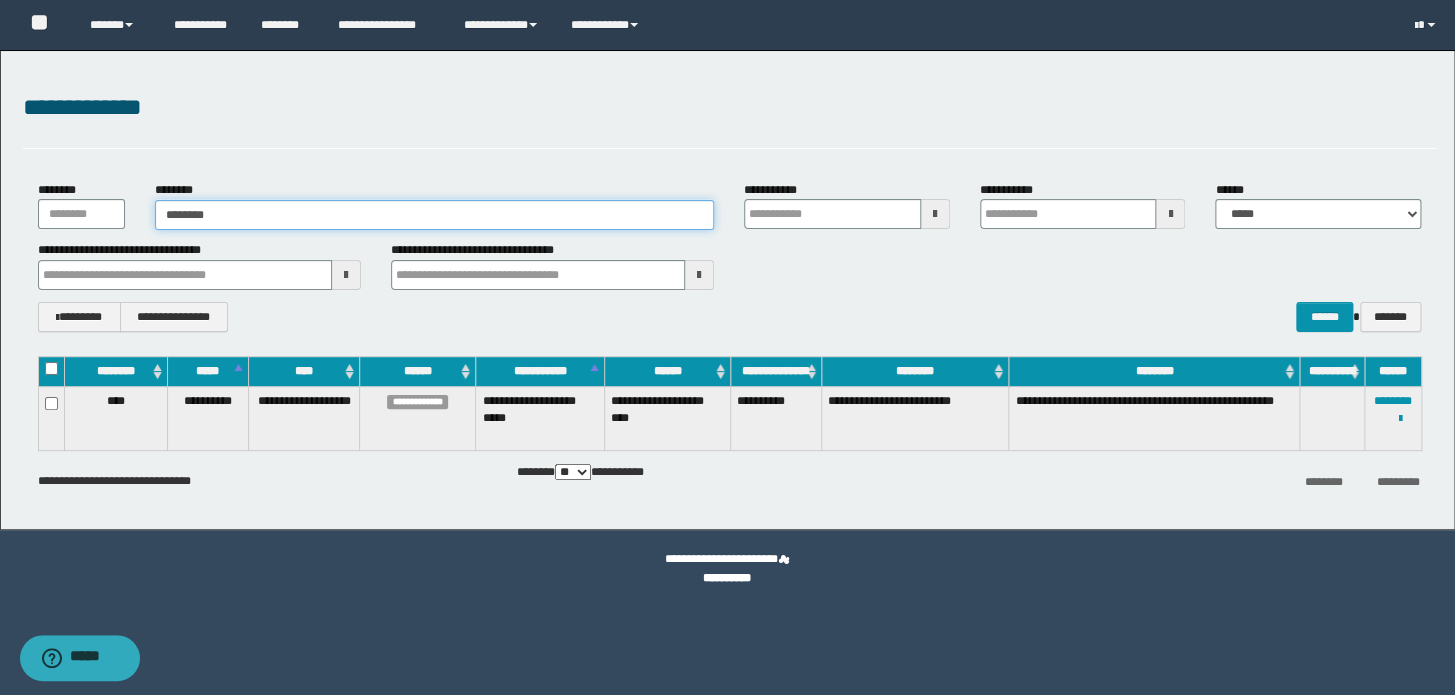 type on "********" 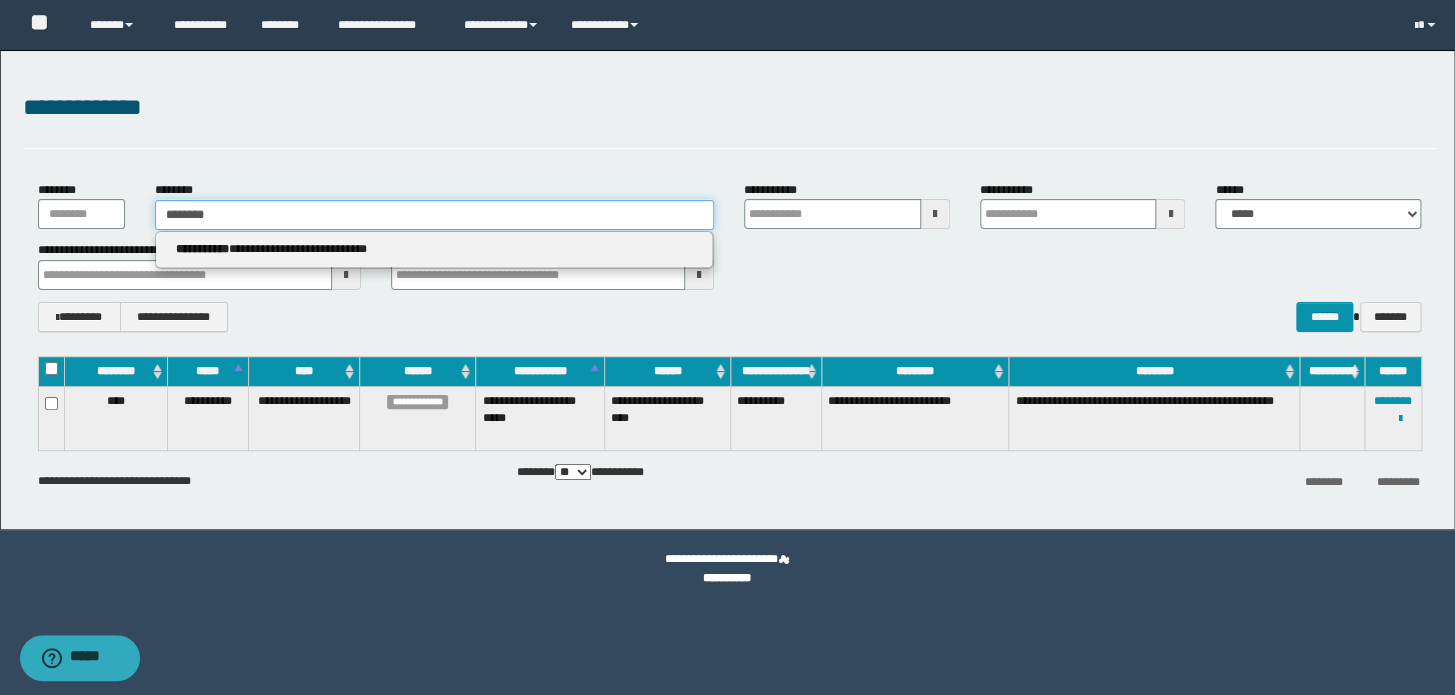 type on "********" 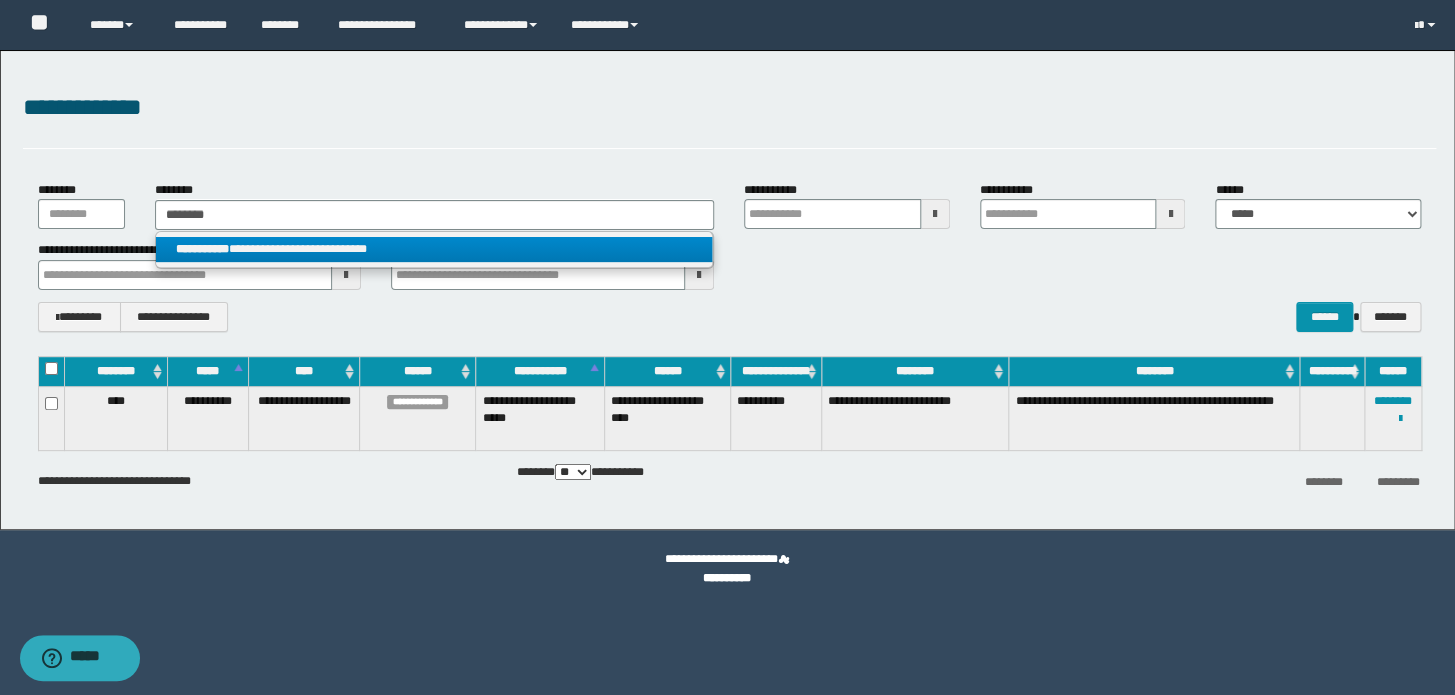drag, startPoint x: 275, startPoint y: 243, endPoint x: 671, endPoint y: 379, distance: 418.70276 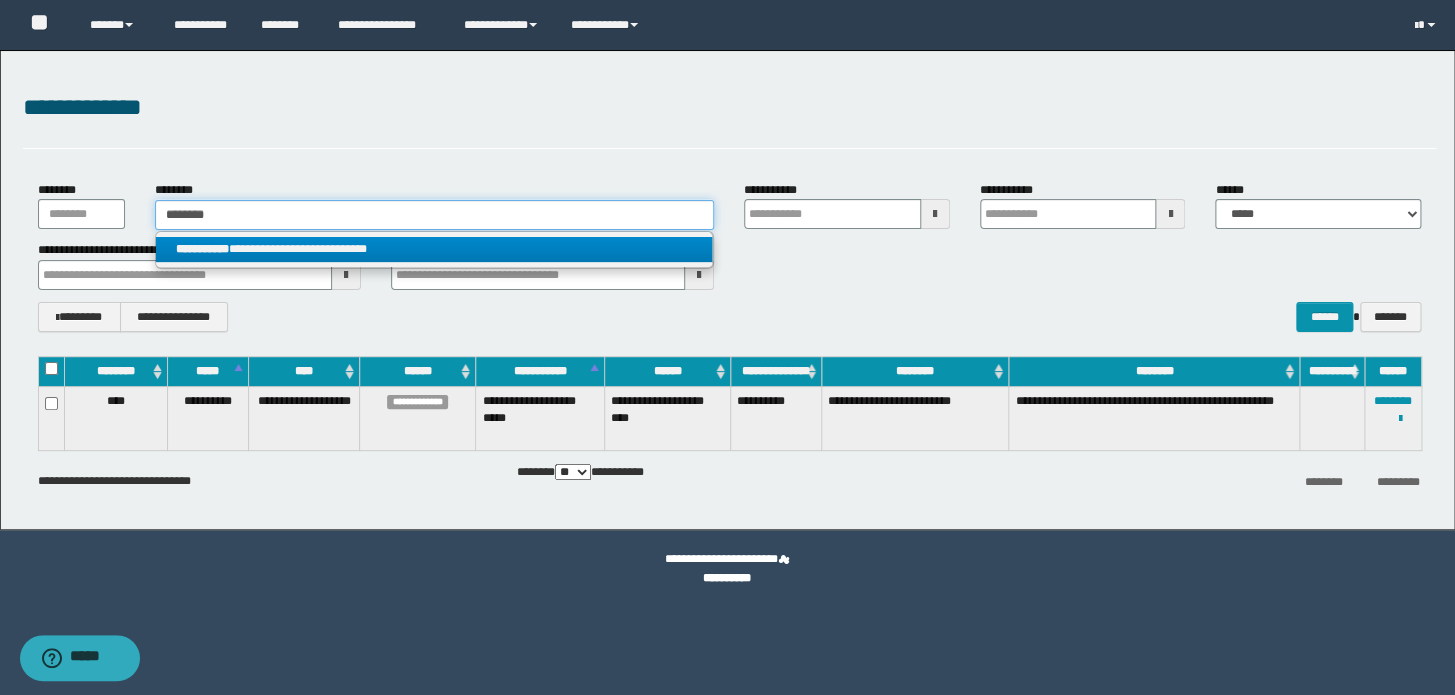 type 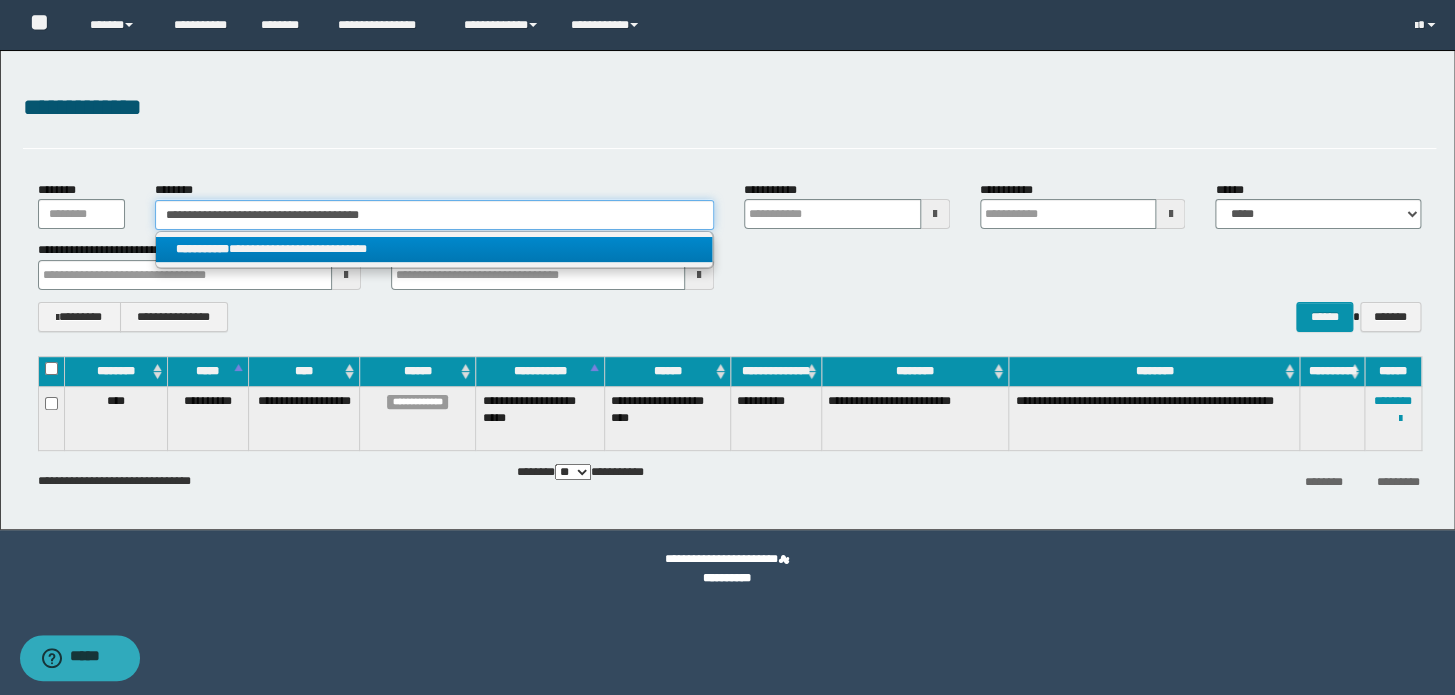type 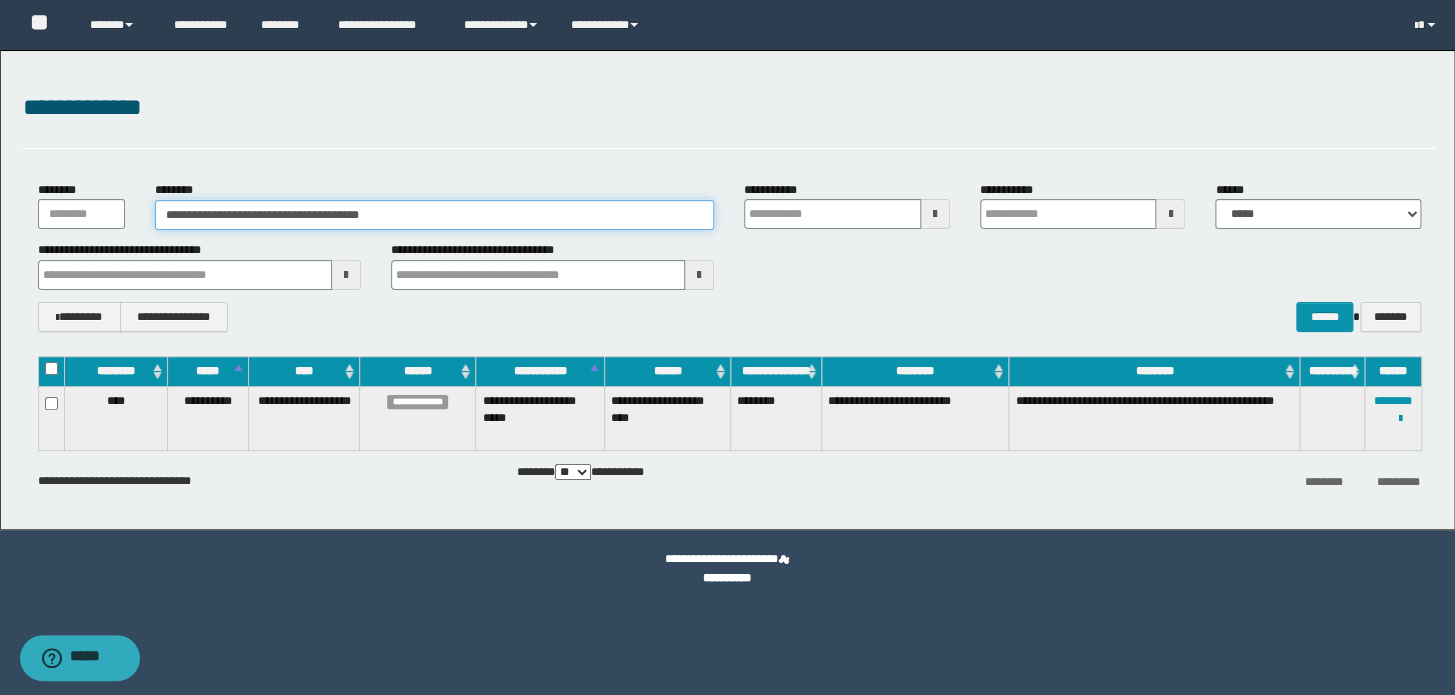 type 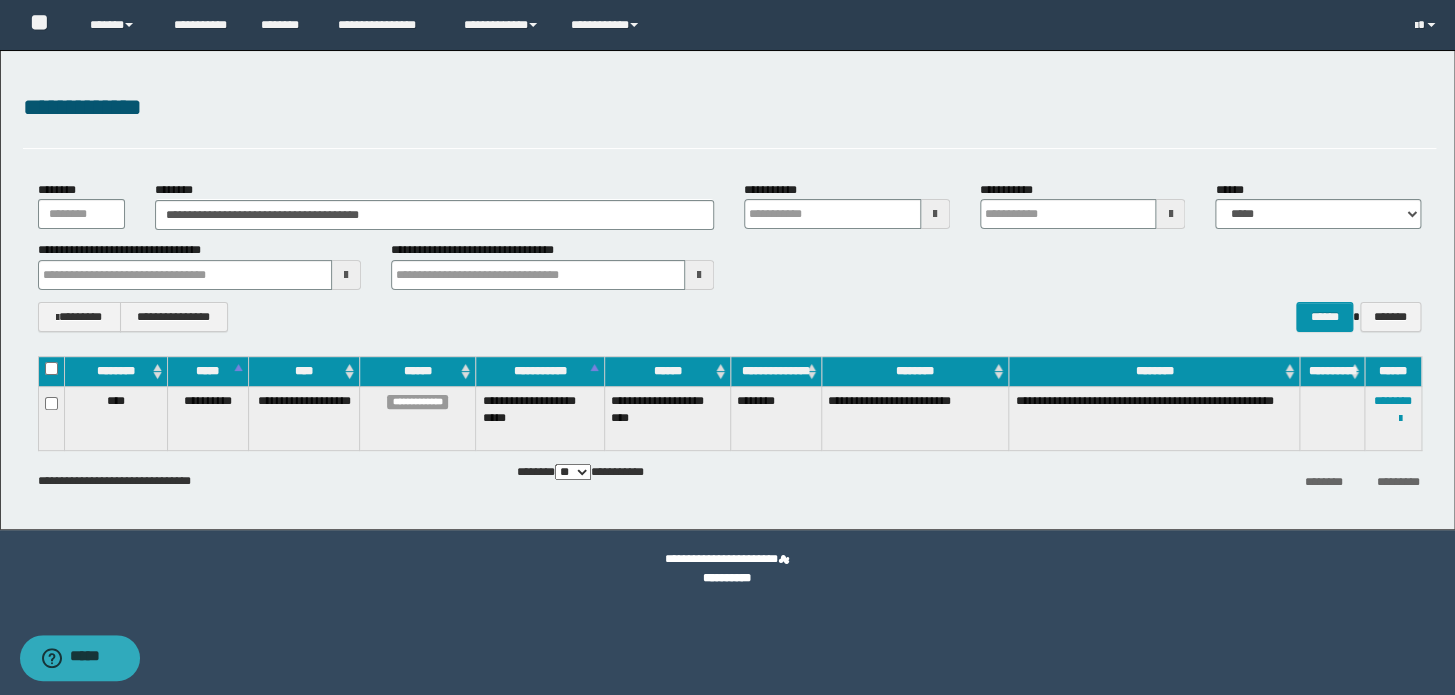 type 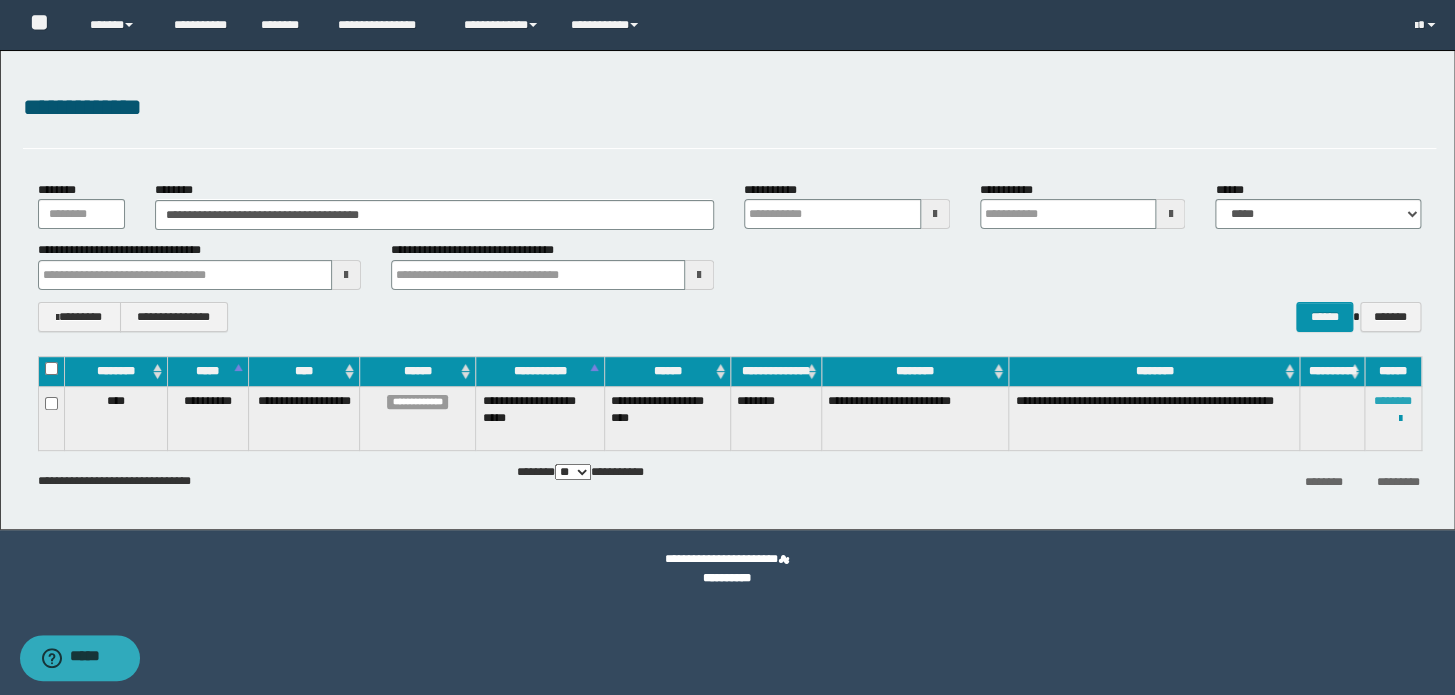 click at bounding box center [0, 0] 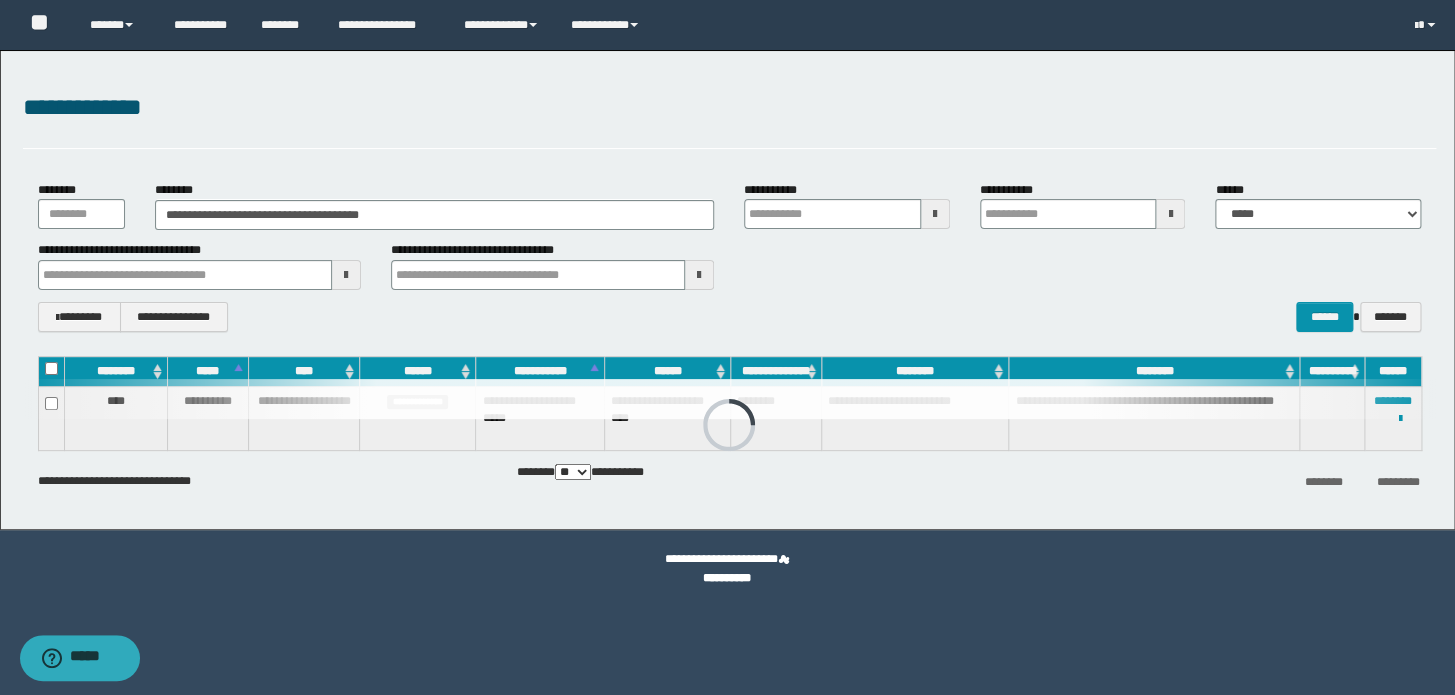 type 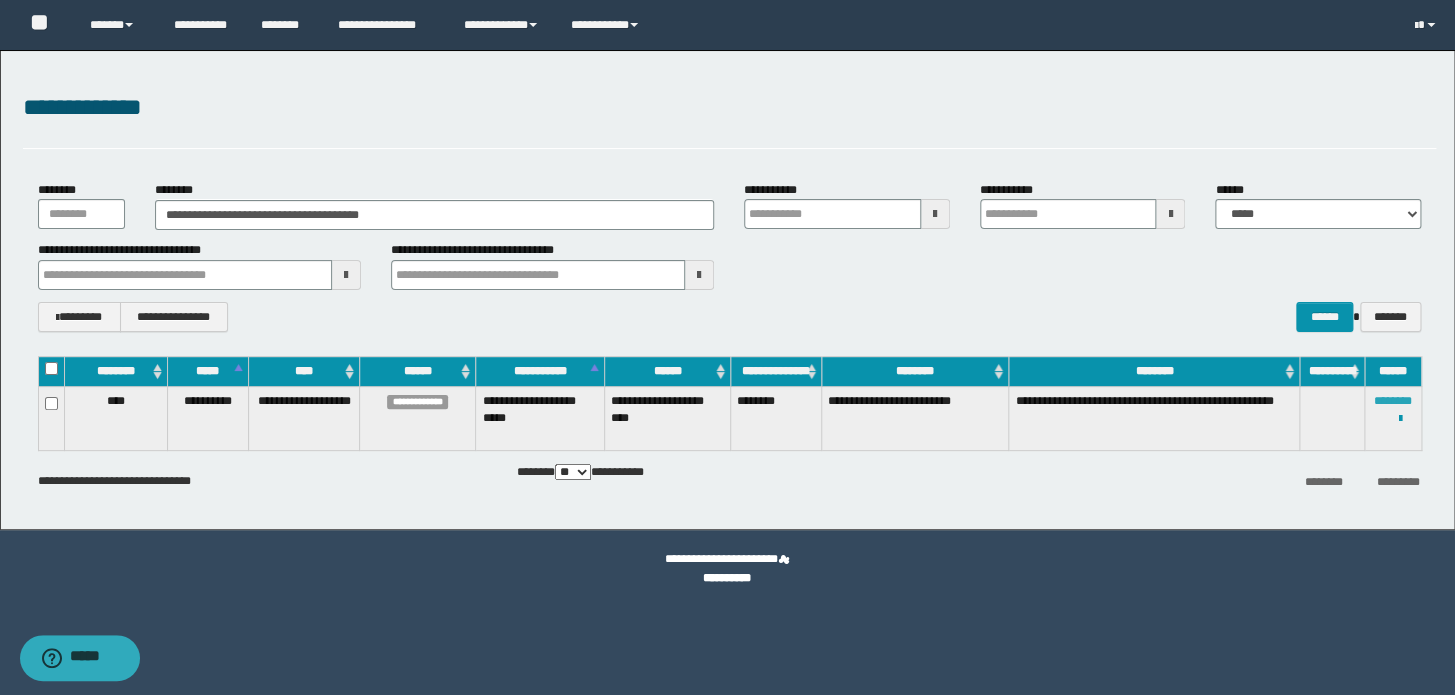 click on "********" at bounding box center [1393, 401] 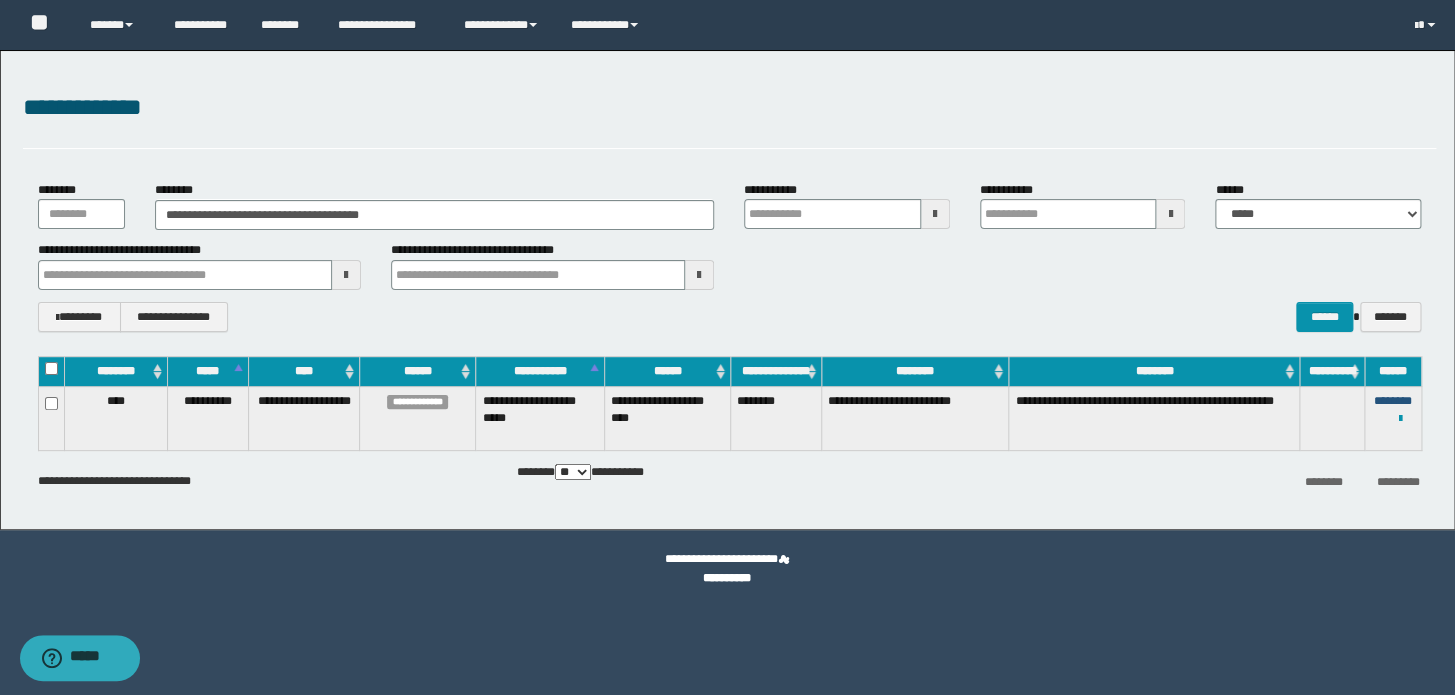 type 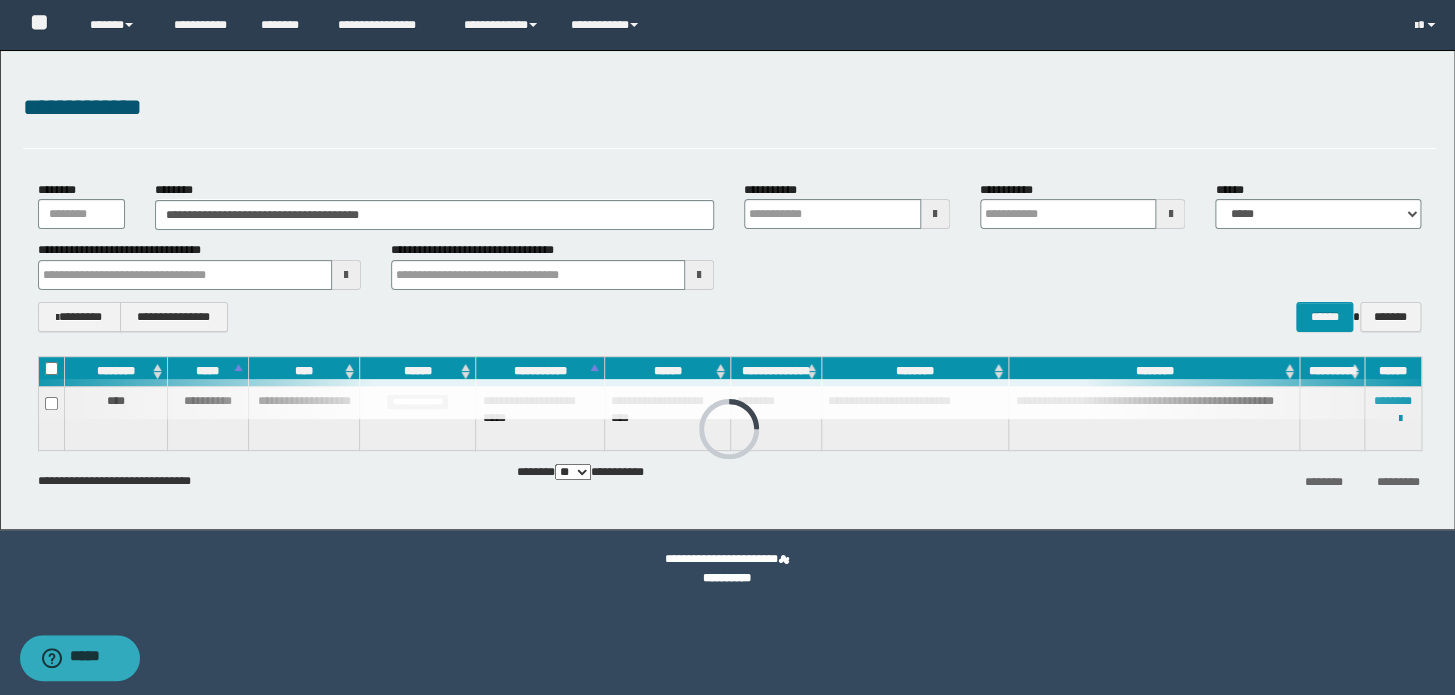 type 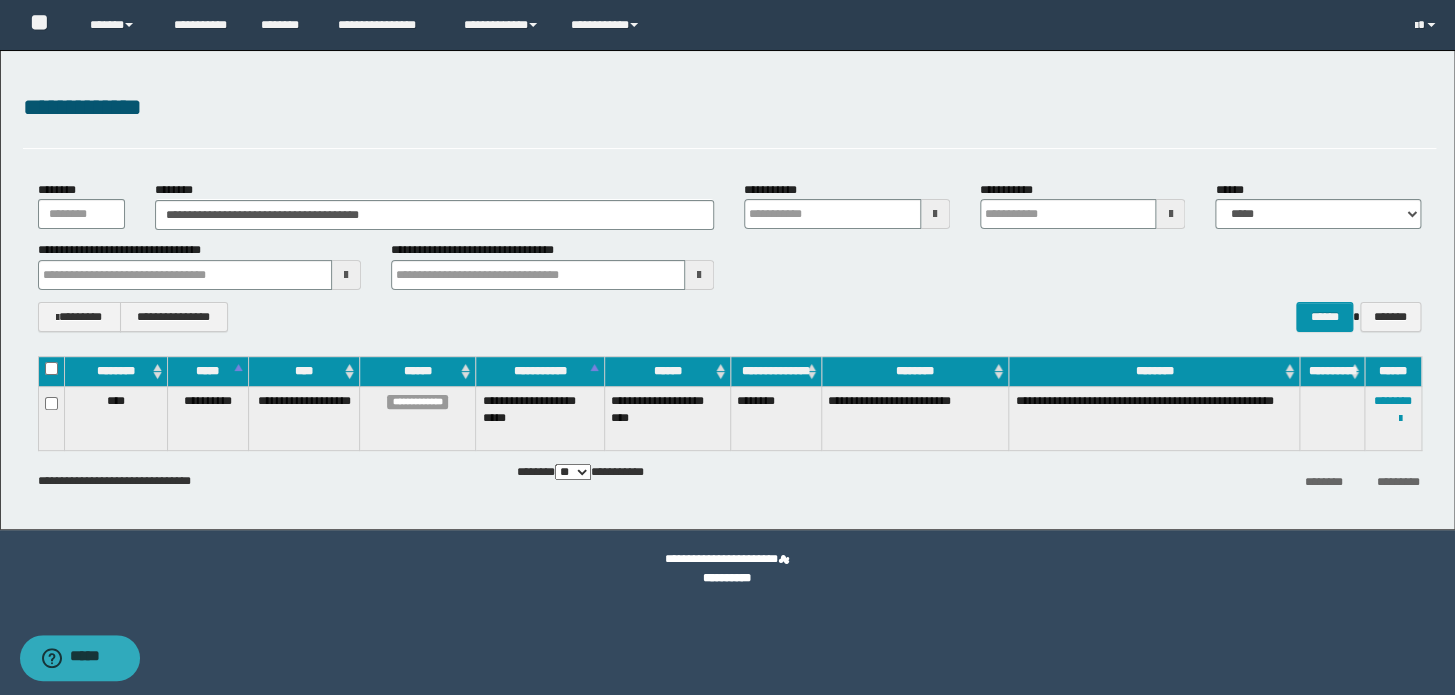 type 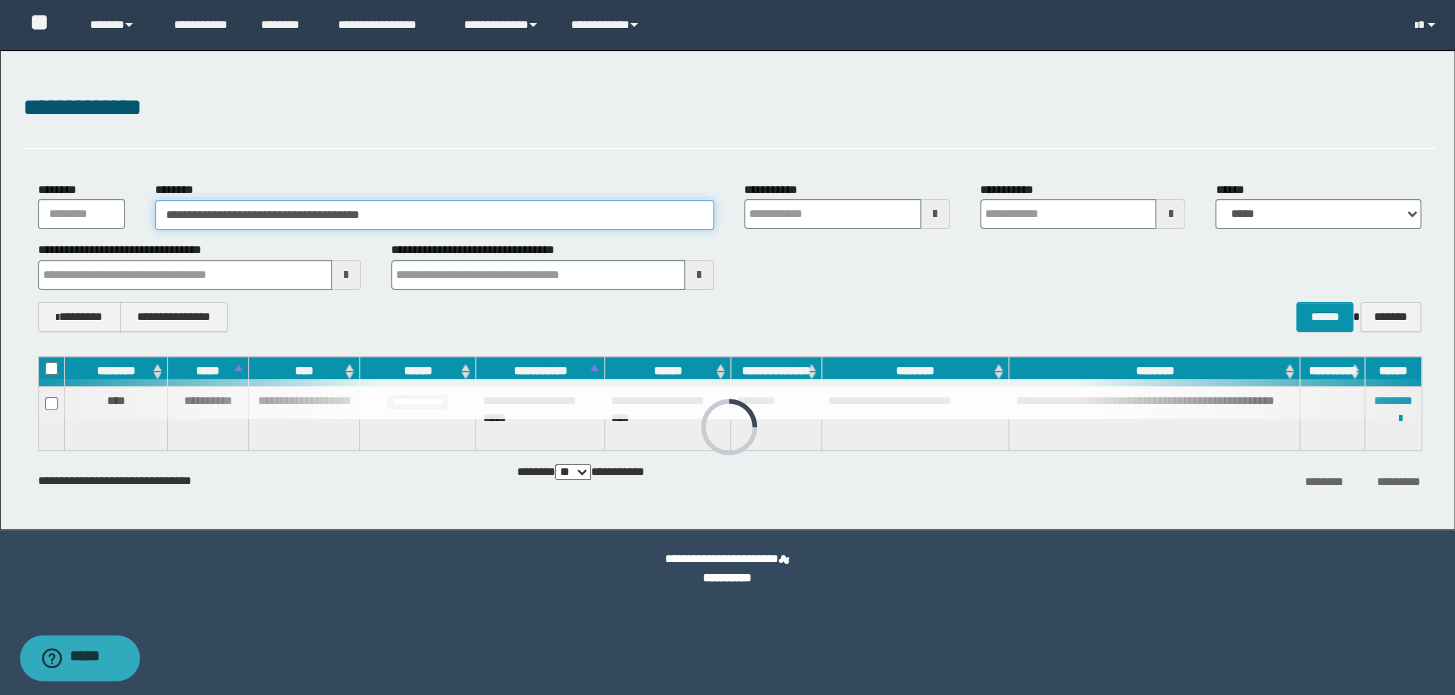 click on "**********" at bounding box center (434, 215) 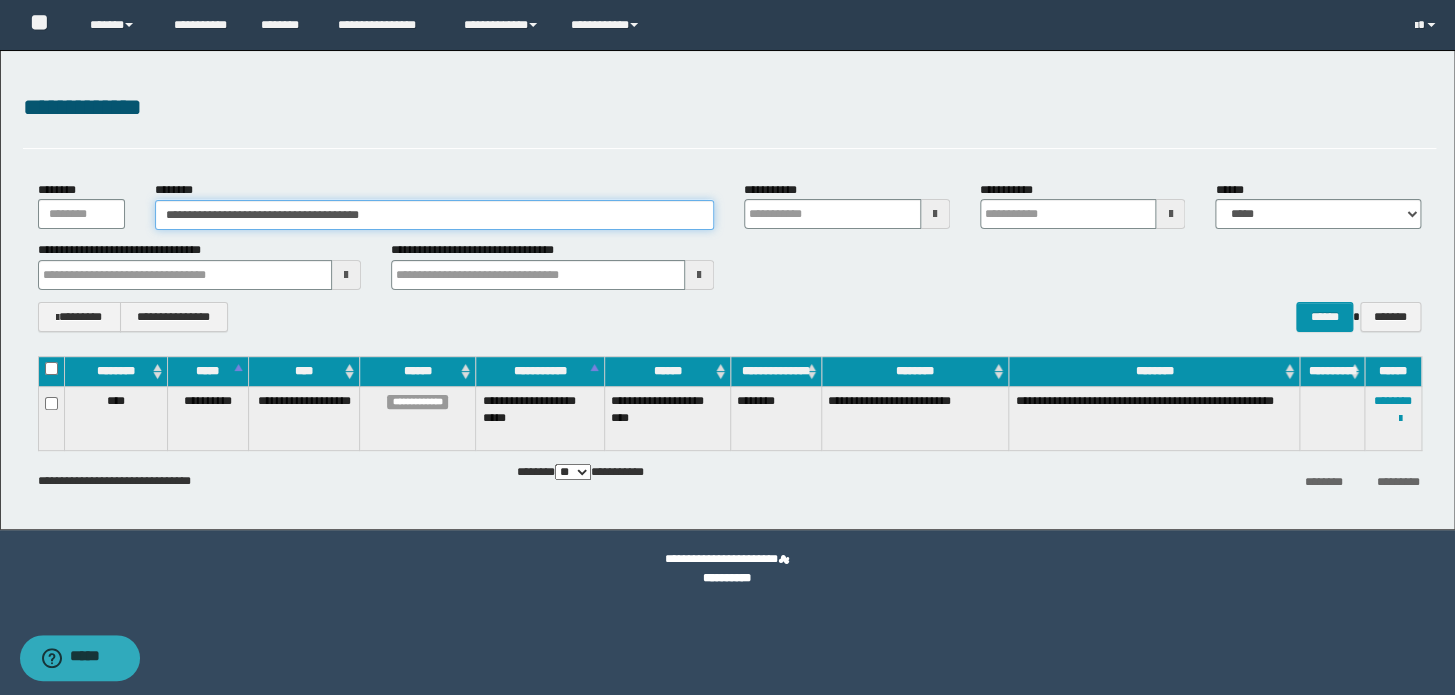 paste 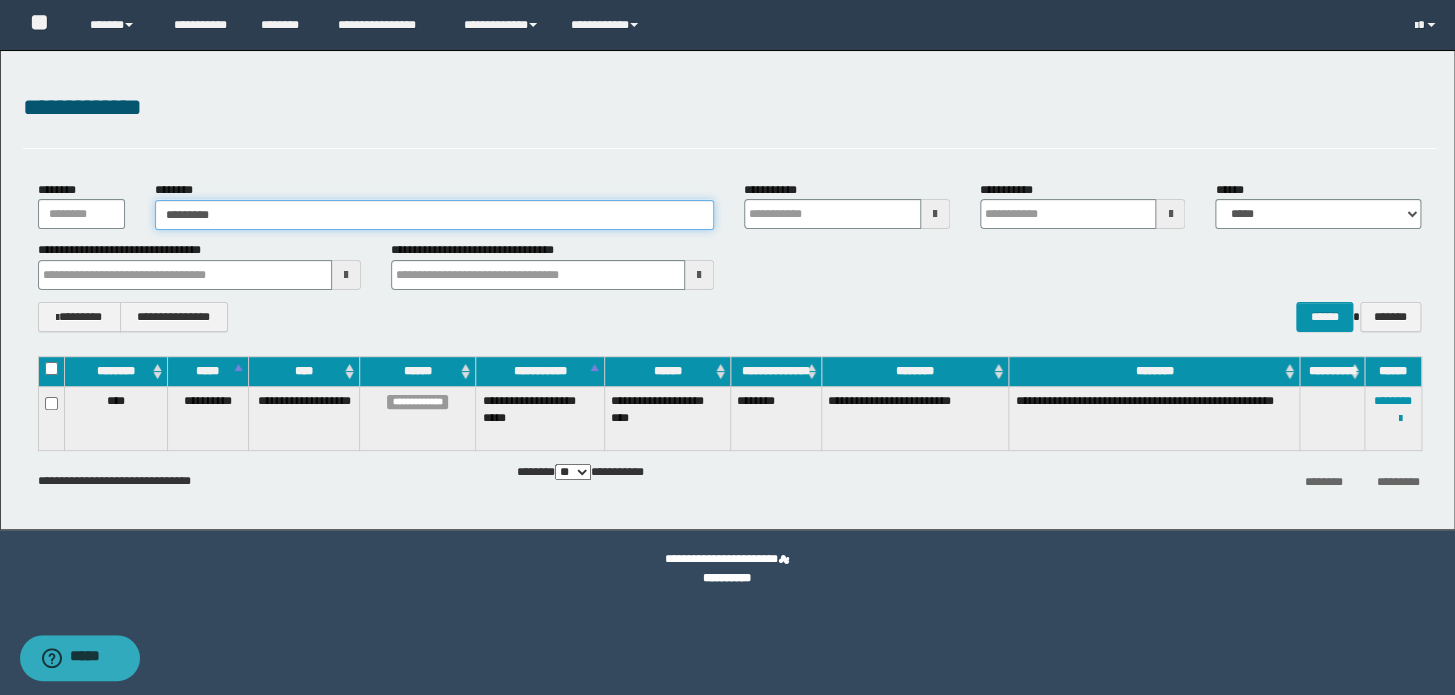 type on "********" 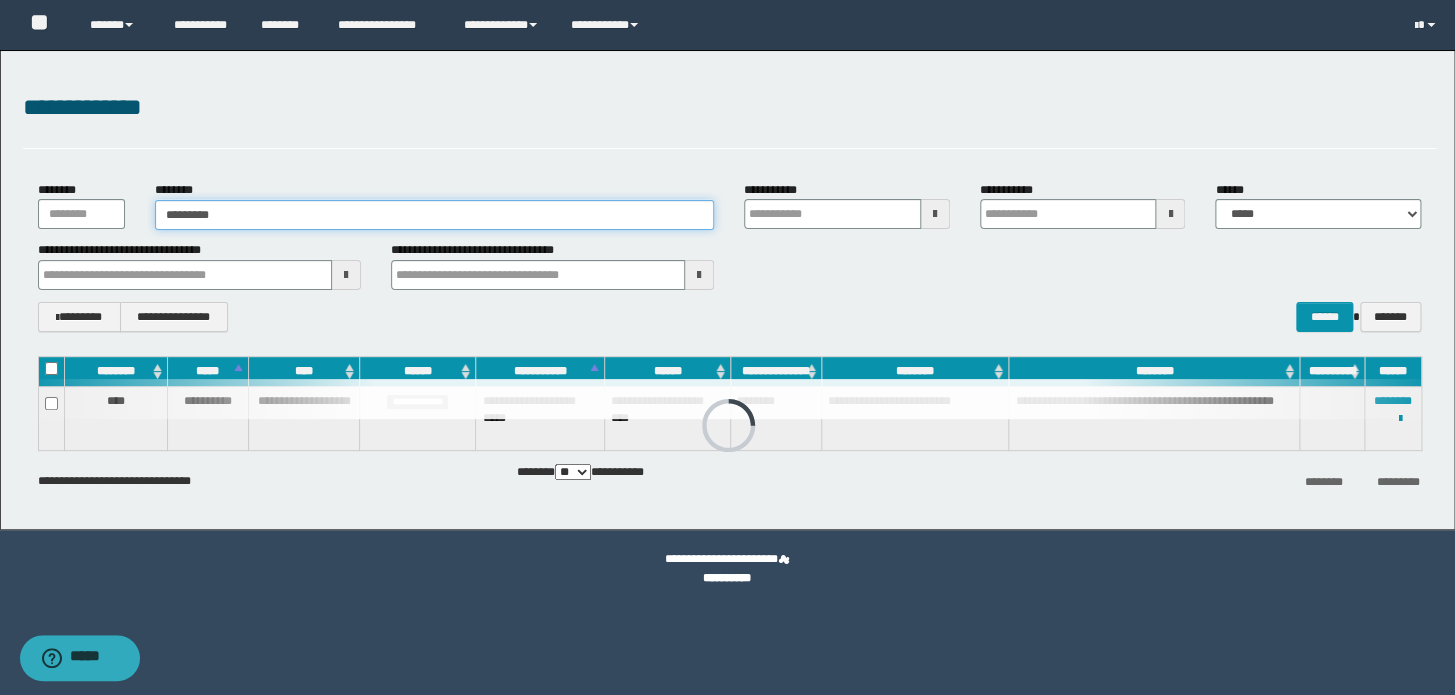type 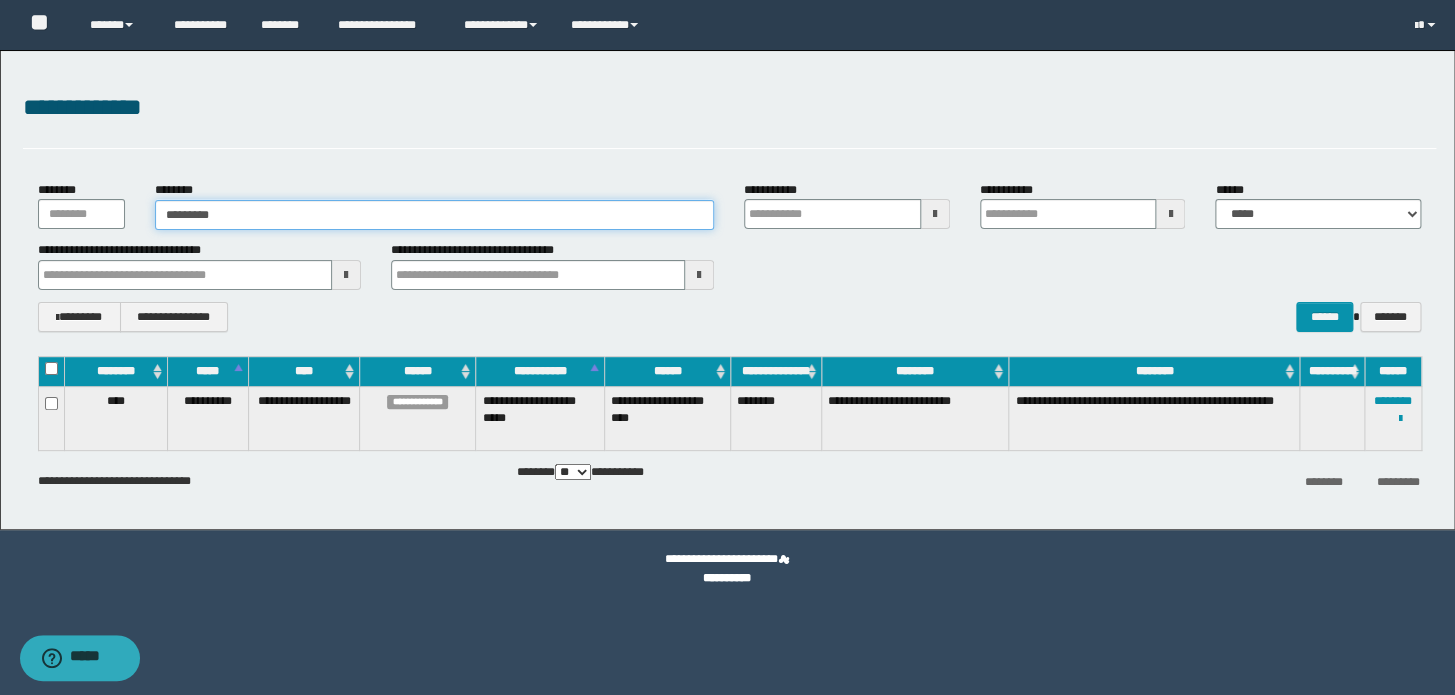 drag, startPoint x: 248, startPoint y: 223, endPoint x: 0, endPoint y: 219, distance: 248.03226 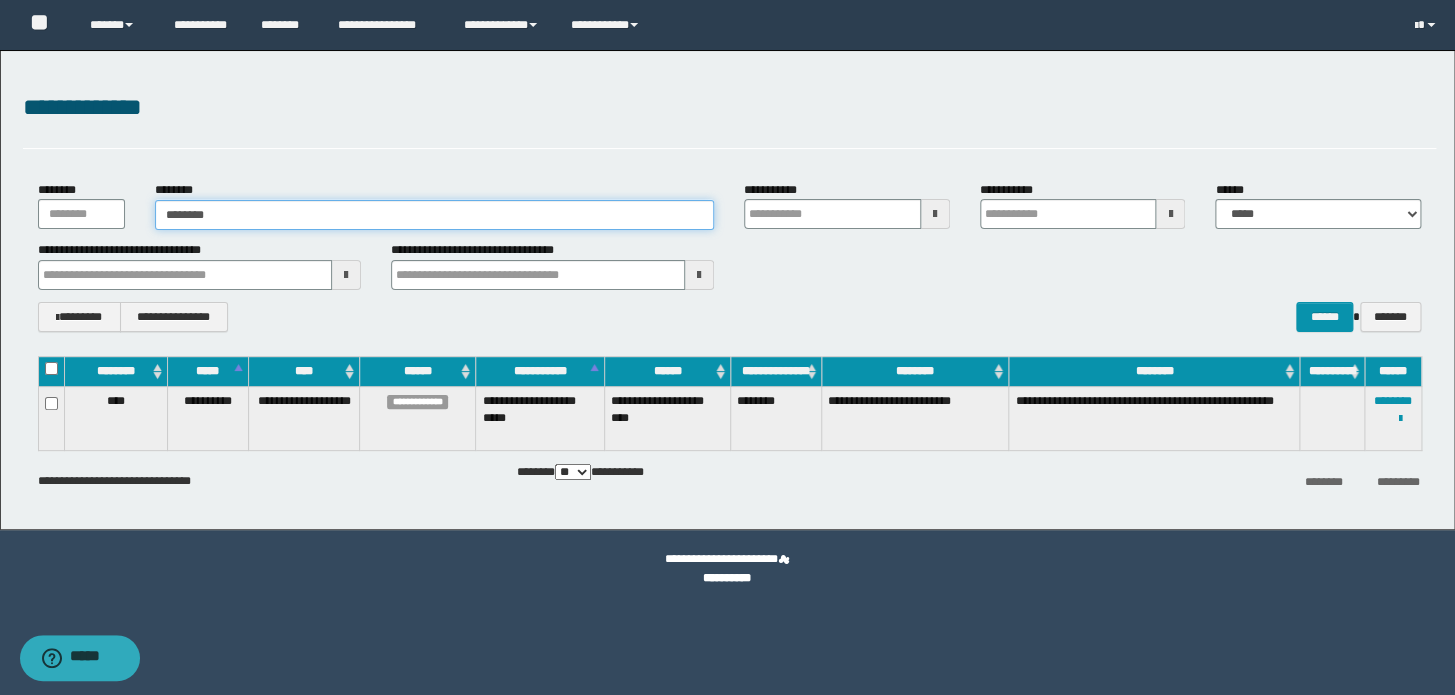 type on "********" 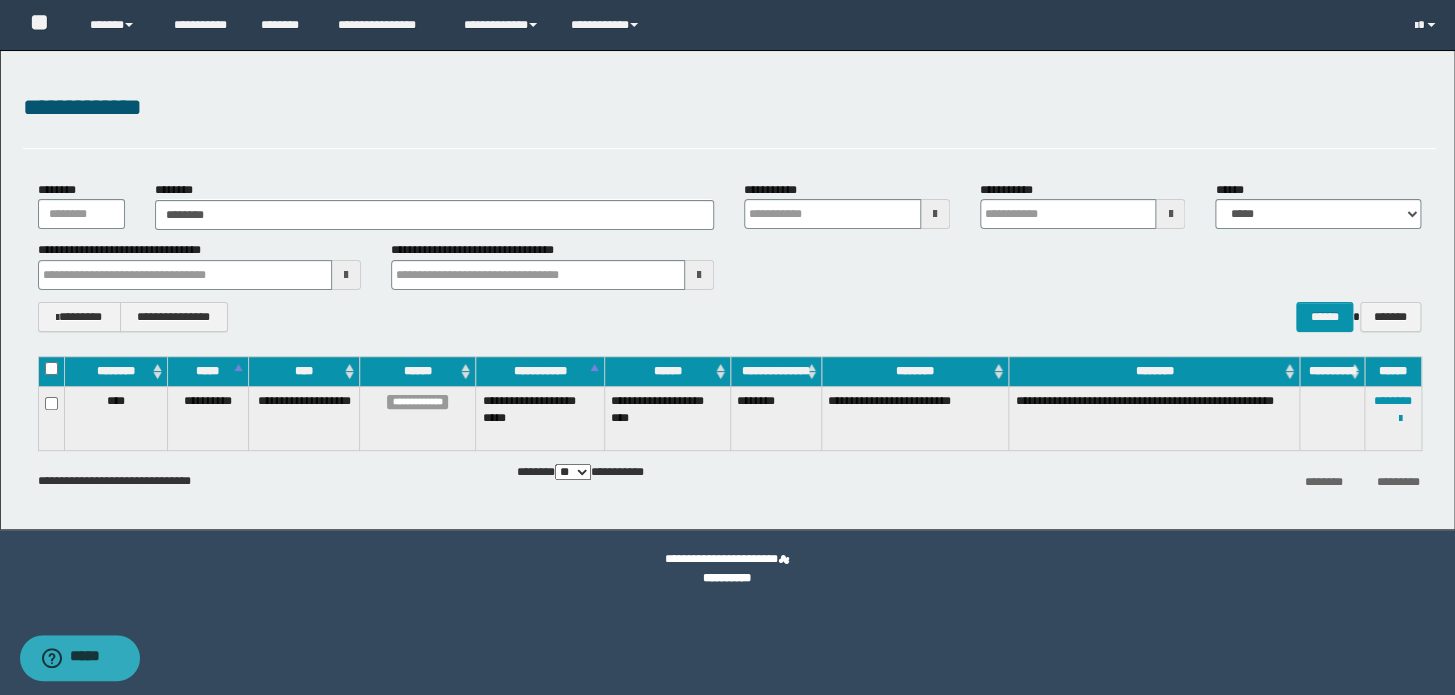 click on "**********" at bounding box center [729, 265] 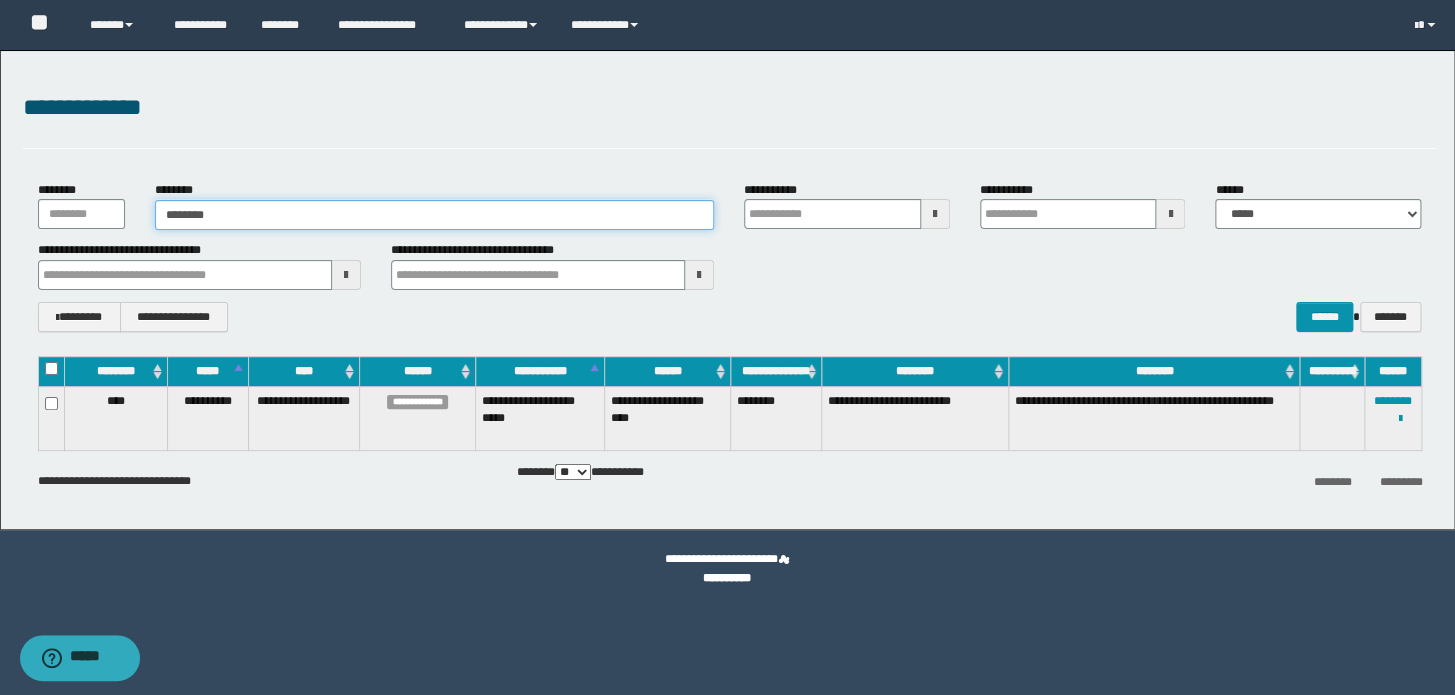 click on "********" at bounding box center [434, 215] 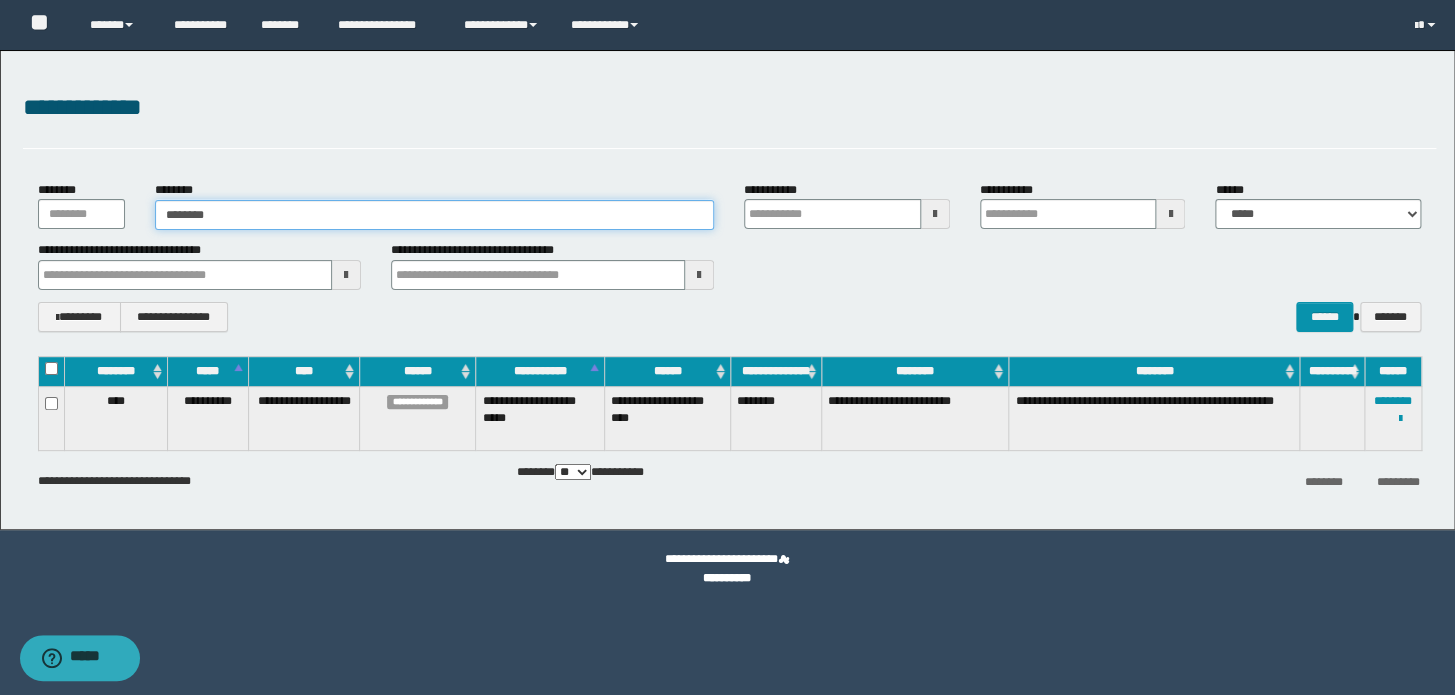 drag, startPoint x: 390, startPoint y: 210, endPoint x: 0, endPoint y: 194, distance: 390.32806 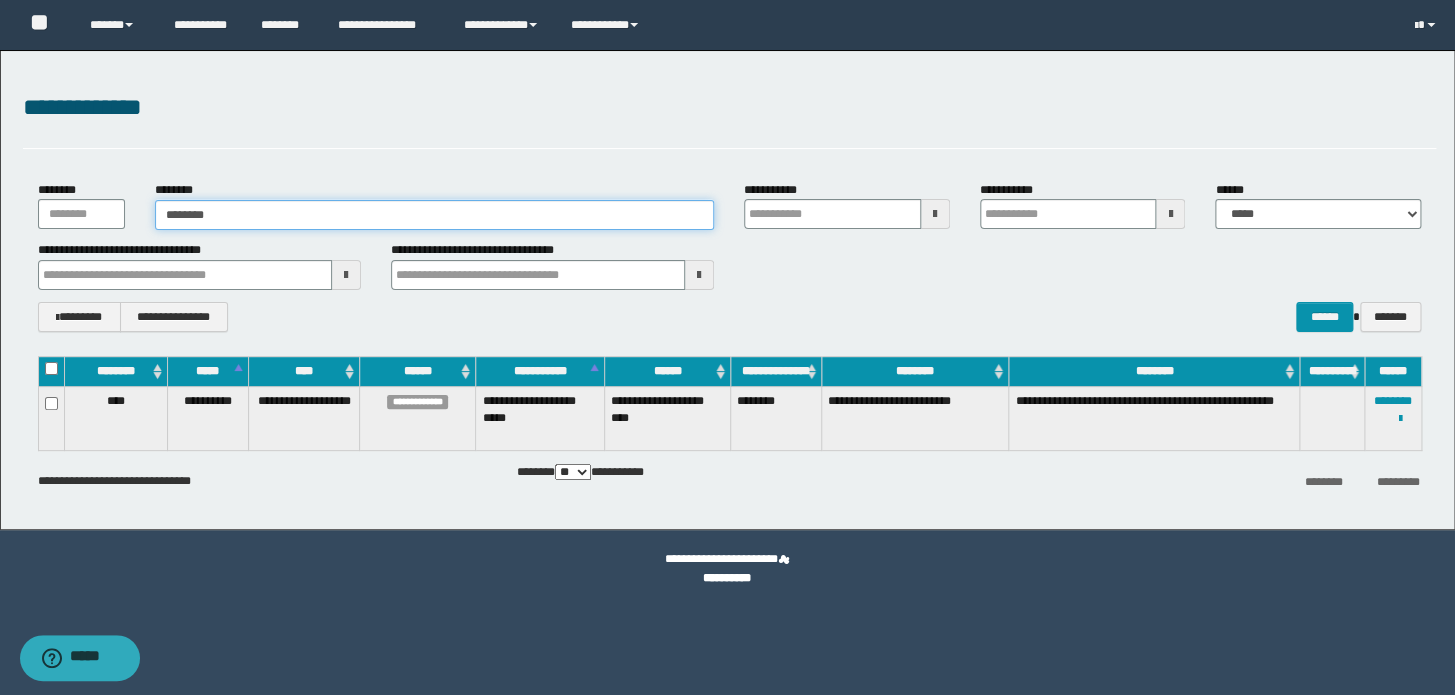 click on "********" at bounding box center (434, 215) 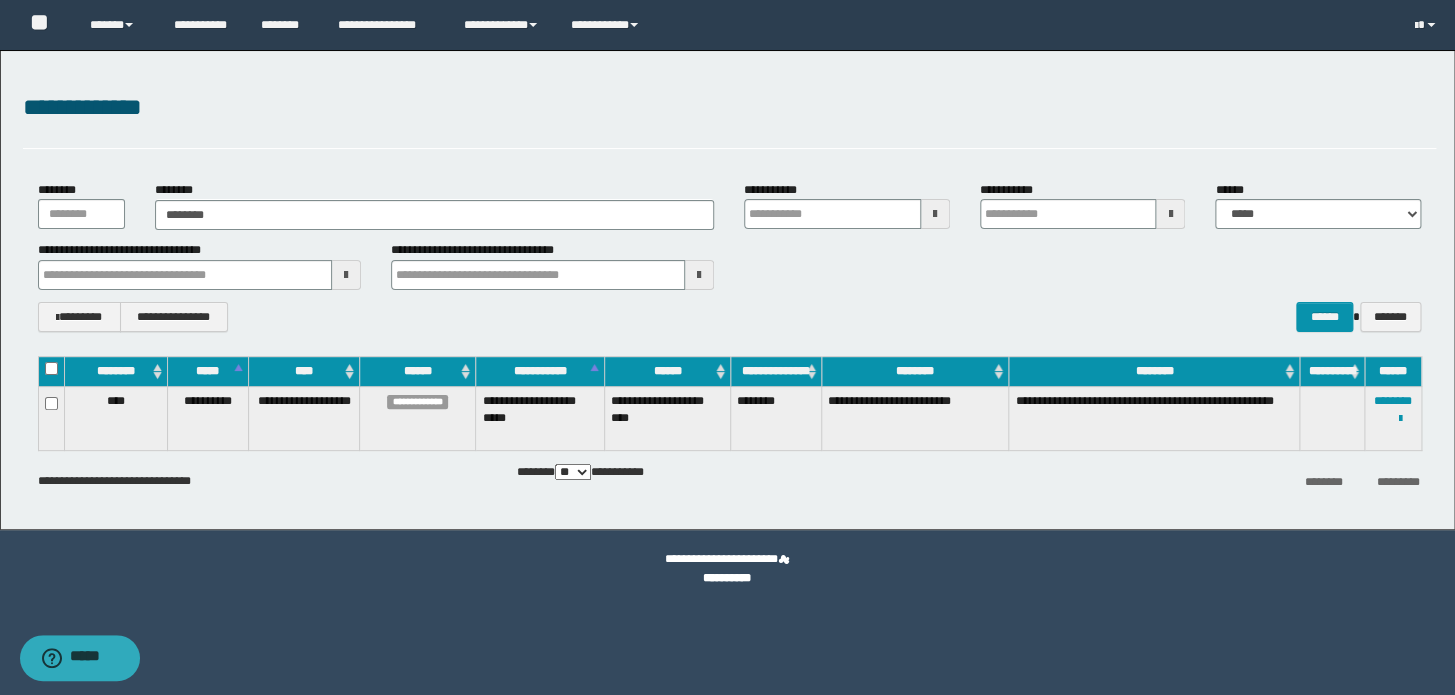 type 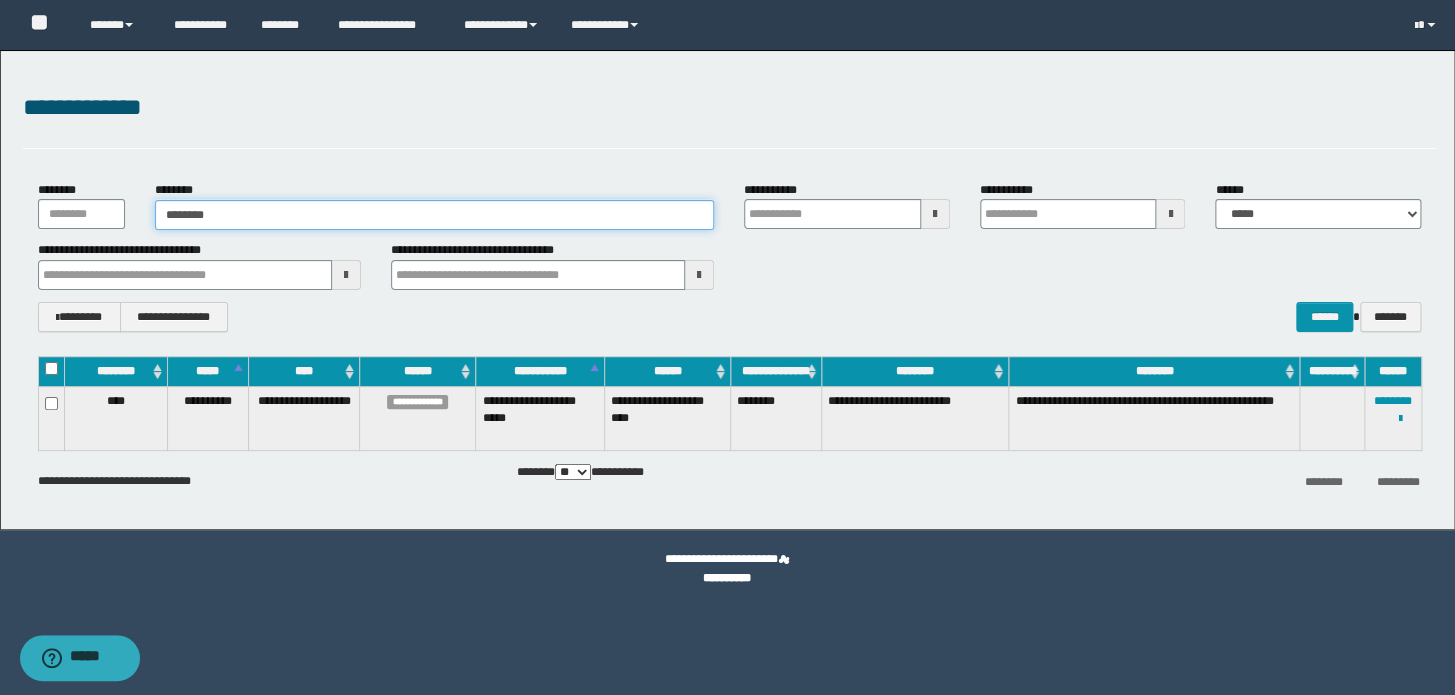 type 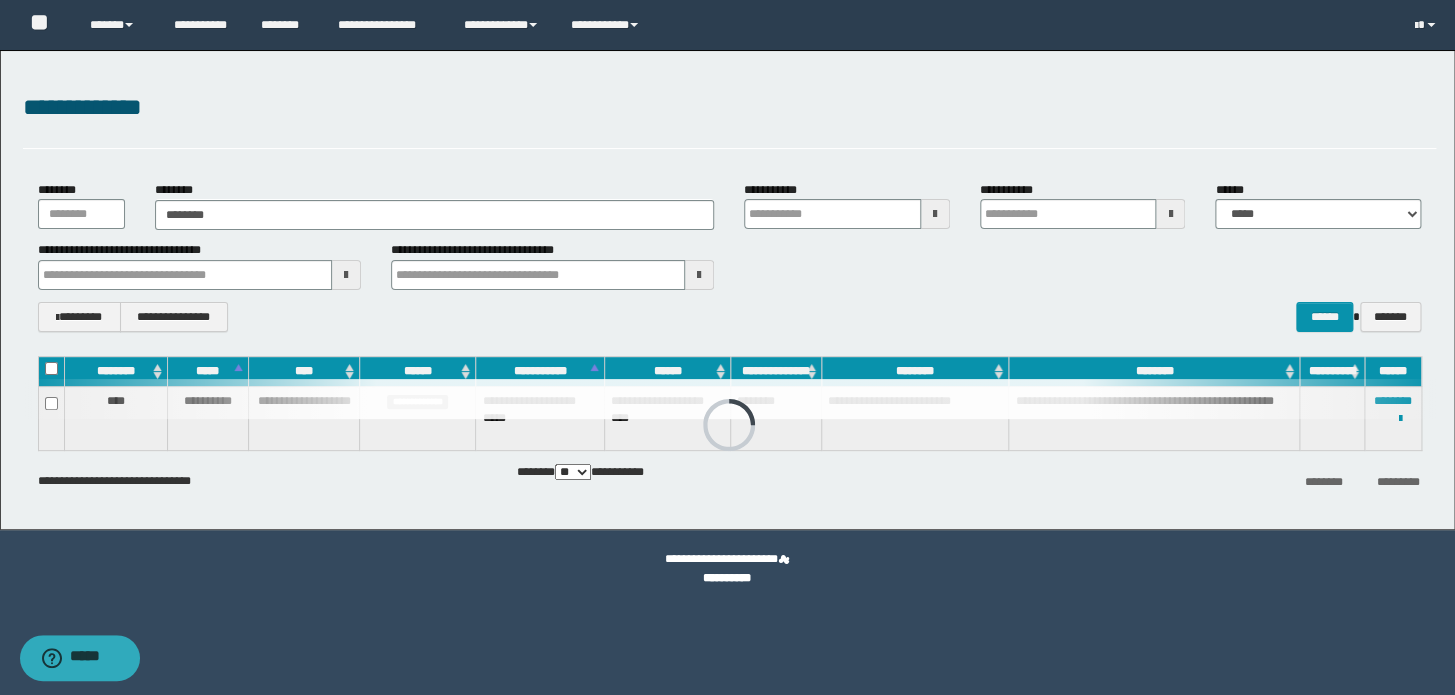 type 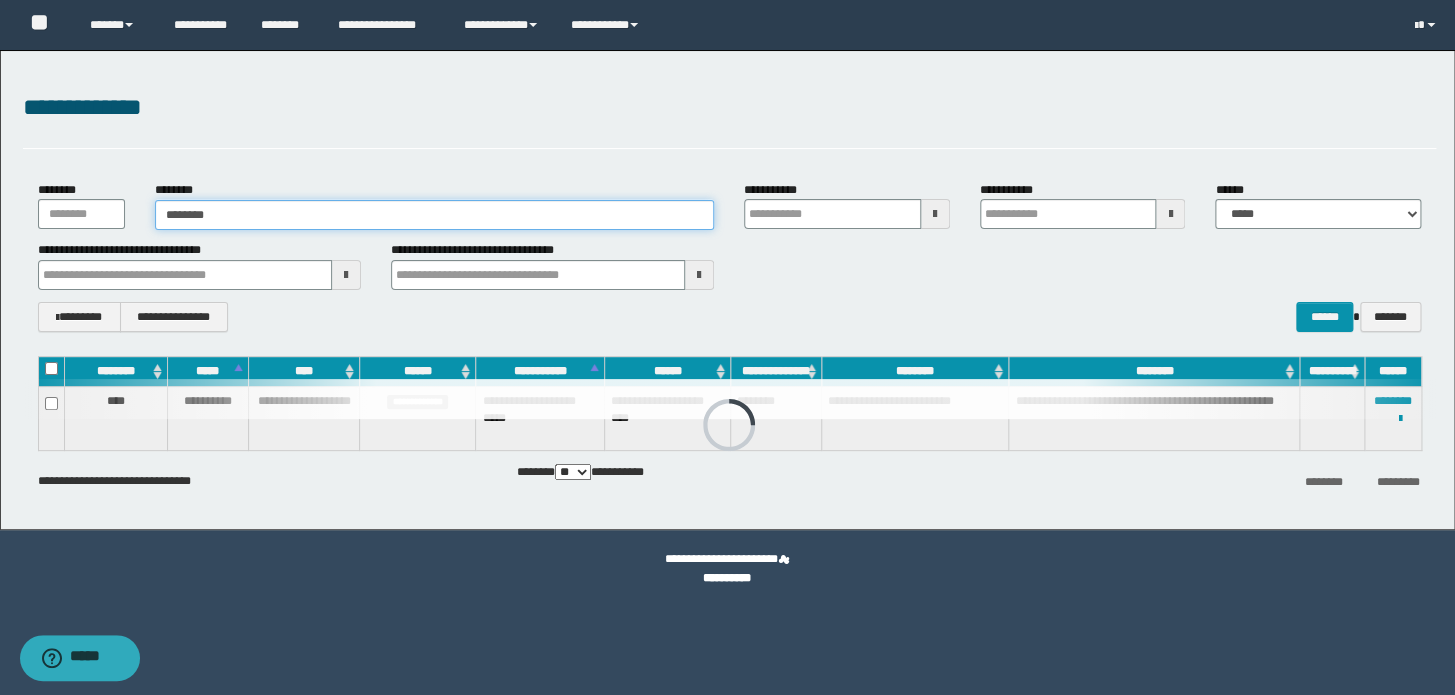 type 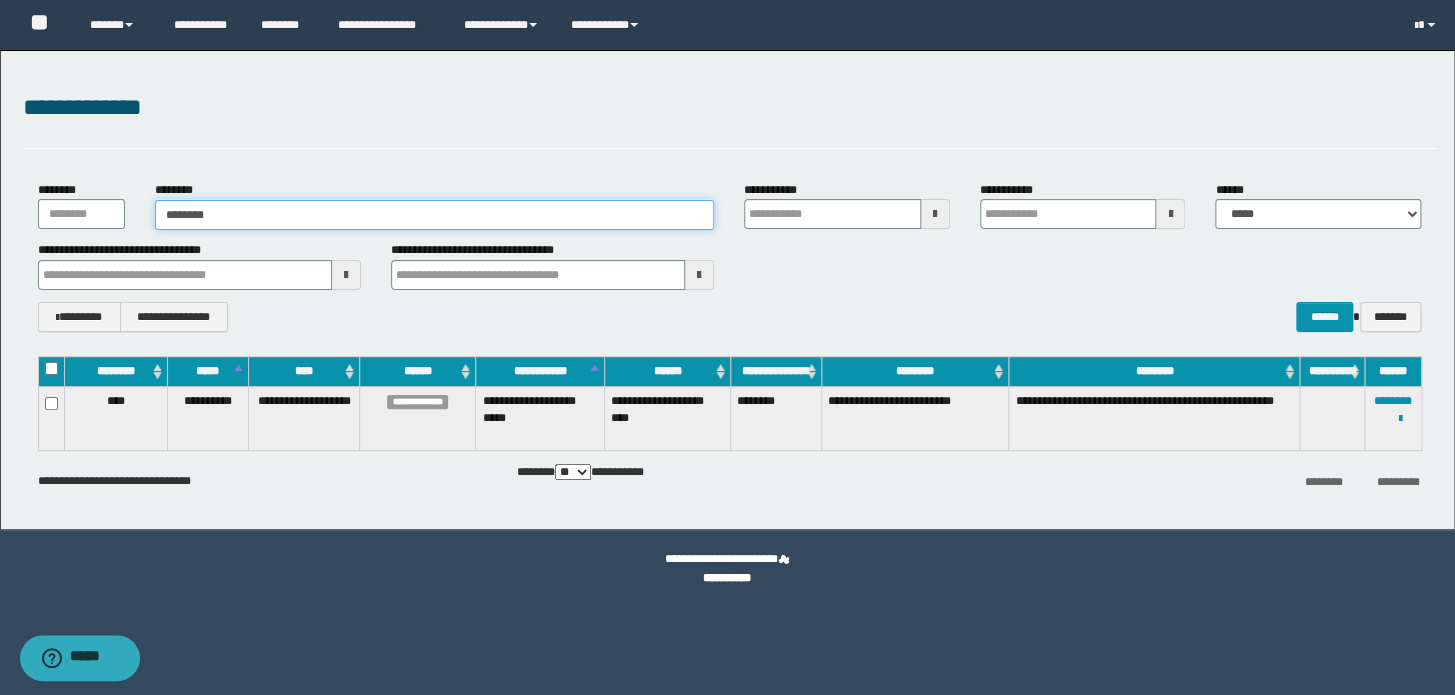 paste on "**" 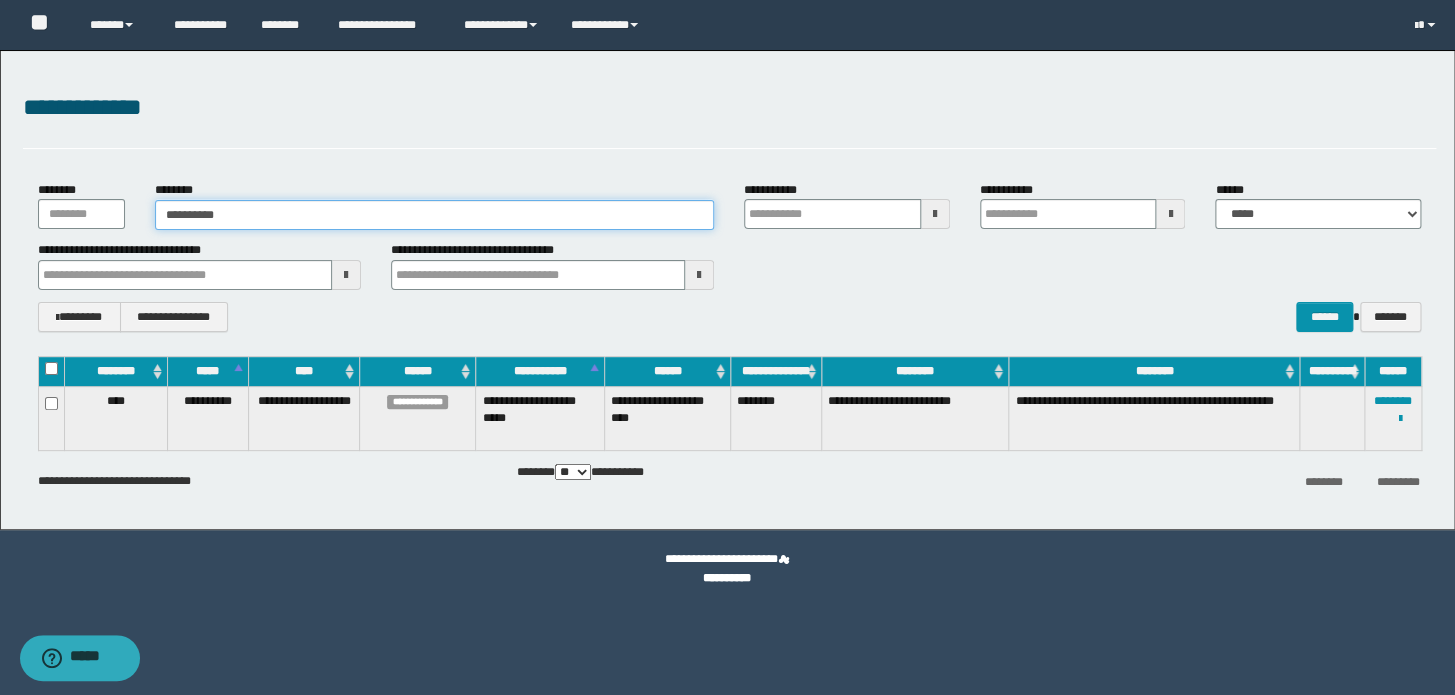 type on "**********" 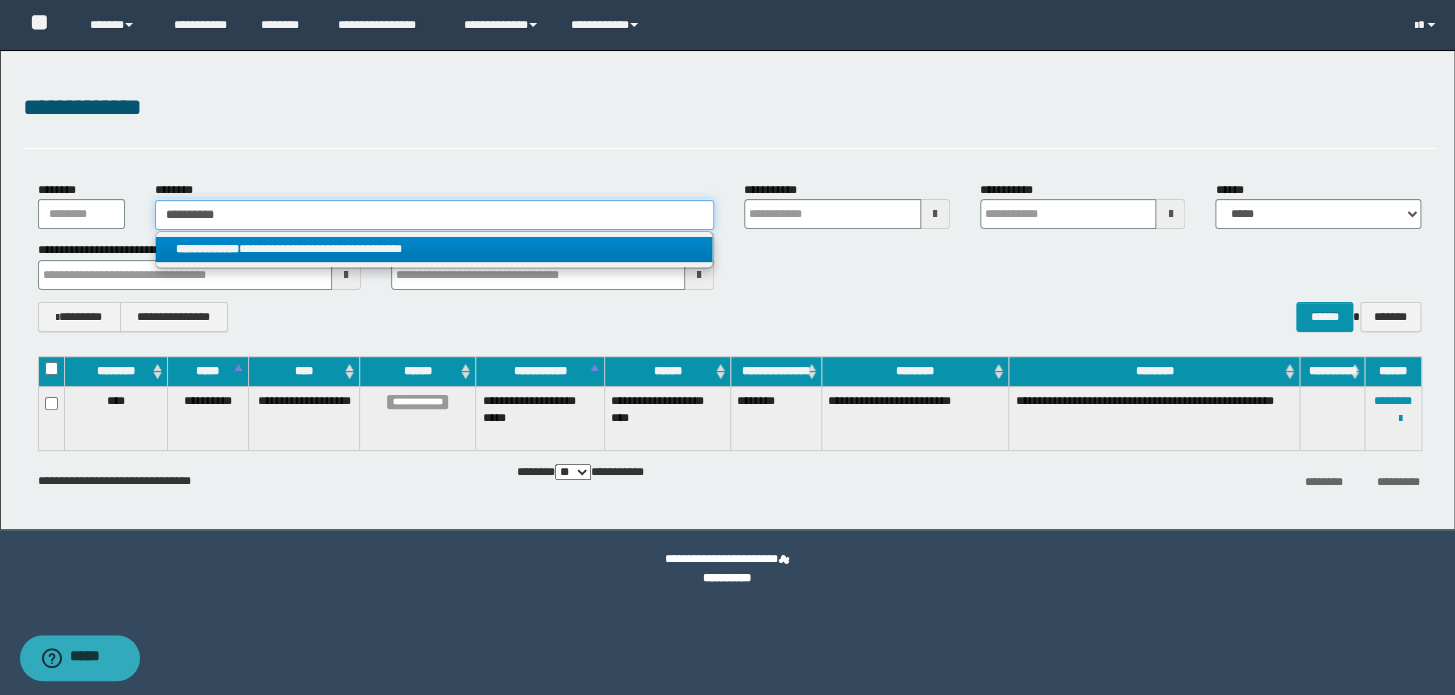 type on "**********" 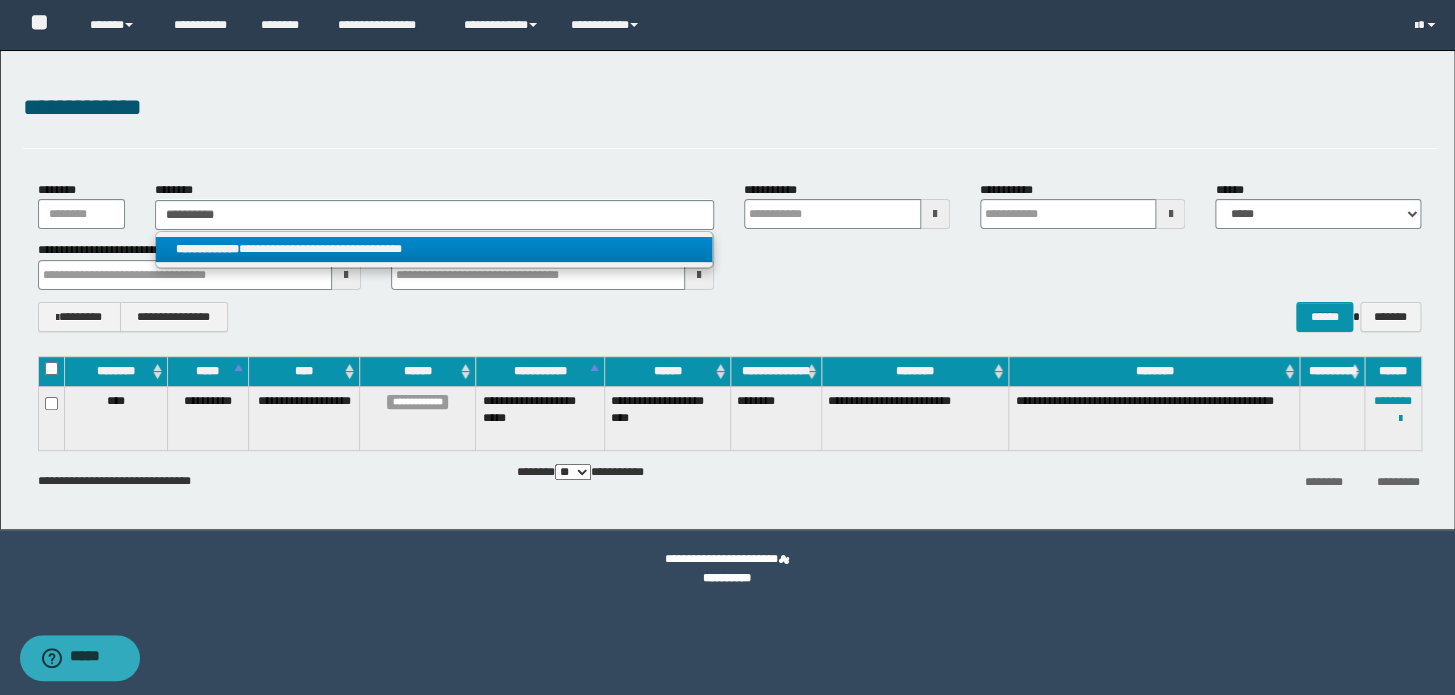 drag, startPoint x: 314, startPoint y: 237, endPoint x: 386, endPoint y: 247, distance: 72.691124 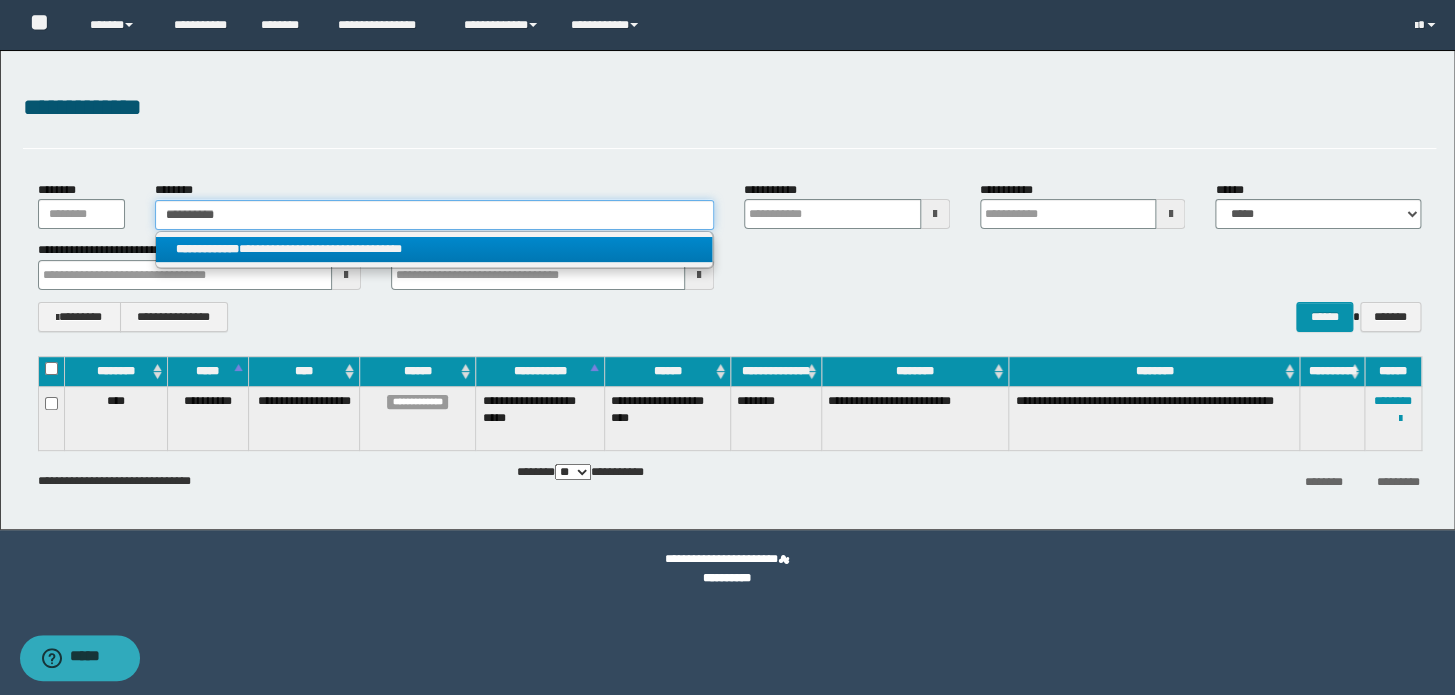 type 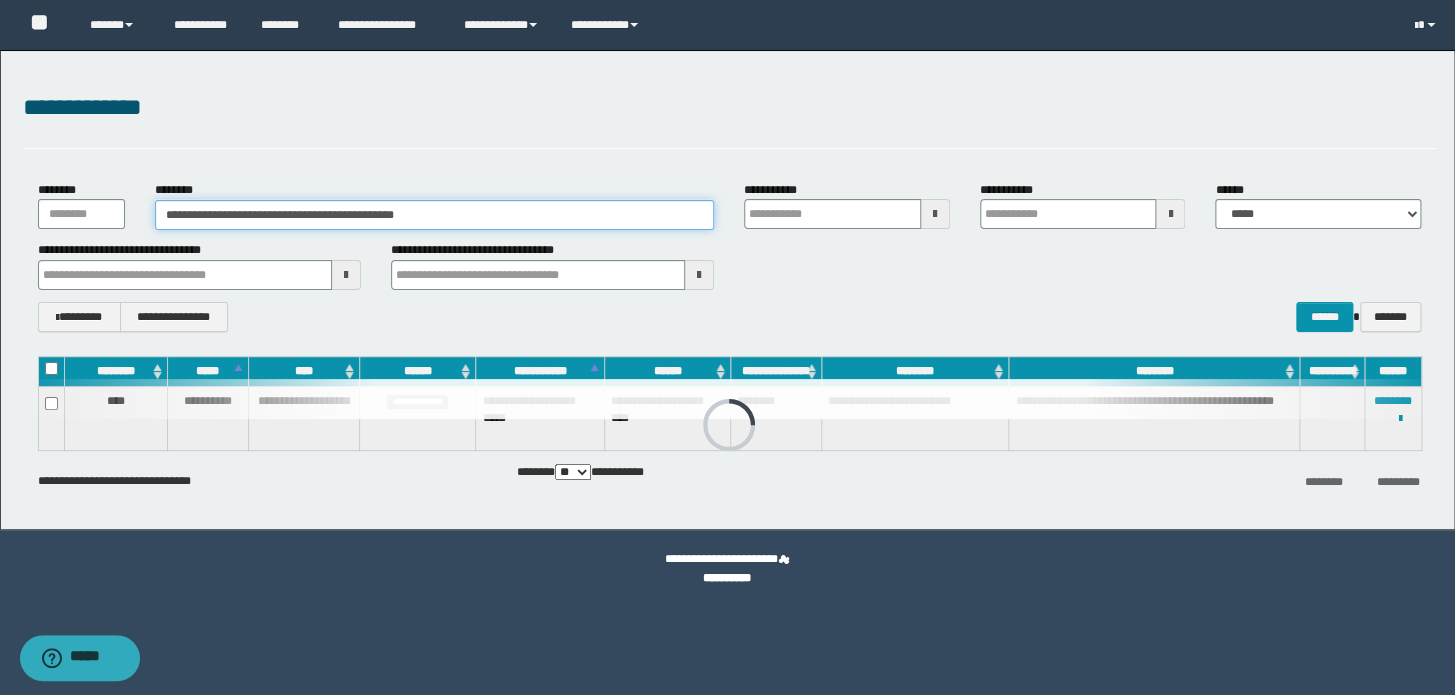 type 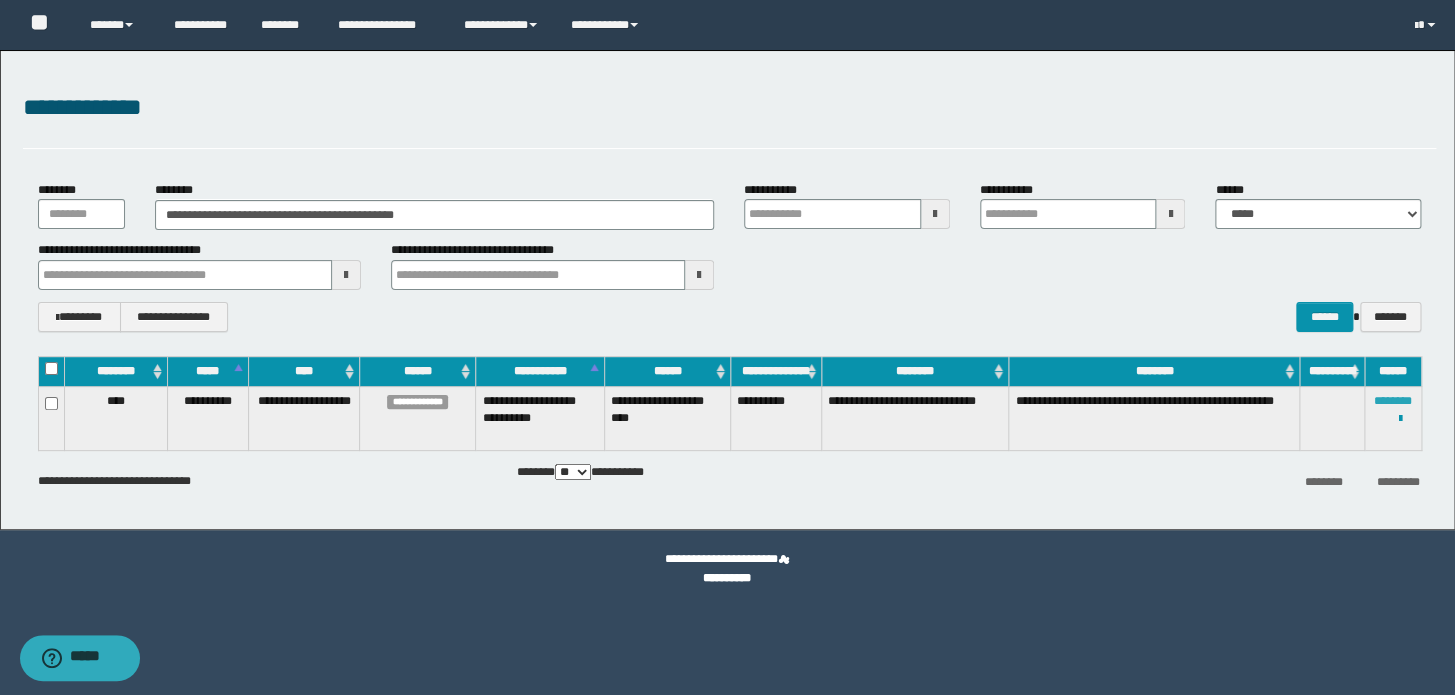click on "********" at bounding box center (1393, 401) 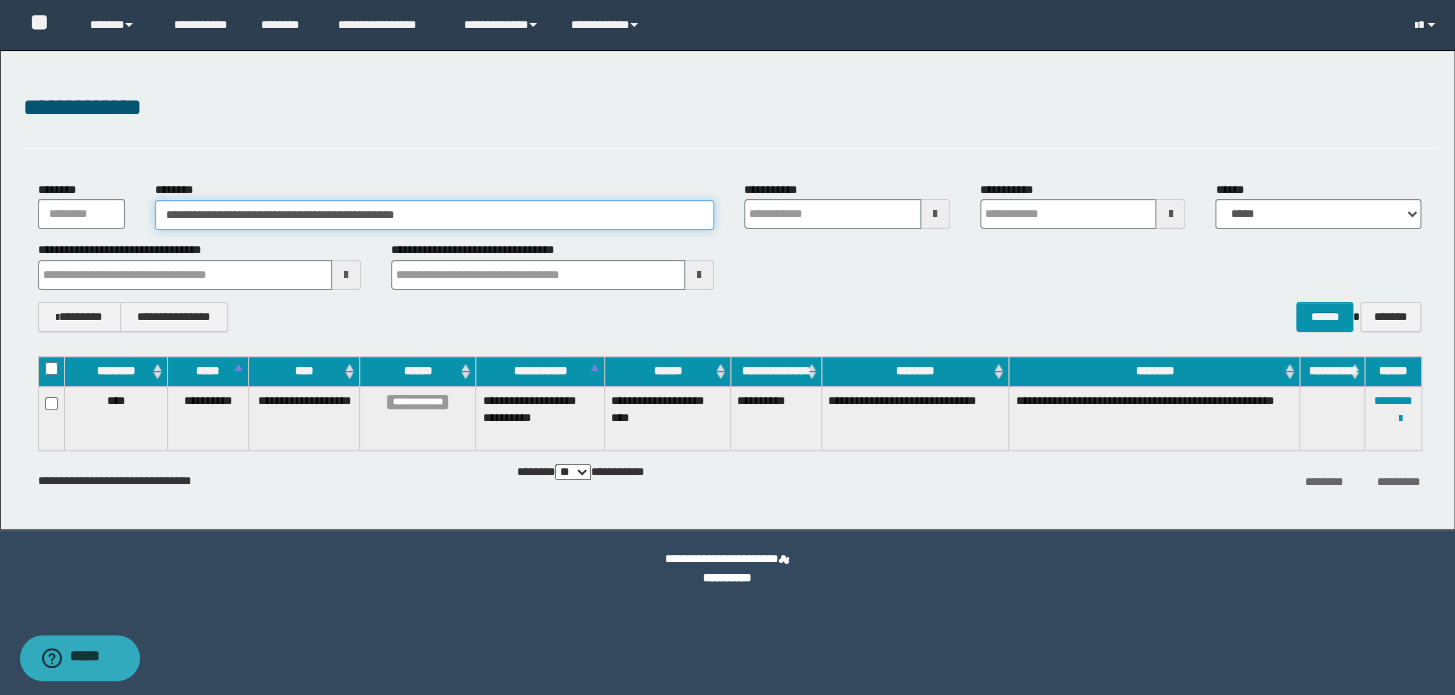 click on "**********" at bounding box center (434, 215) 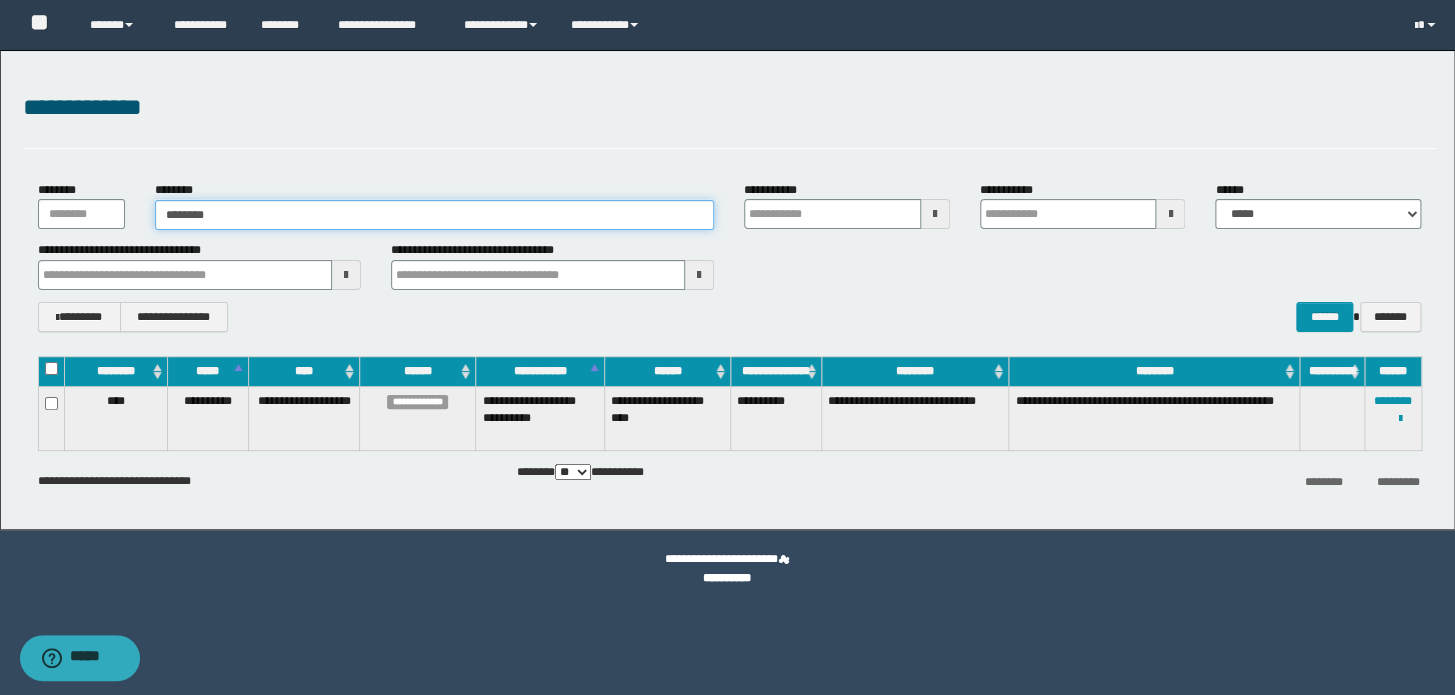 type 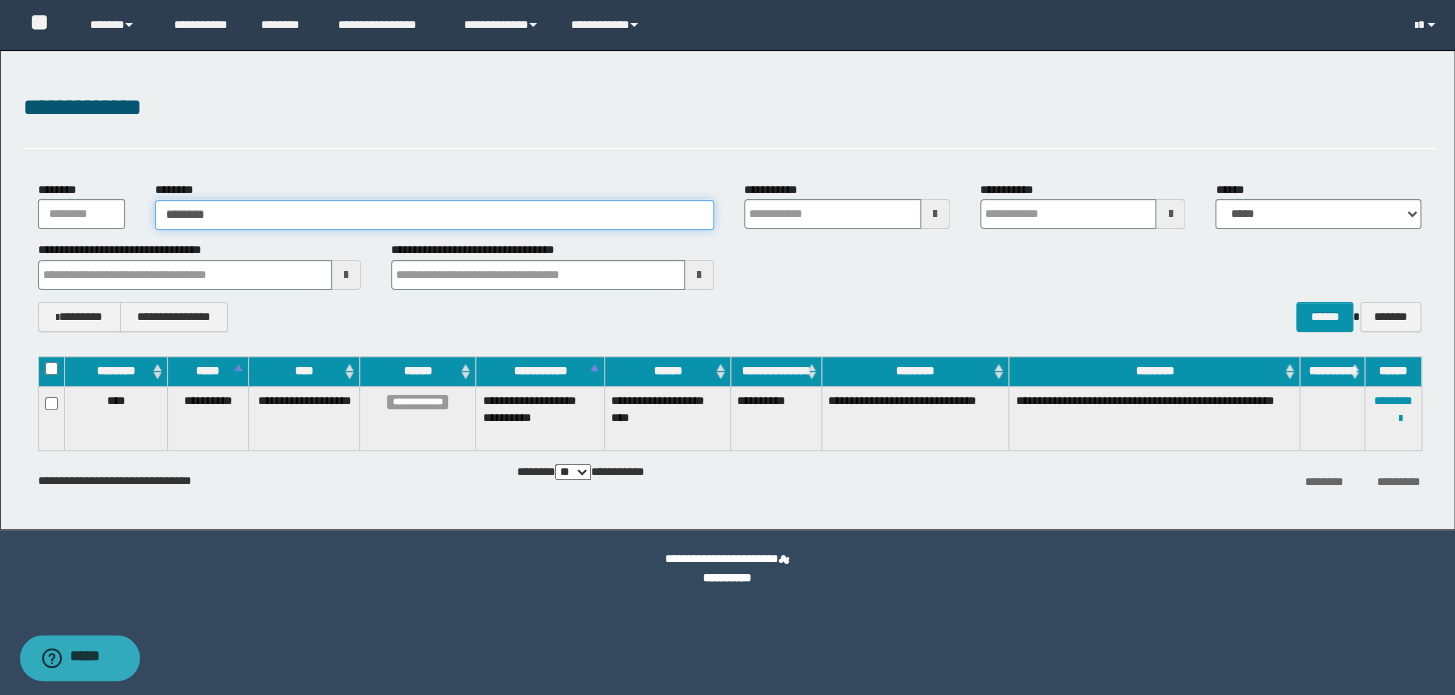 type on "********" 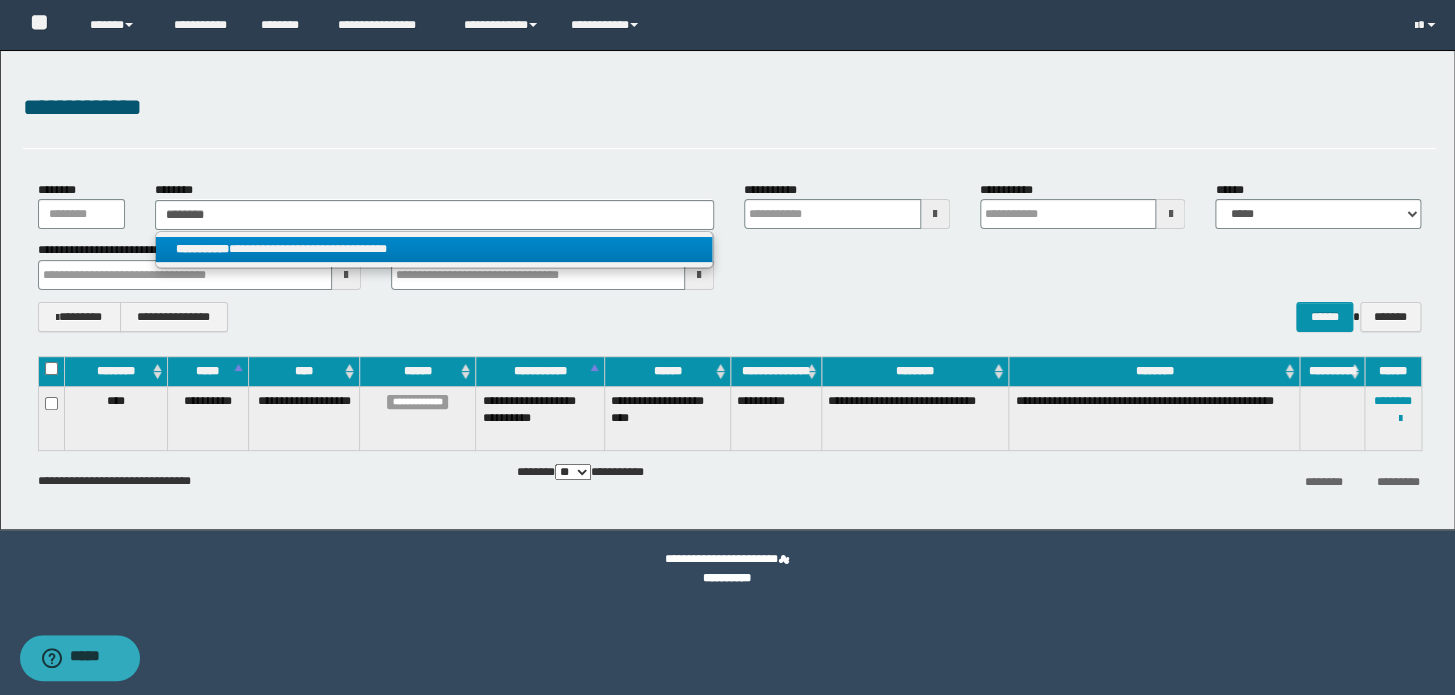 click on "**********" at bounding box center [434, 249] 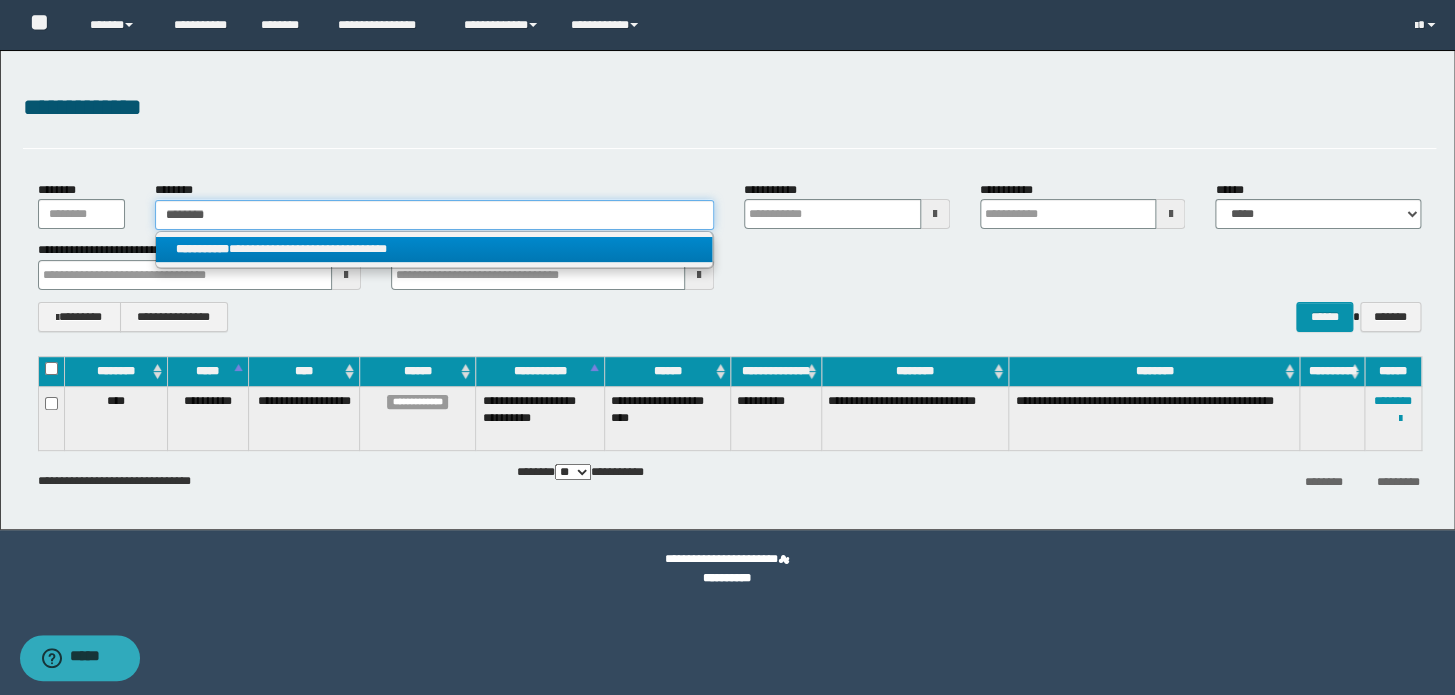 type 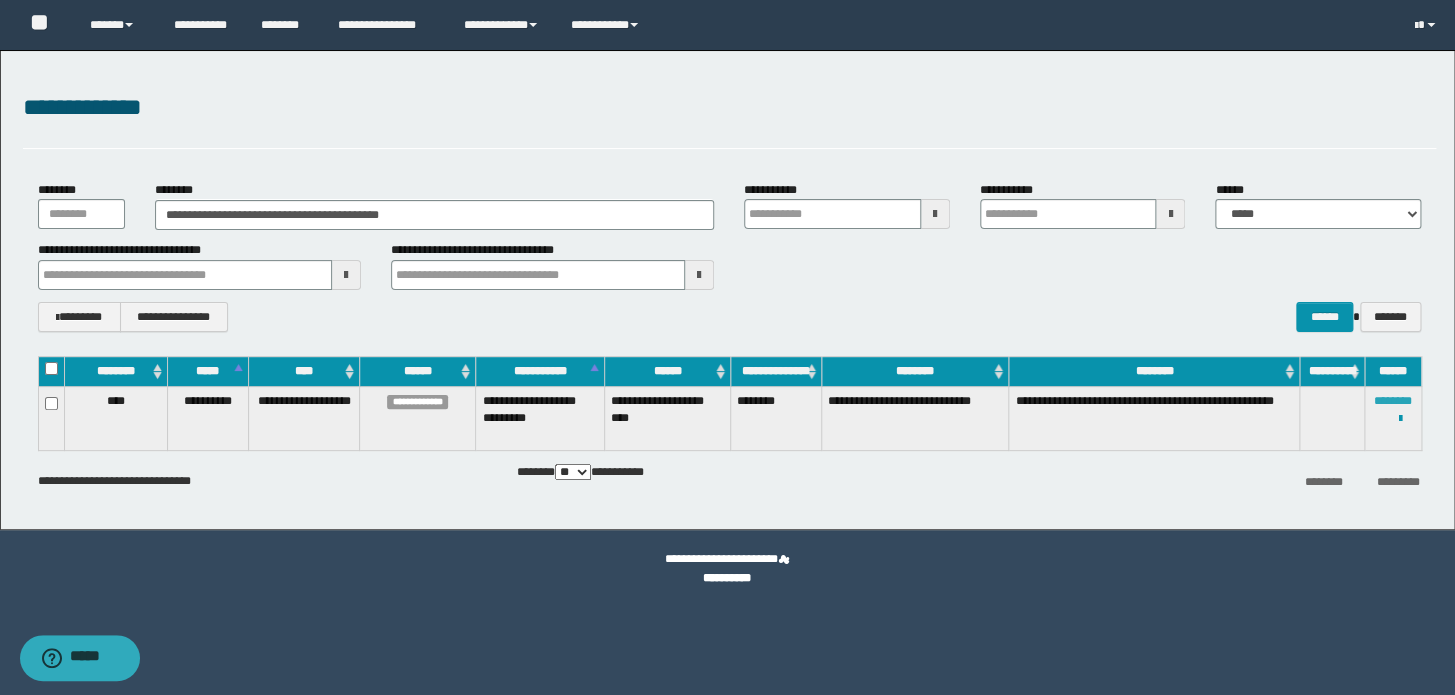 click on "********" at bounding box center [1393, 401] 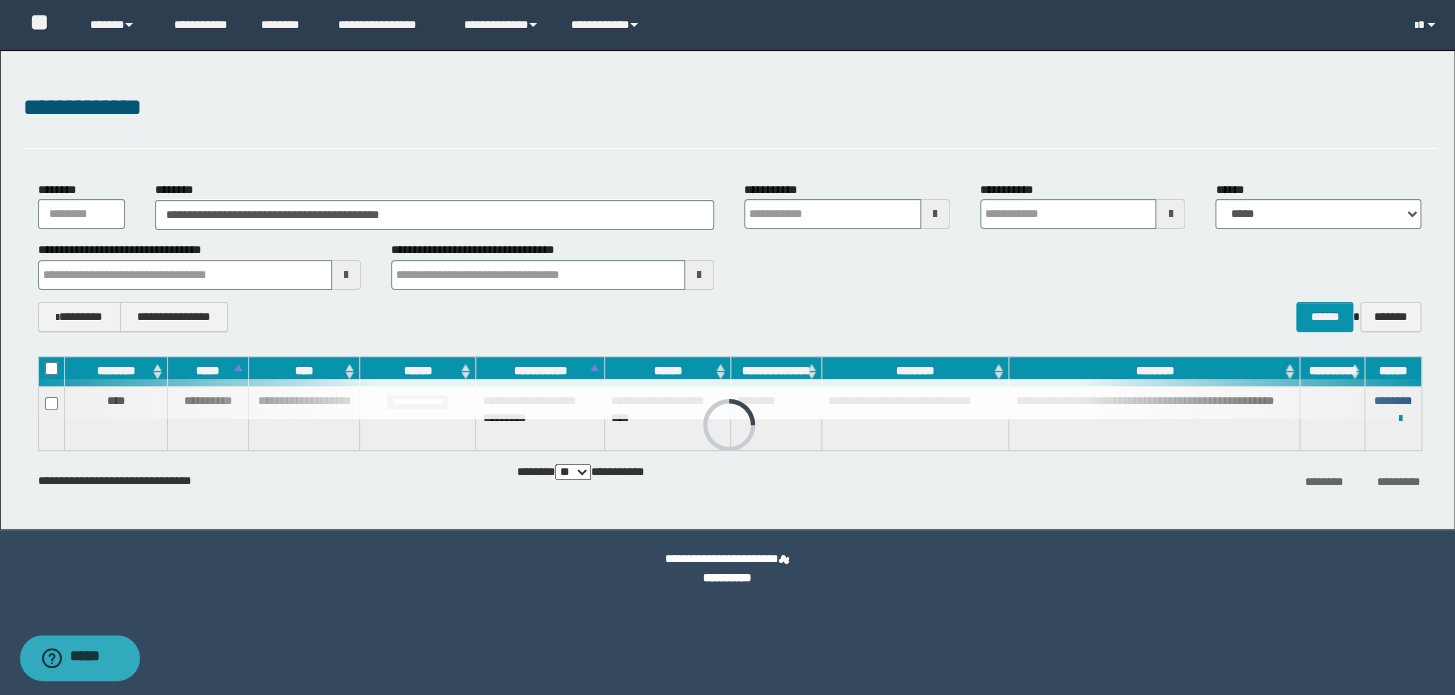 type 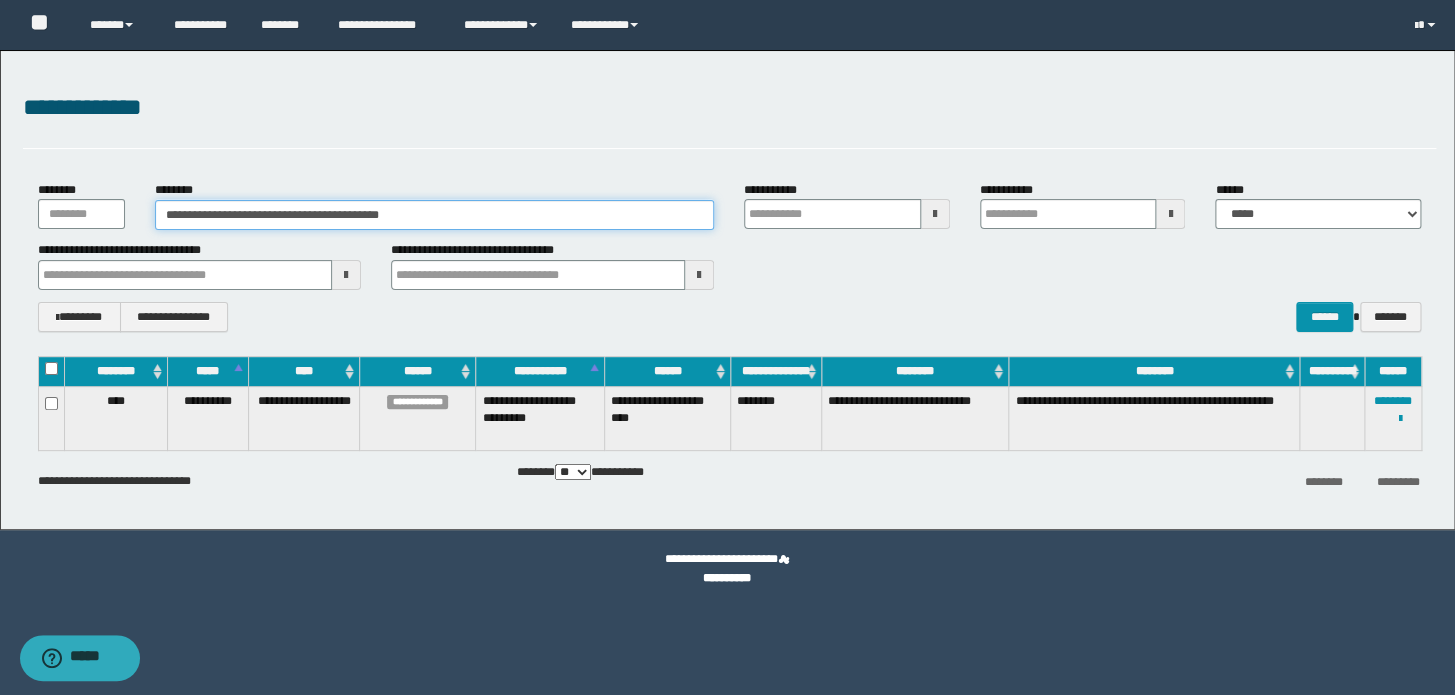 drag, startPoint x: 440, startPoint y: 226, endPoint x: 0, endPoint y: 196, distance: 441.02155 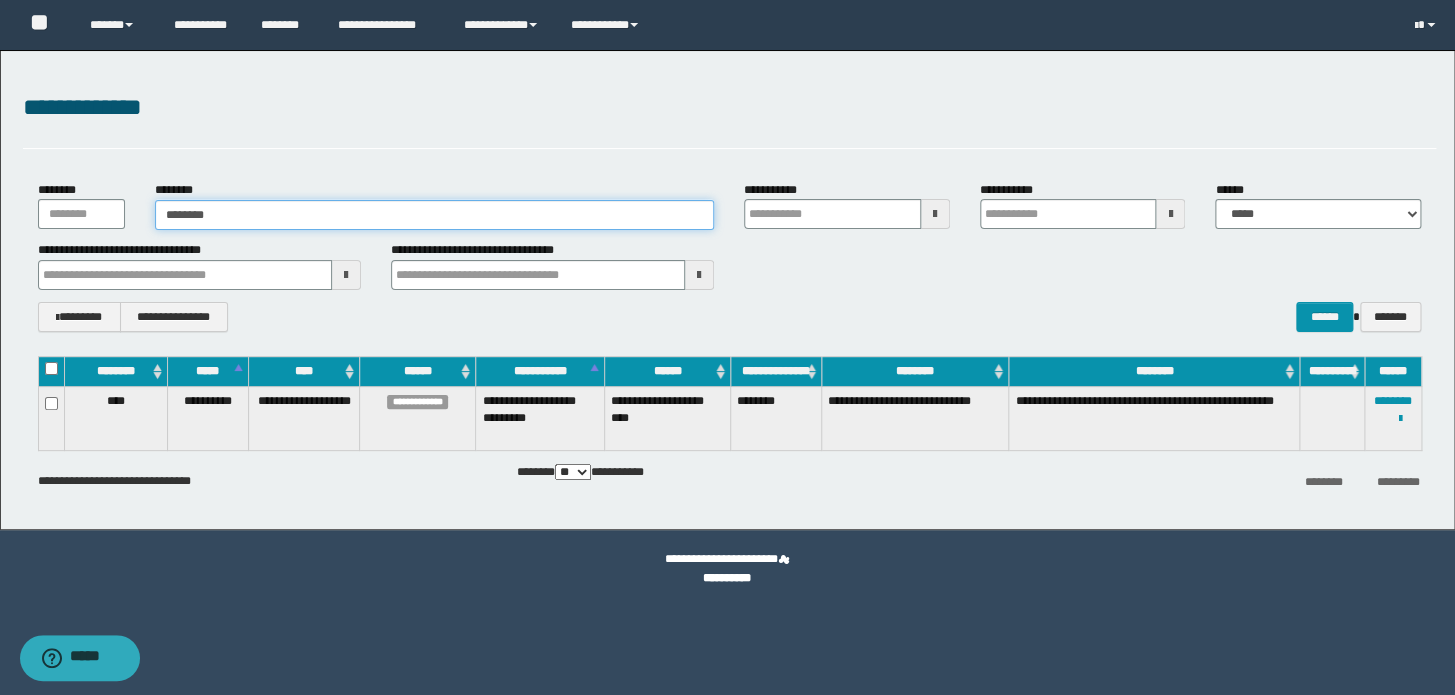type 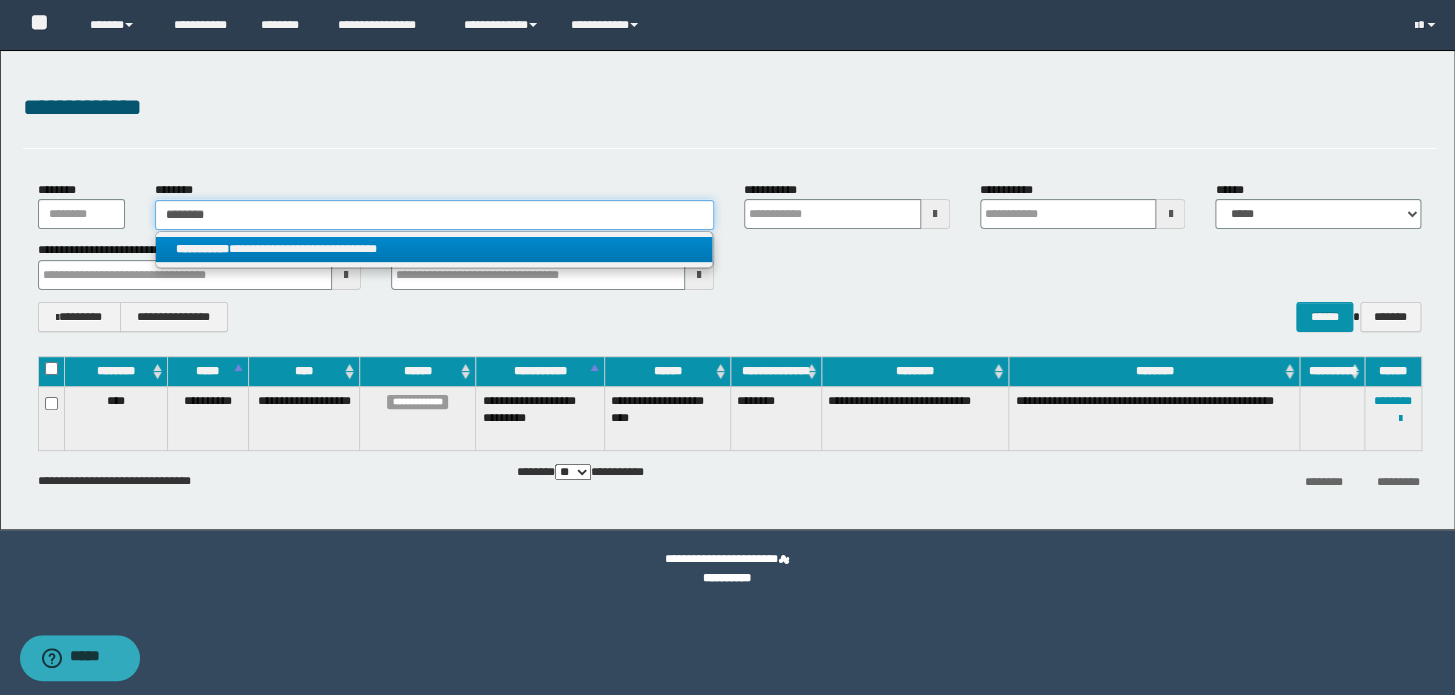 type on "********" 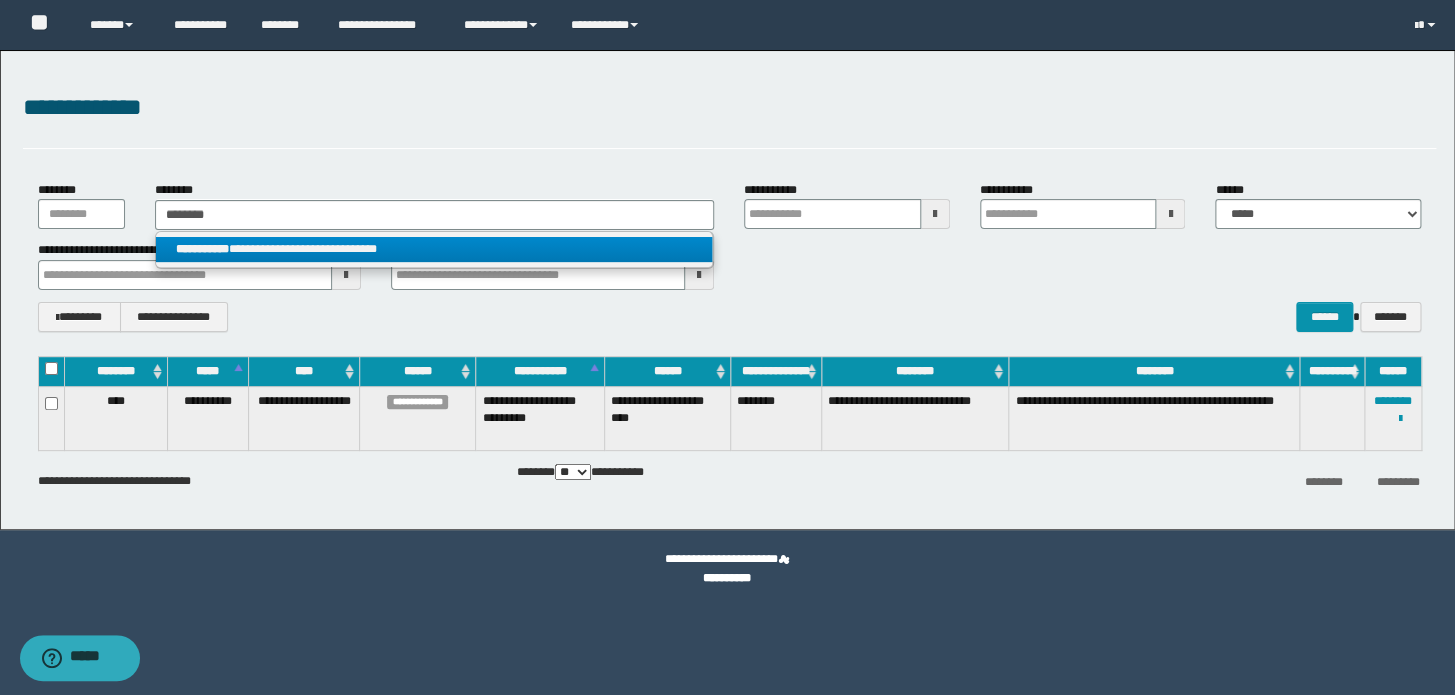 click on "**********" at bounding box center (434, 249) 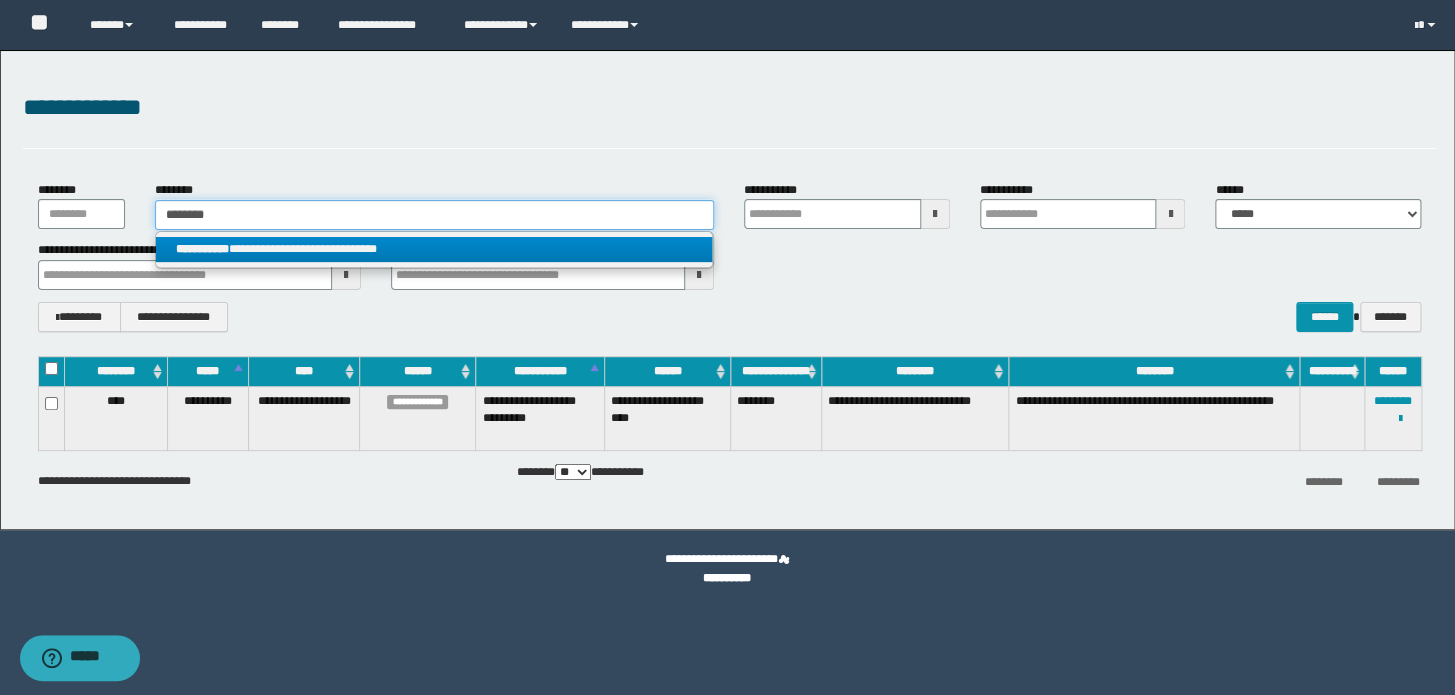 type 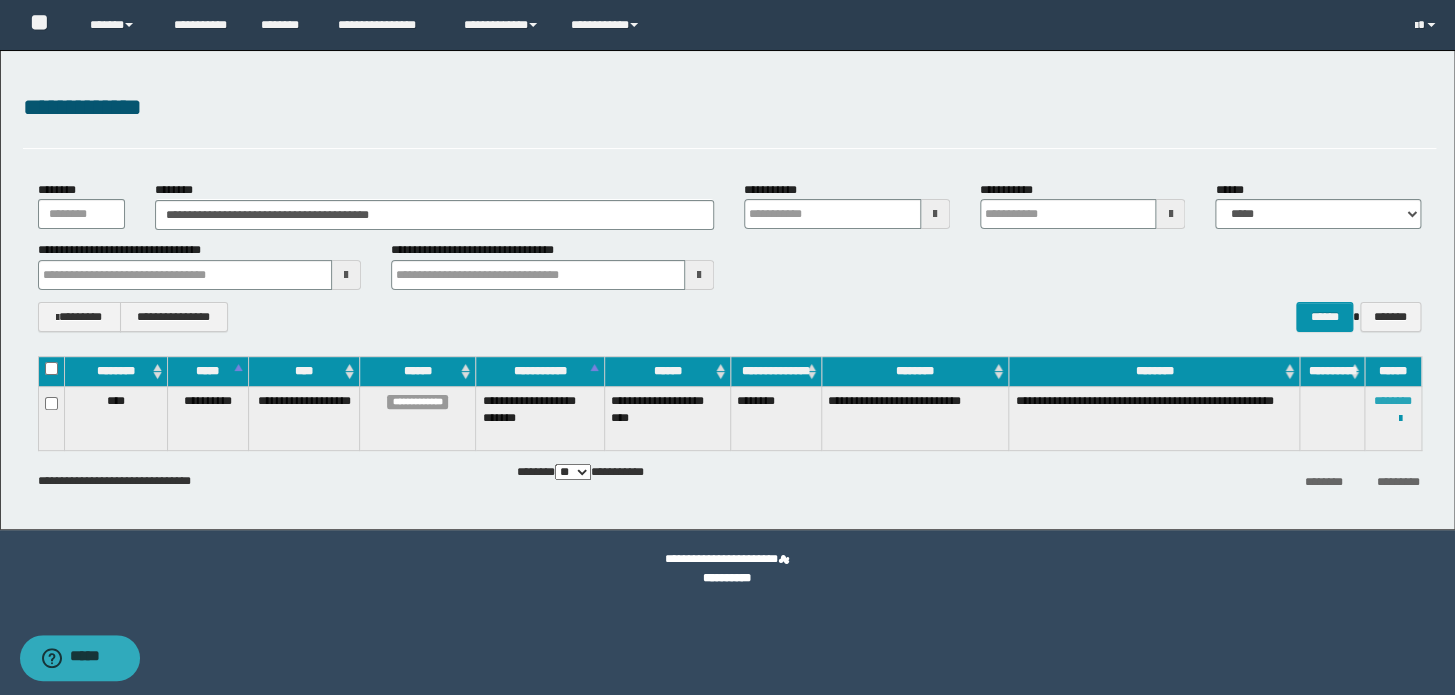 click on "********" at bounding box center (1393, 401) 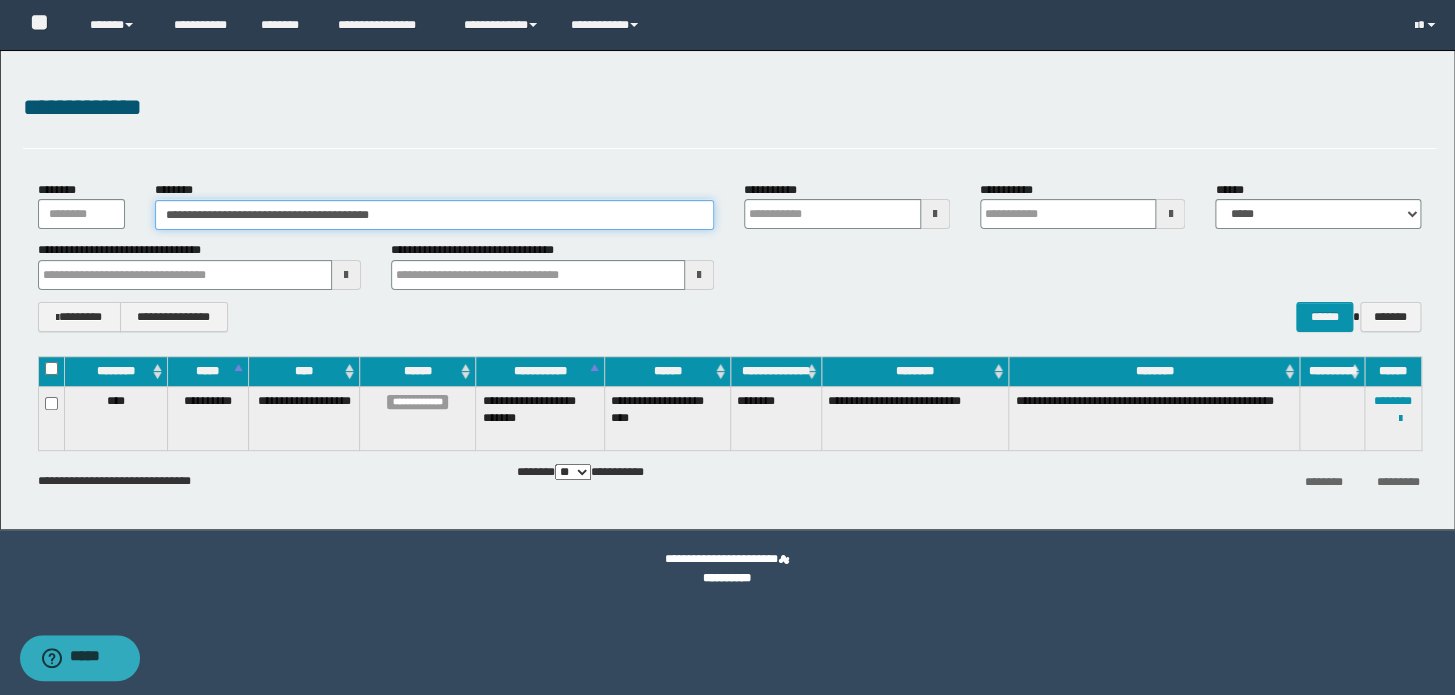 drag, startPoint x: 456, startPoint y: 213, endPoint x: 0, endPoint y: 158, distance: 459.3049 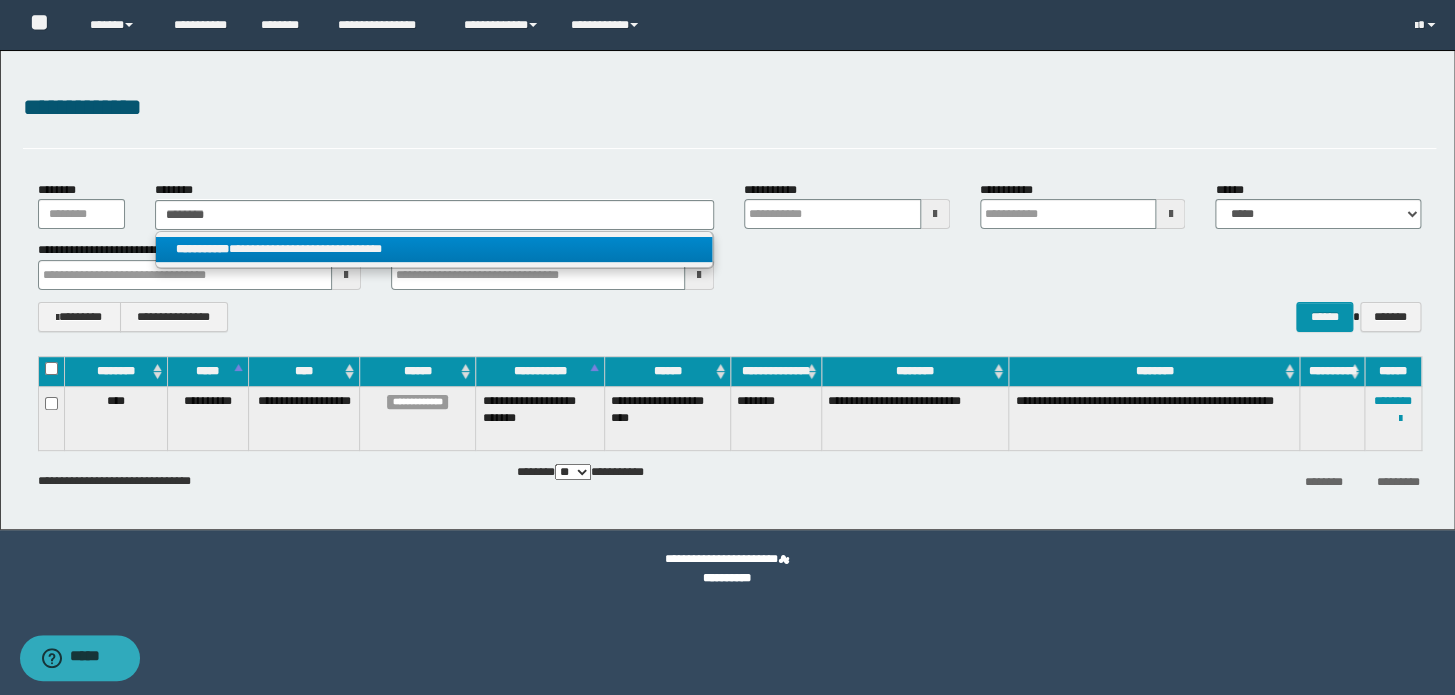 click on "**********" at bounding box center [434, 249] 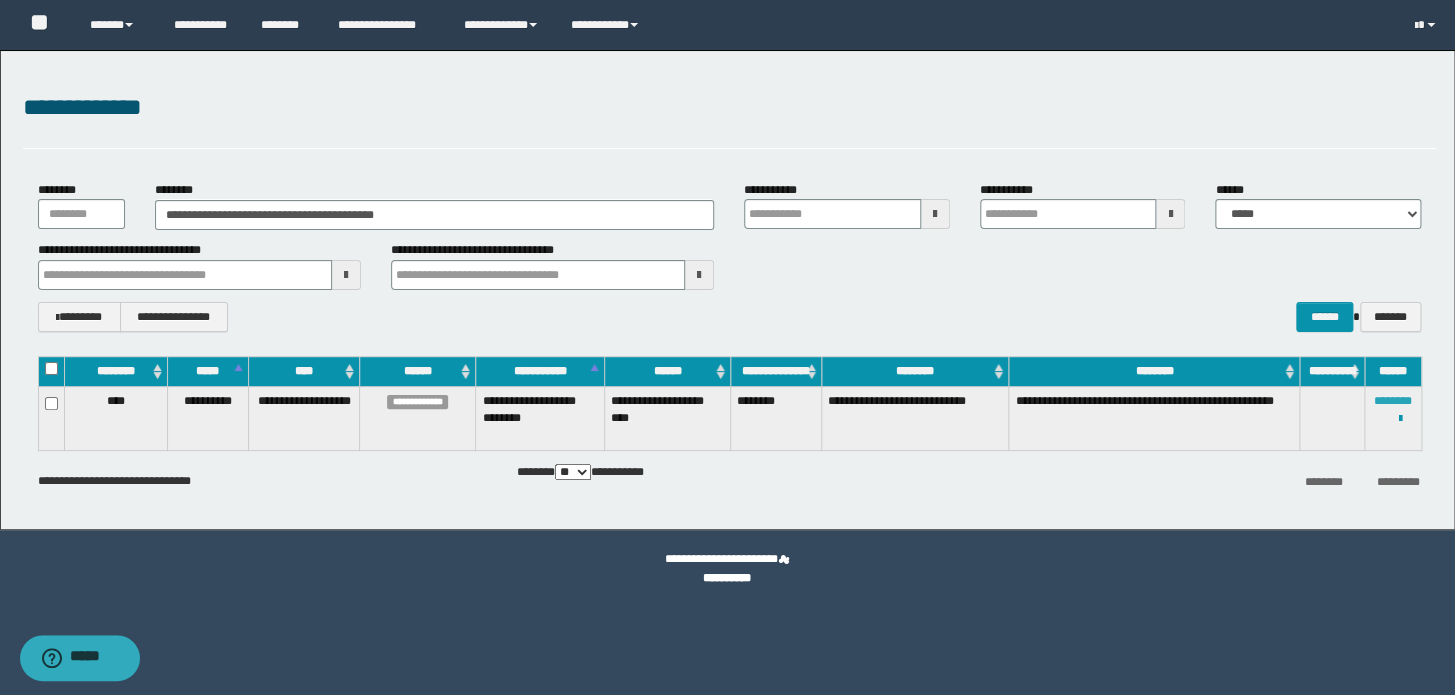 click on "********" at bounding box center (1393, 401) 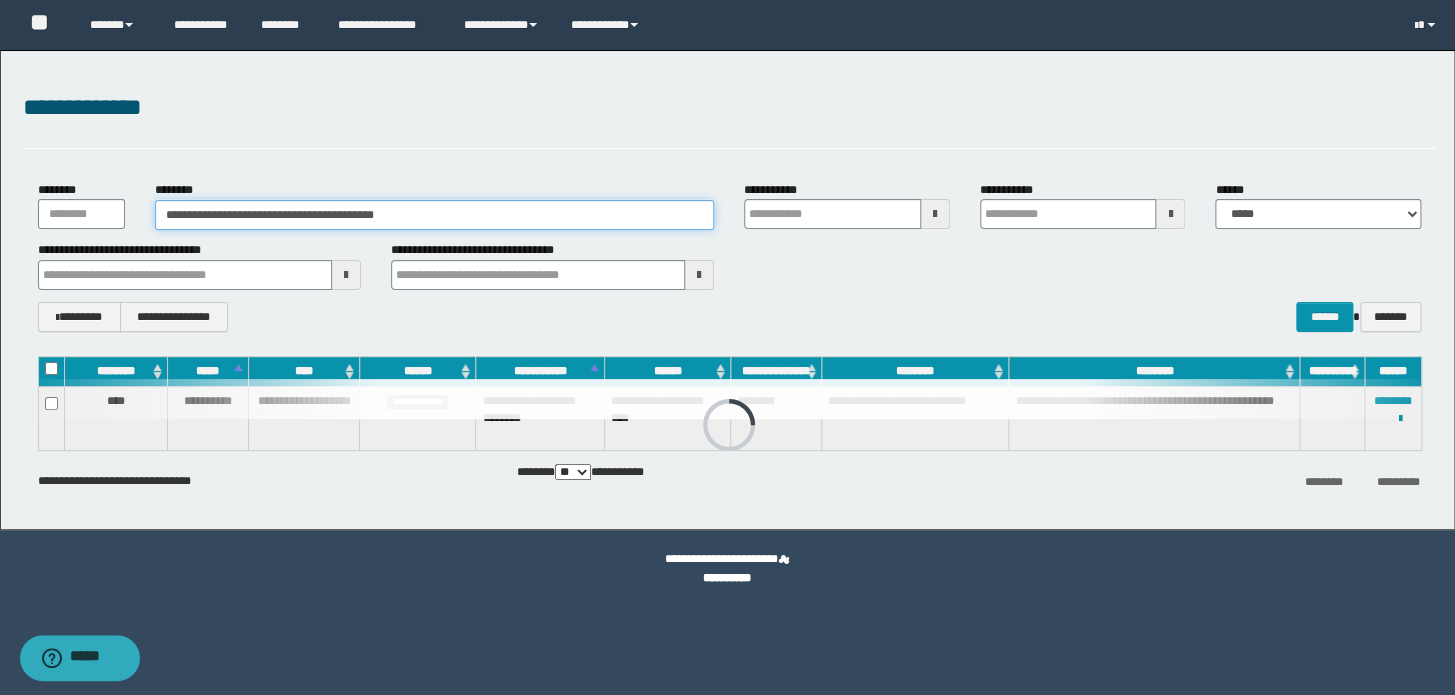 click on "**********" at bounding box center (434, 215) 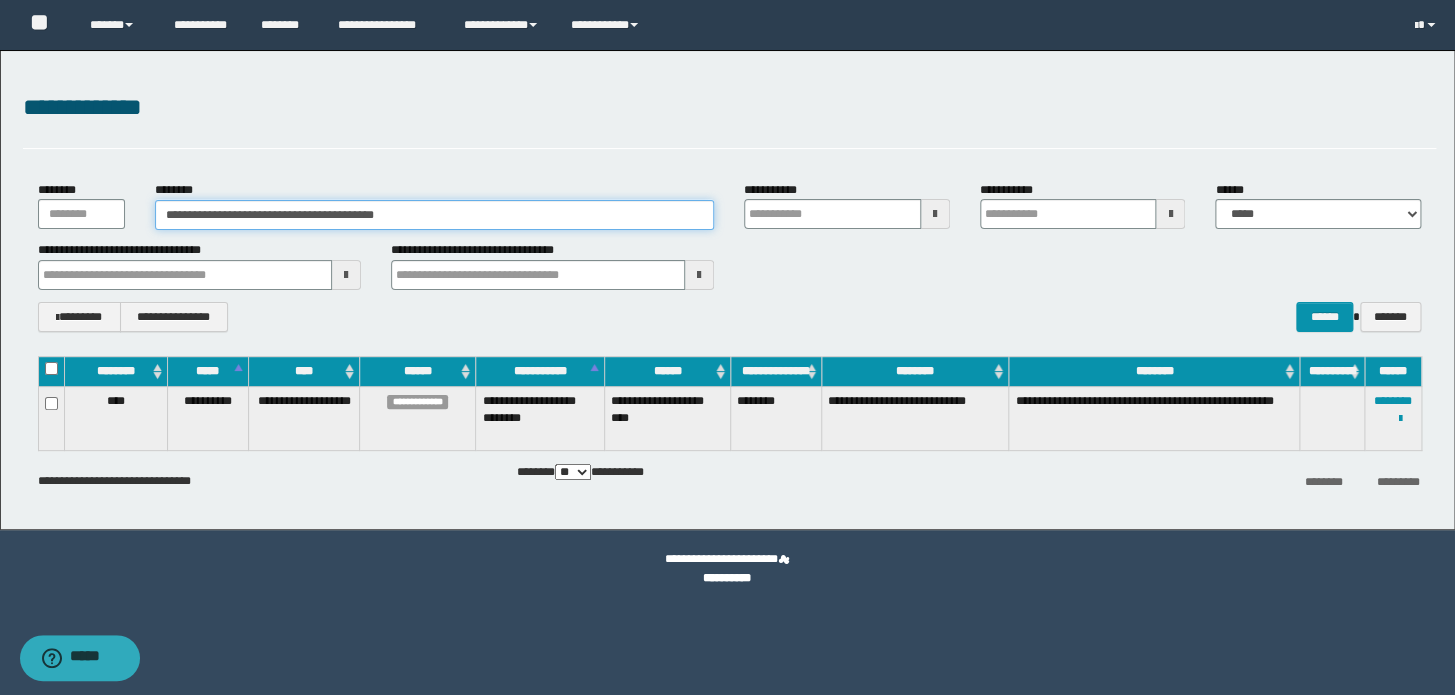 paste 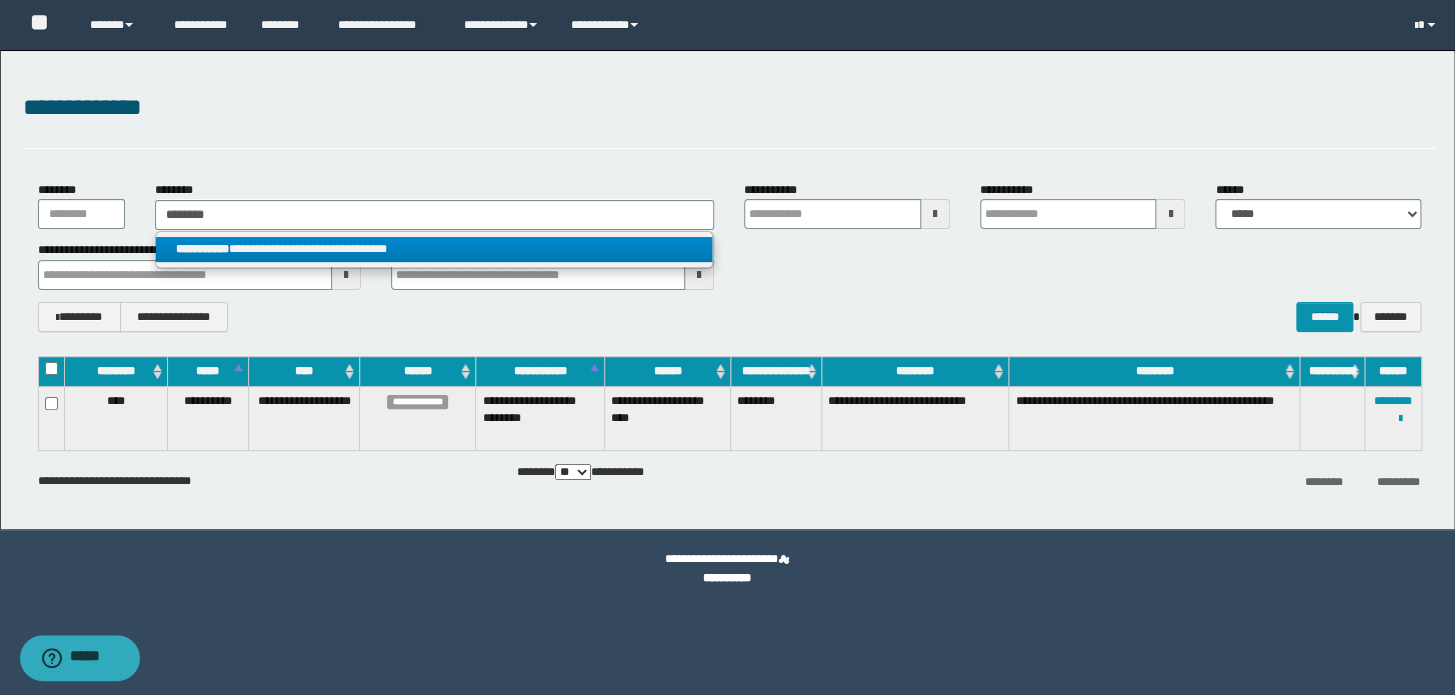 drag, startPoint x: 322, startPoint y: 249, endPoint x: 704, endPoint y: 257, distance: 382.08377 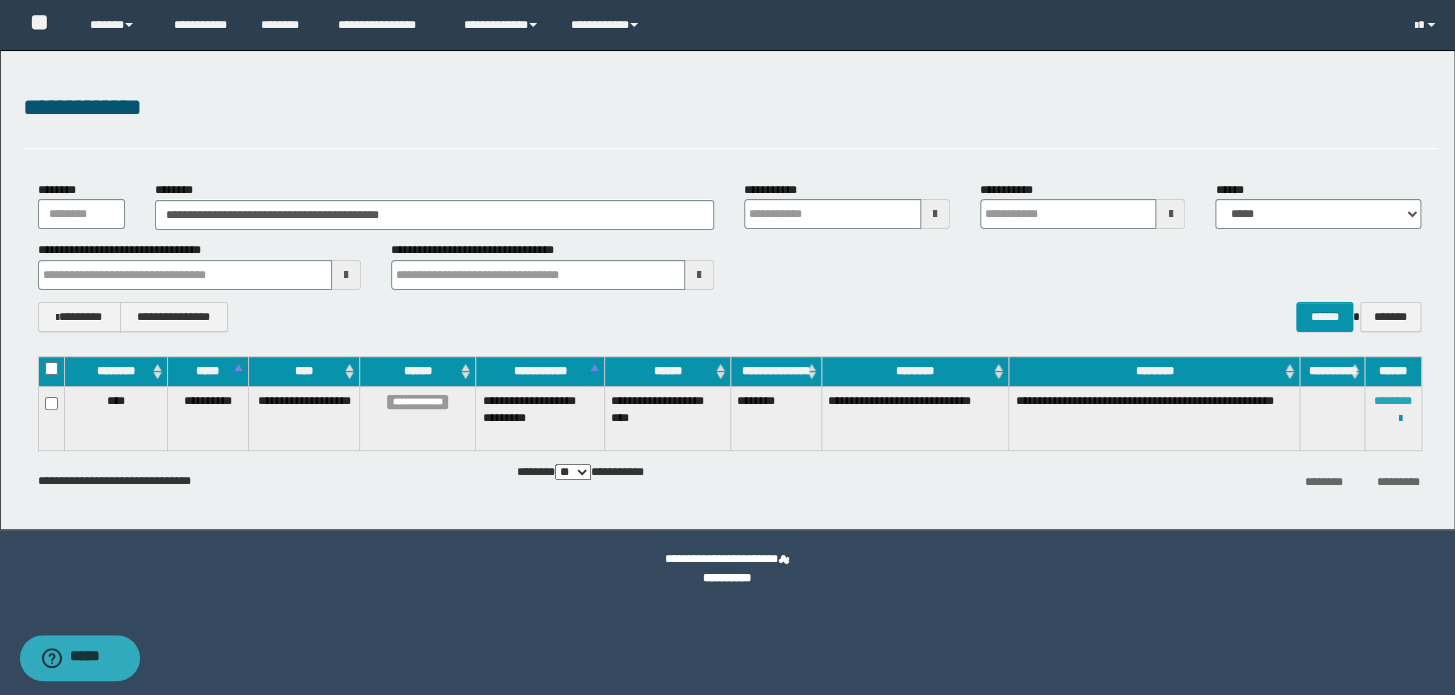 click on "********" at bounding box center (1393, 401) 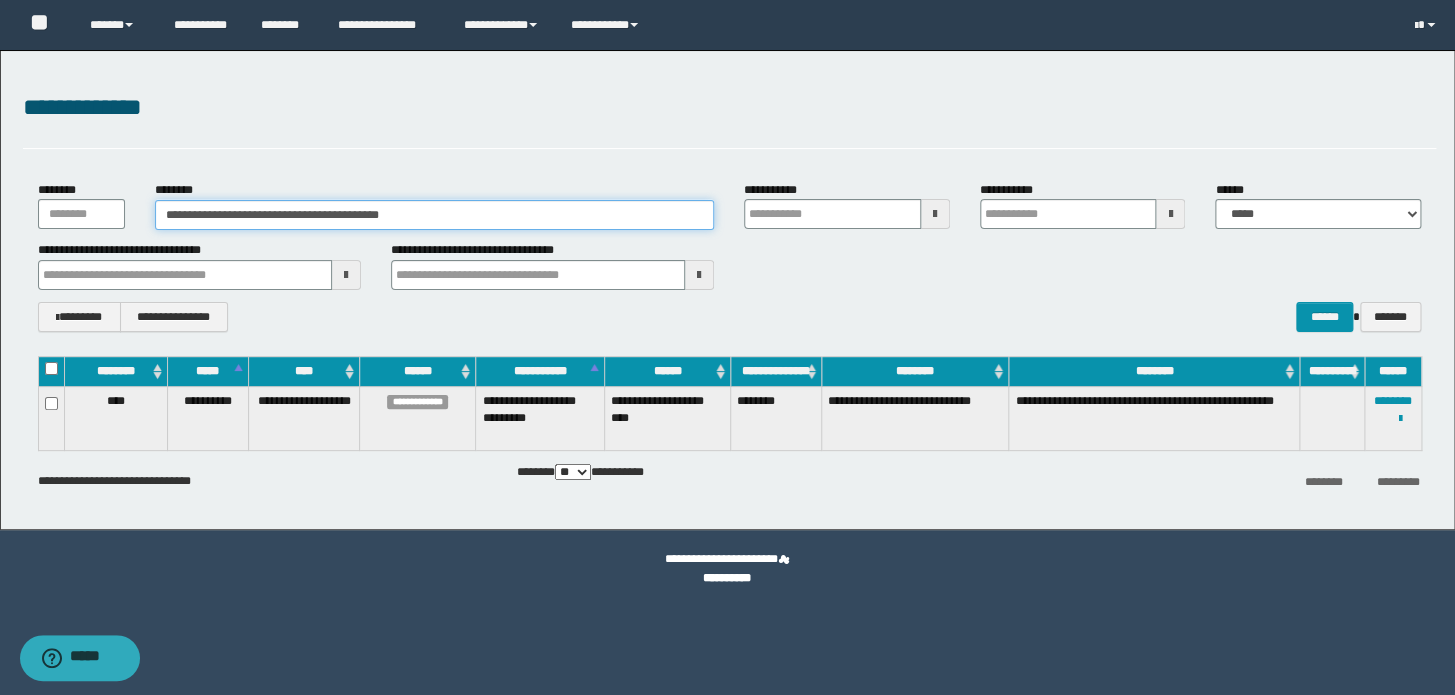 click on "**********" at bounding box center (434, 215) 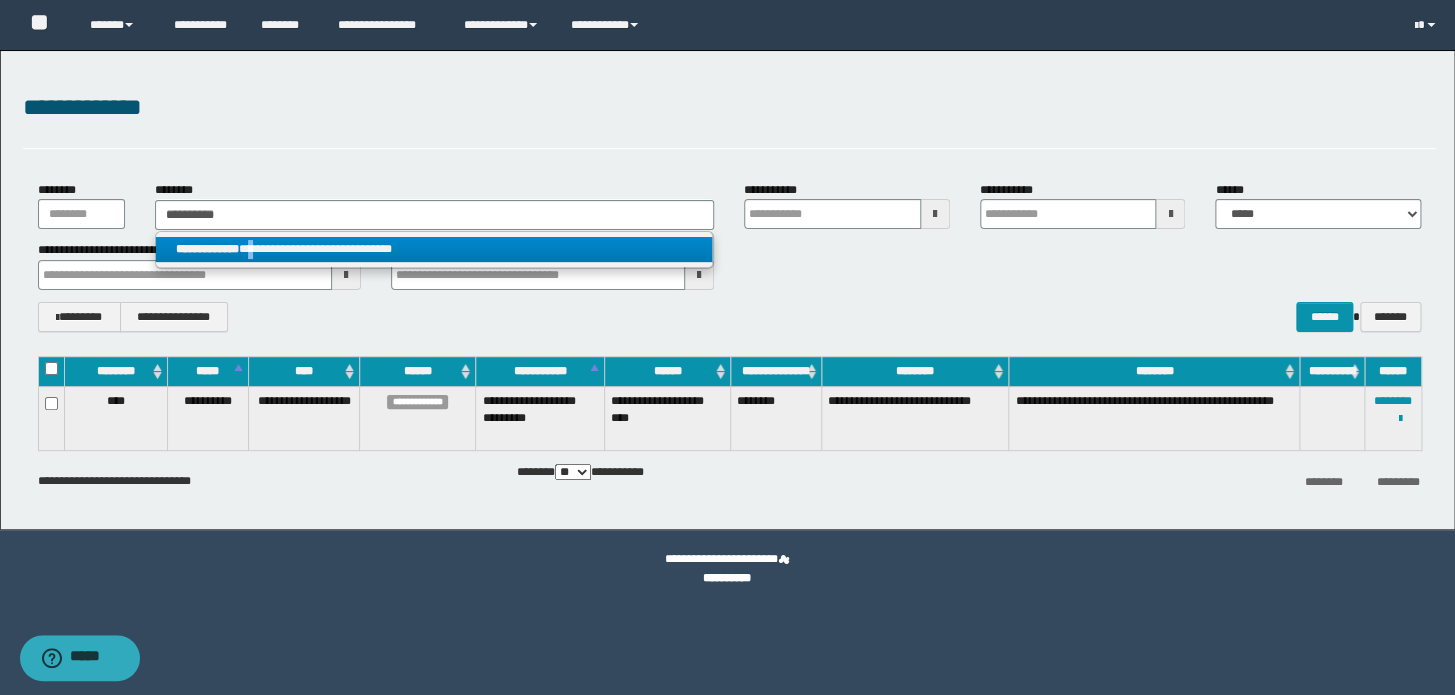 click on "**********" at bounding box center (434, 249) 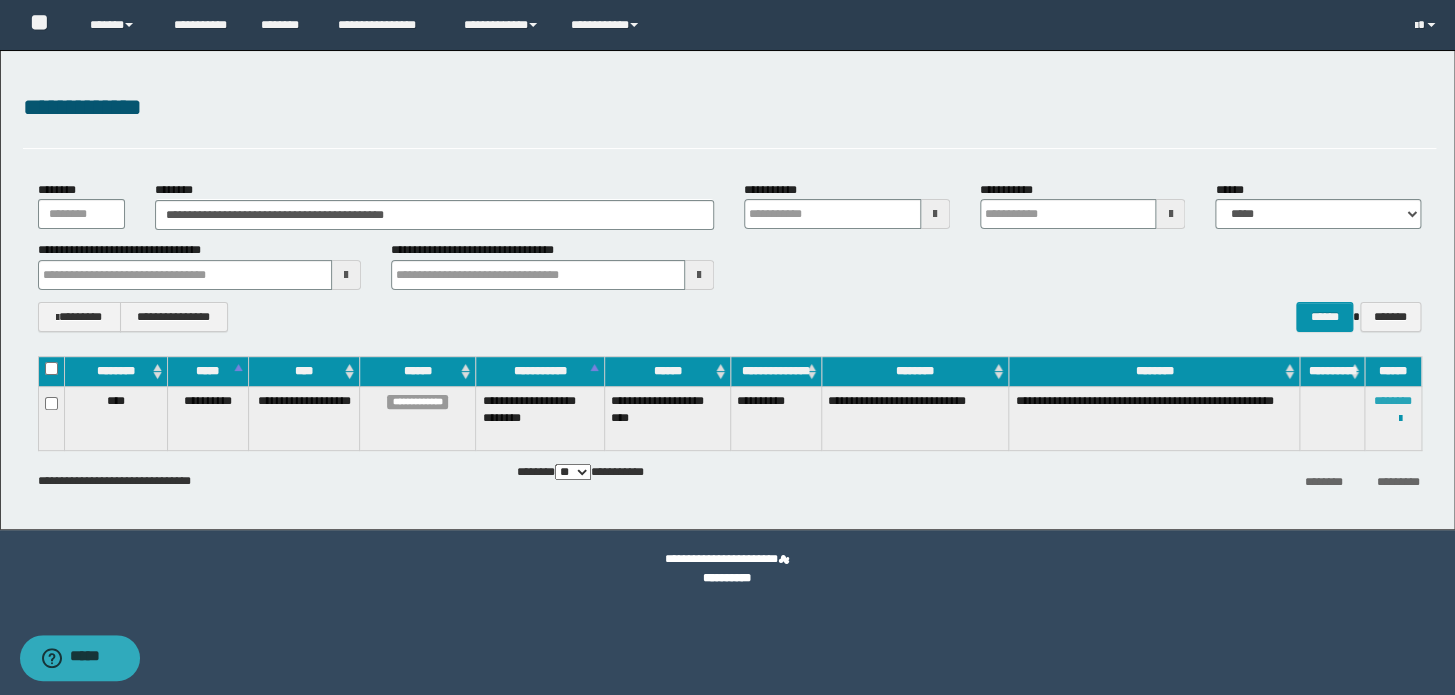 click on "********" at bounding box center [1393, 401] 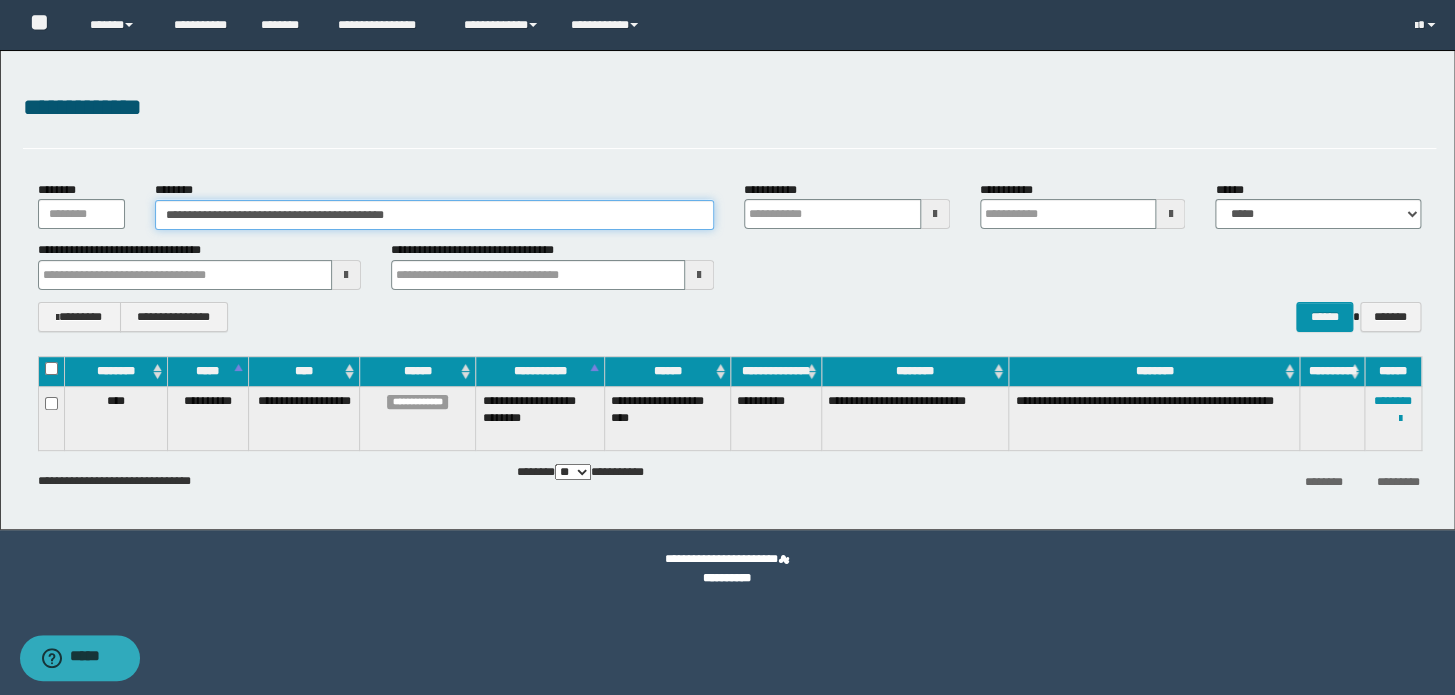 click on "**********" at bounding box center [434, 215] 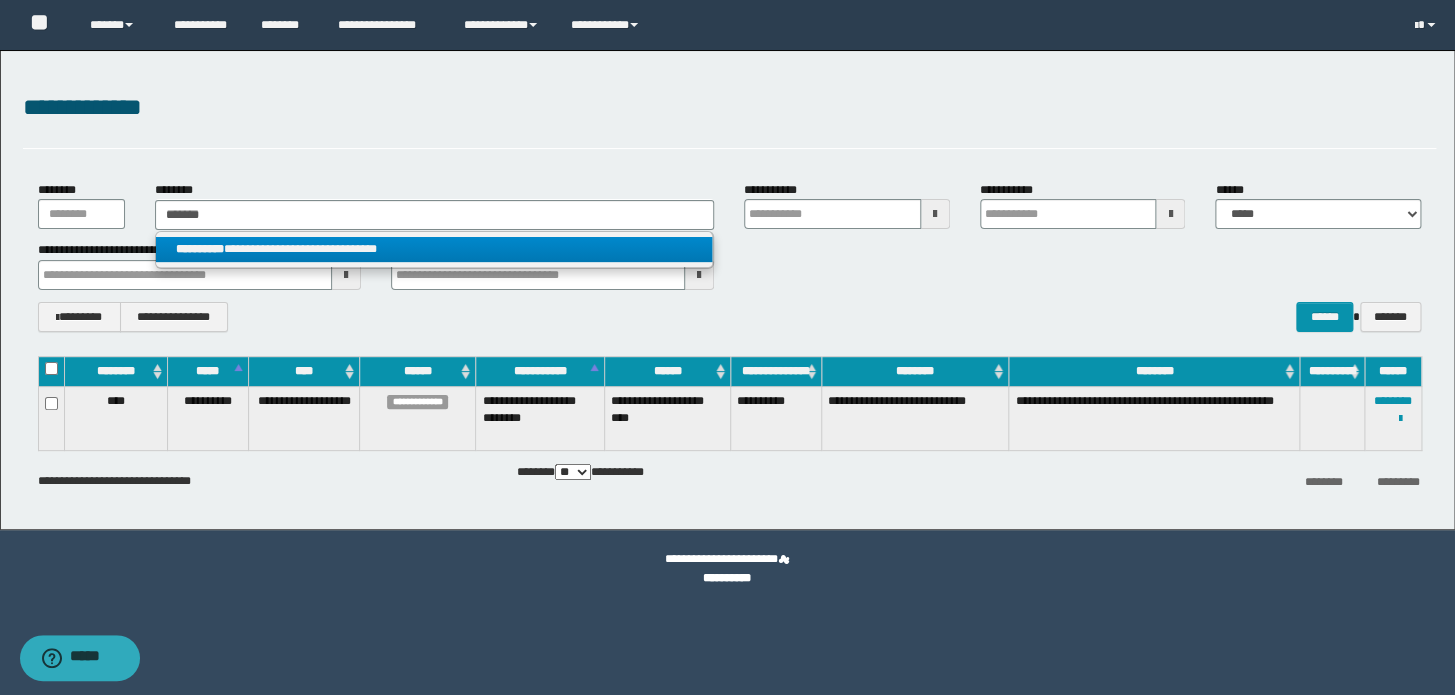 click on "**********" at bounding box center (434, 249) 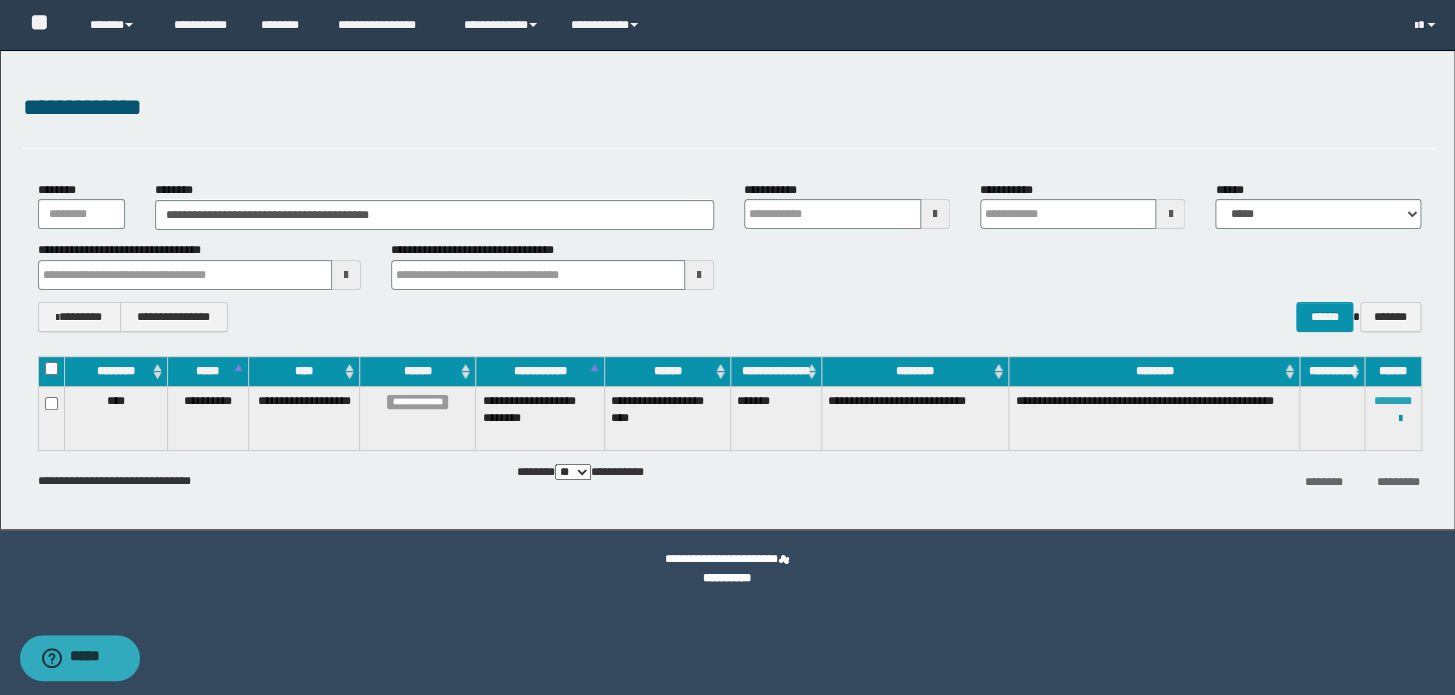 click on "********" at bounding box center [1393, 401] 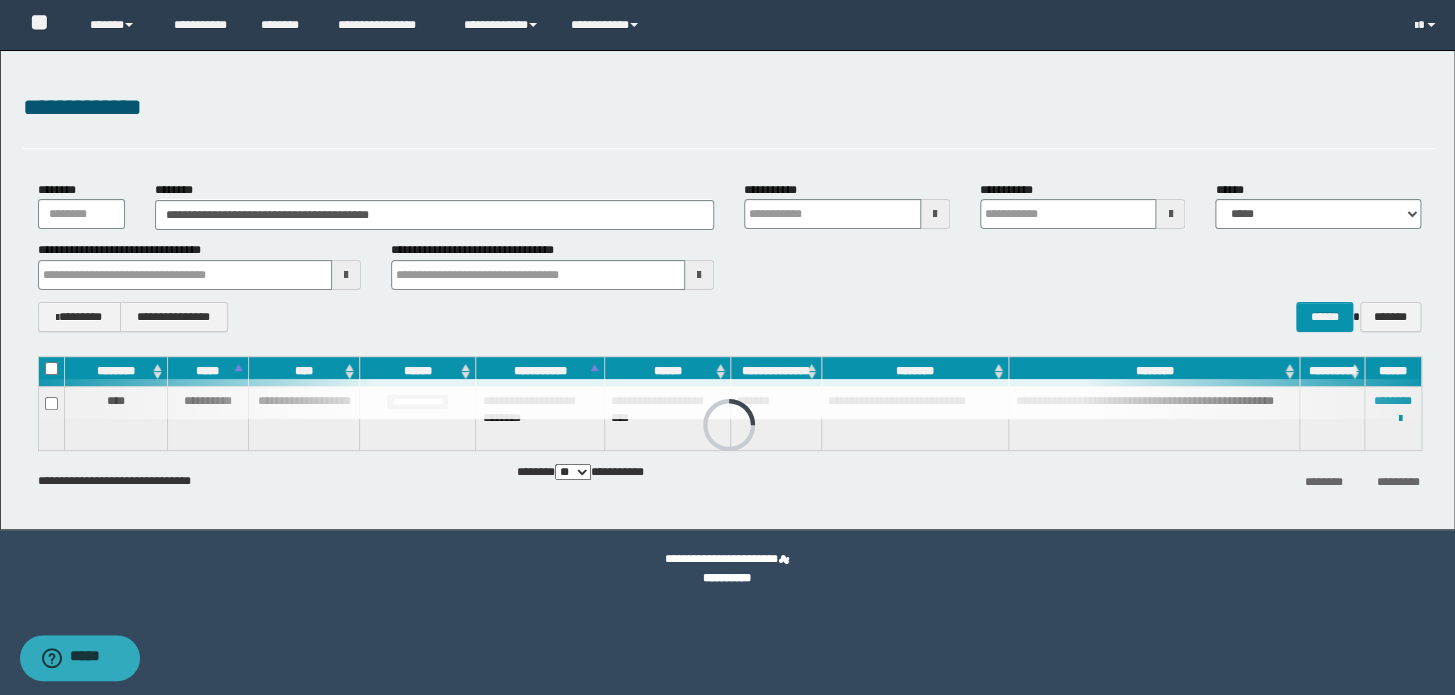 click on "**********" at bounding box center [729, 256] 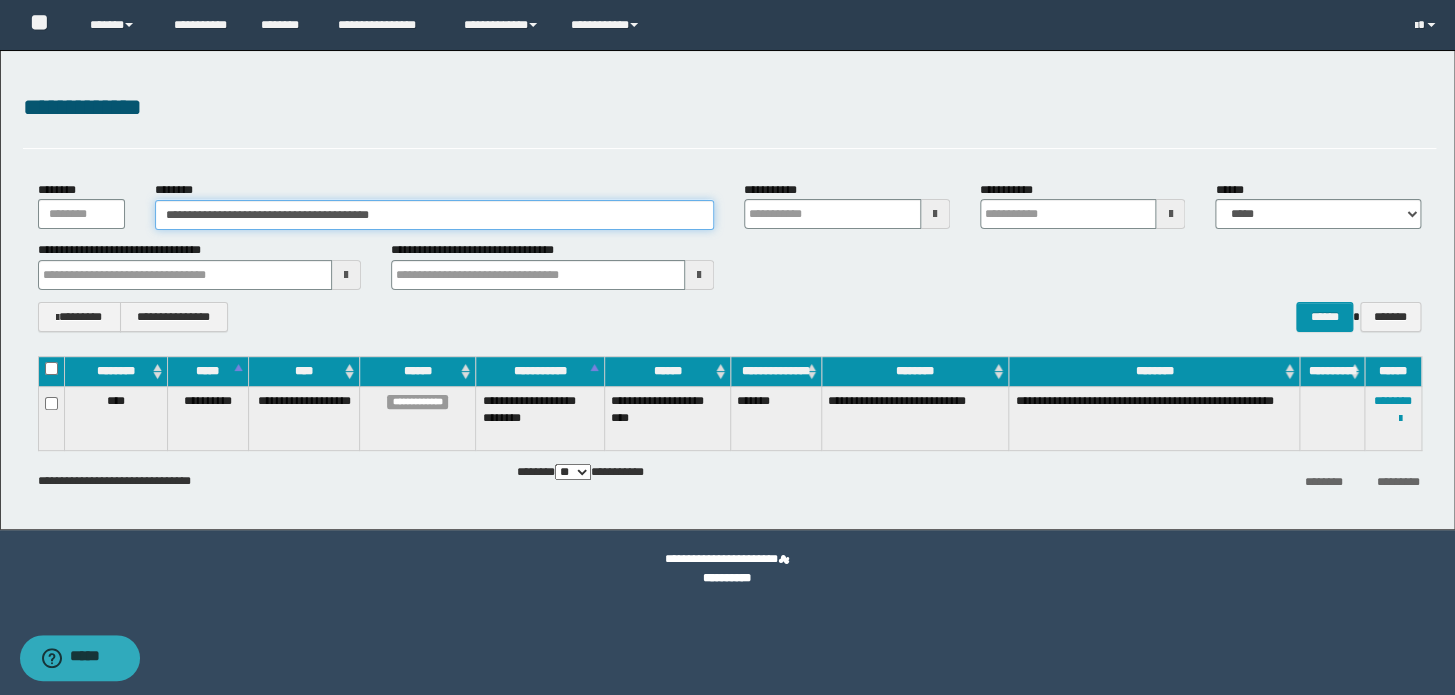 click on "**********" at bounding box center [434, 215] 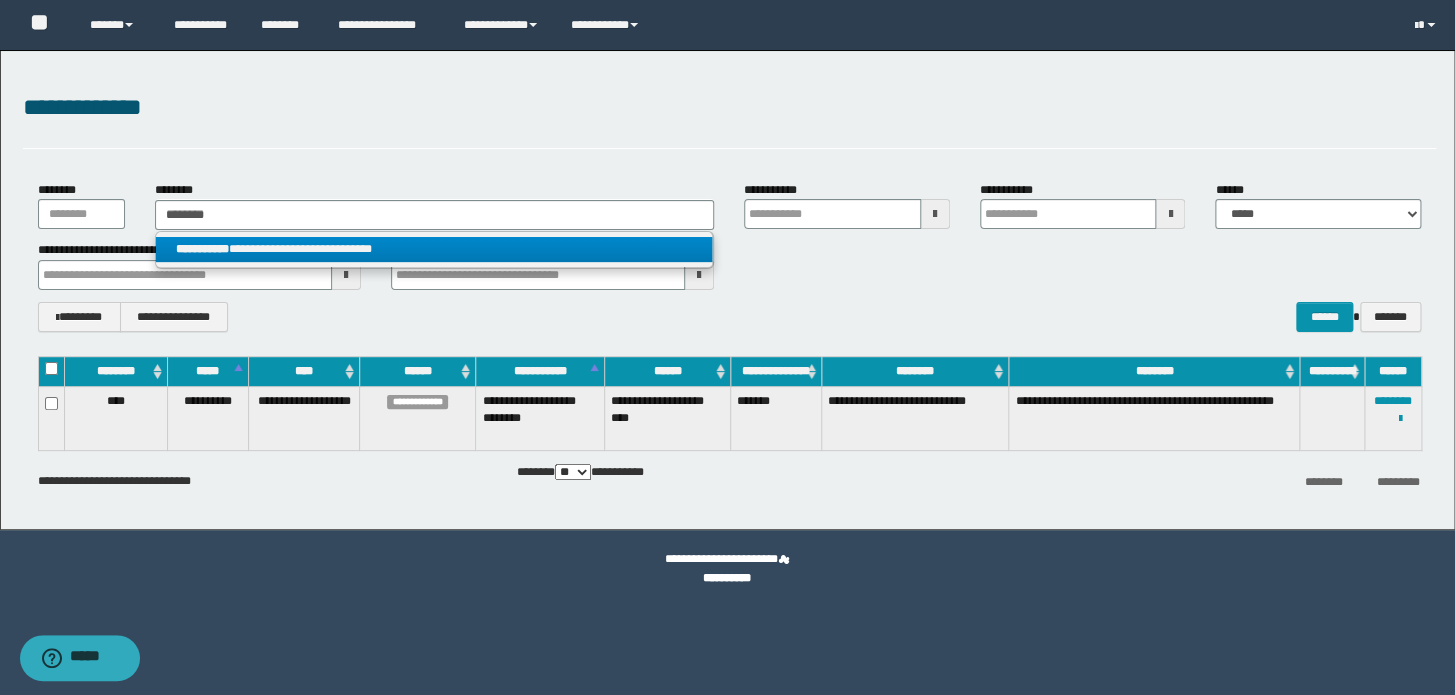 click on "**********" at bounding box center (434, 249) 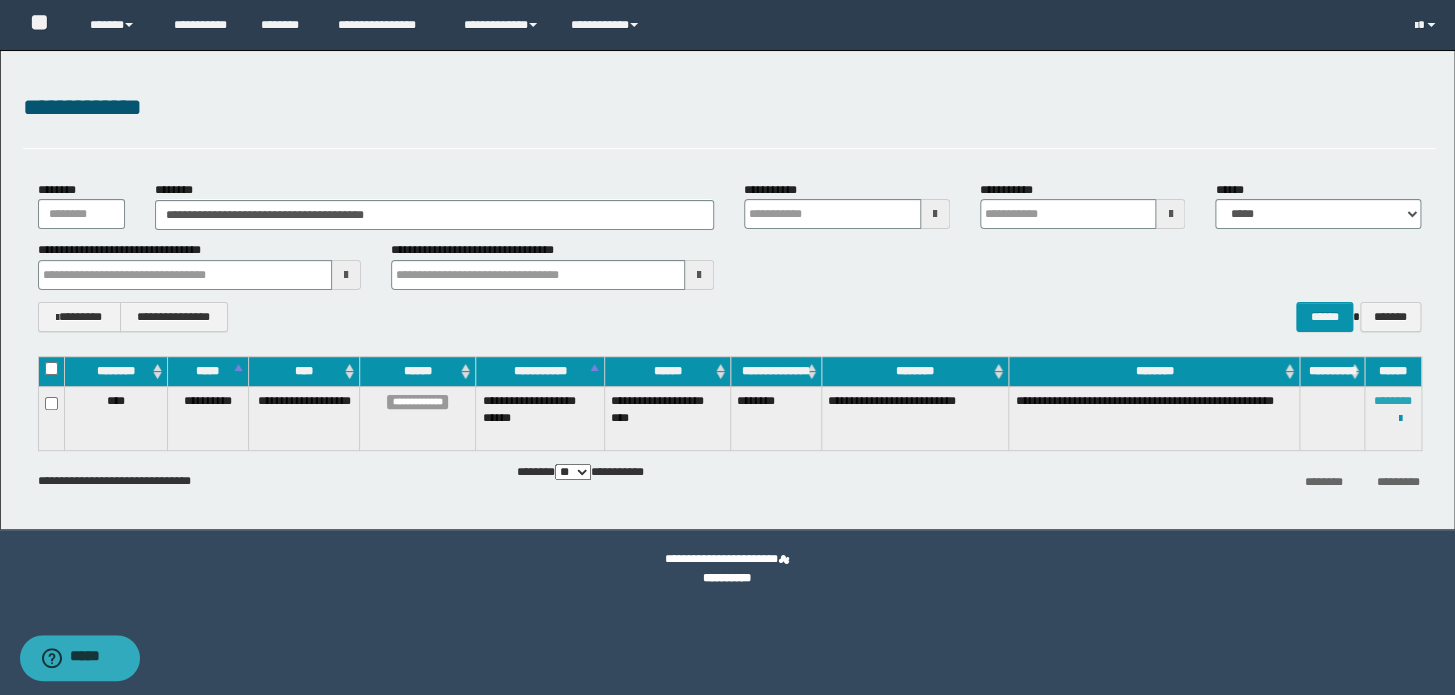 click on "********" at bounding box center (1393, 401) 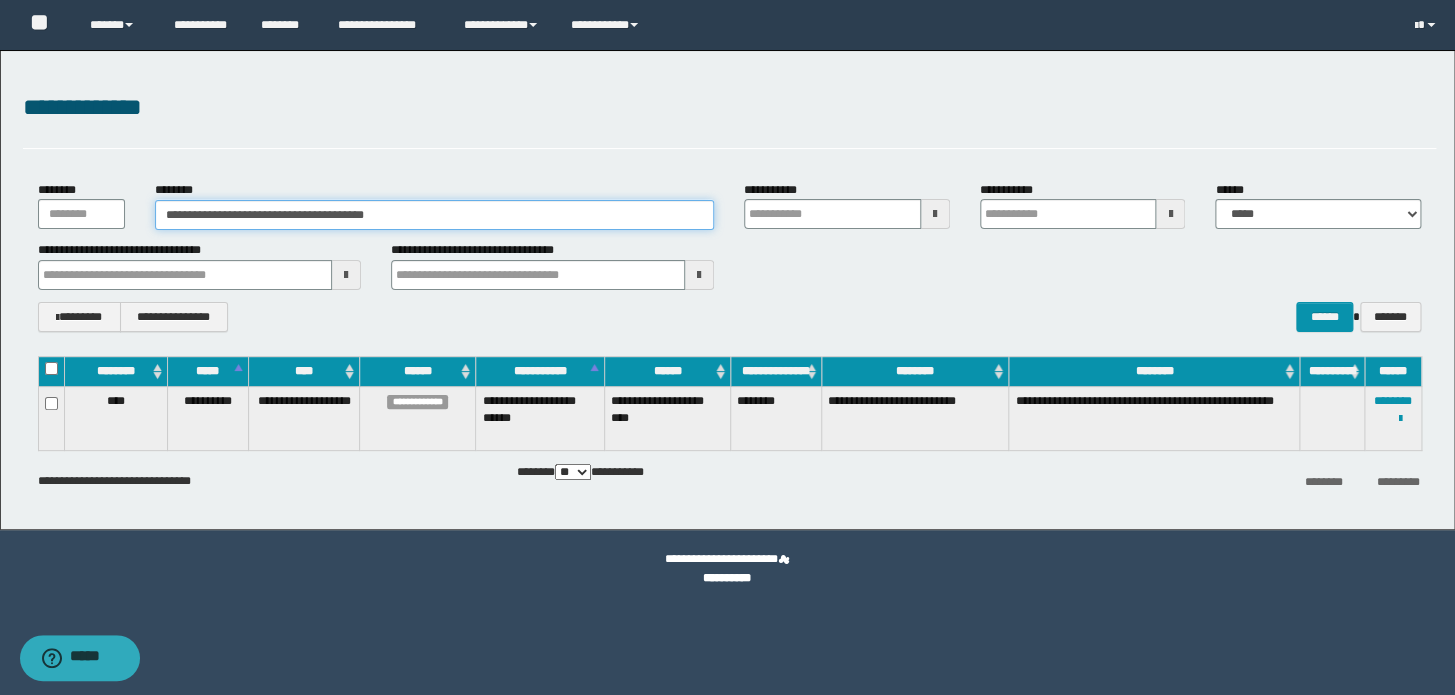 click on "**********" at bounding box center (434, 215) 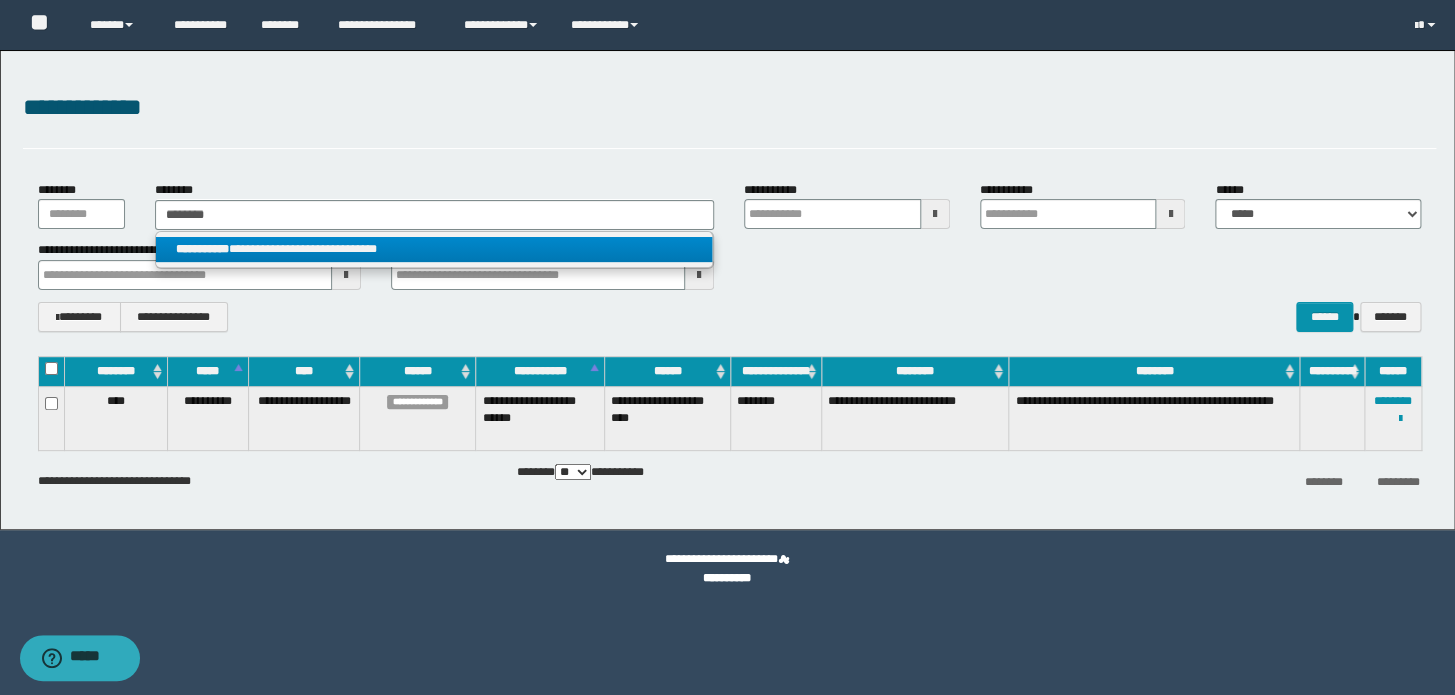 click on "**********" at bounding box center [434, 249] 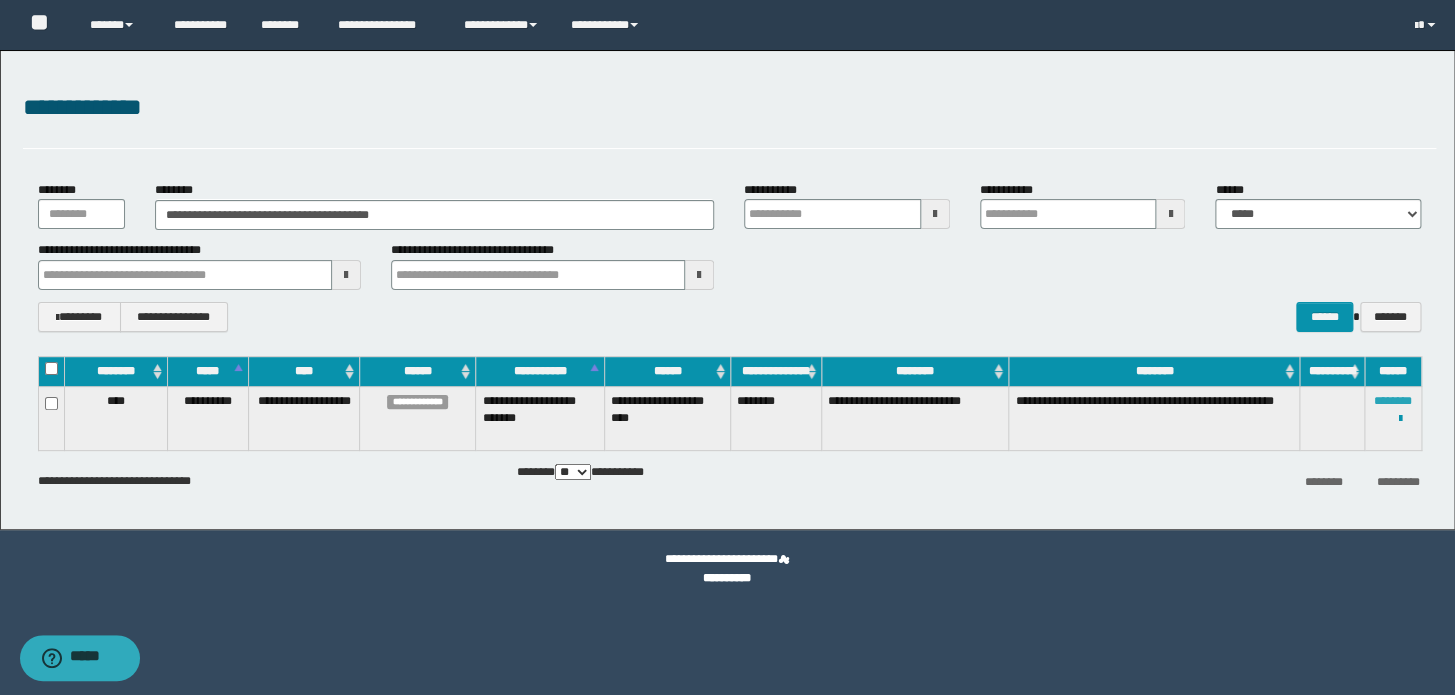 click on "********" at bounding box center [1393, 401] 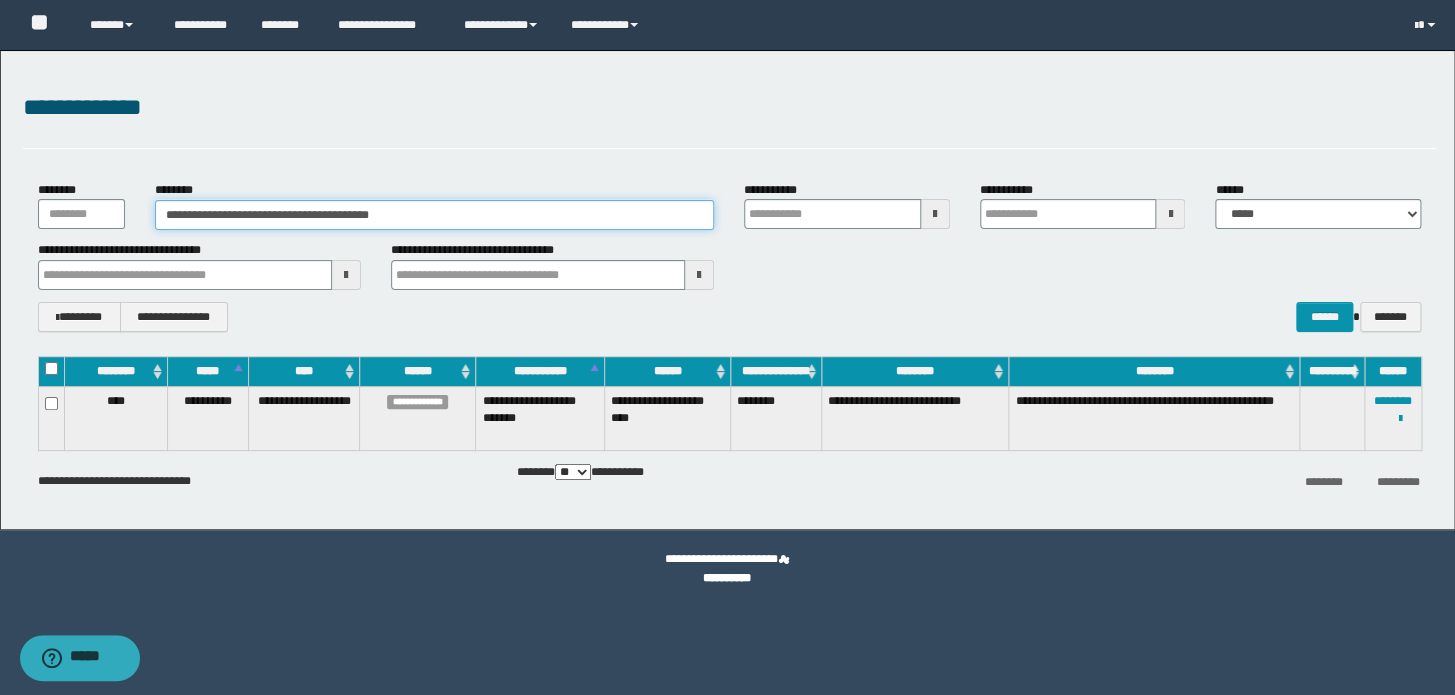 click on "**********" at bounding box center (434, 215) 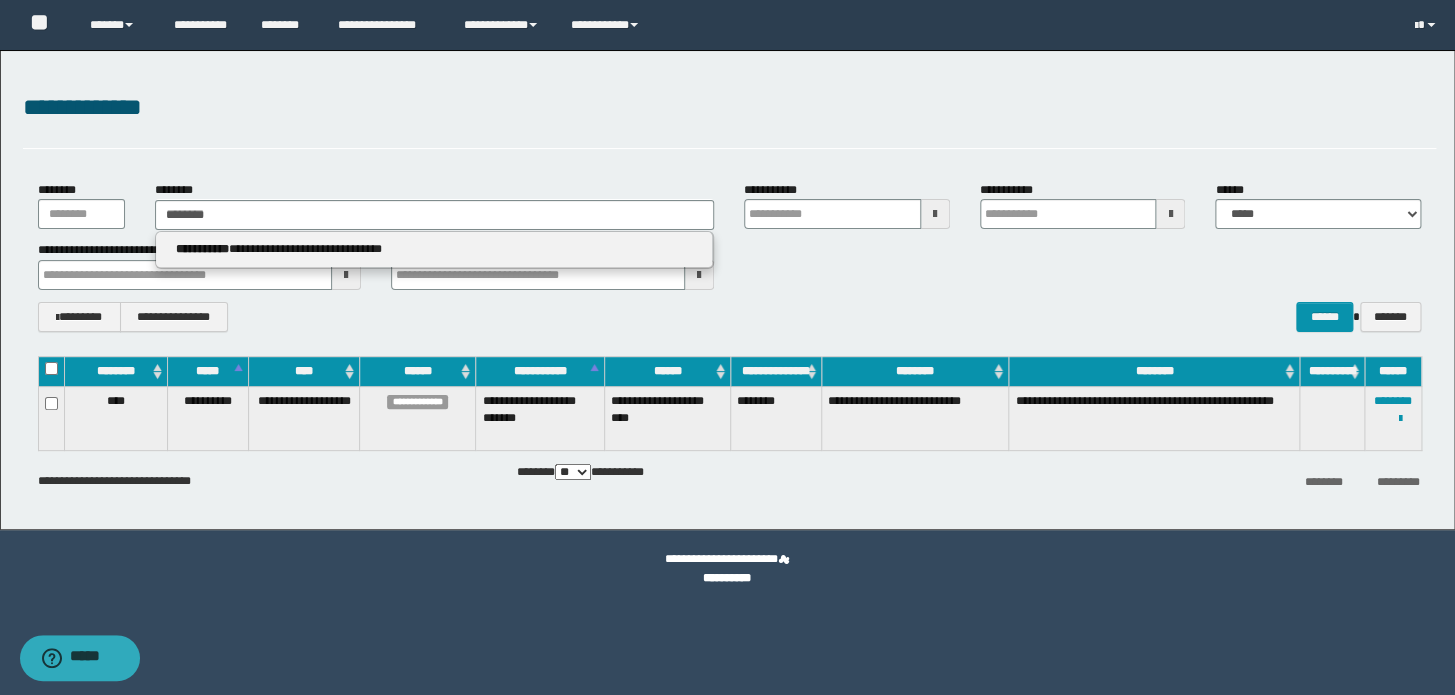 click on "**********" at bounding box center (434, 249) 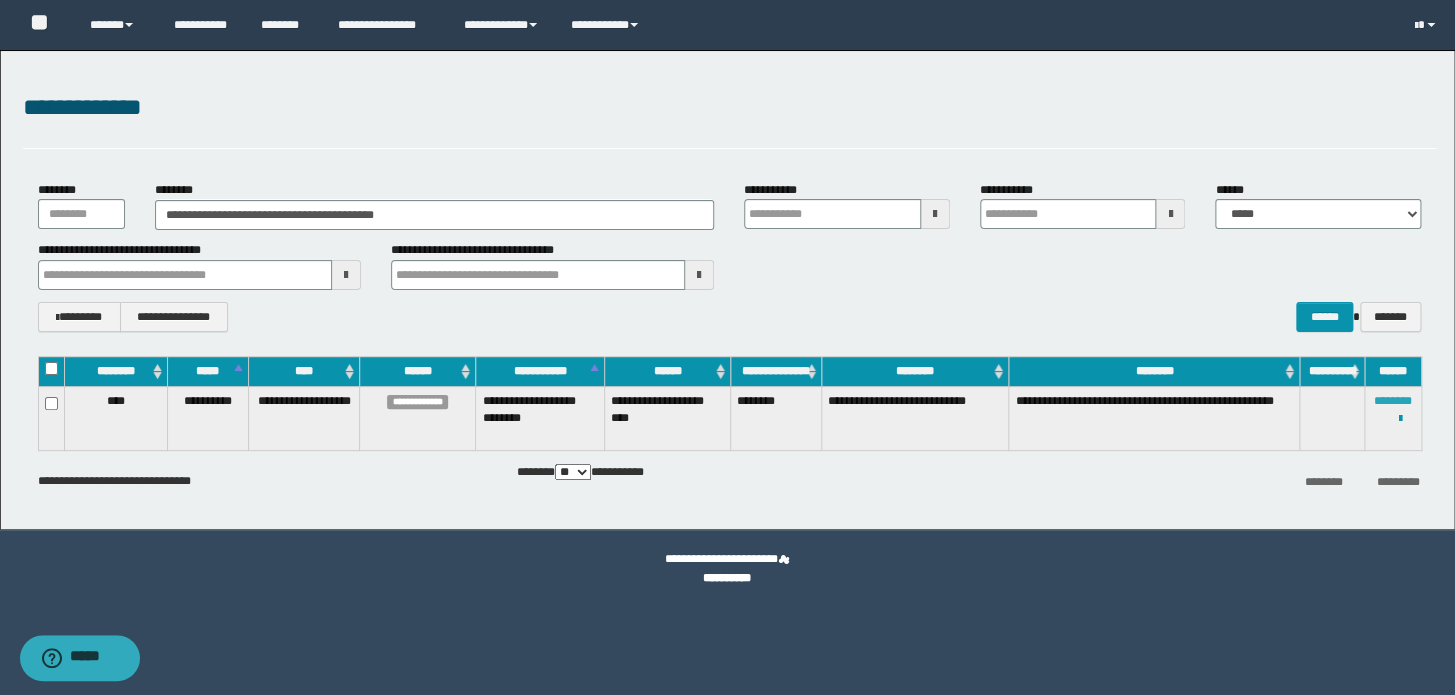 click on "********" at bounding box center [1393, 401] 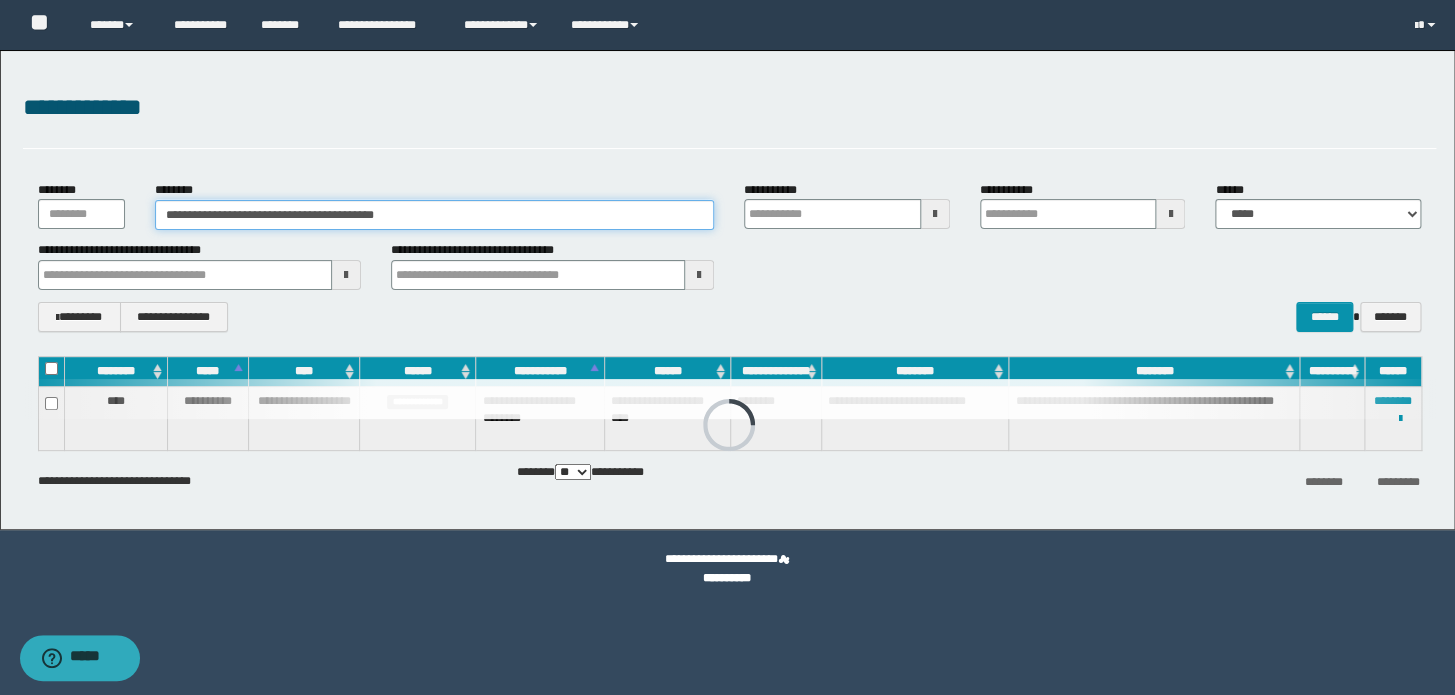 click on "**********" at bounding box center [434, 215] 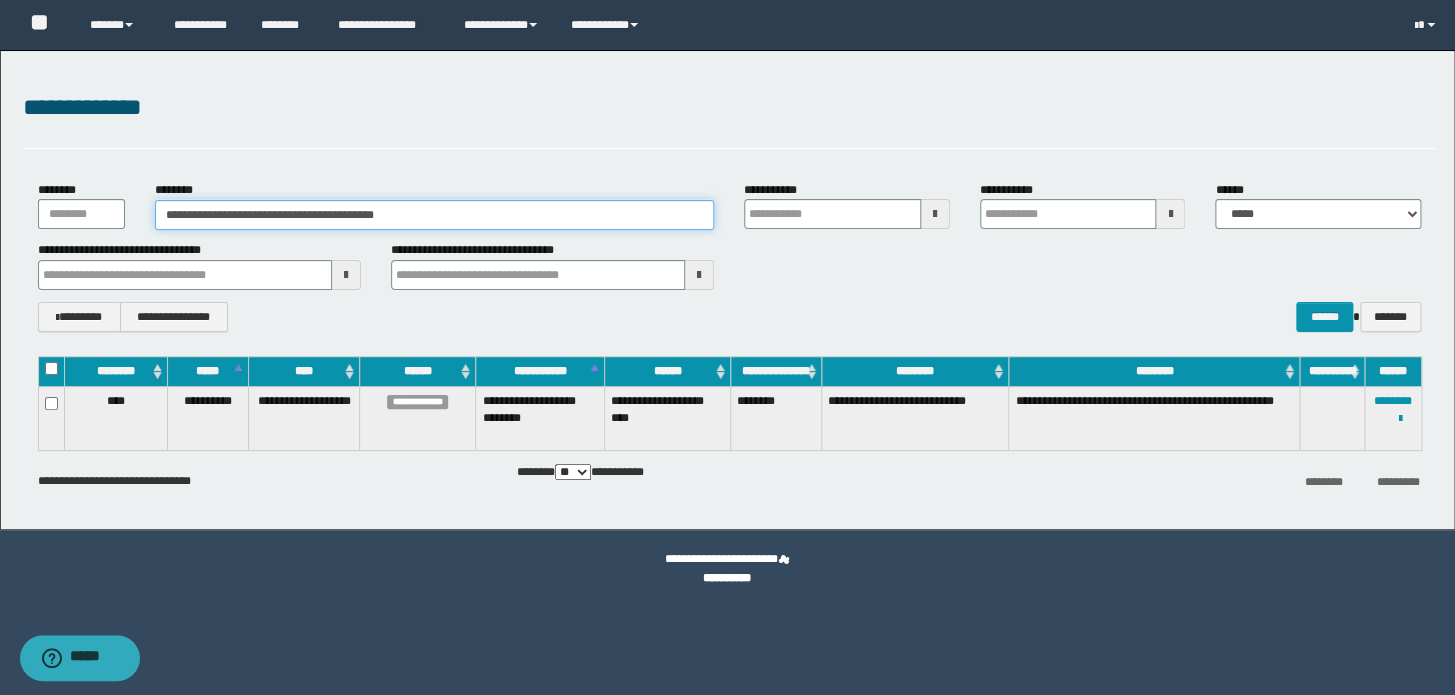 drag, startPoint x: 468, startPoint y: 204, endPoint x: 0, endPoint y: 162, distance: 469.88083 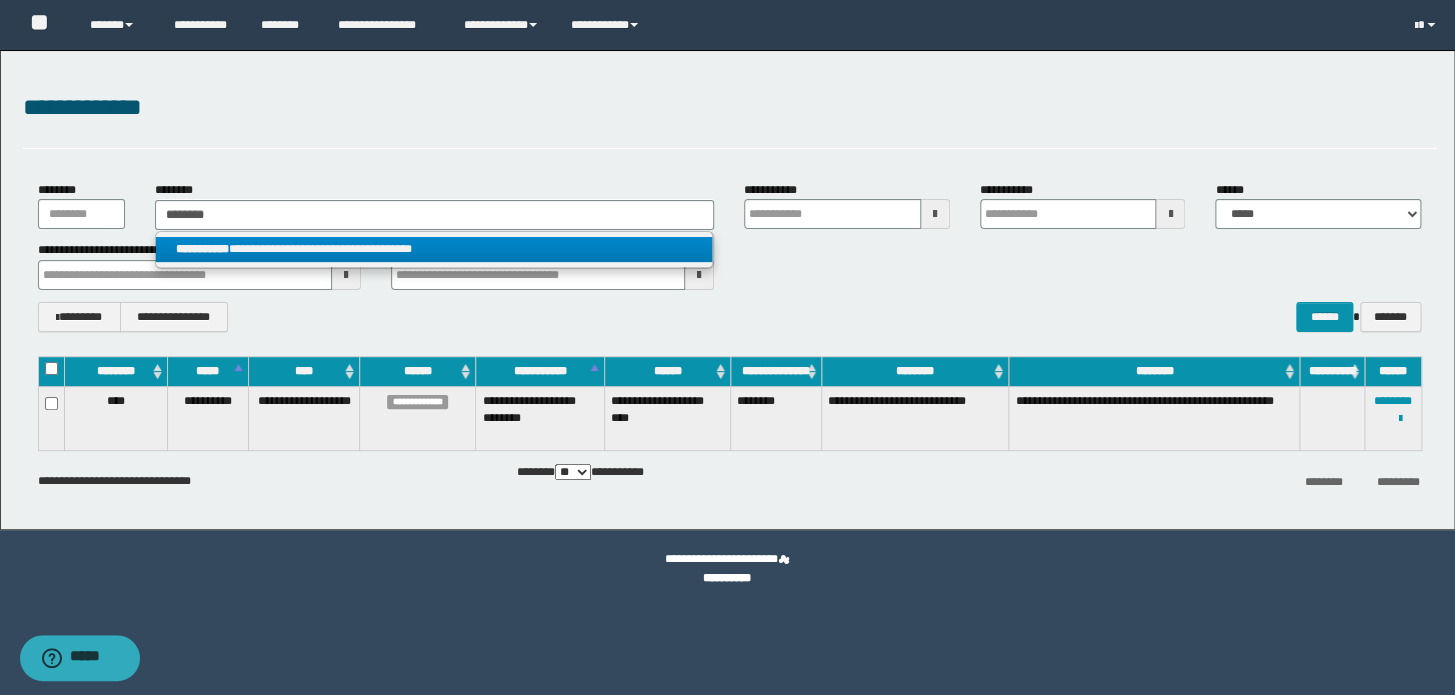 click on "**********" at bounding box center (434, 249) 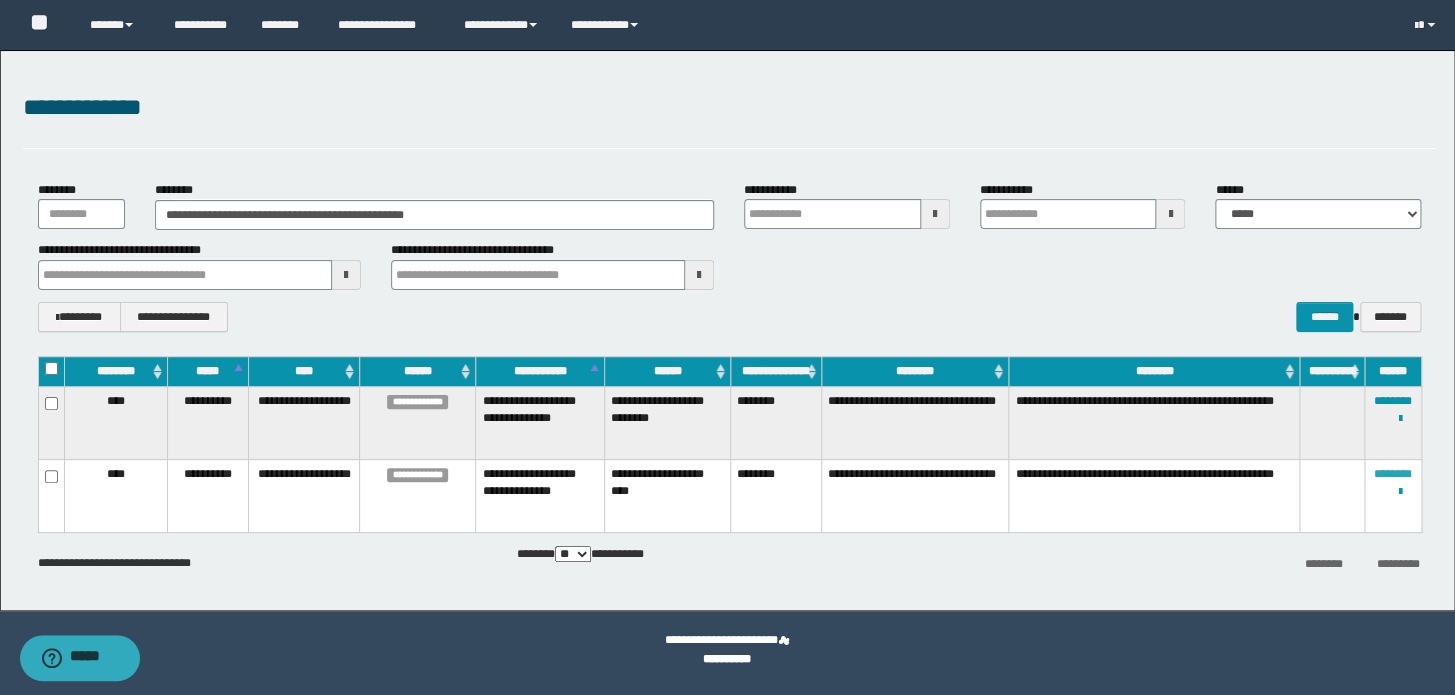 click on "********" at bounding box center [1393, 474] 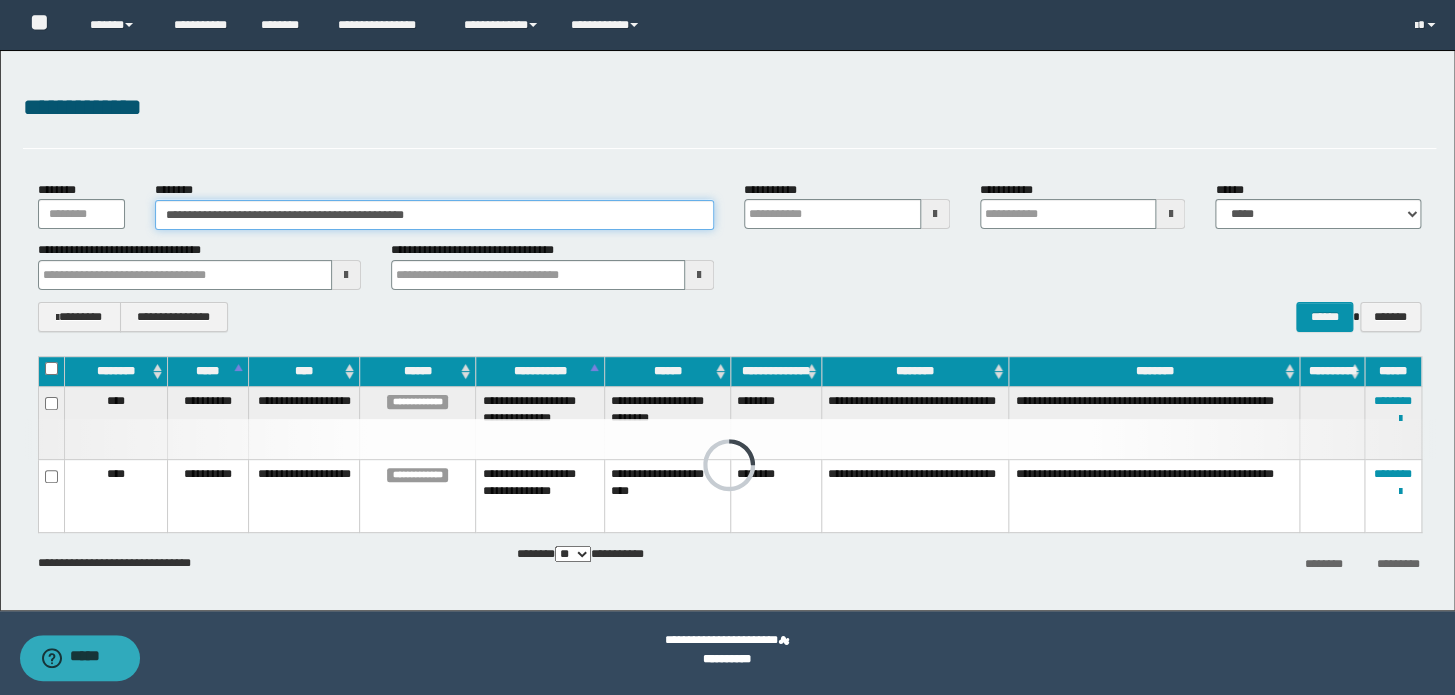 click on "**********" at bounding box center [434, 215] 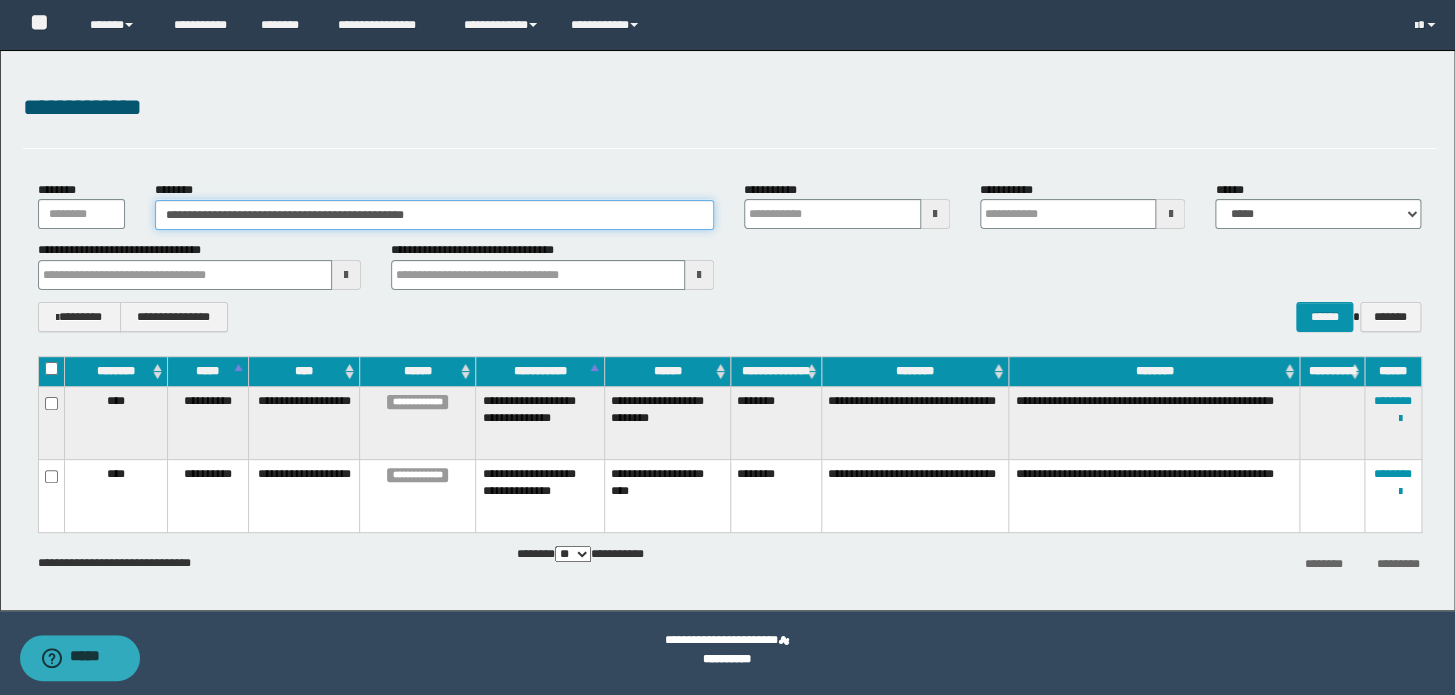 paste 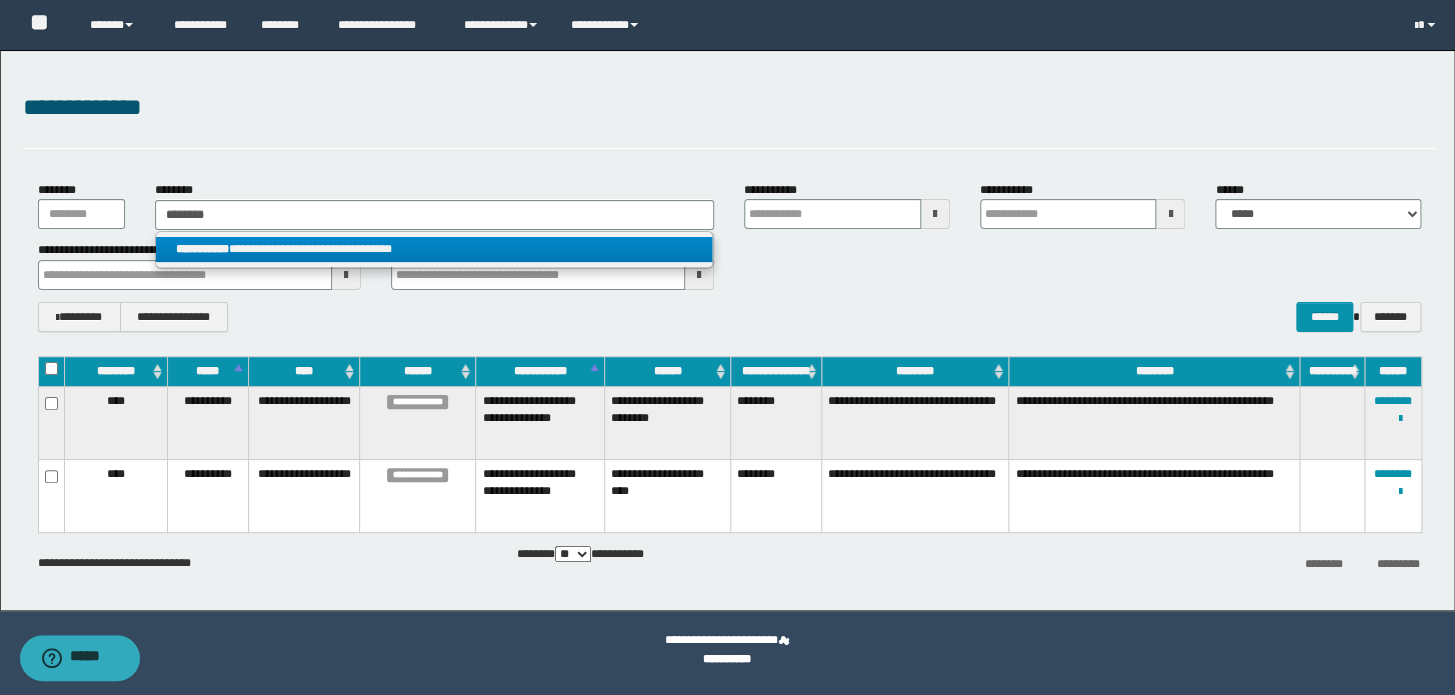 click on "**********" at bounding box center [434, 249] 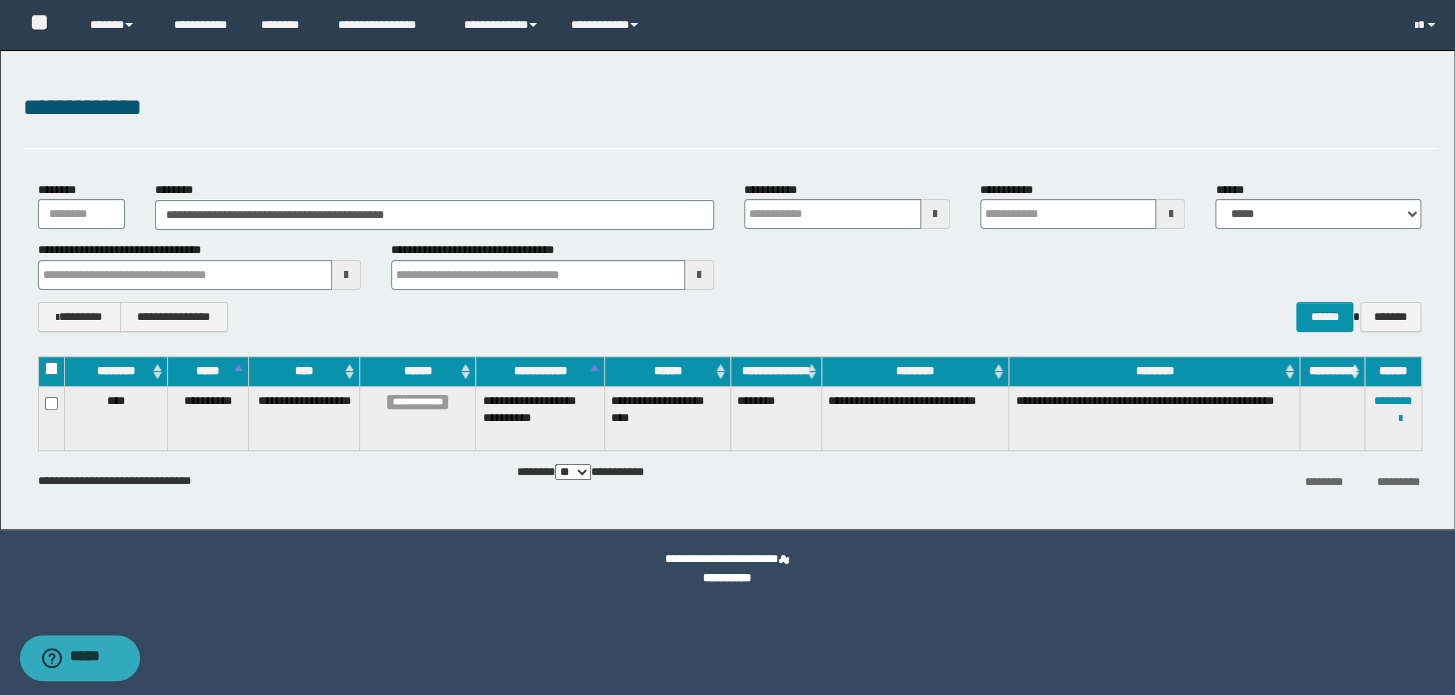 click on "**********" at bounding box center [1393, 419] 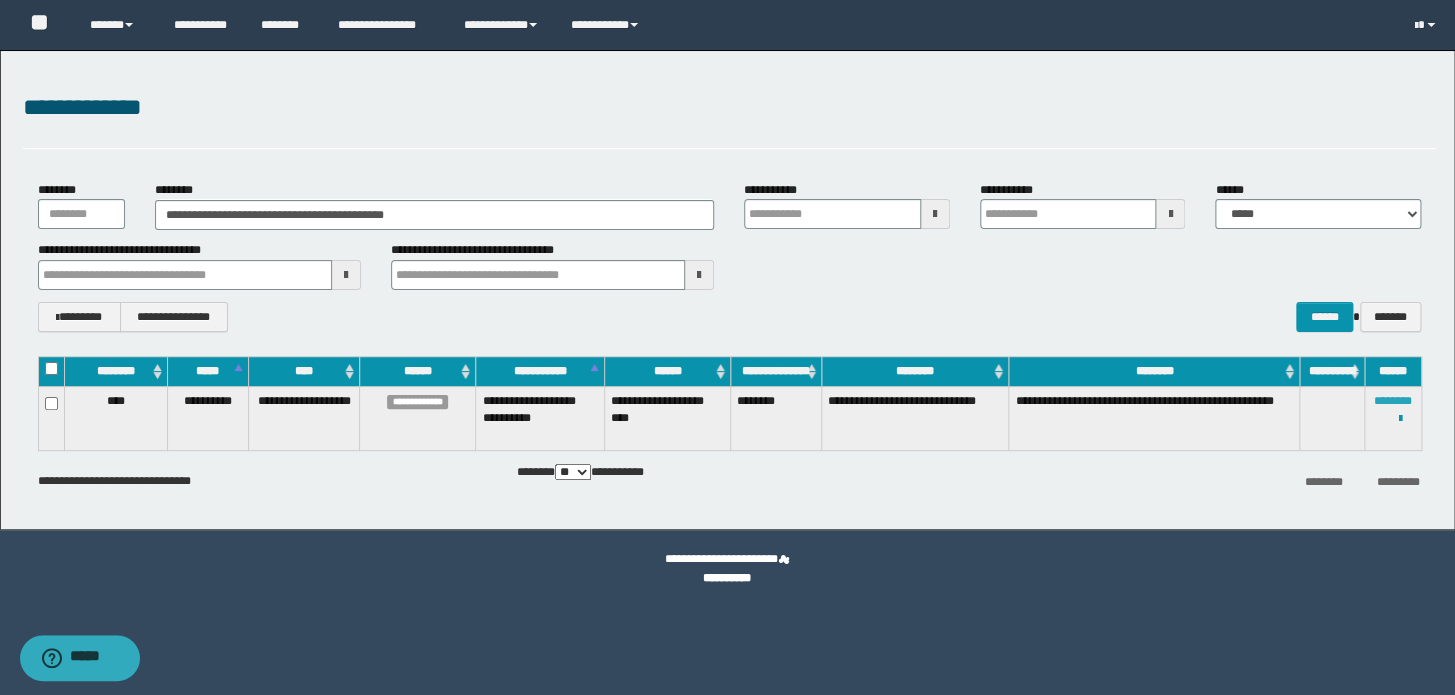 click on "********" at bounding box center (1393, 401) 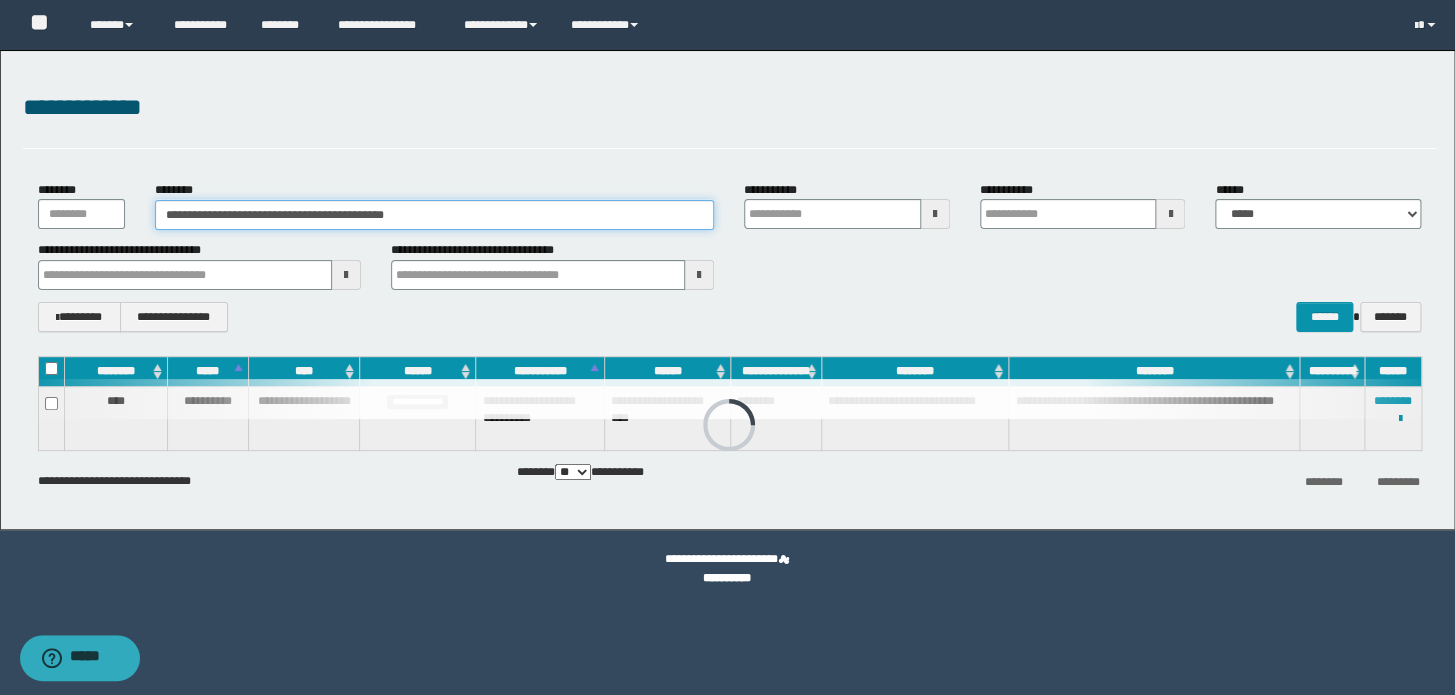 click on "**********" at bounding box center (434, 215) 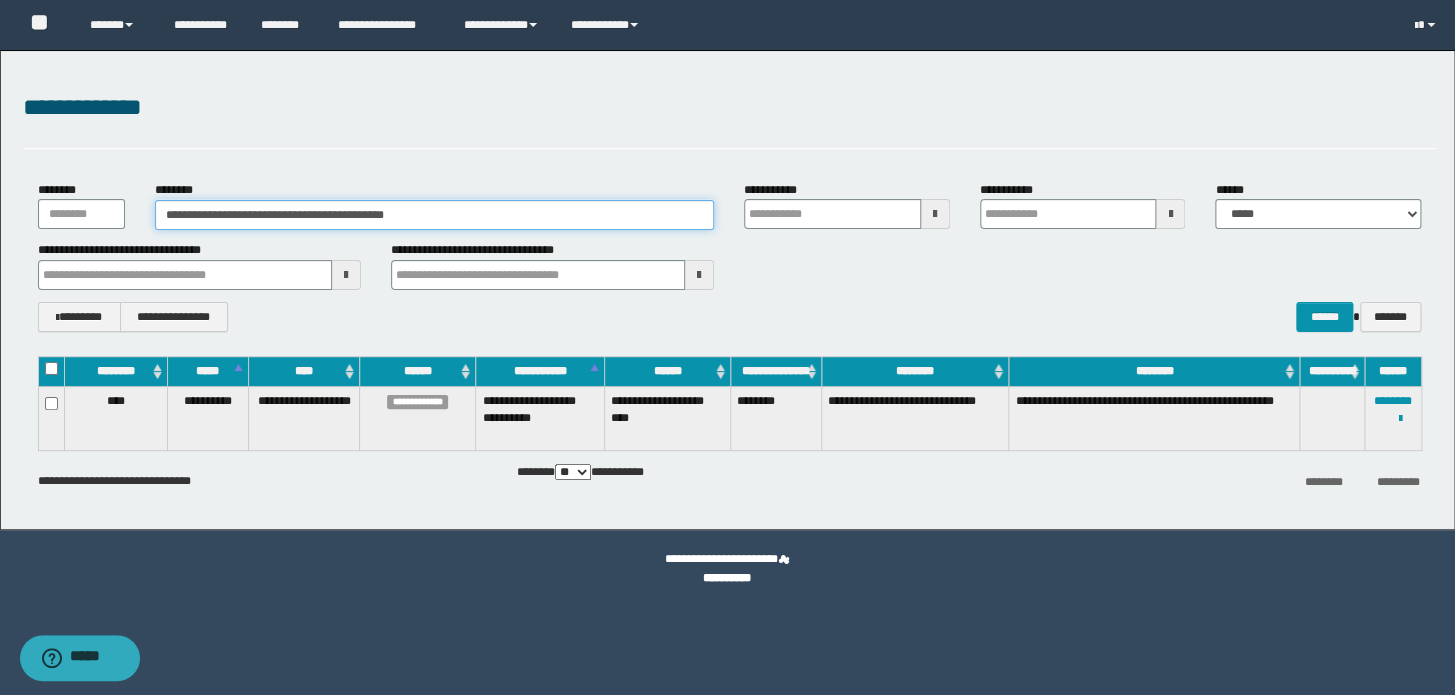 drag, startPoint x: 522, startPoint y: 215, endPoint x: 0, endPoint y: 158, distance: 525.10284 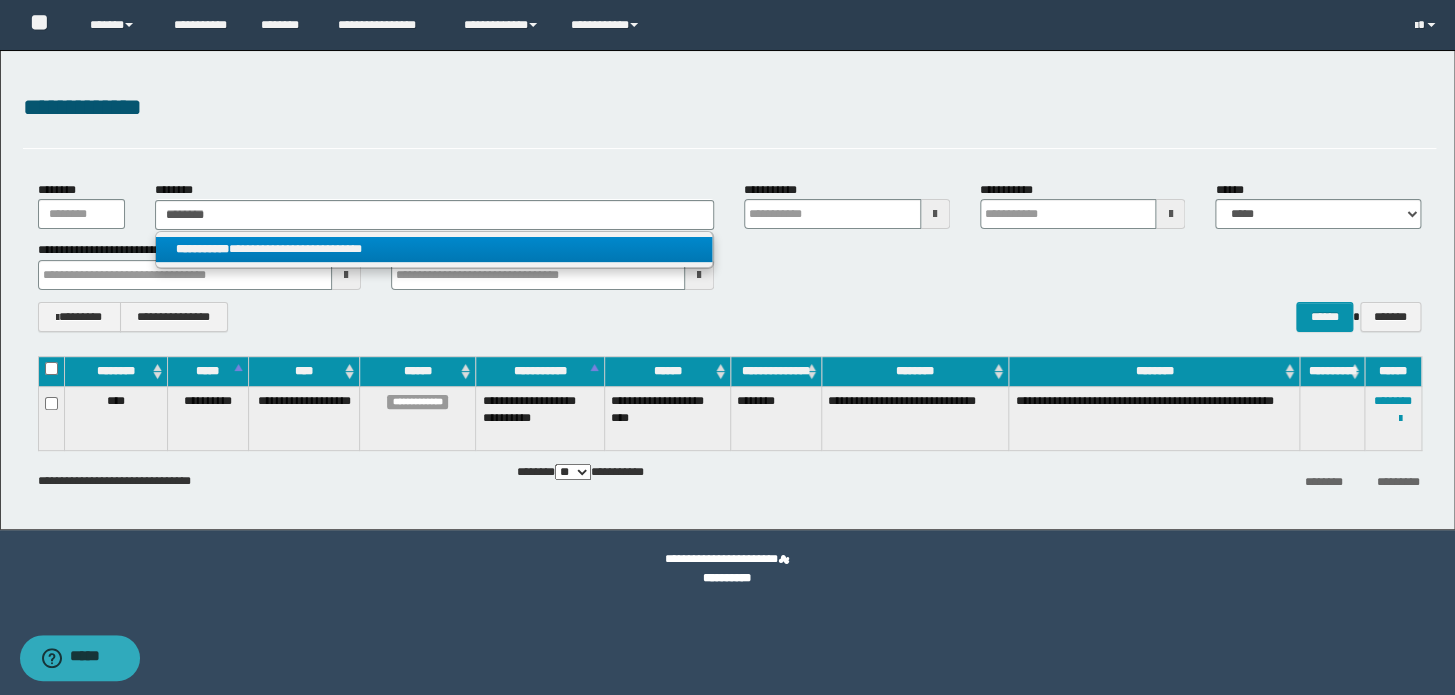 click on "**********" at bounding box center [434, 249] 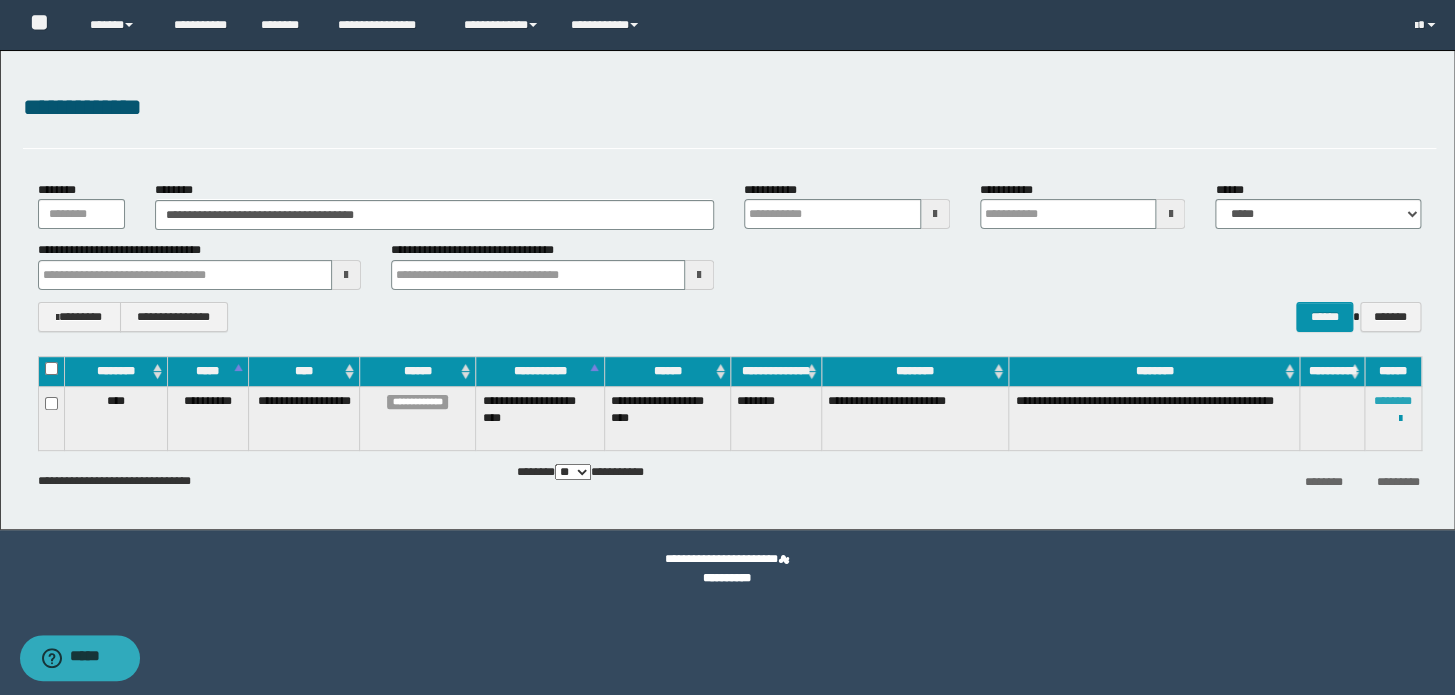 click on "********" at bounding box center [1393, 401] 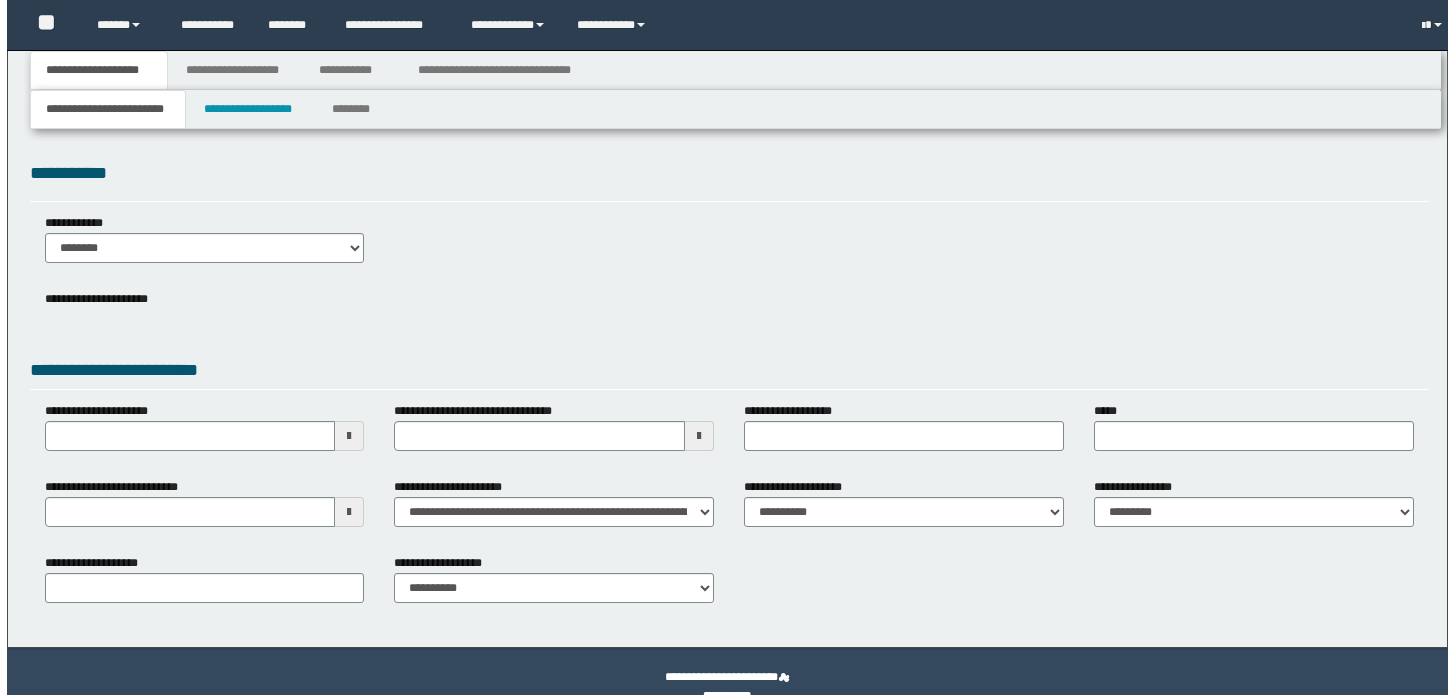 scroll, scrollTop: 0, scrollLeft: 0, axis: both 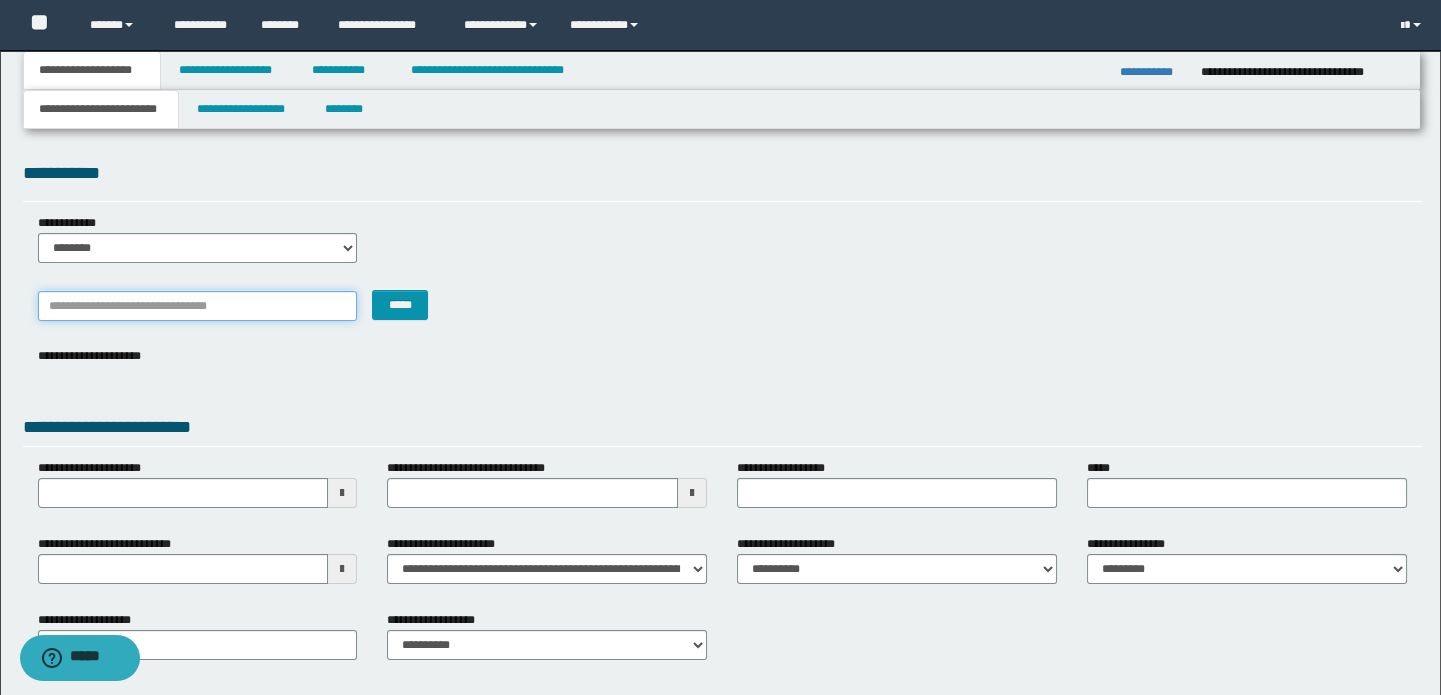 click on "*******" at bounding box center [198, 306] 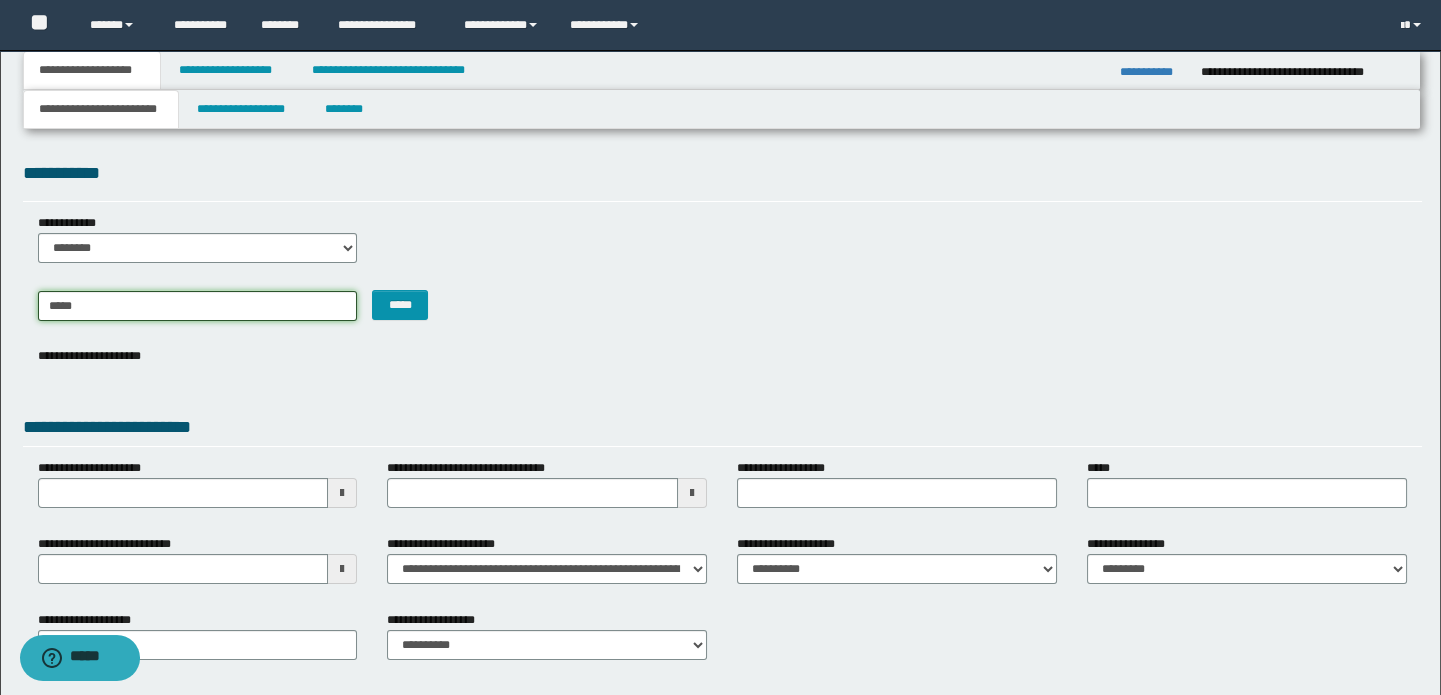 type on "******" 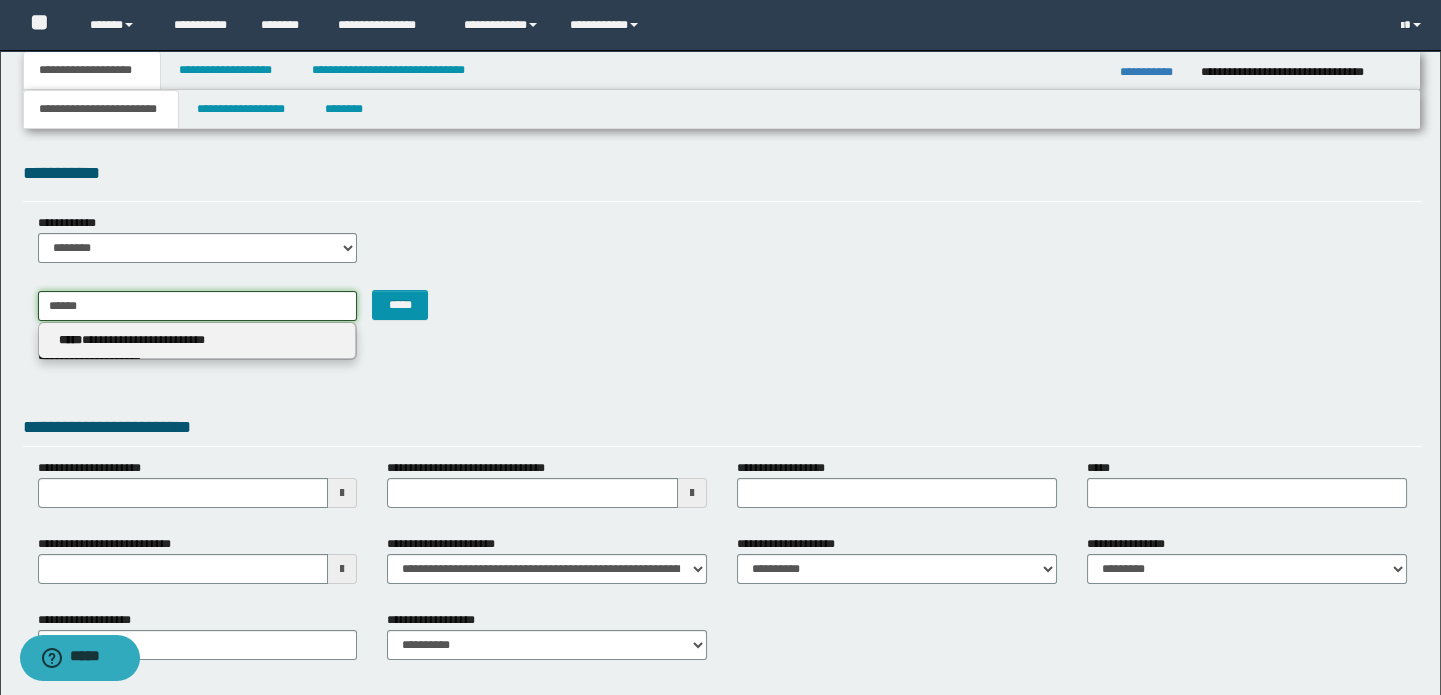 type on "**********" 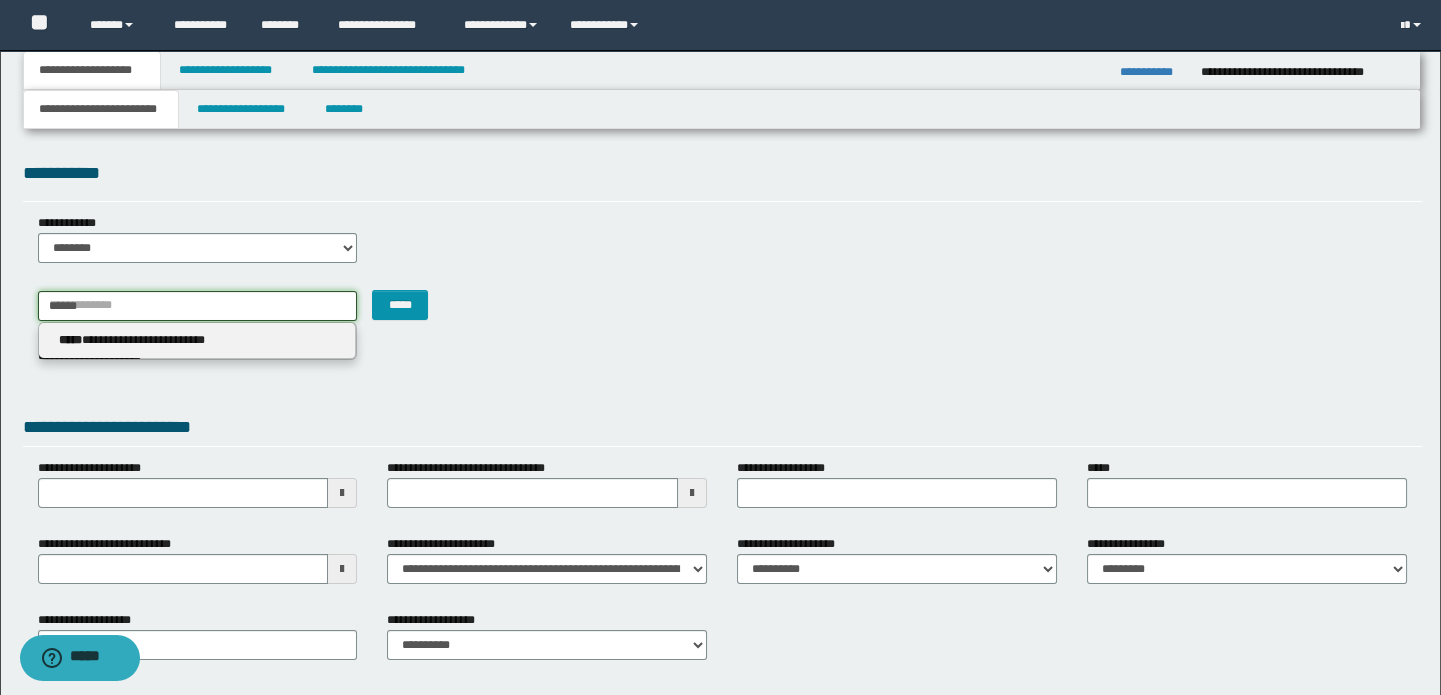 type 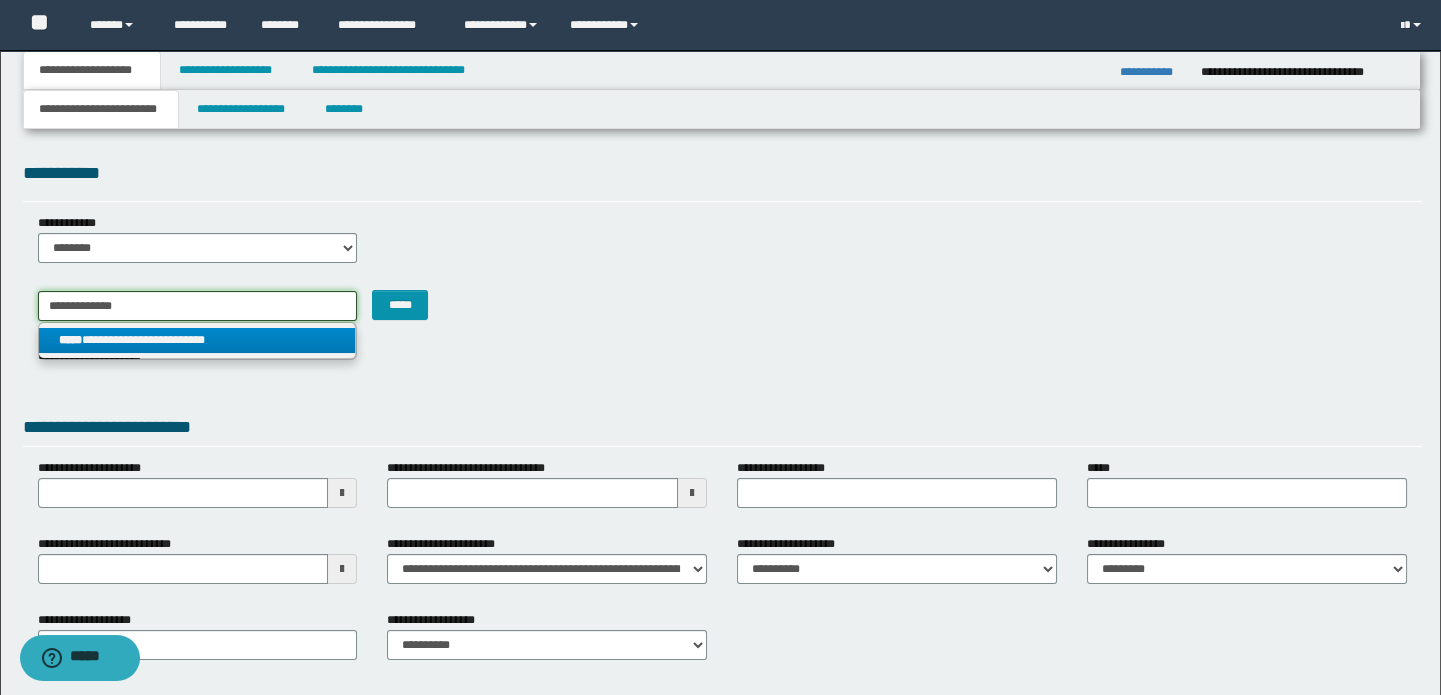 type on "**********" 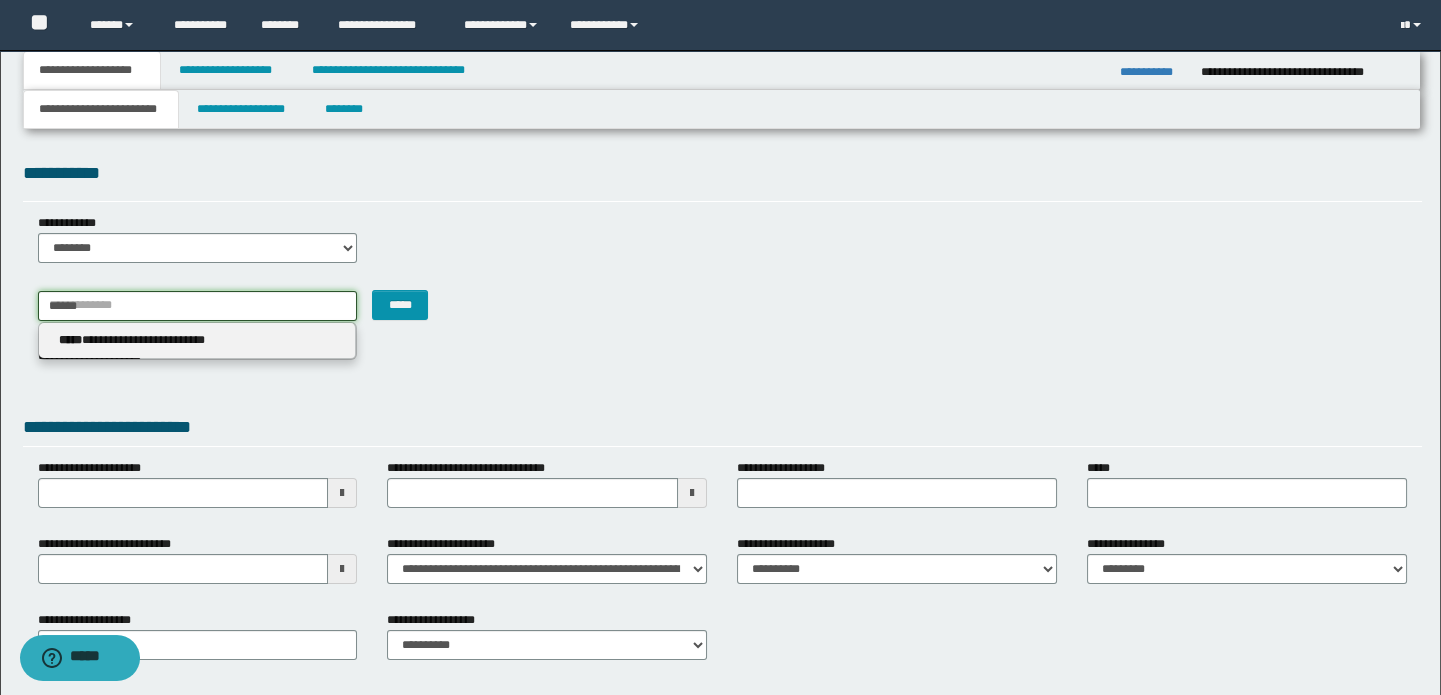 type 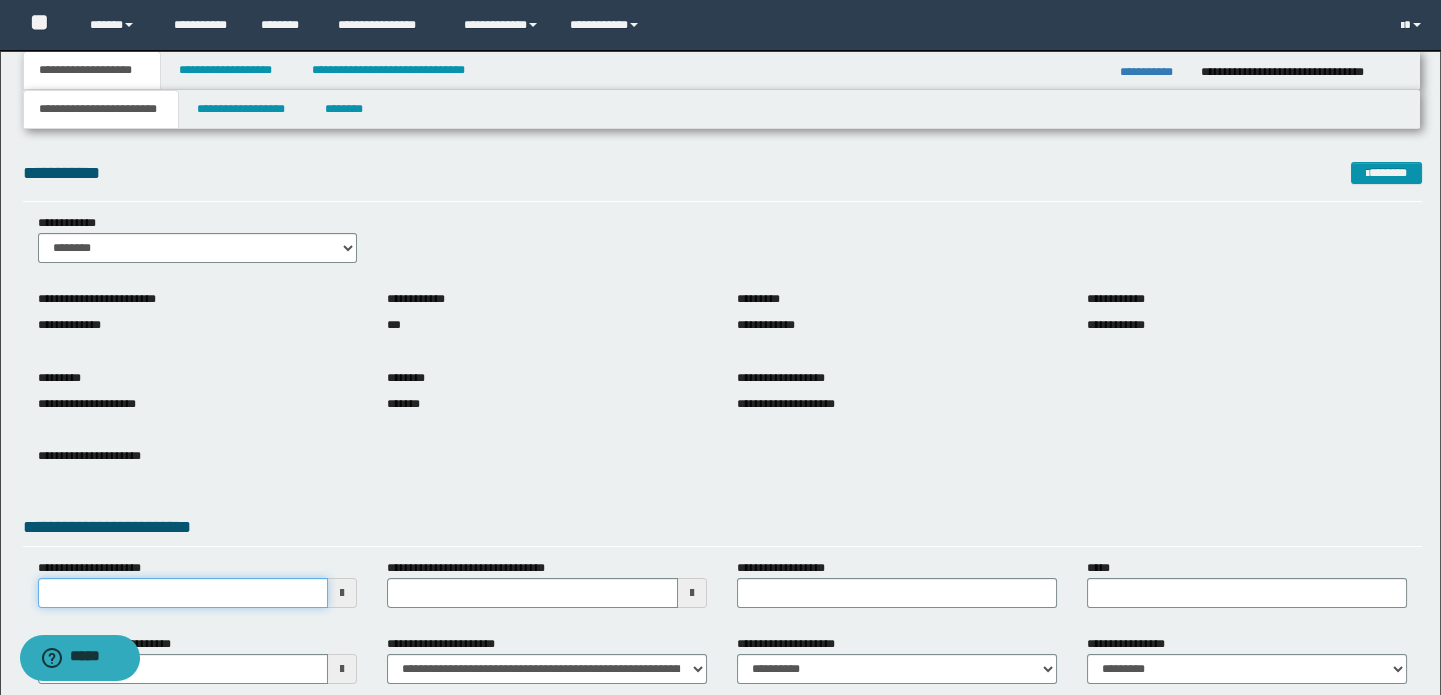 click on "**********" at bounding box center [183, 593] 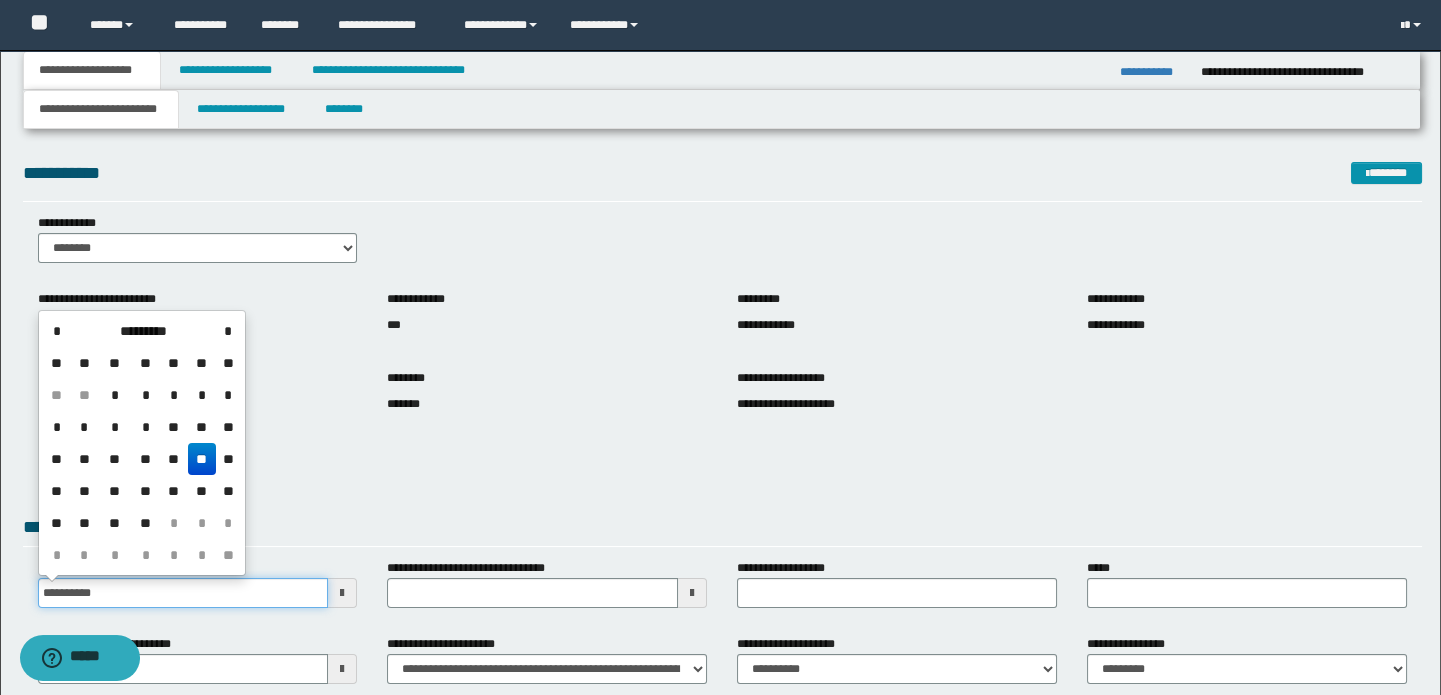 type on "**********" 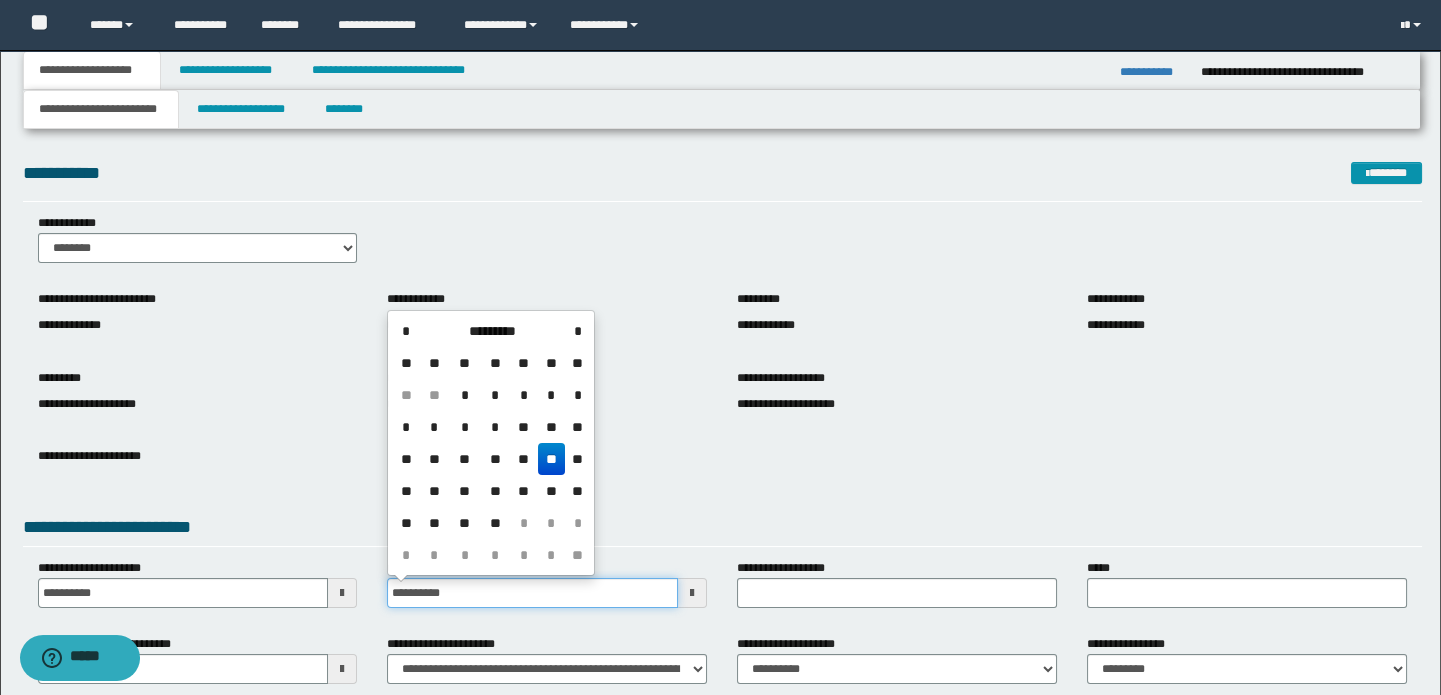 type on "**********" 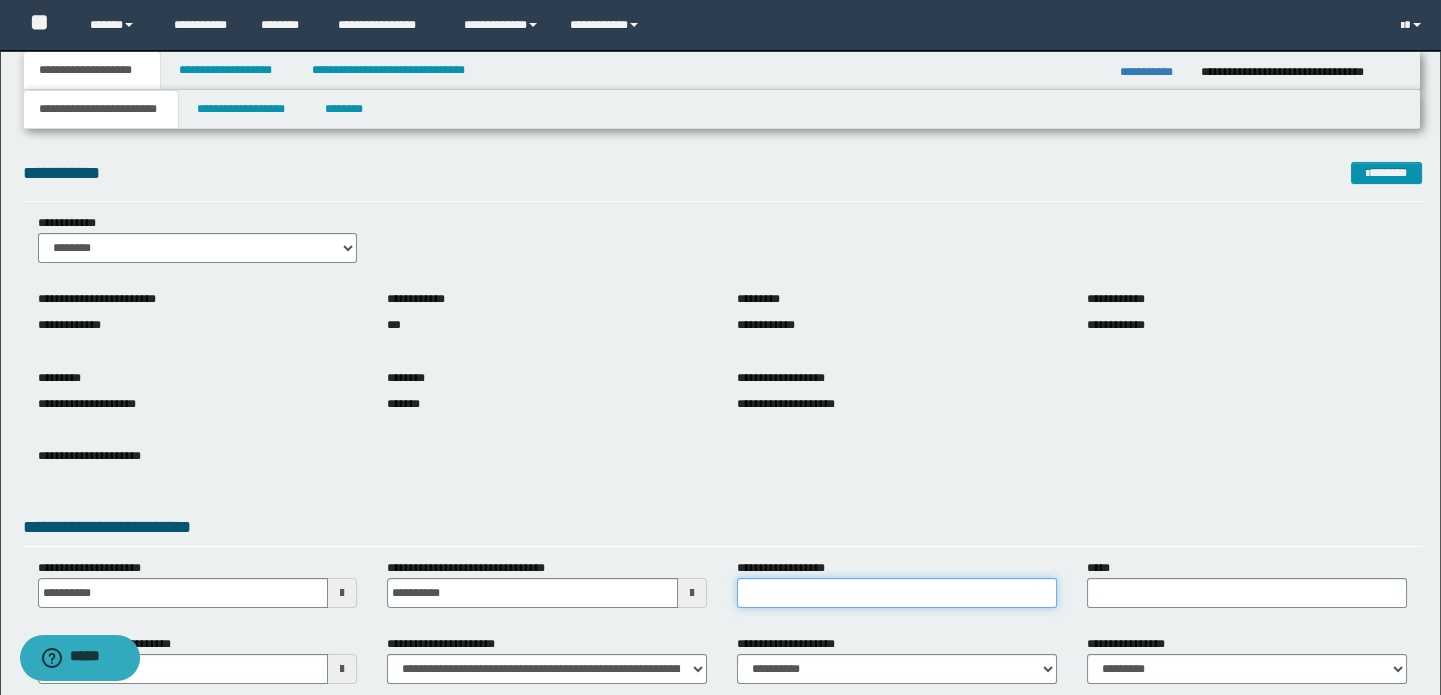 click on "**********" at bounding box center (897, 593) 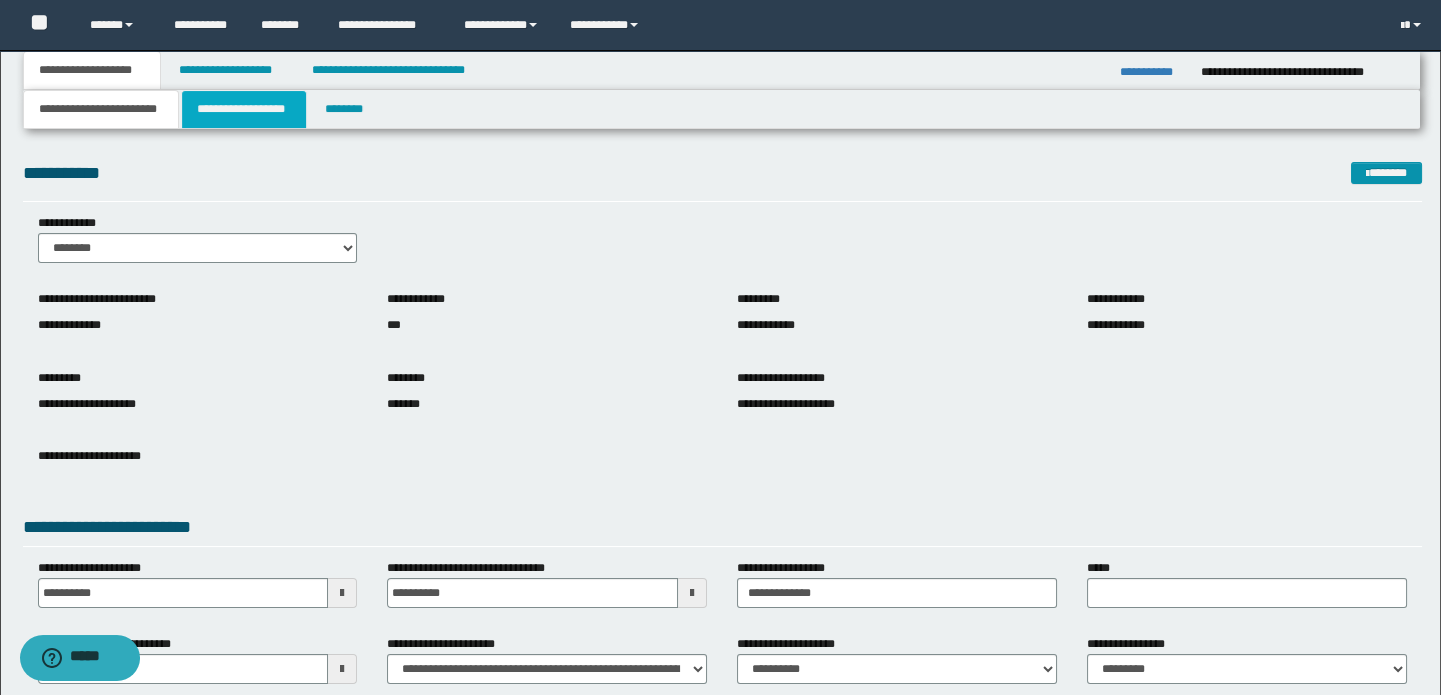 click on "**********" at bounding box center [244, 109] 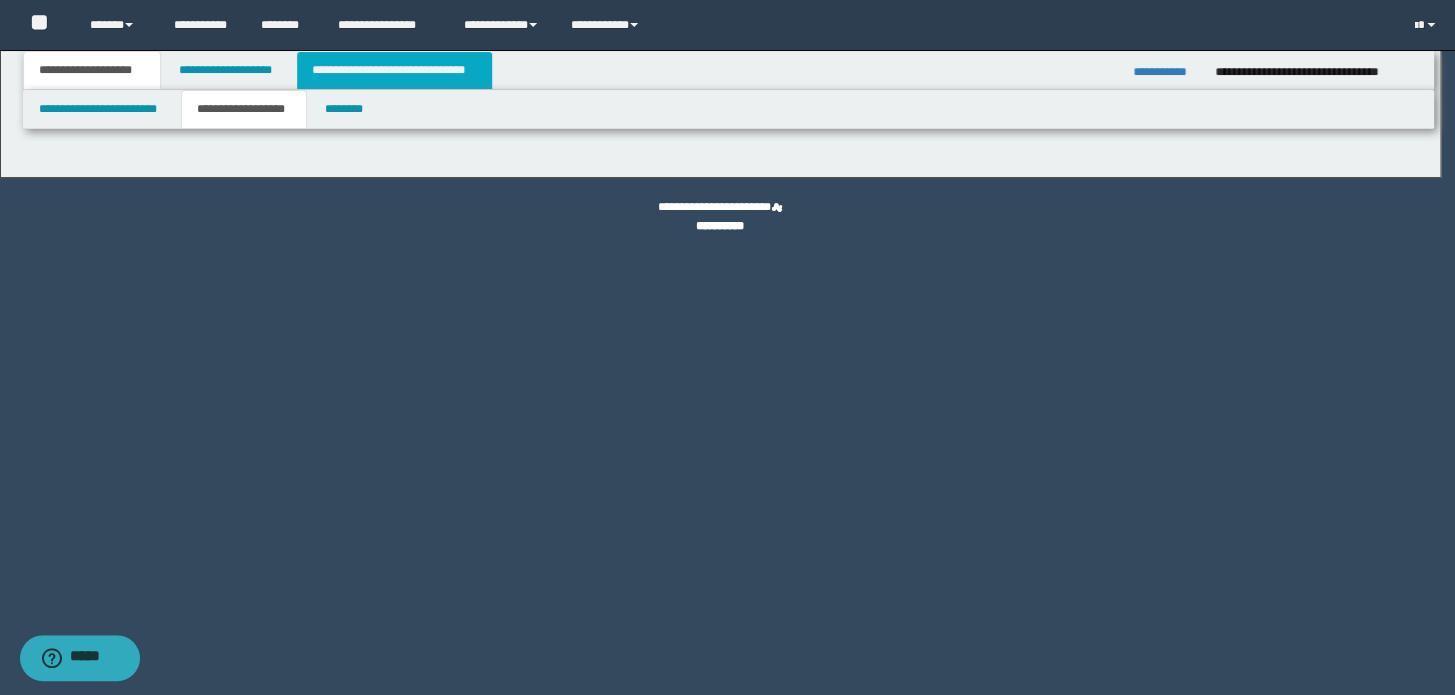 type on "********" 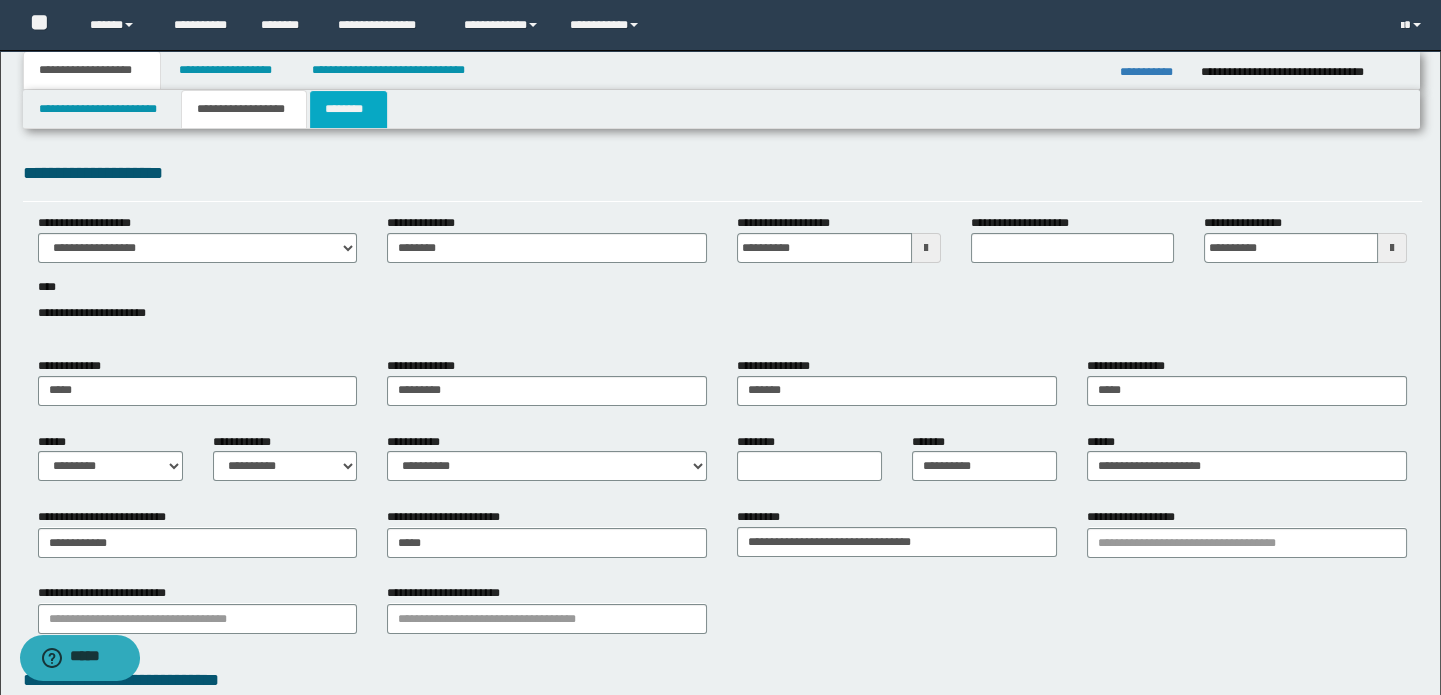 click on "********" at bounding box center [348, 109] 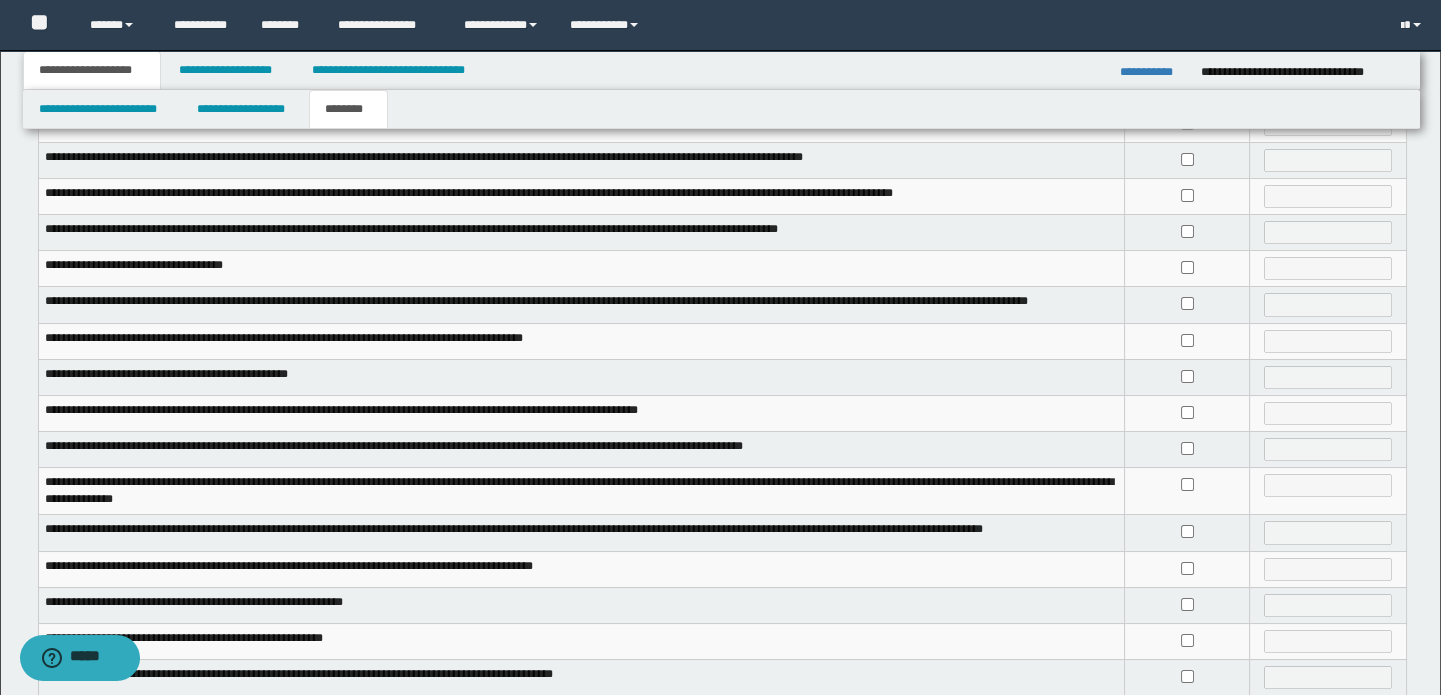 scroll, scrollTop: 424, scrollLeft: 0, axis: vertical 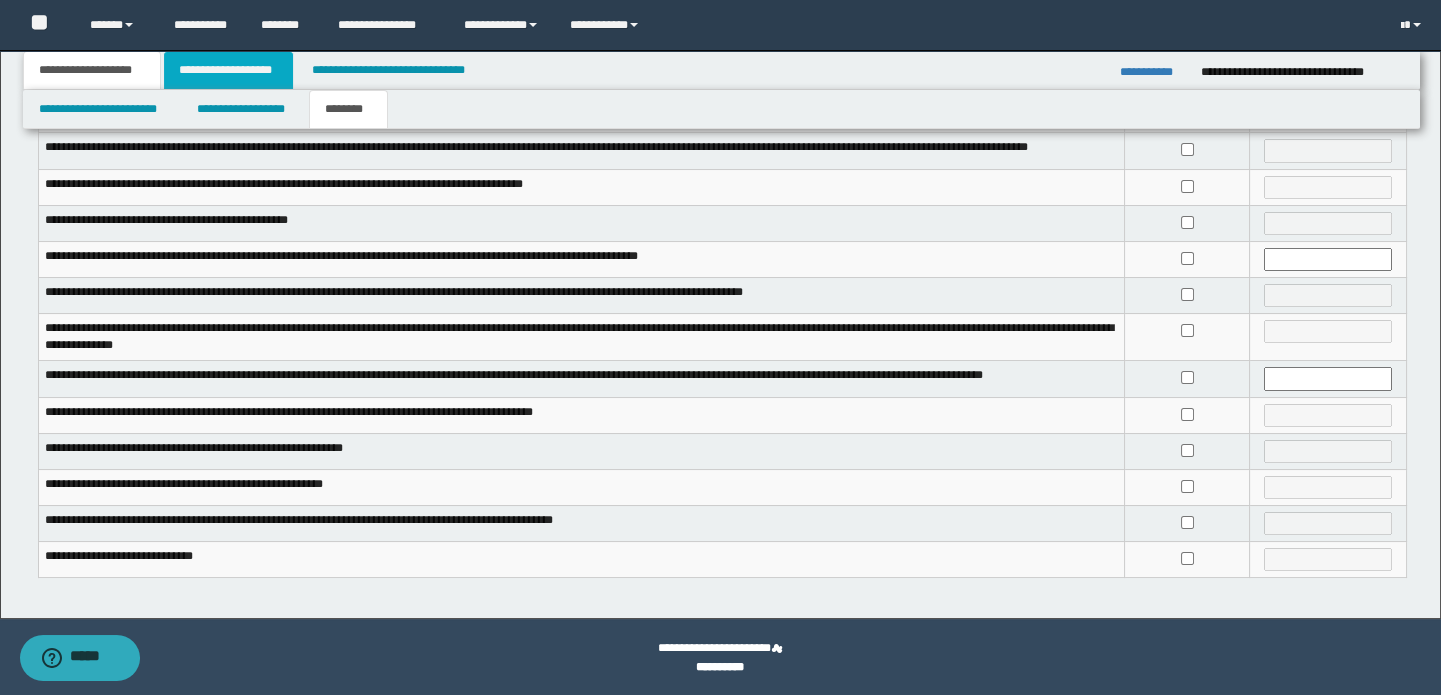 click on "**********" at bounding box center (228, 70) 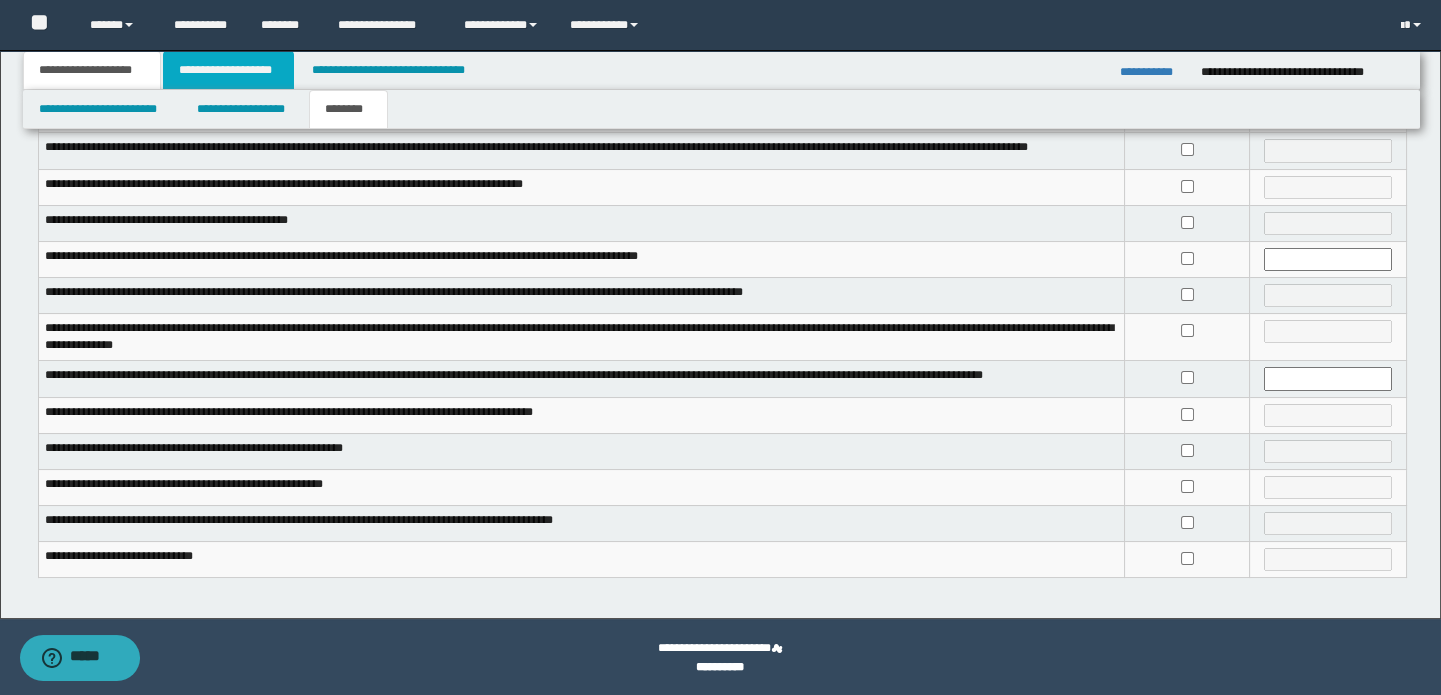 scroll, scrollTop: 0, scrollLeft: 0, axis: both 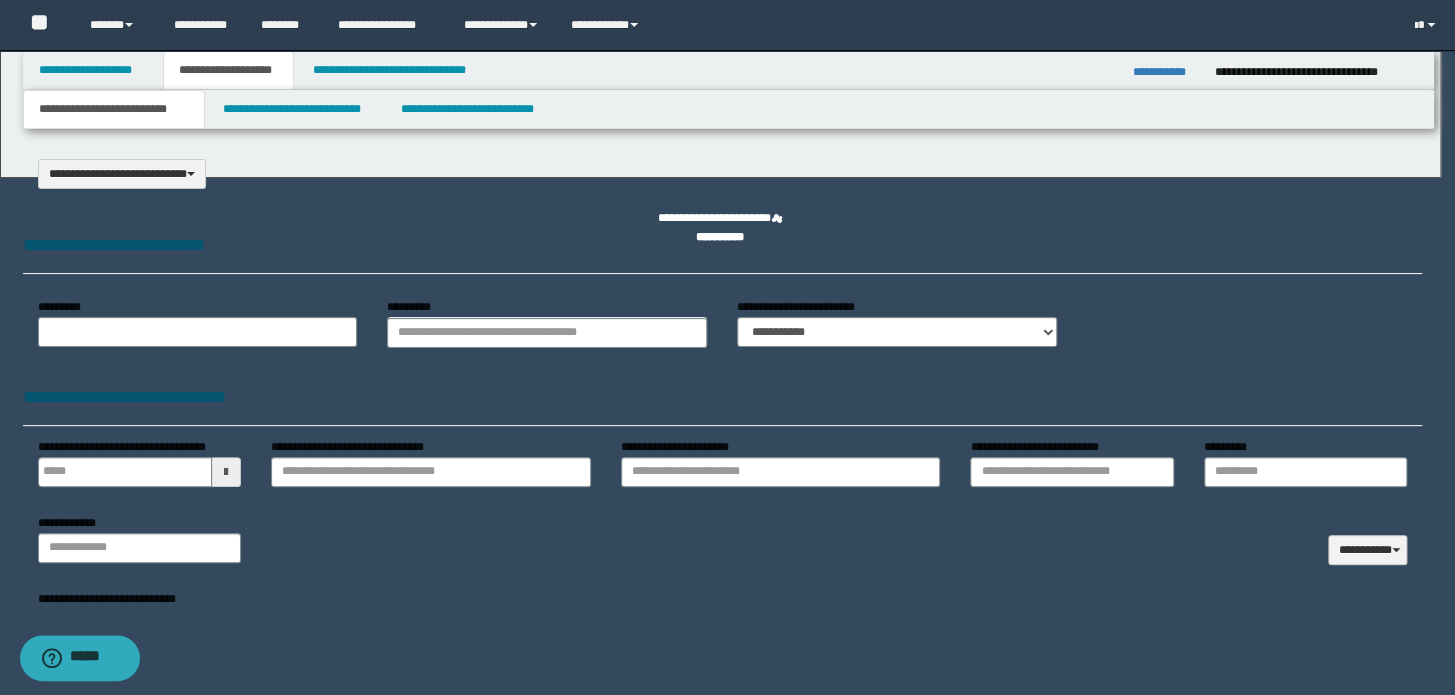 select on "*" 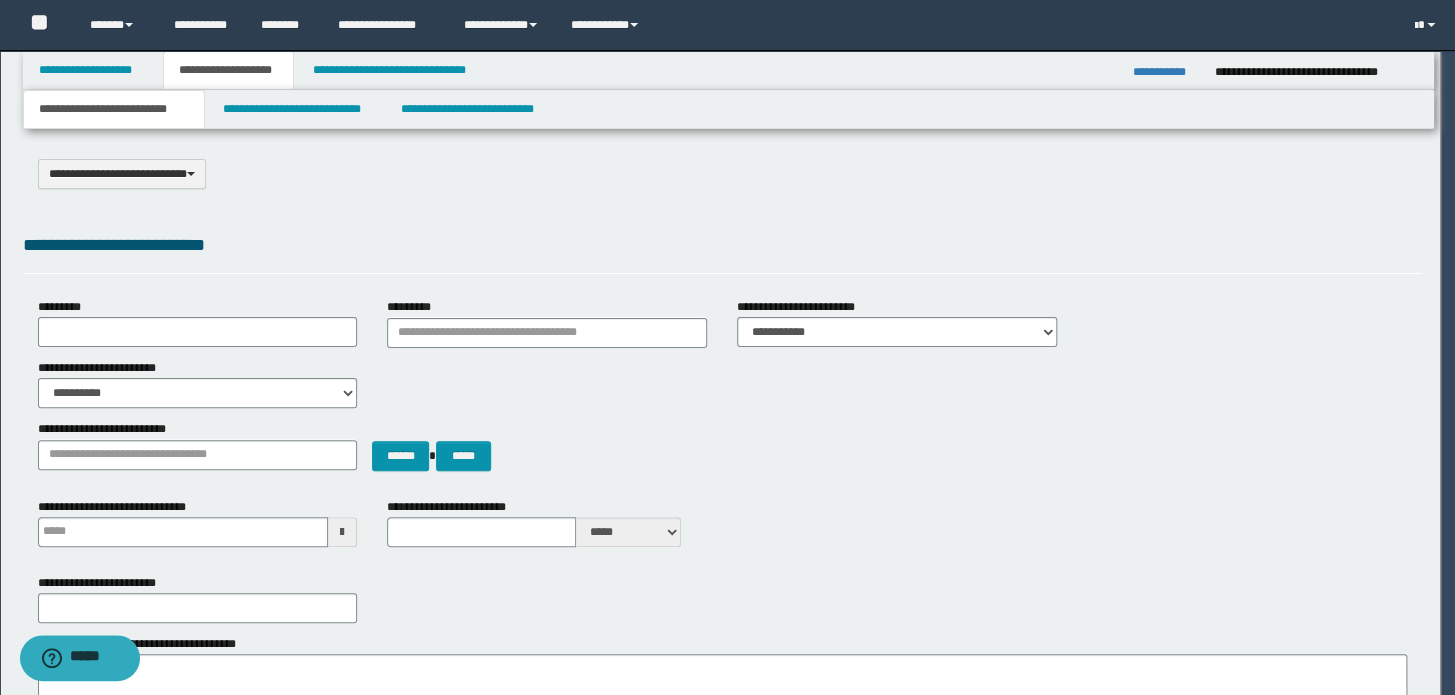 scroll, scrollTop: 0, scrollLeft: 0, axis: both 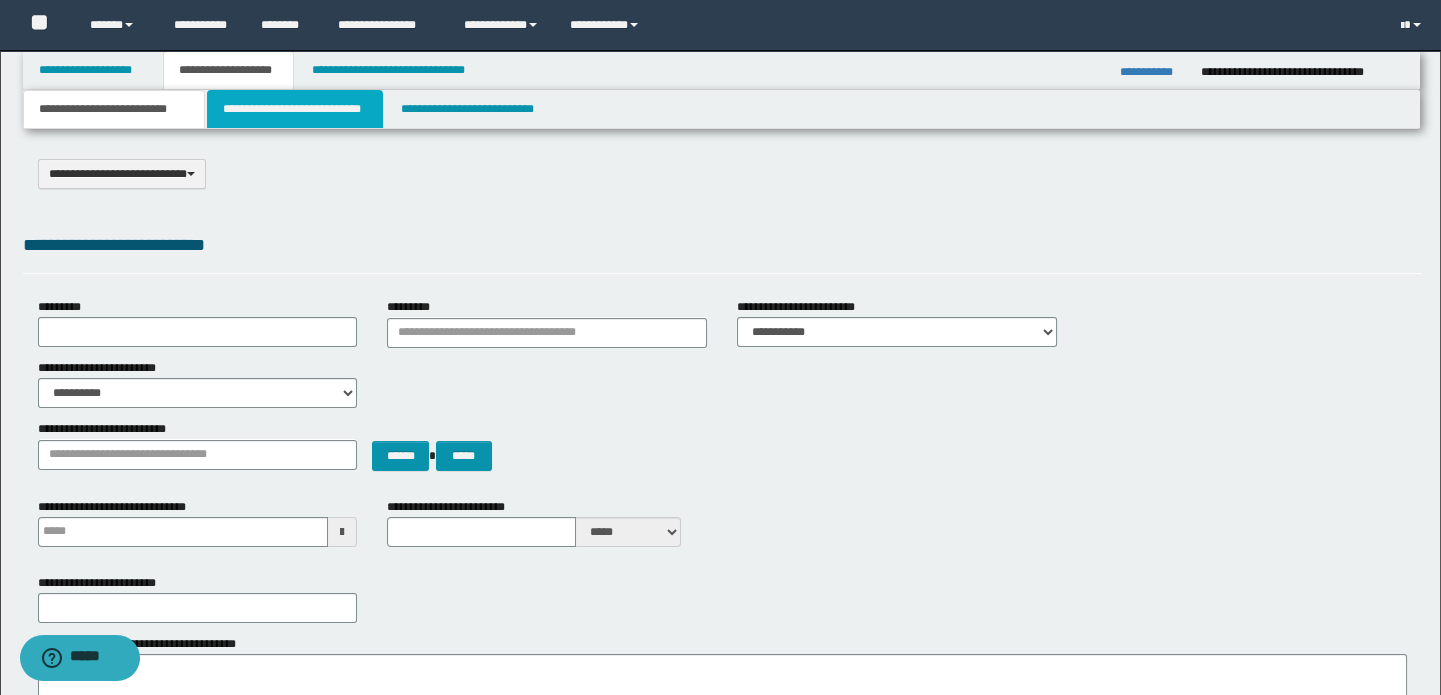 click on "**********" at bounding box center [294, 109] 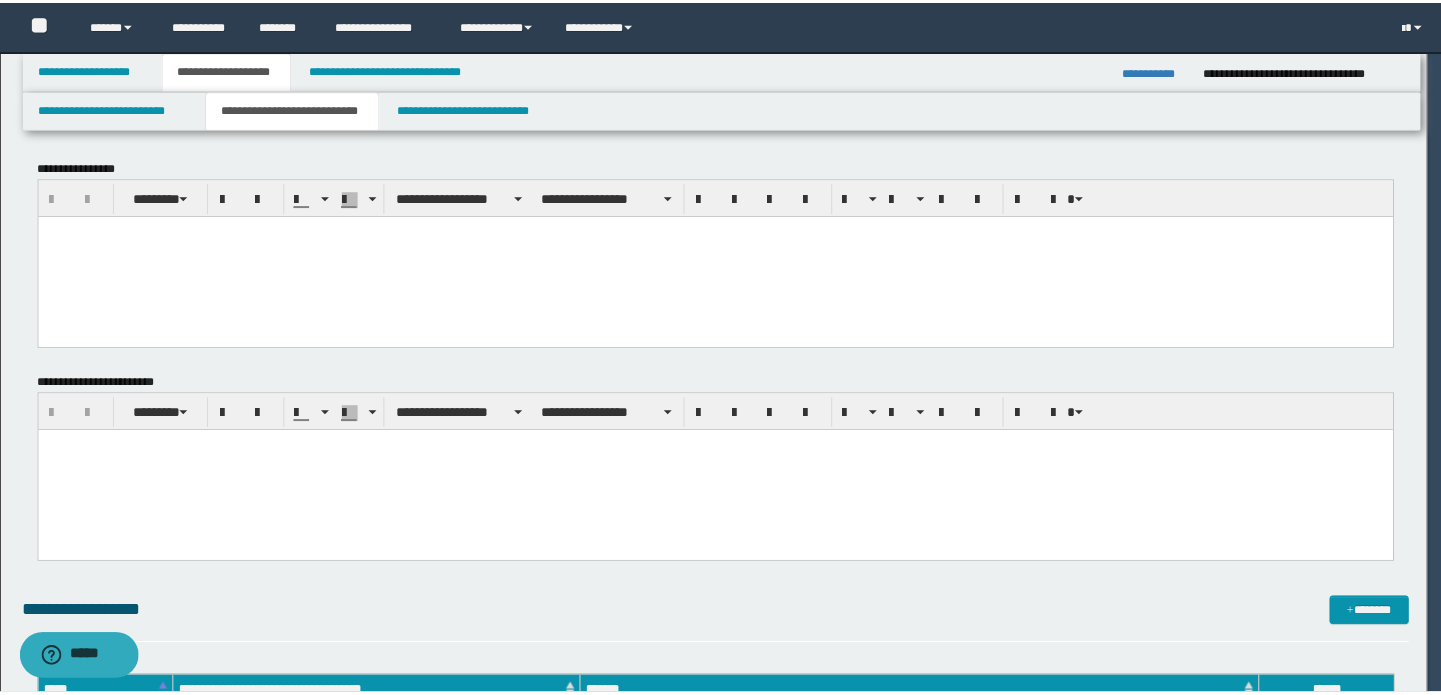 scroll, scrollTop: 0, scrollLeft: 0, axis: both 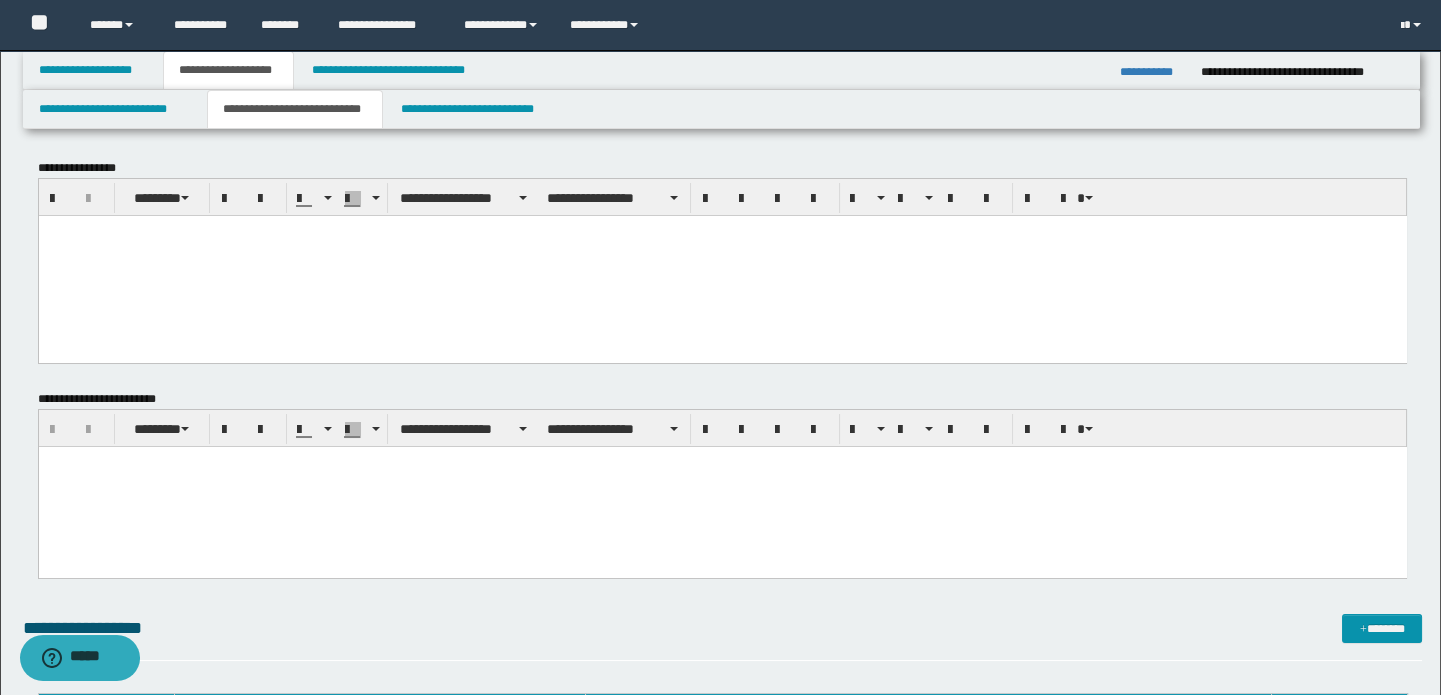 paste 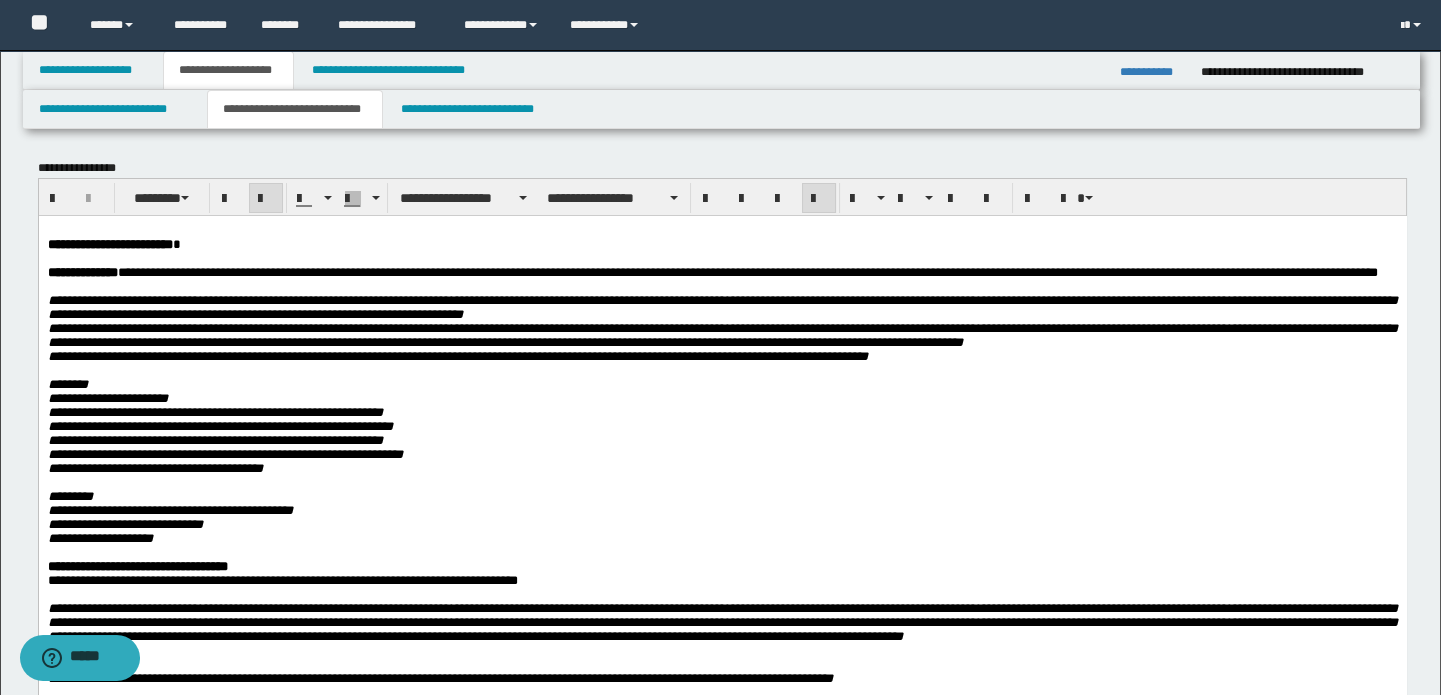 click on "**********" at bounding box center (722, 244) 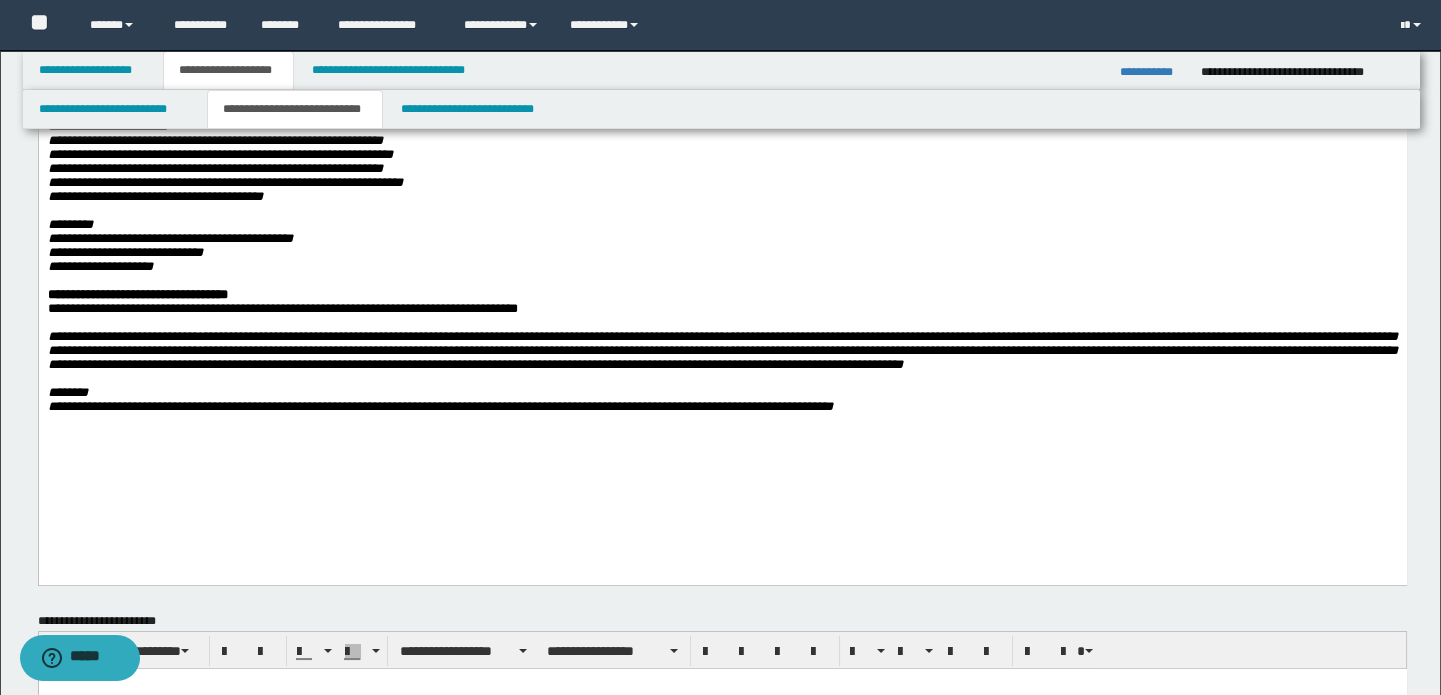 scroll, scrollTop: 454, scrollLeft: 0, axis: vertical 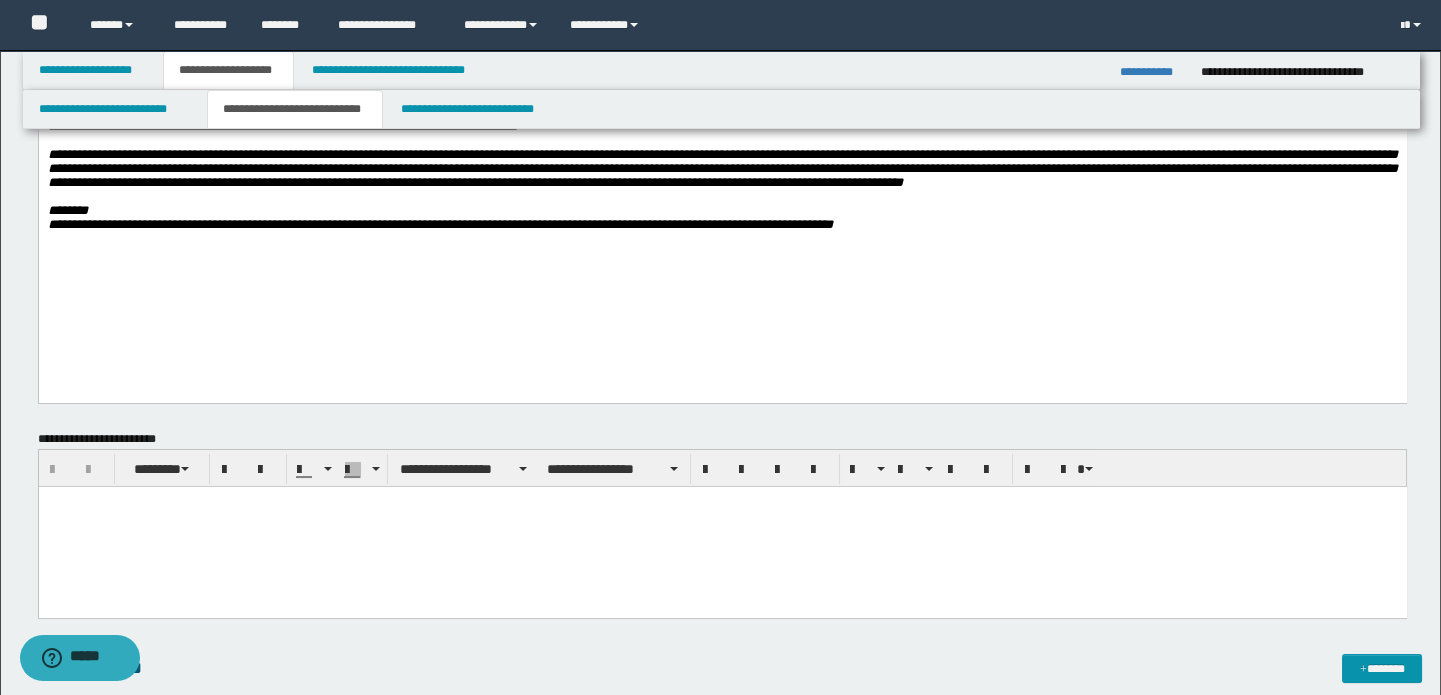 click on "**********" at bounding box center [722, 225] 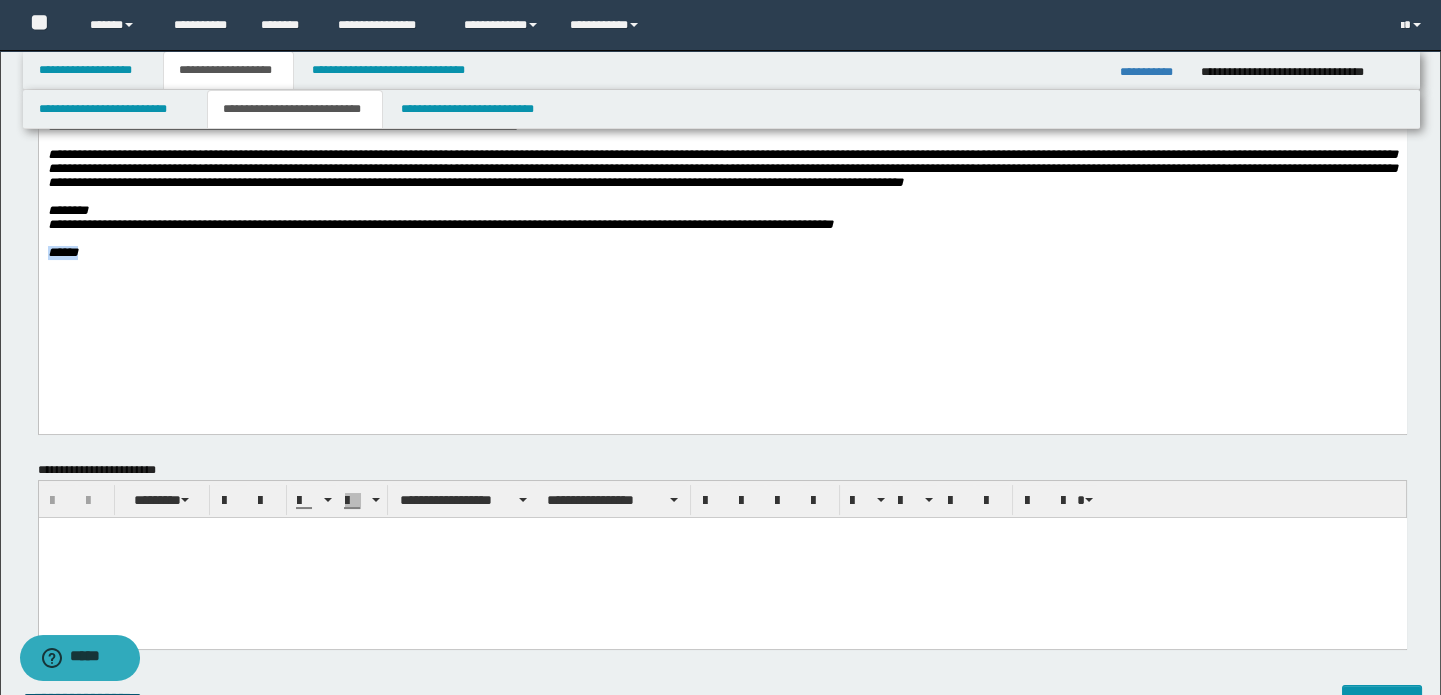 scroll, scrollTop: 0, scrollLeft: 0, axis: both 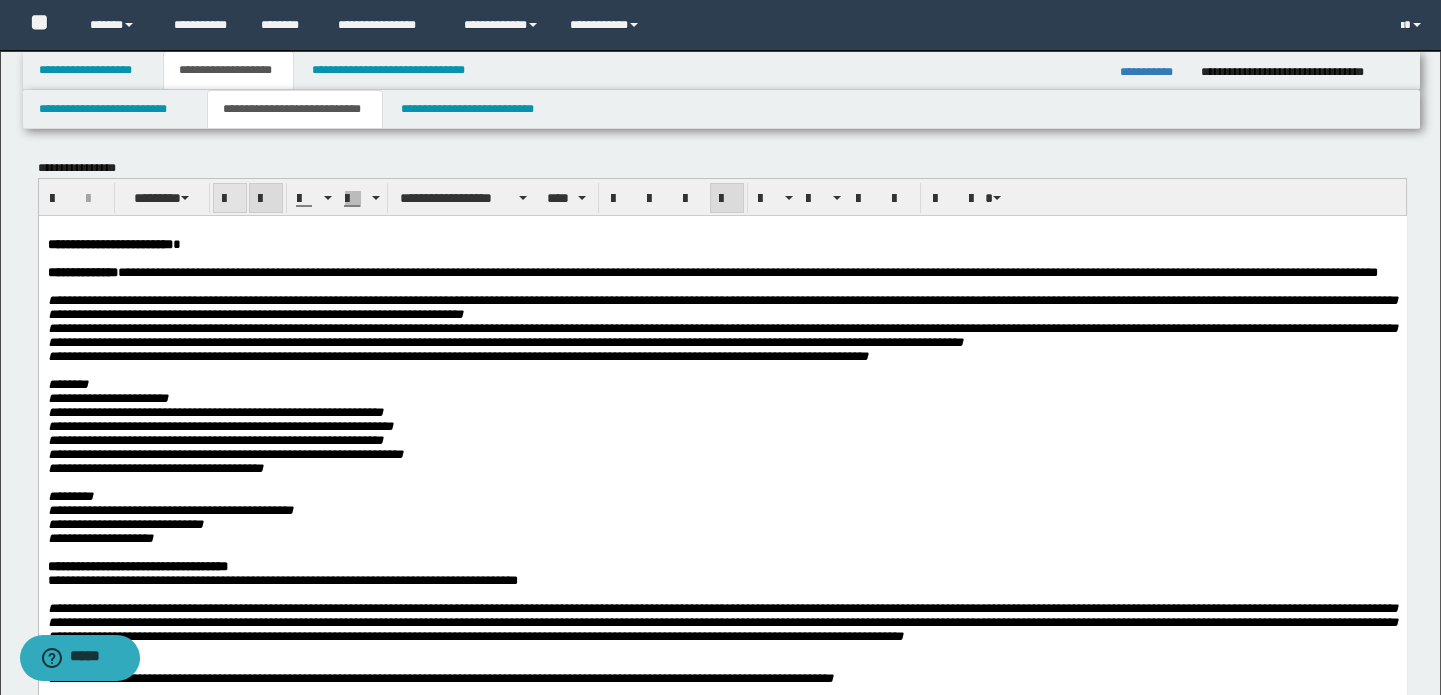 click at bounding box center [230, 199] 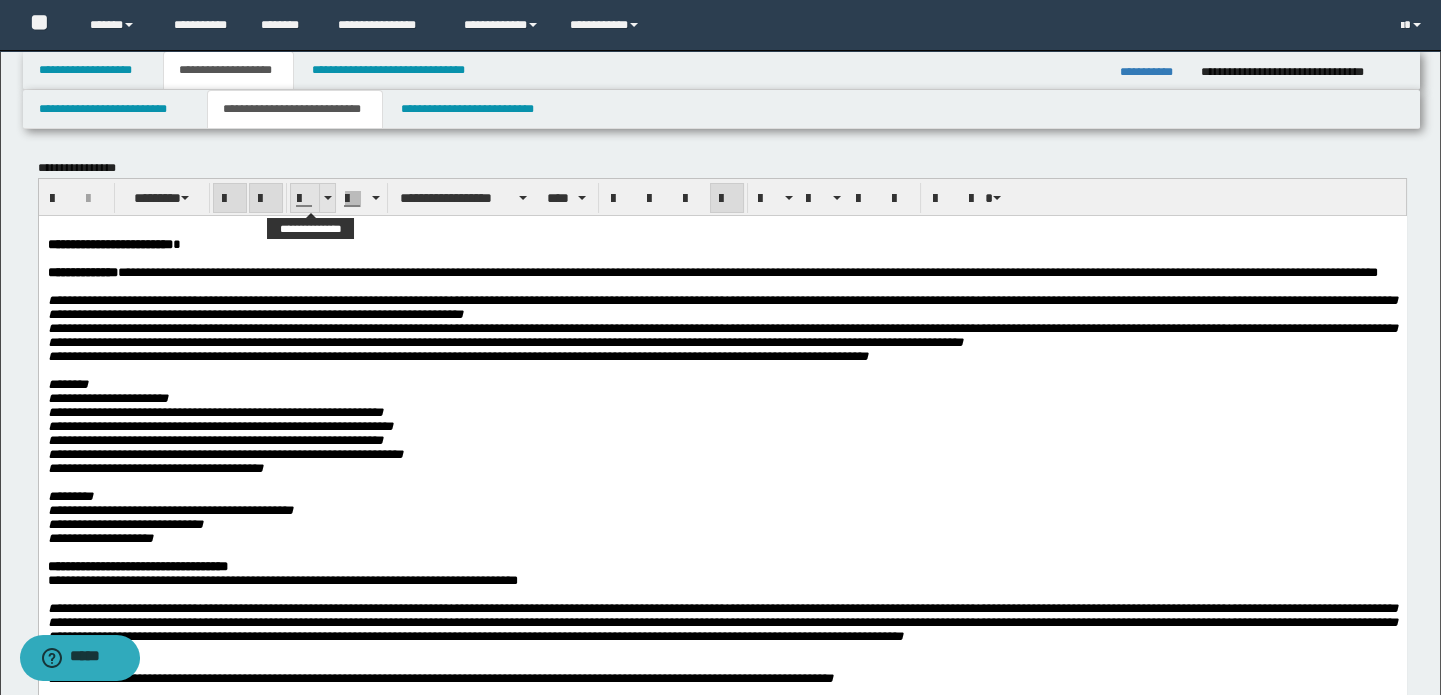 click at bounding box center (328, 198) 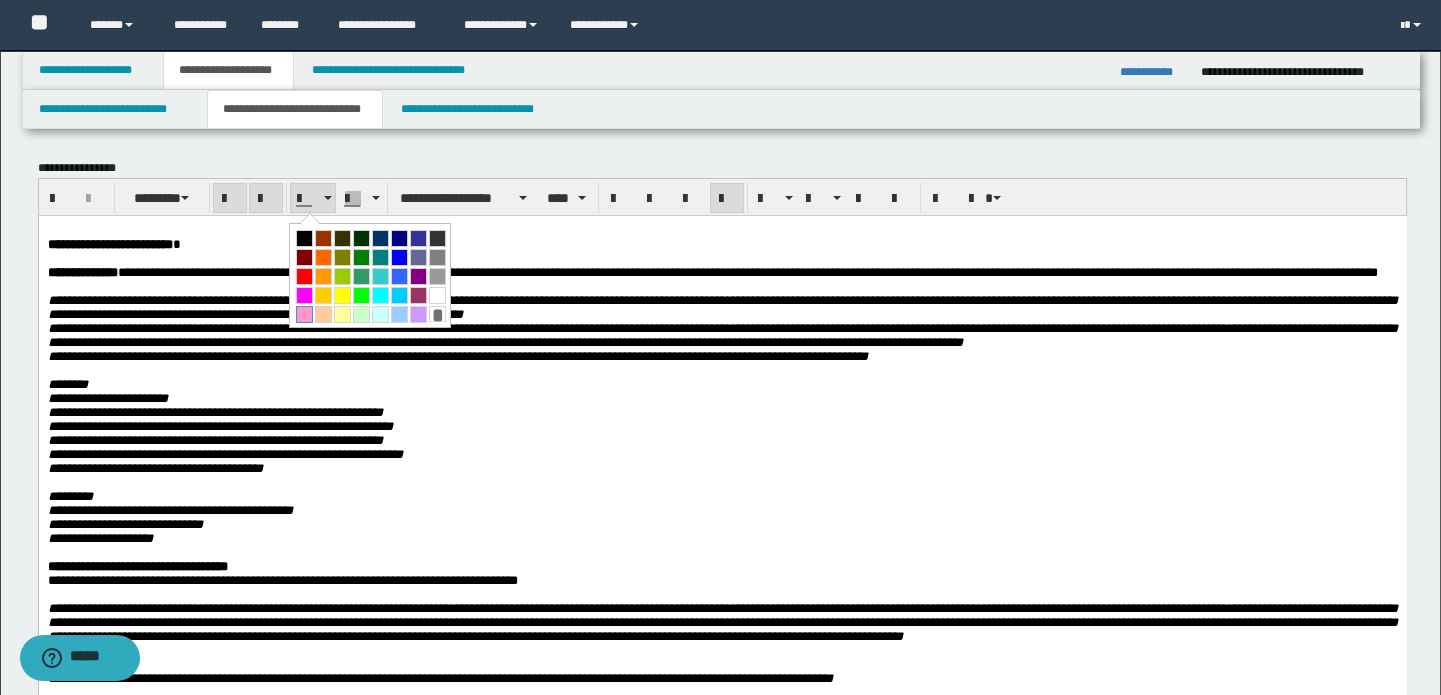click at bounding box center (304, 314) 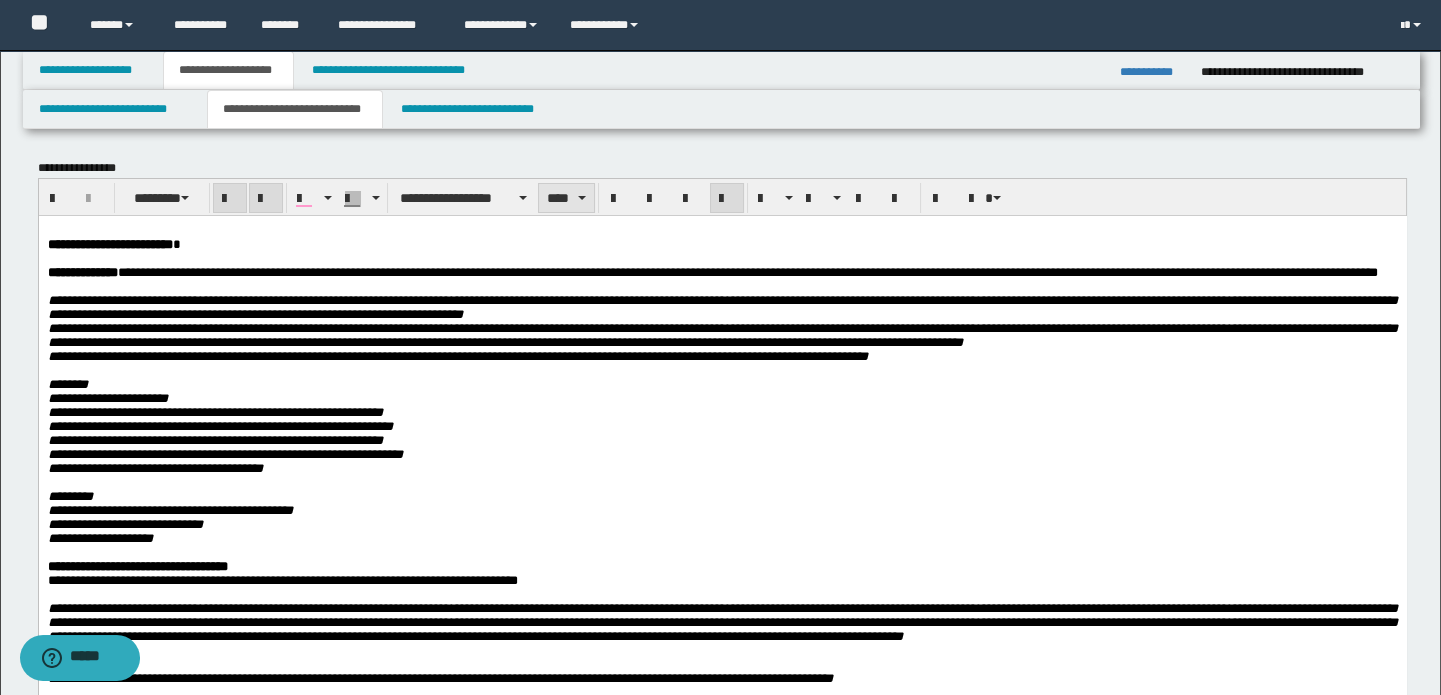 click on "****" at bounding box center (566, 198) 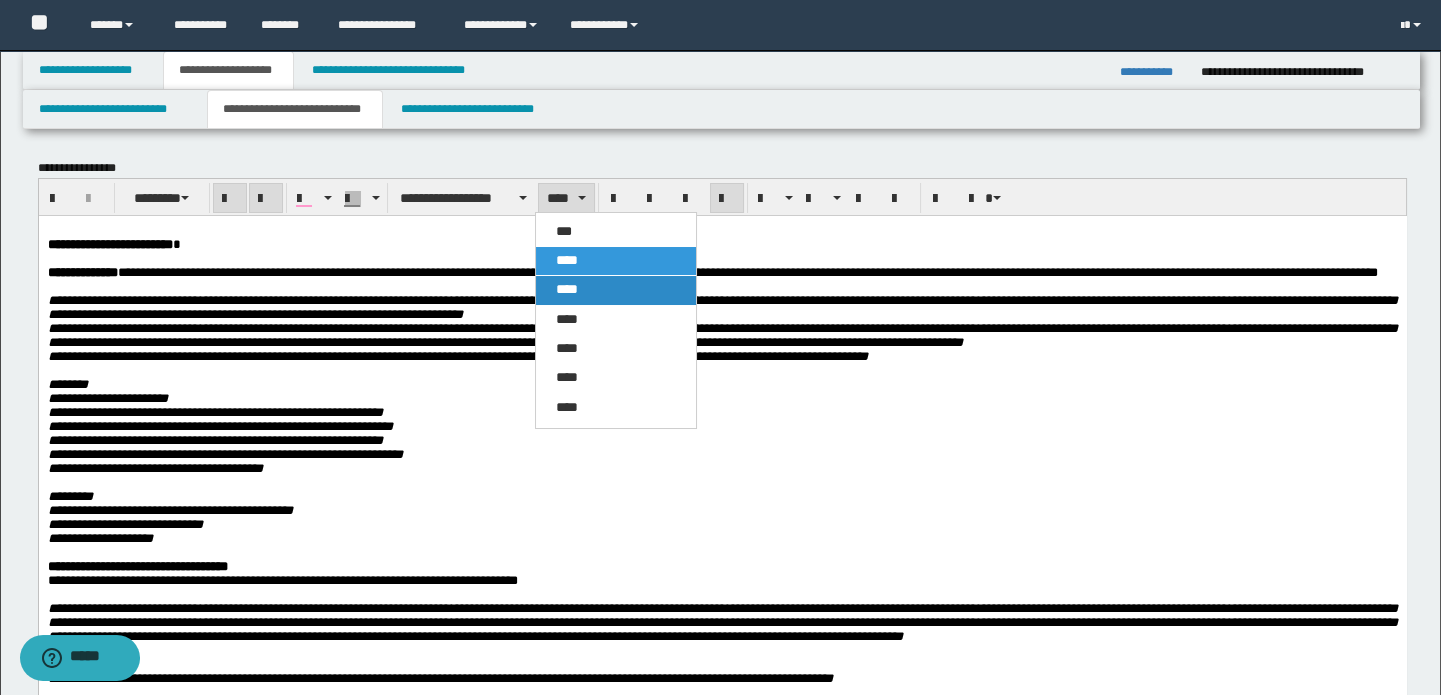 click on "****" at bounding box center (567, 289) 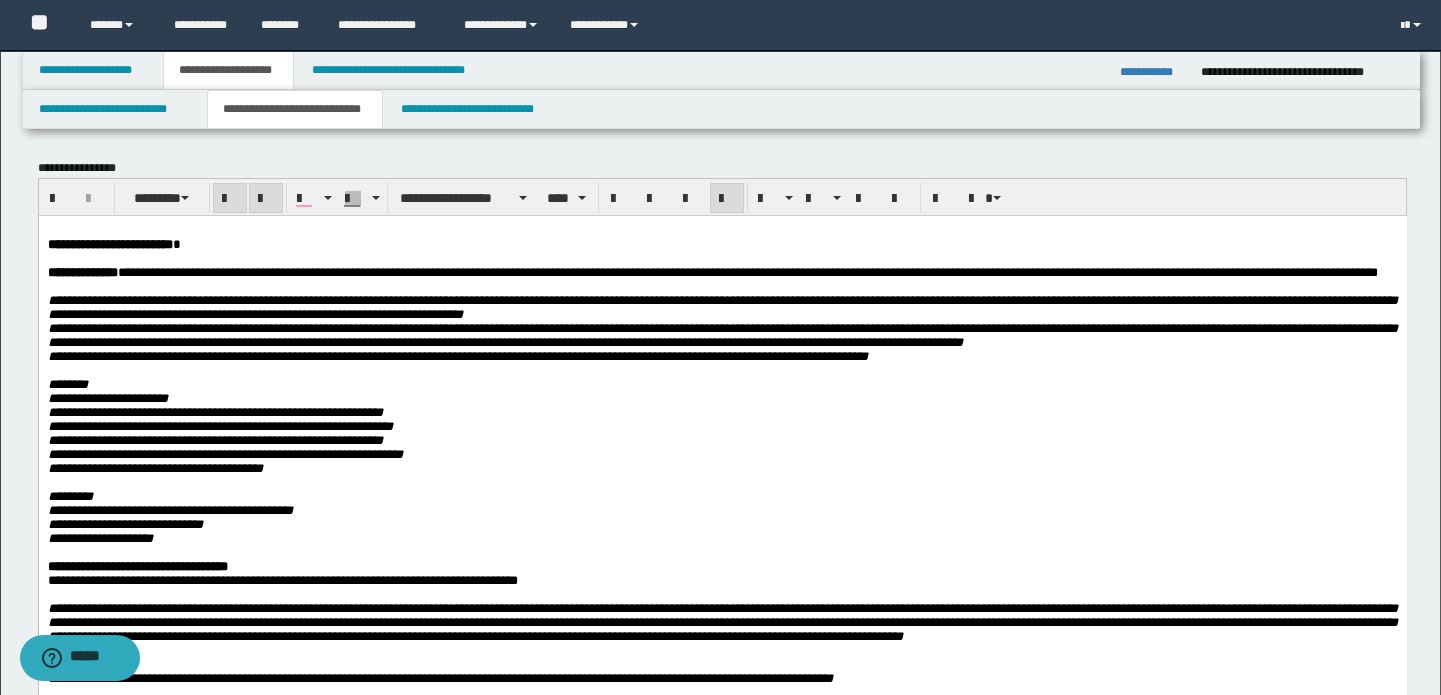 click on "**********" at bounding box center (722, 272) 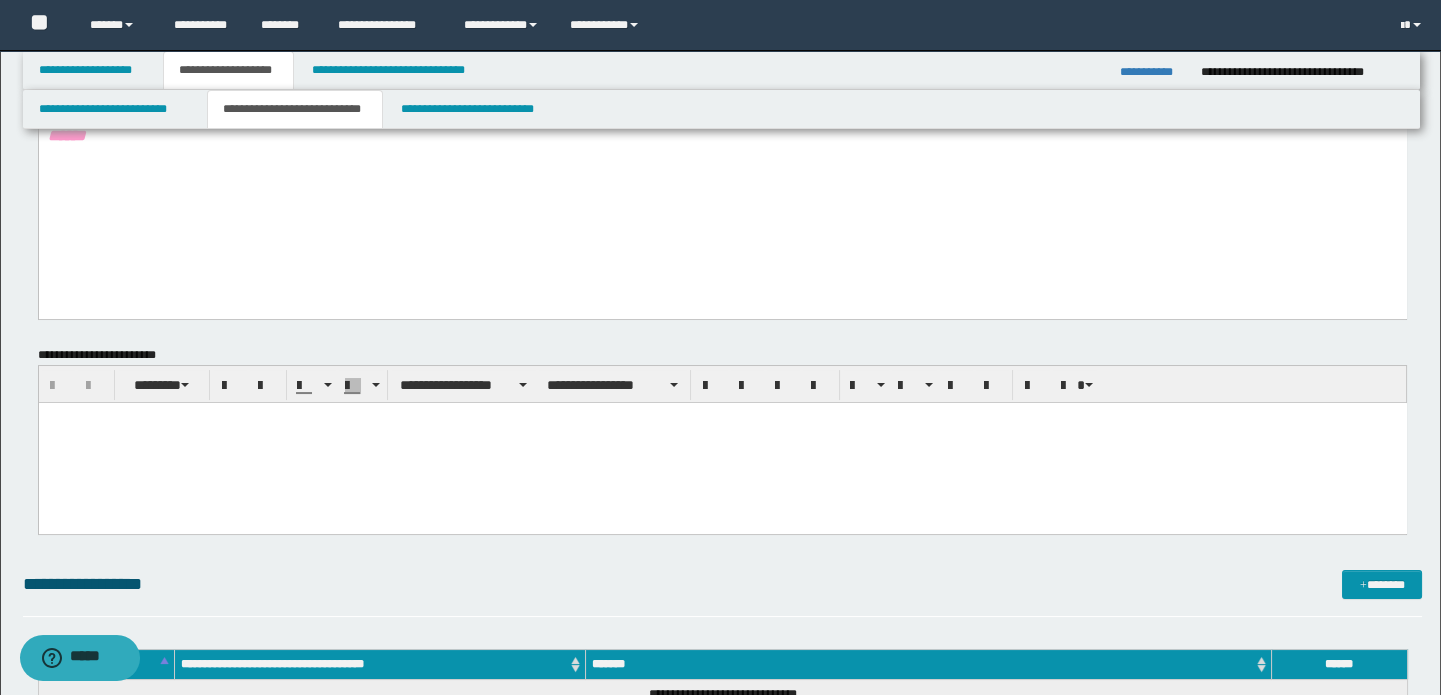 scroll, scrollTop: 818, scrollLeft: 0, axis: vertical 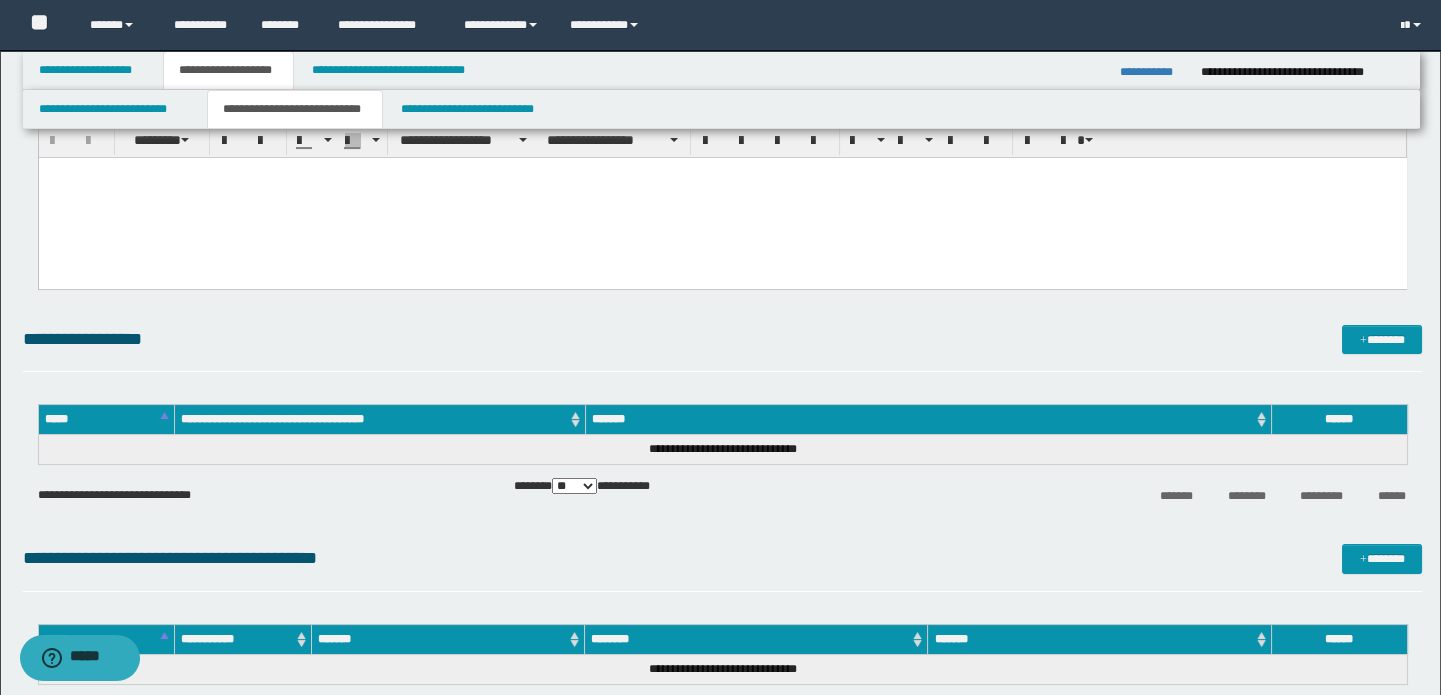 click at bounding box center [722, 198] 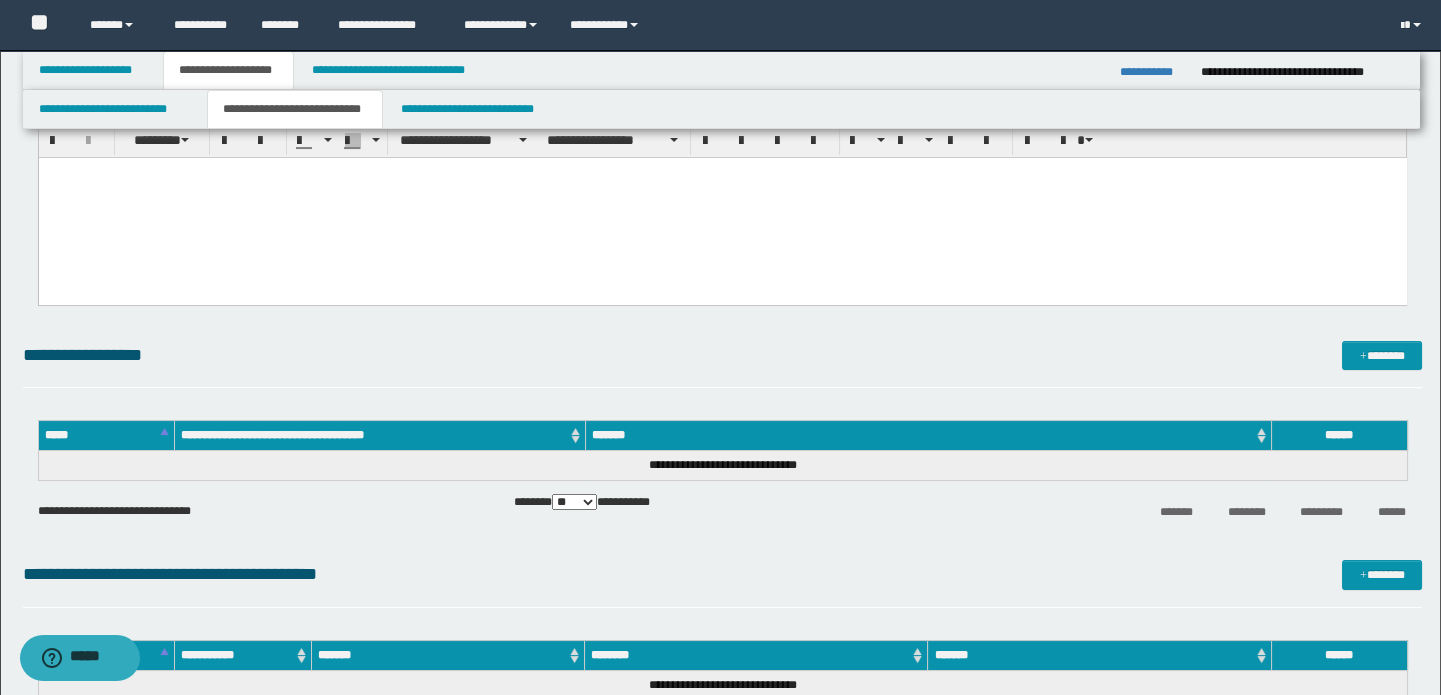 paste 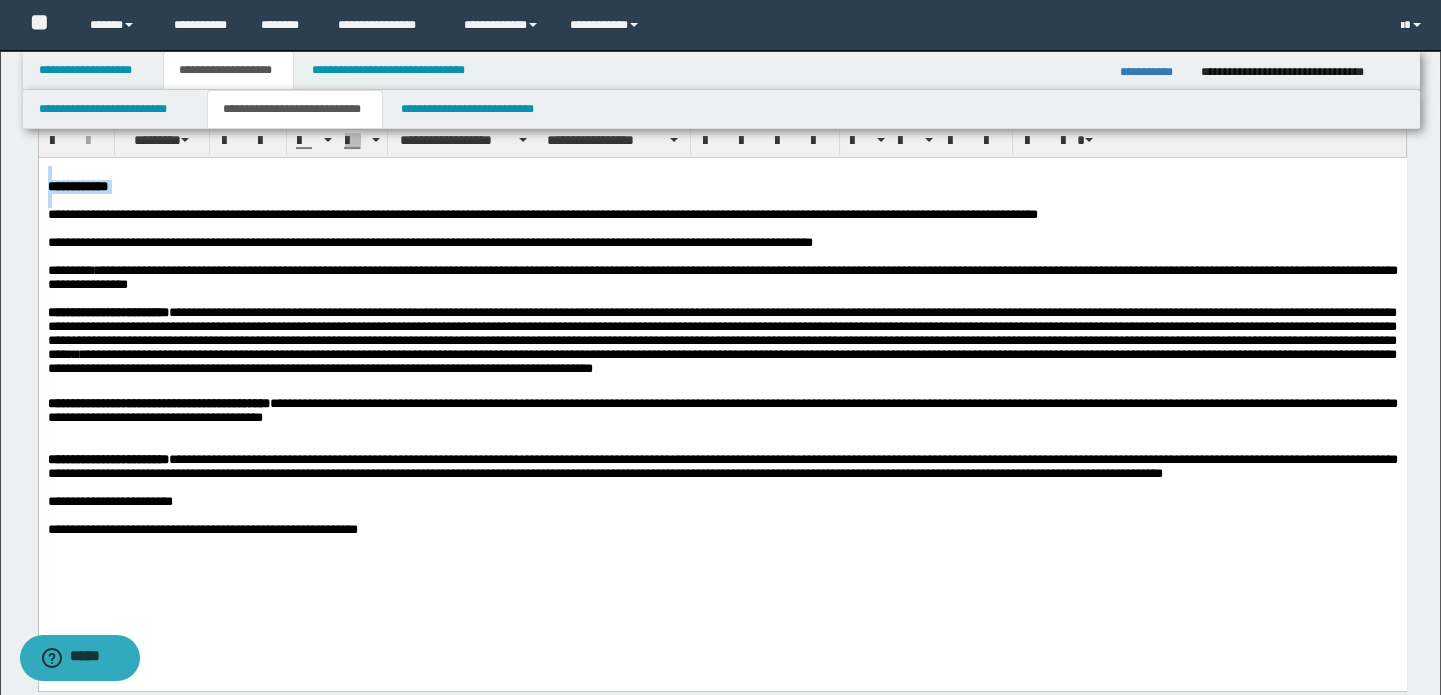 drag, startPoint x: 190, startPoint y: 196, endPoint x: 38, endPoint y: 312, distance: 191.2067 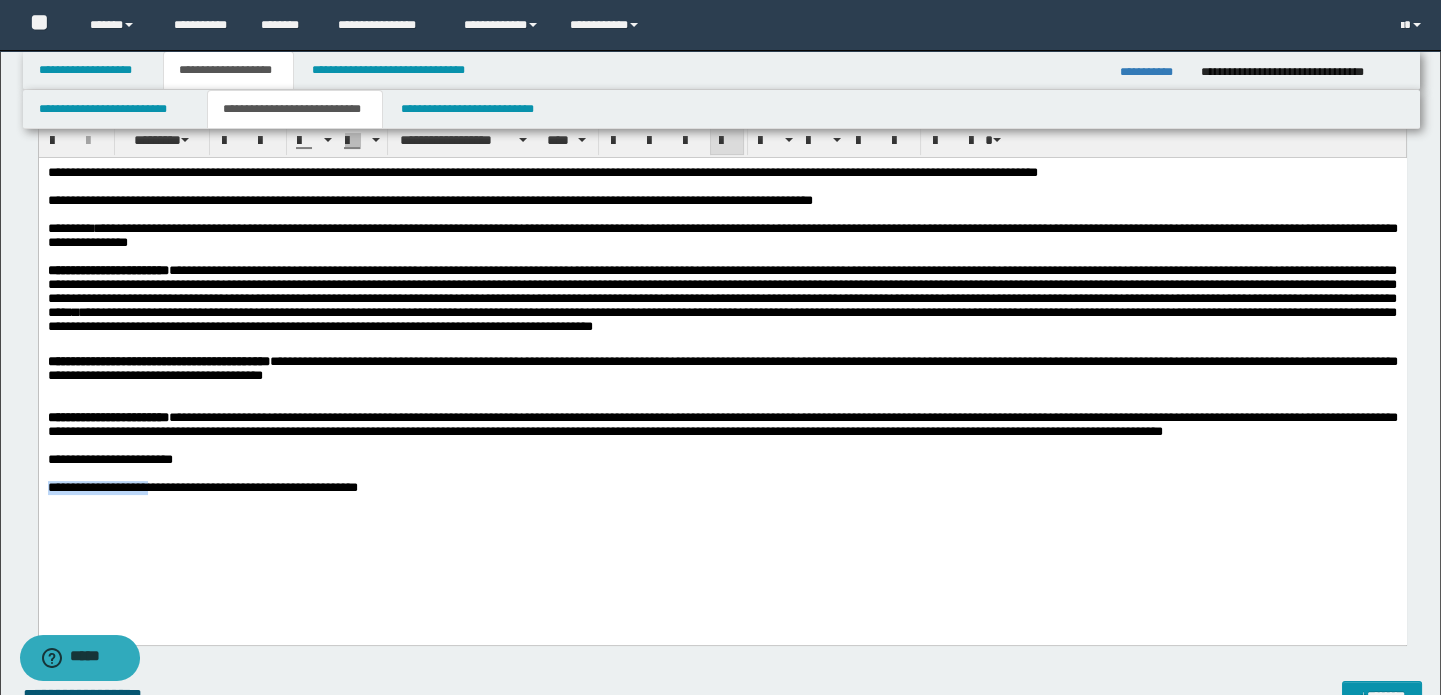drag, startPoint x: 385, startPoint y: 501, endPoint x: 139, endPoint y: 505, distance: 246.03252 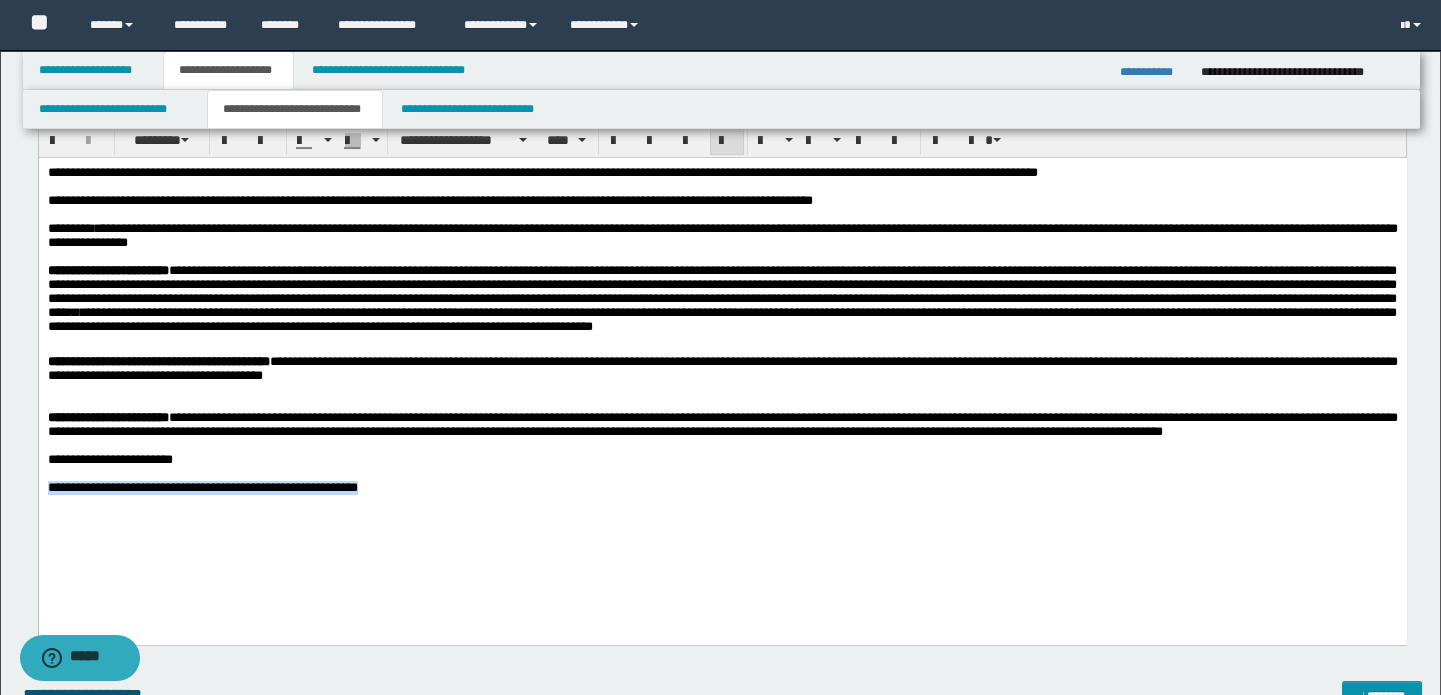 drag, startPoint x: 439, startPoint y: 509, endPoint x: -1, endPoint y: 508, distance: 440.00113 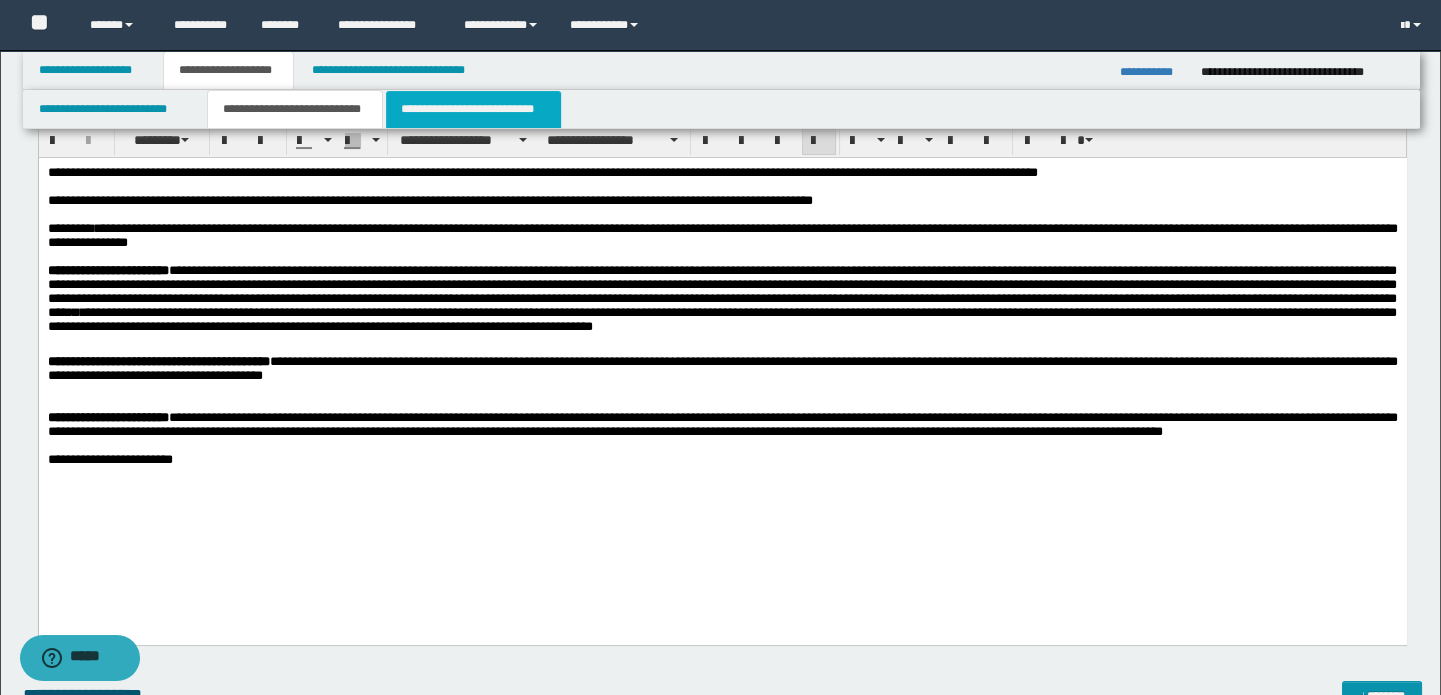 click on "**********" at bounding box center (473, 109) 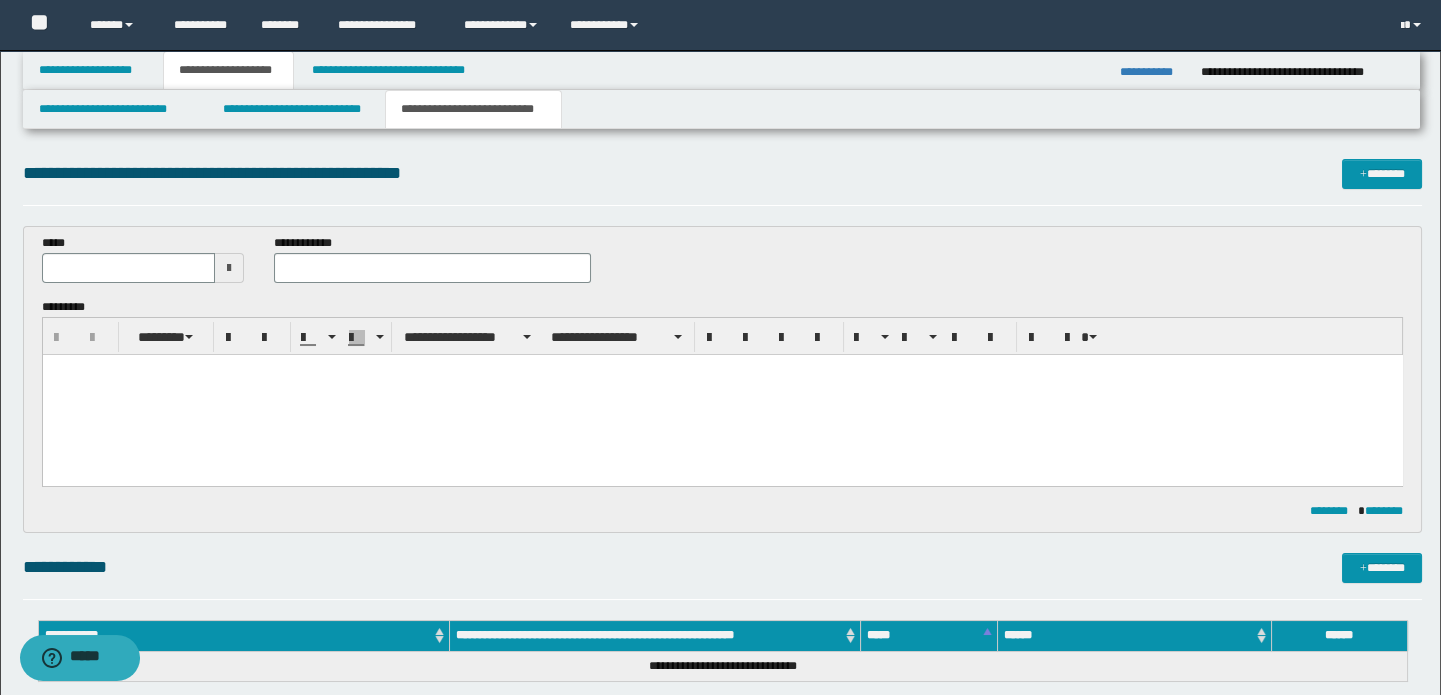 scroll, scrollTop: 0, scrollLeft: 0, axis: both 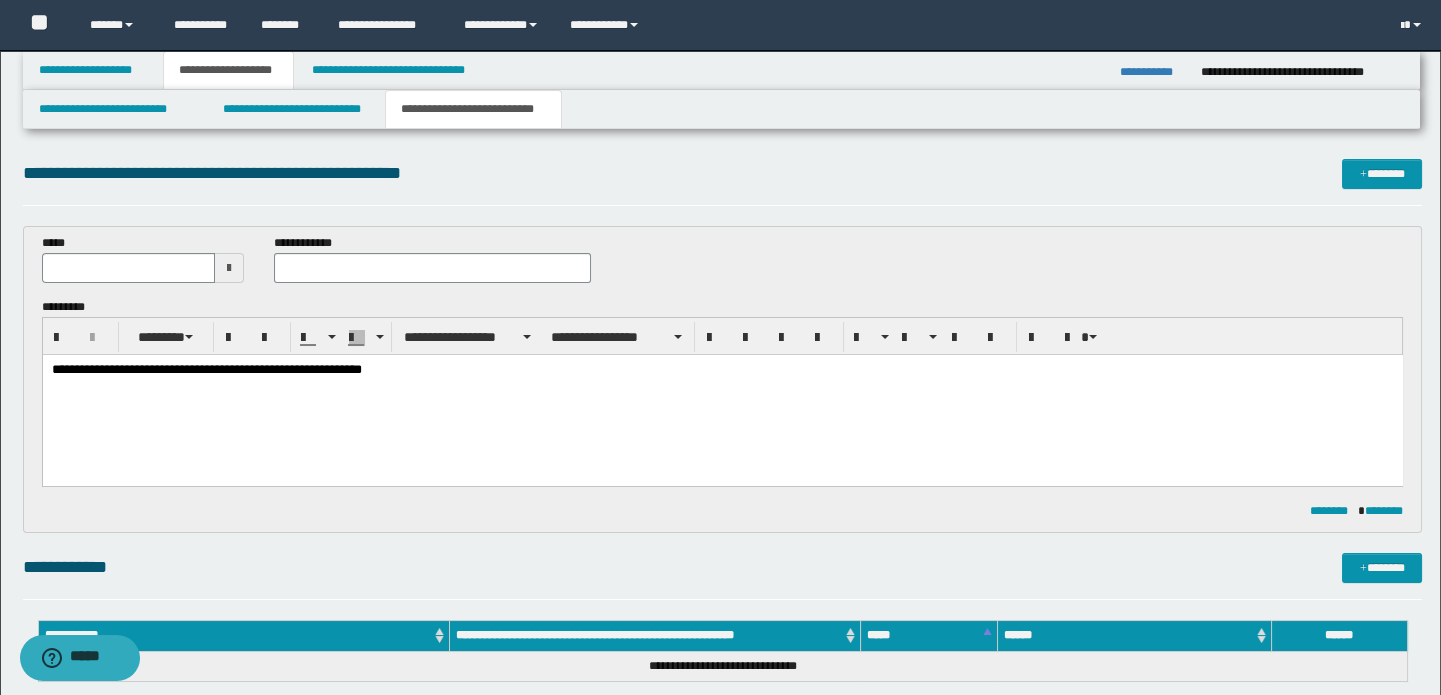 click at bounding box center (229, 268) 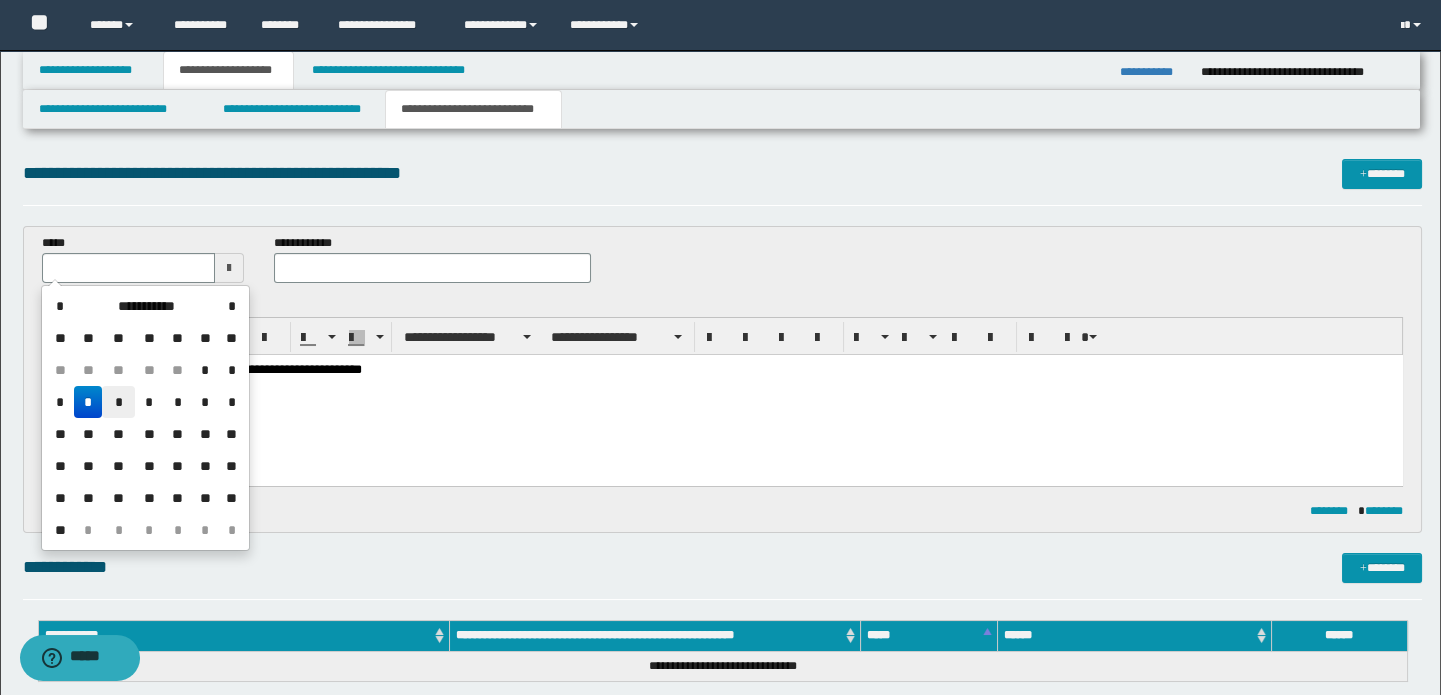 click on "*" at bounding box center [118, 402] 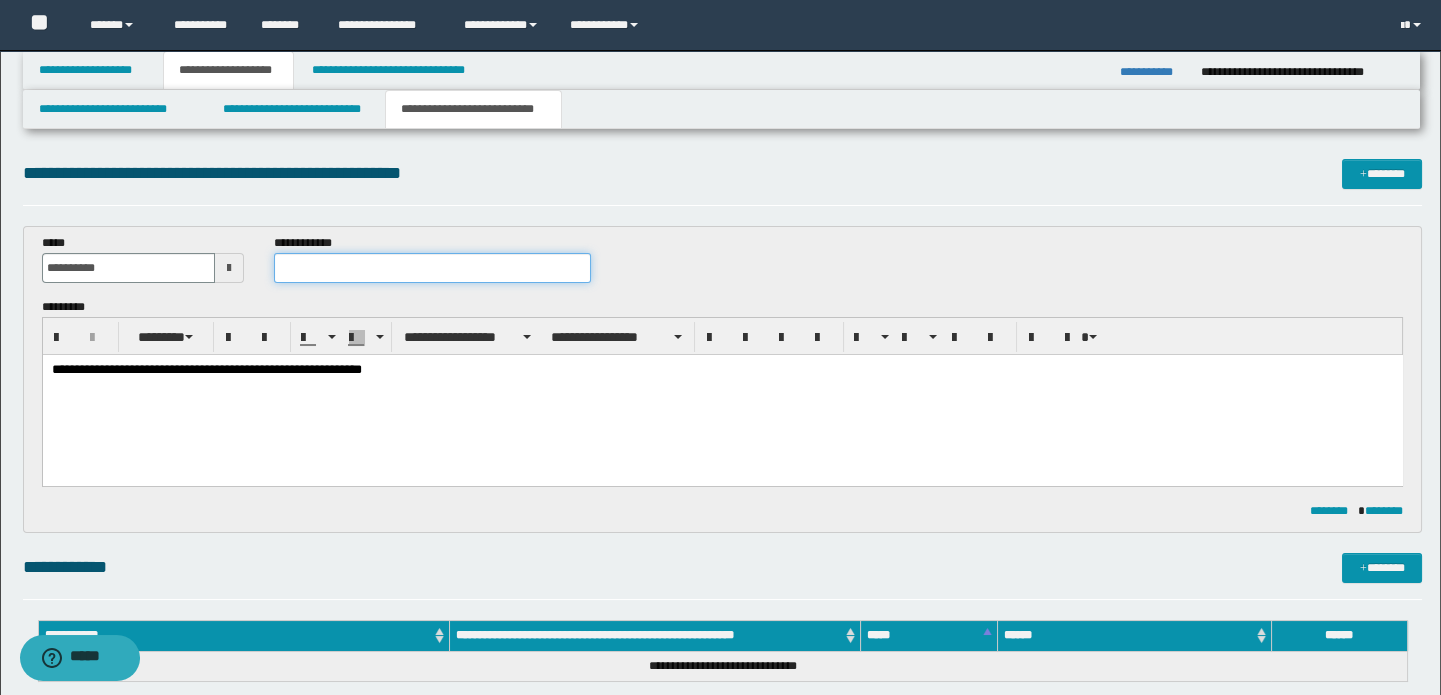 click at bounding box center (433, 268) 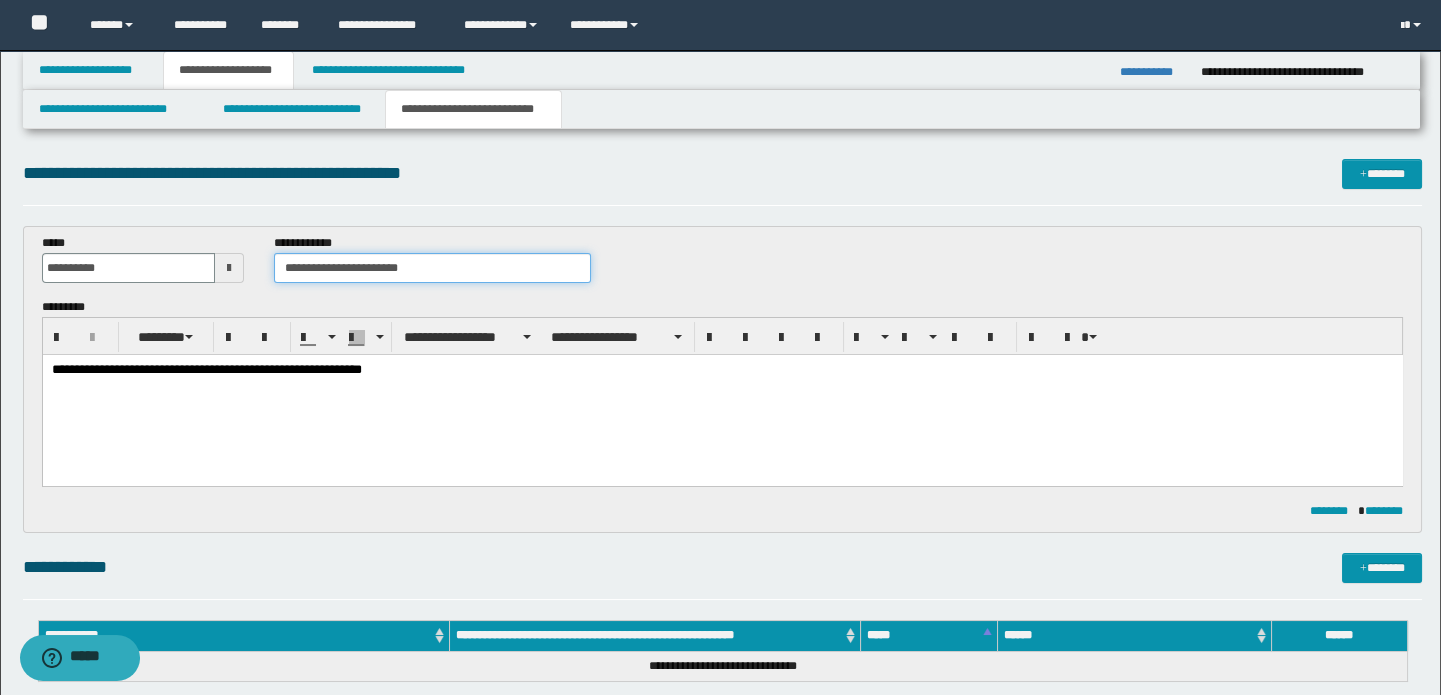 type on "**********" 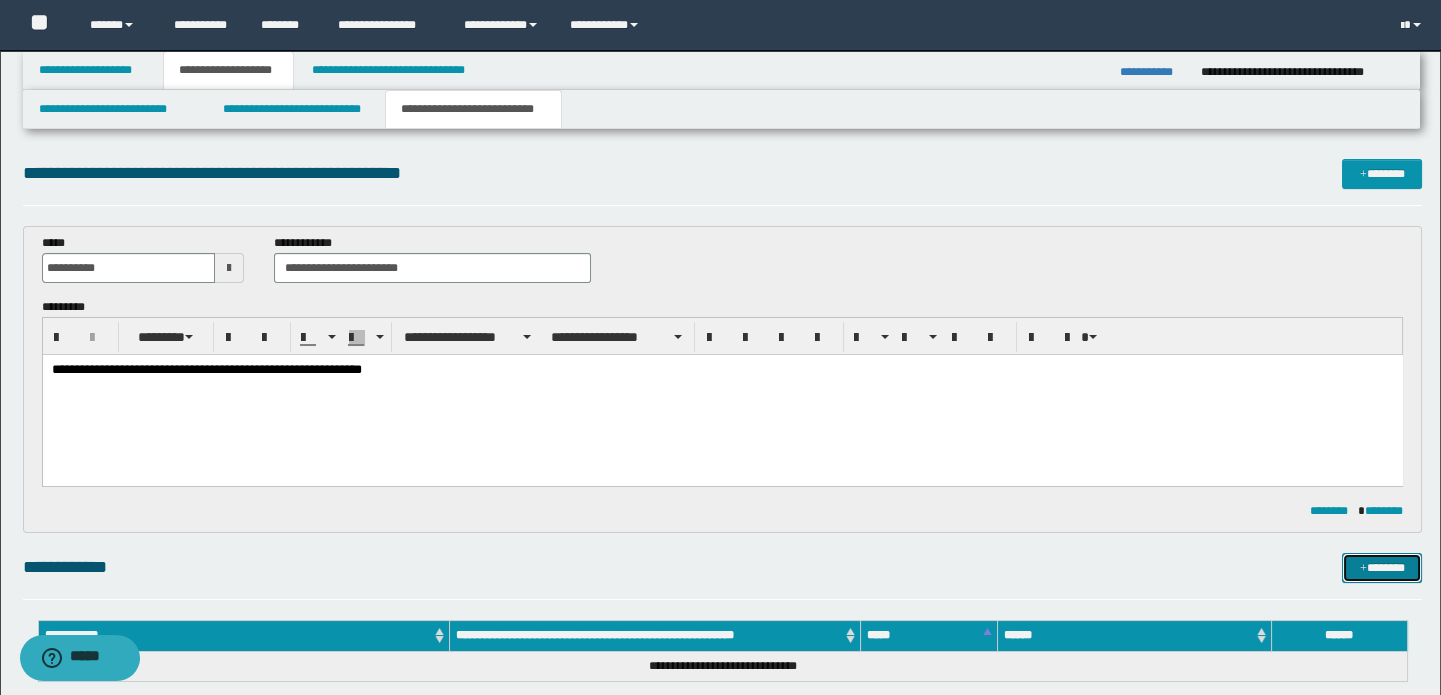 click on "*******" at bounding box center (1382, 568) 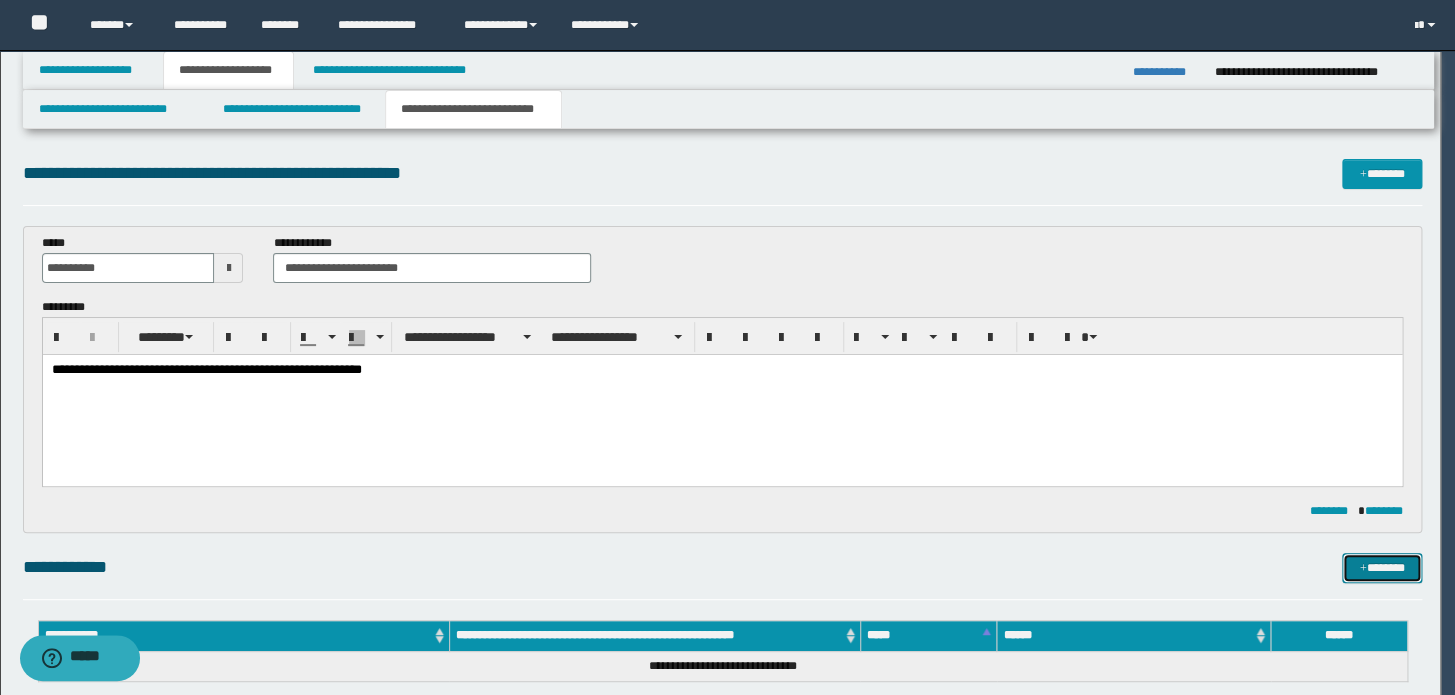 type 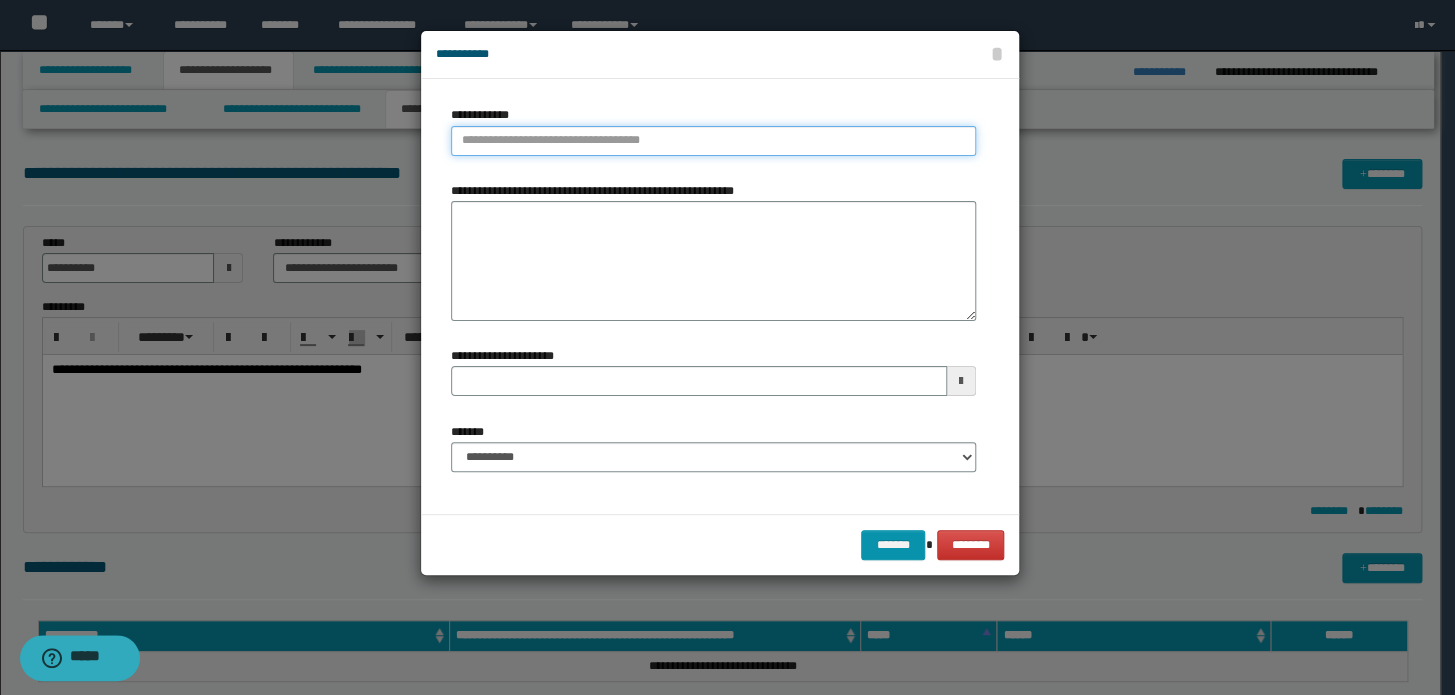 click on "**********" at bounding box center [713, 141] 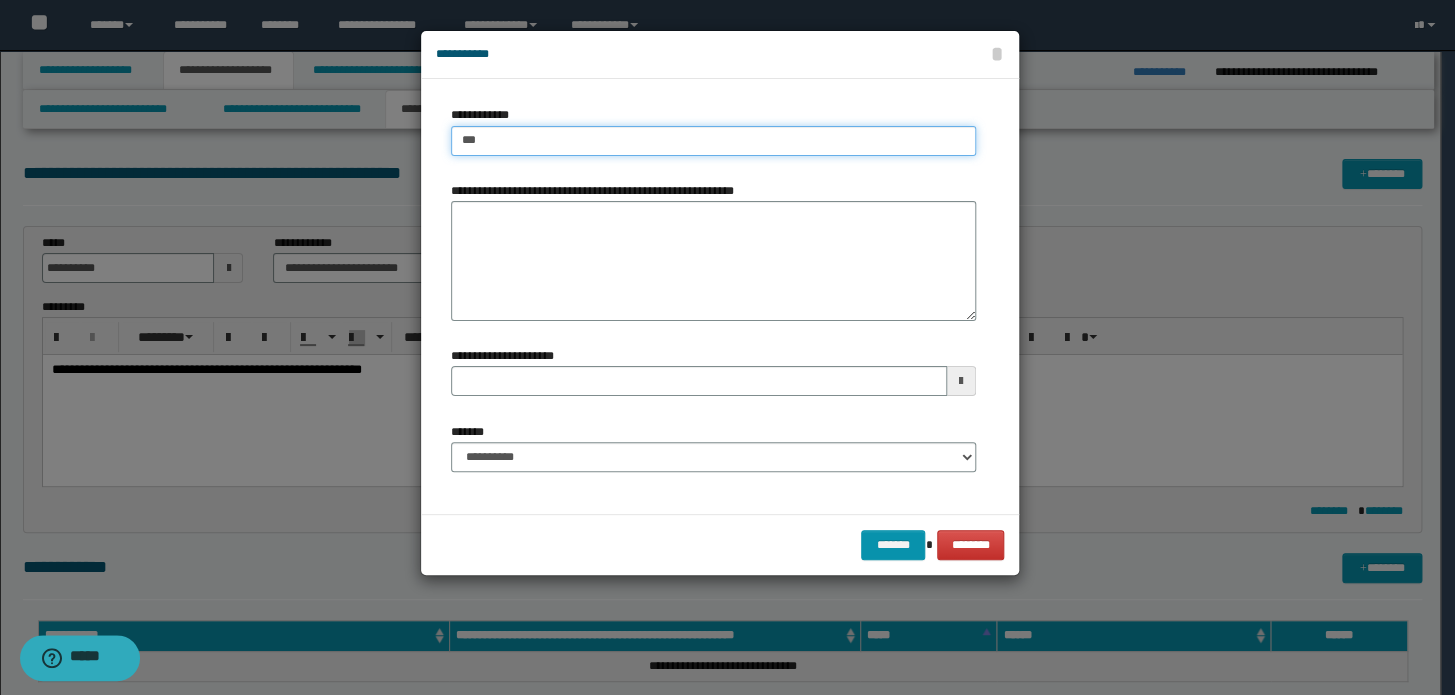 type on "****" 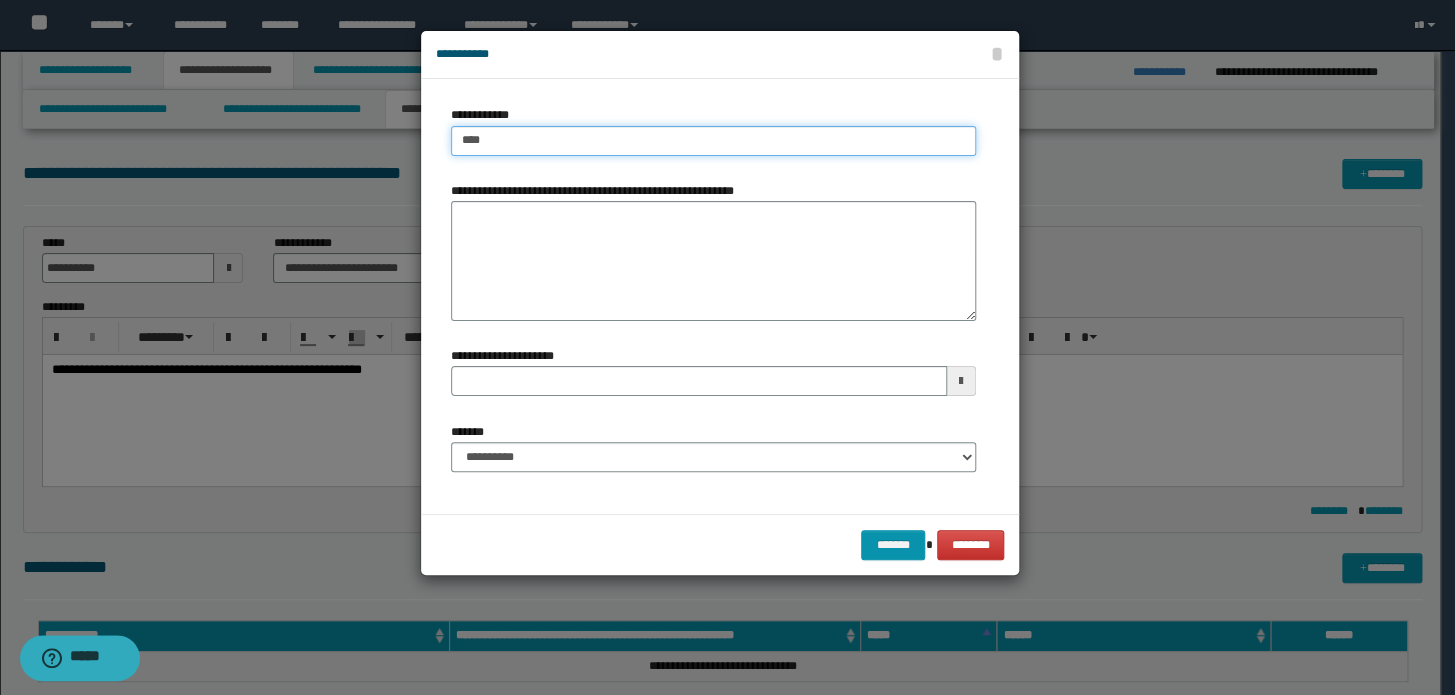type on "****" 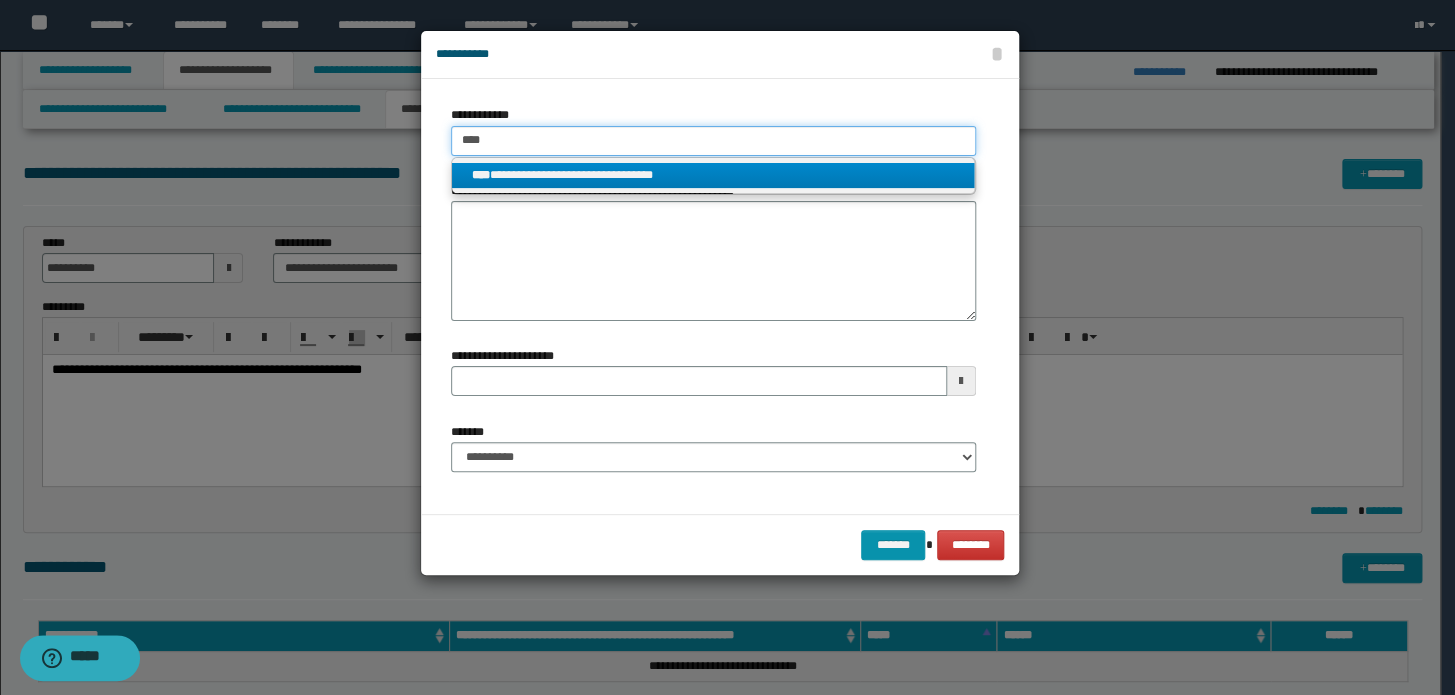 type on "****" 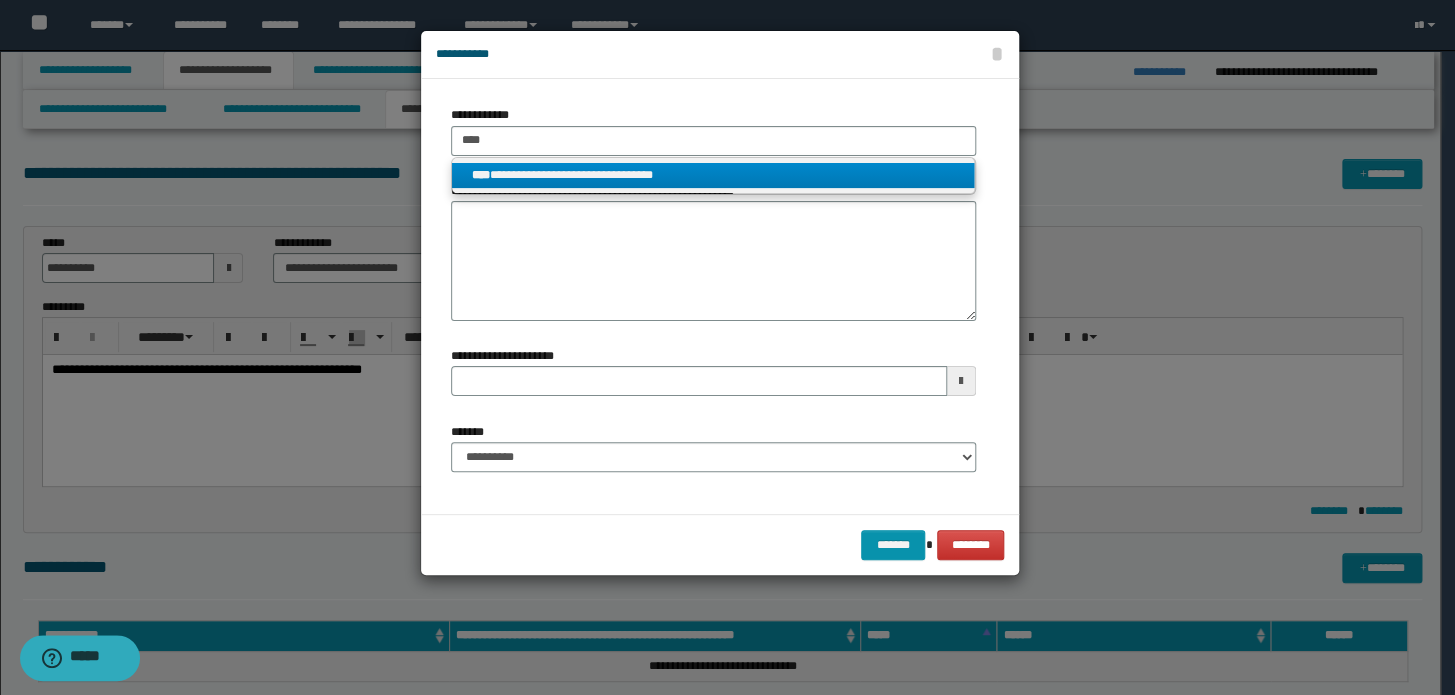 click on "**********" at bounding box center [713, 175] 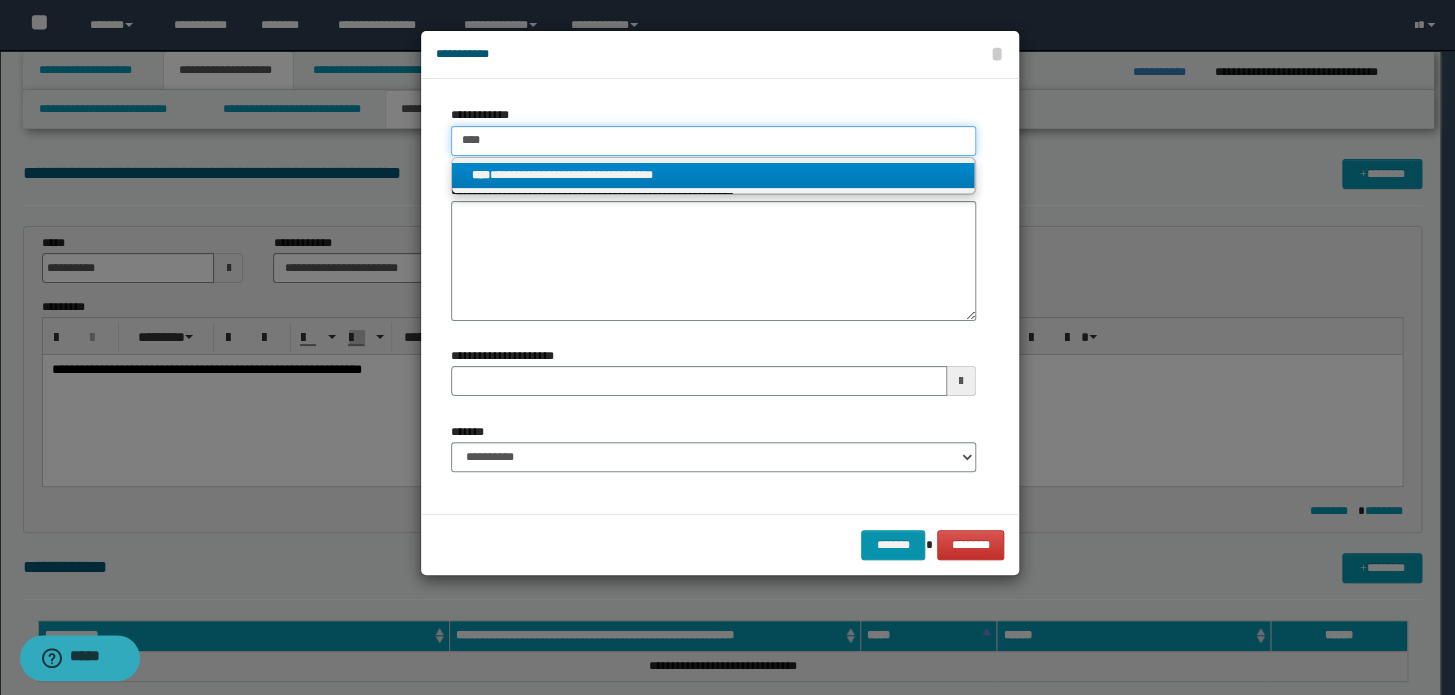 type 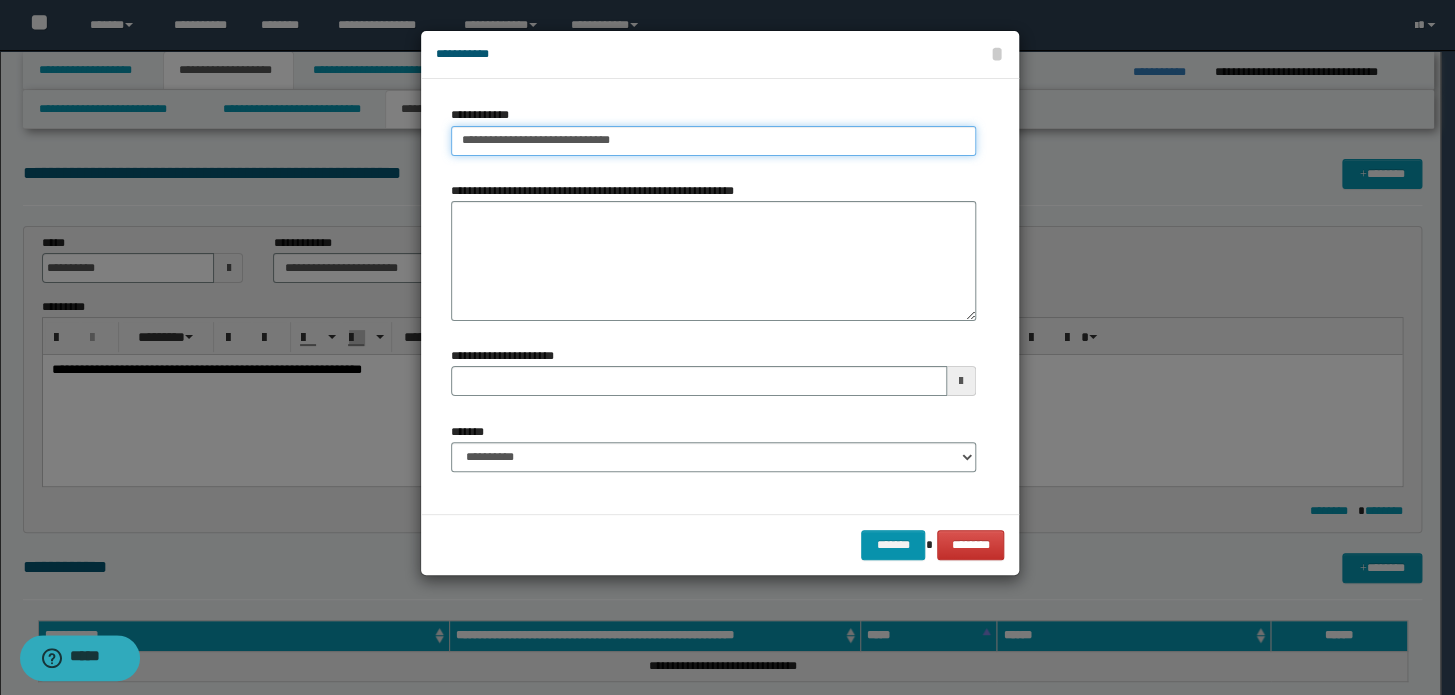 type 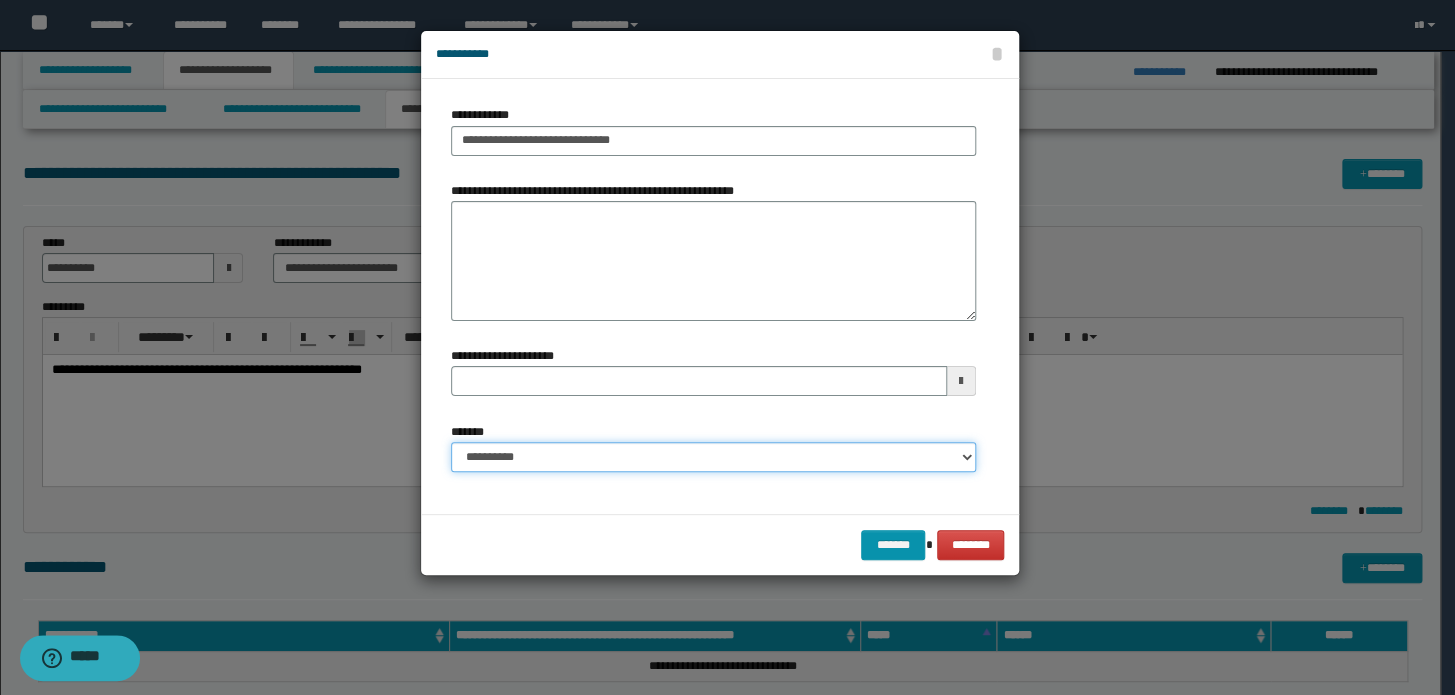 click on "**********" at bounding box center [713, 457] 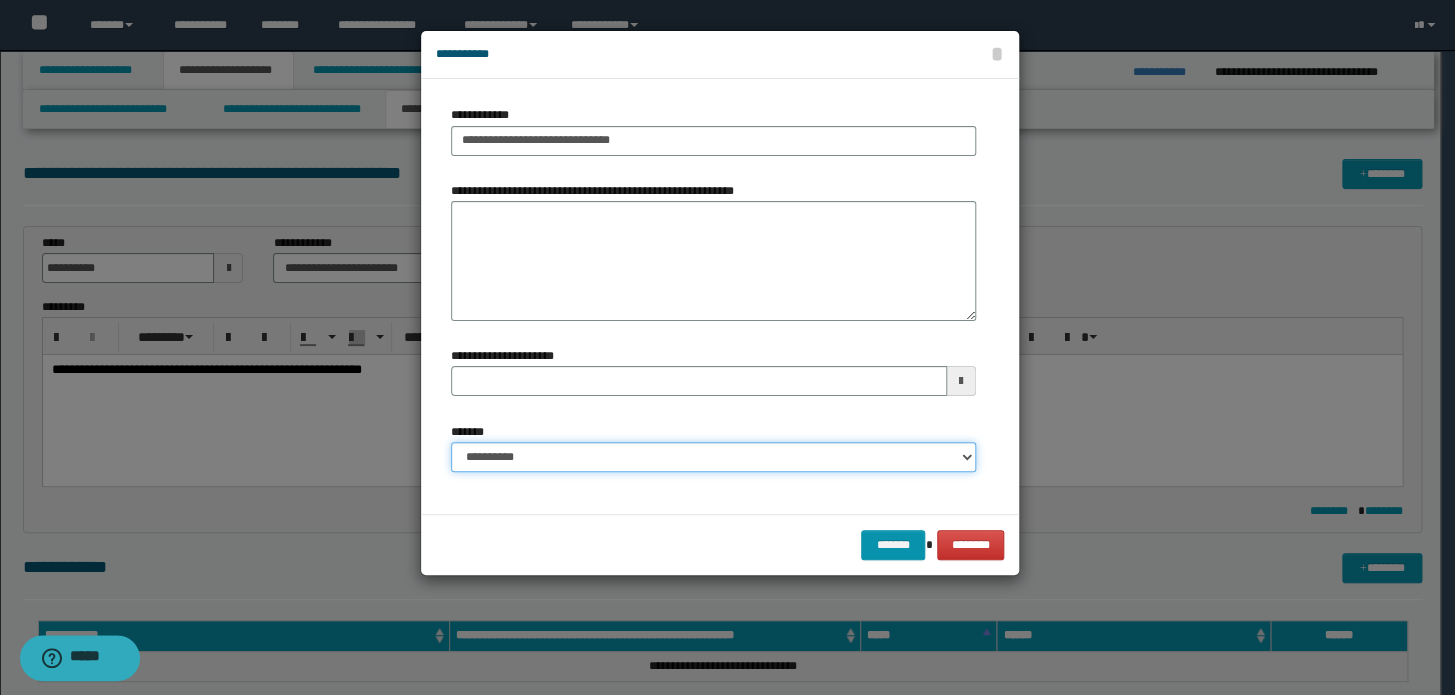 select on "*" 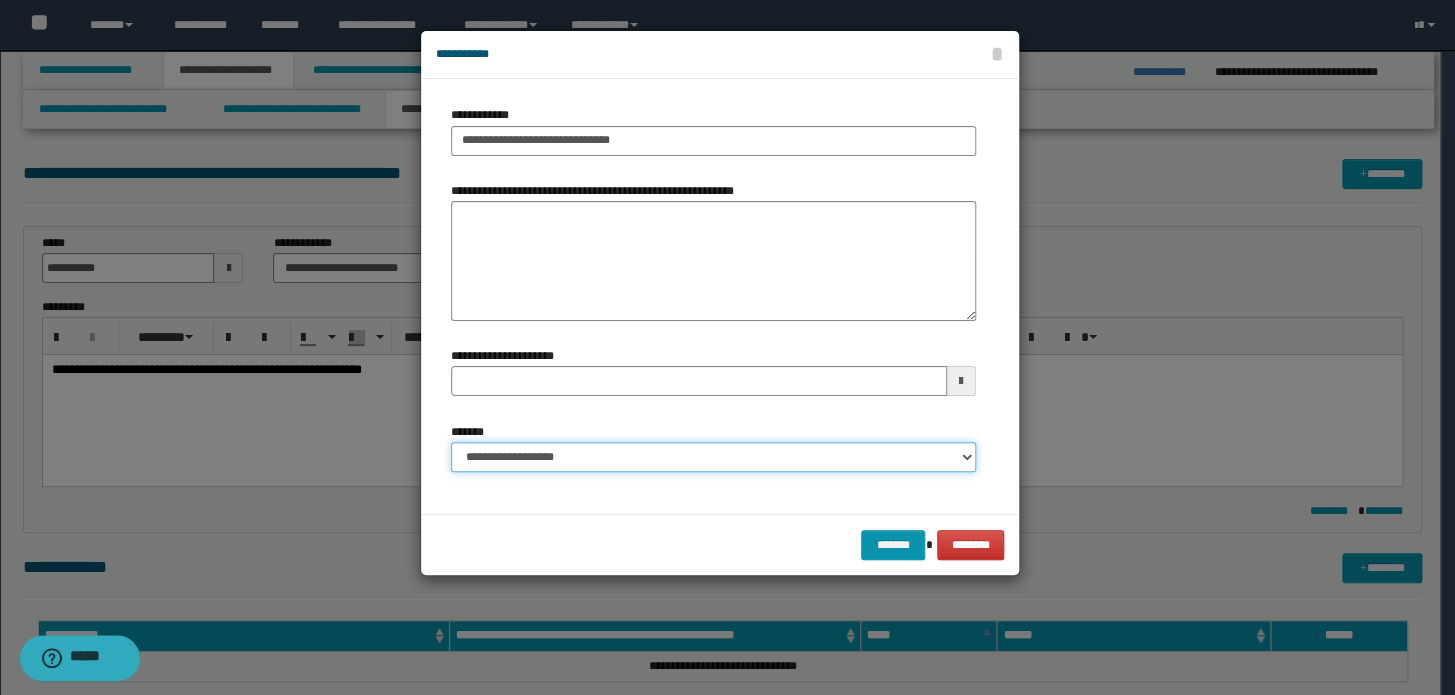 type 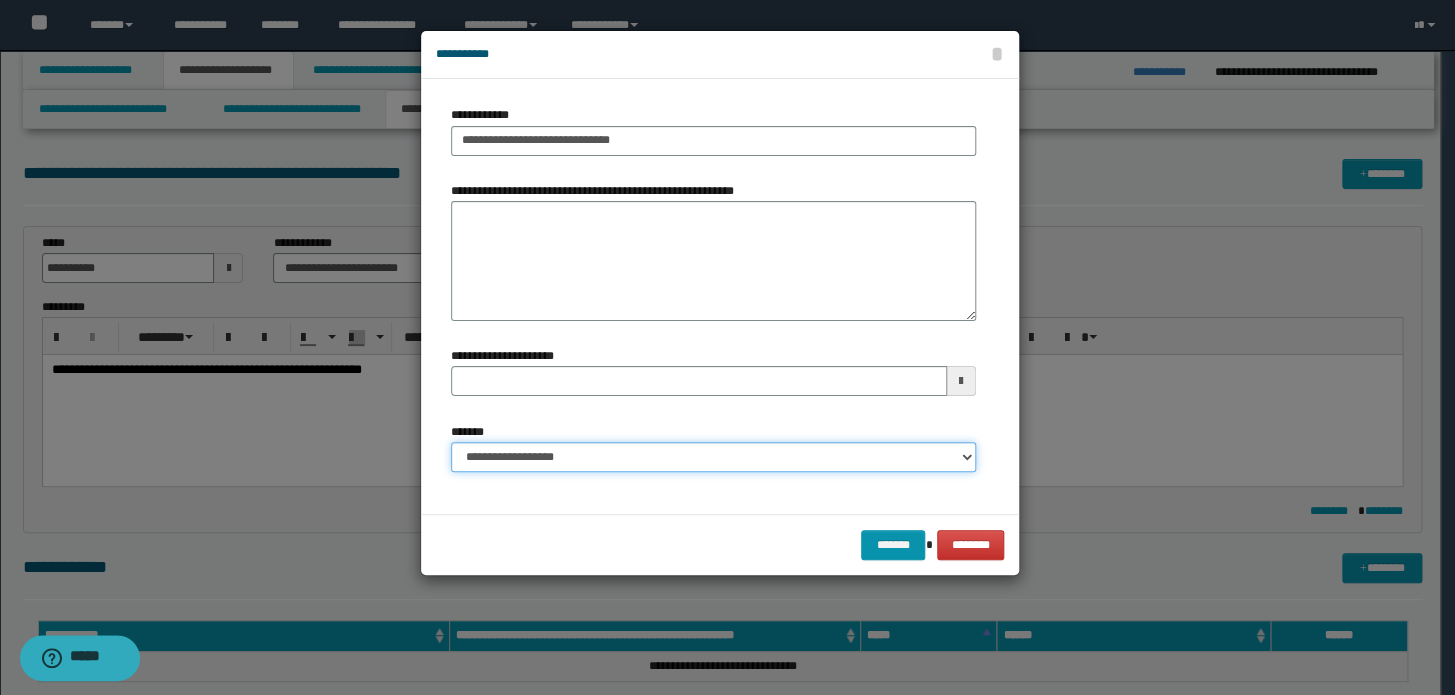 drag, startPoint x: 572, startPoint y: 460, endPoint x: 572, endPoint y: 449, distance: 11 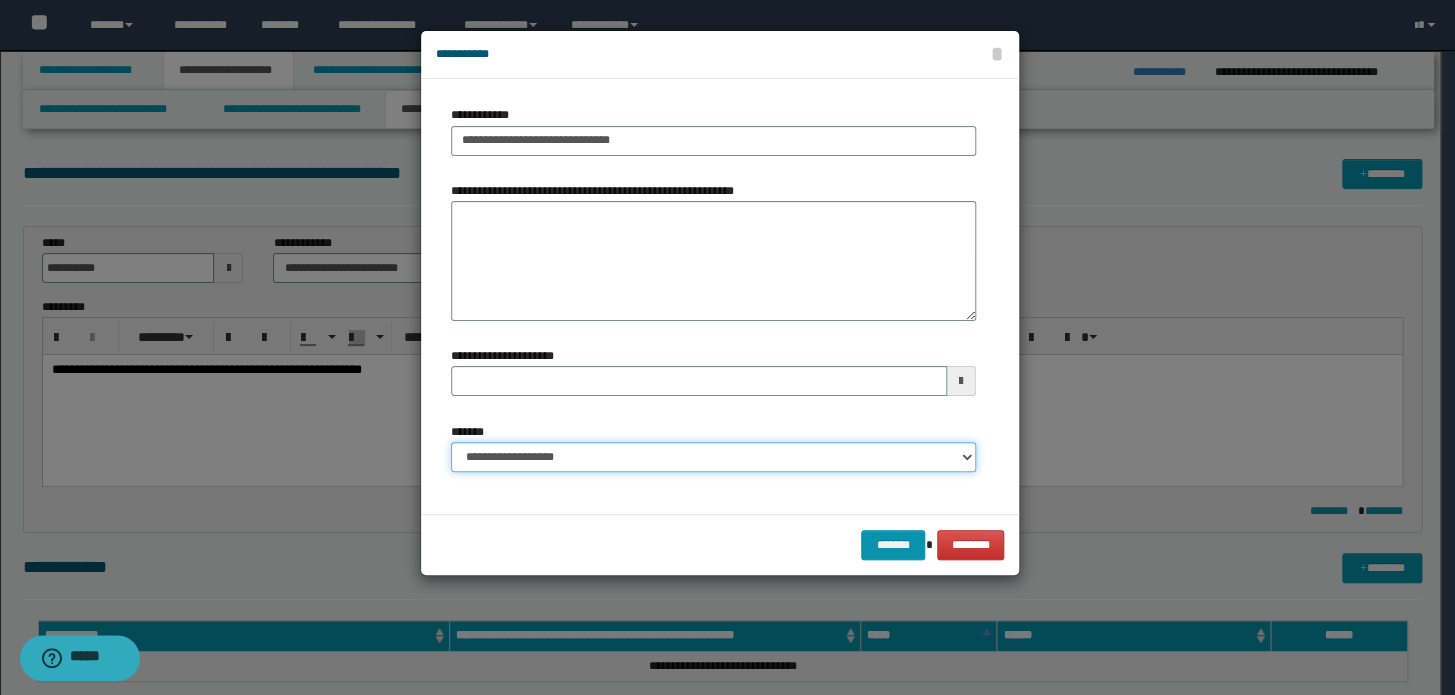 select on "*" 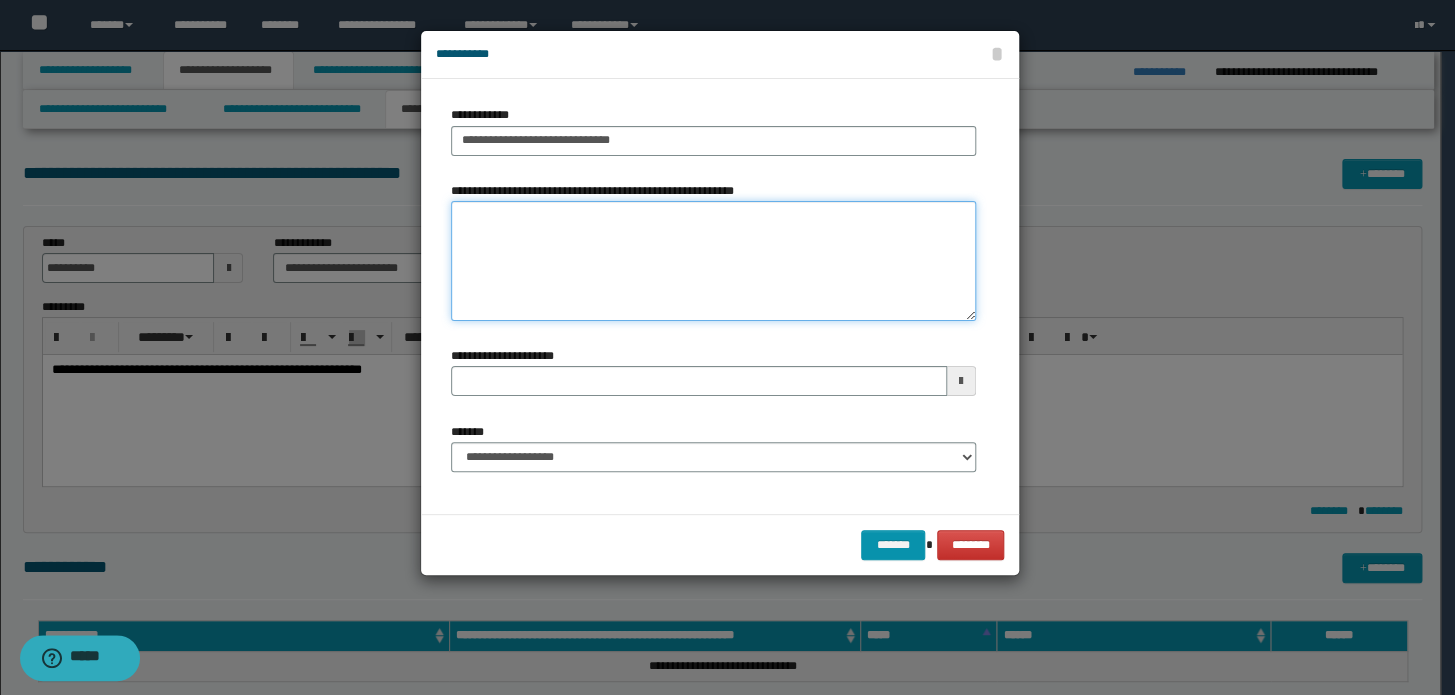 click on "**********" at bounding box center (713, 261) 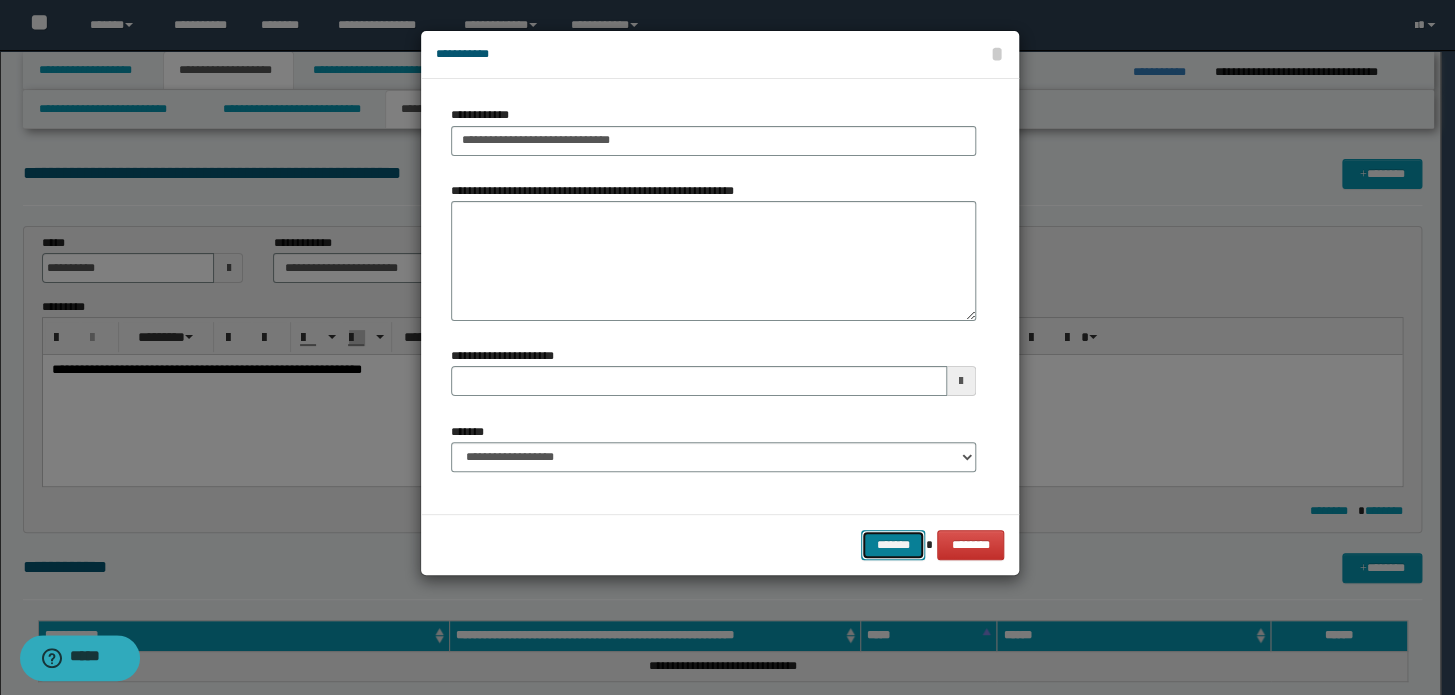 click on "*******" at bounding box center [893, 545] 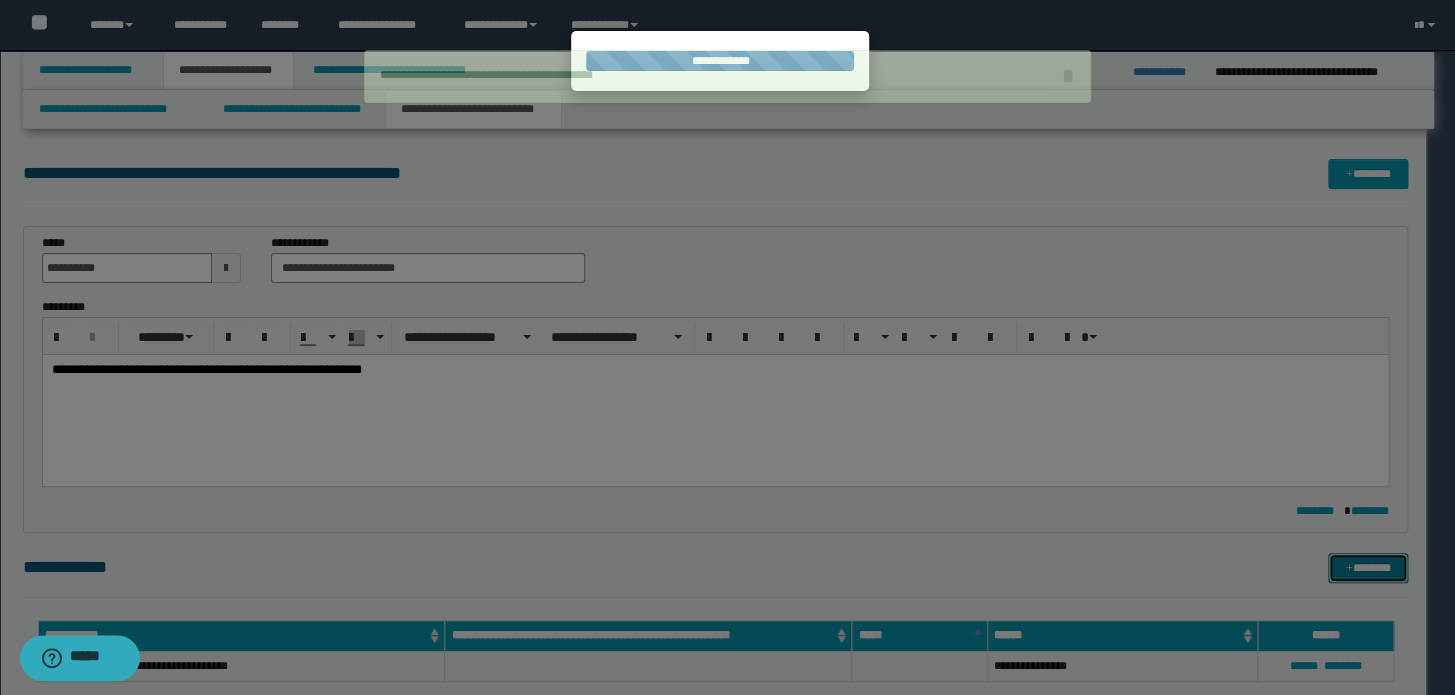 type 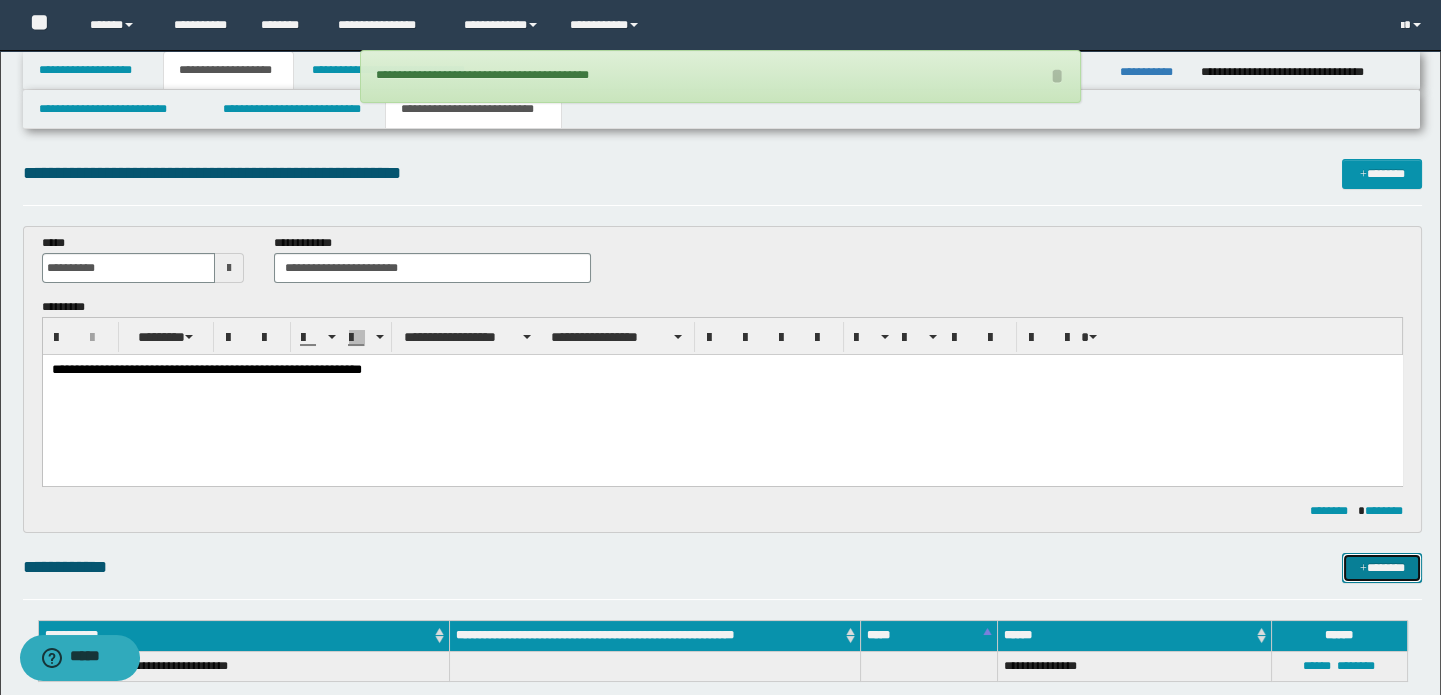 click on "*******" at bounding box center (1382, 568) 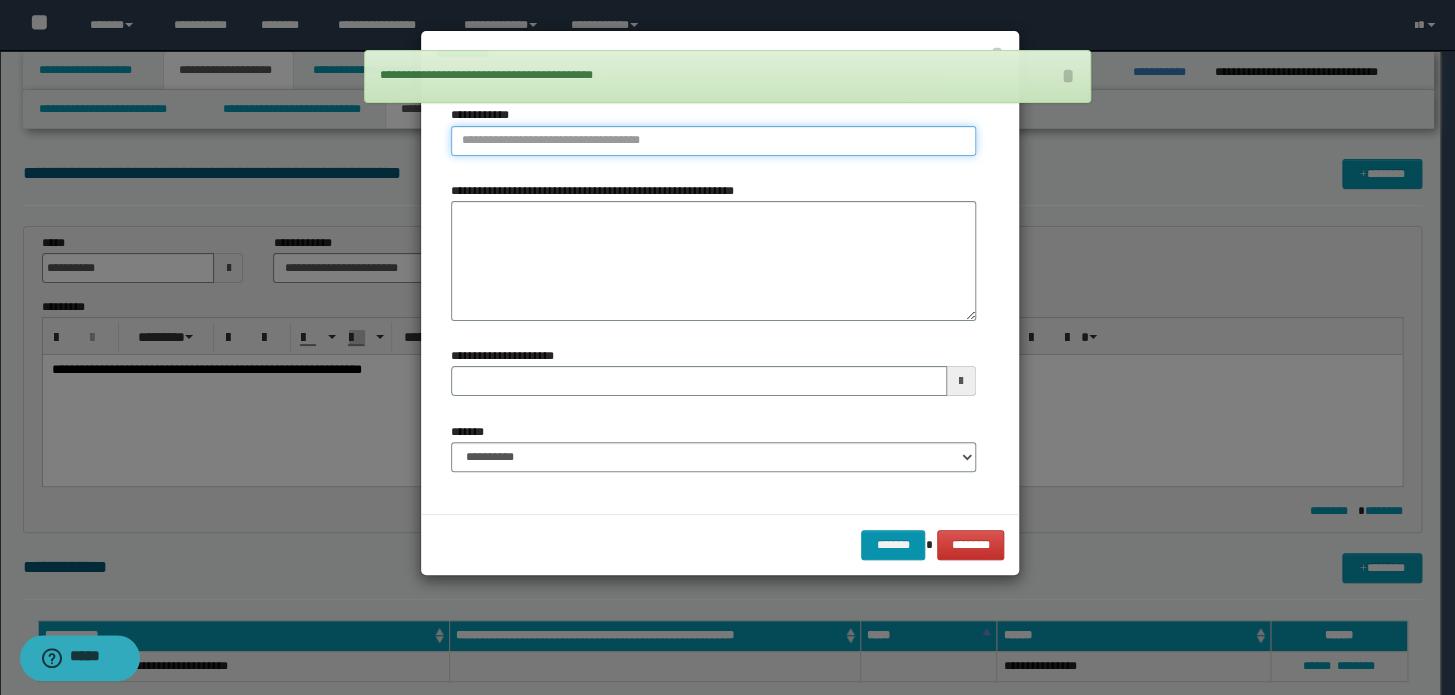 type on "**********" 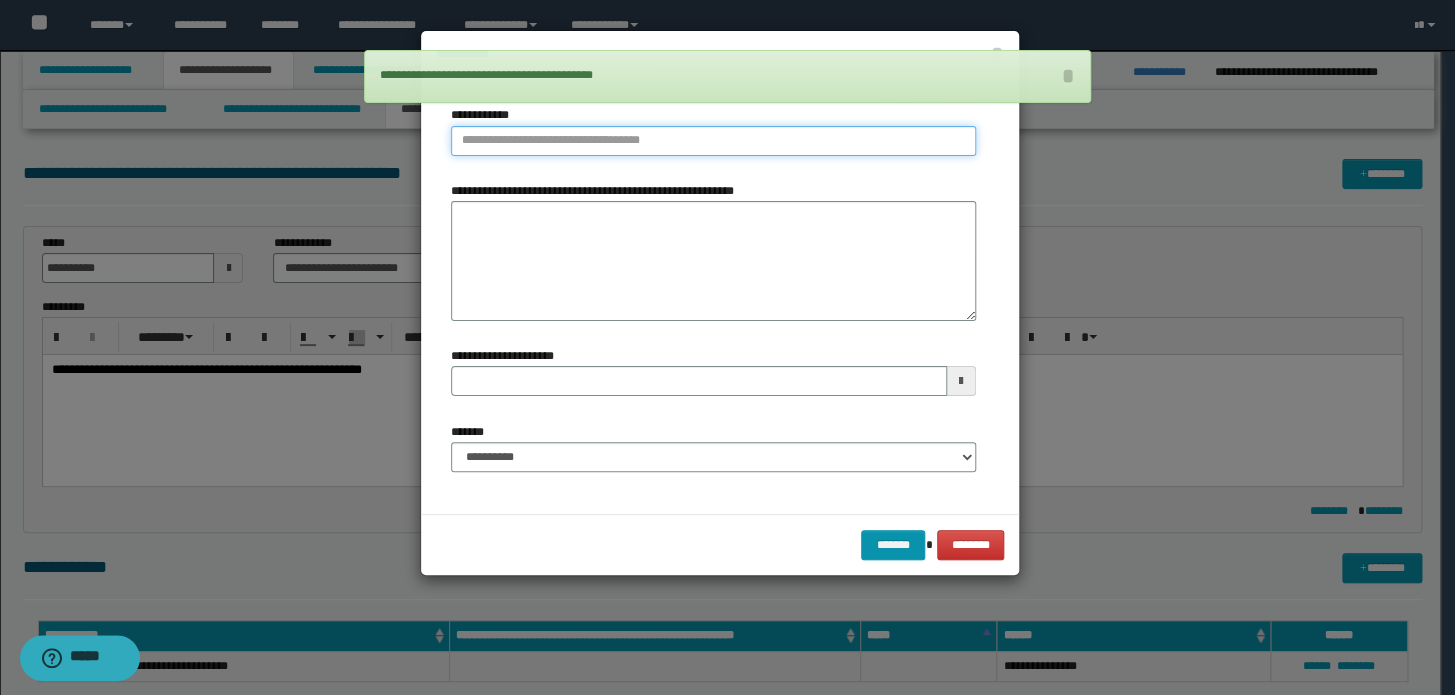 click on "**********" at bounding box center [713, 141] 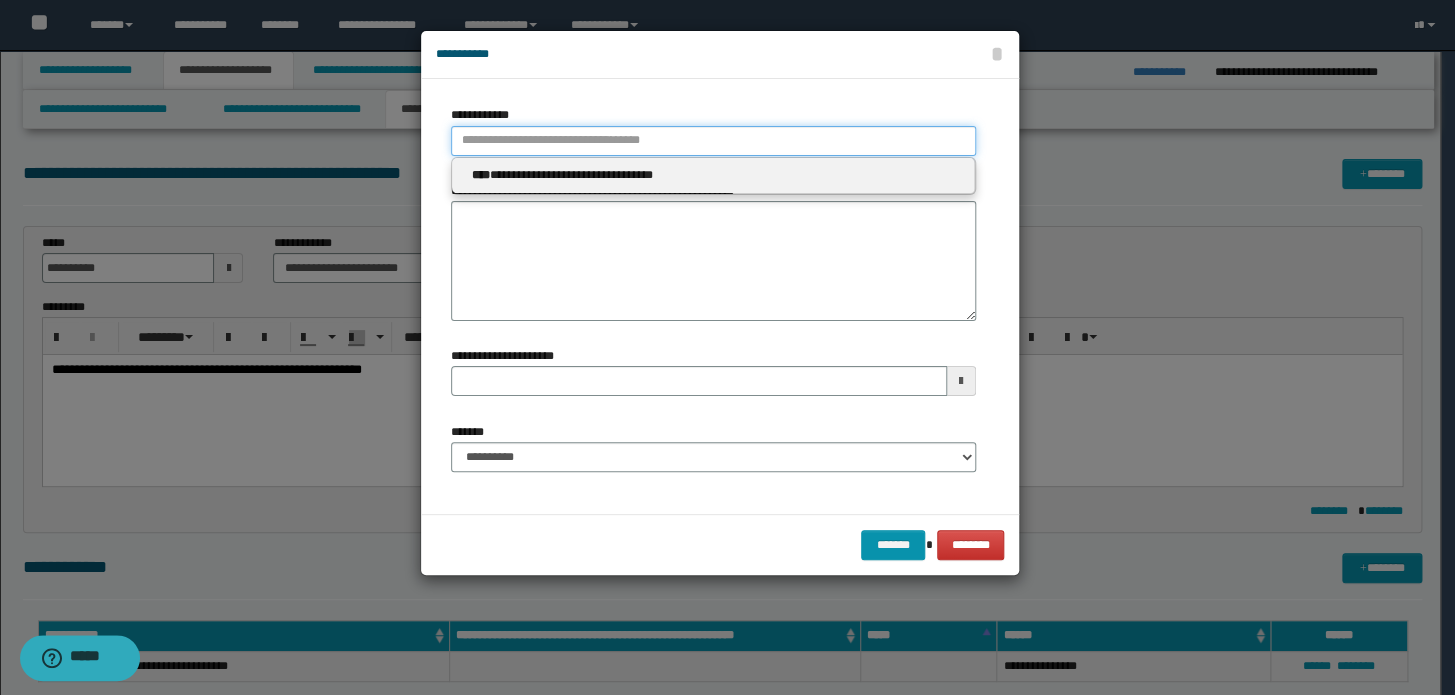type 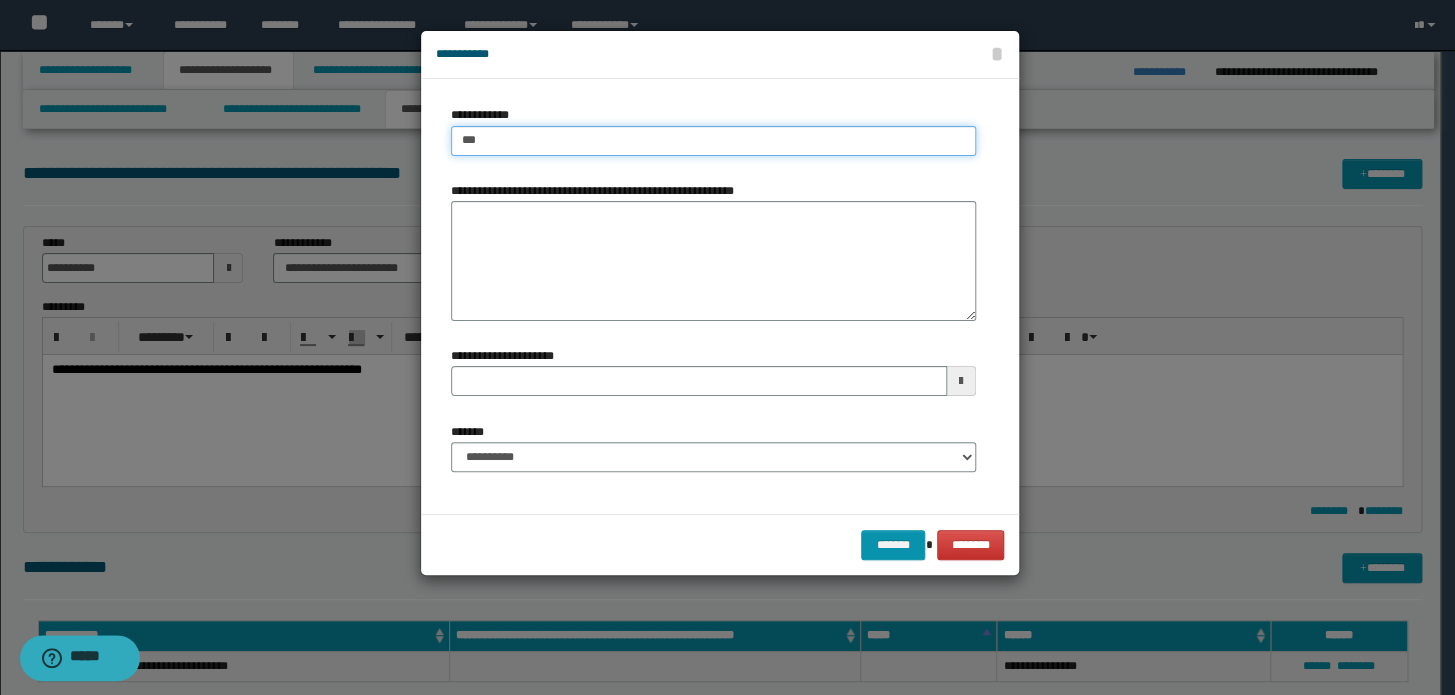 type on "****" 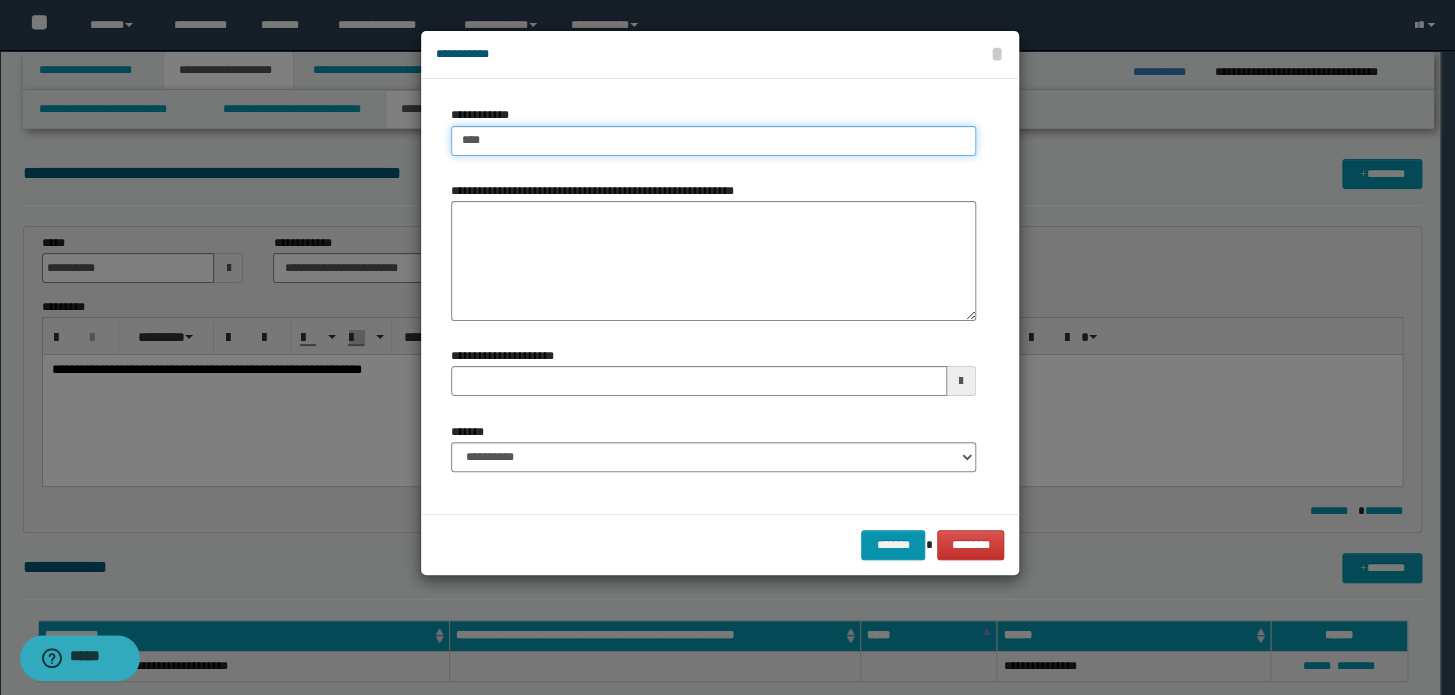 type on "****" 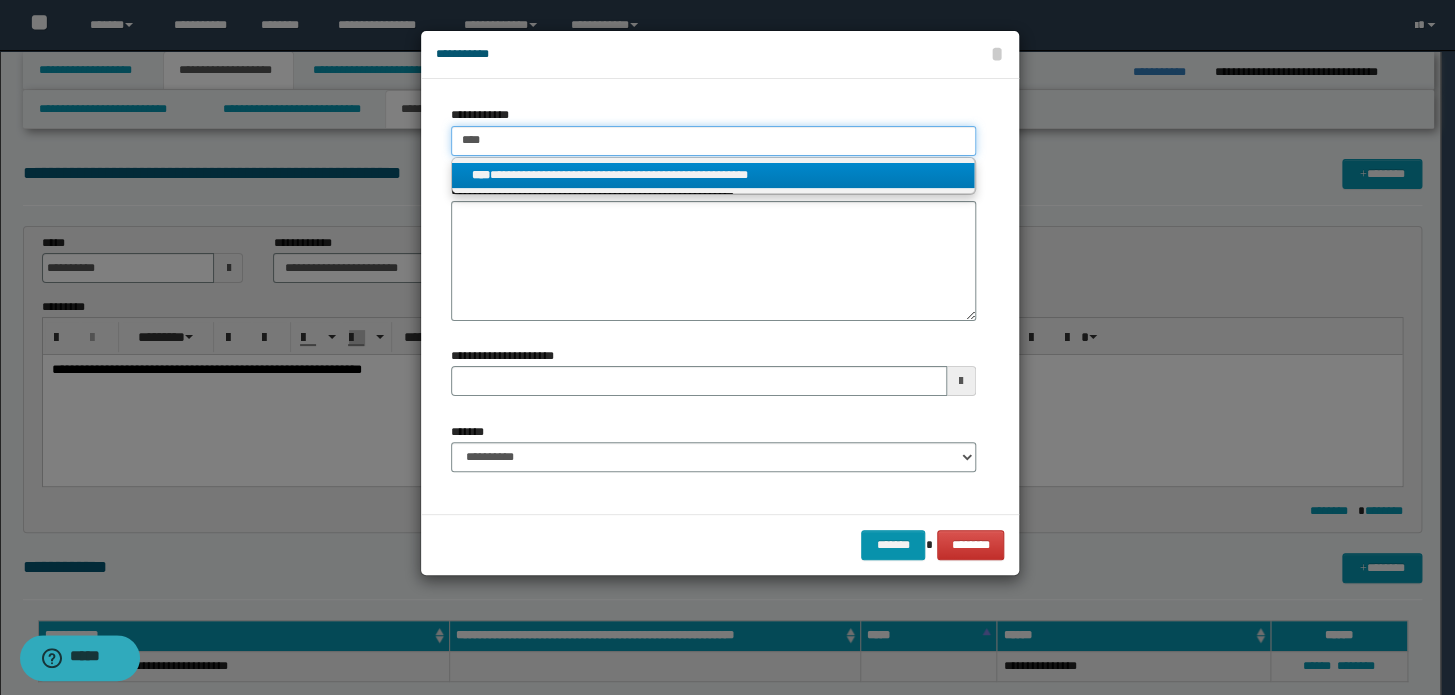 type on "****" 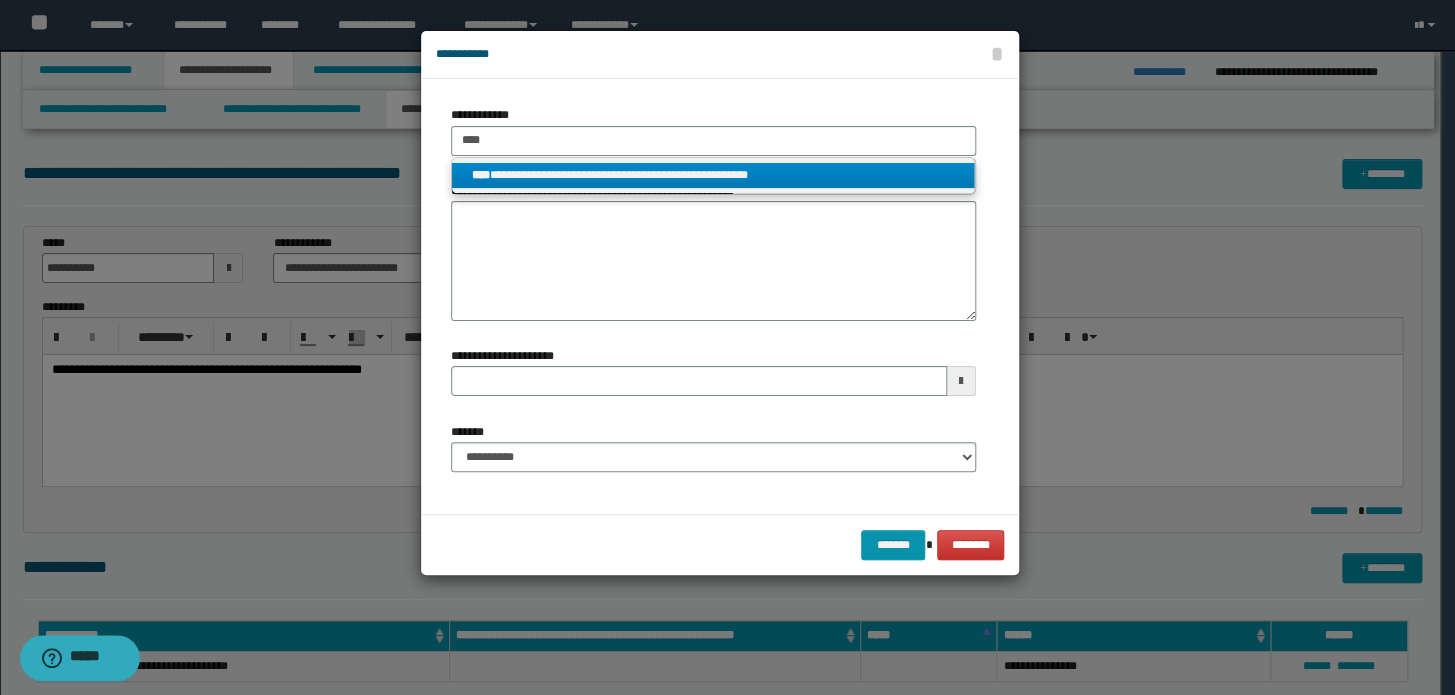 click on "**********" at bounding box center (713, 175) 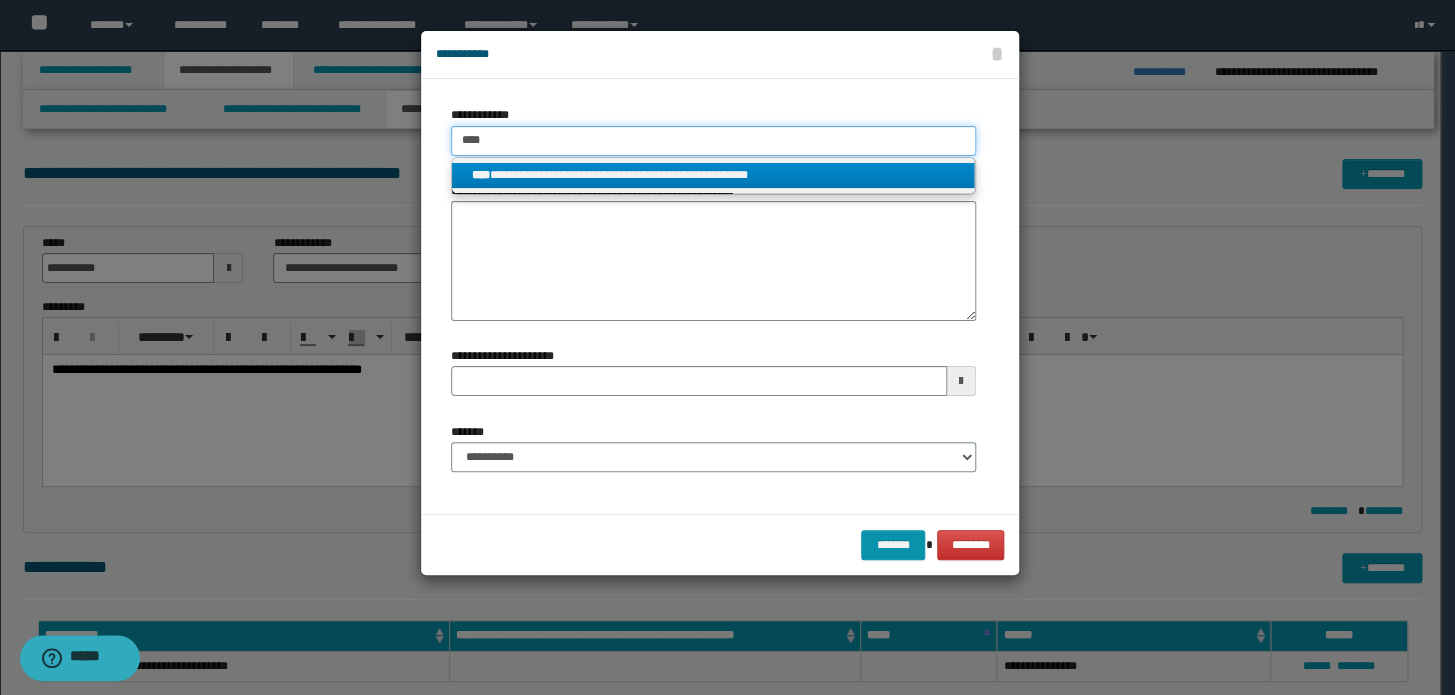 type 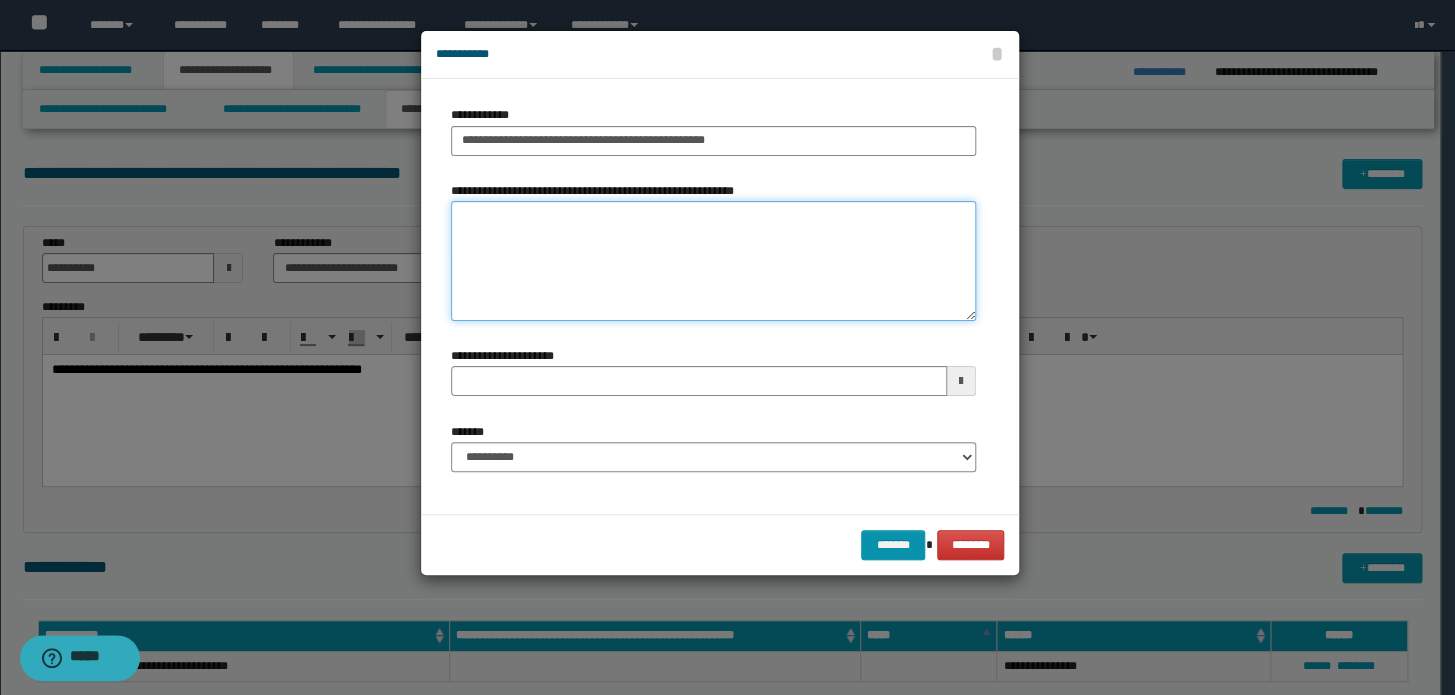 click on "**********" at bounding box center [713, 261] 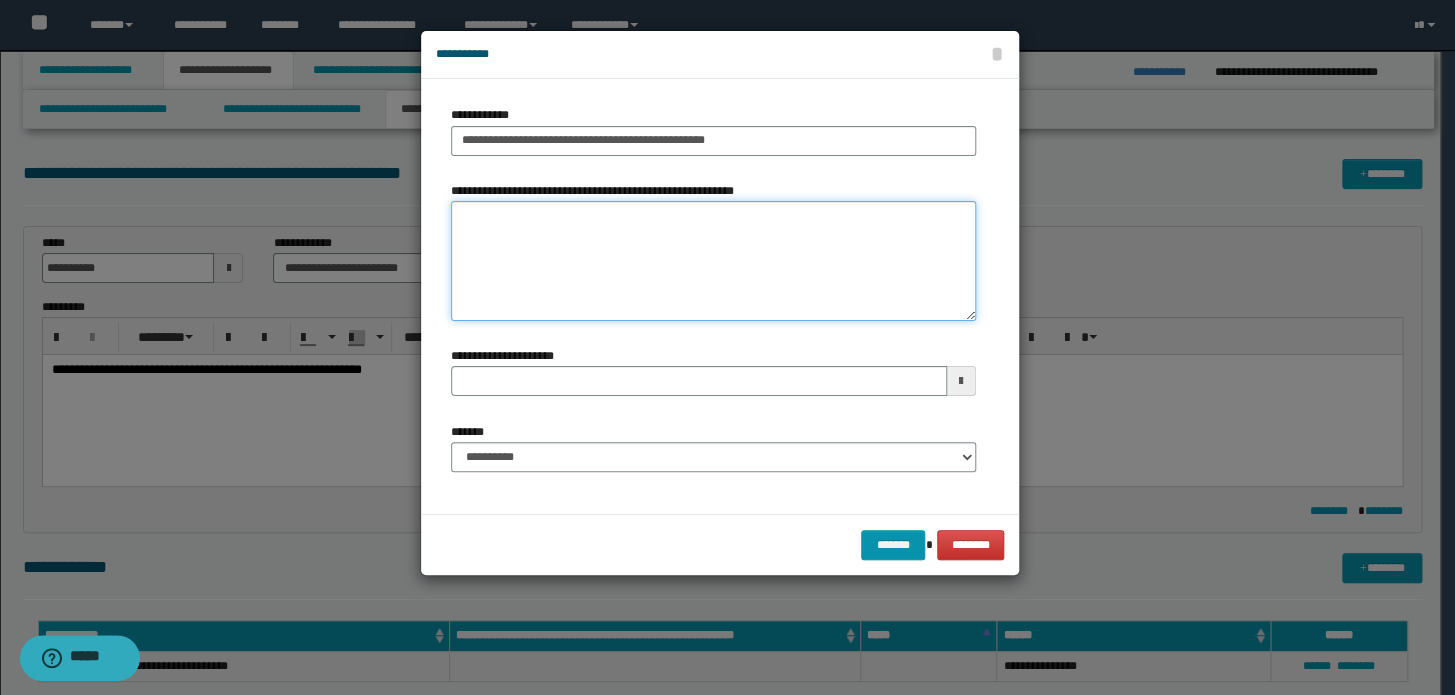 type 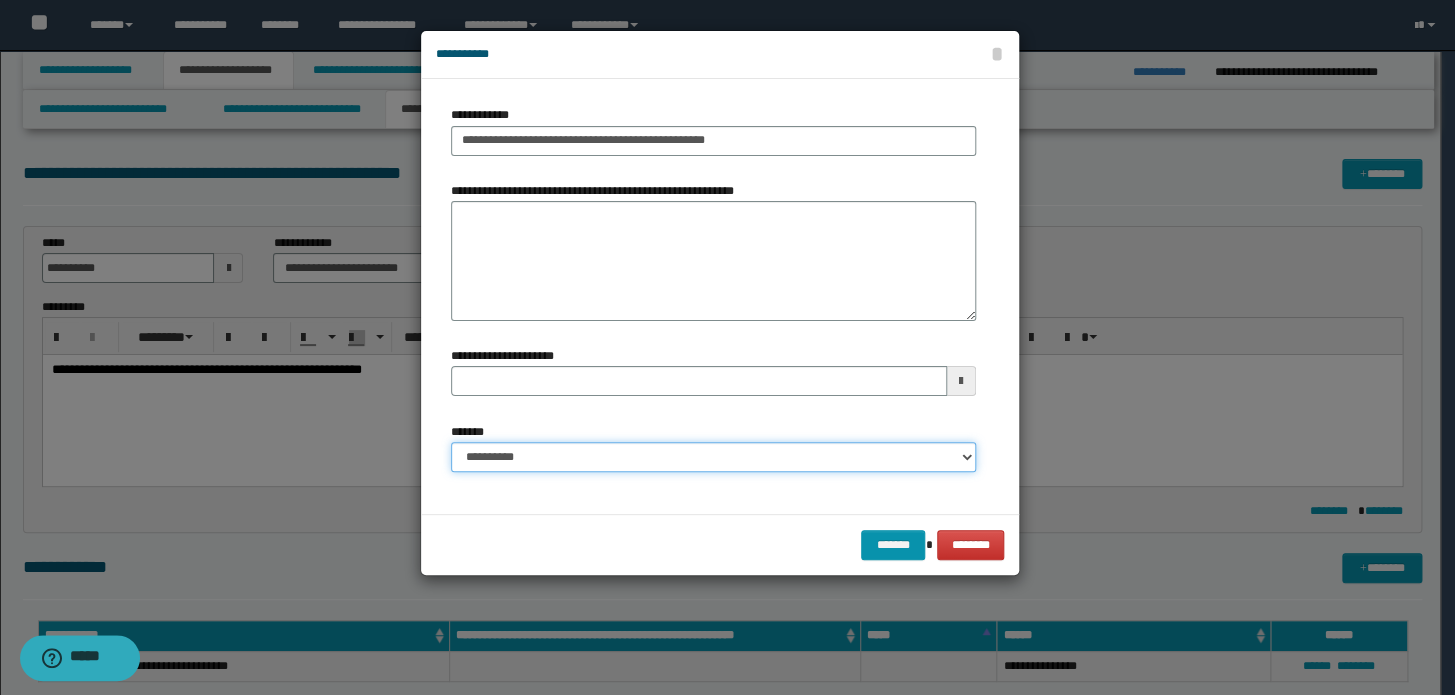 click on "**********" at bounding box center [713, 457] 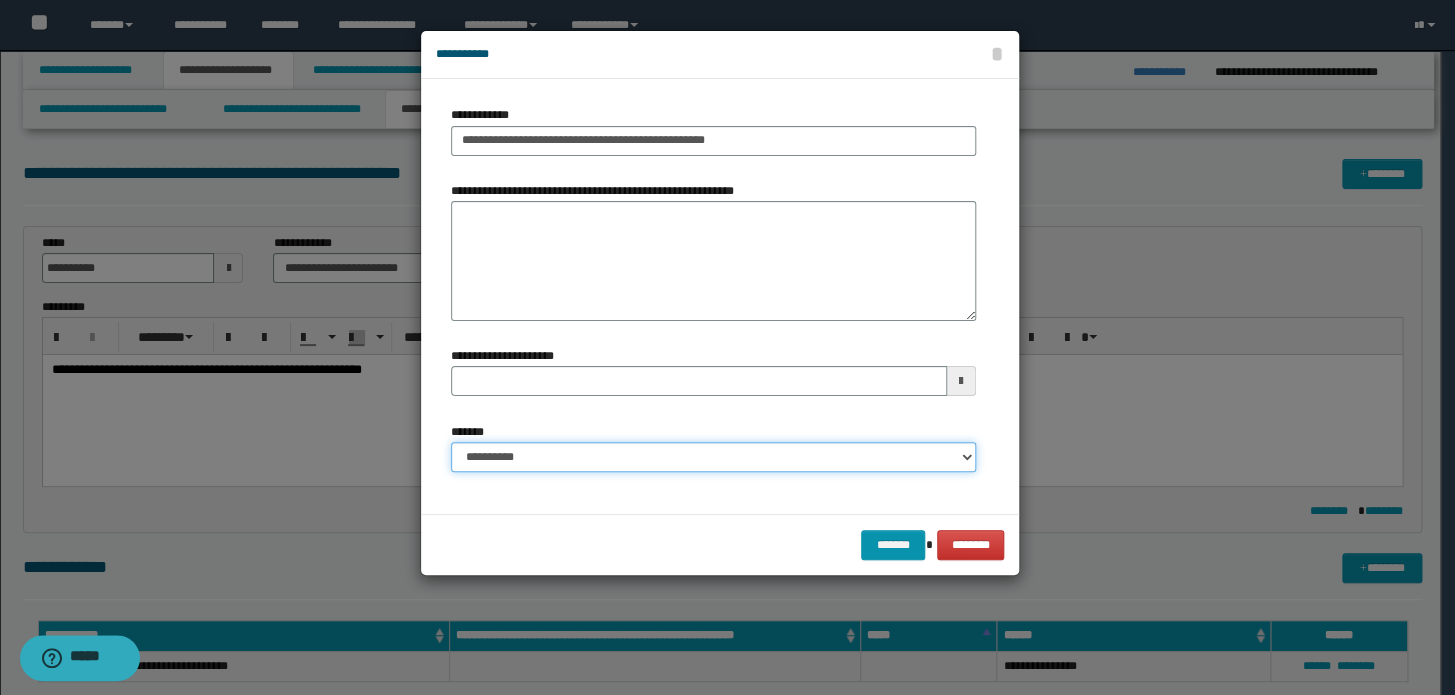 select on "*" 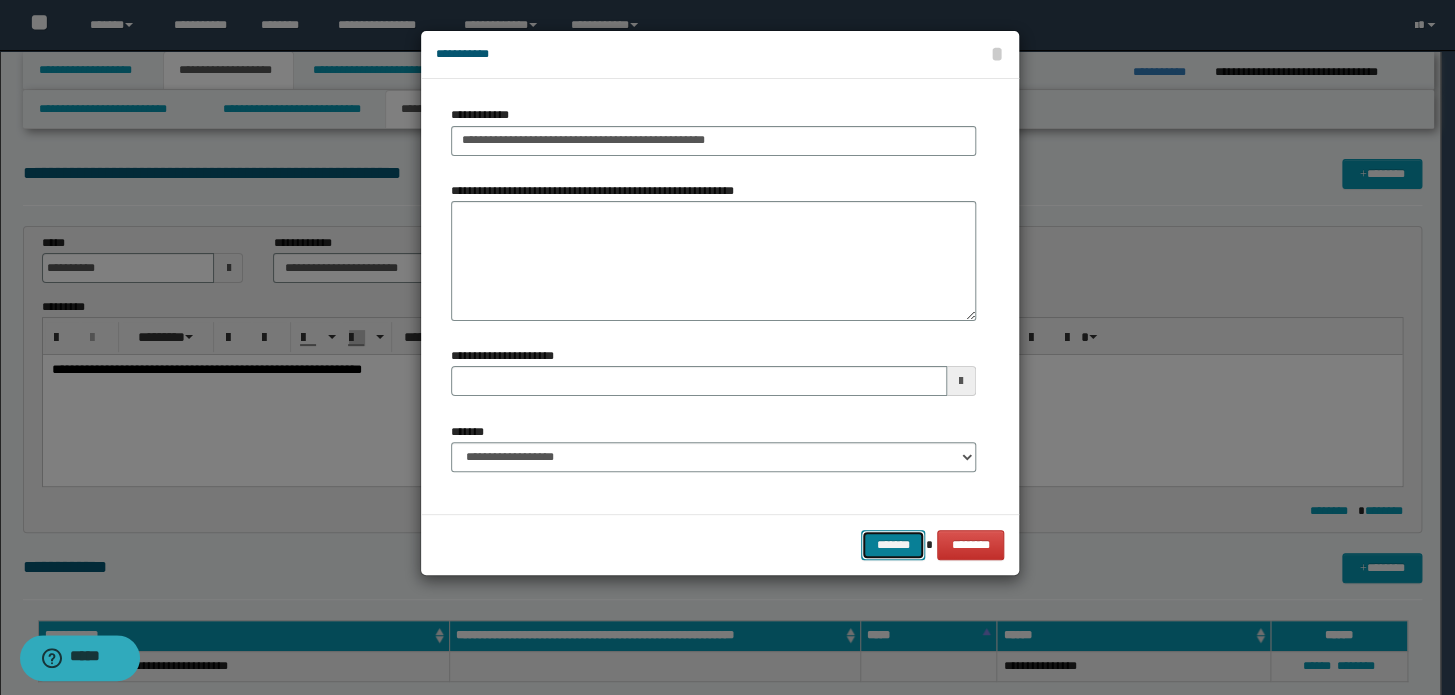 click on "*******" at bounding box center (893, 545) 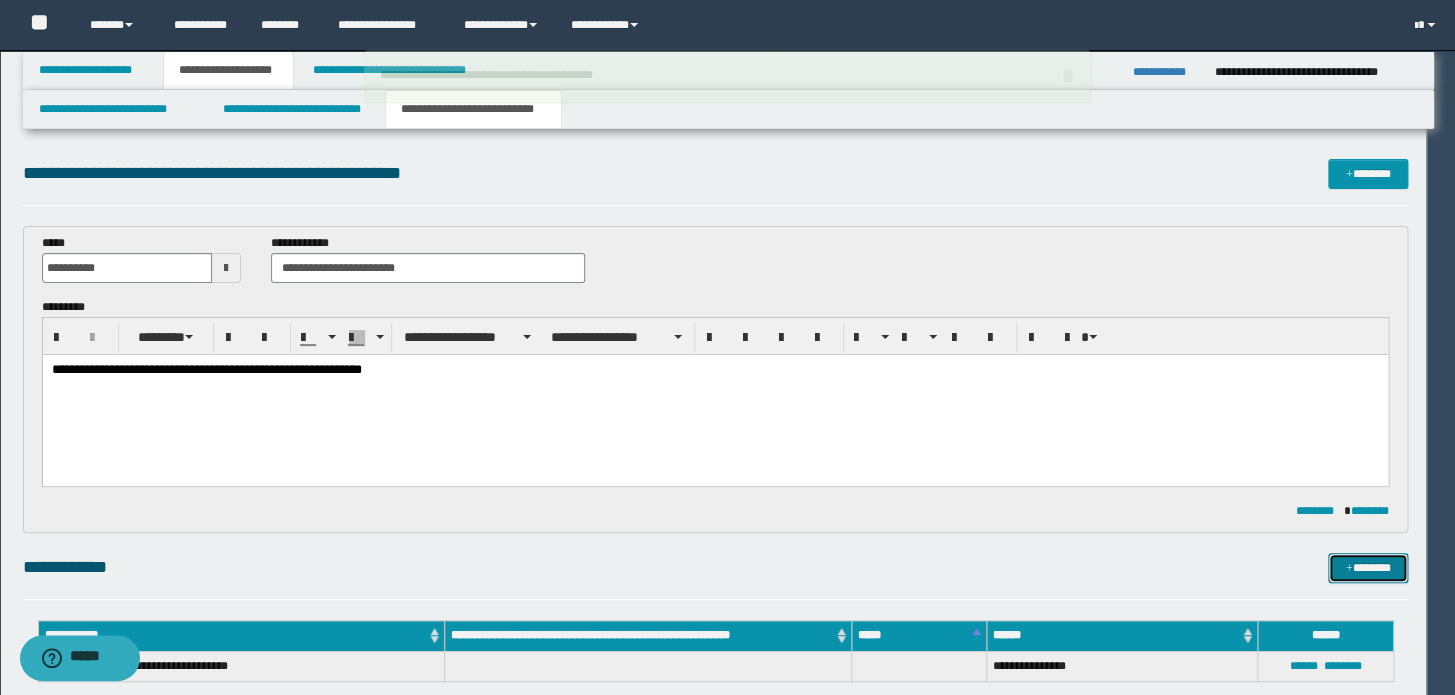 type 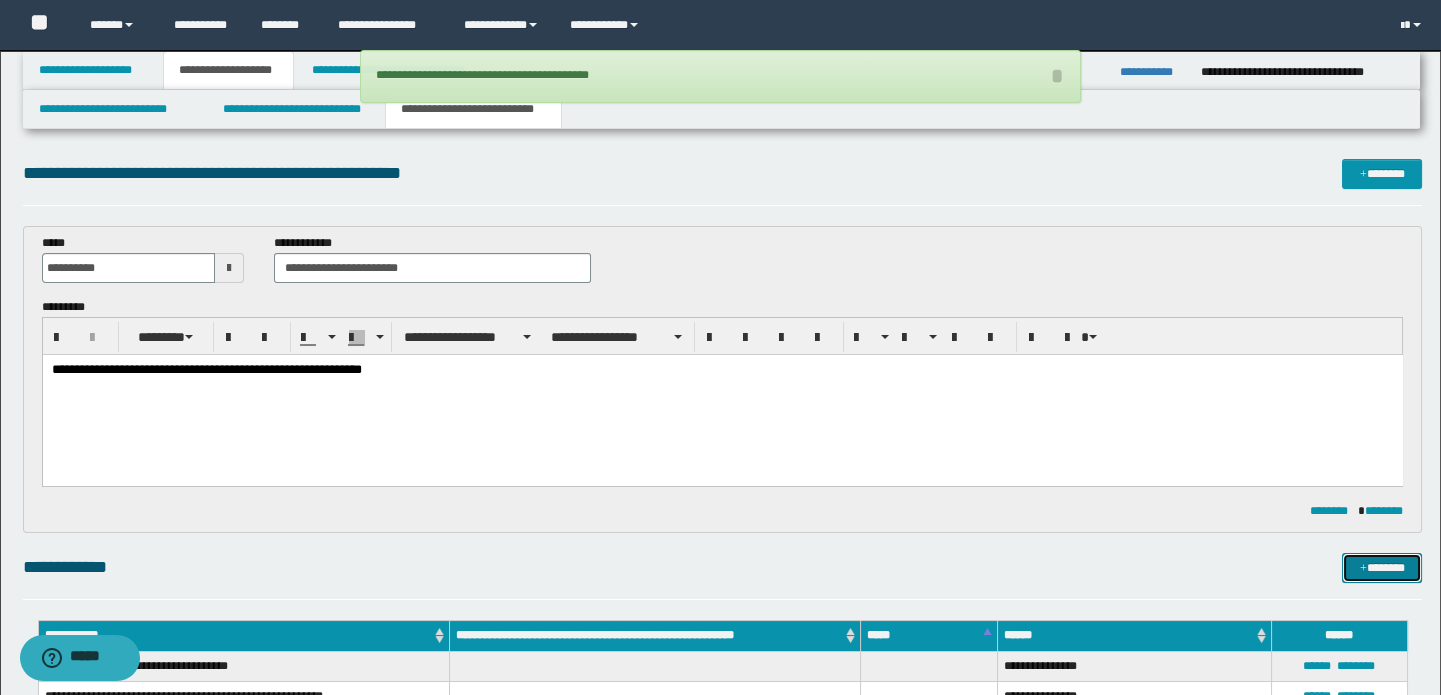 click on "*******" at bounding box center (1382, 568) 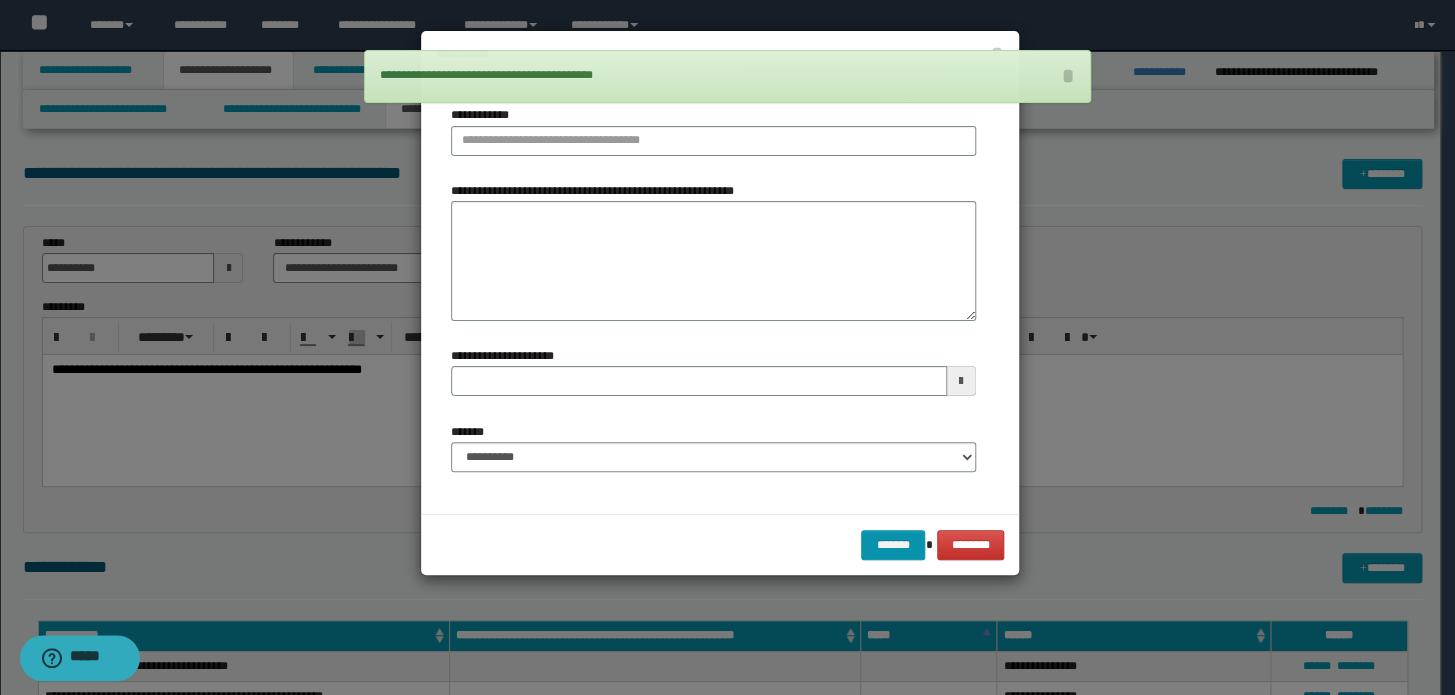 type 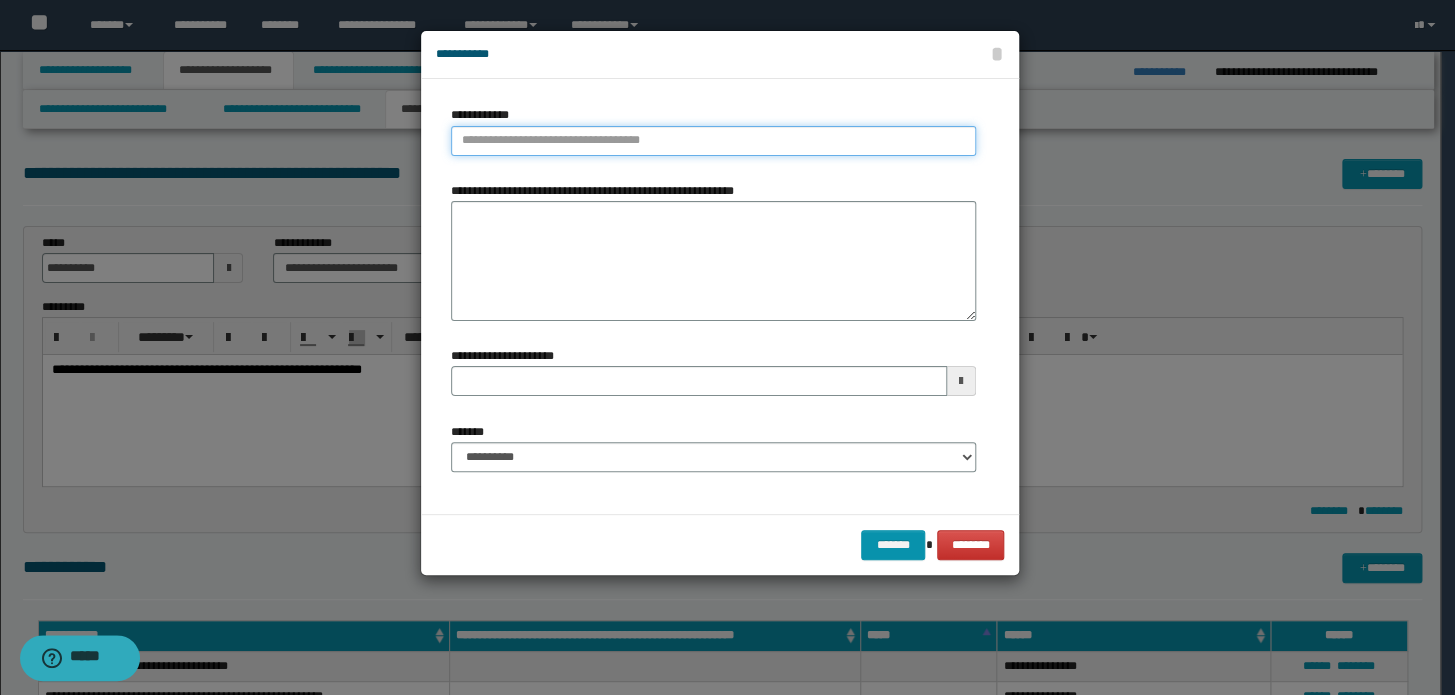 type on "**********" 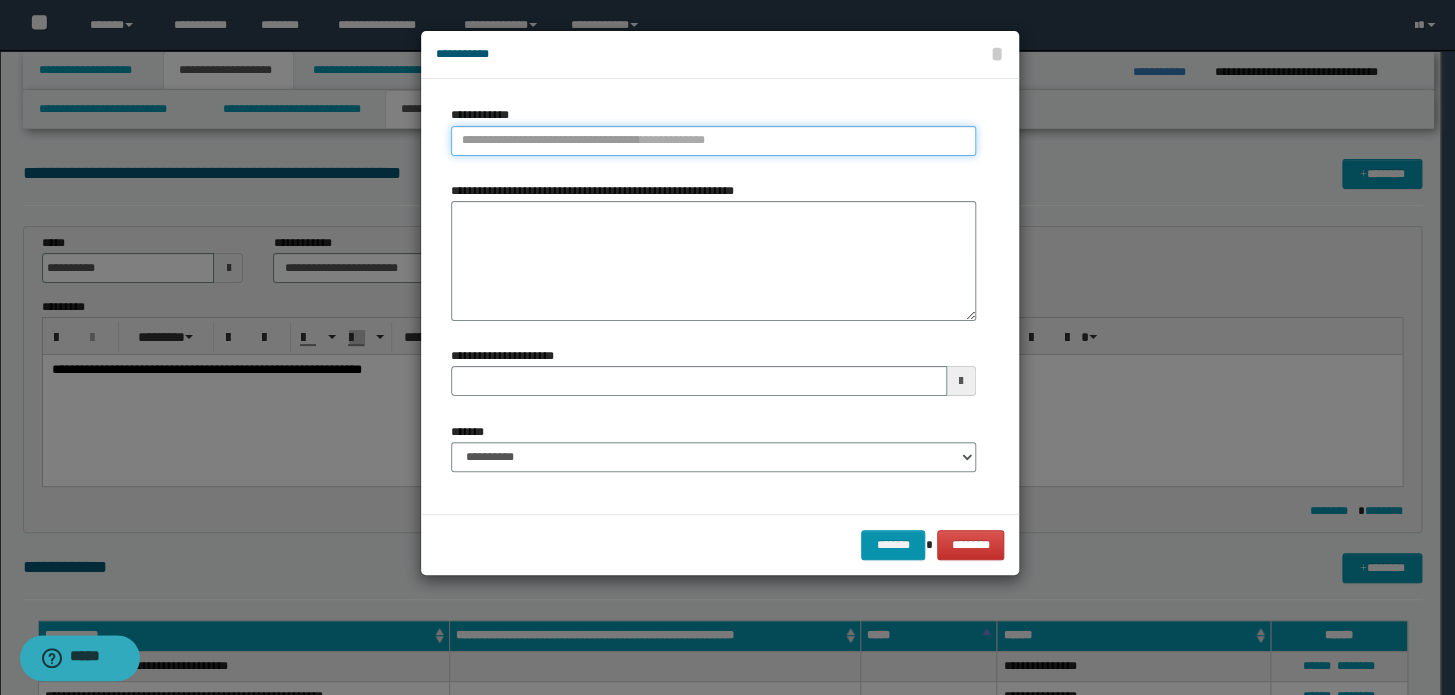 click on "**********" at bounding box center [713, 141] 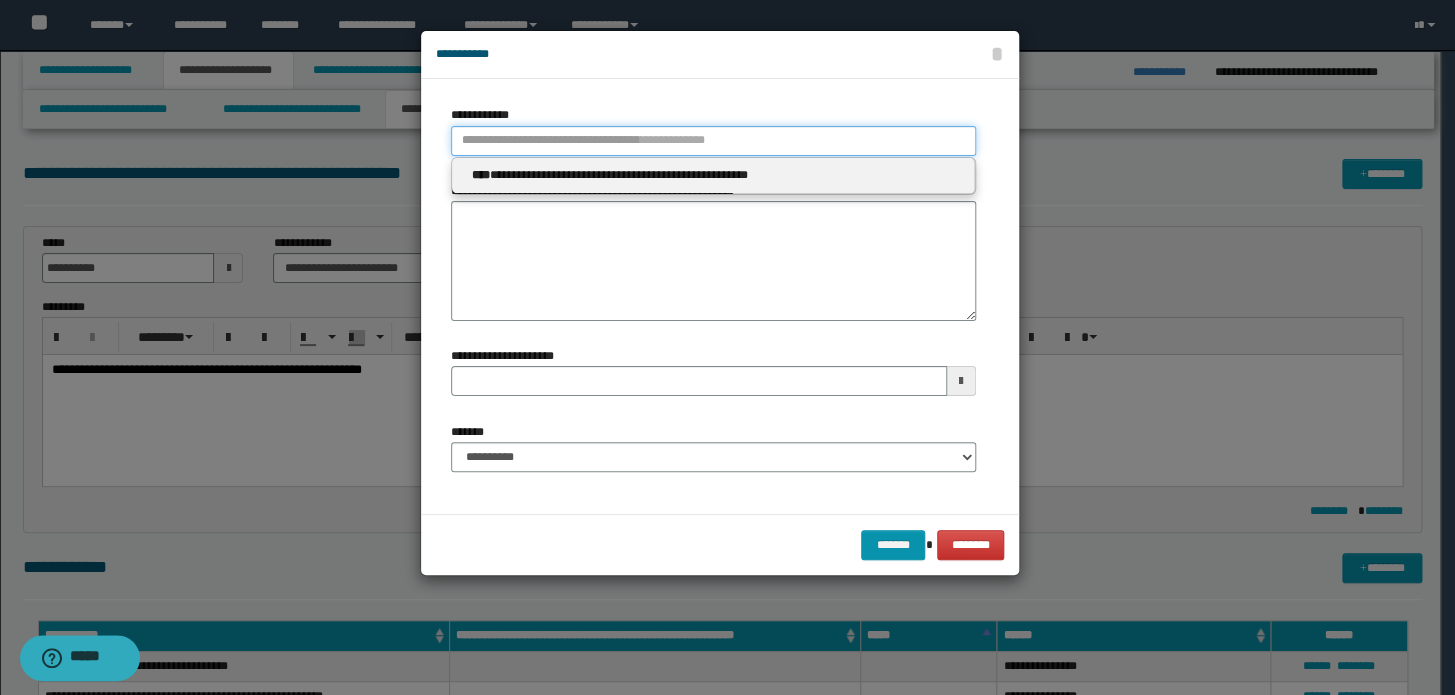 type 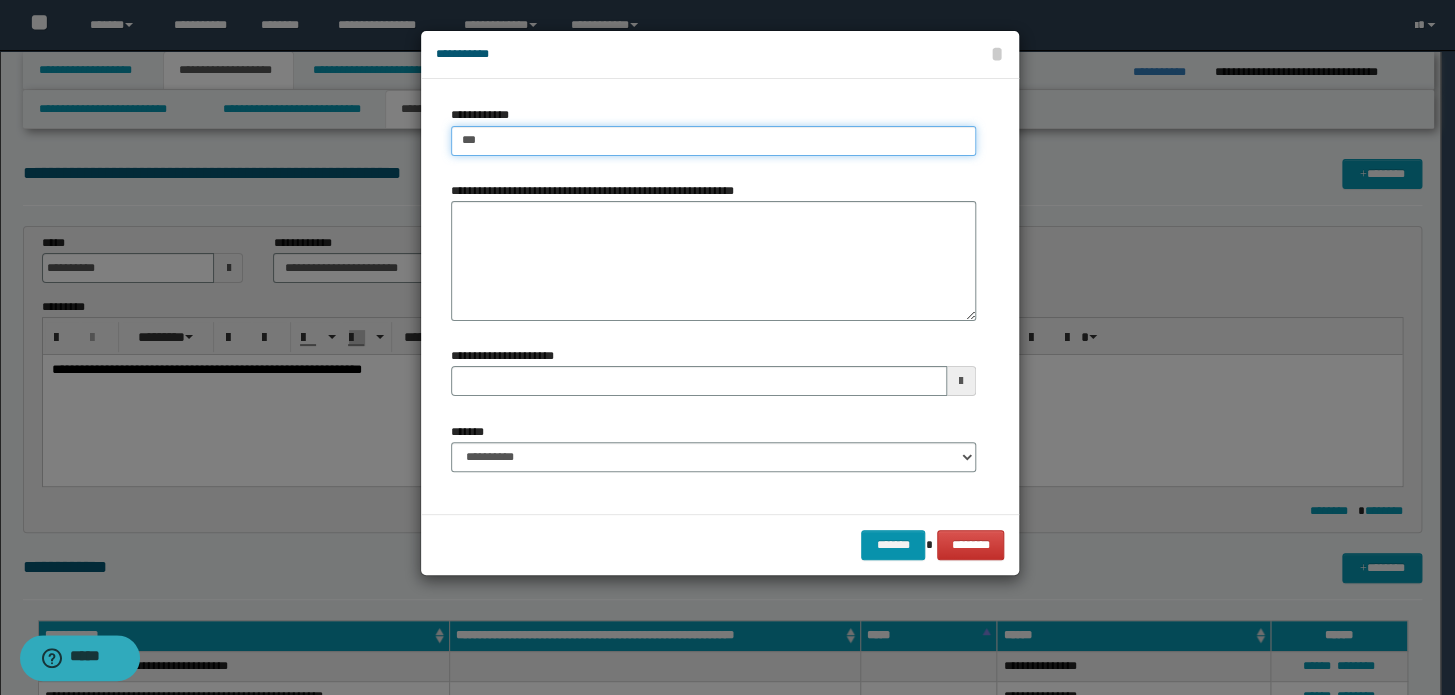 type on "****" 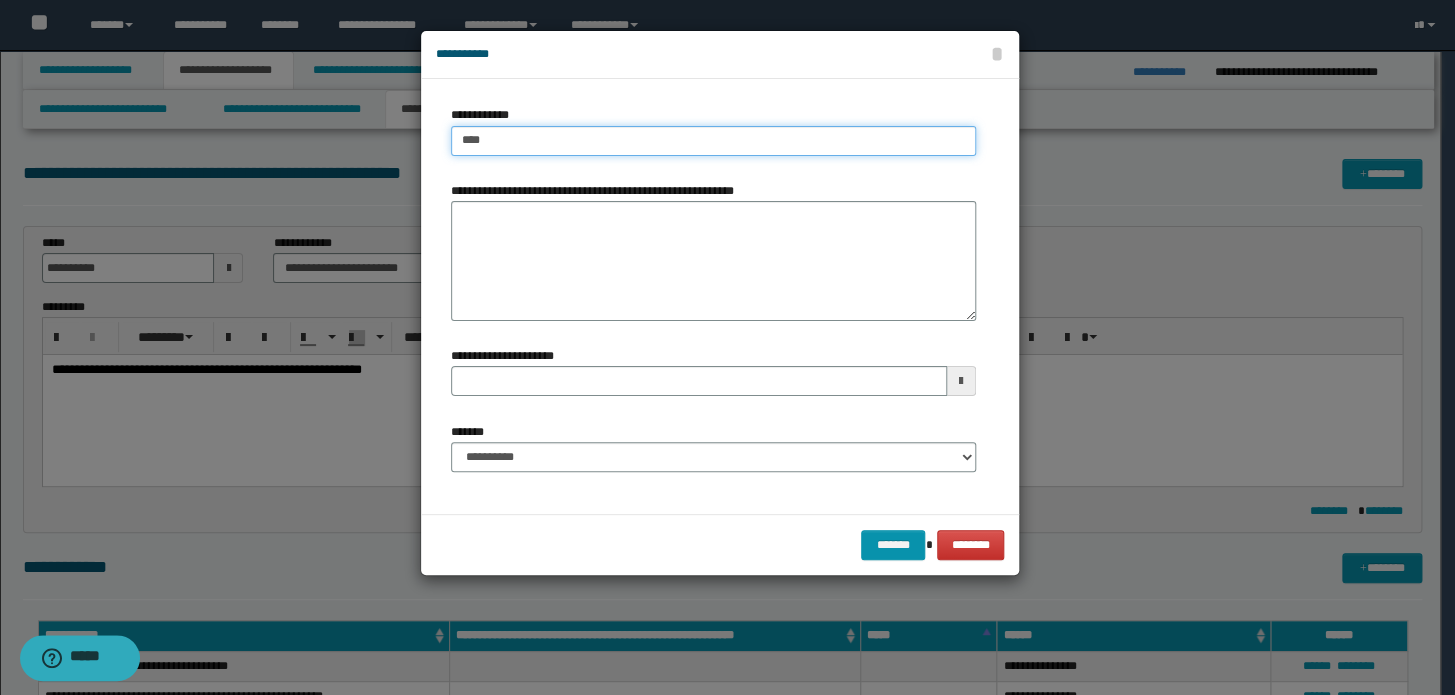 type on "****" 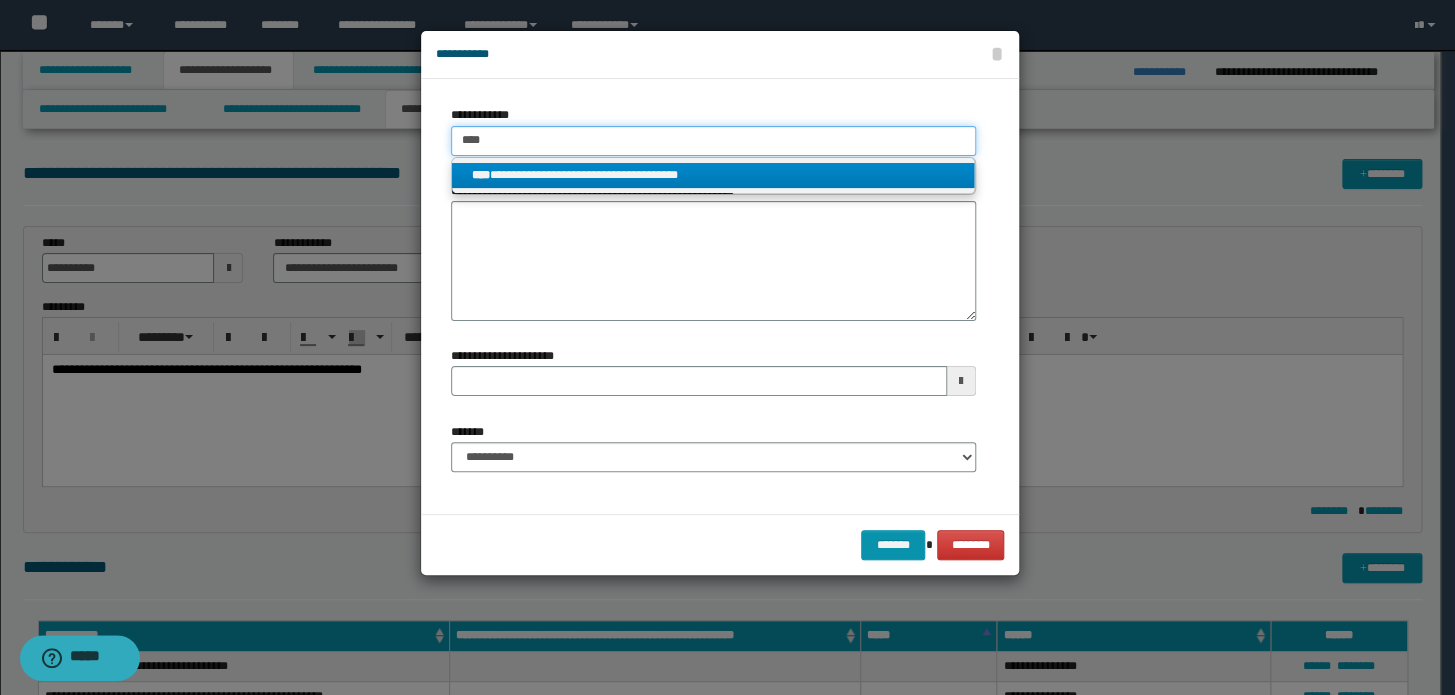 type on "****" 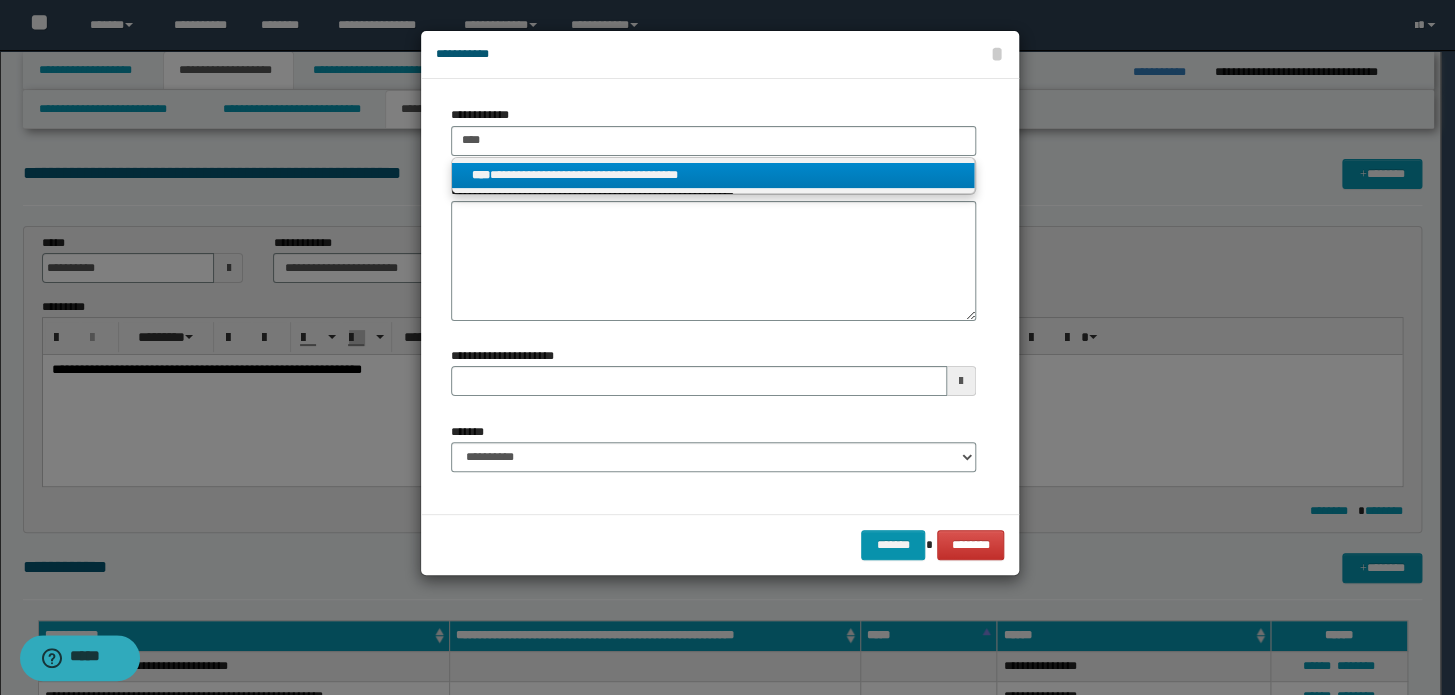 click on "****" at bounding box center (481, 175) 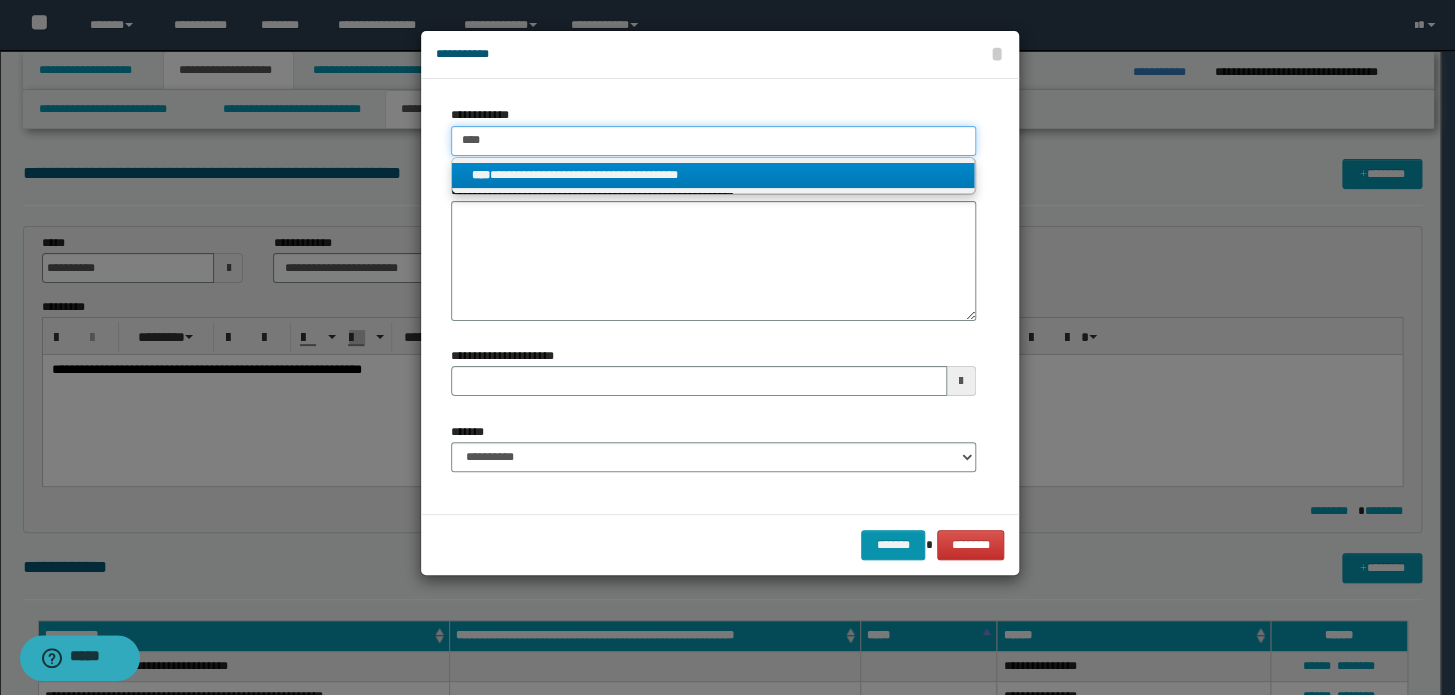 type 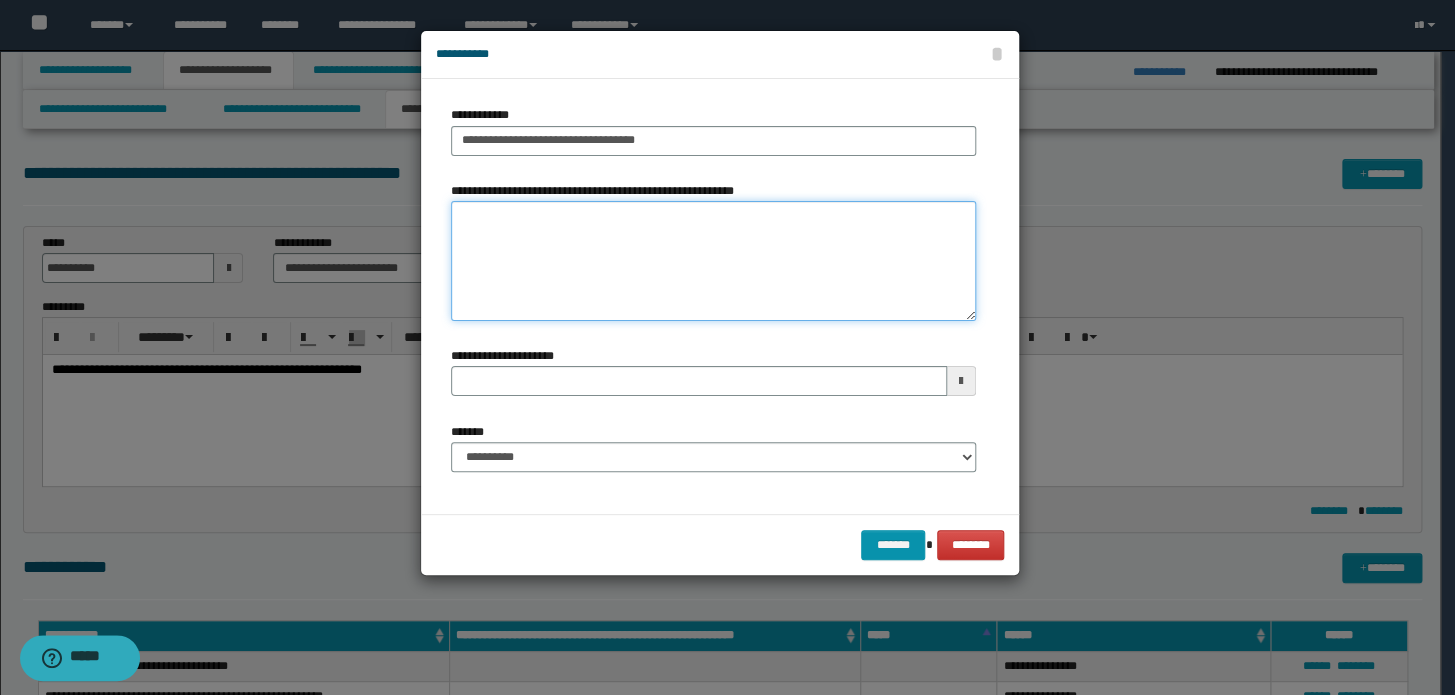click on "**********" at bounding box center [713, 261] 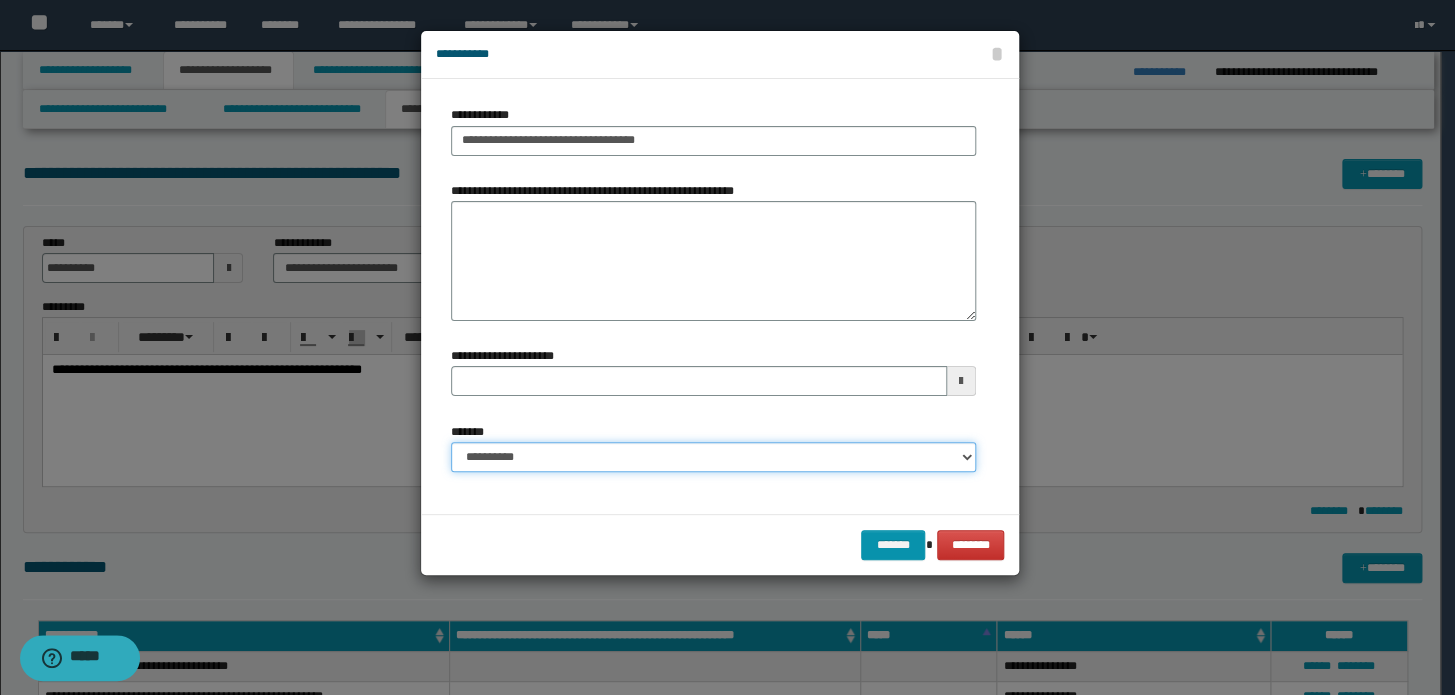 click on "**********" at bounding box center (713, 457) 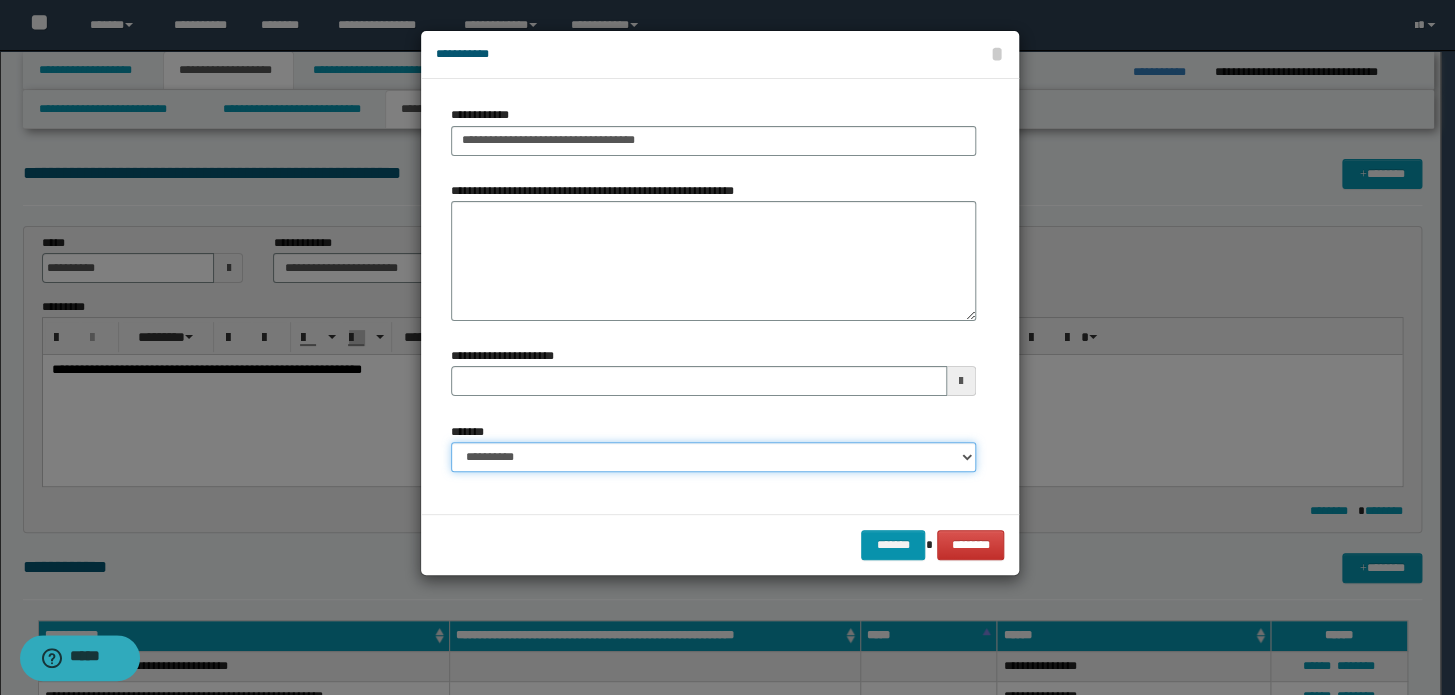 select on "*" 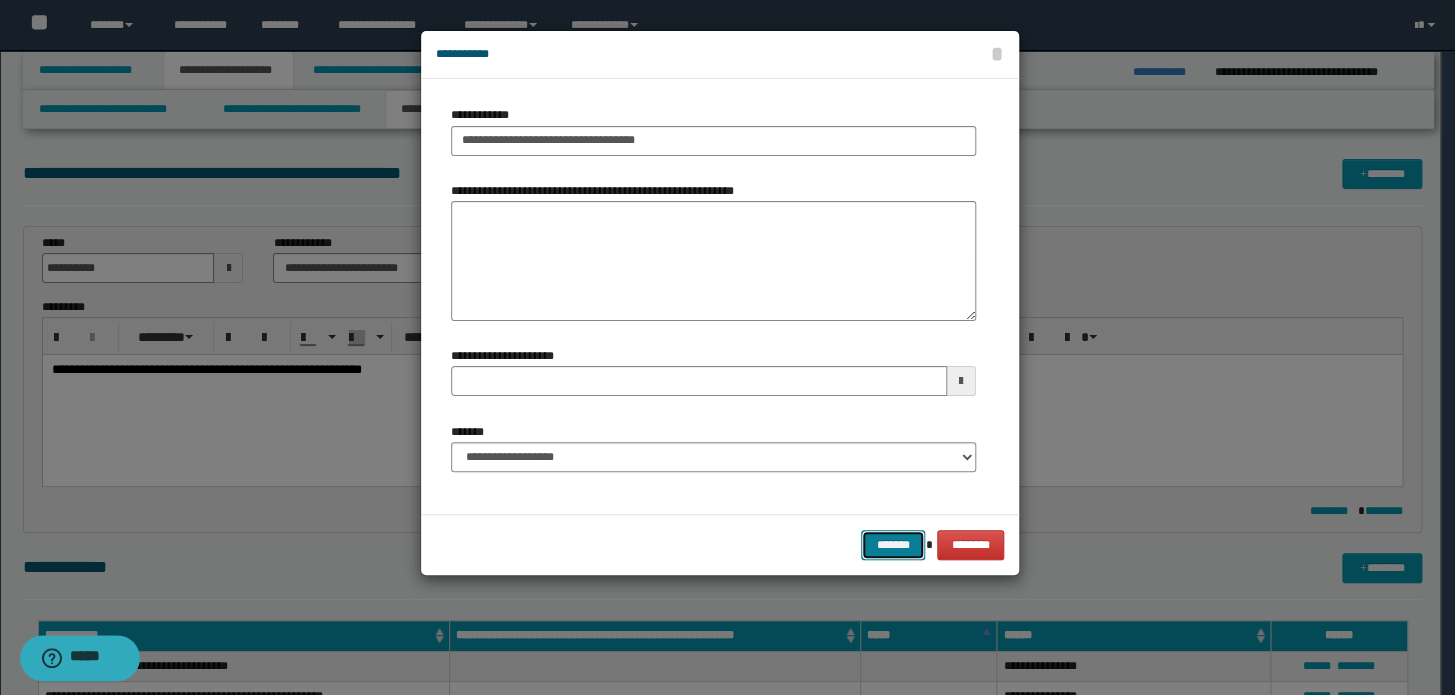 click on "*******" at bounding box center (893, 545) 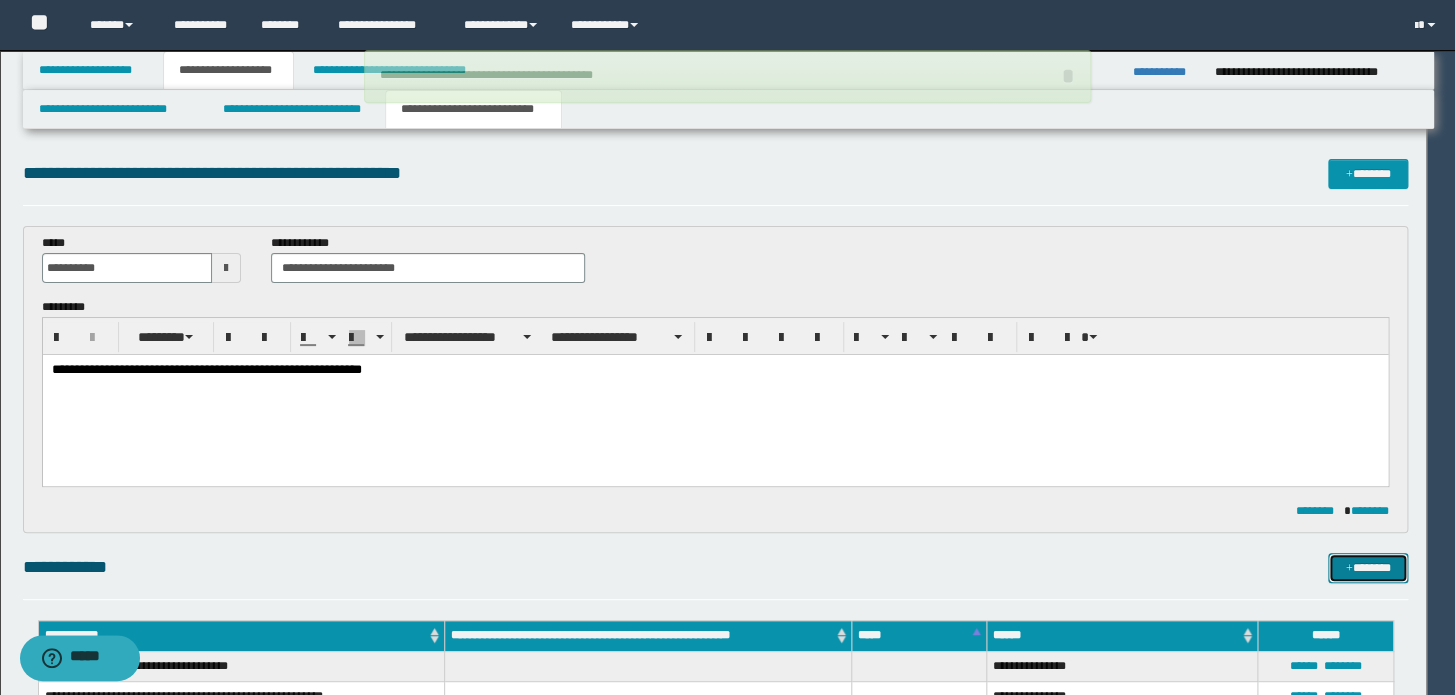 type 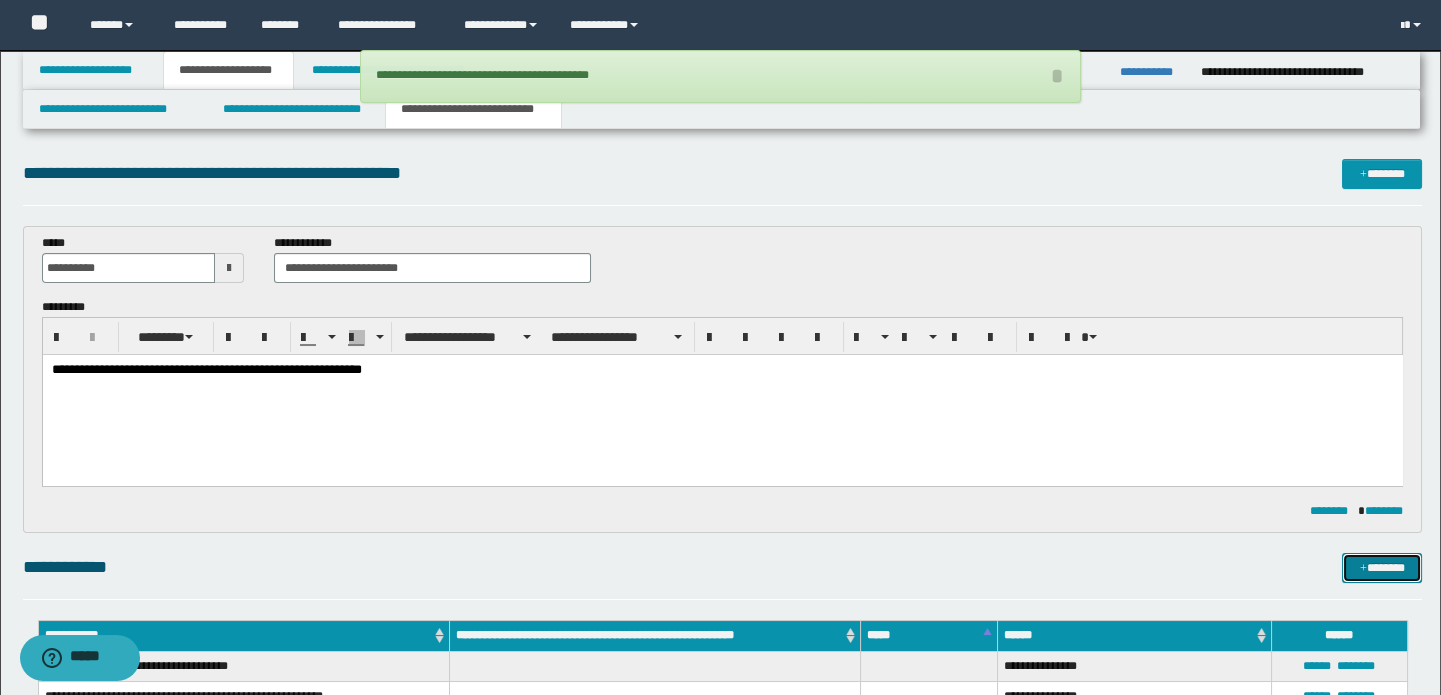 click on "*******" at bounding box center [1382, 568] 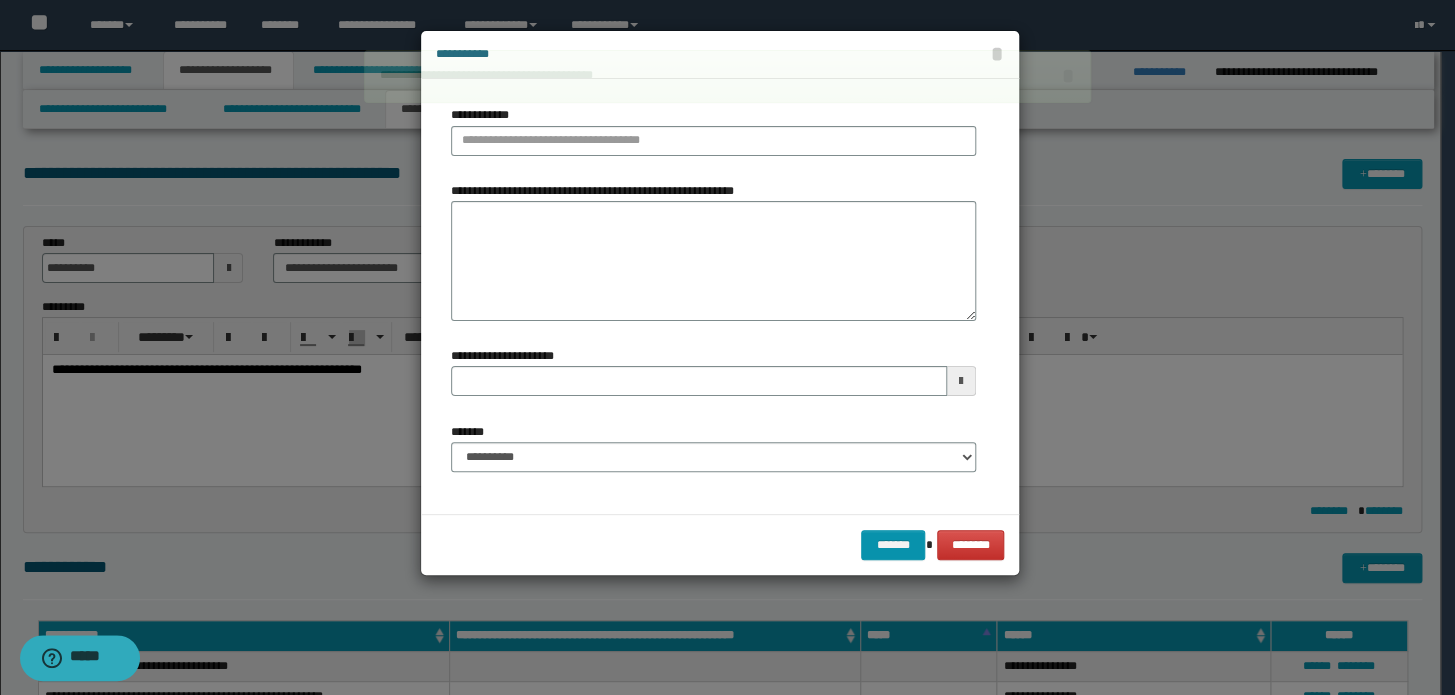 click on "**********" at bounding box center (484, 115) 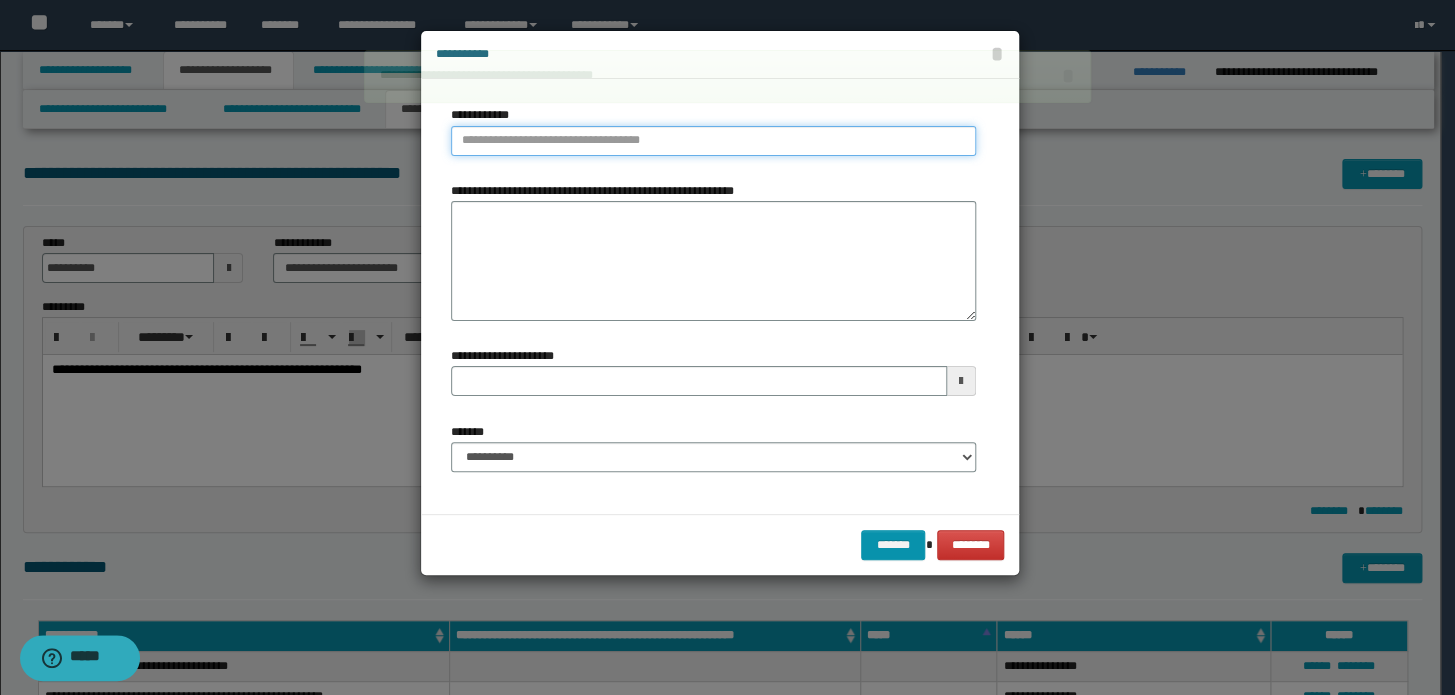 click on "**********" at bounding box center (713, 141) 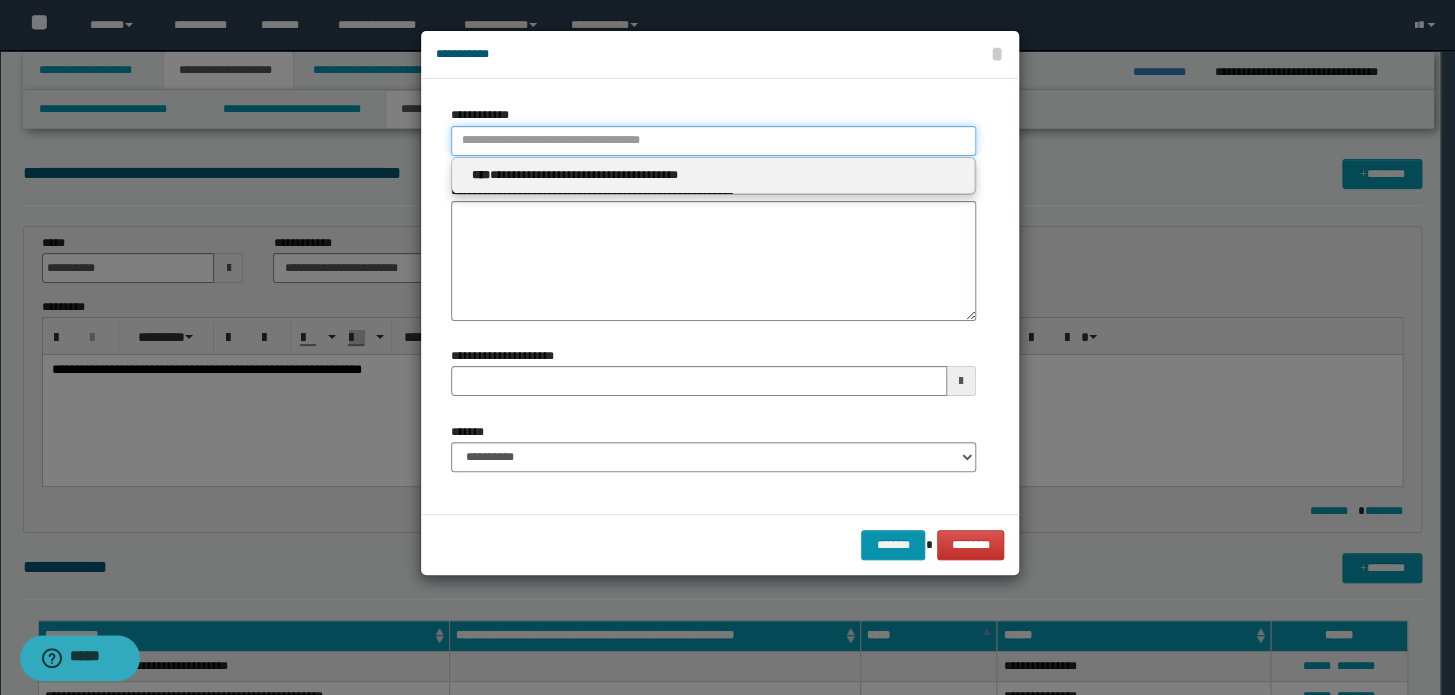 type 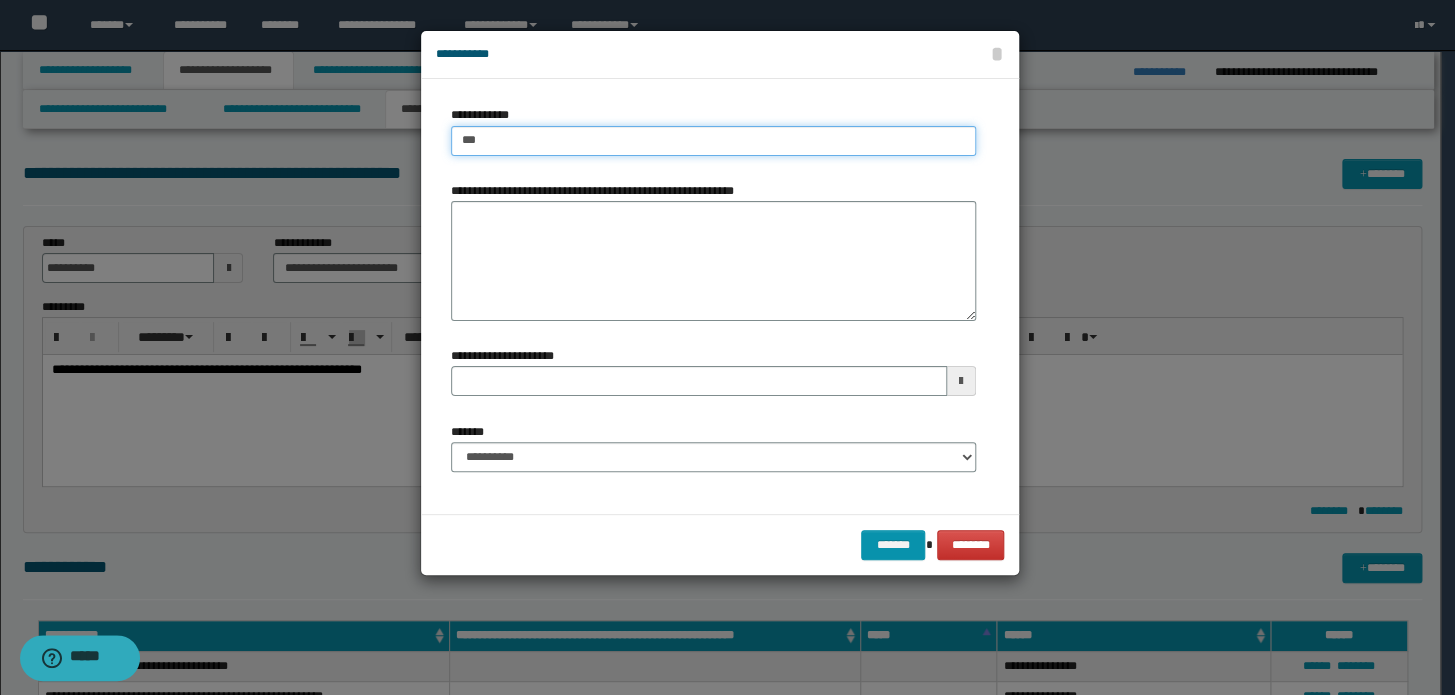 type on "****" 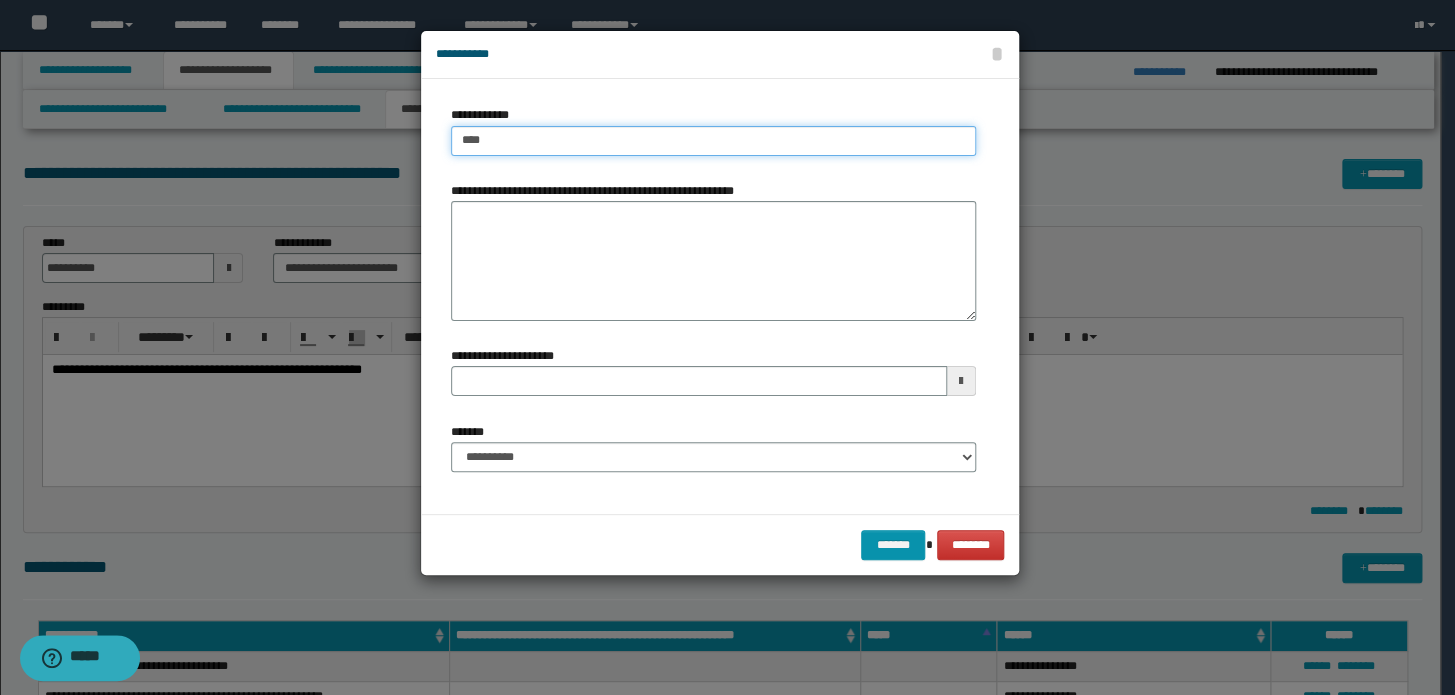type on "****" 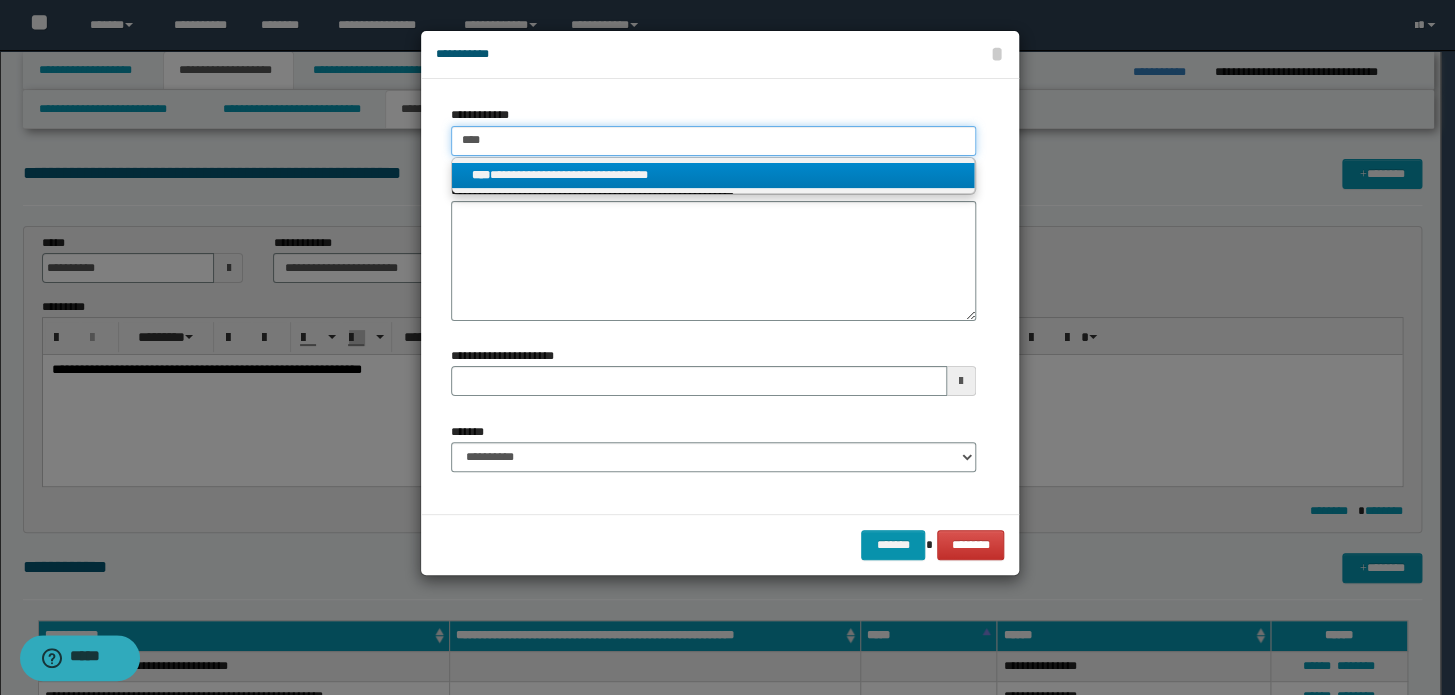 type on "****" 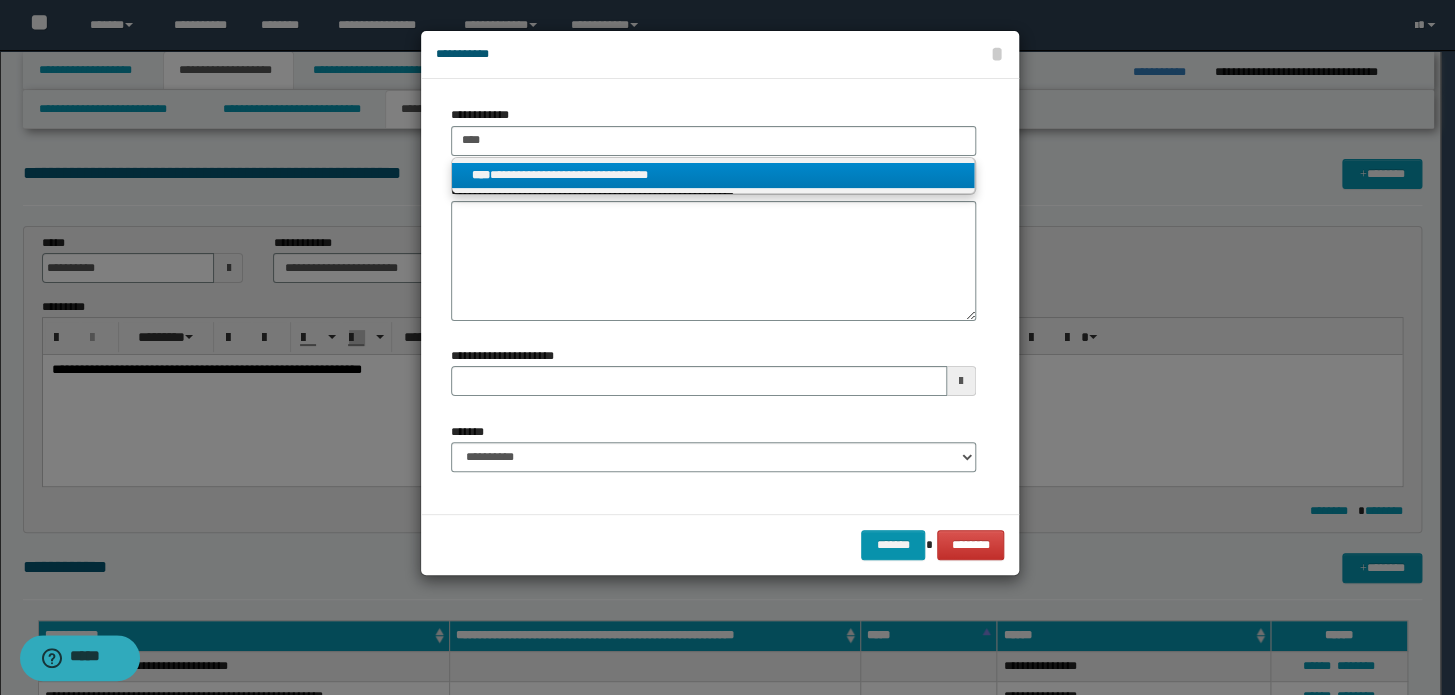 click on "**********" at bounding box center [713, 175] 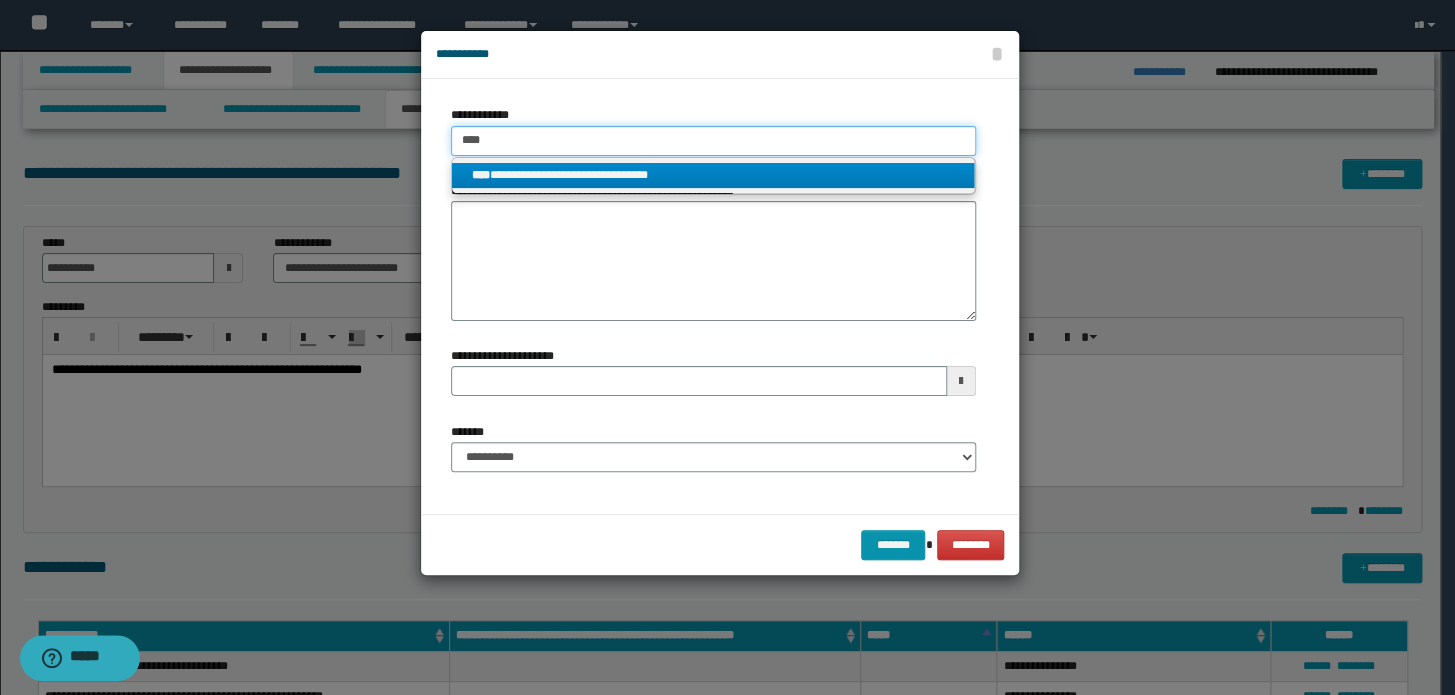 type 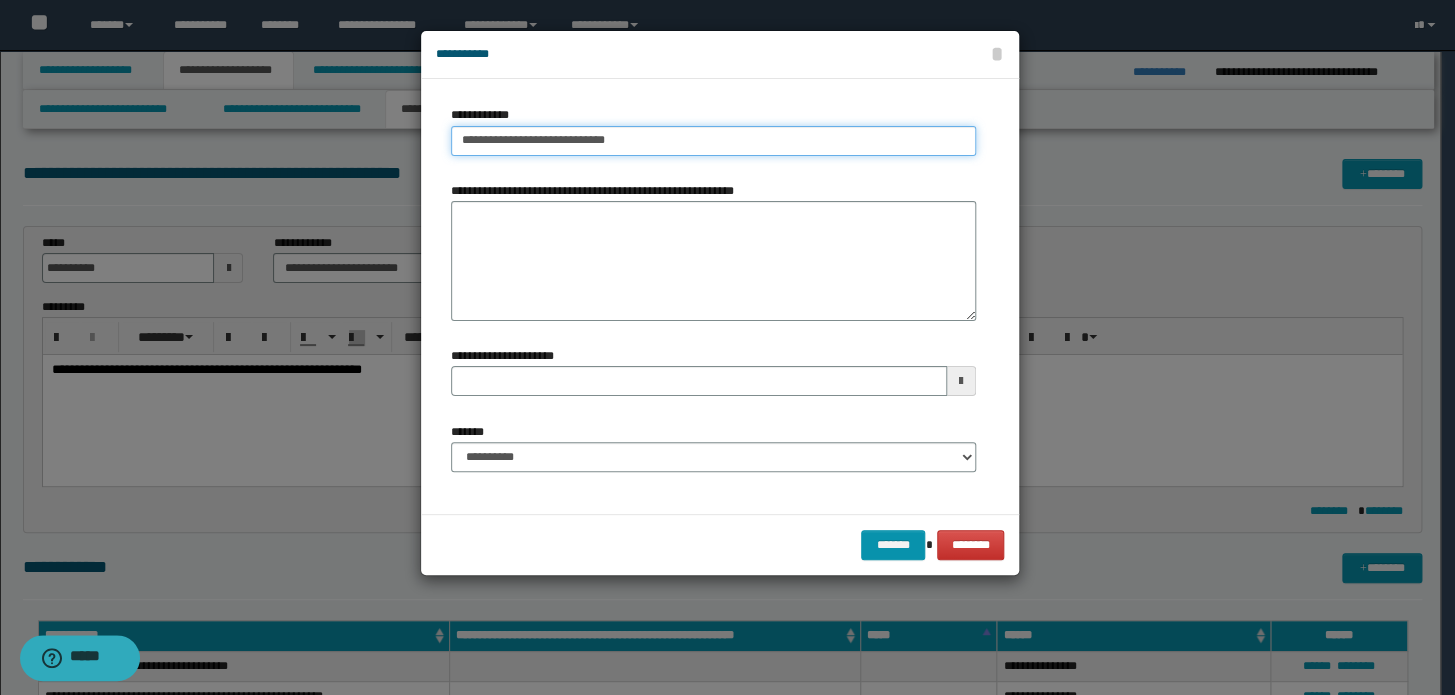 type 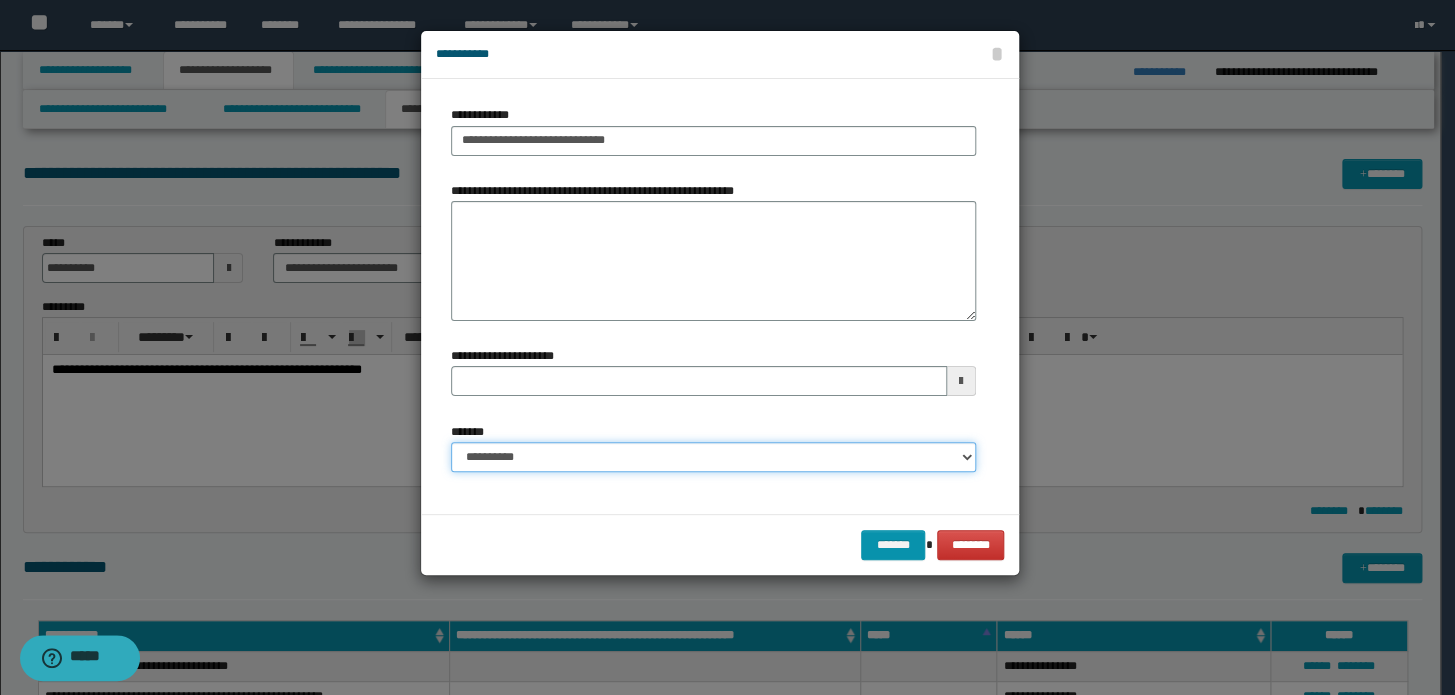 click on "**********" at bounding box center (713, 457) 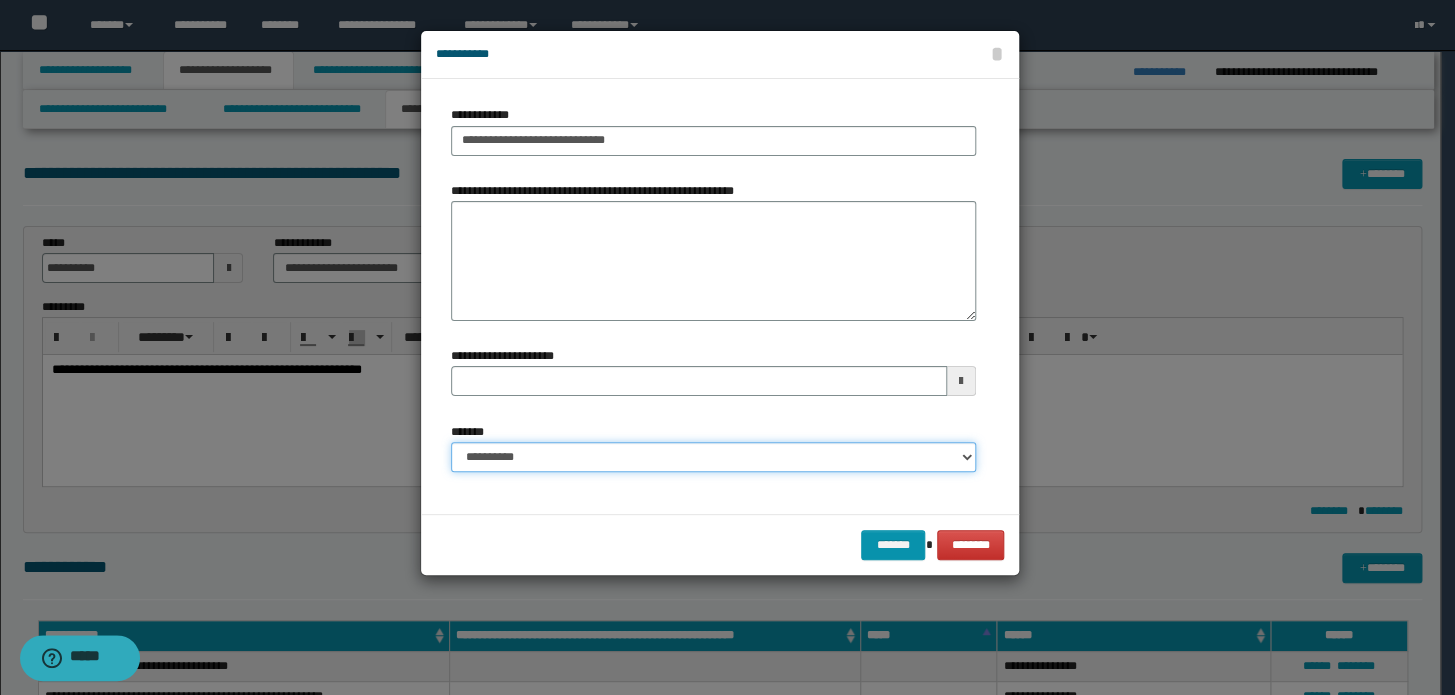 select on "*" 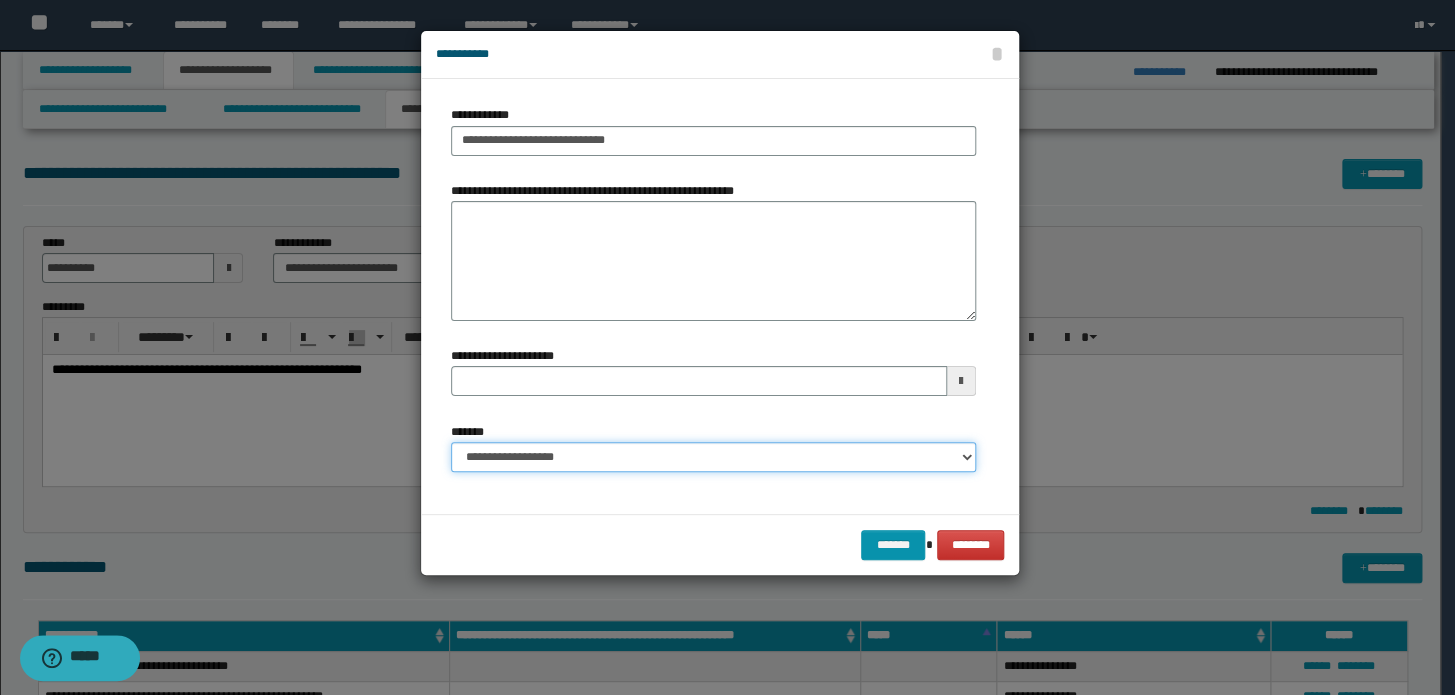 type 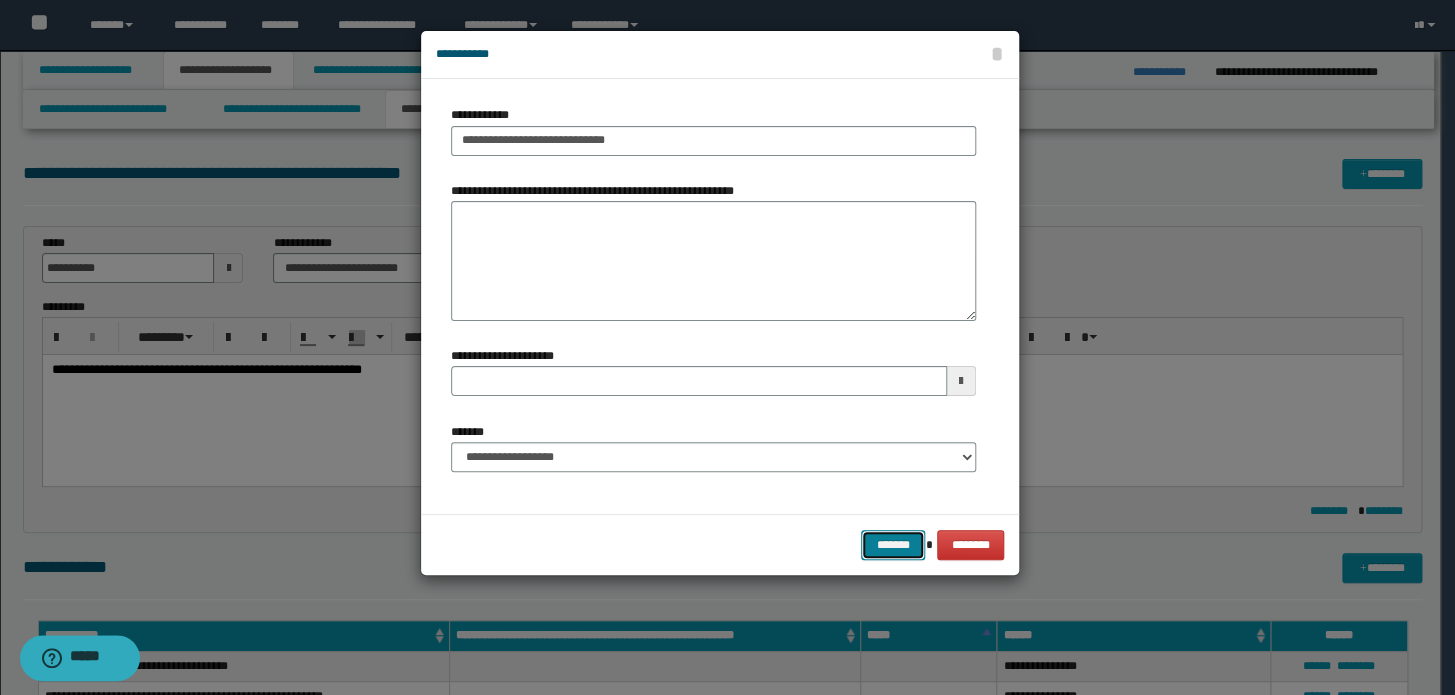 click on "*******" at bounding box center (893, 545) 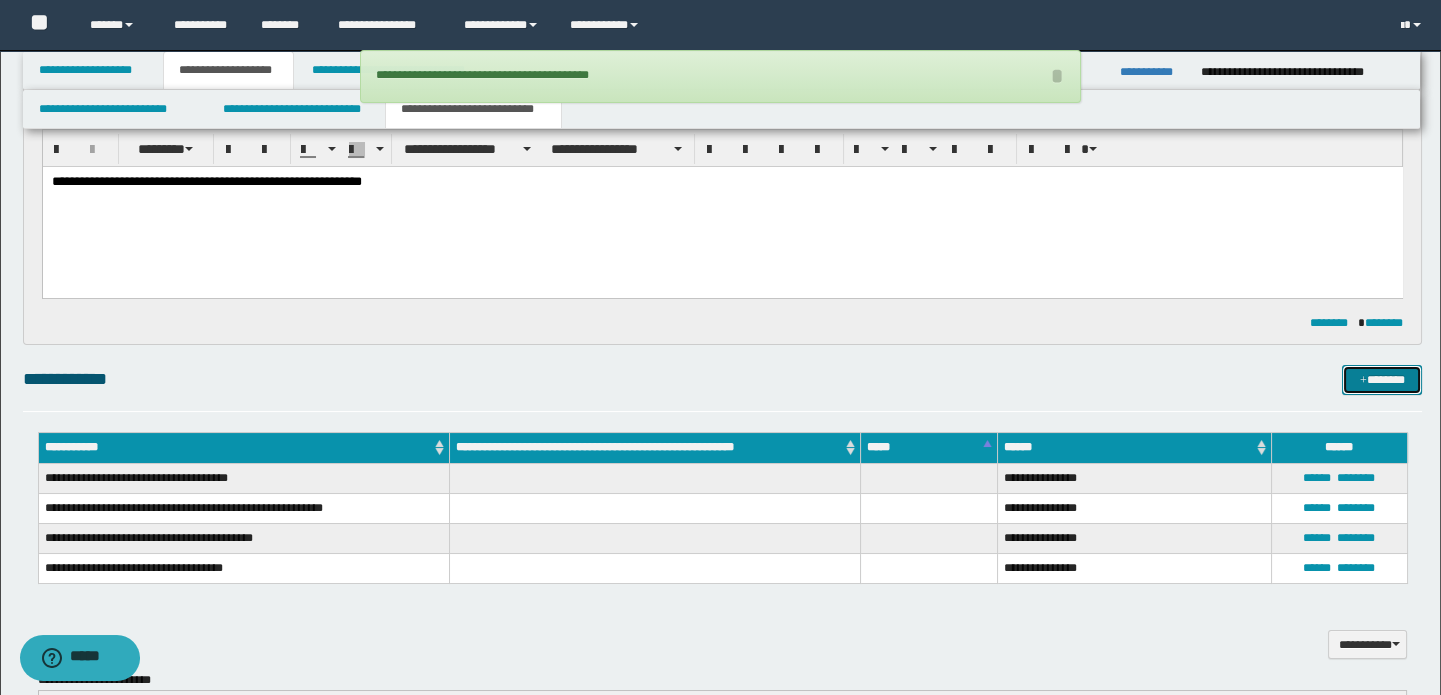 scroll, scrollTop: 363, scrollLeft: 0, axis: vertical 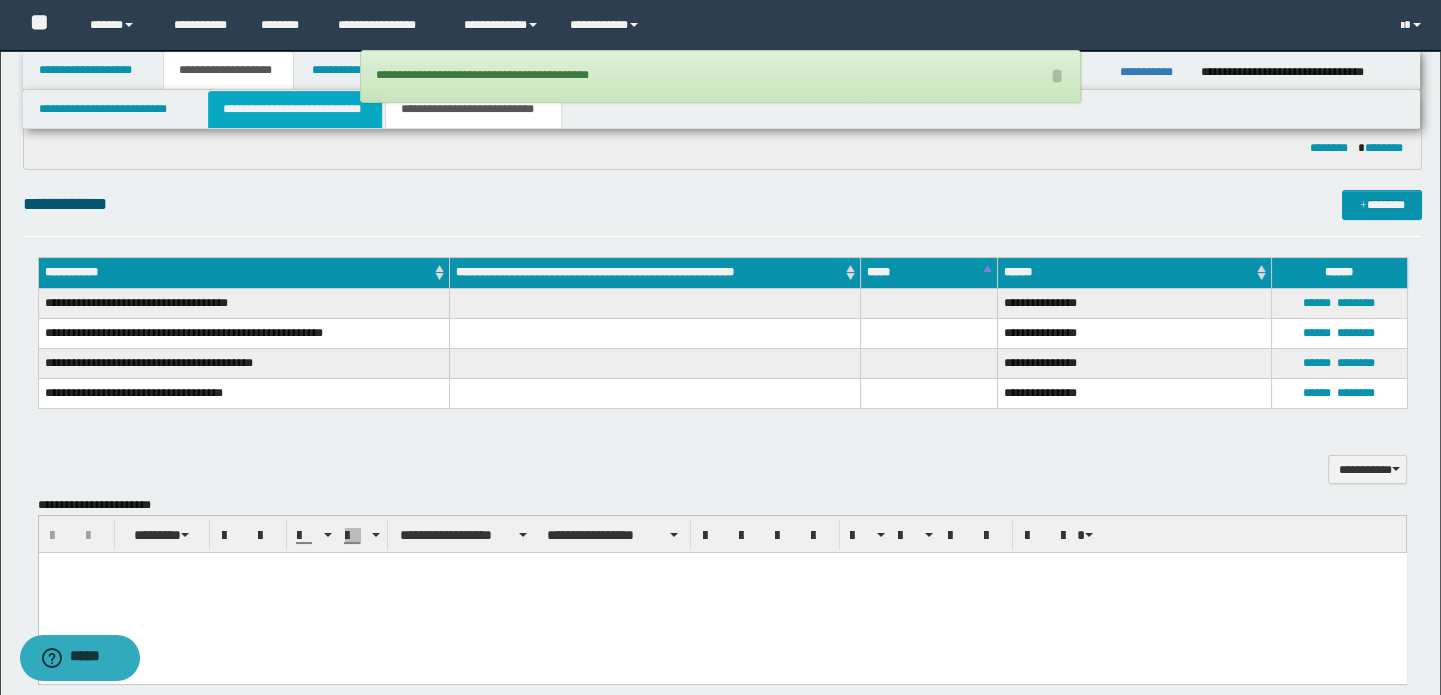 click on "**********" at bounding box center [294, 109] 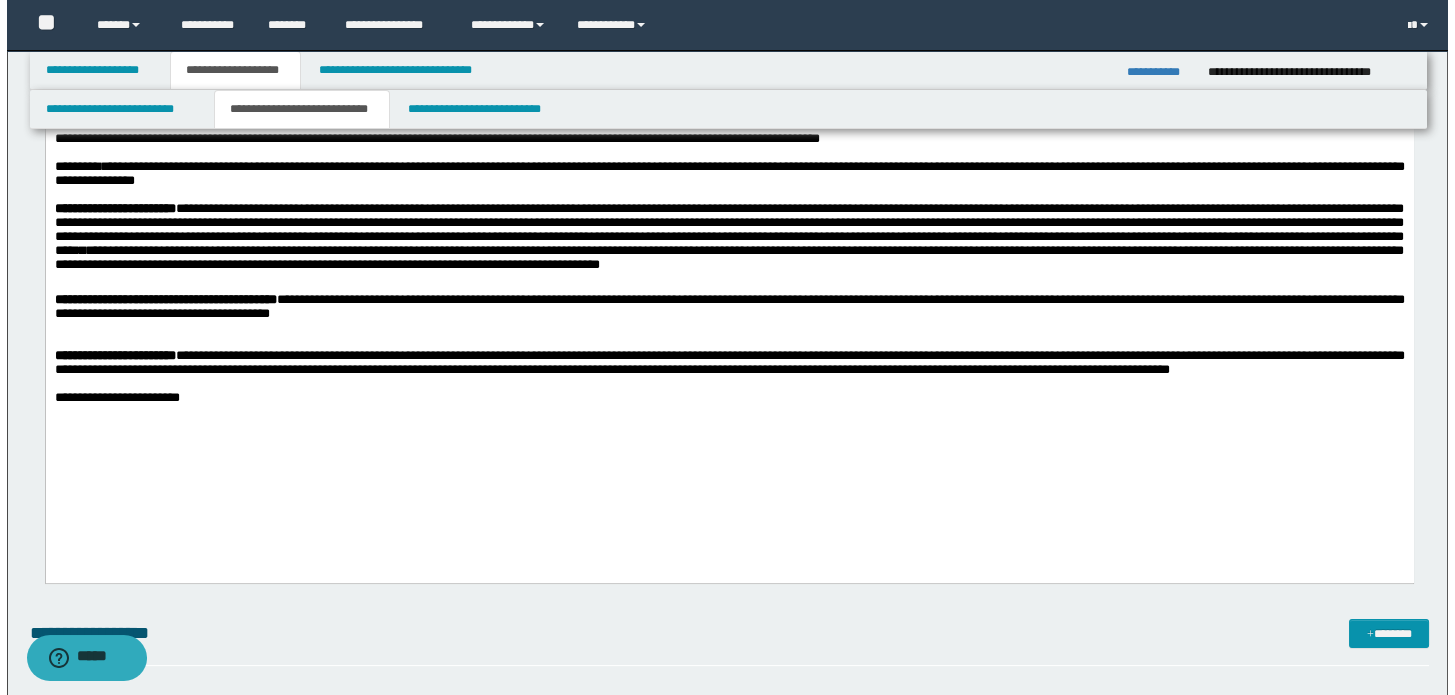 scroll, scrollTop: 1000, scrollLeft: 0, axis: vertical 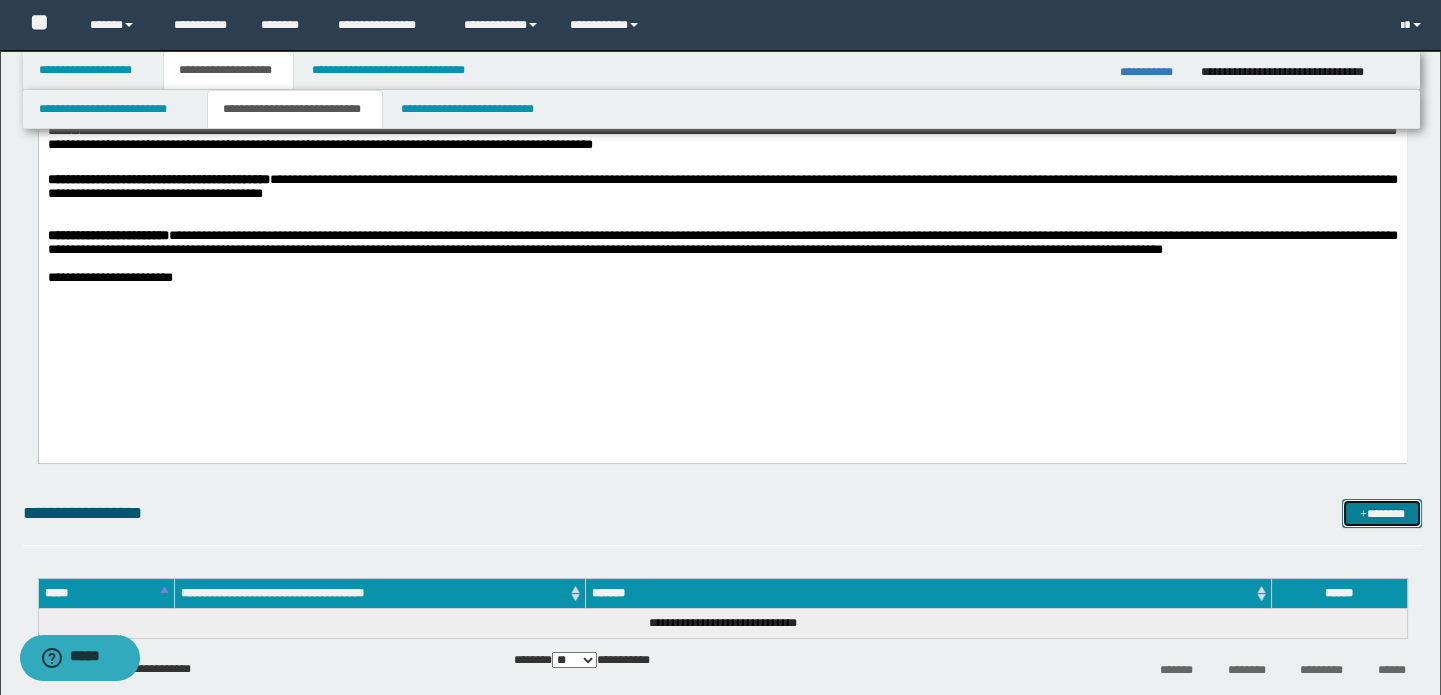 click on "*******" at bounding box center (1382, 514) 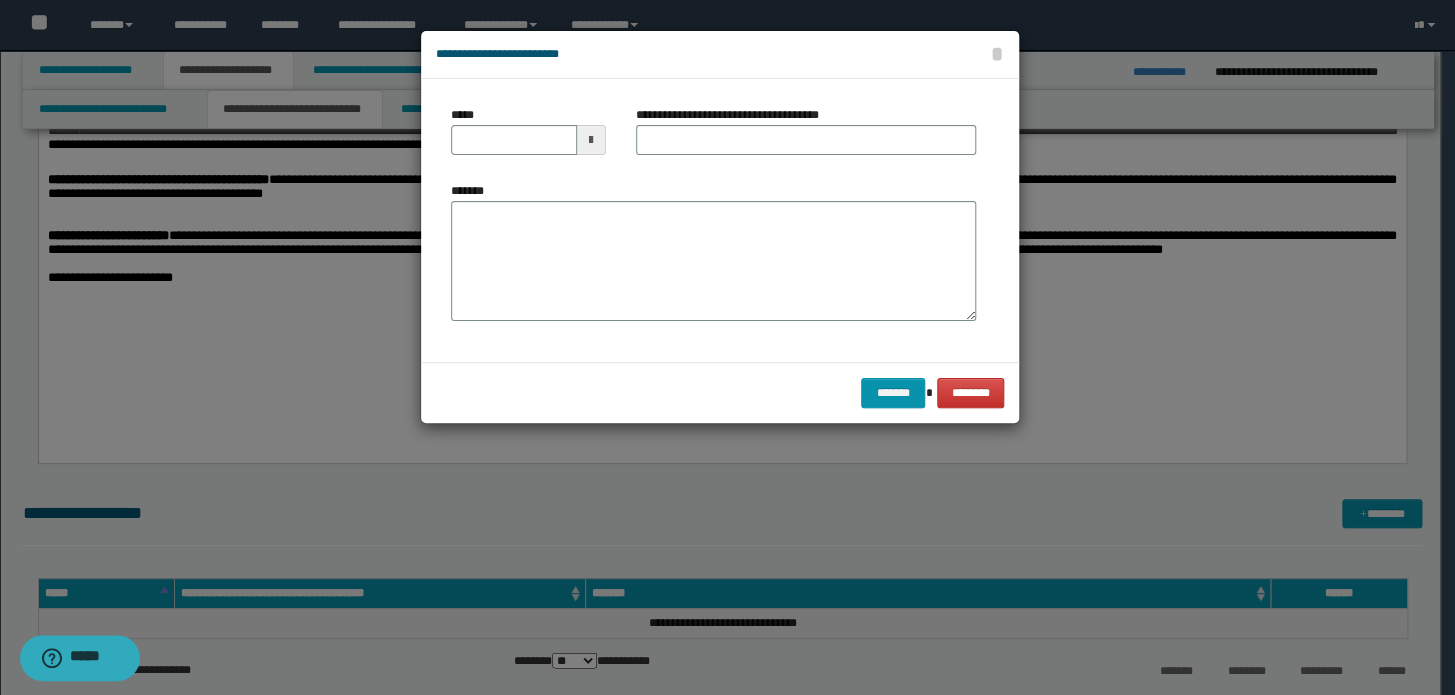 type 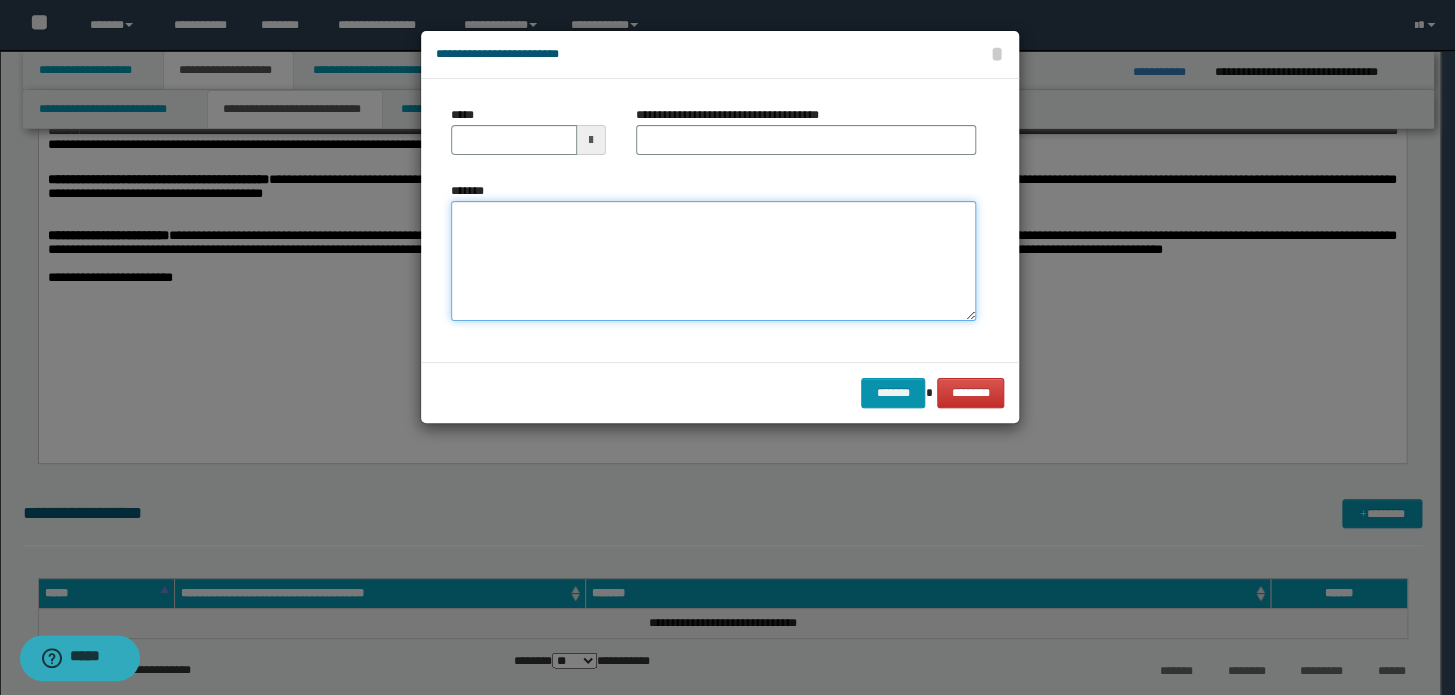 drag, startPoint x: 720, startPoint y: 290, endPoint x: 705, endPoint y: 267, distance: 27.45906 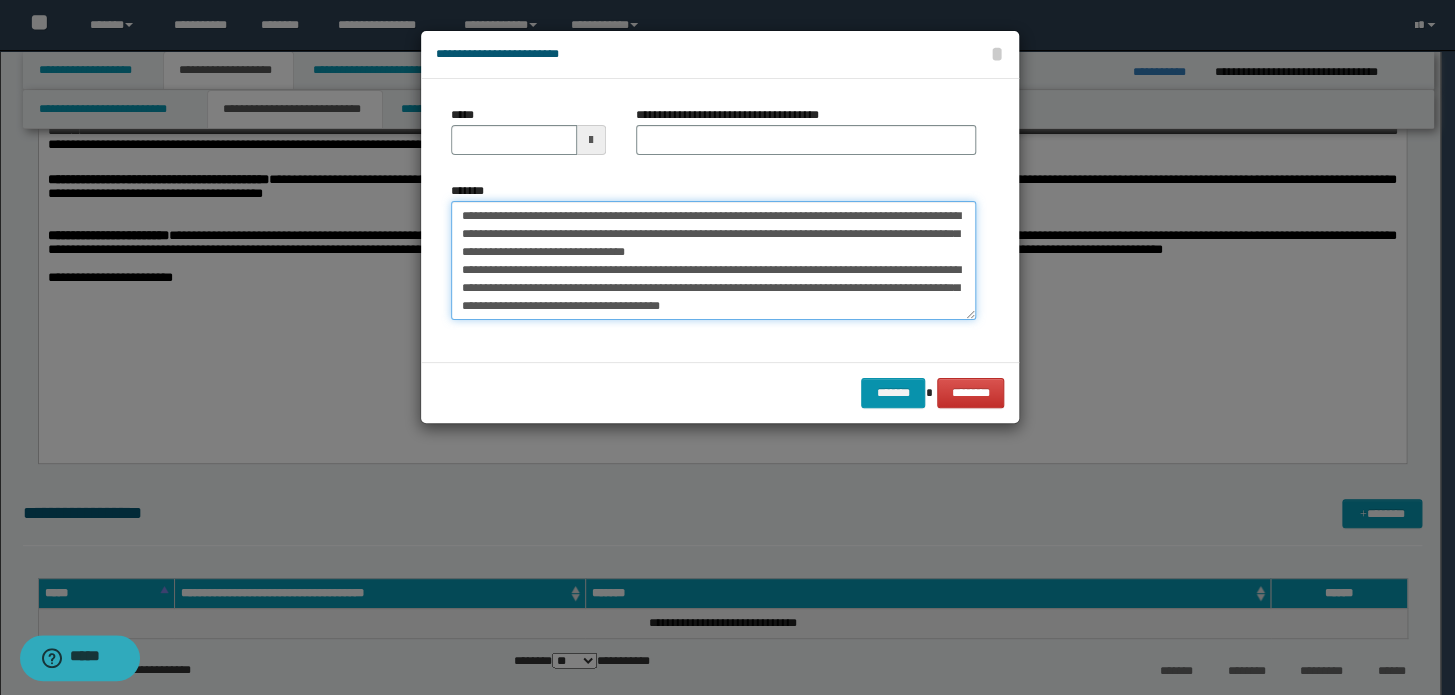 scroll, scrollTop: 0, scrollLeft: 0, axis: both 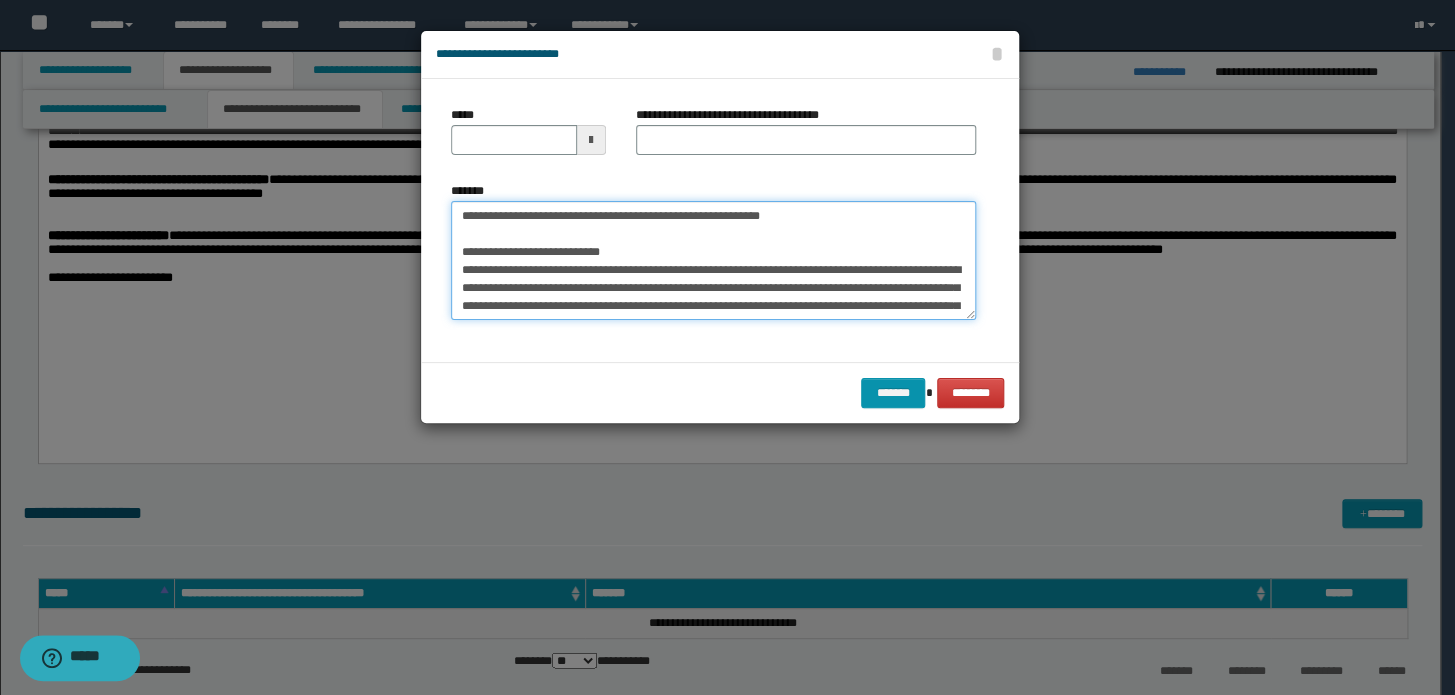 drag, startPoint x: 829, startPoint y: 224, endPoint x: 0, endPoint y: 228, distance: 829.00964 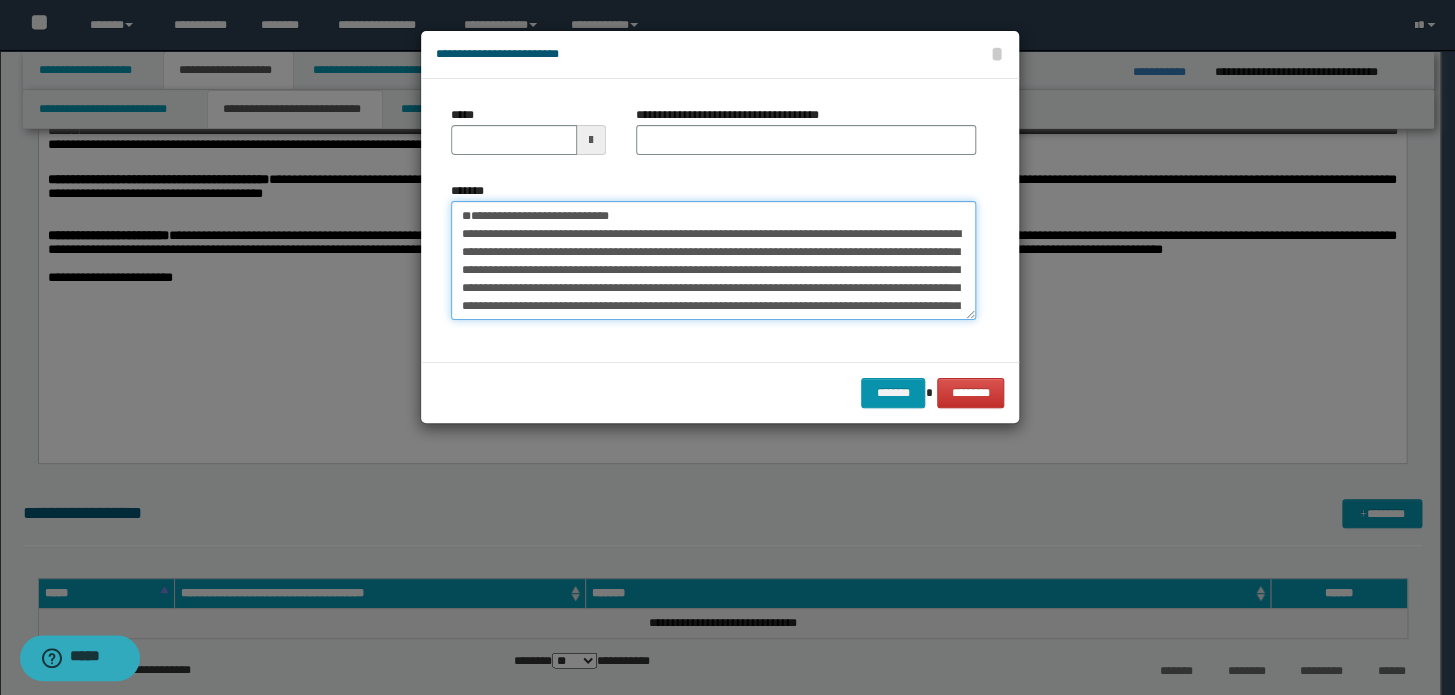 type 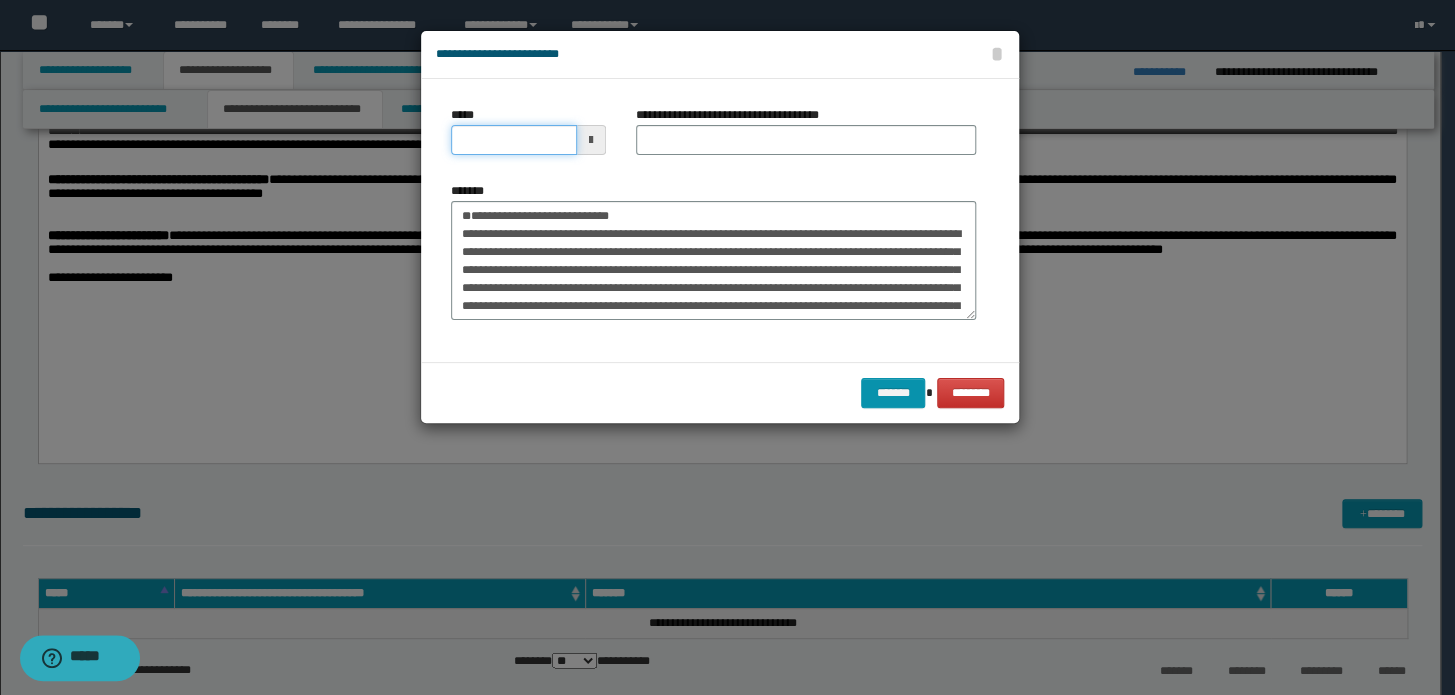 click on "*****" at bounding box center [514, 140] 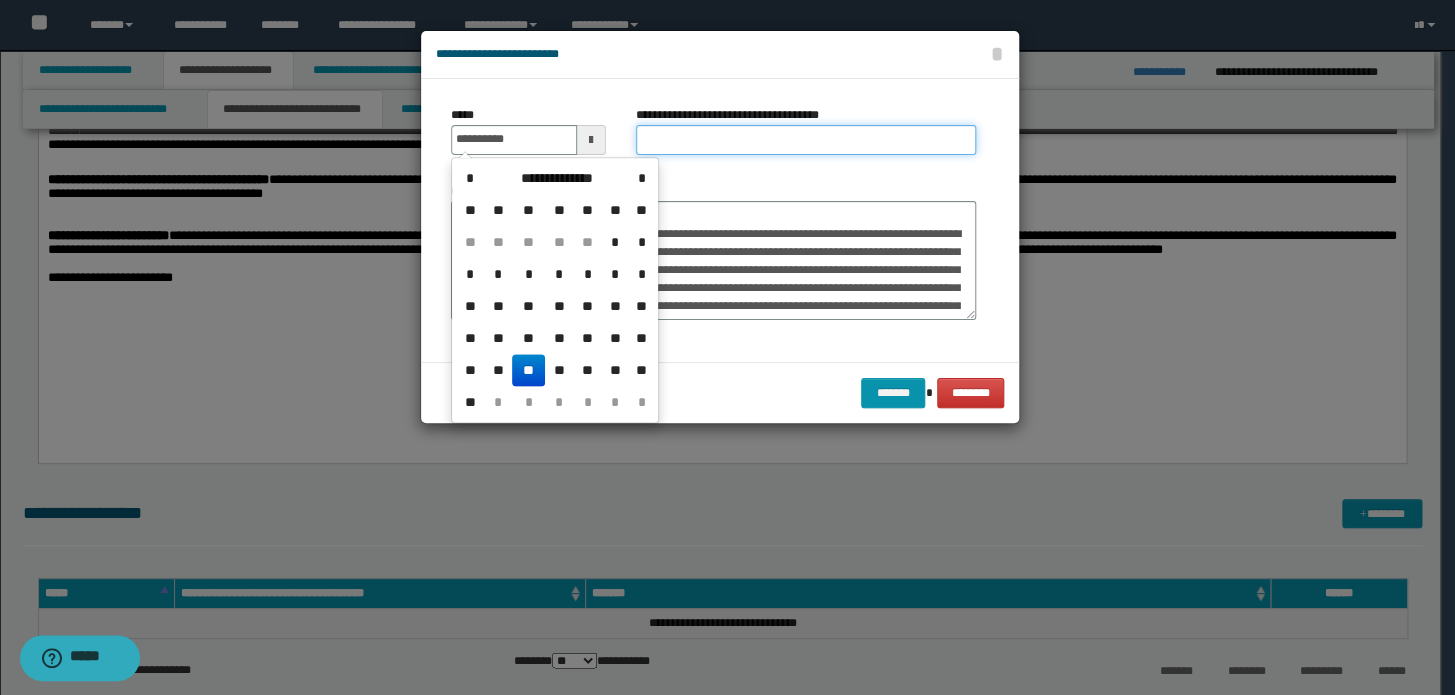 type on "**********" 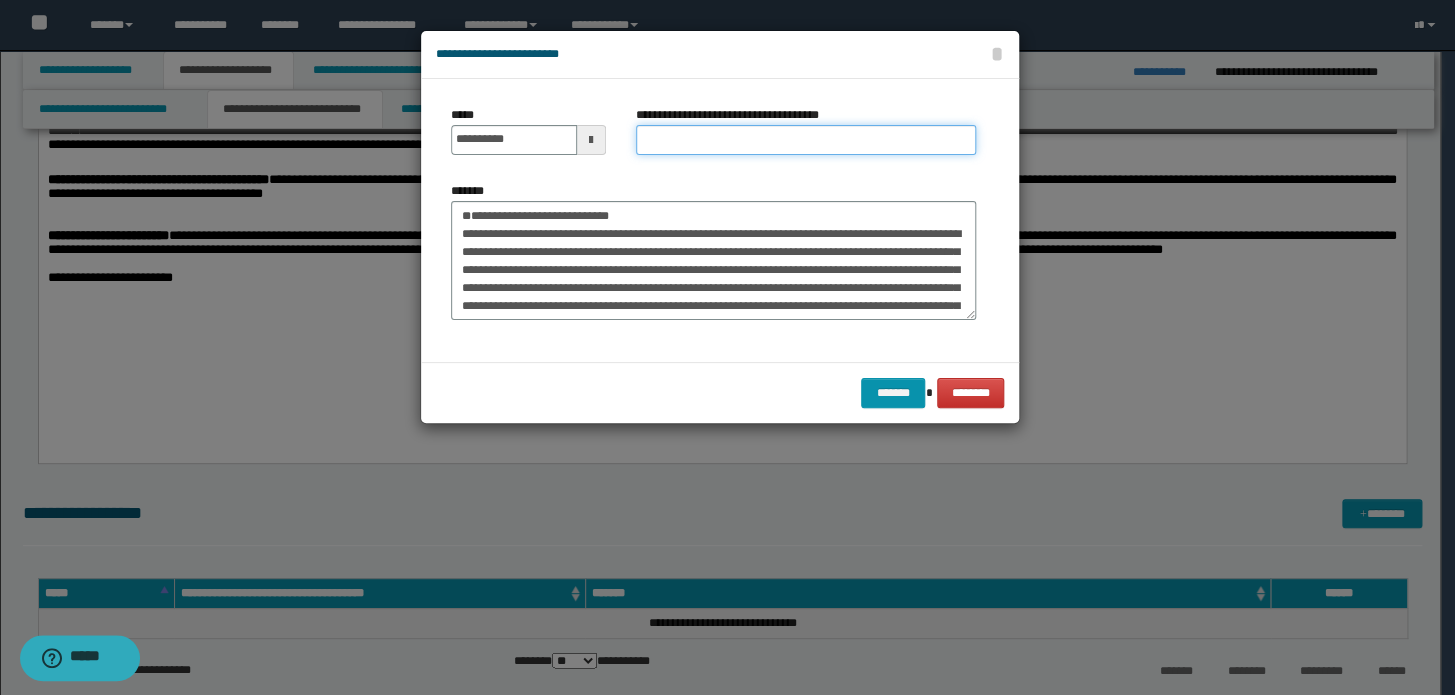 paste on "**********" 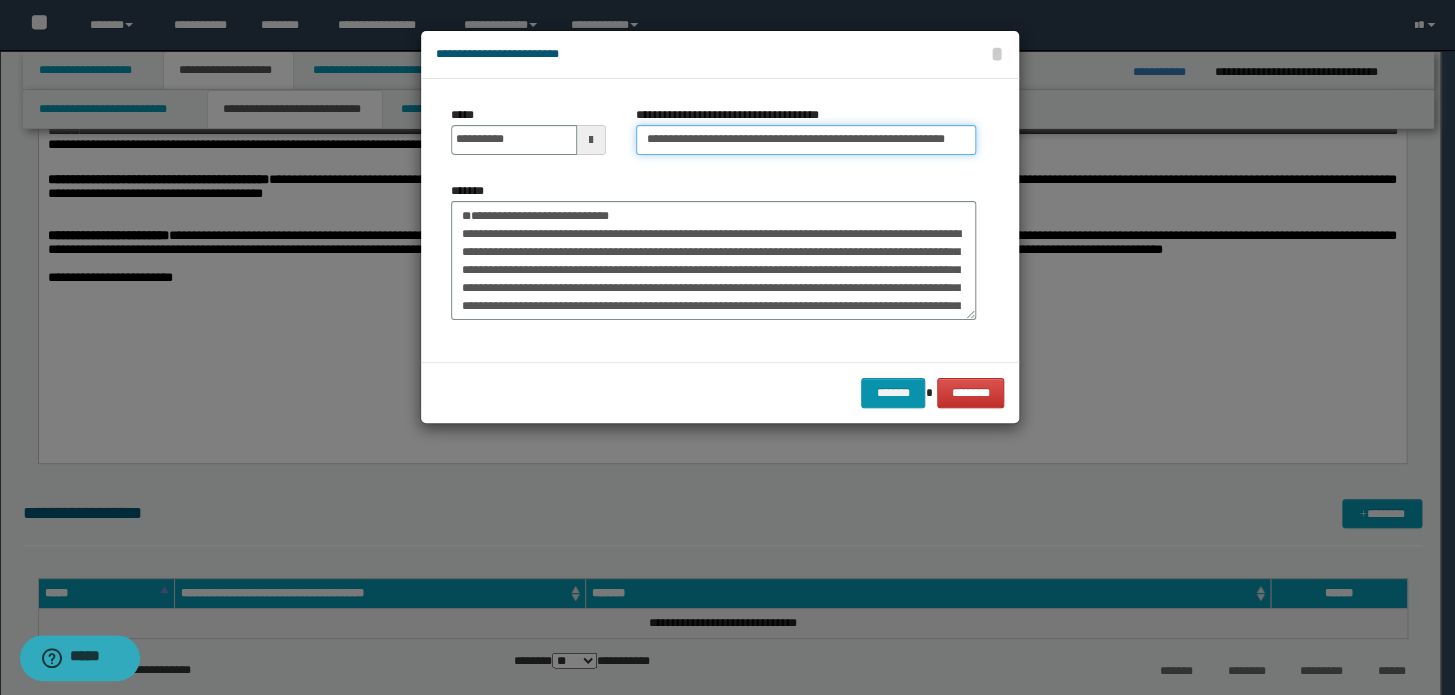 scroll, scrollTop: 0, scrollLeft: 0, axis: both 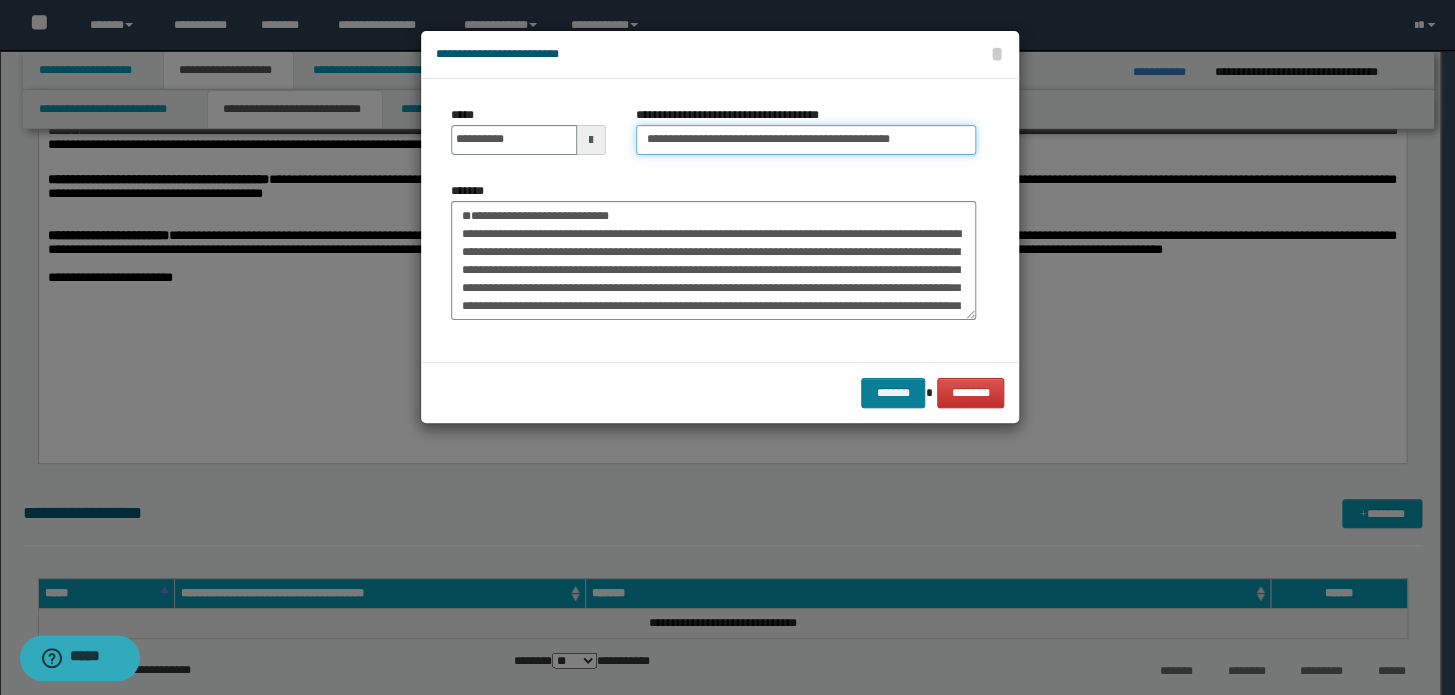 type on "**********" 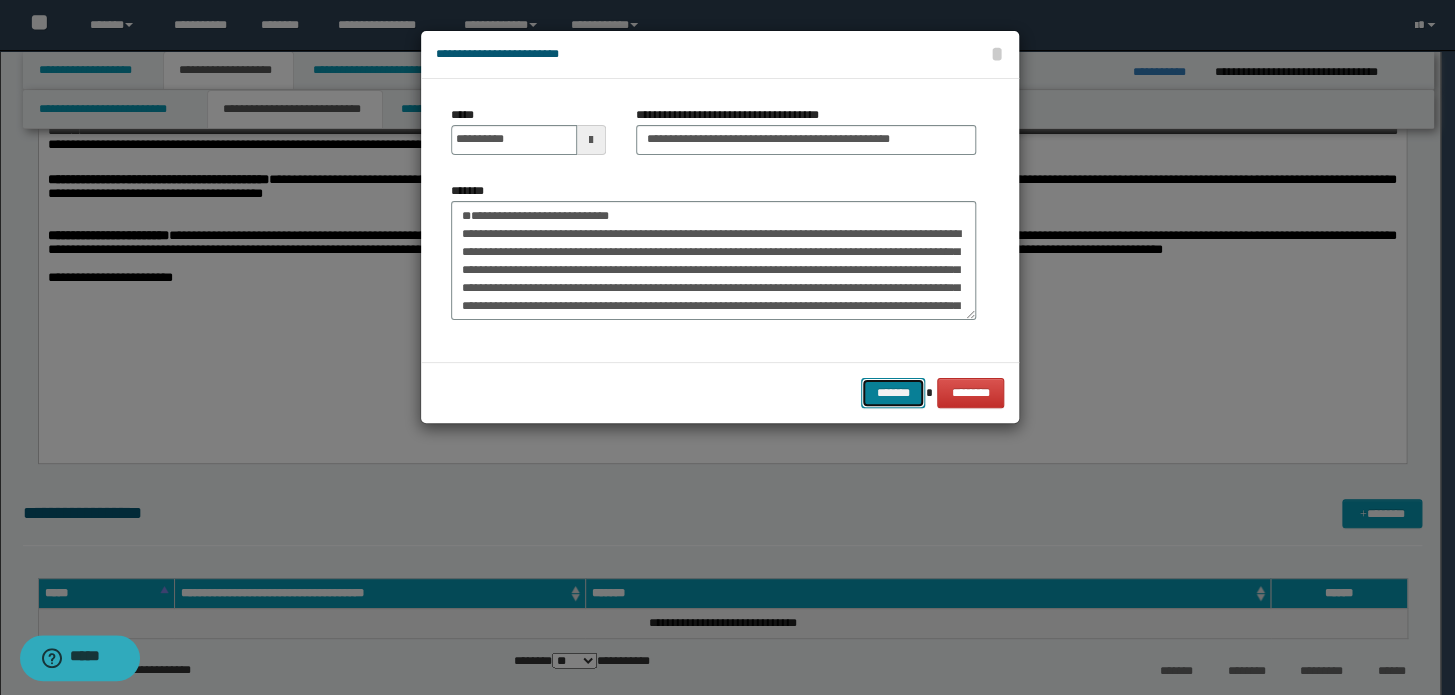 click on "*******" at bounding box center (893, 393) 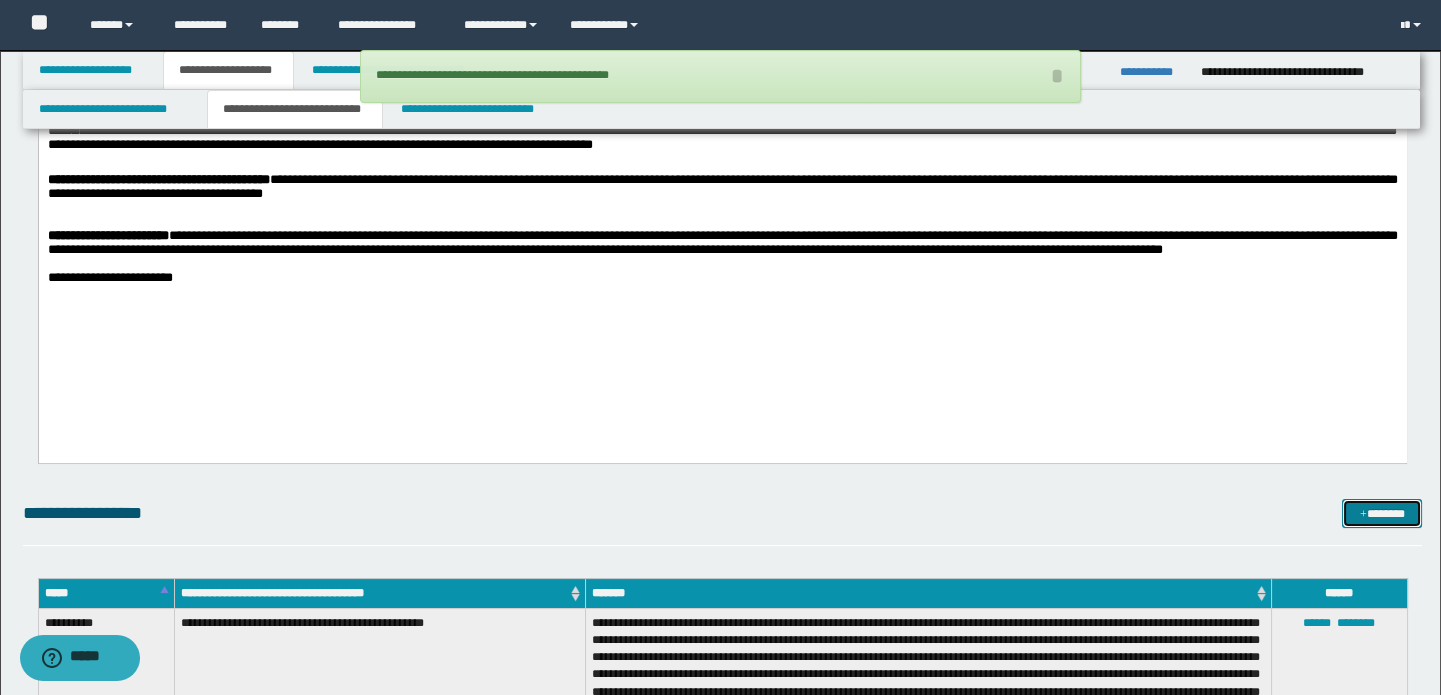 click on "*******" at bounding box center [1382, 514] 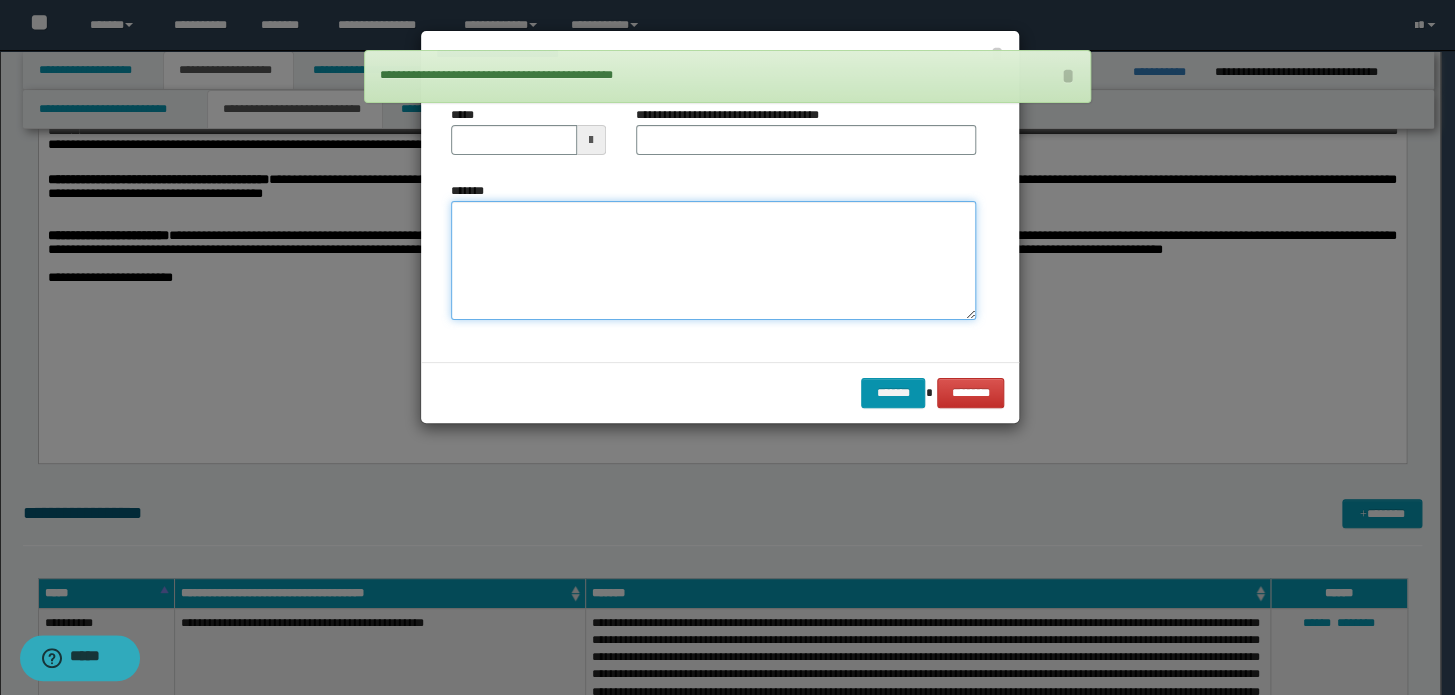 click on "*******" at bounding box center (713, 261) 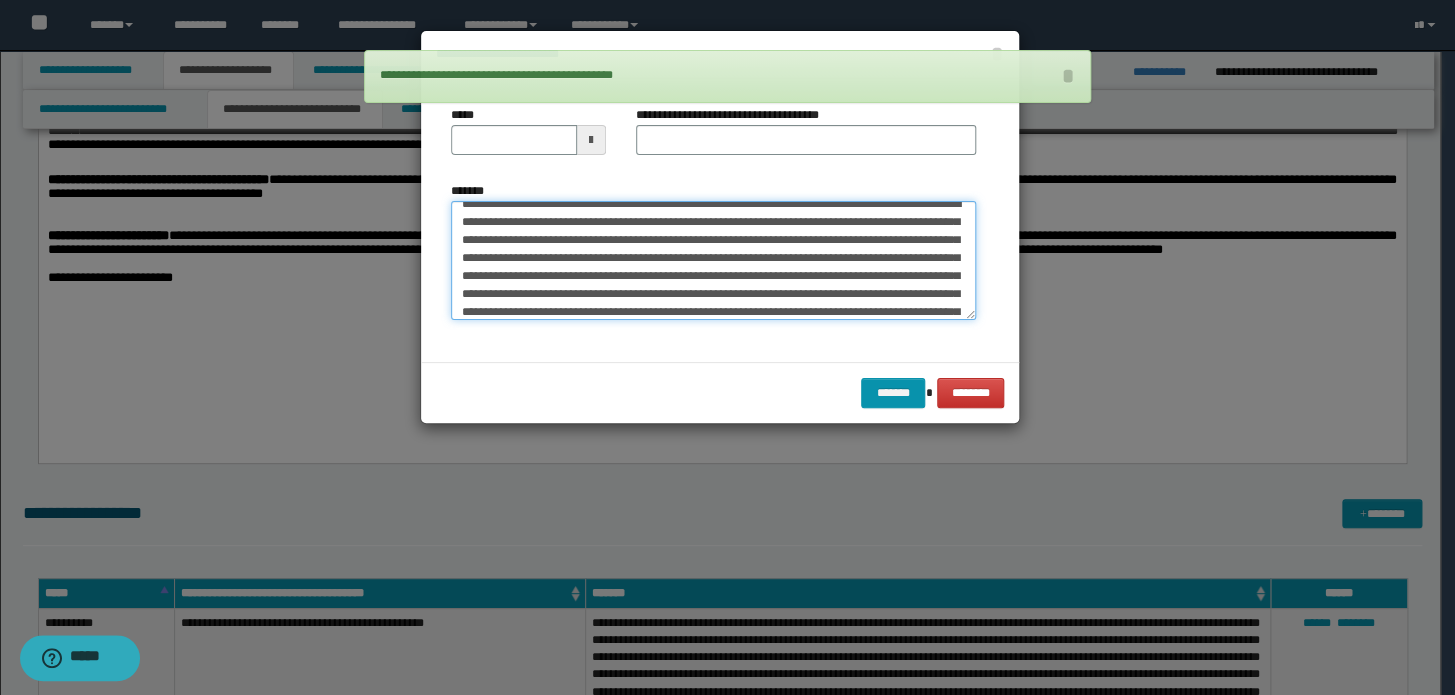 scroll, scrollTop: 0, scrollLeft: 0, axis: both 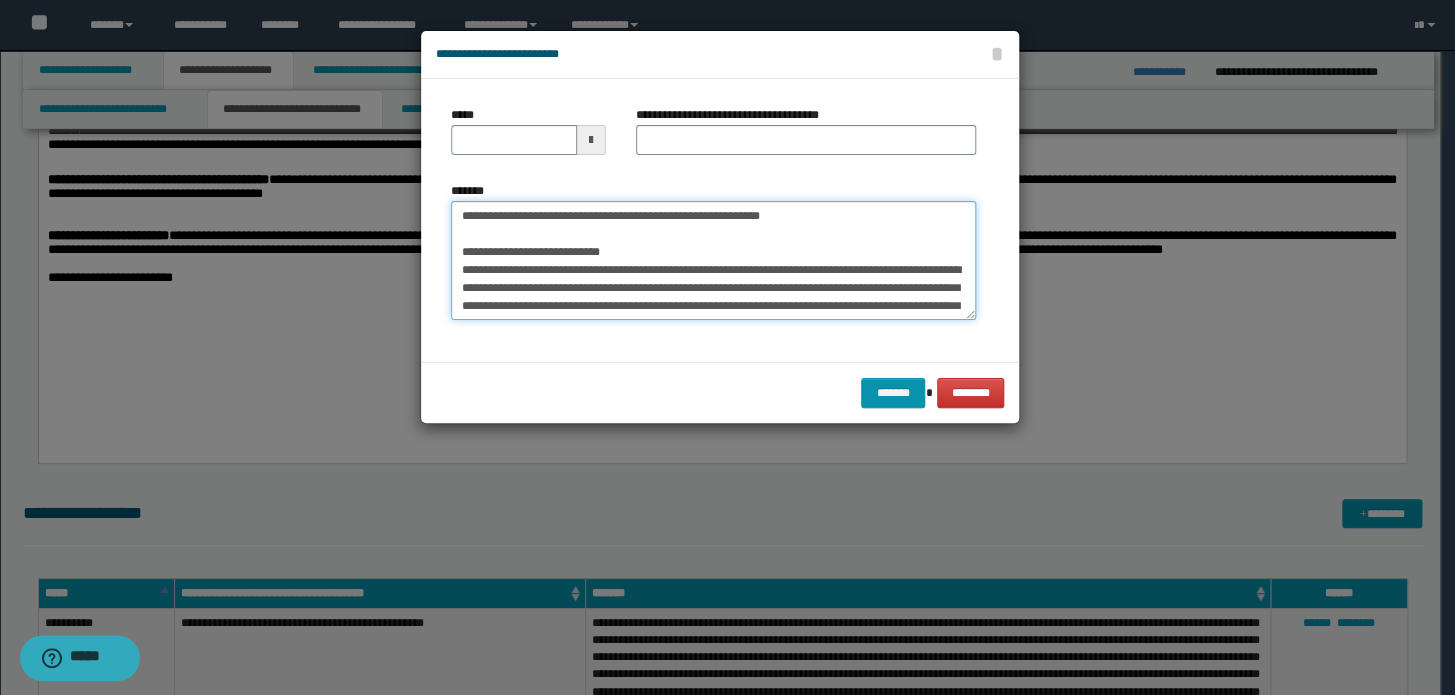 drag, startPoint x: 401, startPoint y: 181, endPoint x: 0, endPoint y: 156, distance: 401.77853 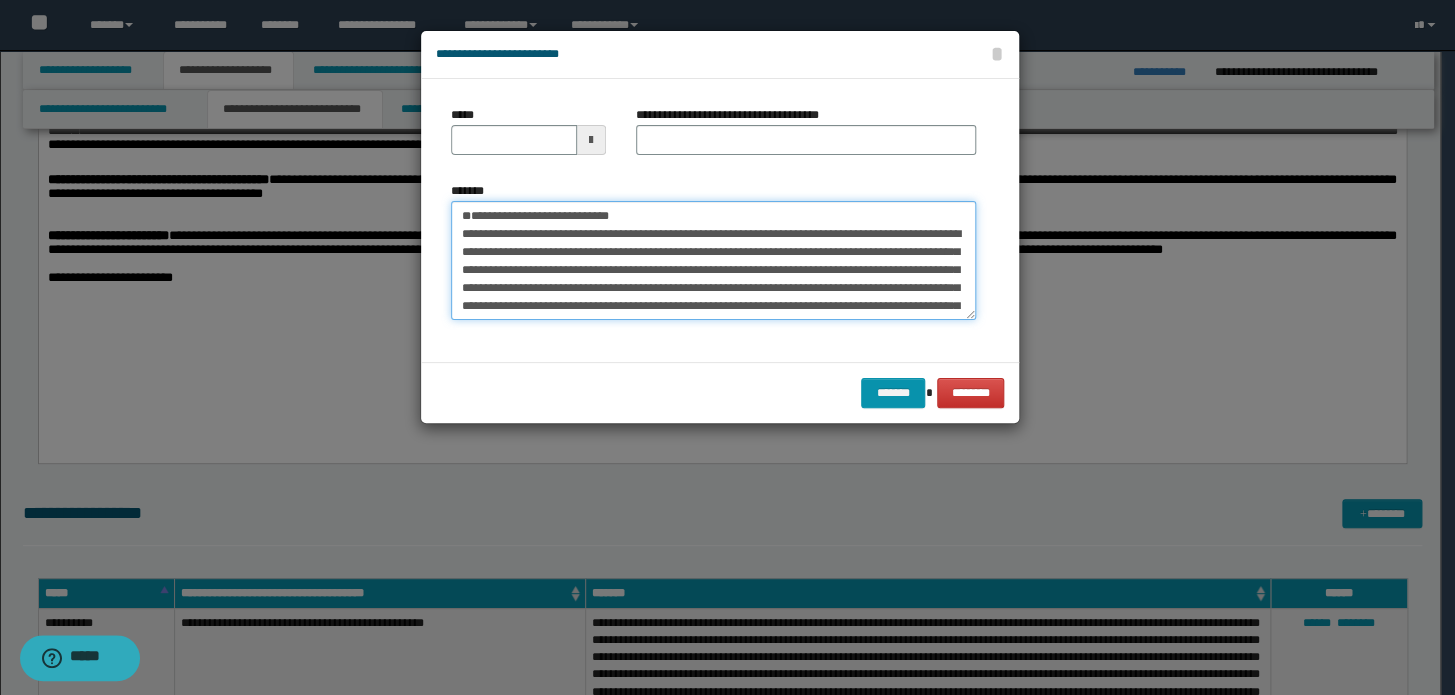 type 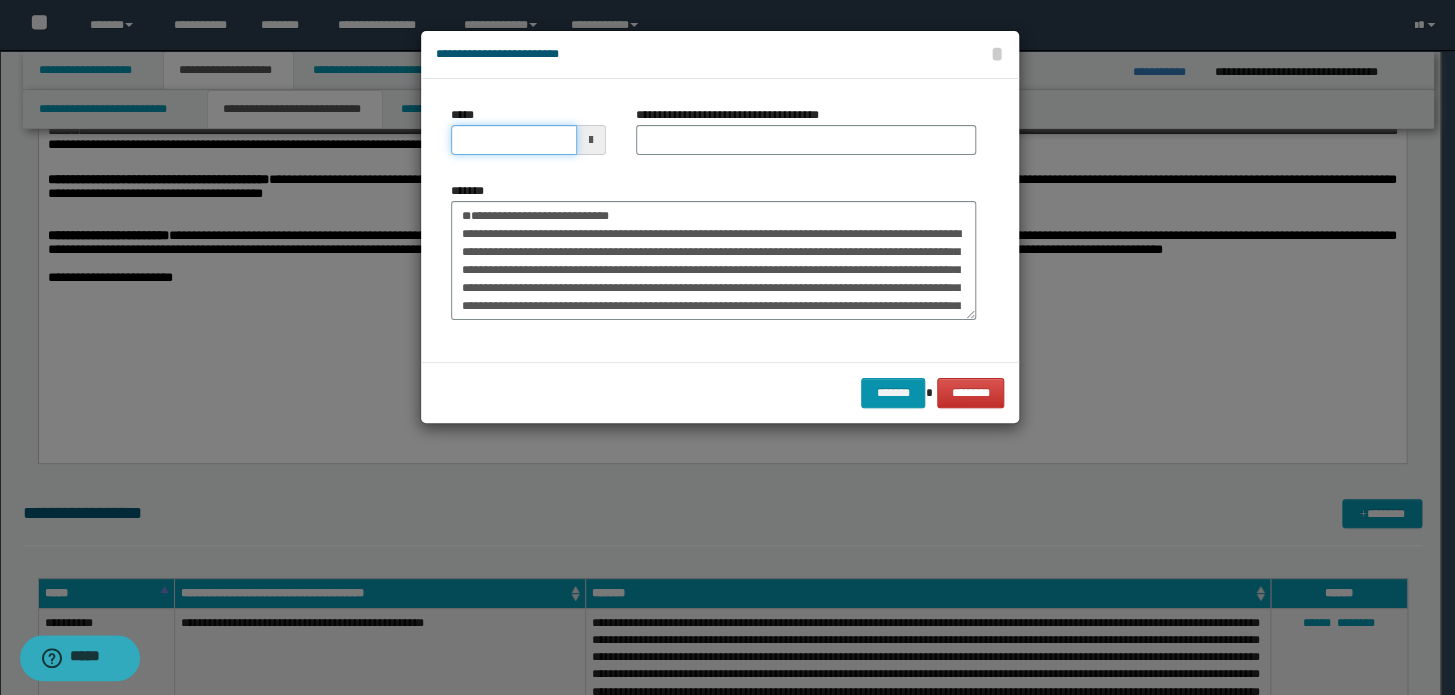 click on "*****" at bounding box center (514, 140) 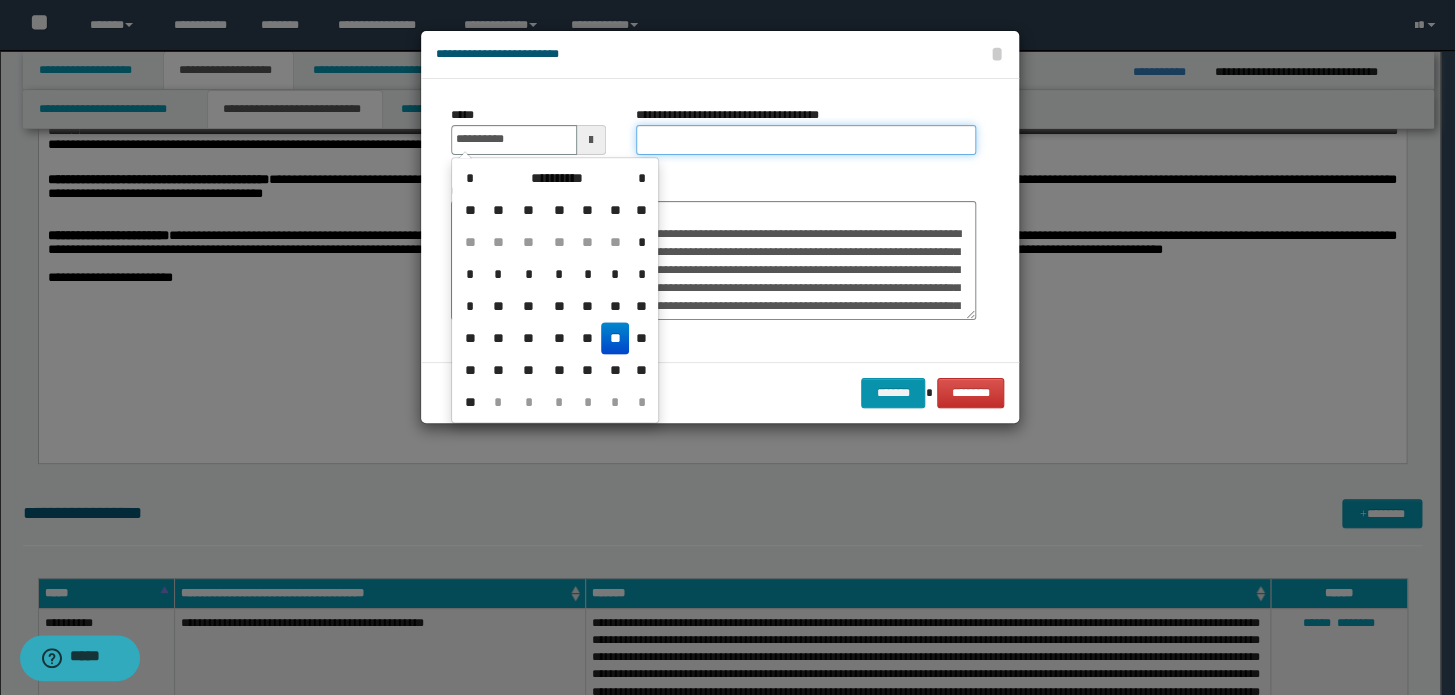 type on "**********" 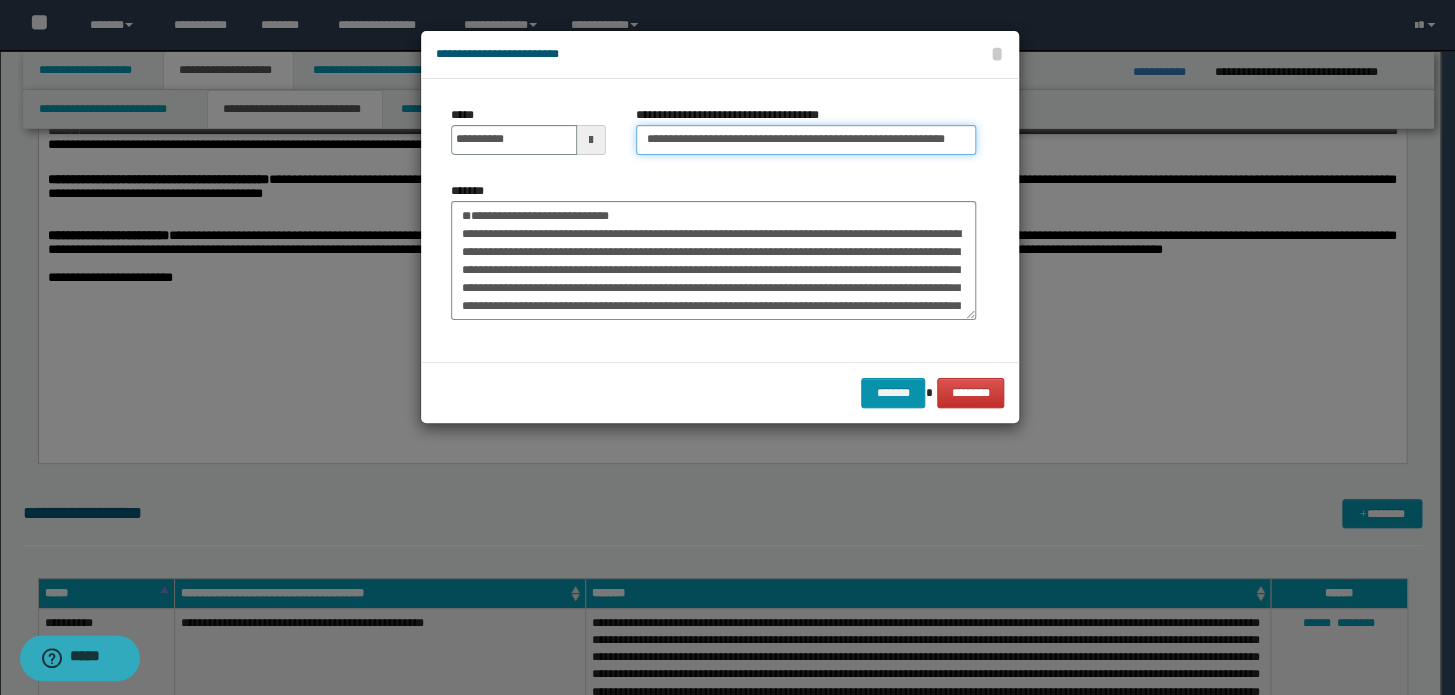 scroll, scrollTop: 0, scrollLeft: 9, axis: horizontal 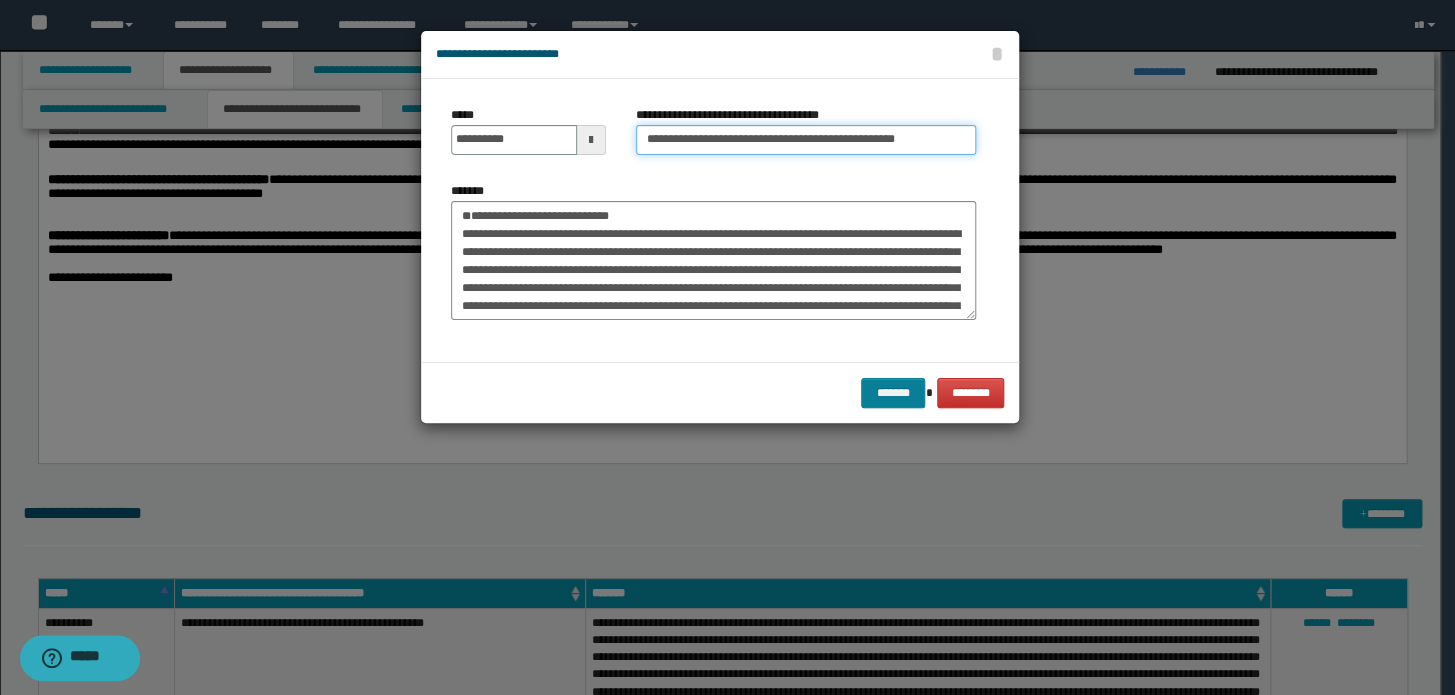 type on "**********" 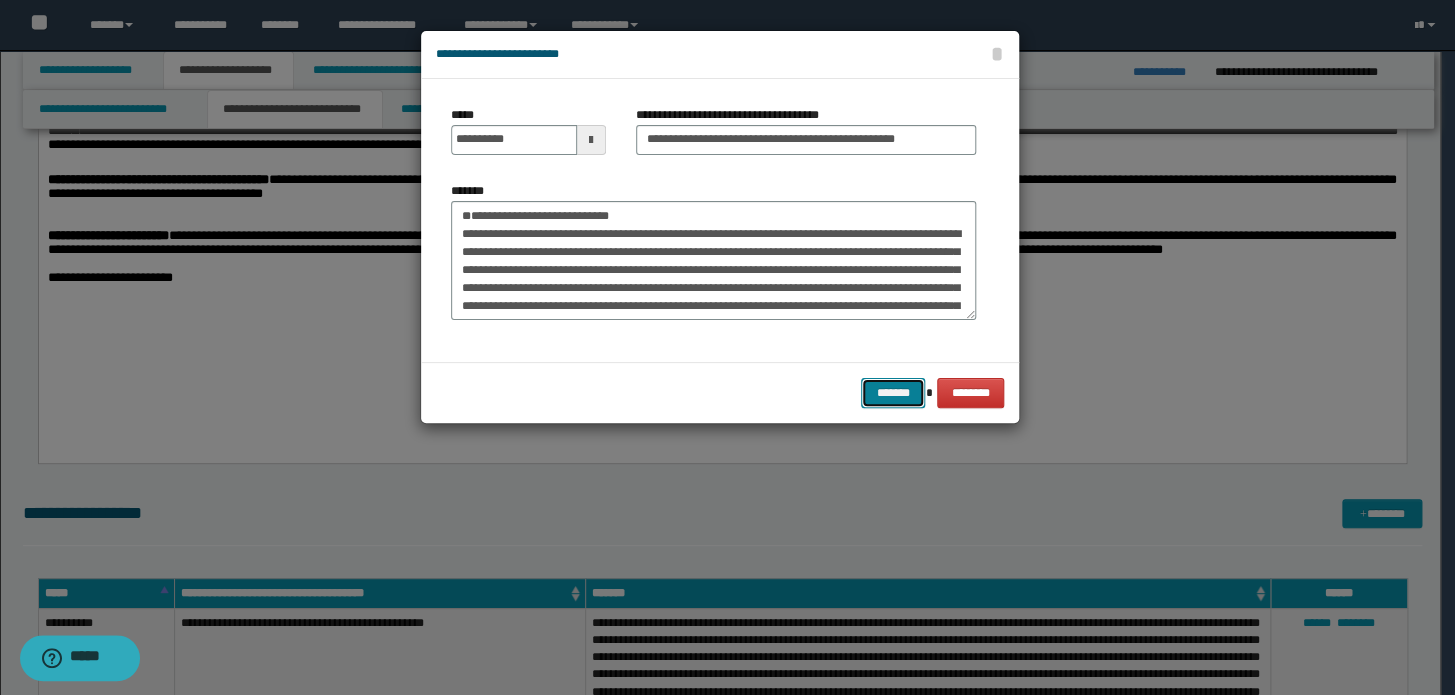 click on "*******" at bounding box center (893, 393) 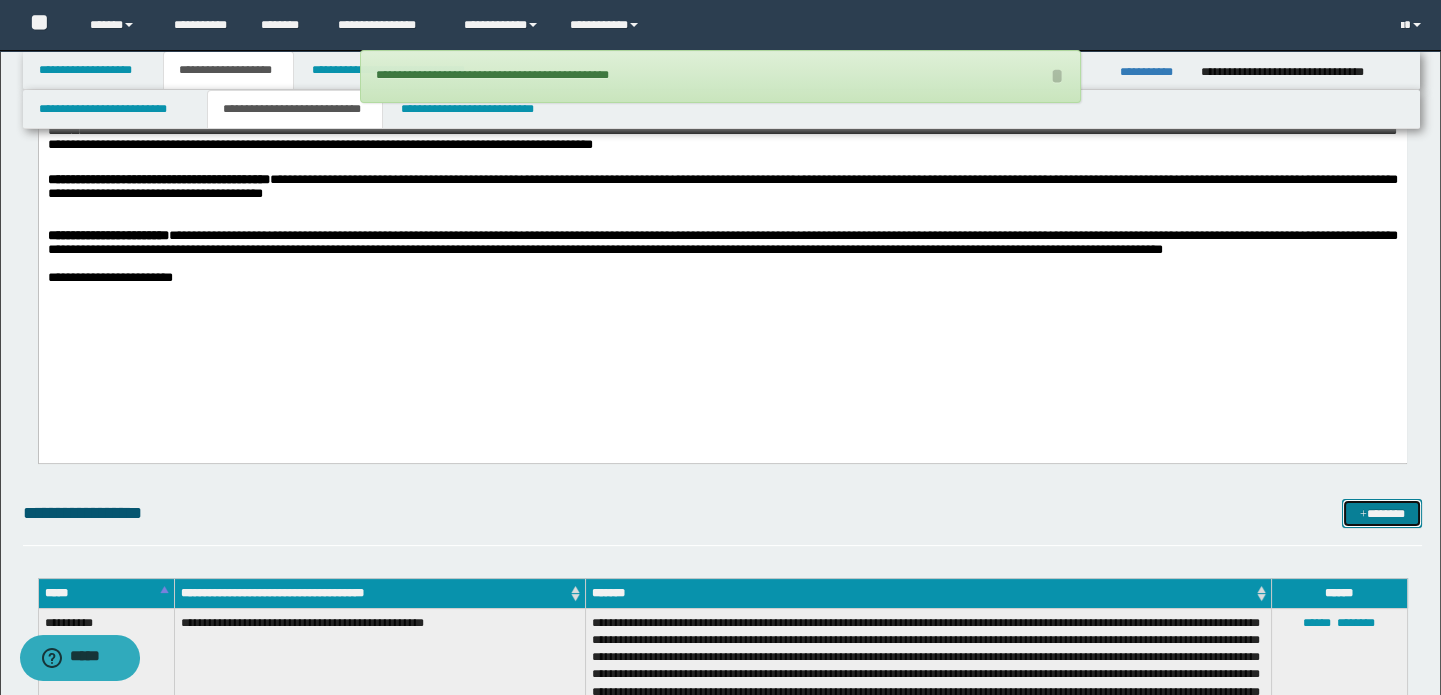 click on "*******" at bounding box center (1382, 514) 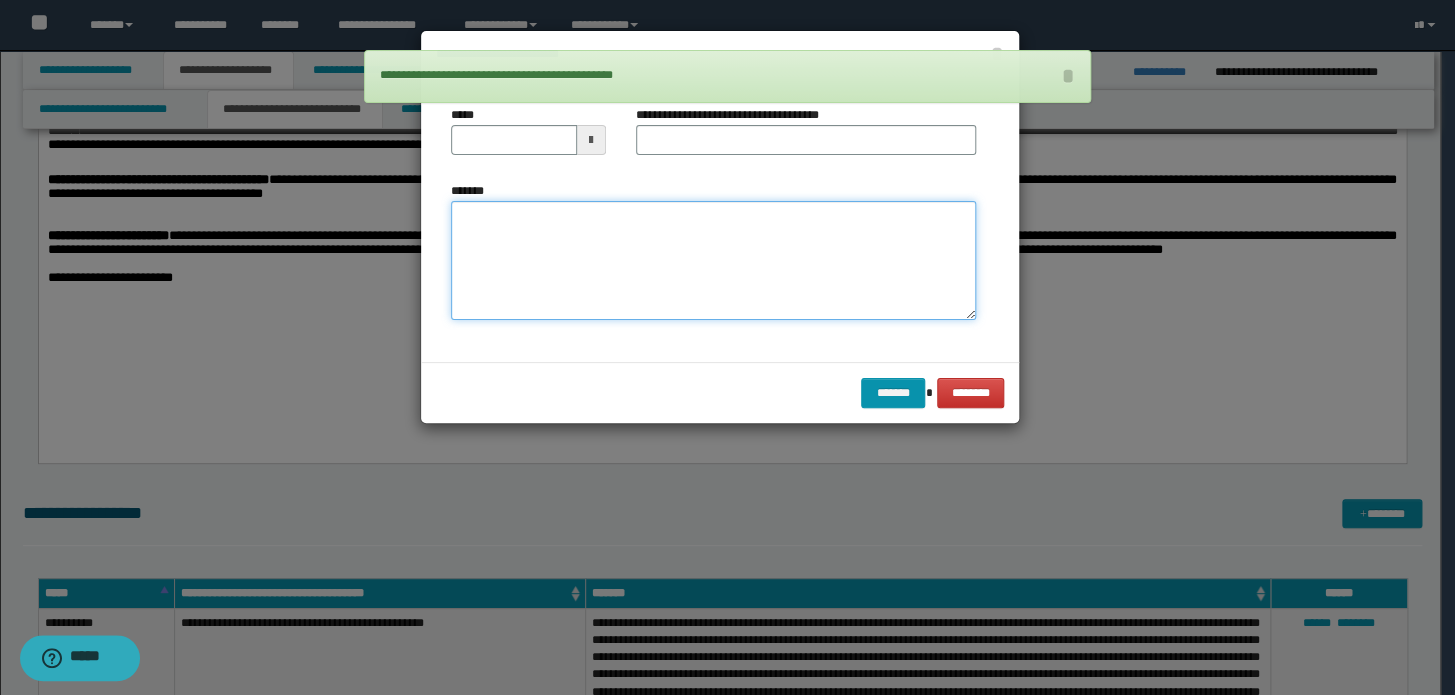click on "*******" at bounding box center (713, 261) 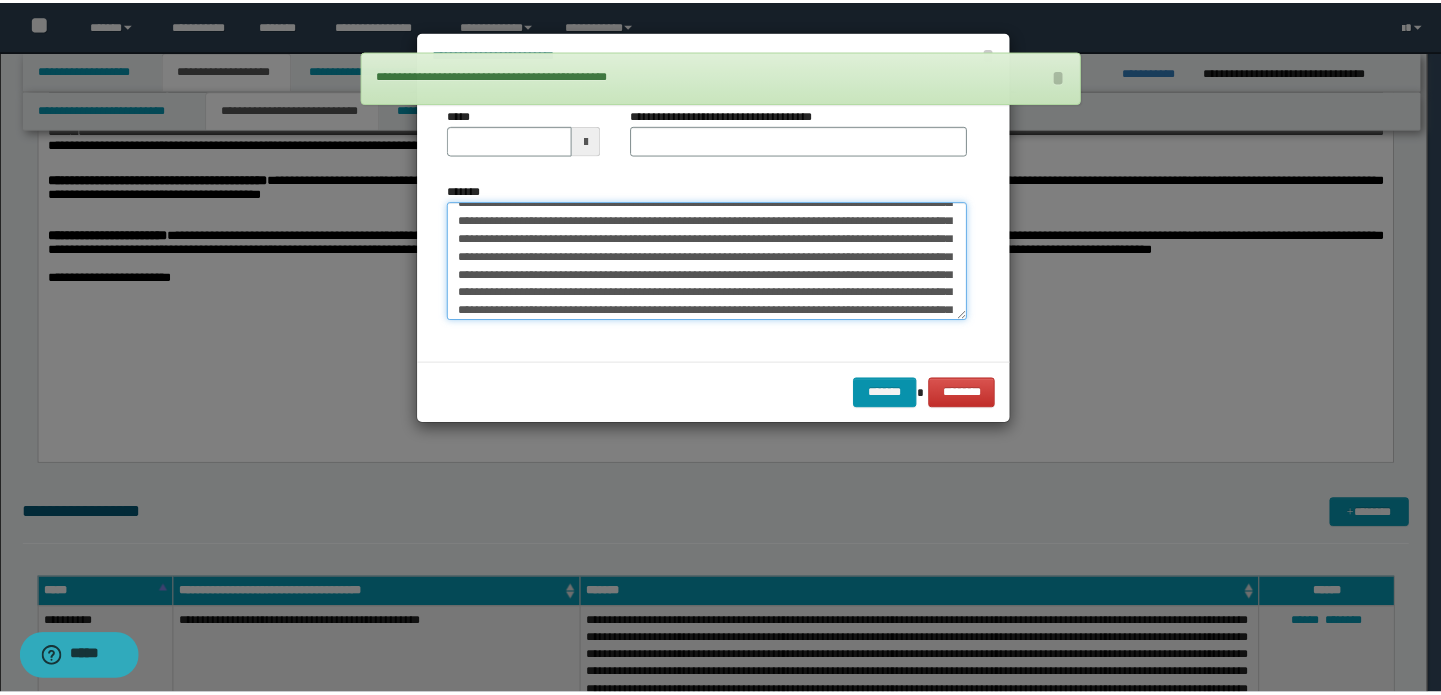 scroll, scrollTop: 0, scrollLeft: 0, axis: both 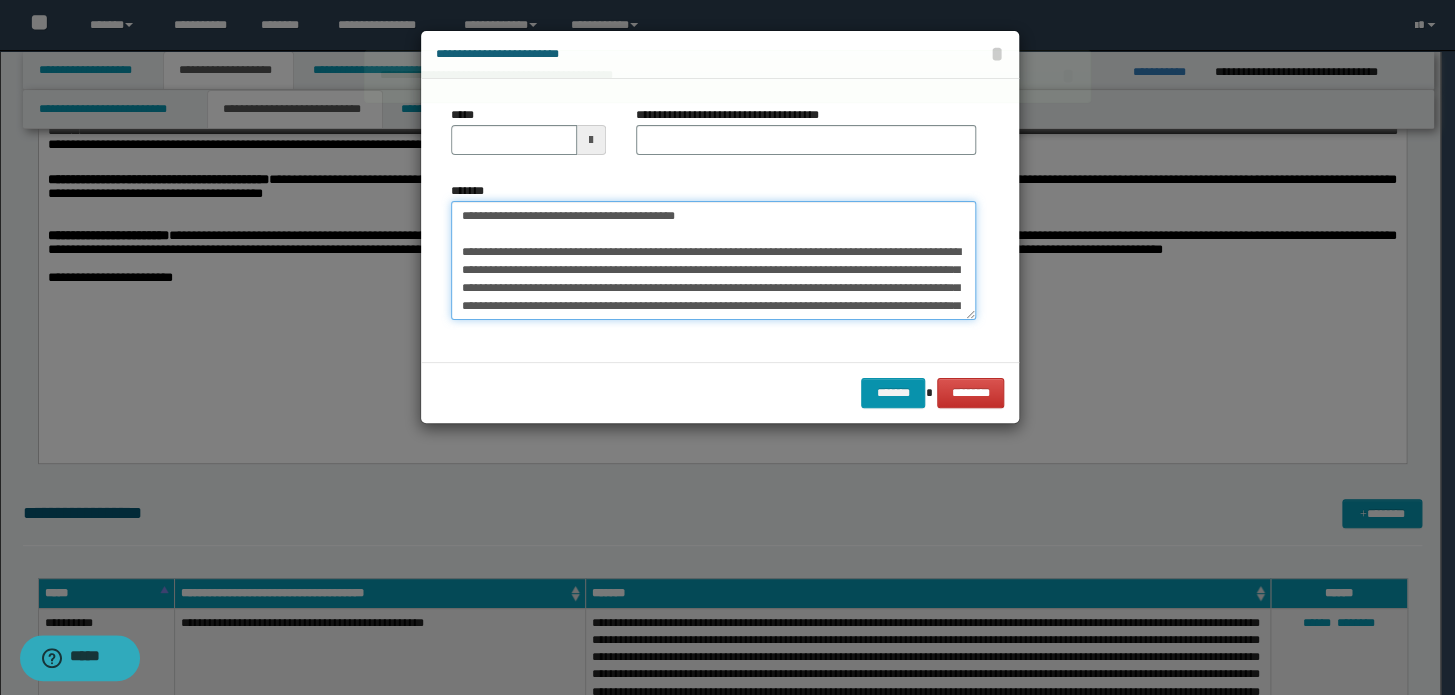 drag, startPoint x: 793, startPoint y: 229, endPoint x: 0, endPoint y: 200, distance: 793.5301 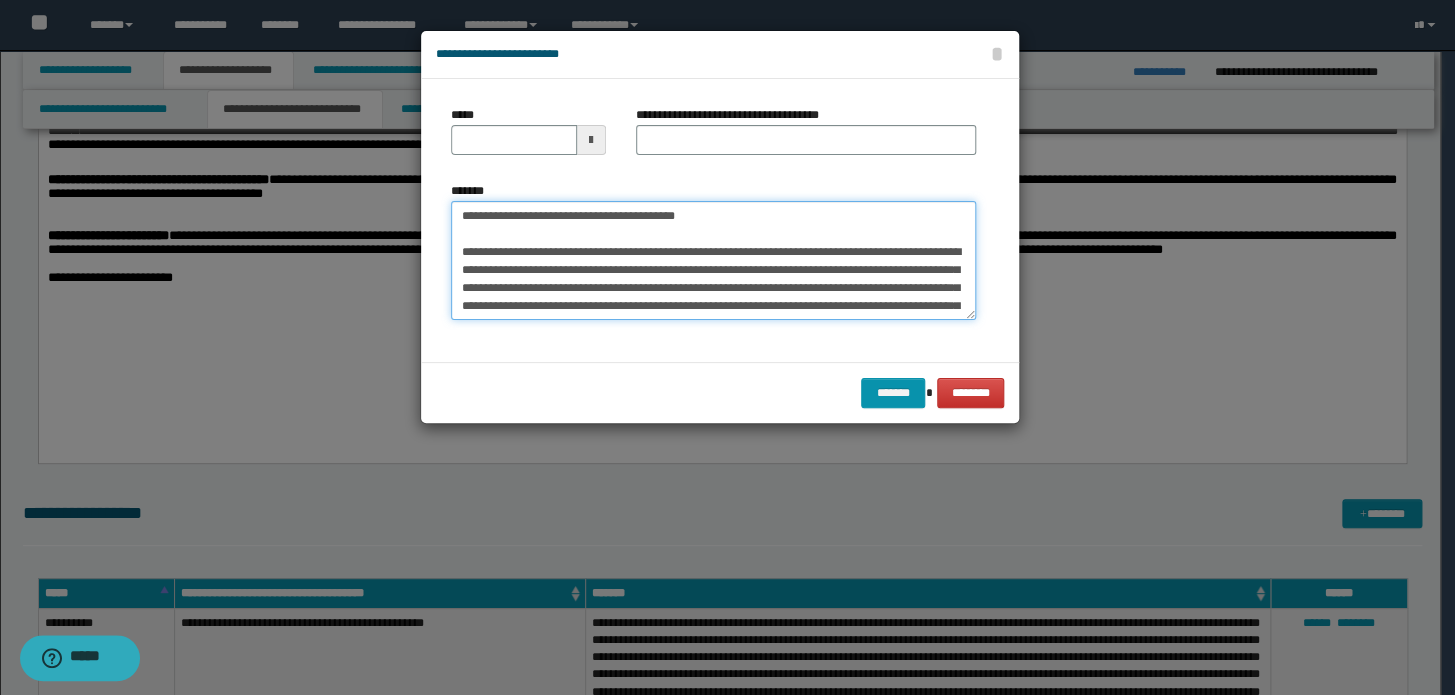 type on "**********" 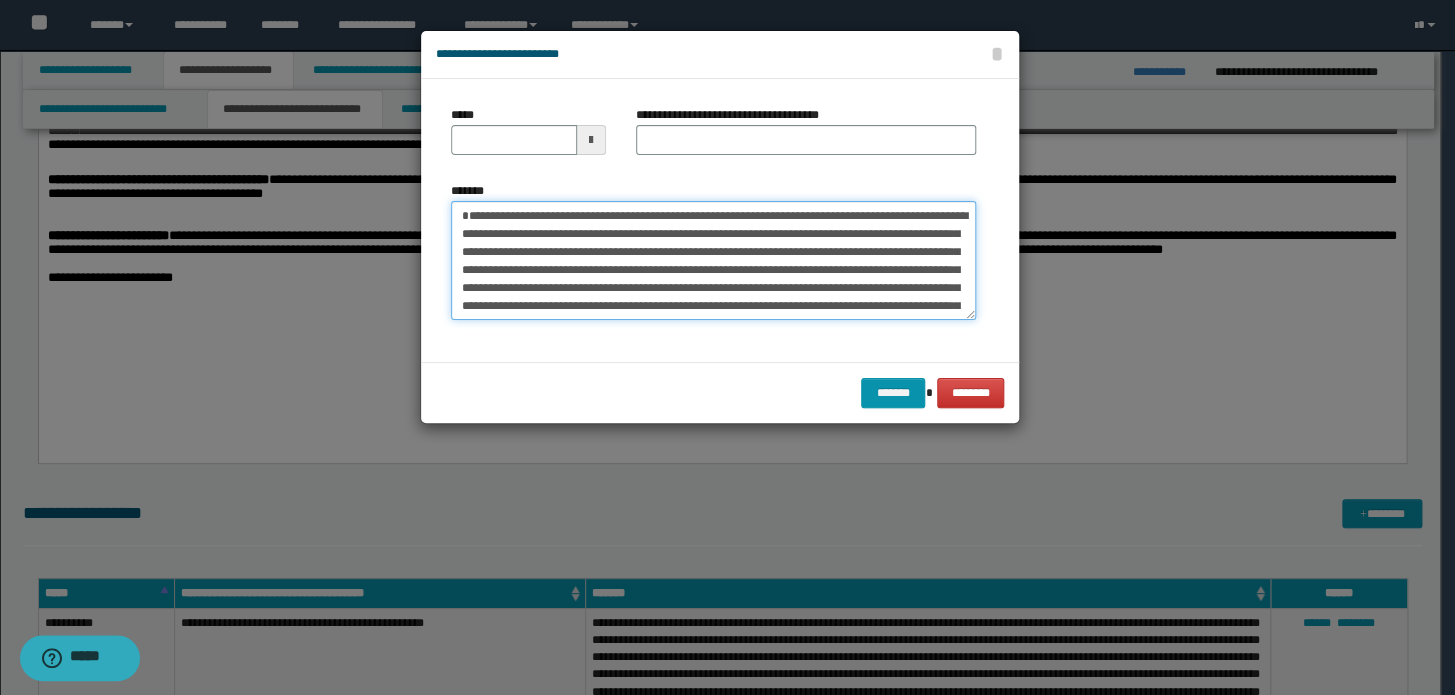 type 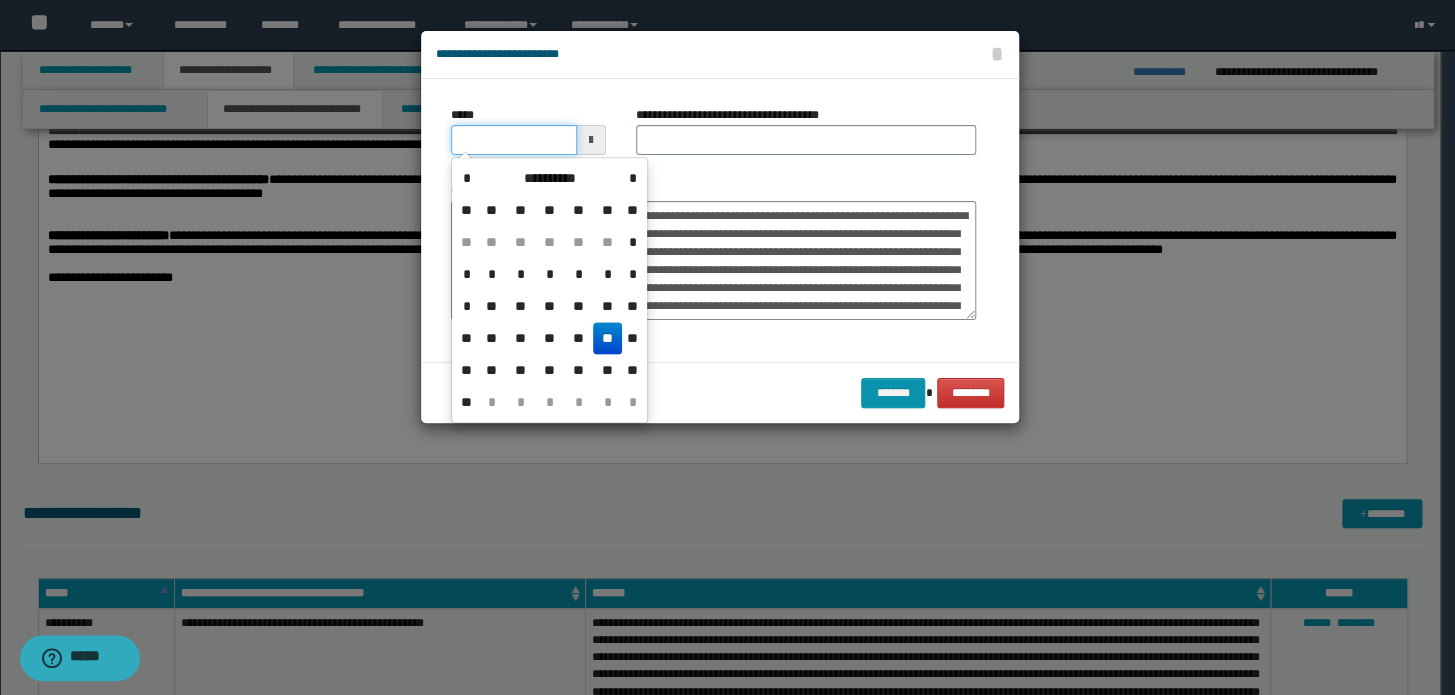 click on "*****" at bounding box center (514, 140) 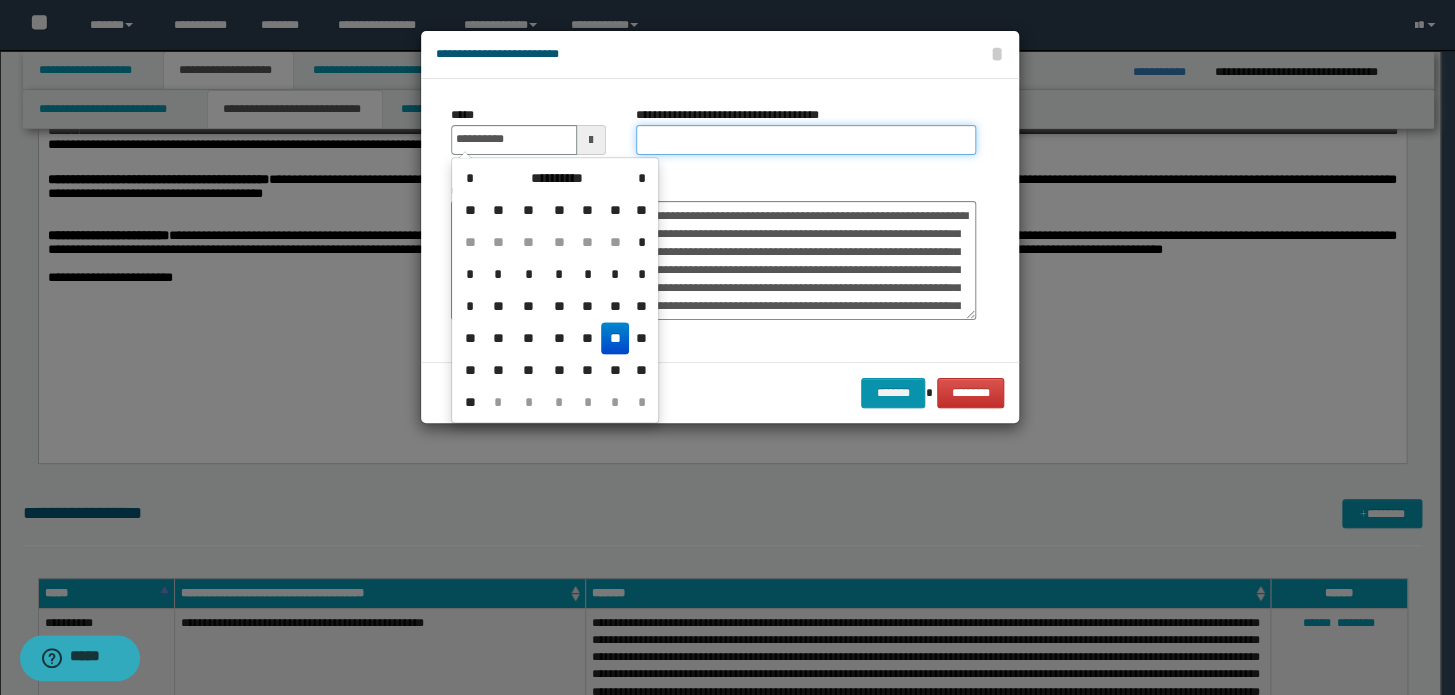 type on "**********" 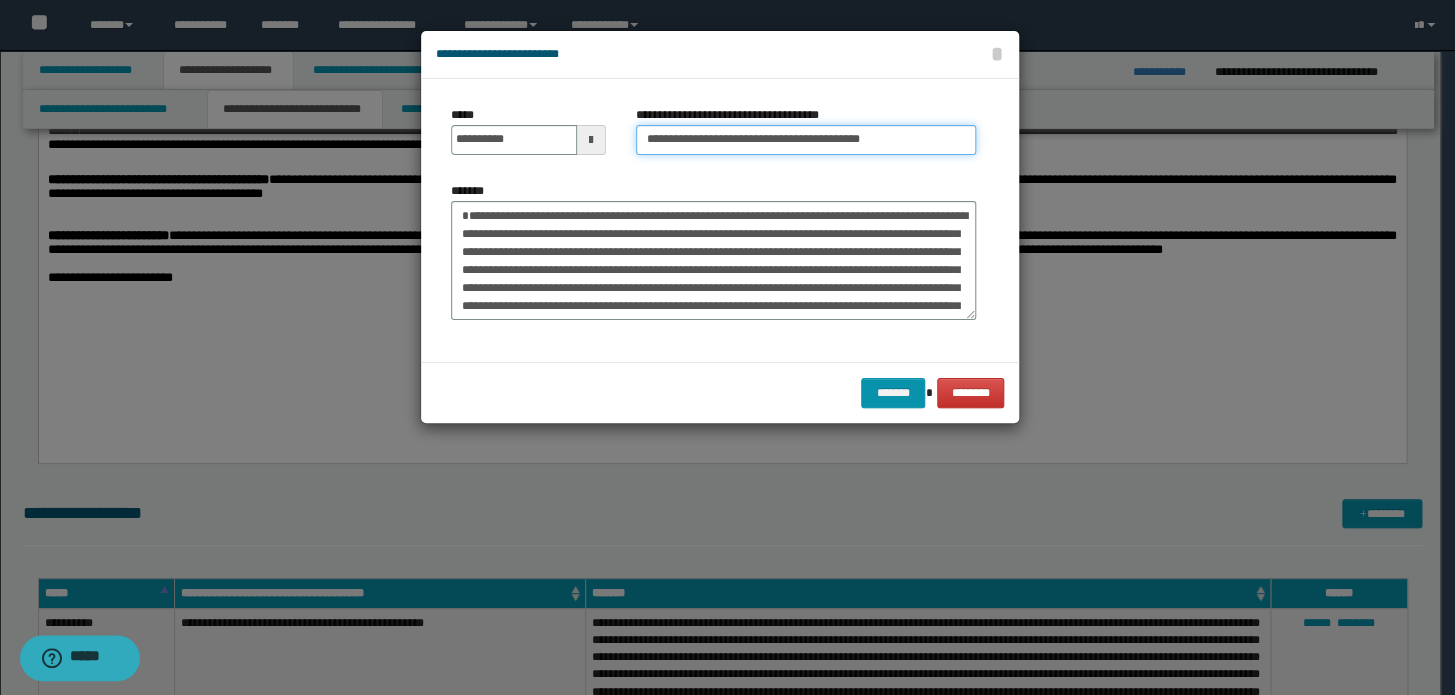 drag, startPoint x: 706, startPoint y: 140, endPoint x: 52, endPoint y: 96, distance: 655.47845 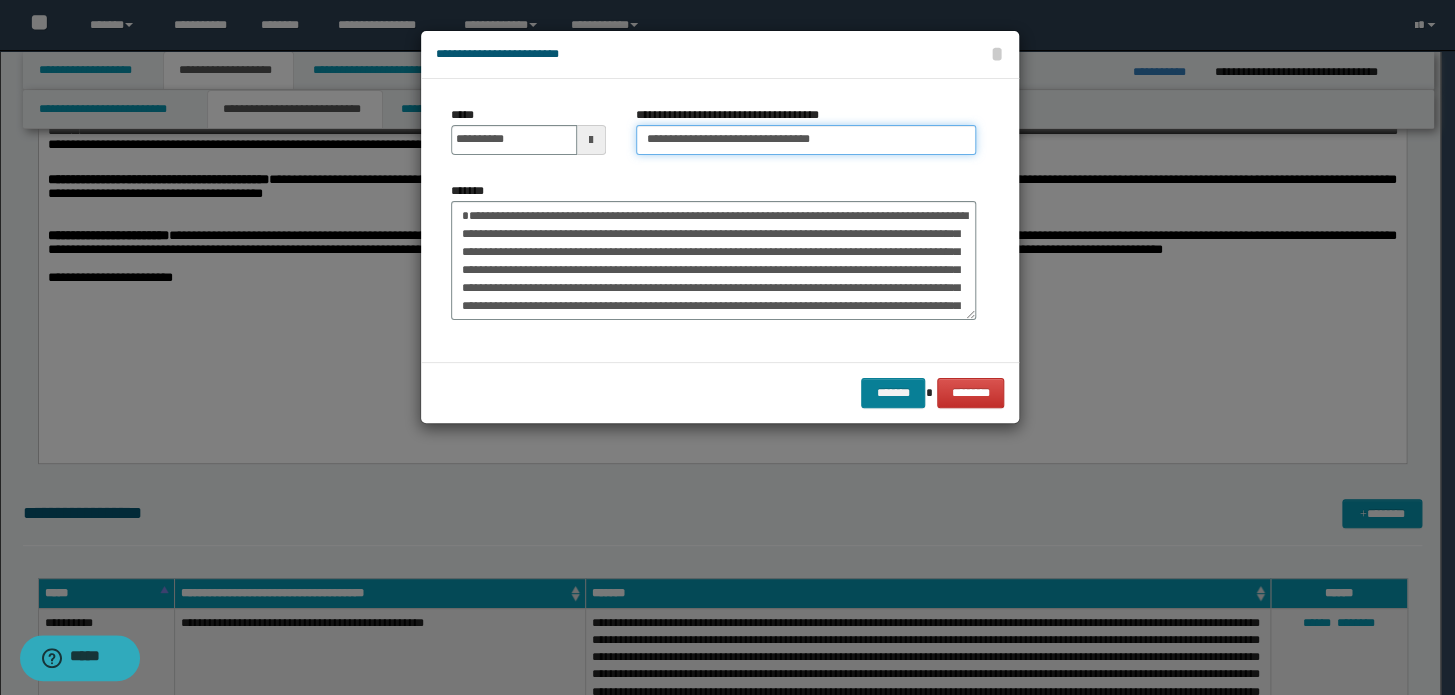 type on "**********" 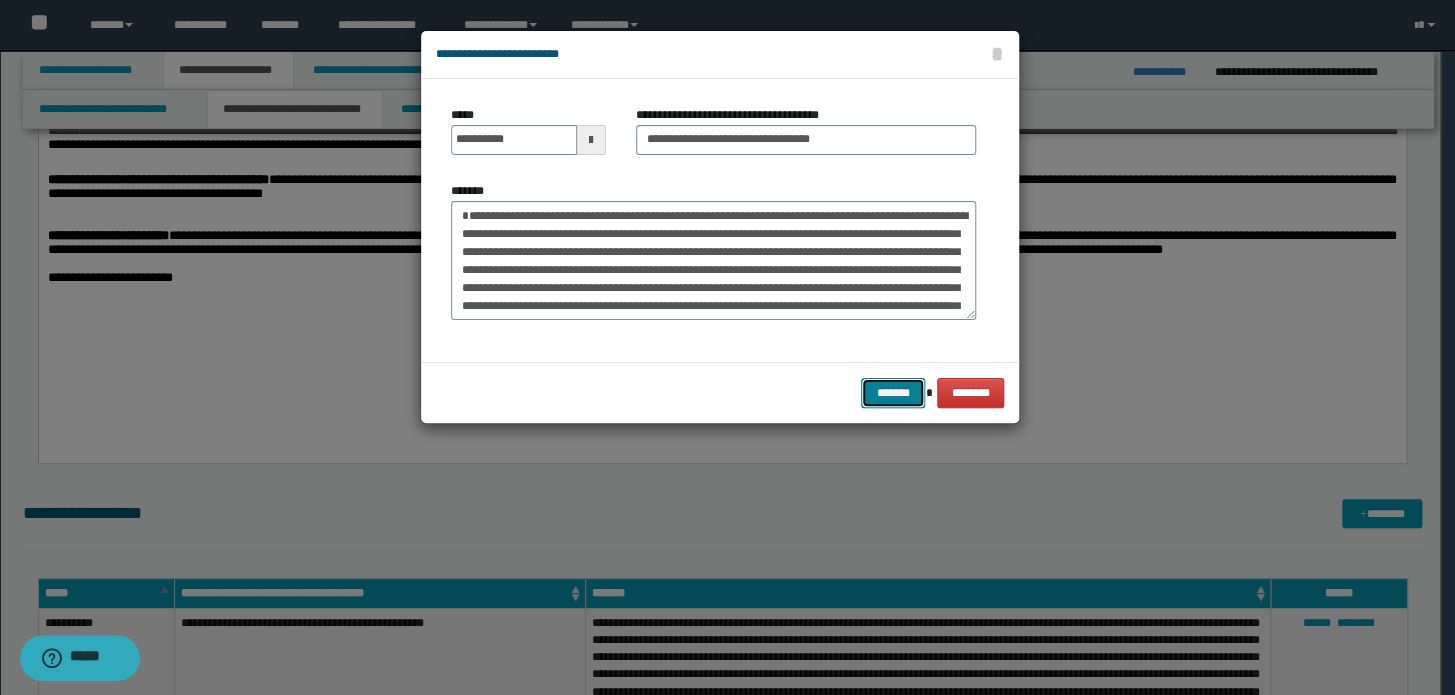 click on "*******" at bounding box center (893, 393) 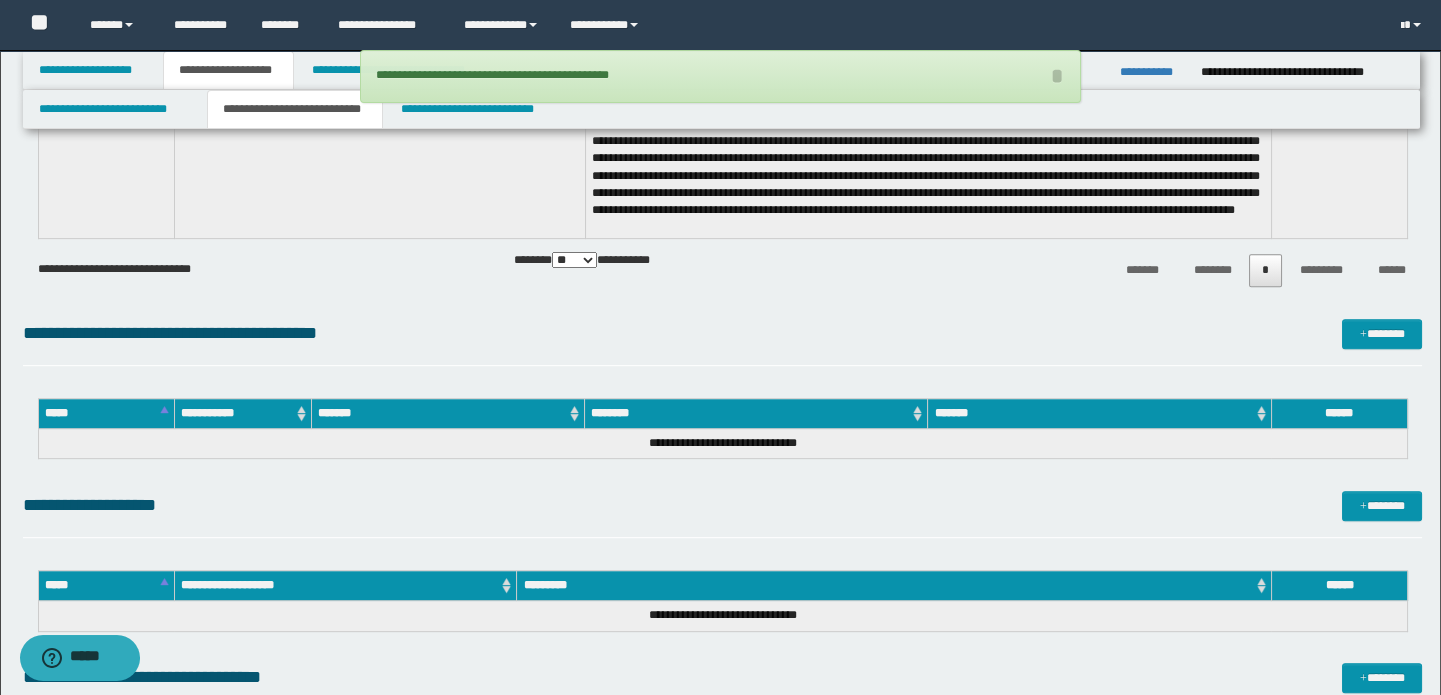 scroll, scrollTop: 2272, scrollLeft: 0, axis: vertical 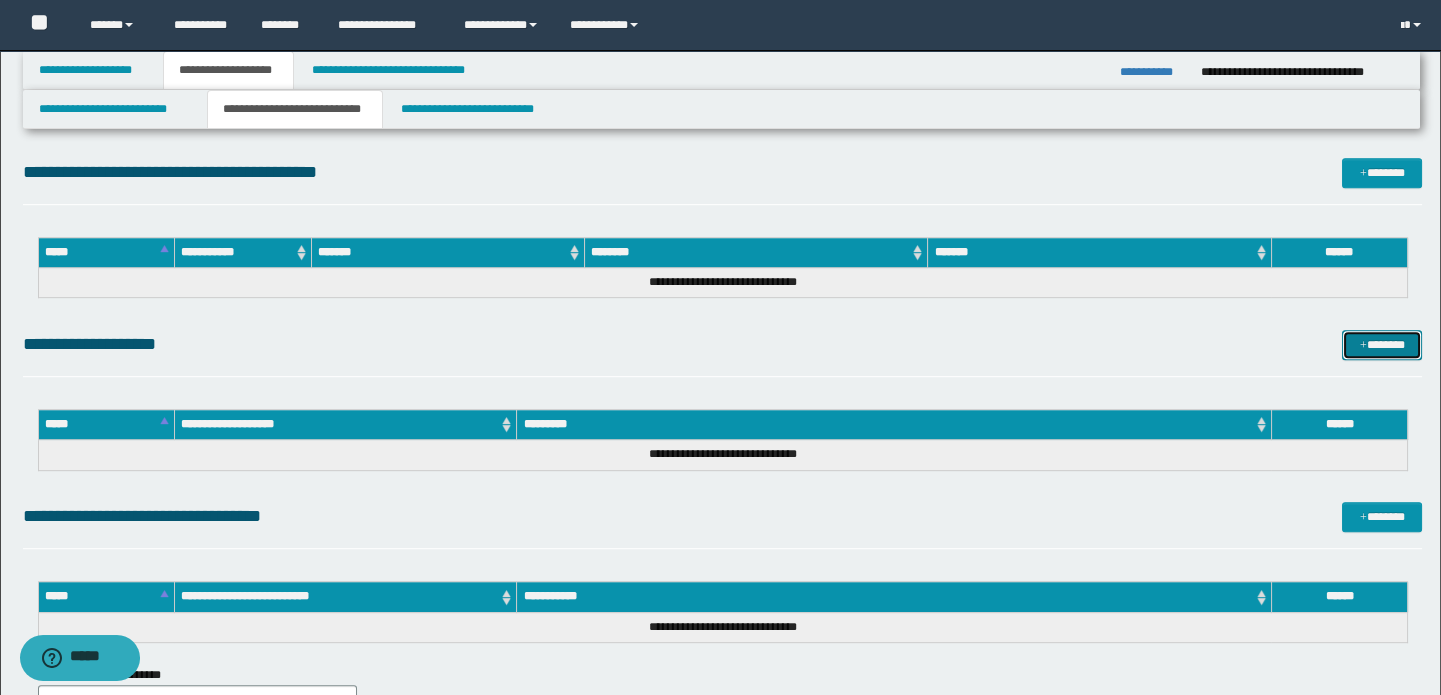 click on "*******" at bounding box center (1382, 345) 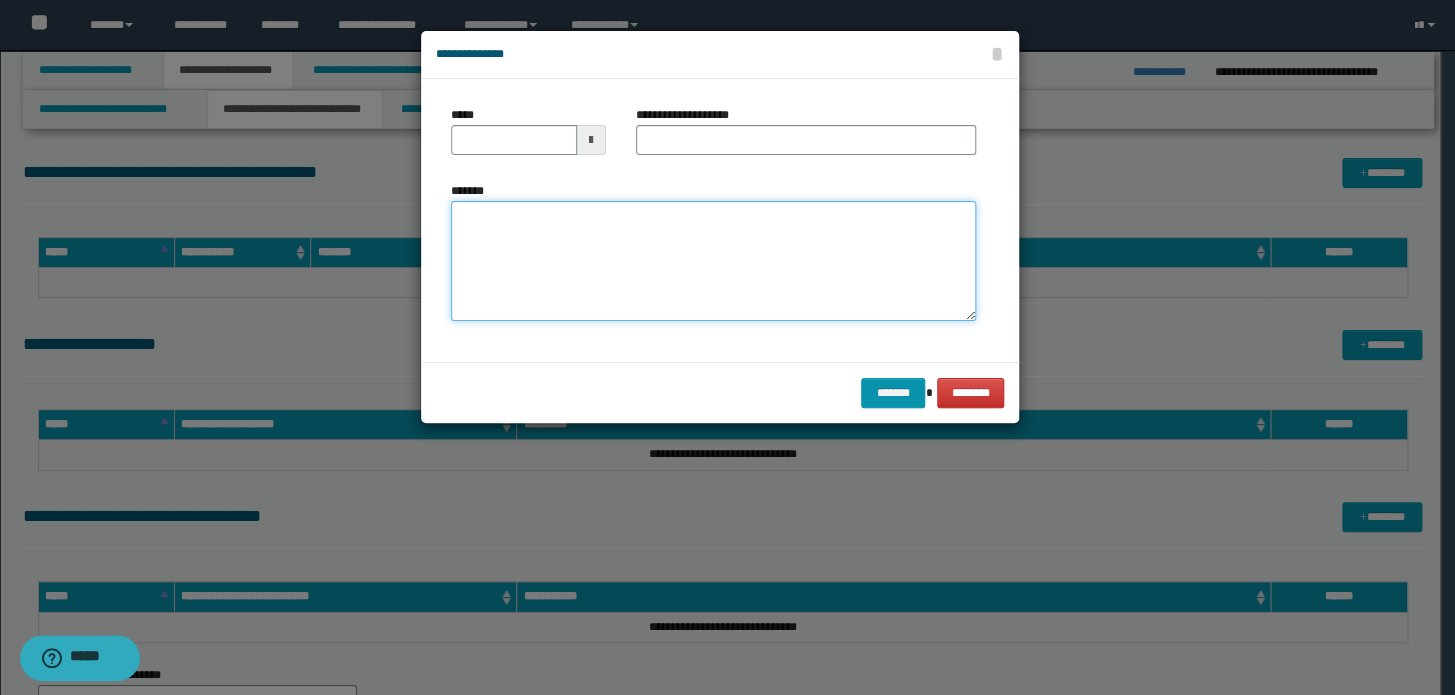 click on "*******" at bounding box center (713, 261) 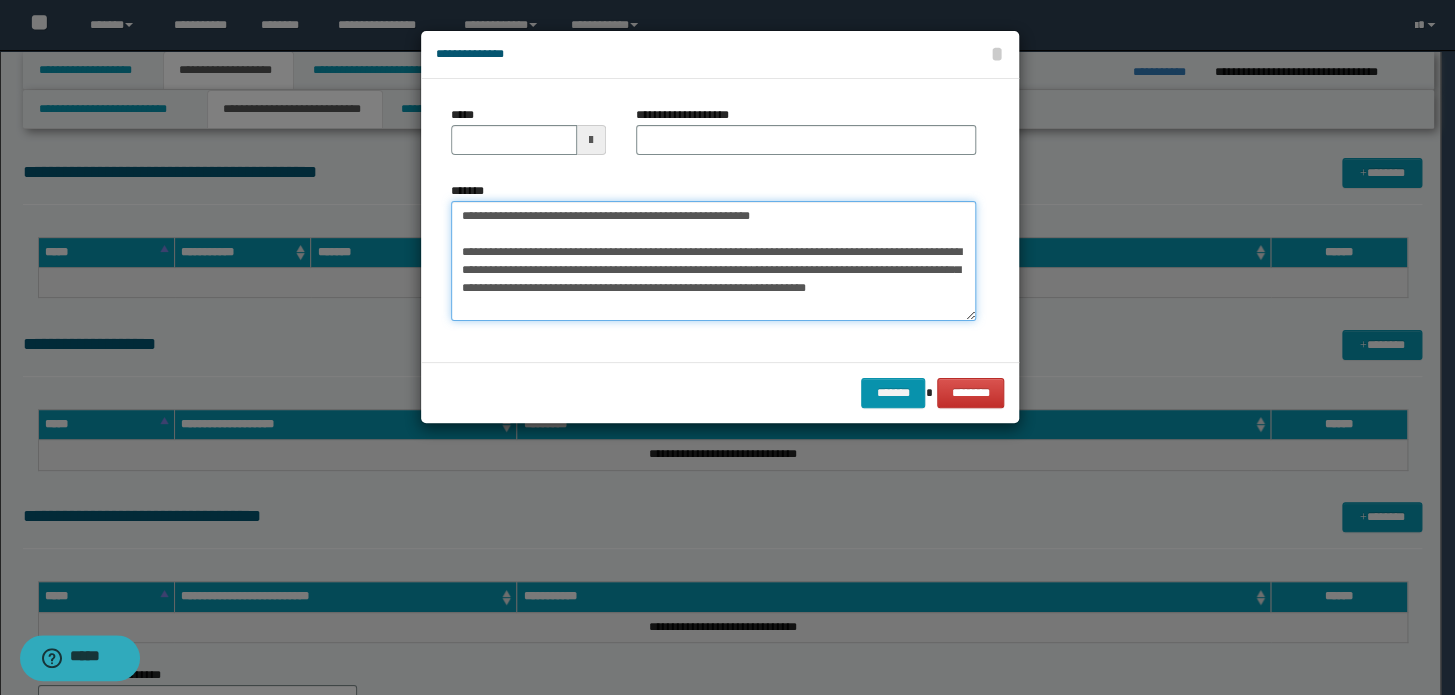 drag, startPoint x: 556, startPoint y: 192, endPoint x: 186, endPoint y: 157, distance: 371.65173 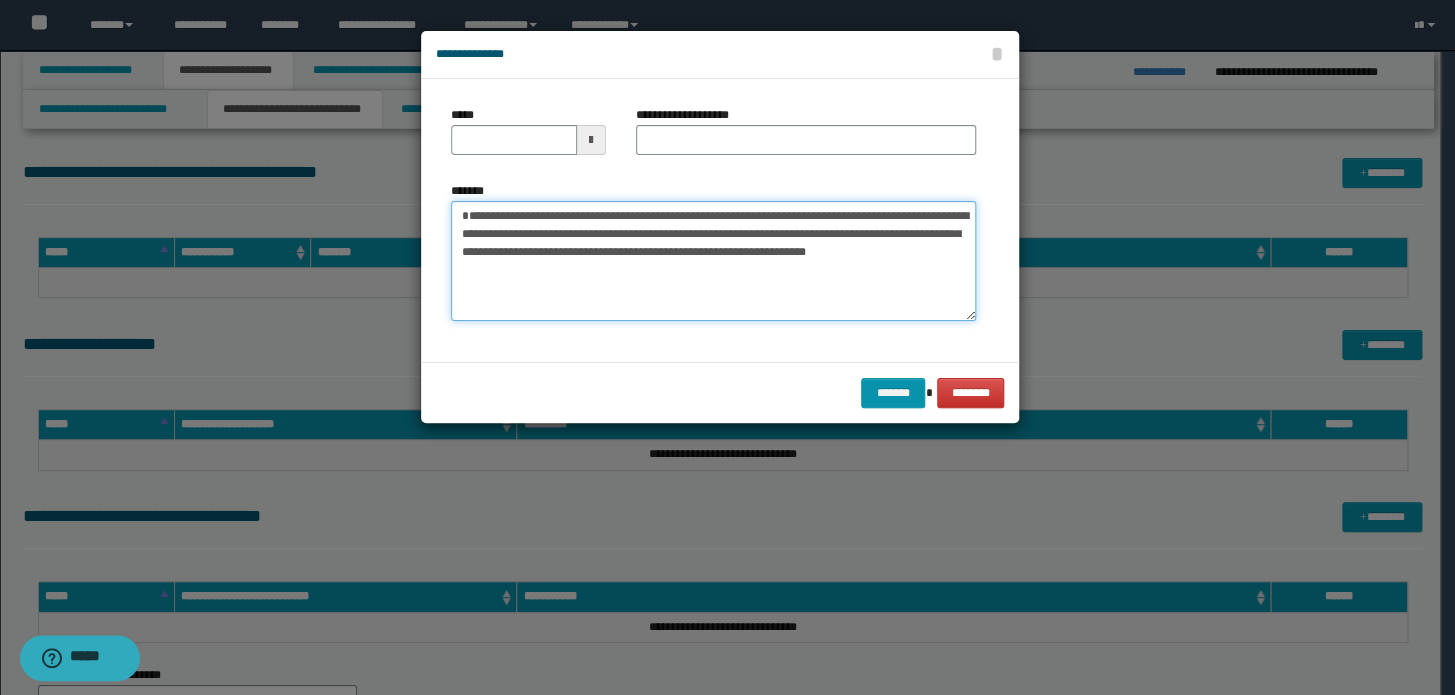 type 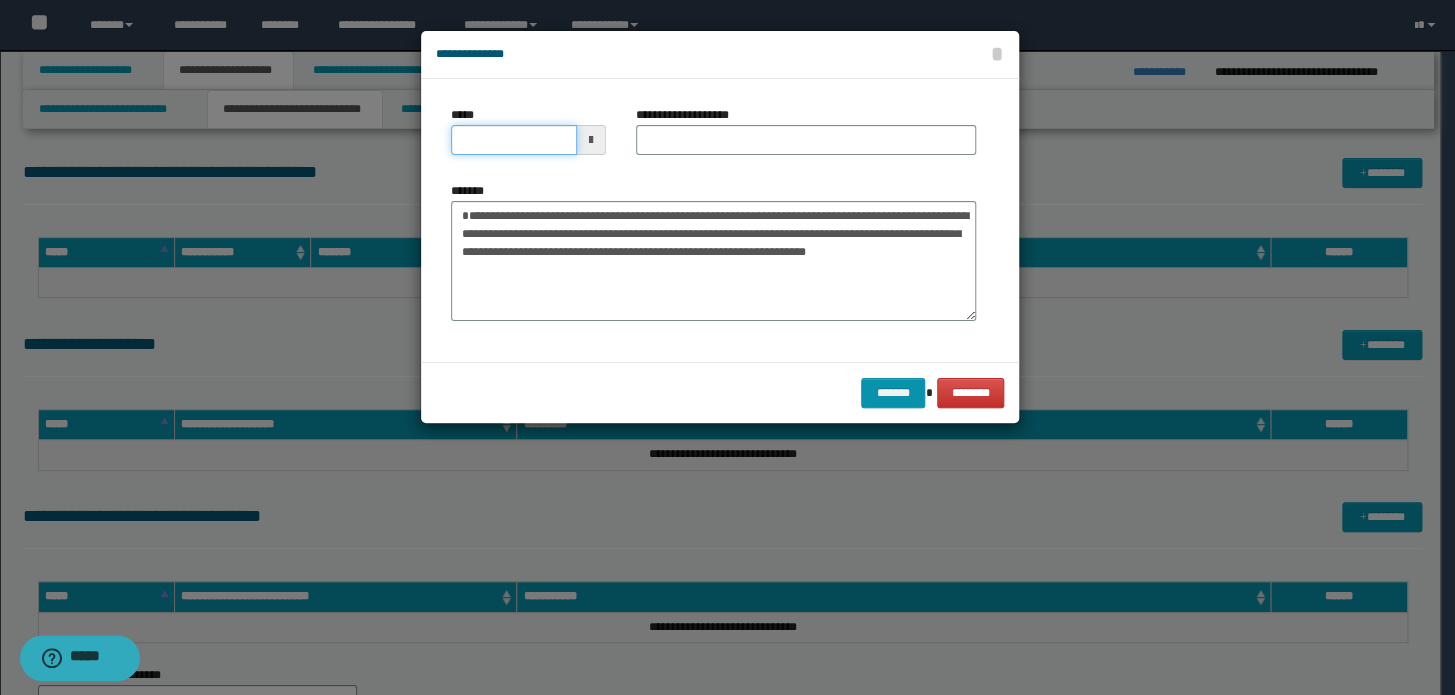 drag, startPoint x: 510, startPoint y: 150, endPoint x: 698, endPoint y: 125, distance: 189.65495 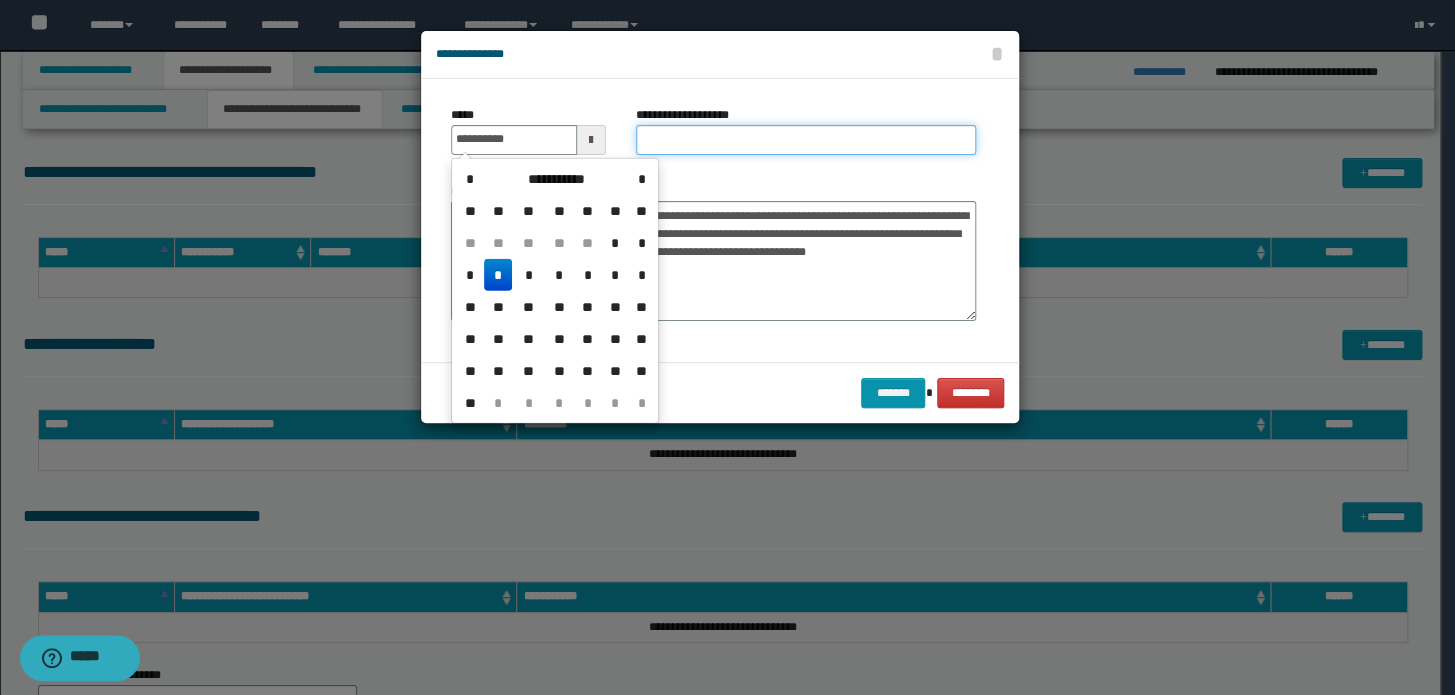 type on "**********" 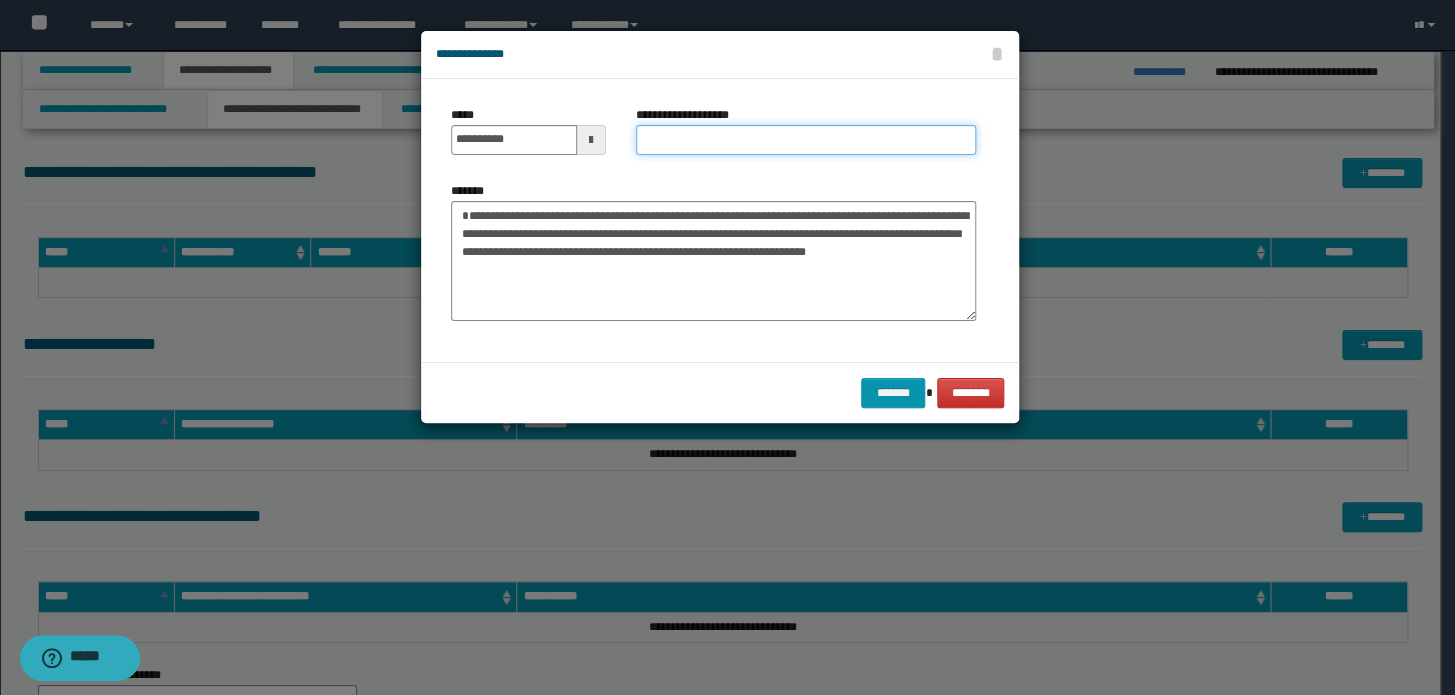 click on "**********" at bounding box center (806, 140) 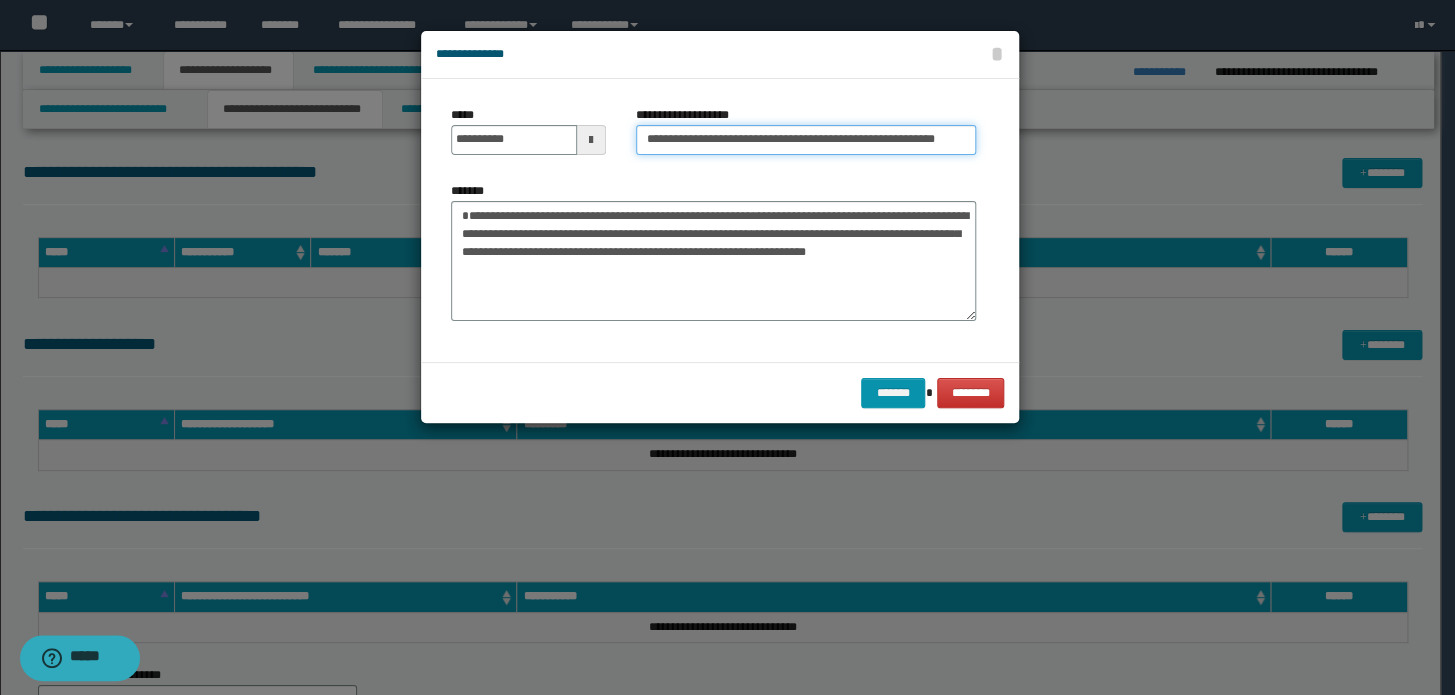 drag, startPoint x: 710, startPoint y: 141, endPoint x: 291, endPoint y: 136, distance: 419.02985 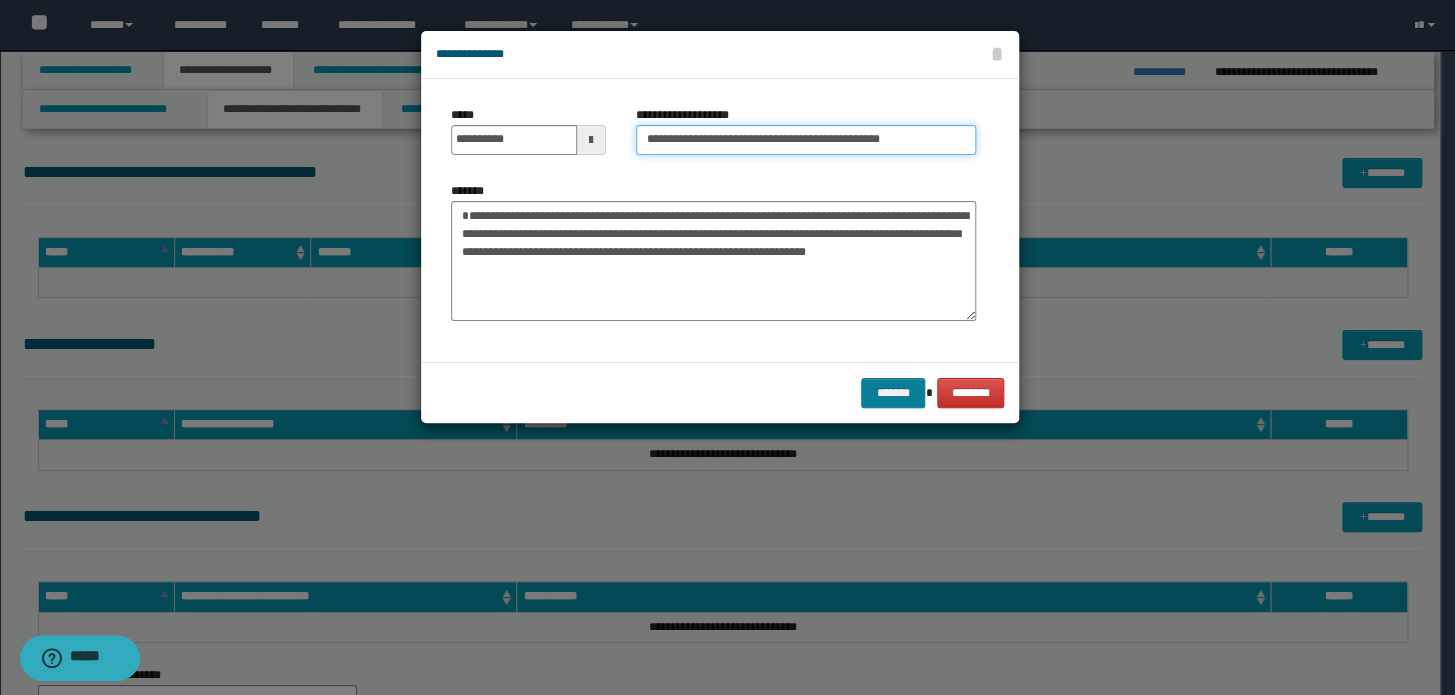 type on "**********" 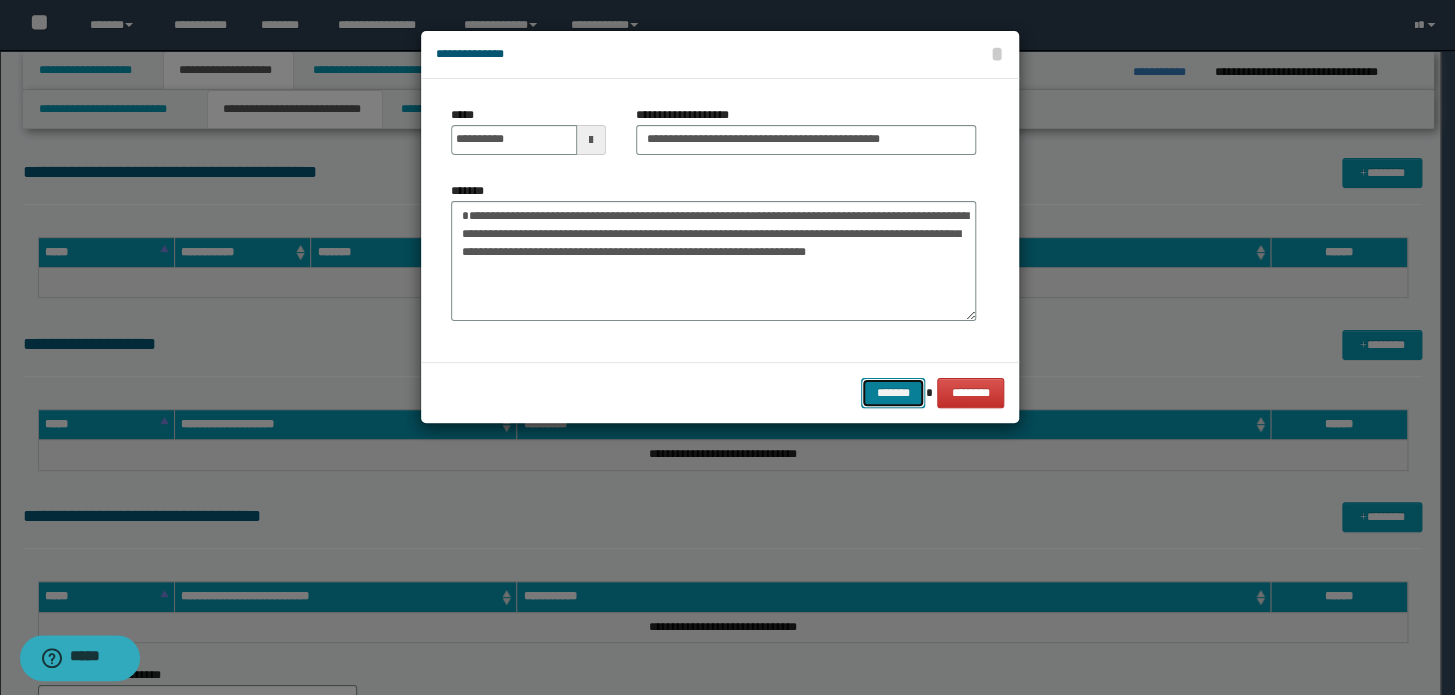 click on "*******" at bounding box center [893, 393] 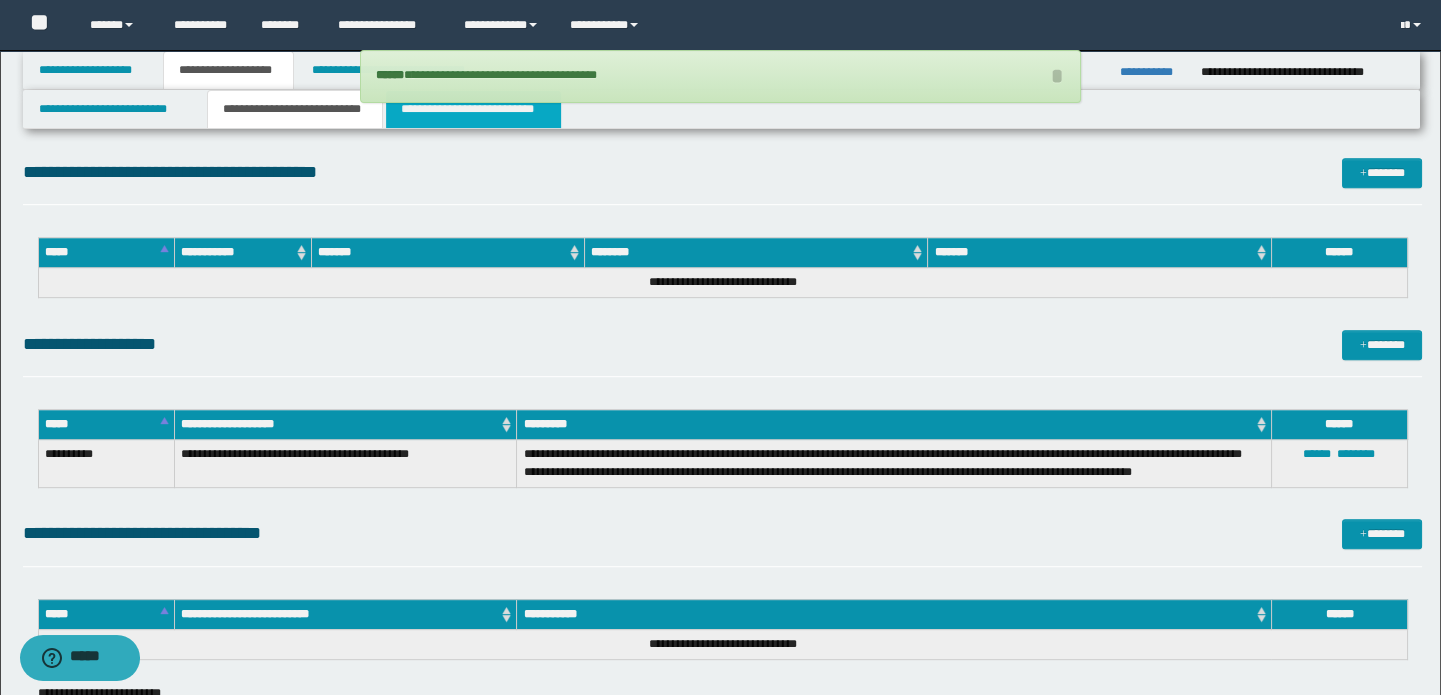 click on "**********" at bounding box center [473, 109] 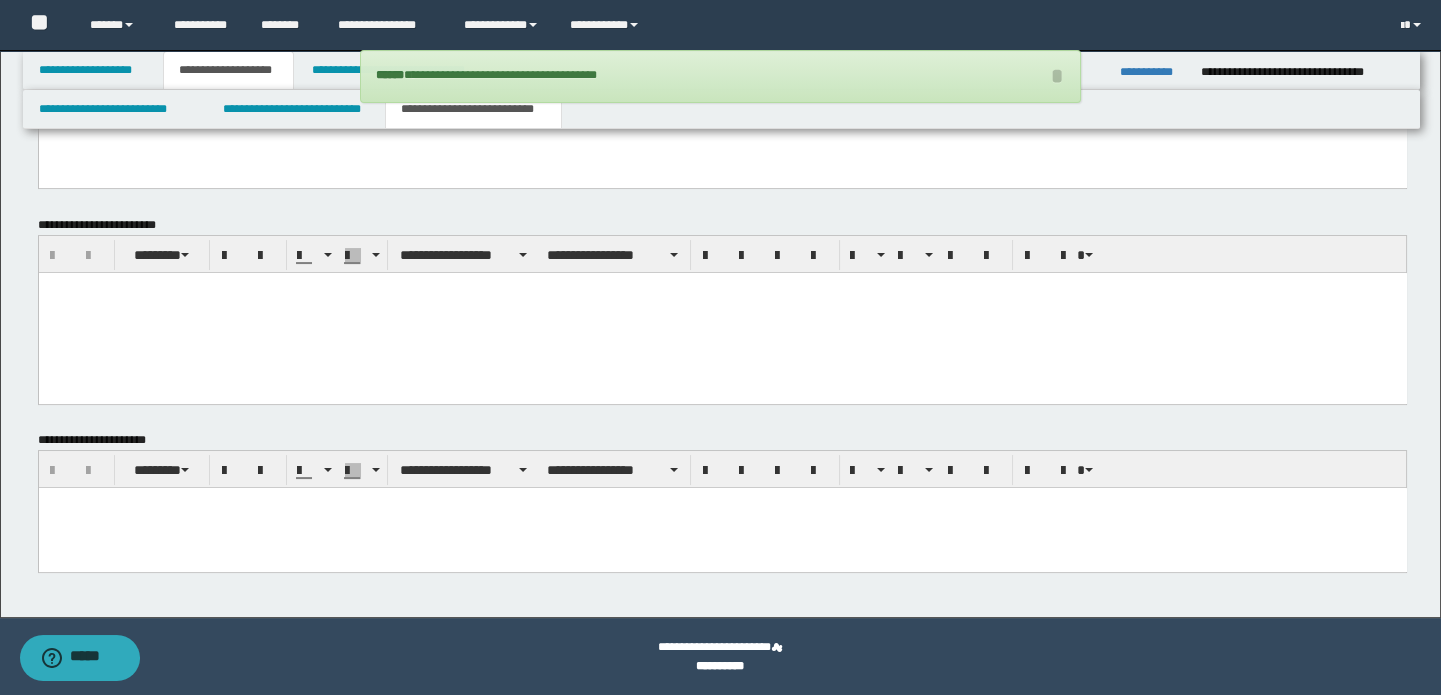 click at bounding box center (722, 97) 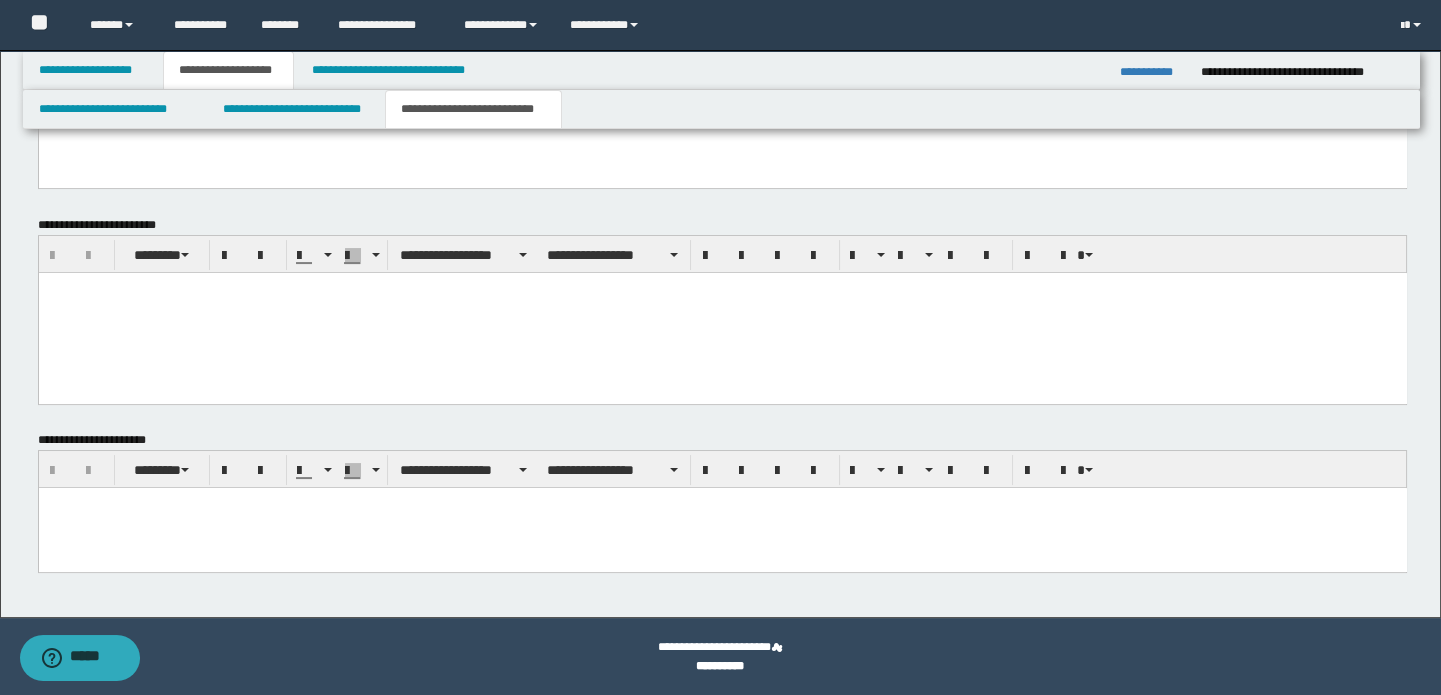 paste 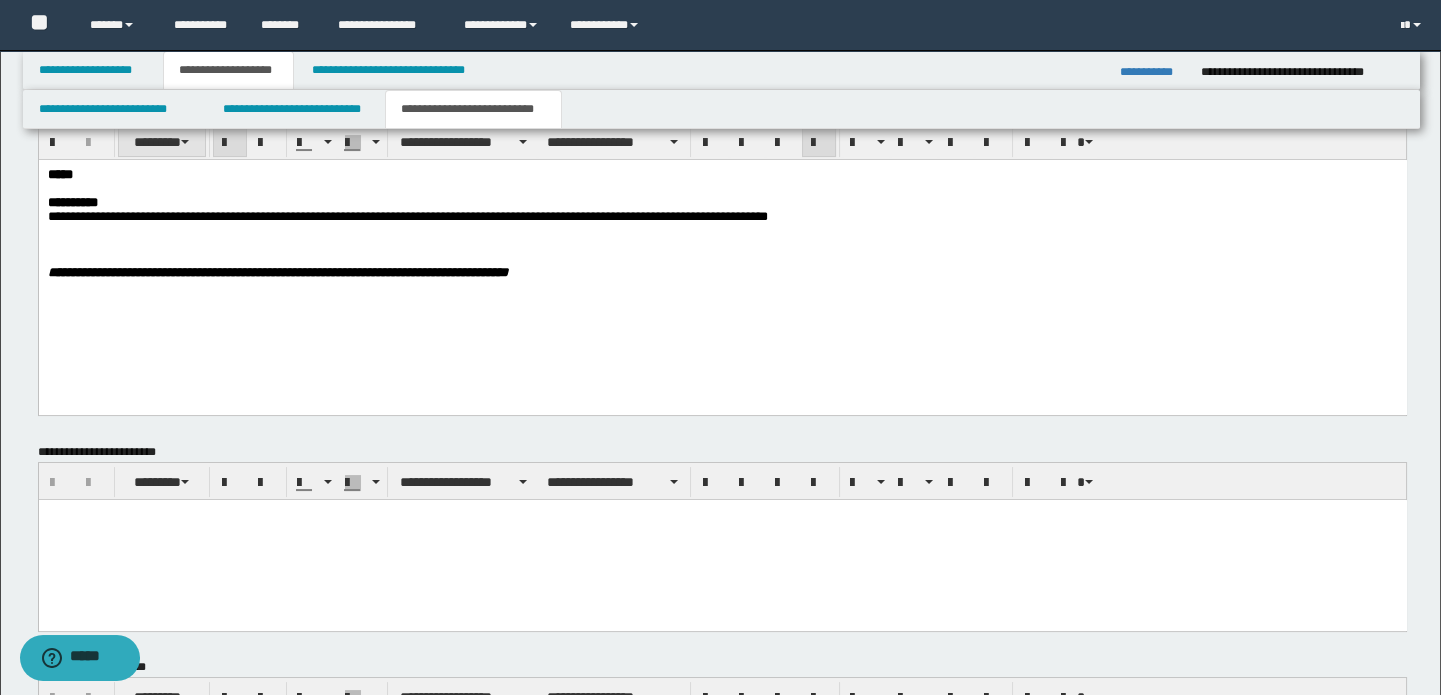 scroll, scrollTop: 586, scrollLeft: 0, axis: vertical 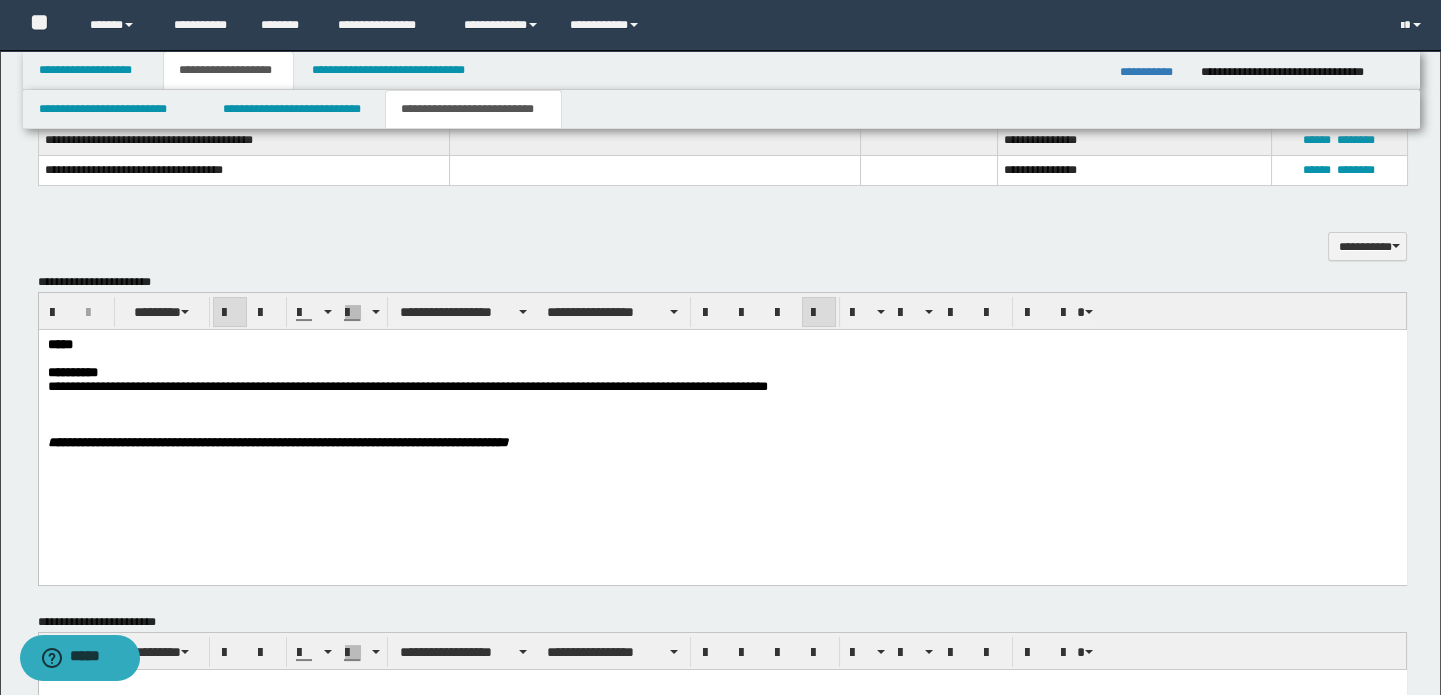 click at bounding box center [722, 359] 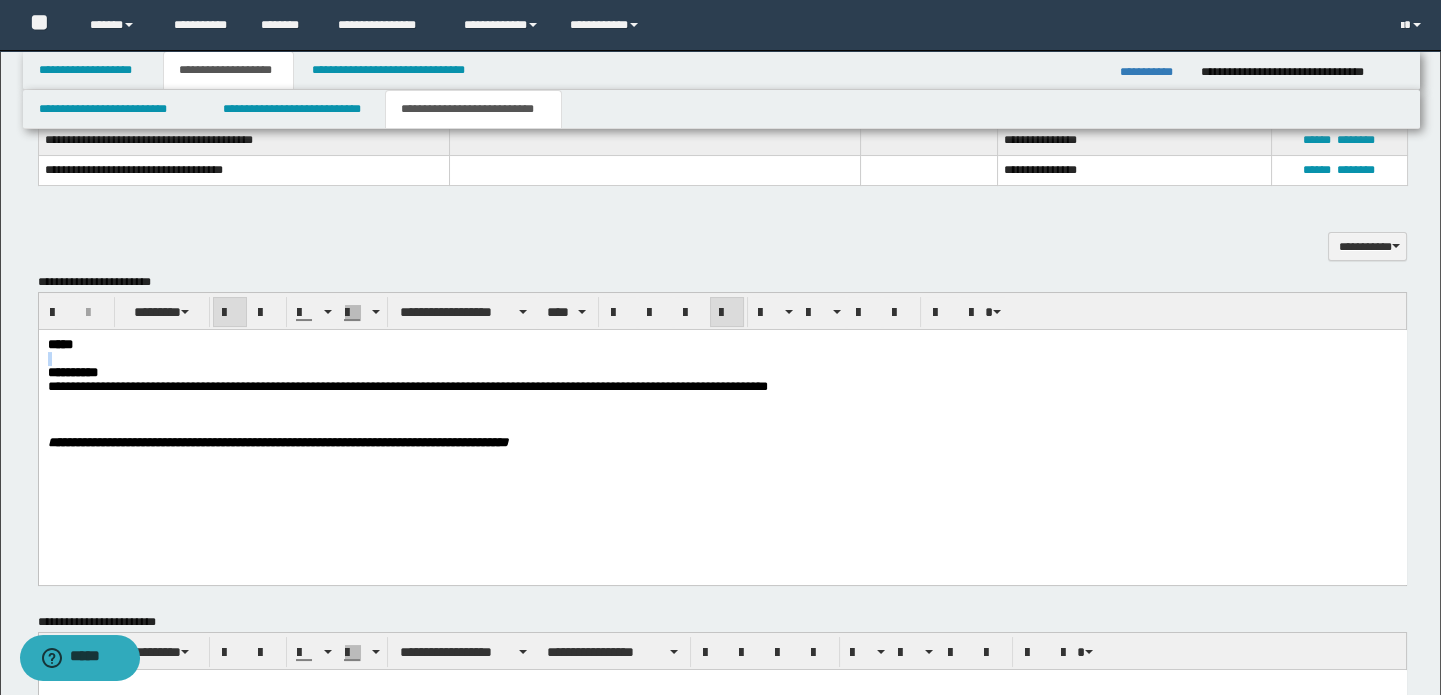 drag, startPoint x: 119, startPoint y: 367, endPoint x: 25, endPoint y: 353, distance: 95.036835 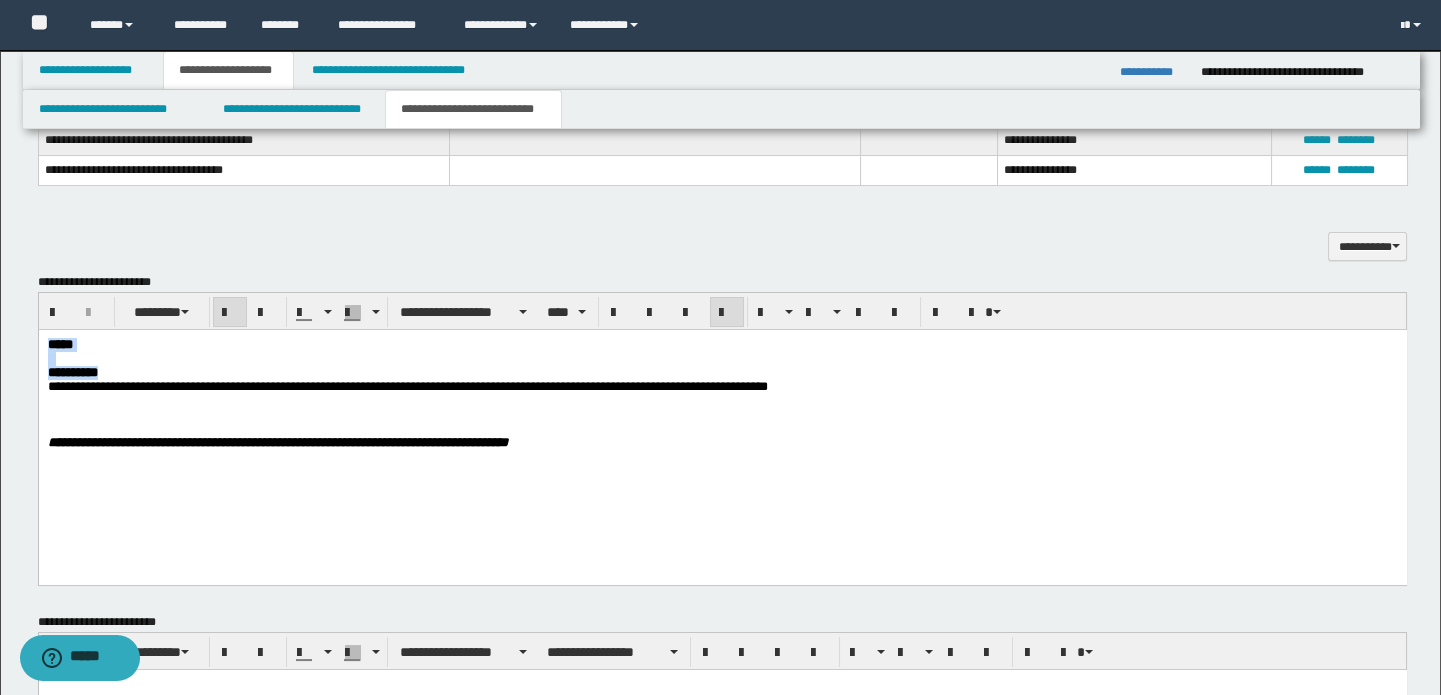 drag, startPoint x: 117, startPoint y: 375, endPoint x: 28, endPoint y: 350, distance: 92.44458 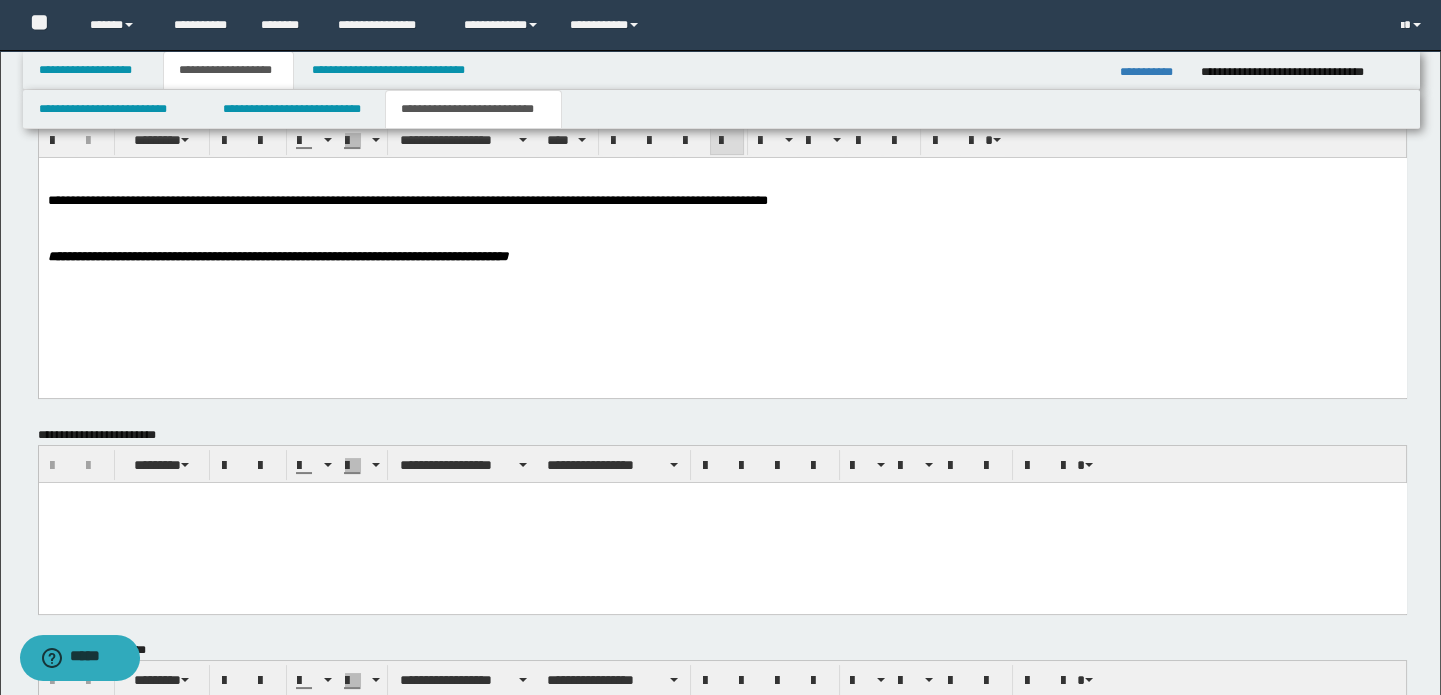 scroll, scrollTop: 968, scrollLeft: 0, axis: vertical 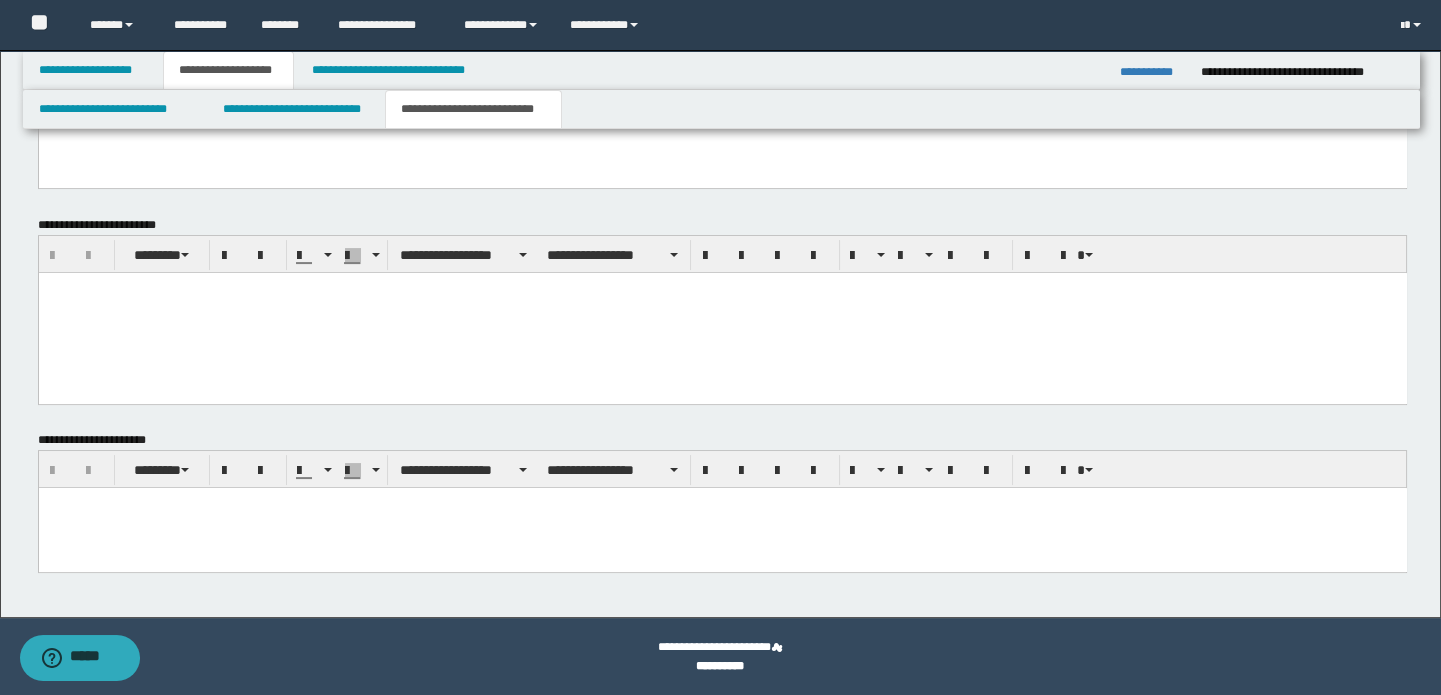 click at bounding box center [722, 503] 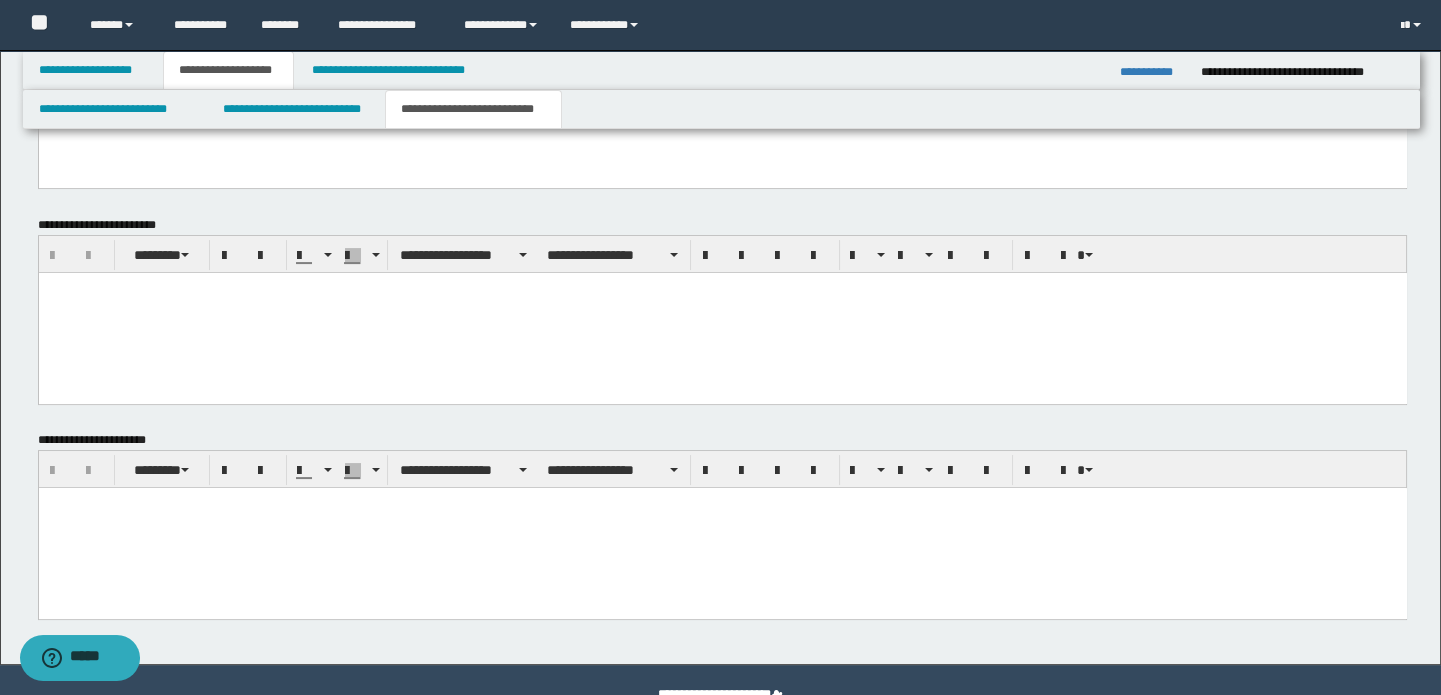 type 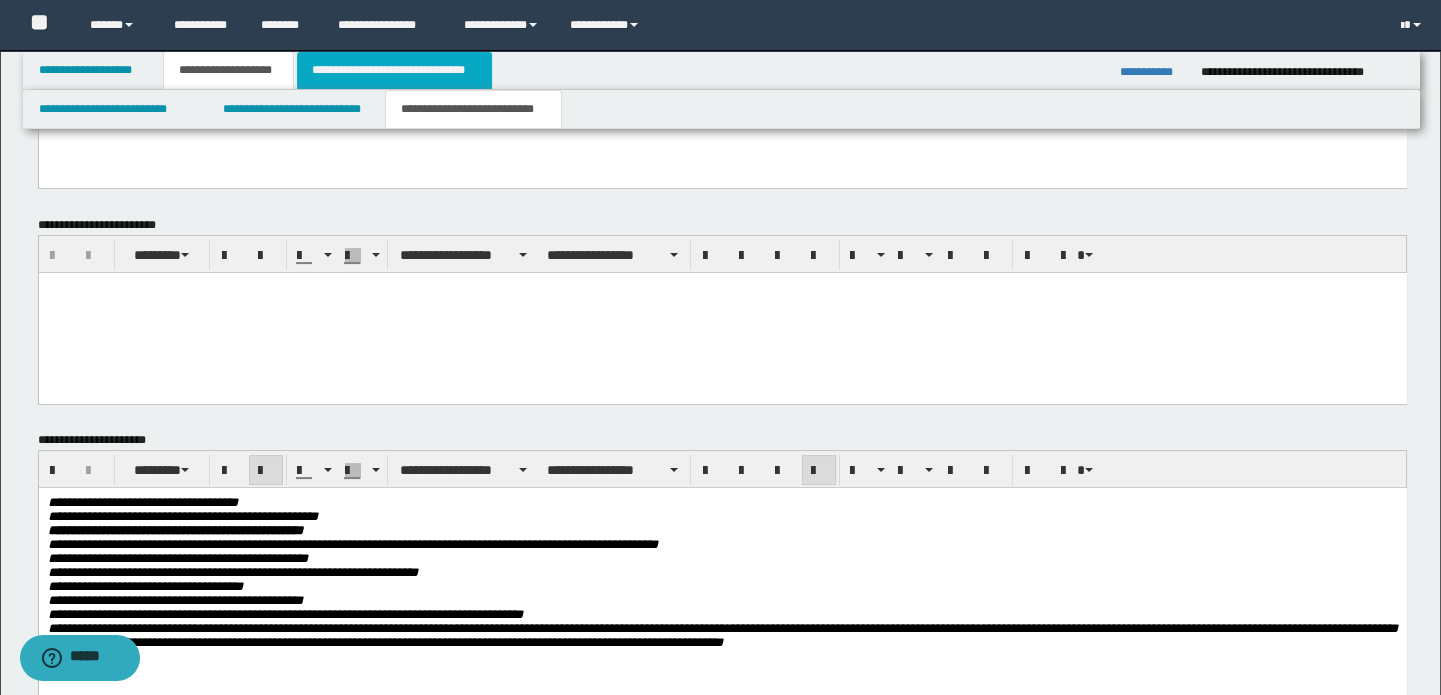 click on "**********" at bounding box center [394, 70] 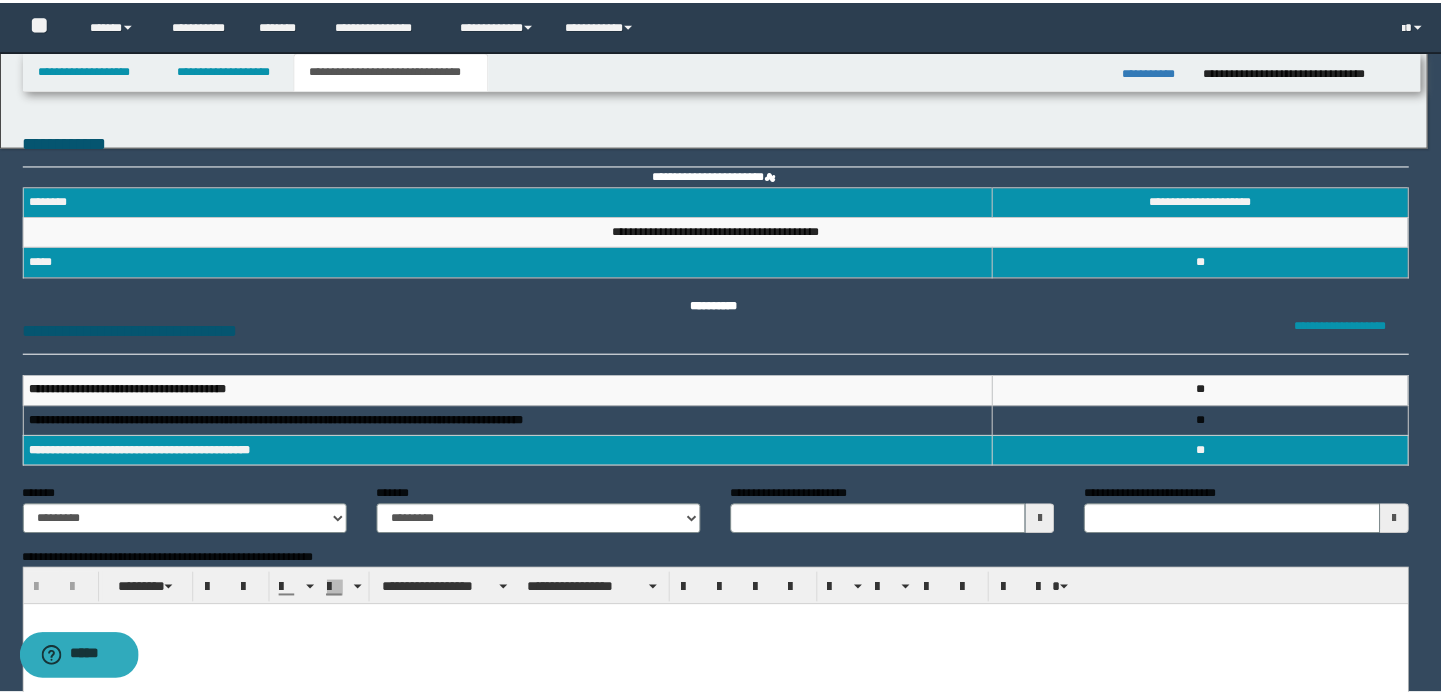scroll, scrollTop: 0, scrollLeft: 0, axis: both 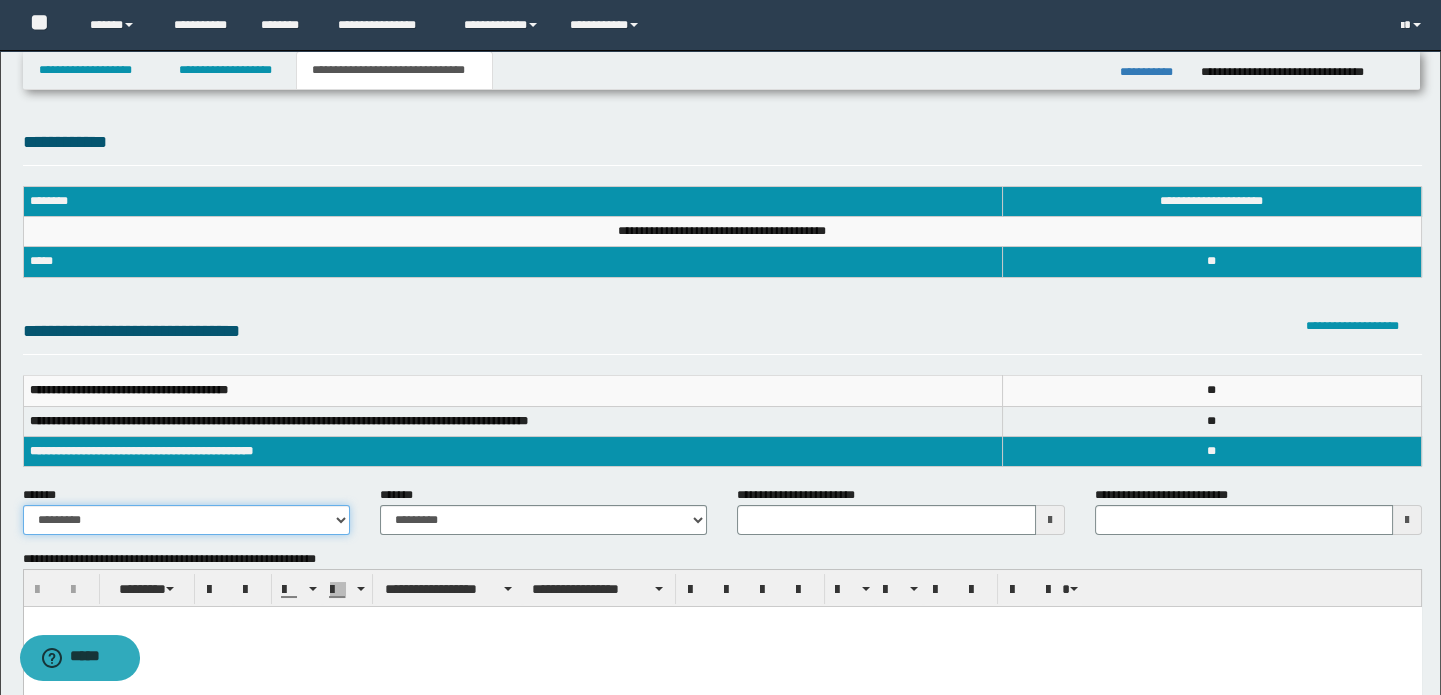 drag, startPoint x: 212, startPoint y: 517, endPoint x: 209, endPoint y: 528, distance: 11.401754 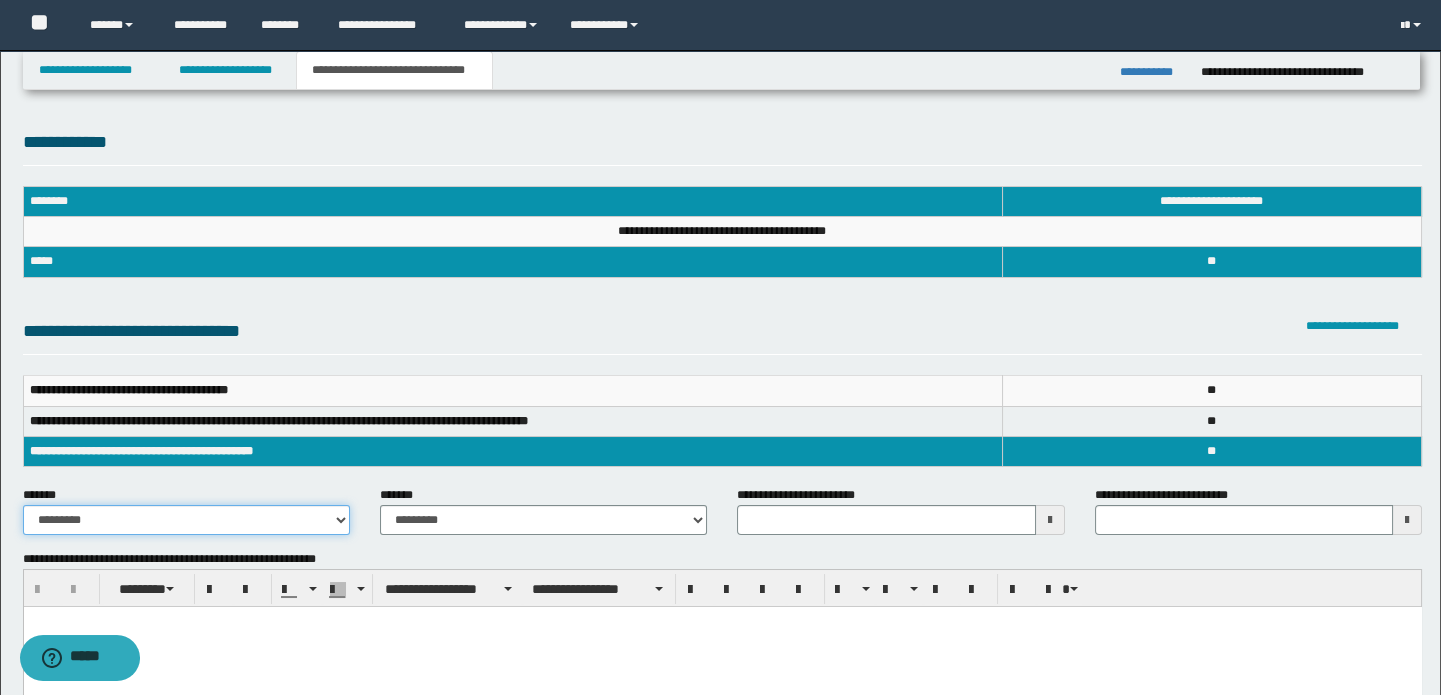select on "*" 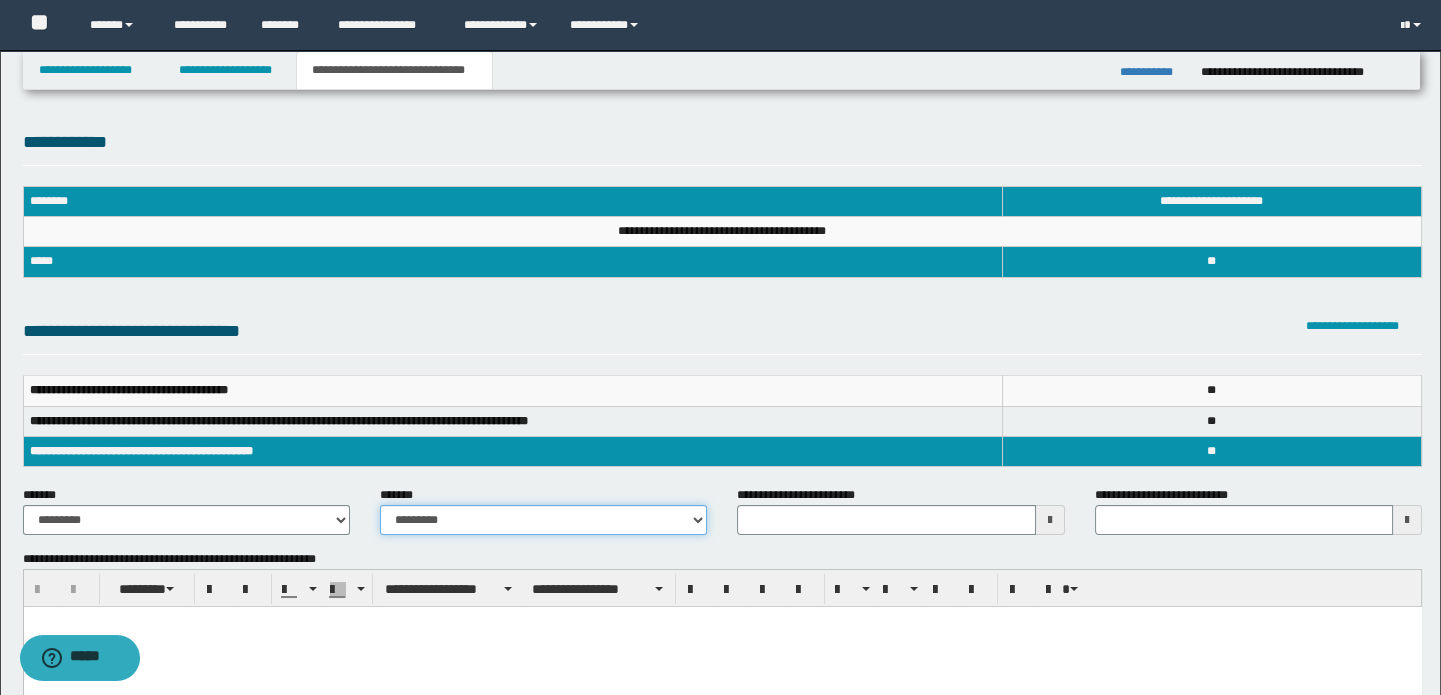 click on "**********" at bounding box center [543, 520] 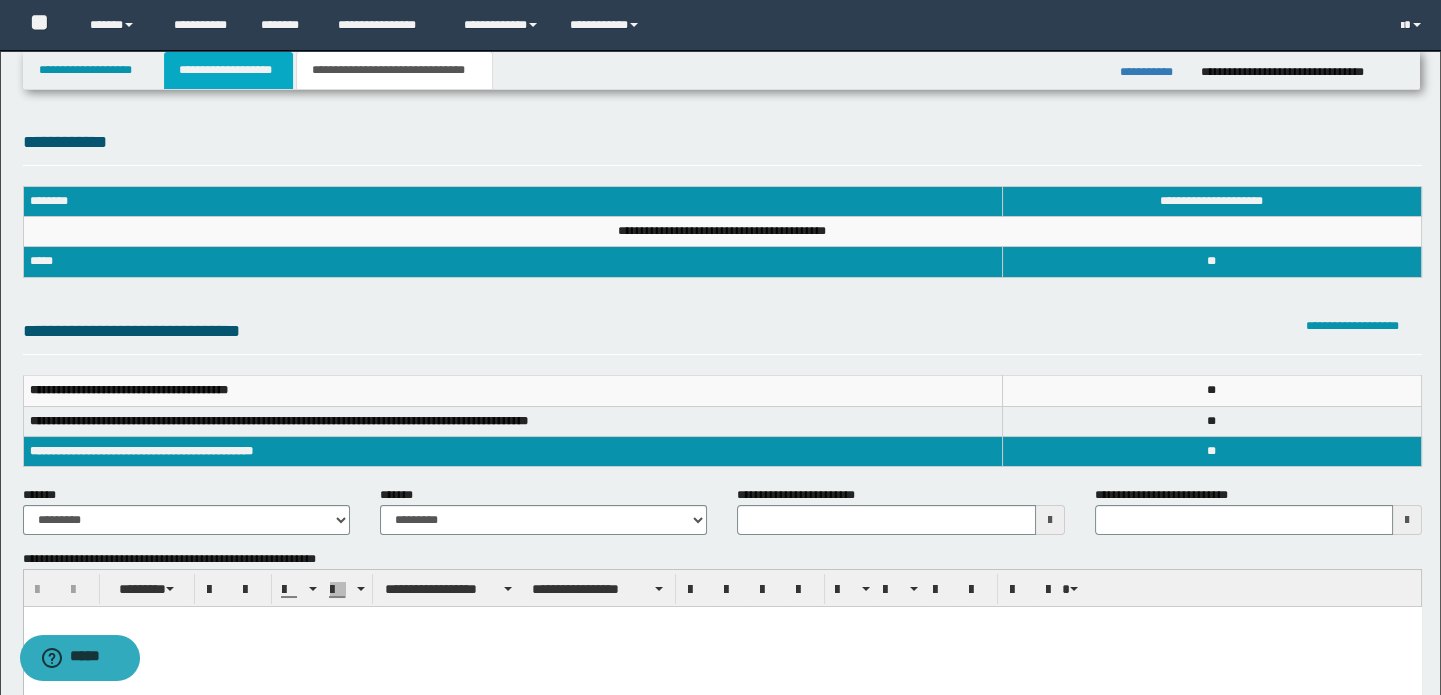click on "**********" at bounding box center [228, 70] 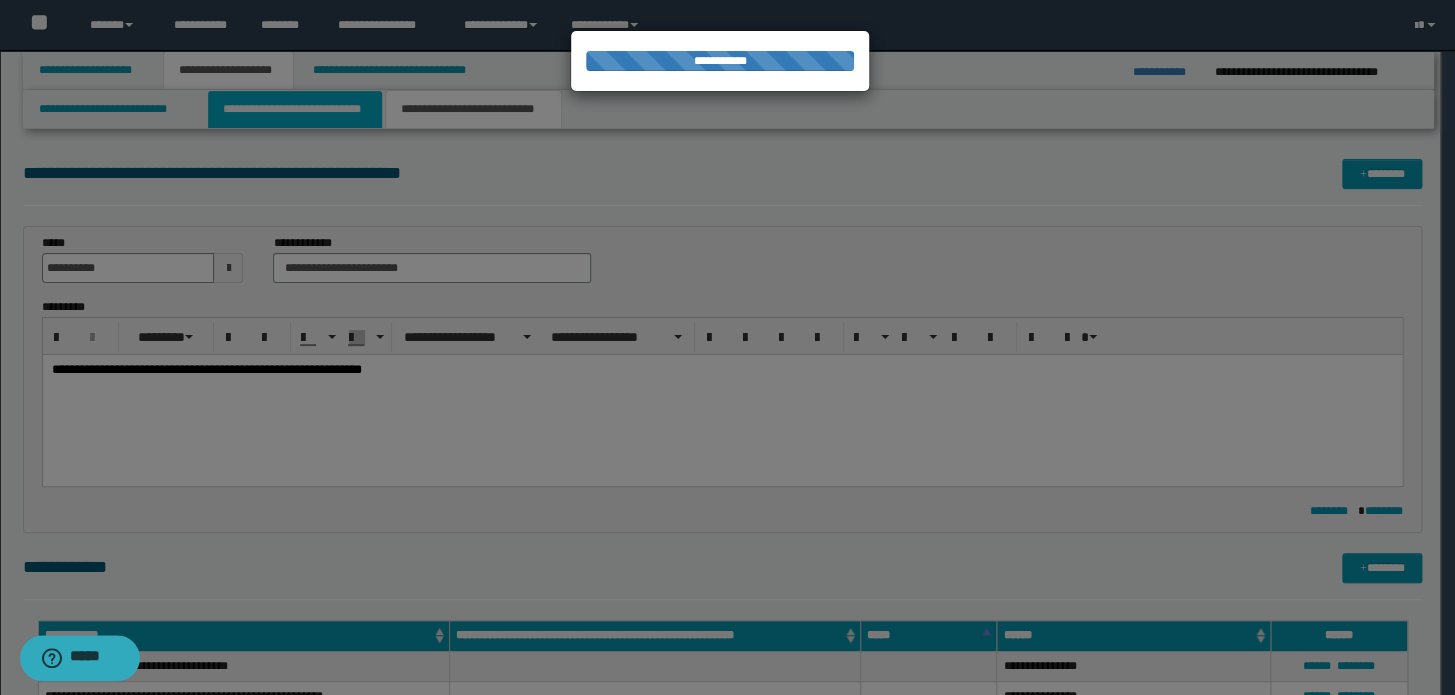 click on "**********" at bounding box center (294, 109) 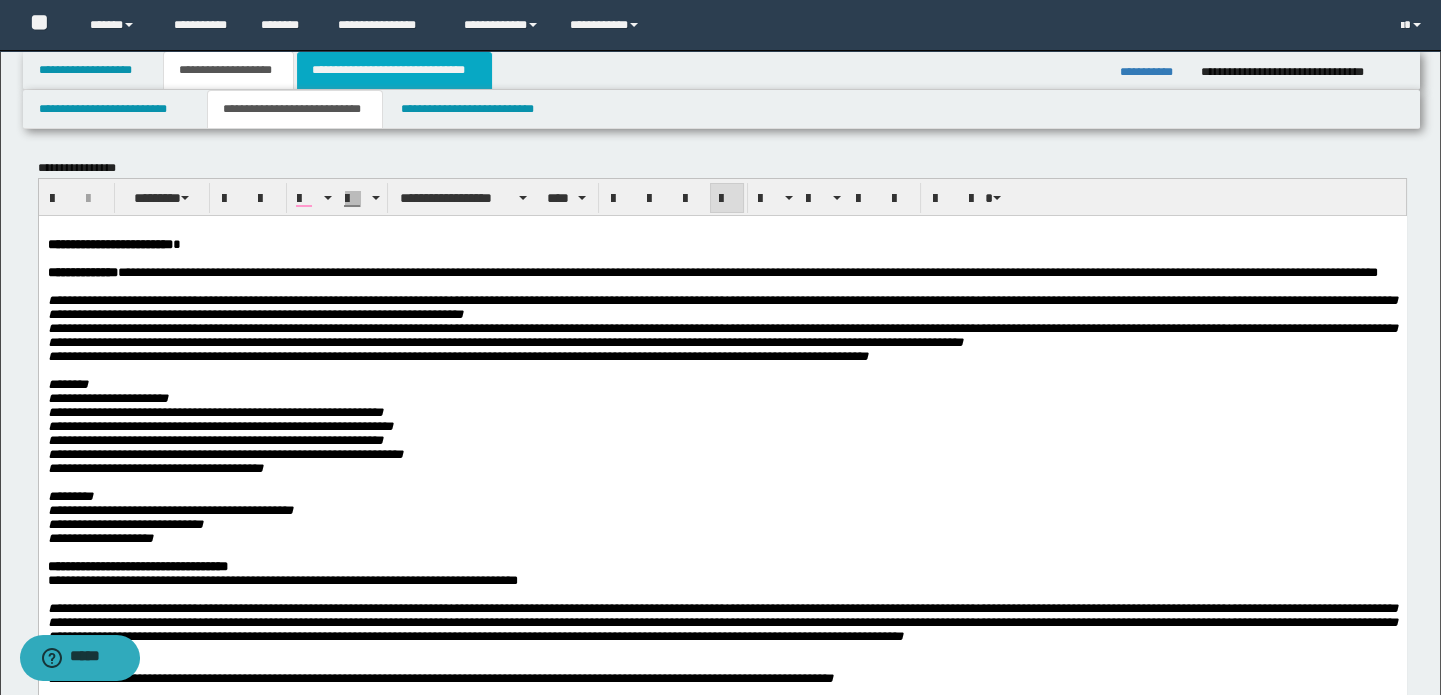 click on "**********" at bounding box center [394, 70] 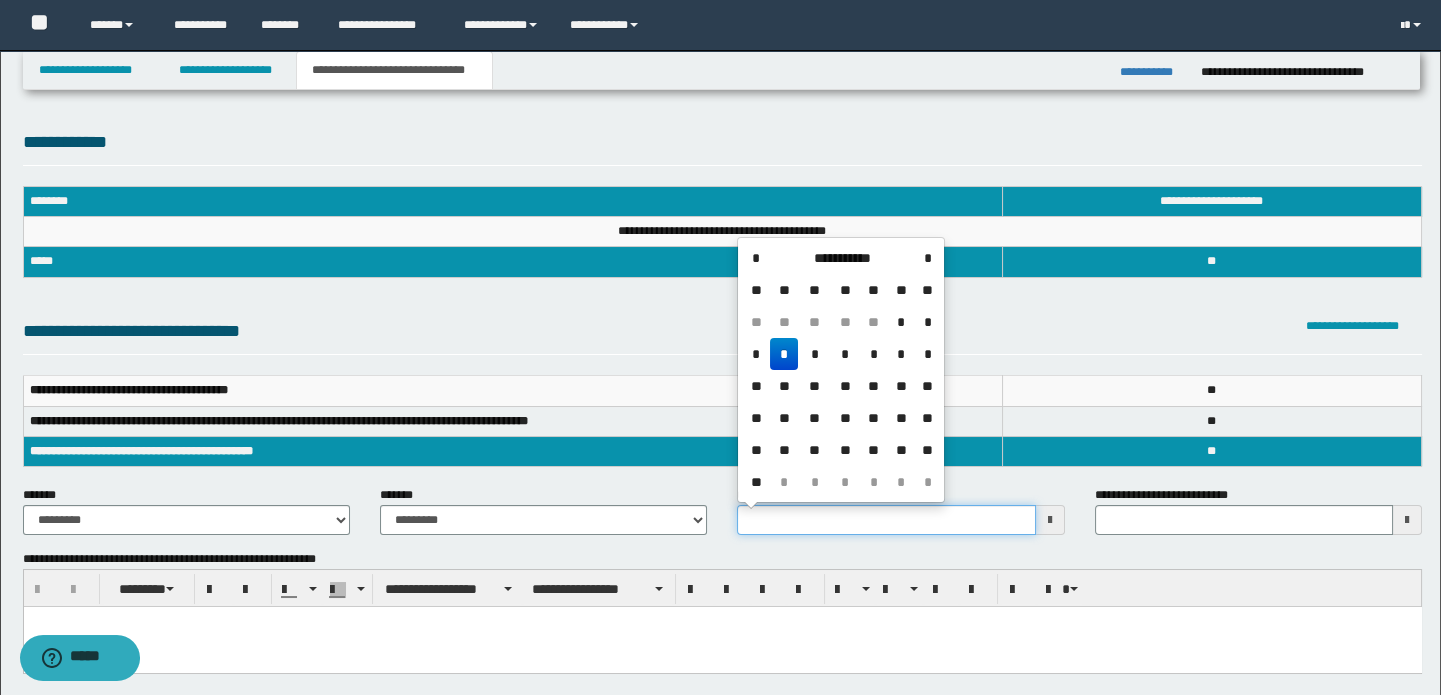 click on "**********" at bounding box center (886, 520) 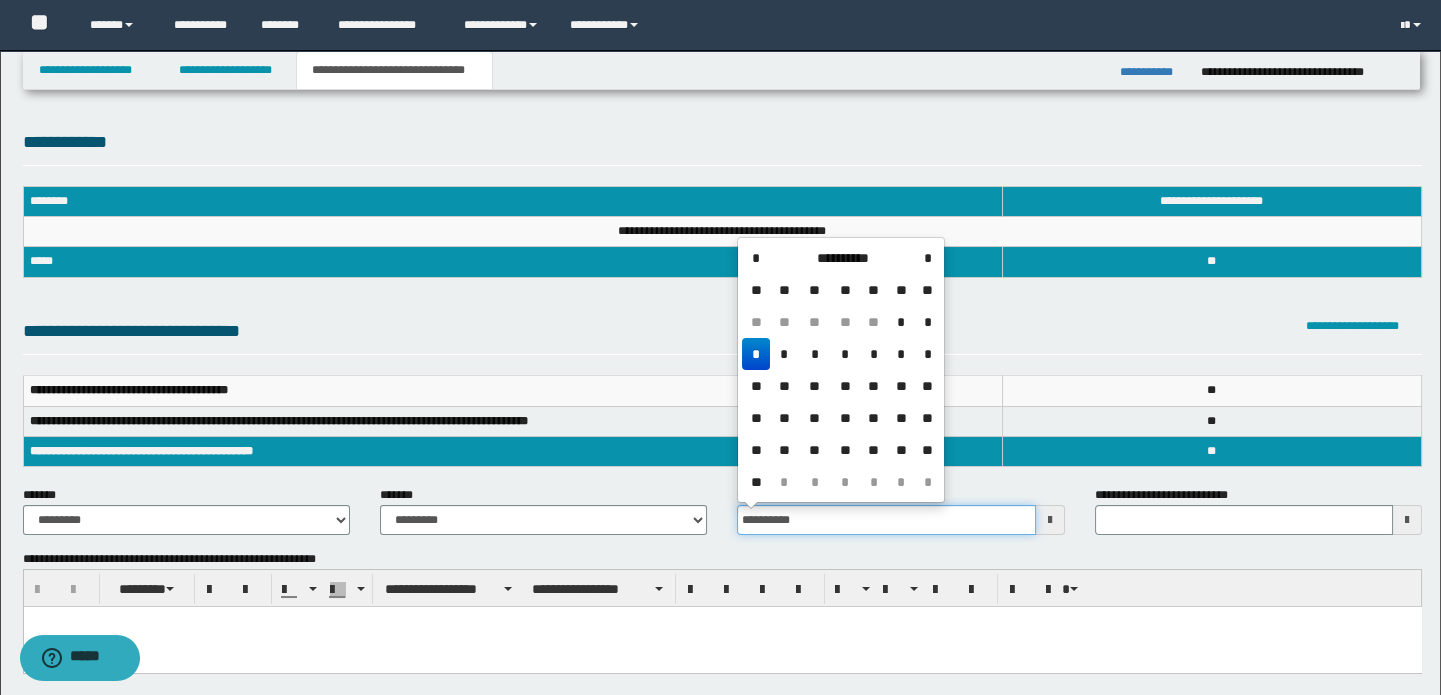 type on "**********" 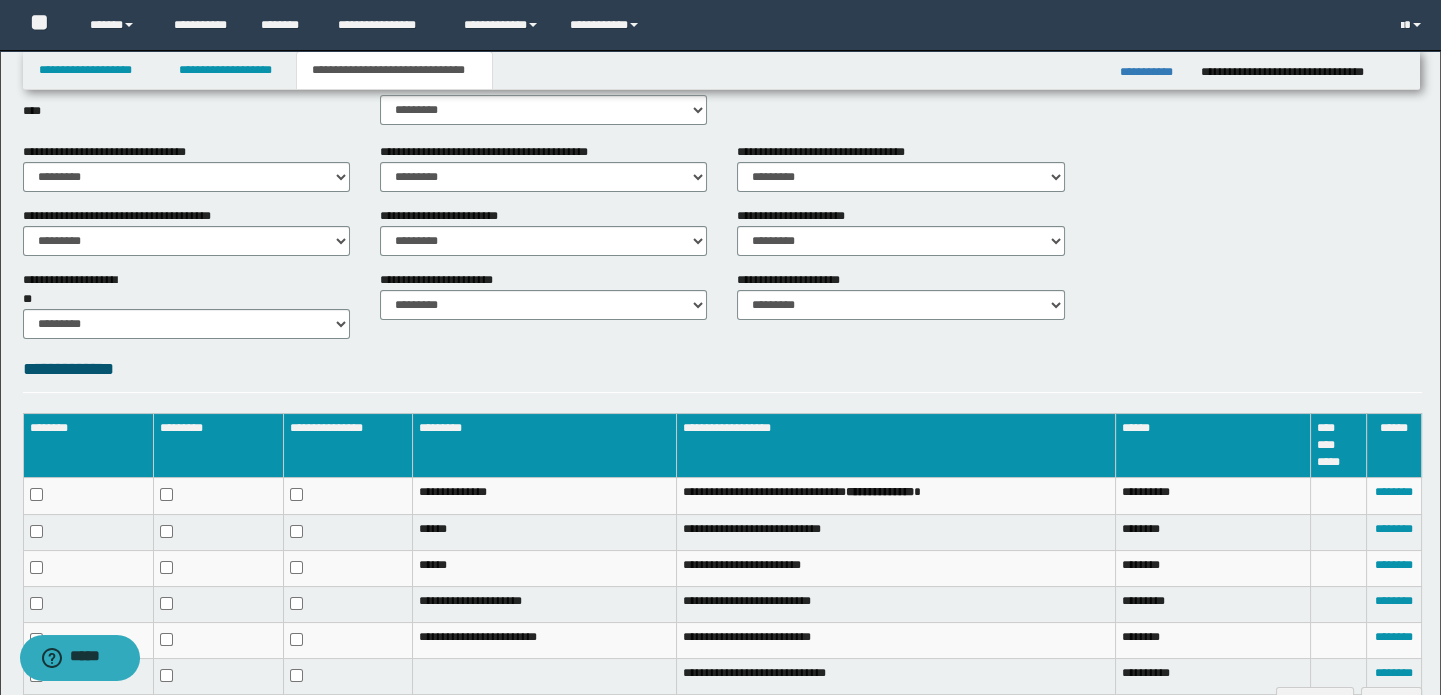 scroll, scrollTop: 753, scrollLeft: 0, axis: vertical 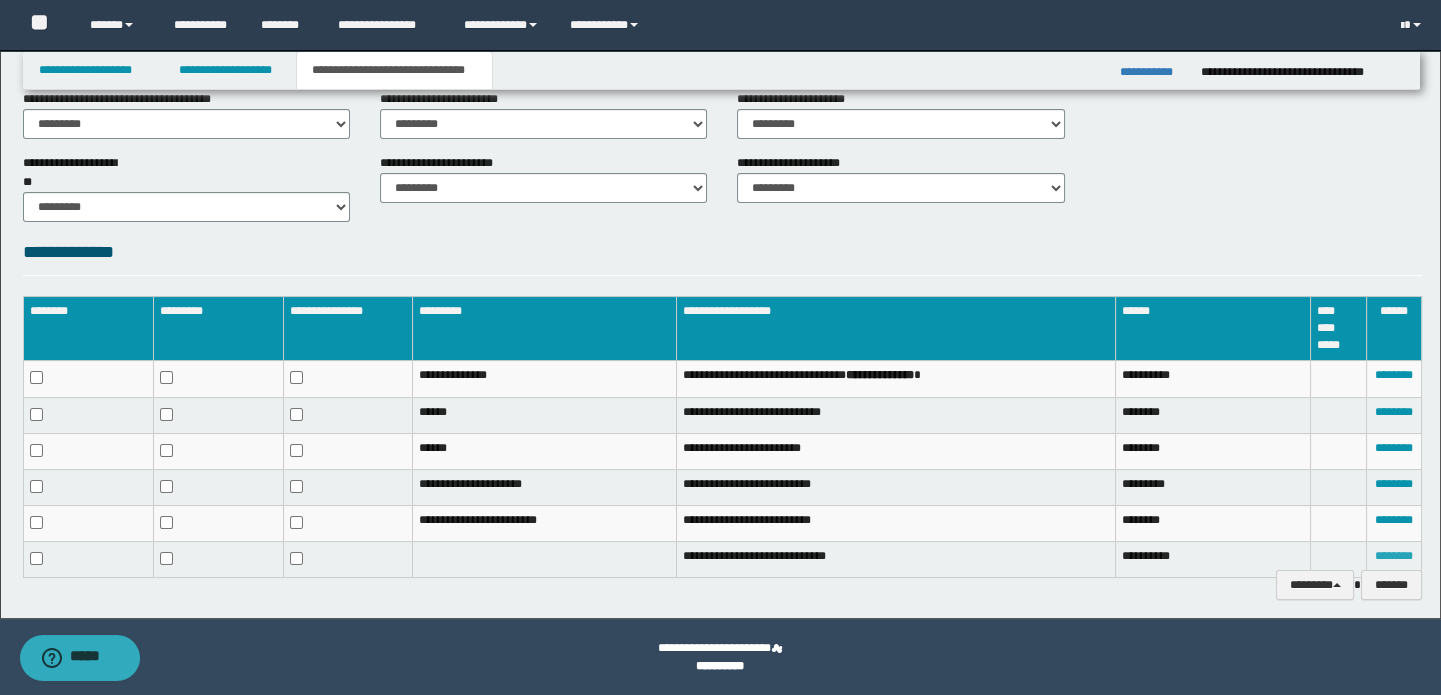 click on "********" at bounding box center [1394, 556] 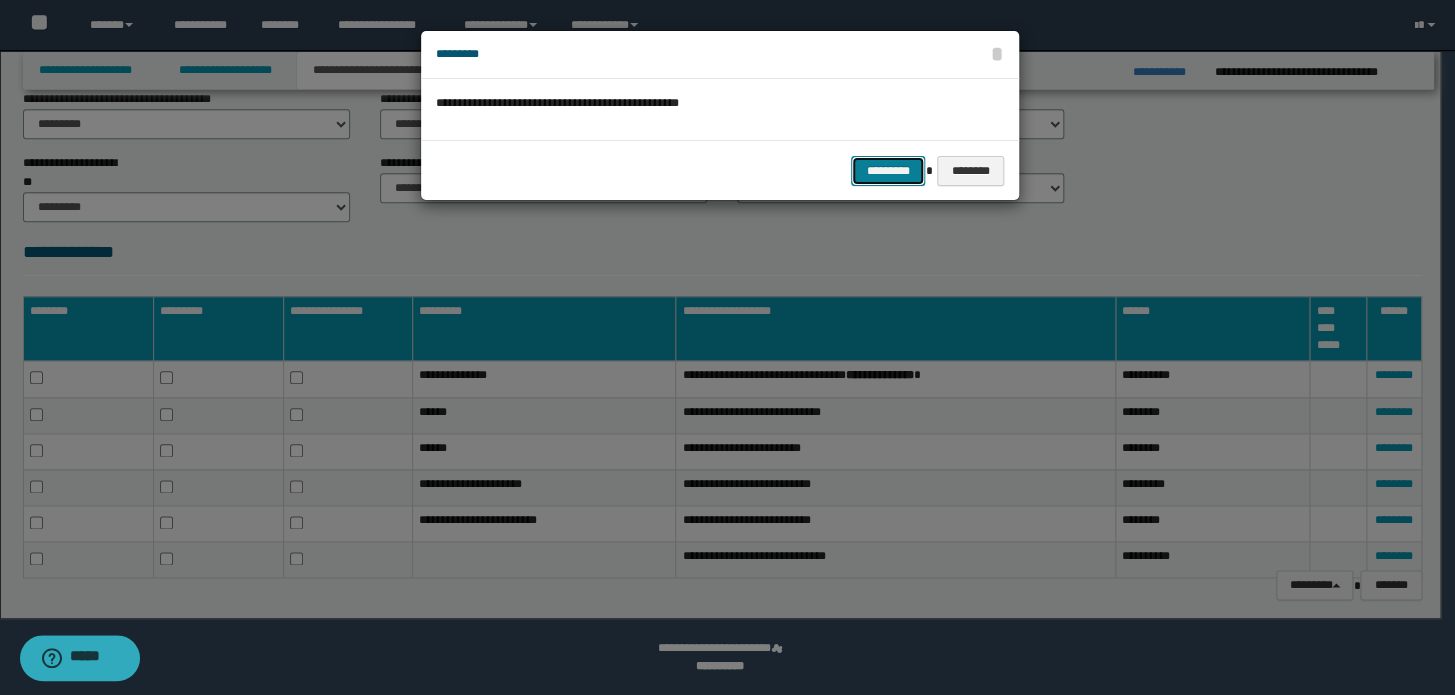 click on "*********" at bounding box center [888, 171] 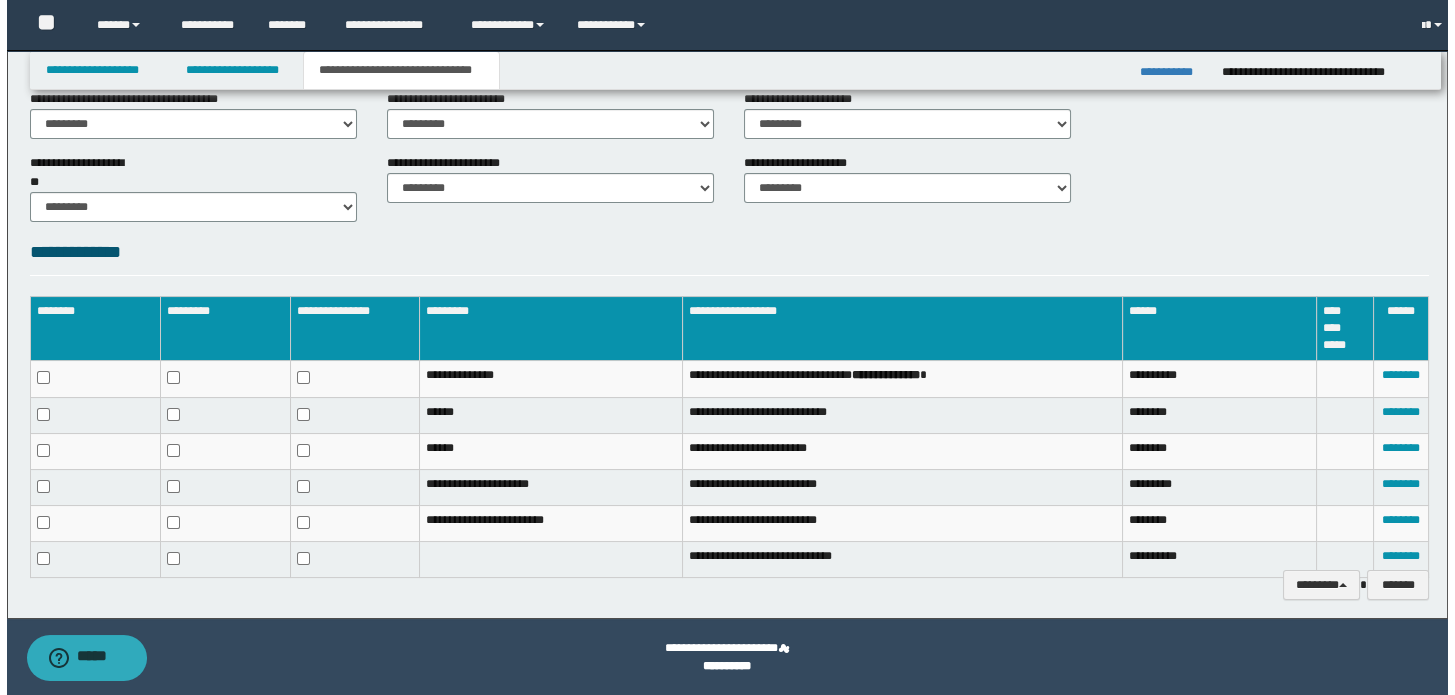 scroll, scrollTop: 738, scrollLeft: 0, axis: vertical 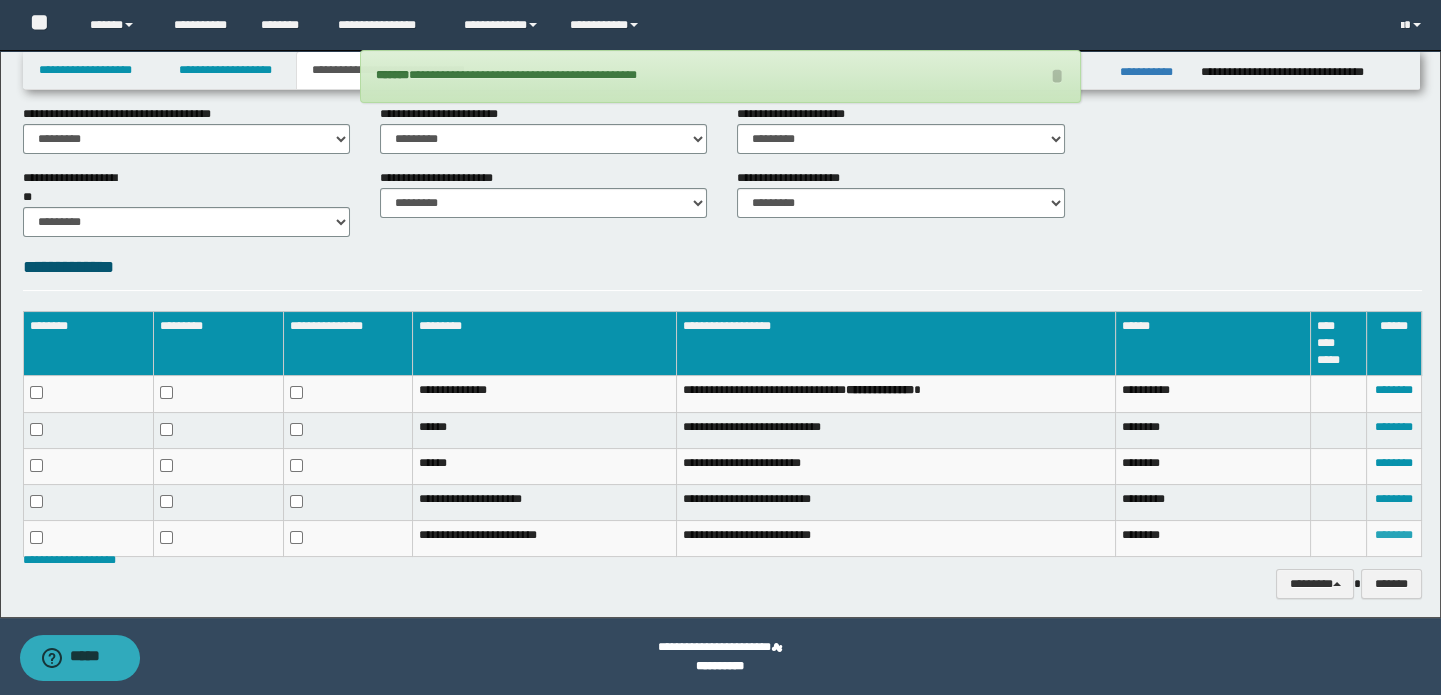 click on "********" at bounding box center [1394, 535] 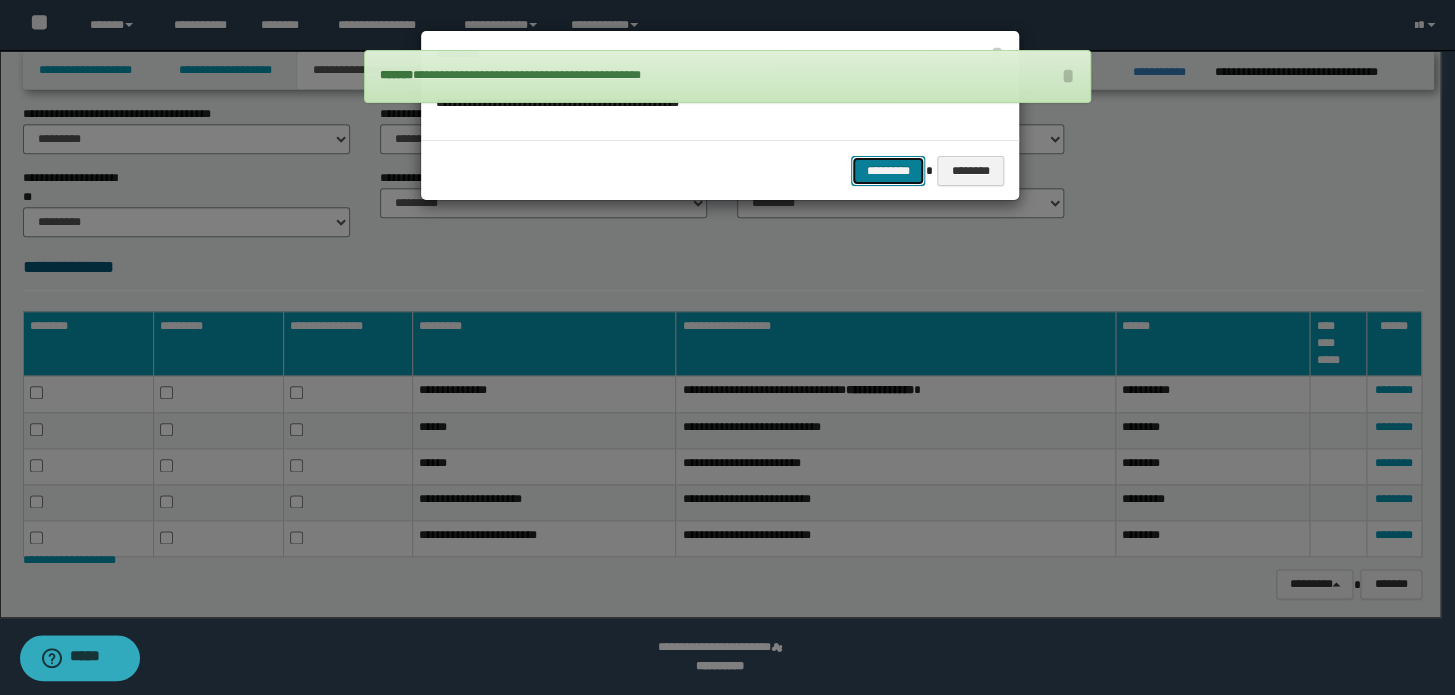 click on "*********" at bounding box center (888, 171) 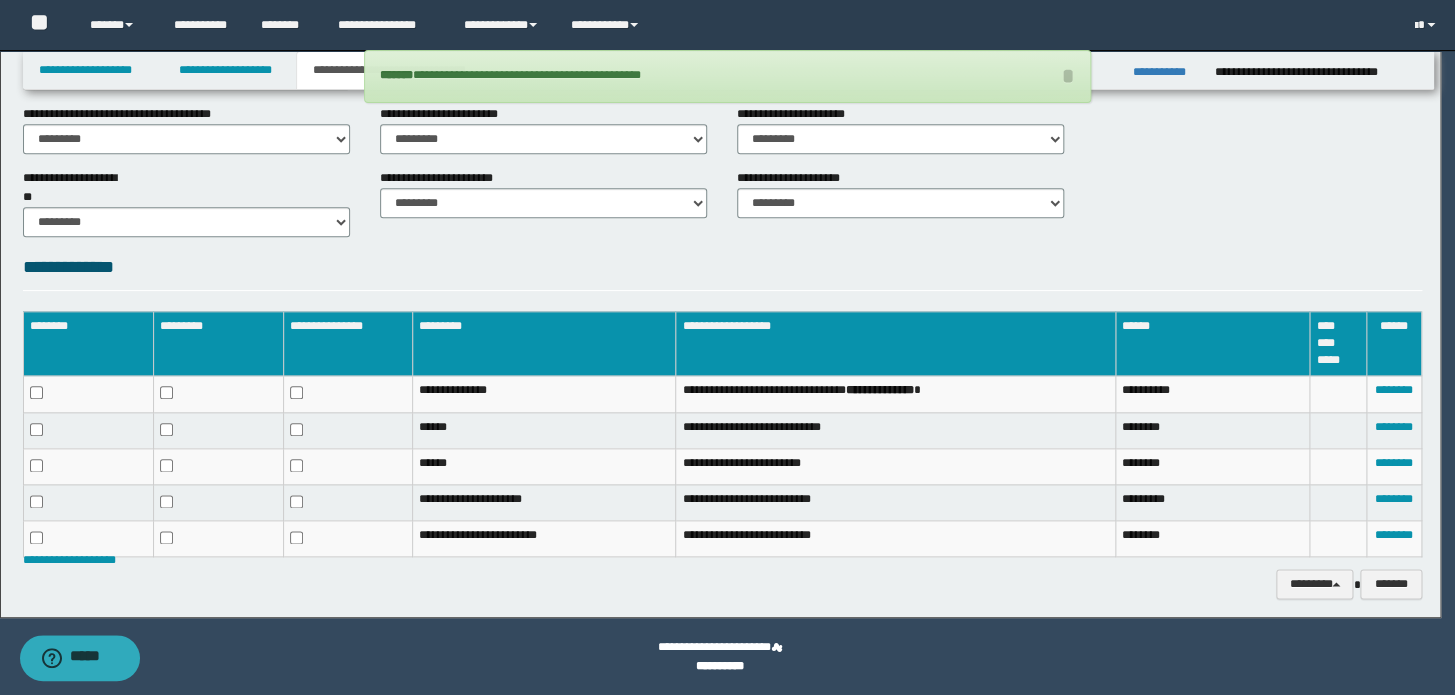 scroll, scrollTop: 703, scrollLeft: 0, axis: vertical 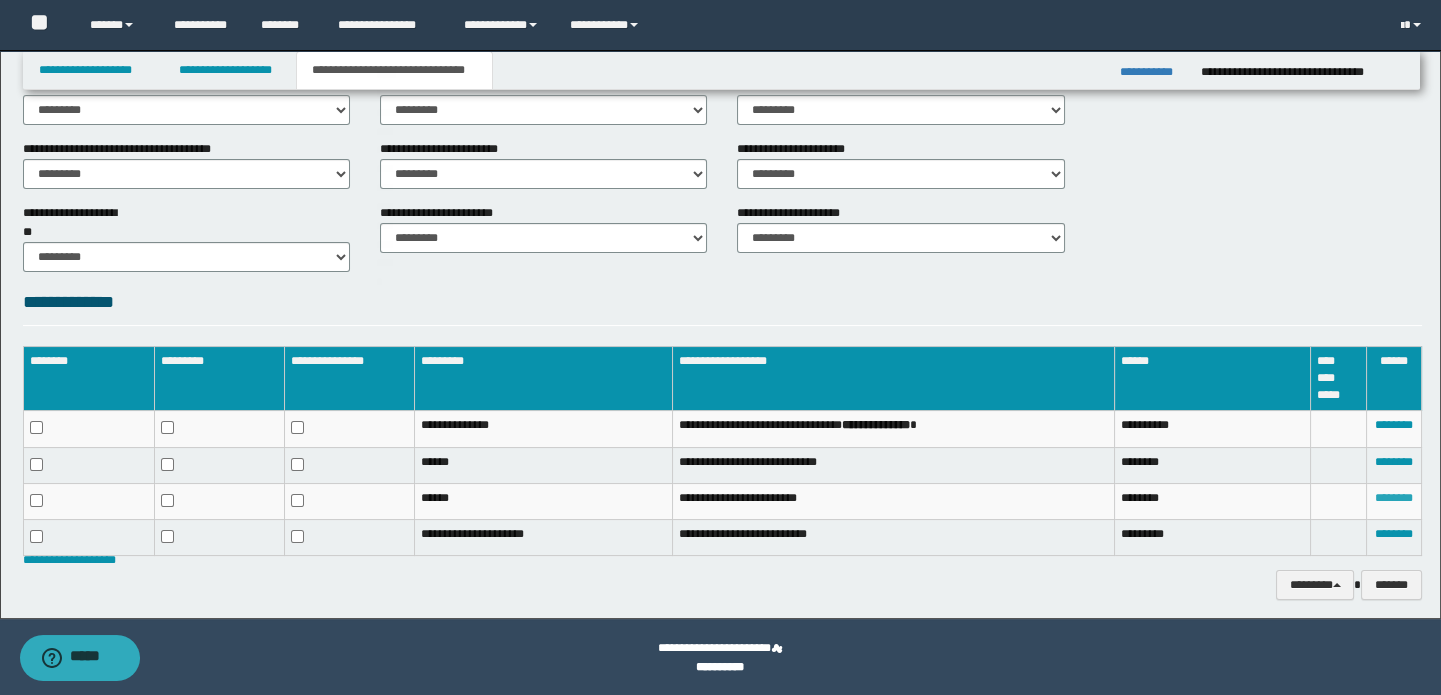click on "********" at bounding box center [1394, 498] 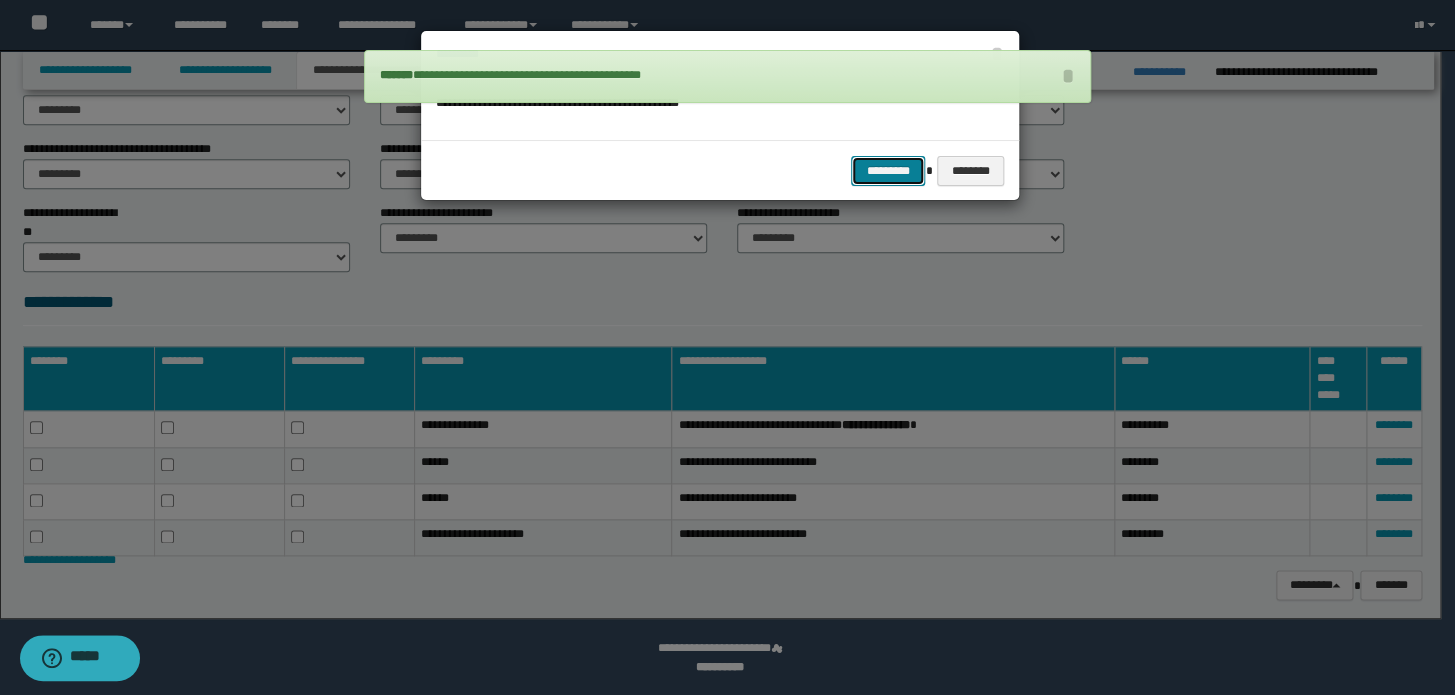 click on "*********" at bounding box center (888, 171) 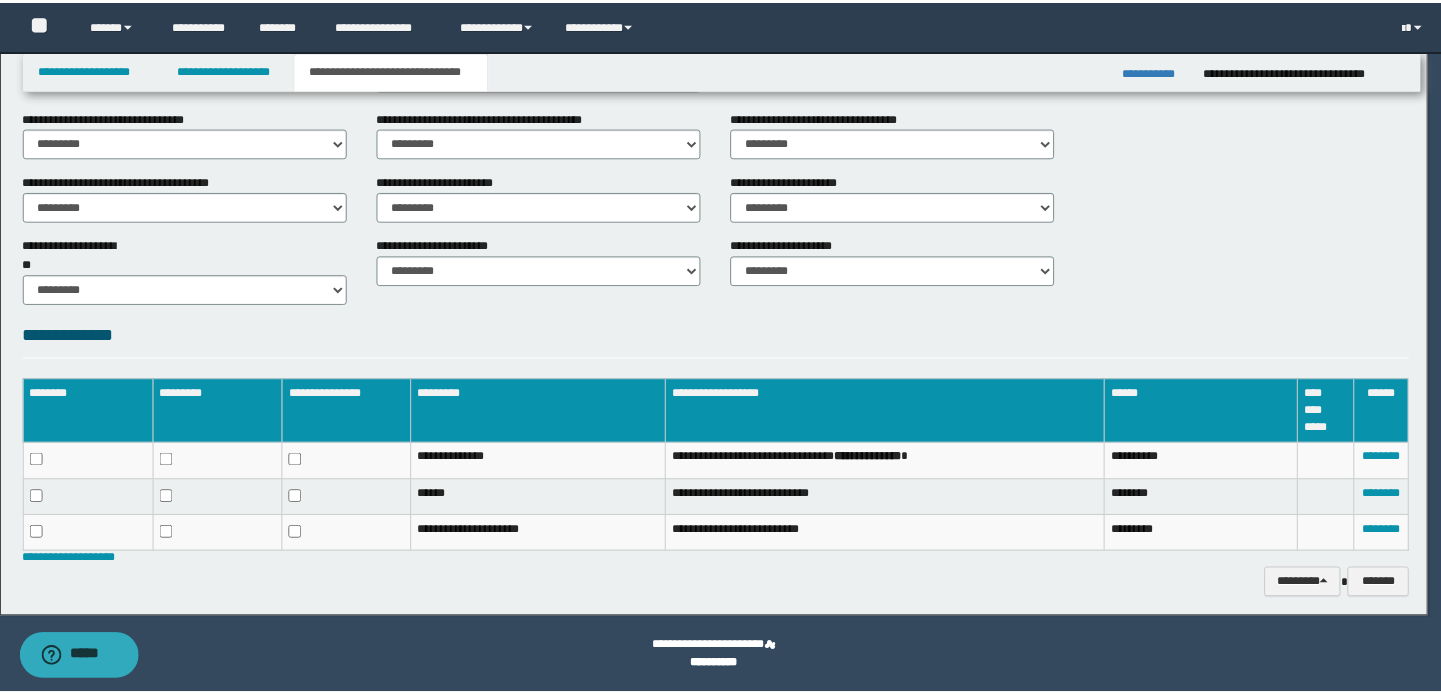 scroll, scrollTop: 670, scrollLeft: 0, axis: vertical 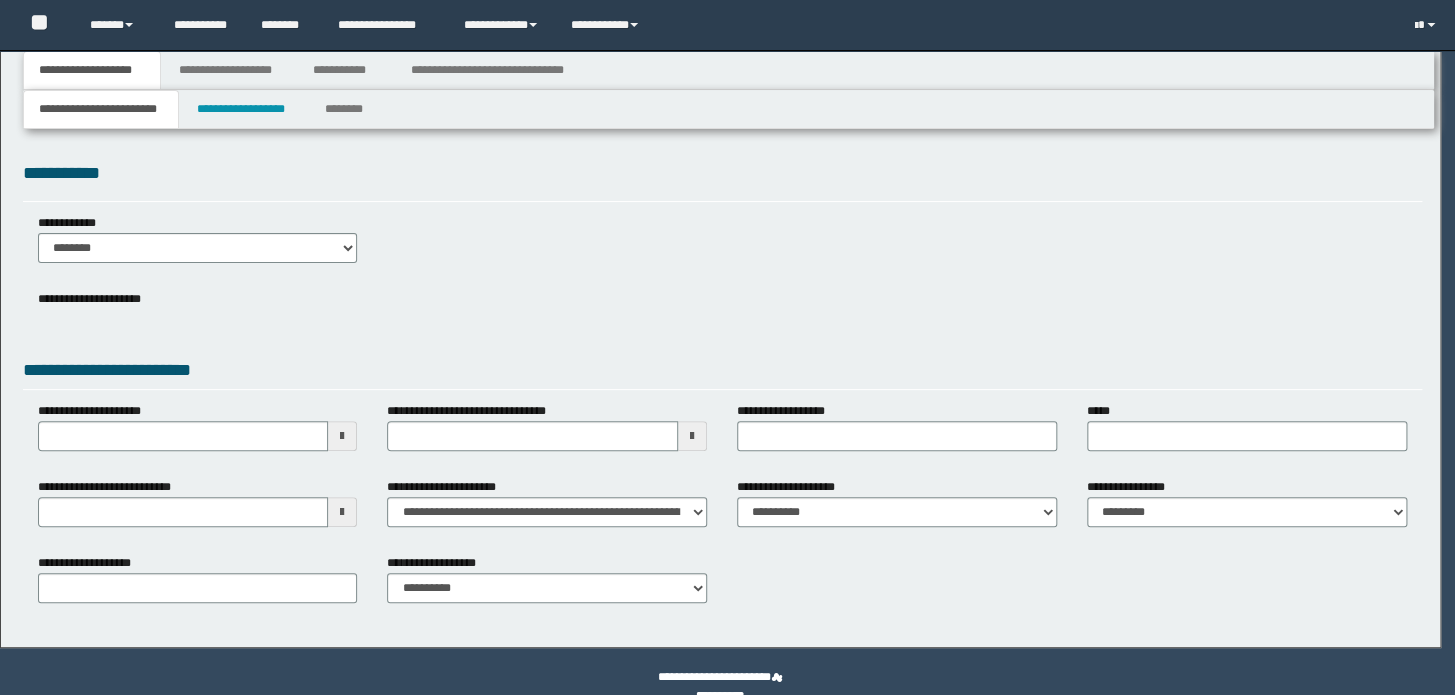 type on "**********" 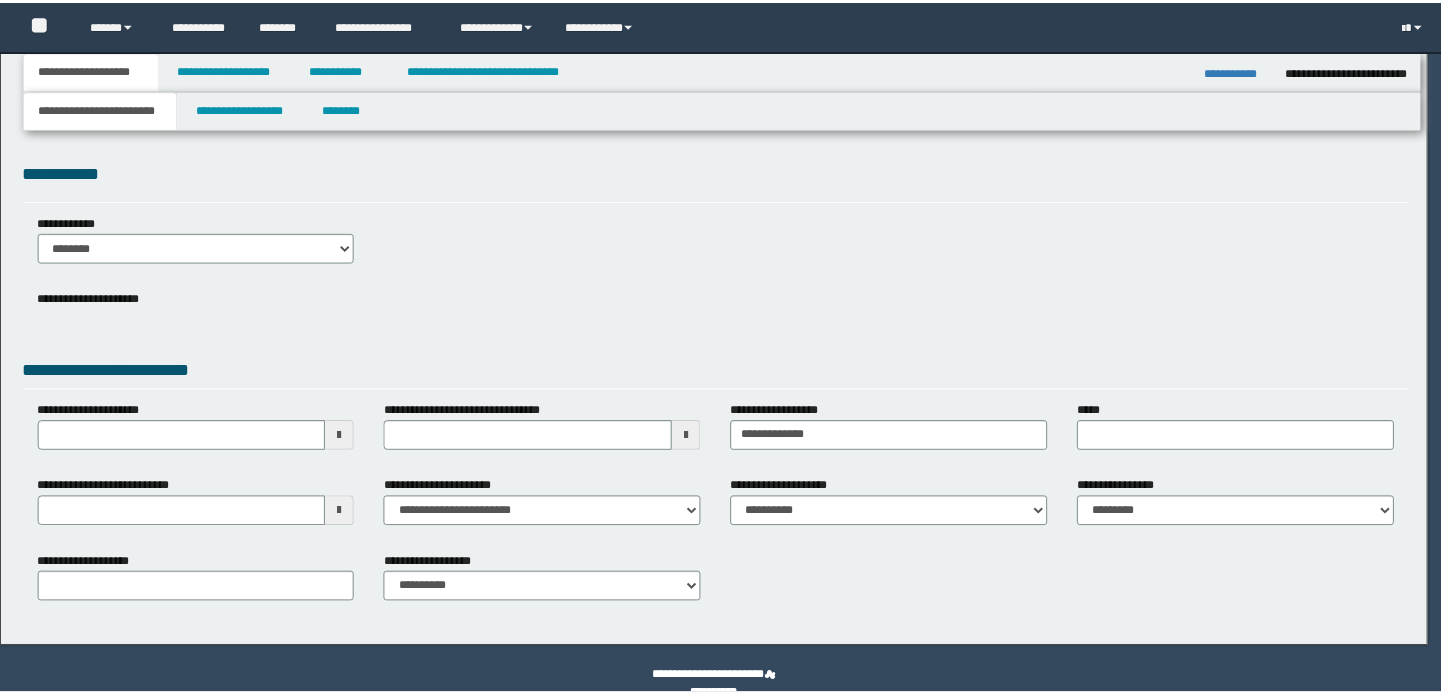 scroll, scrollTop: 0, scrollLeft: 0, axis: both 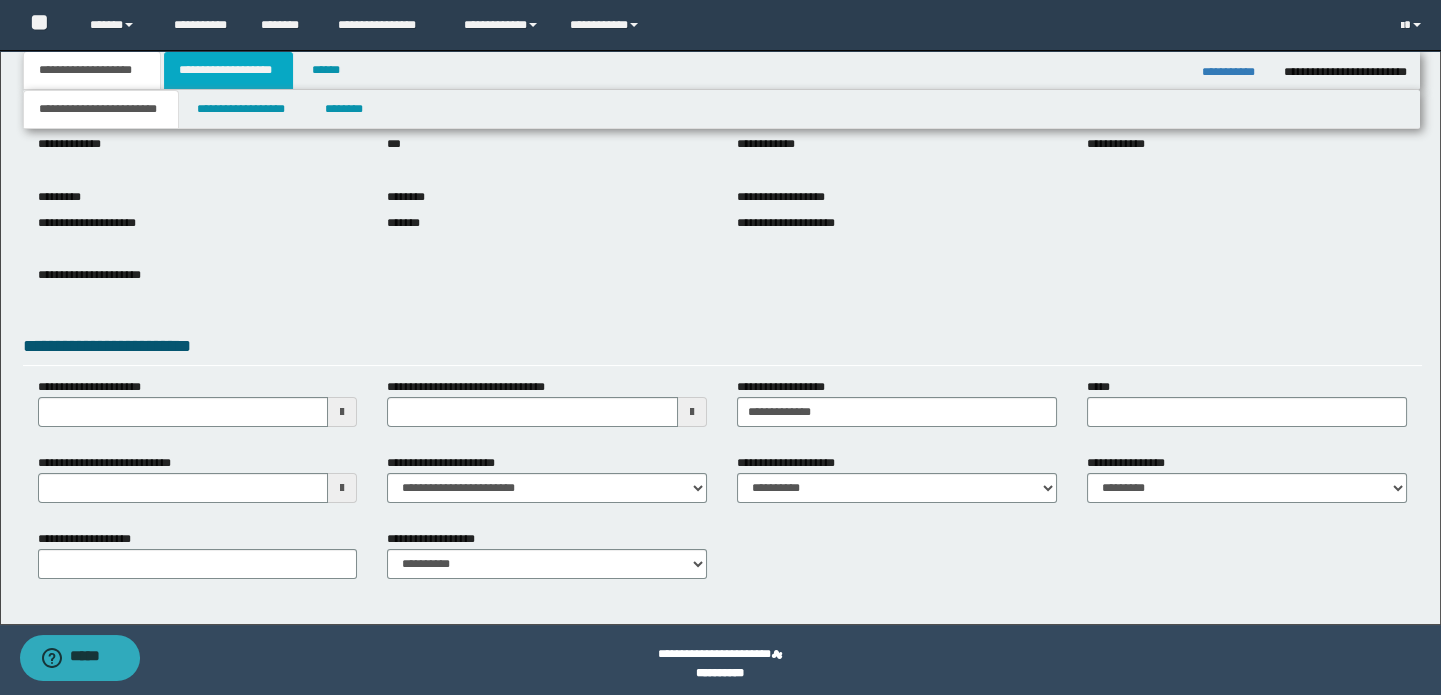 click on "**********" at bounding box center [228, 70] 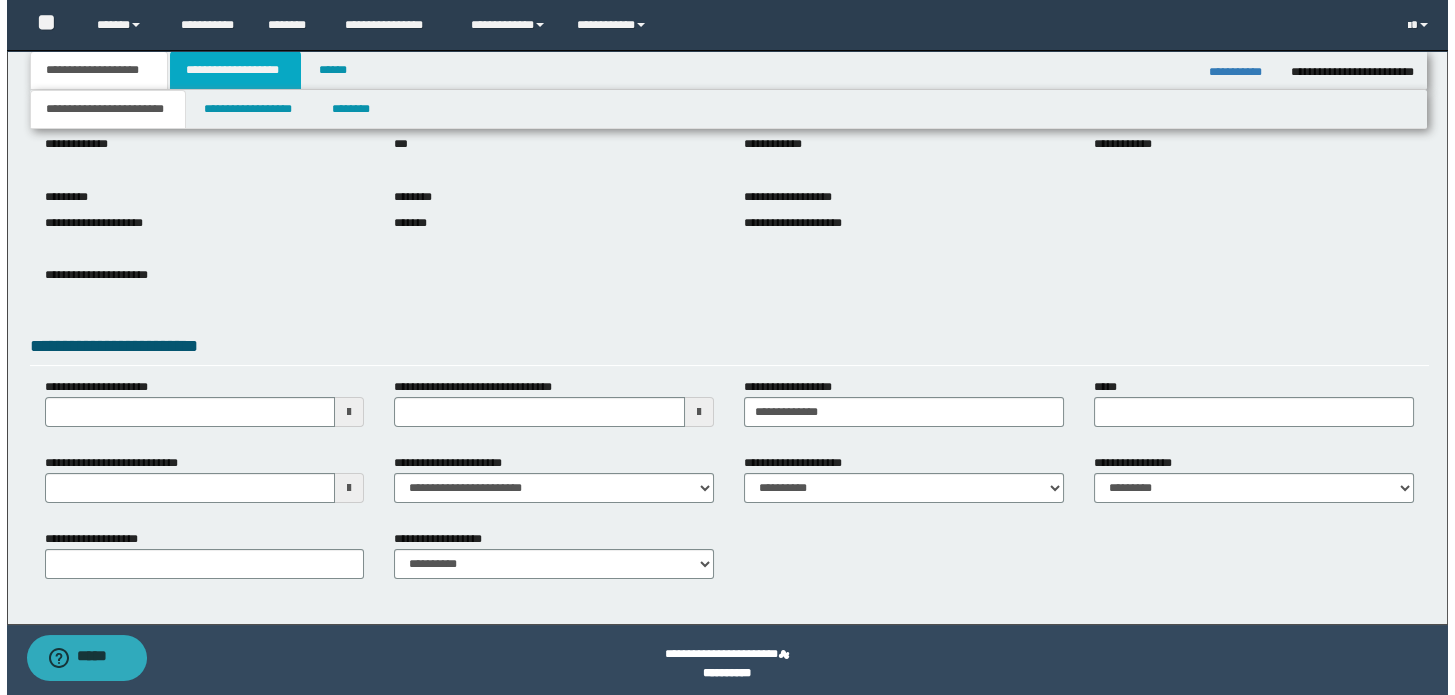 scroll, scrollTop: 0, scrollLeft: 0, axis: both 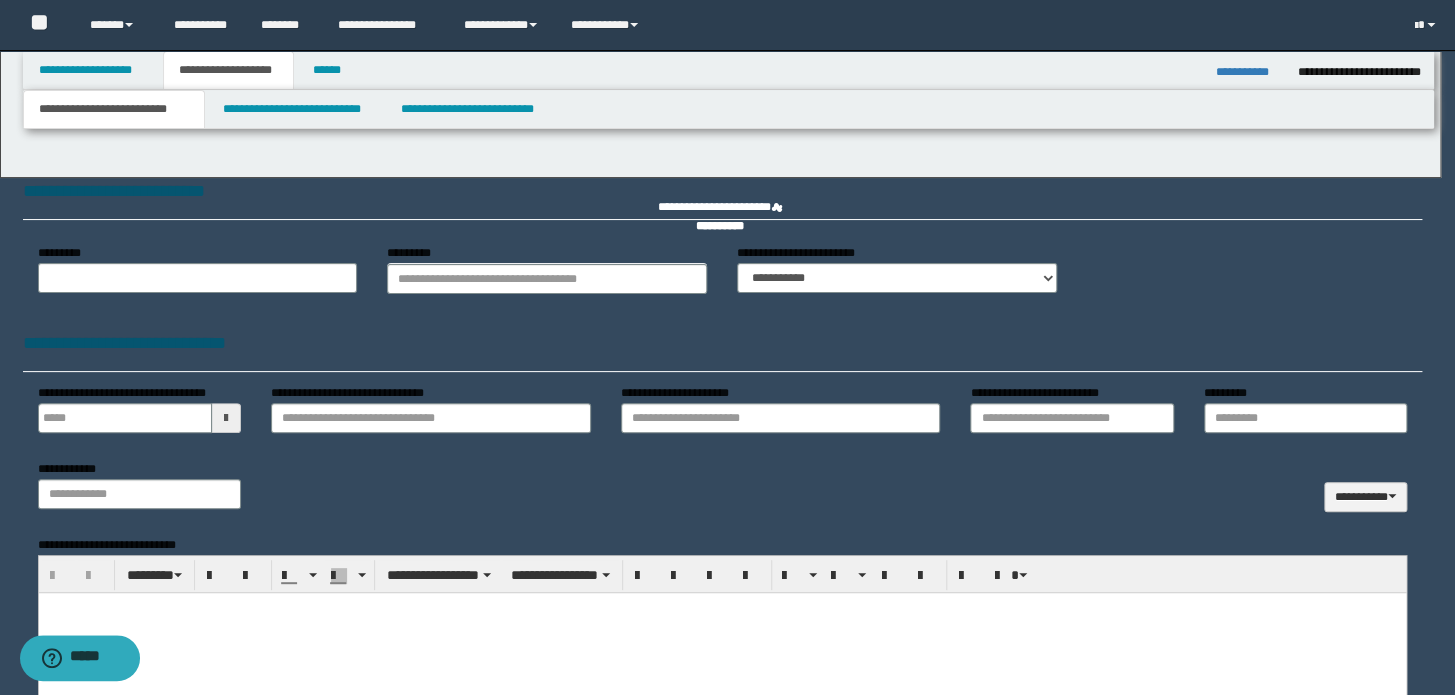 type 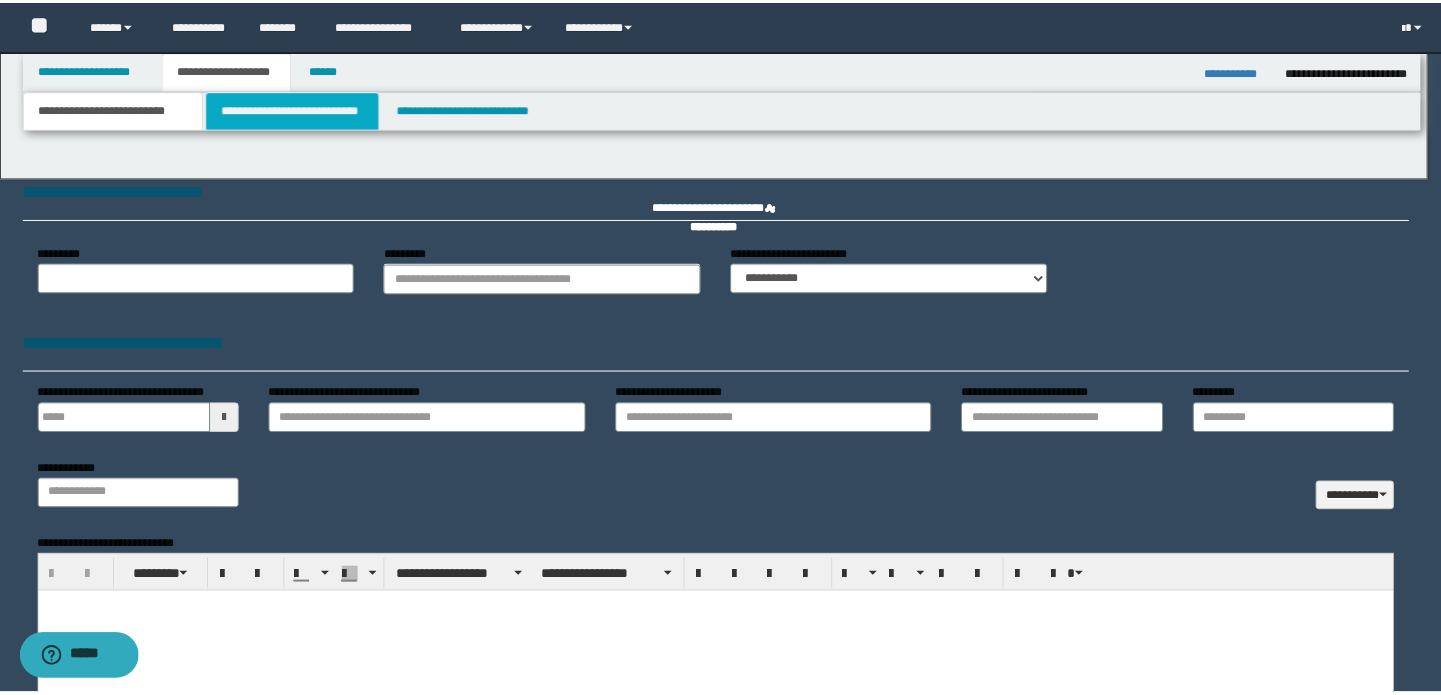 scroll, scrollTop: 0, scrollLeft: 0, axis: both 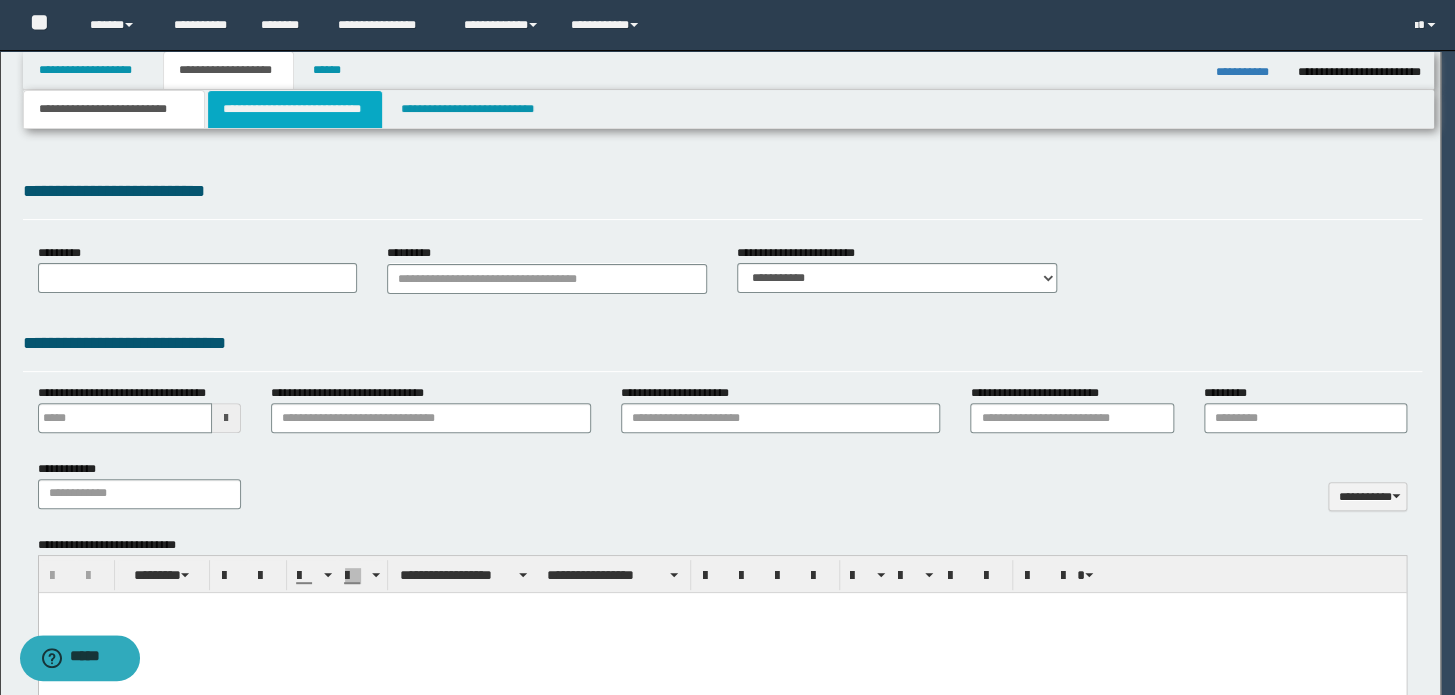 click on "**********" at bounding box center (294, 109) 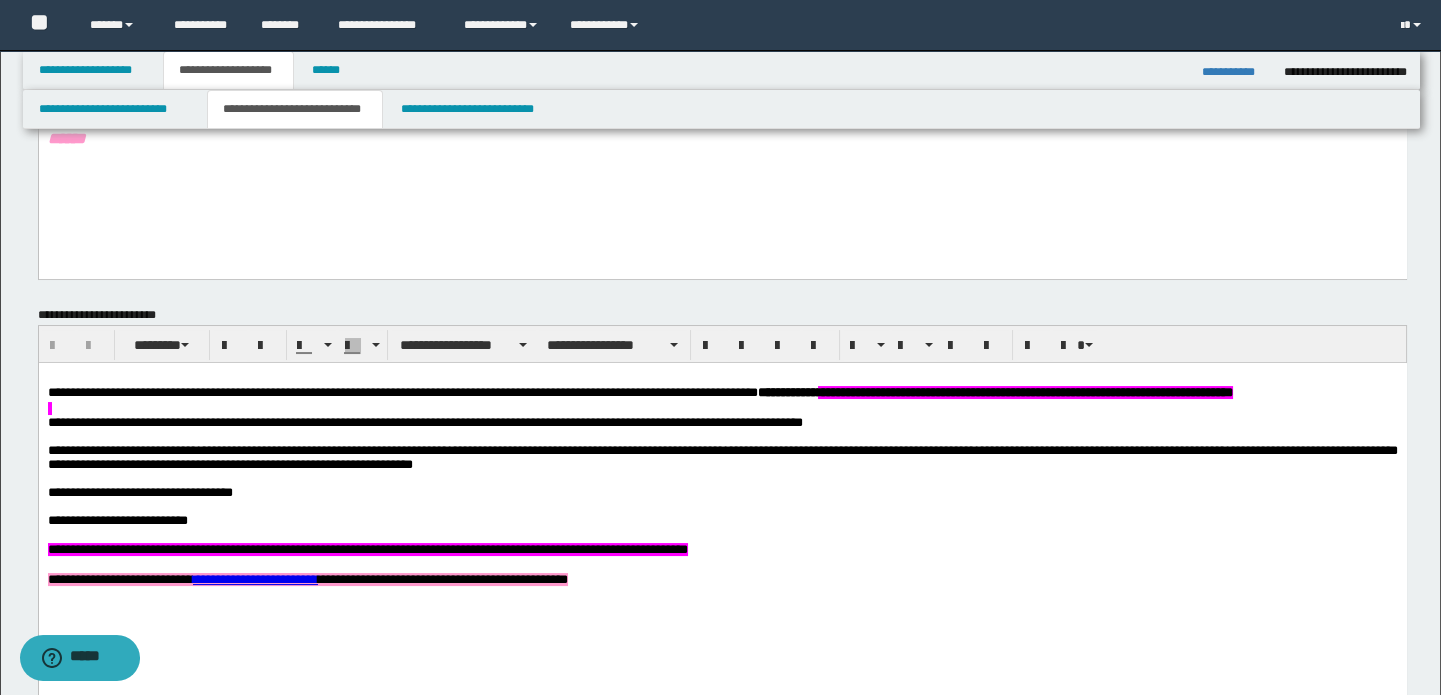 scroll, scrollTop: 545, scrollLeft: 0, axis: vertical 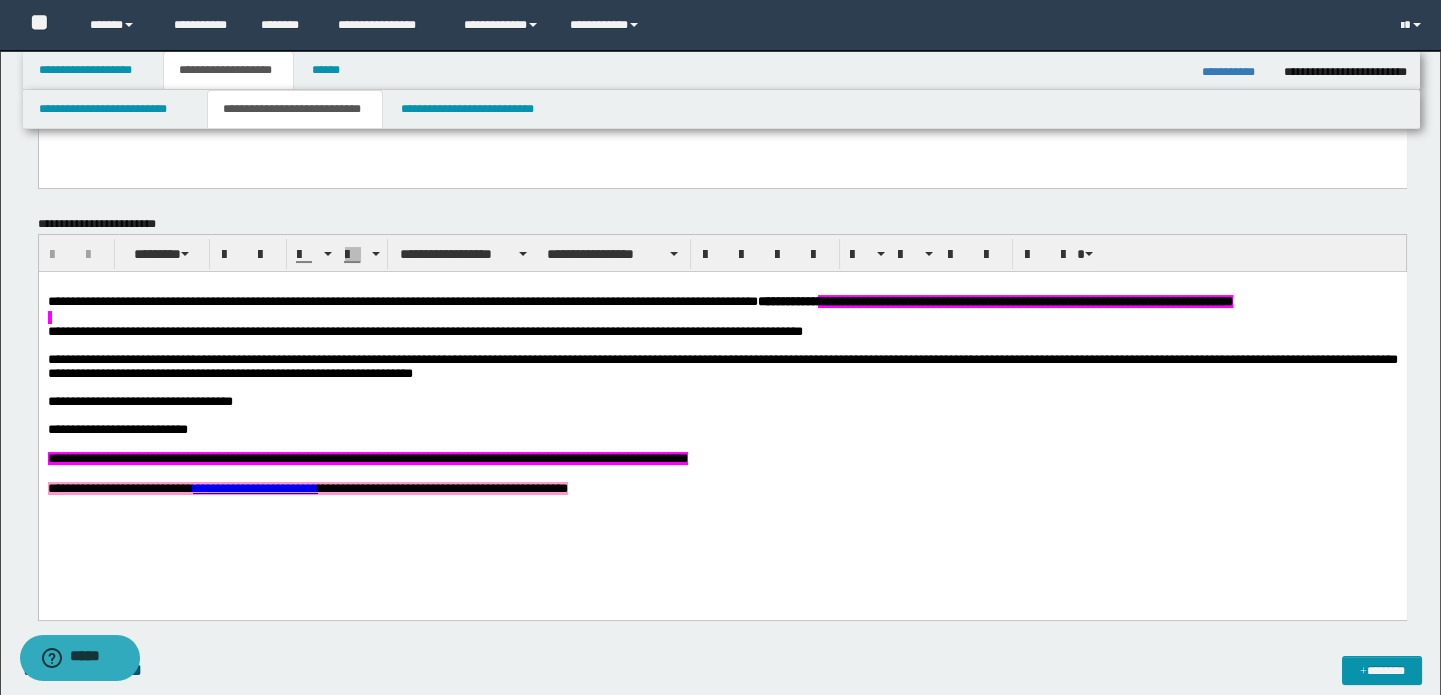 click on "**********" at bounding box center [1243, 66] 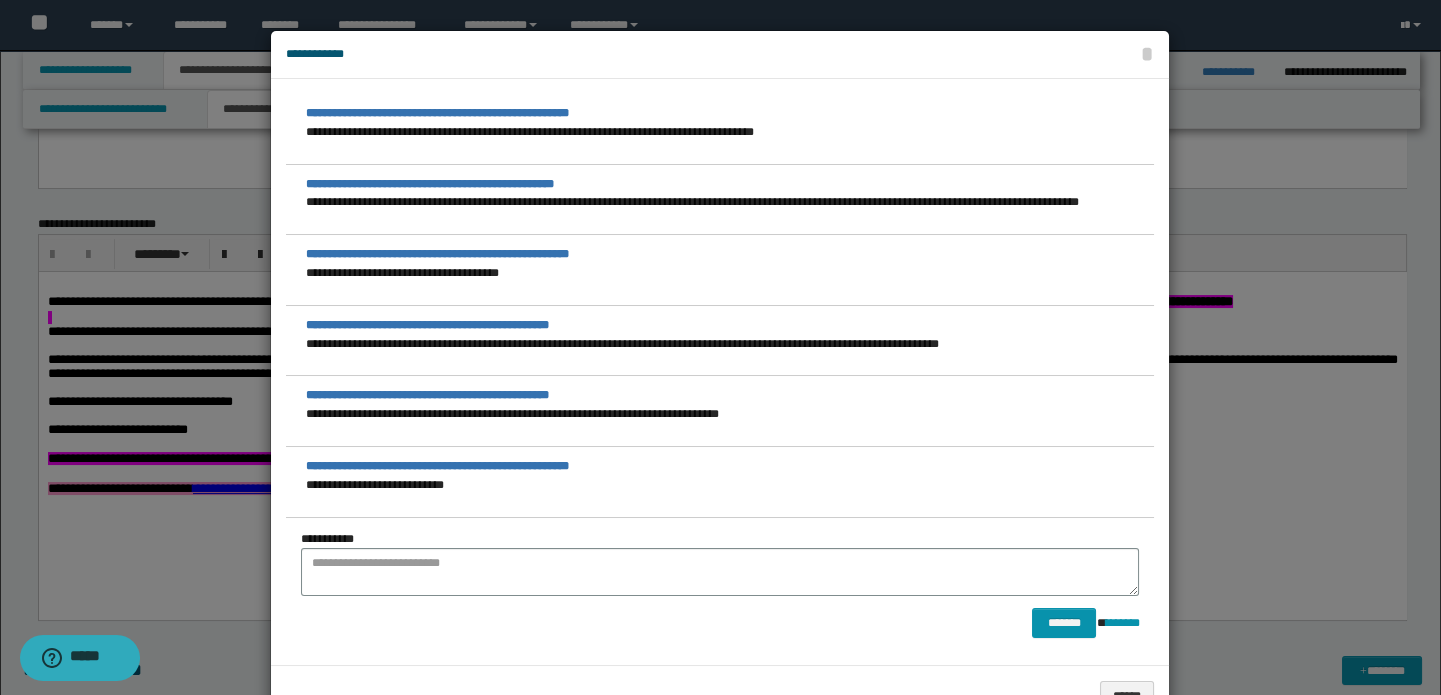 click on "**********" at bounding box center (720, 55) 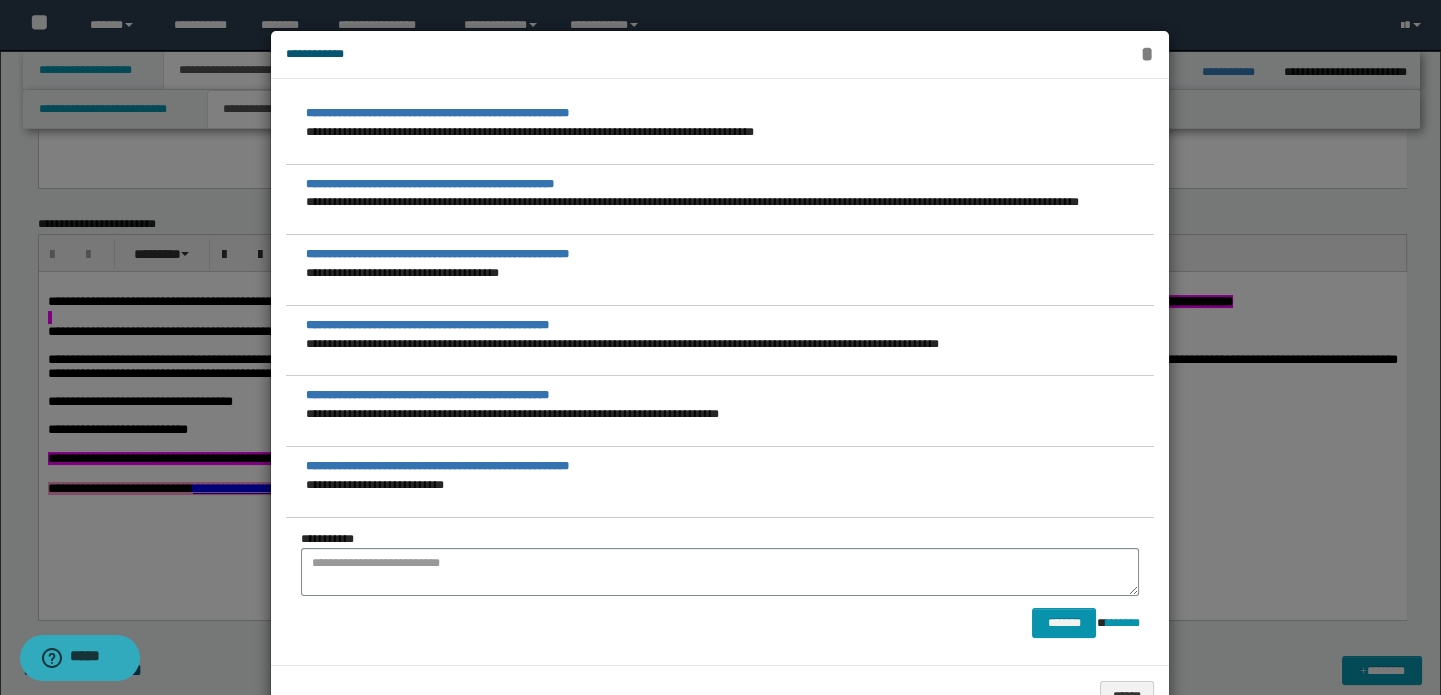 click on "*" at bounding box center (1147, 54) 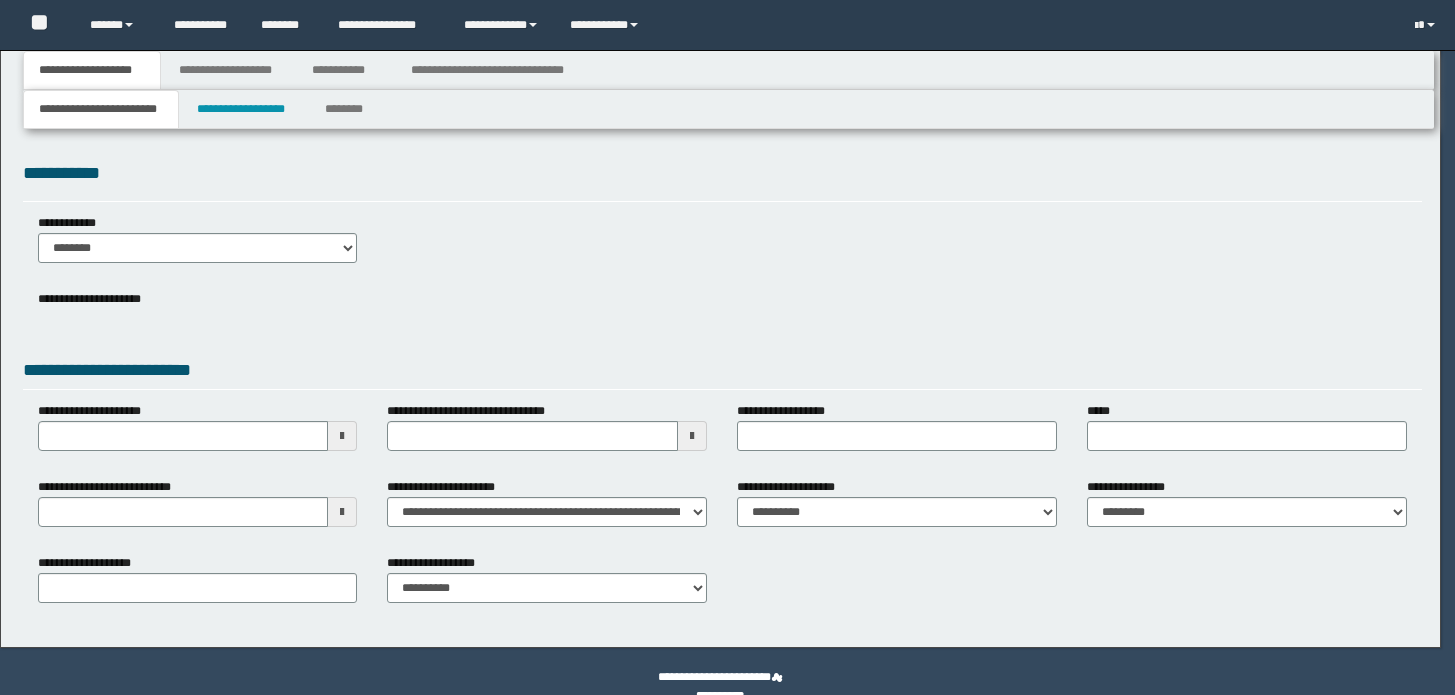 scroll, scrollTop: 0, scrollLeft: 0, axis: both 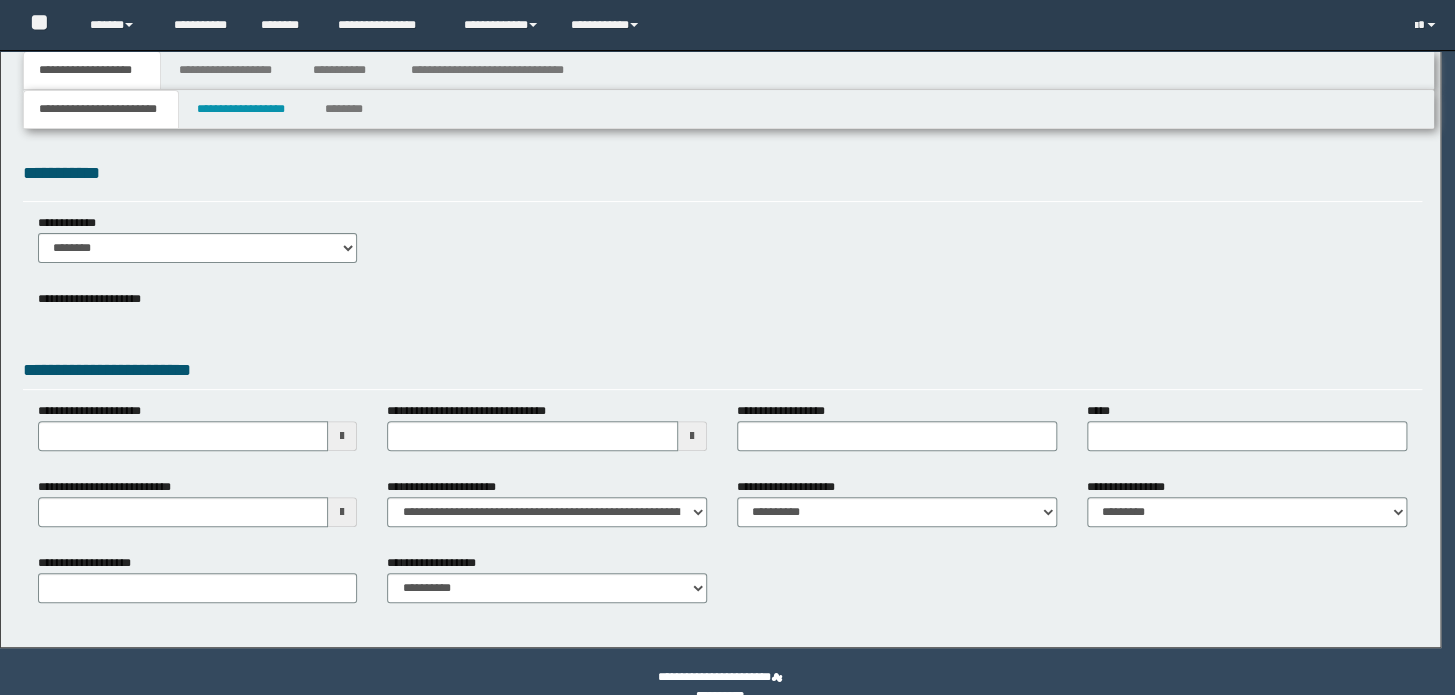 type on "**********" 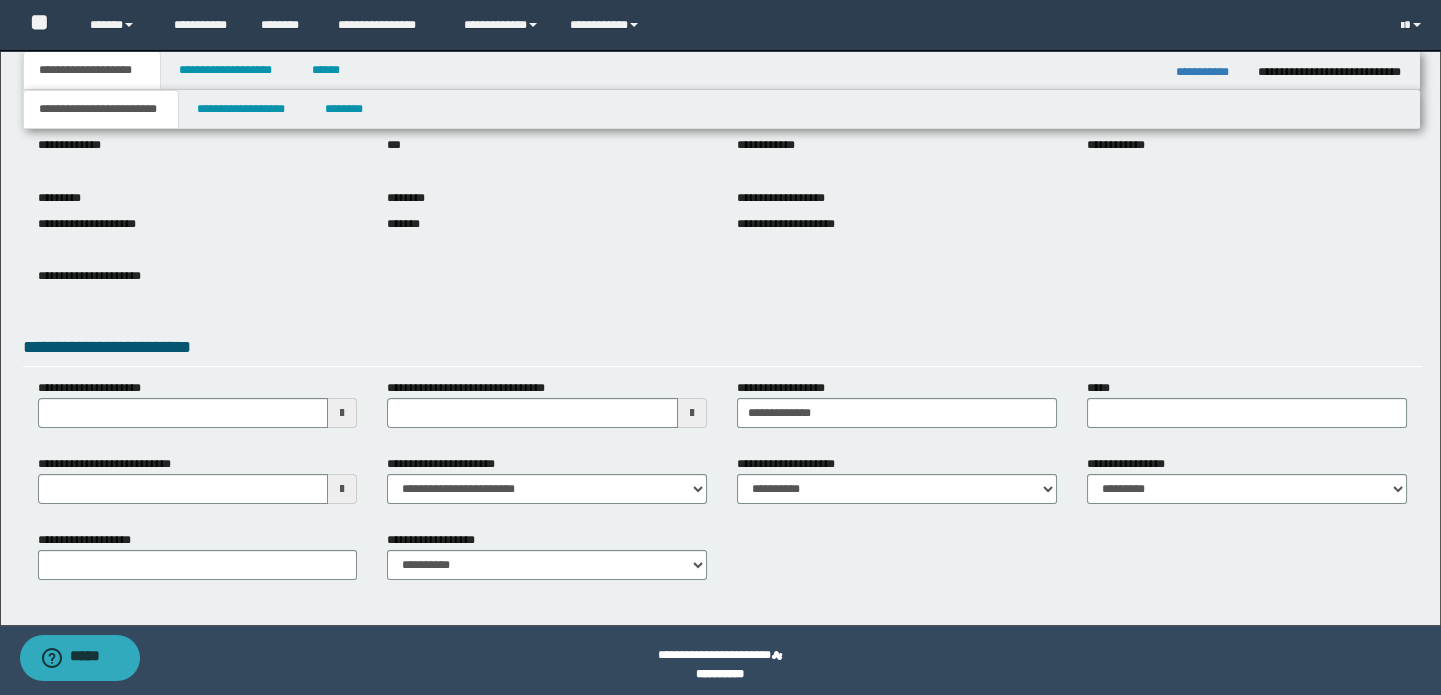 scroll, scrollTop: 181, scrollLeft: 0, axis: vertical 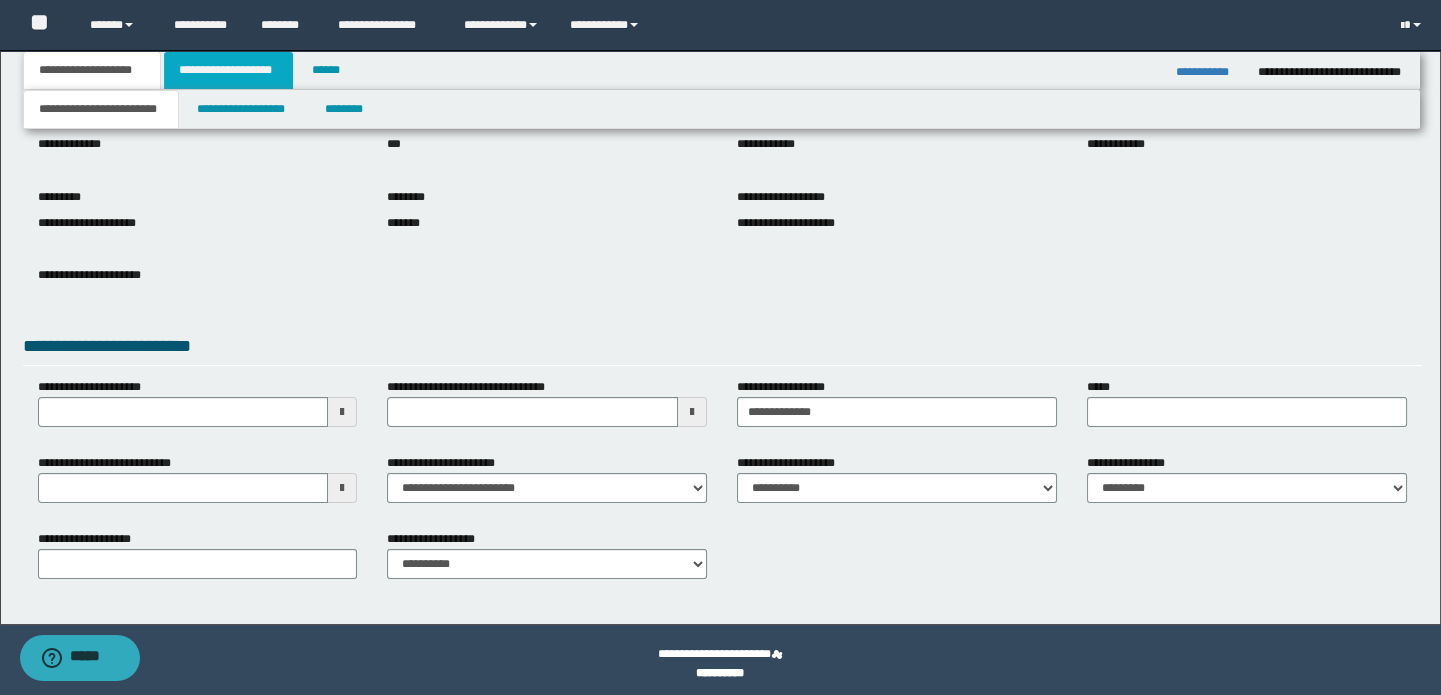 click on "**********" at bounding box center (228, 70) 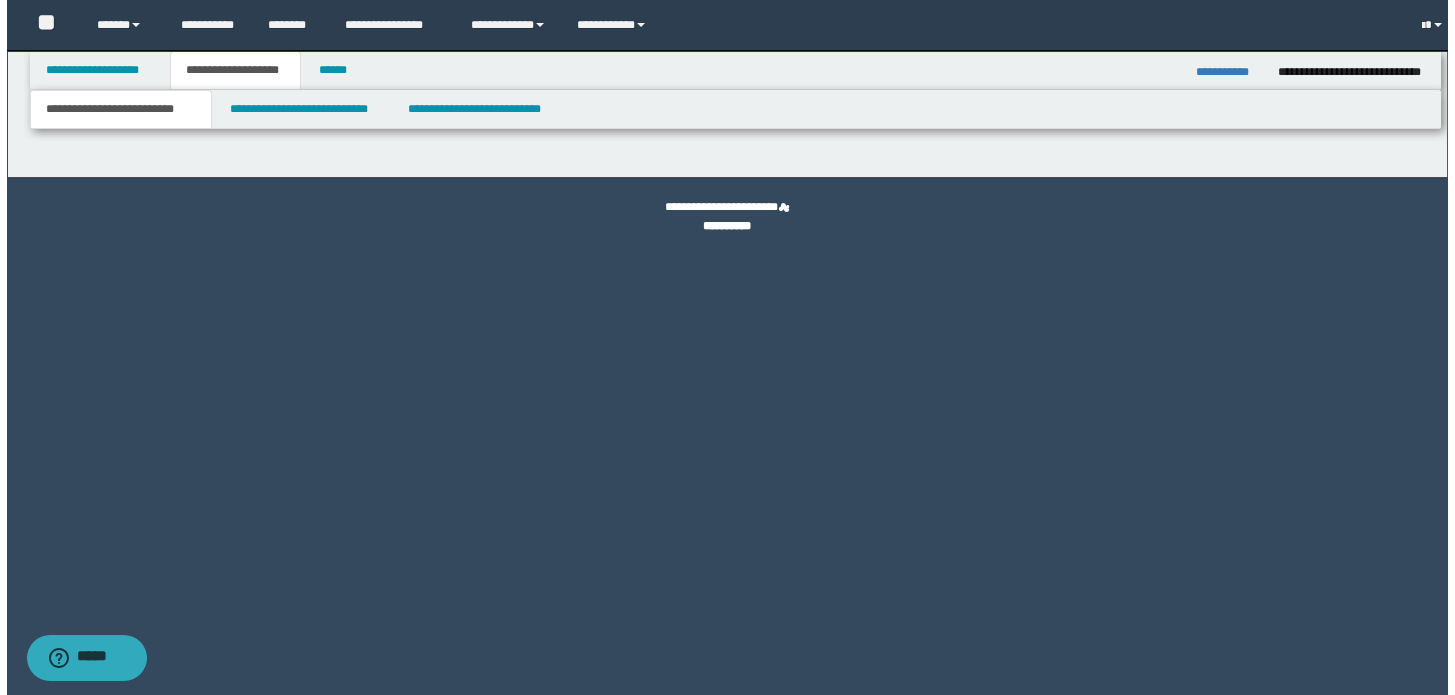 scroll, scrollTop: 0, scrollLeft: 0, axis: both 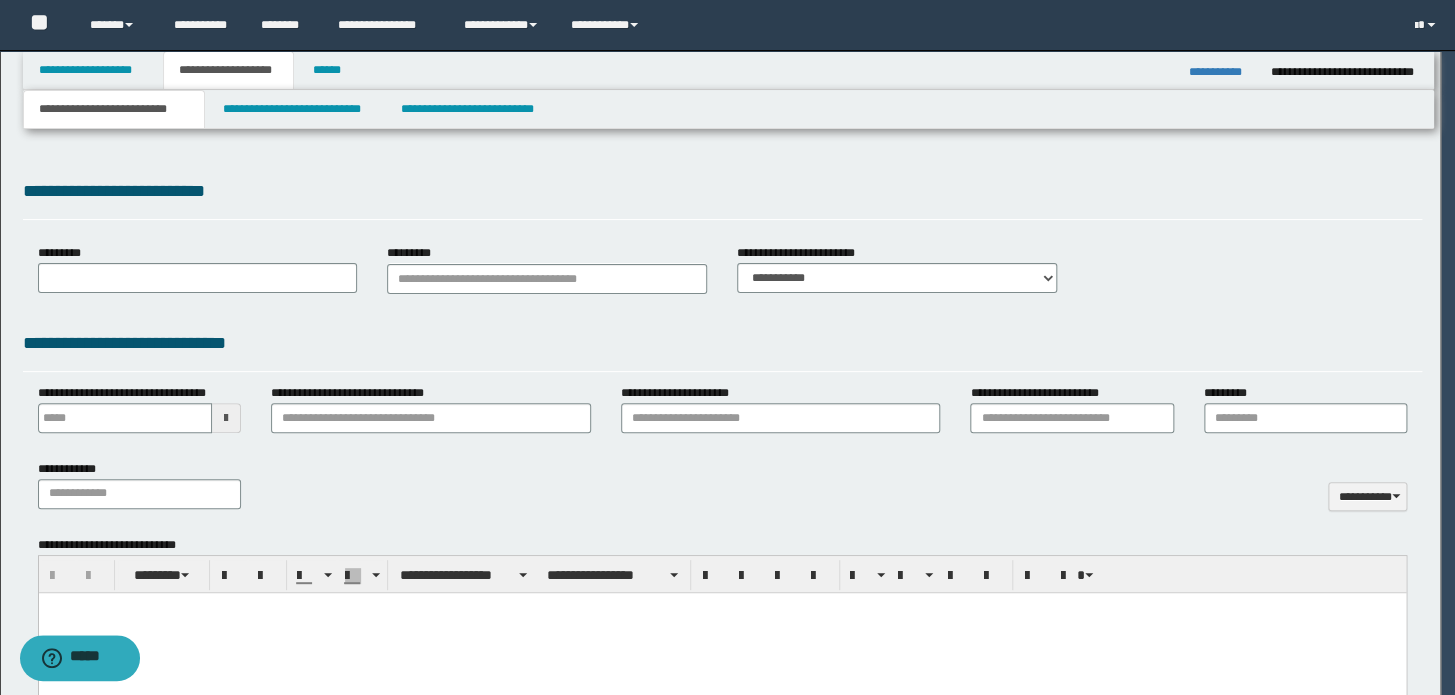 type 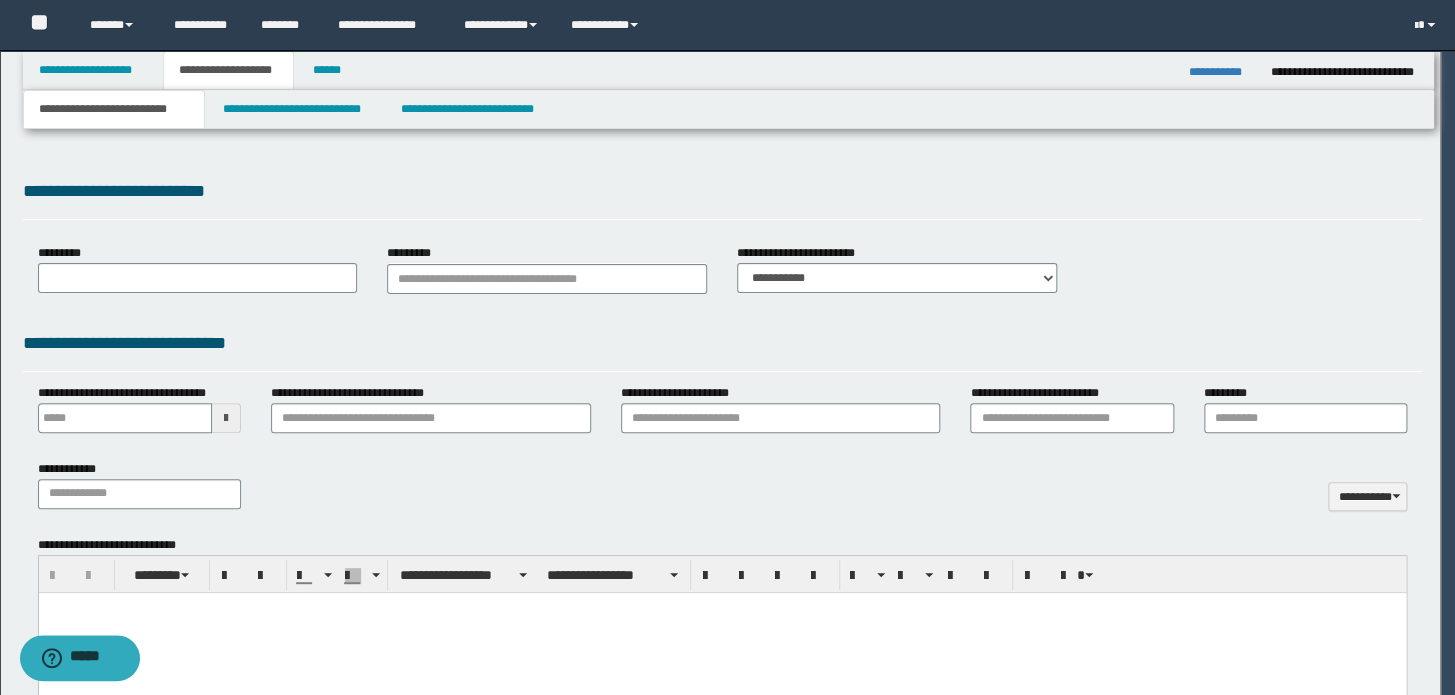 scroll, scrollTop: 0, scrollLeft: 0, axis: both 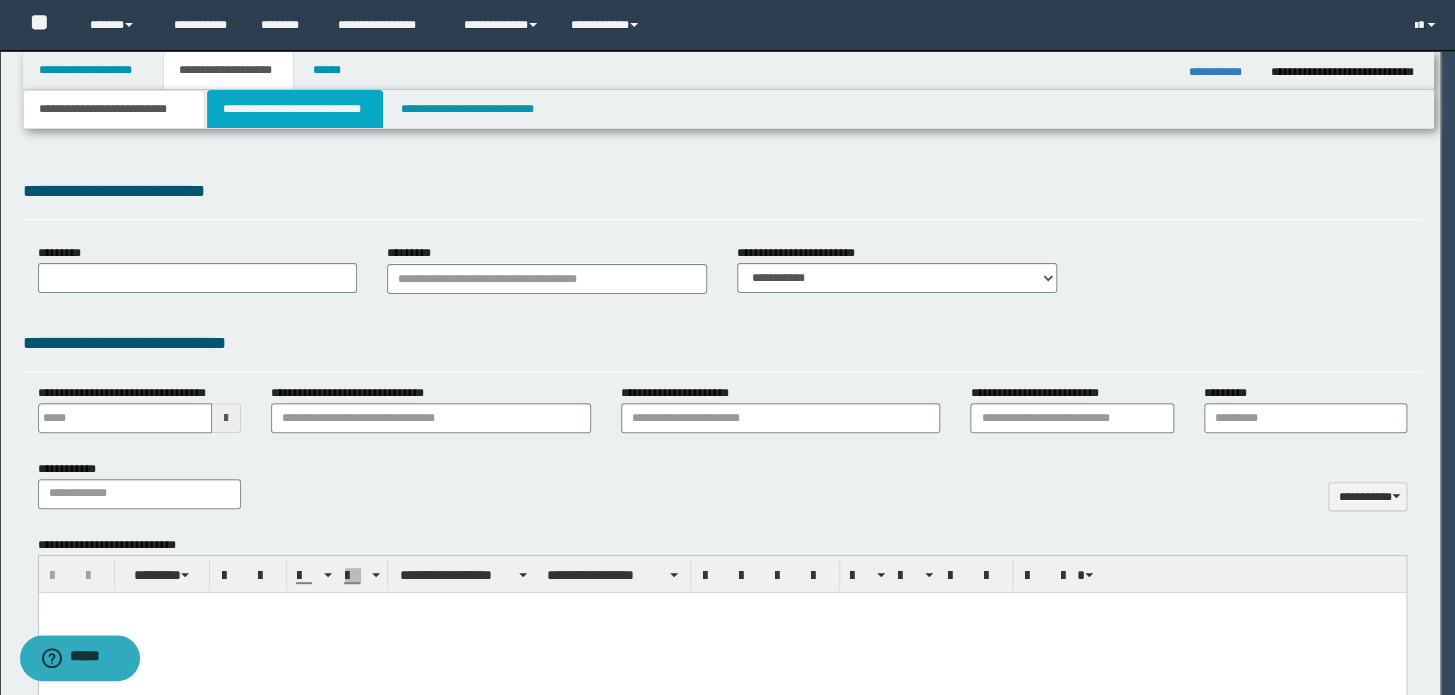click on "**********" at bounding box center [294, 109] 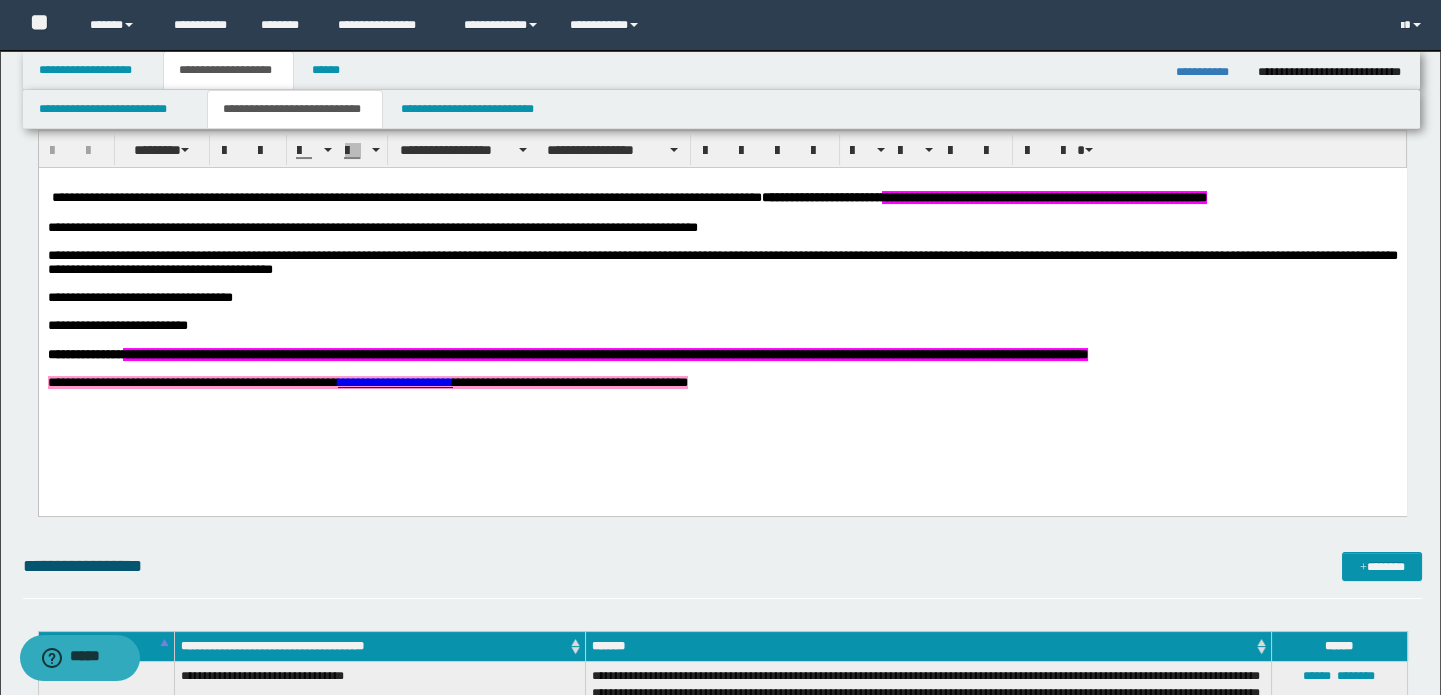 scroll, scrollTop: 636, scrollLeft: 0, axis: vertical 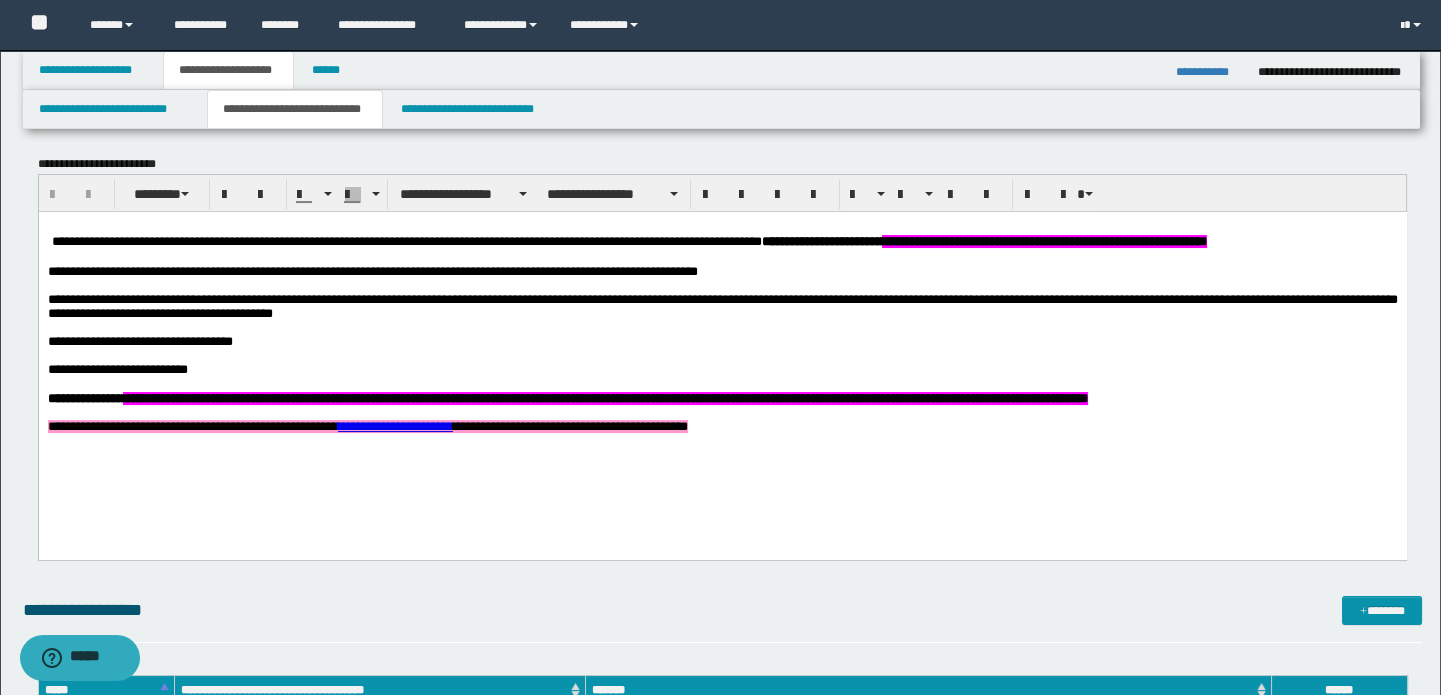 click on "**********" at bounding box center [1209, 72] 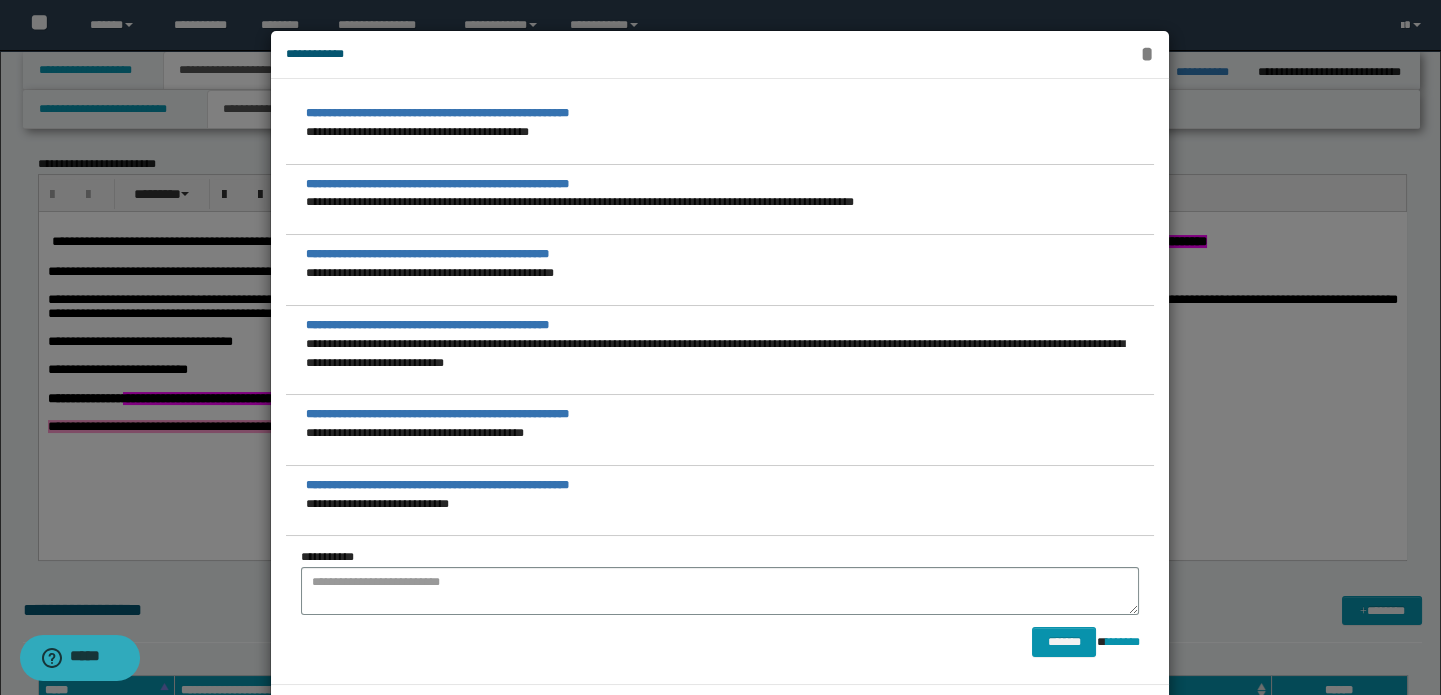 click on "*" at bounding box center (1147, 54) 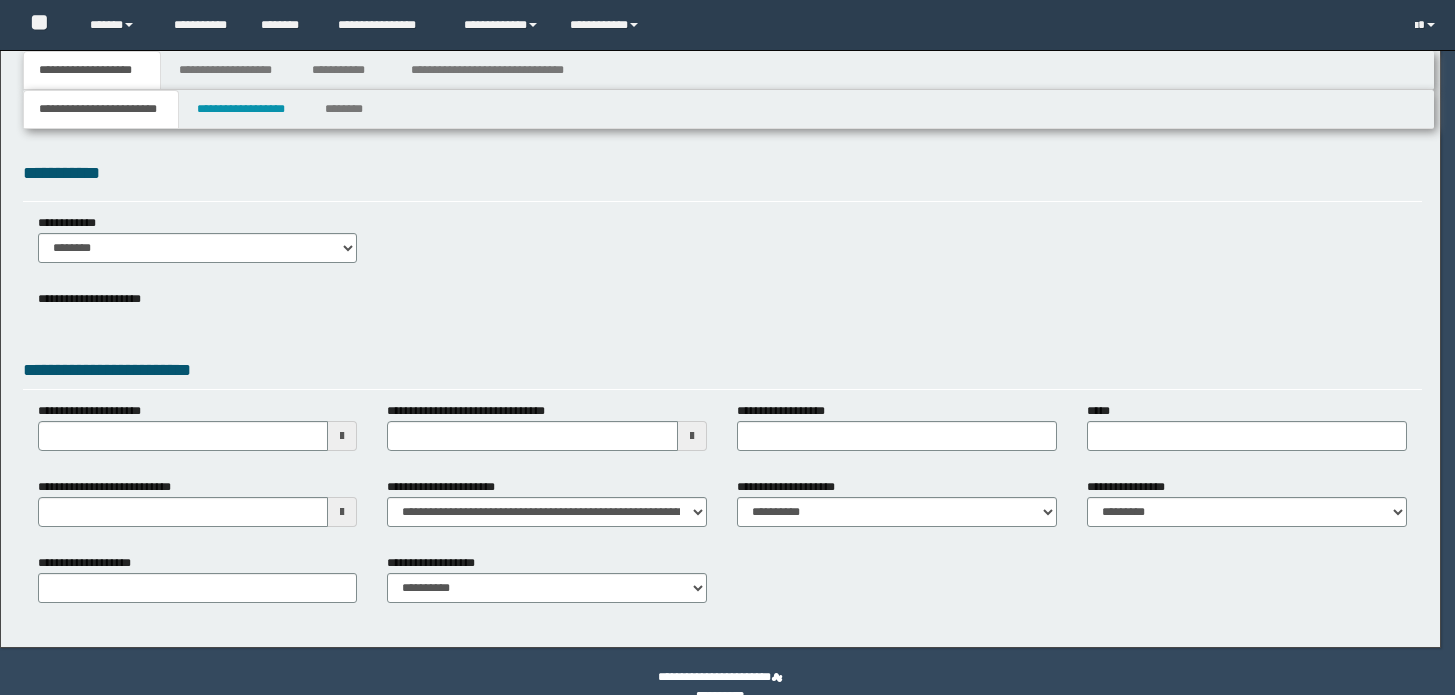 scroll, scrollTop: 0, scrollLeft: 0, axis: both 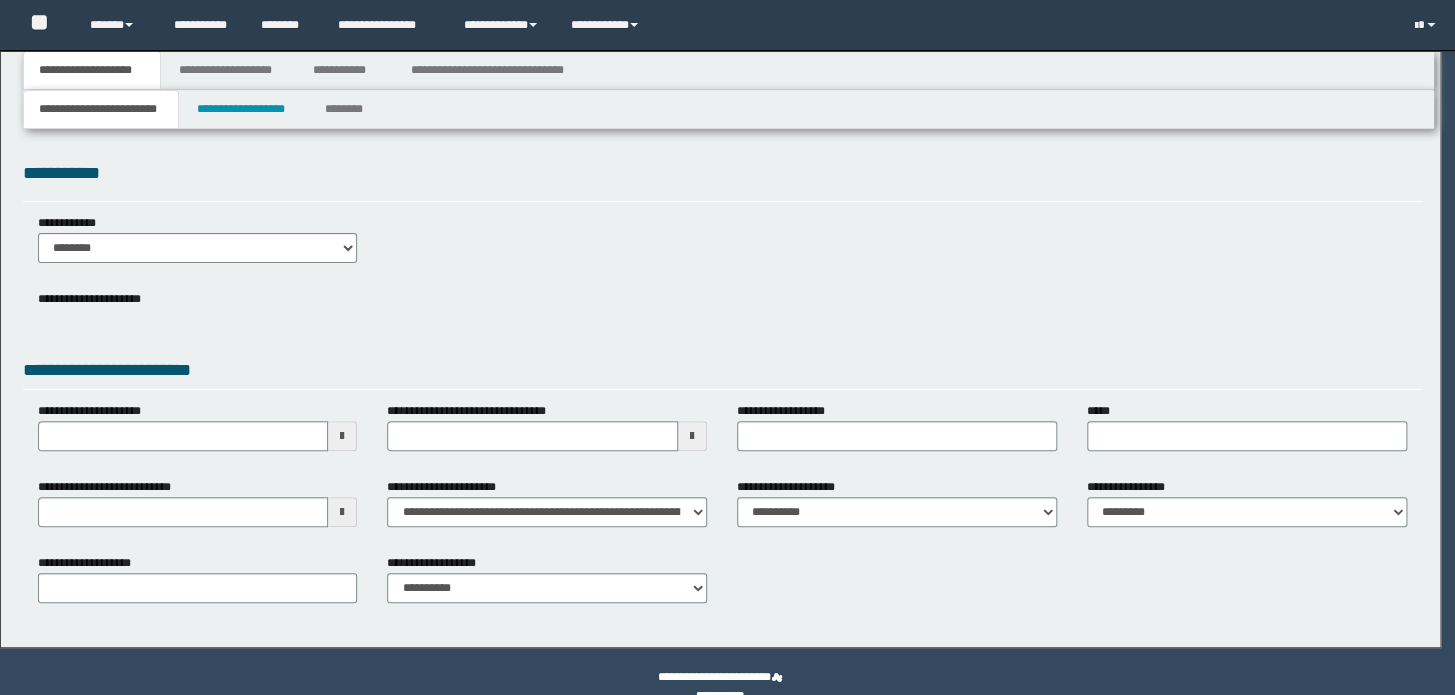 type on "**********" 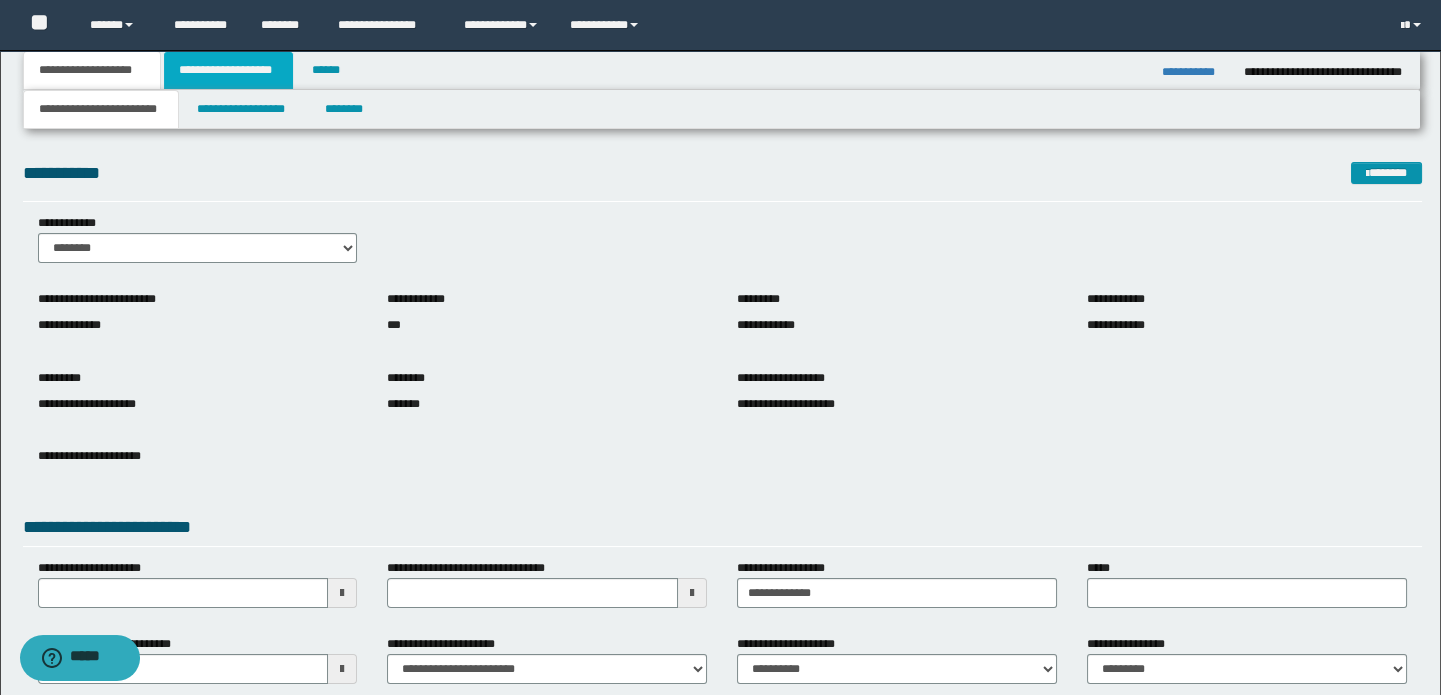 click on "**********" at bounding box center [228, 70] 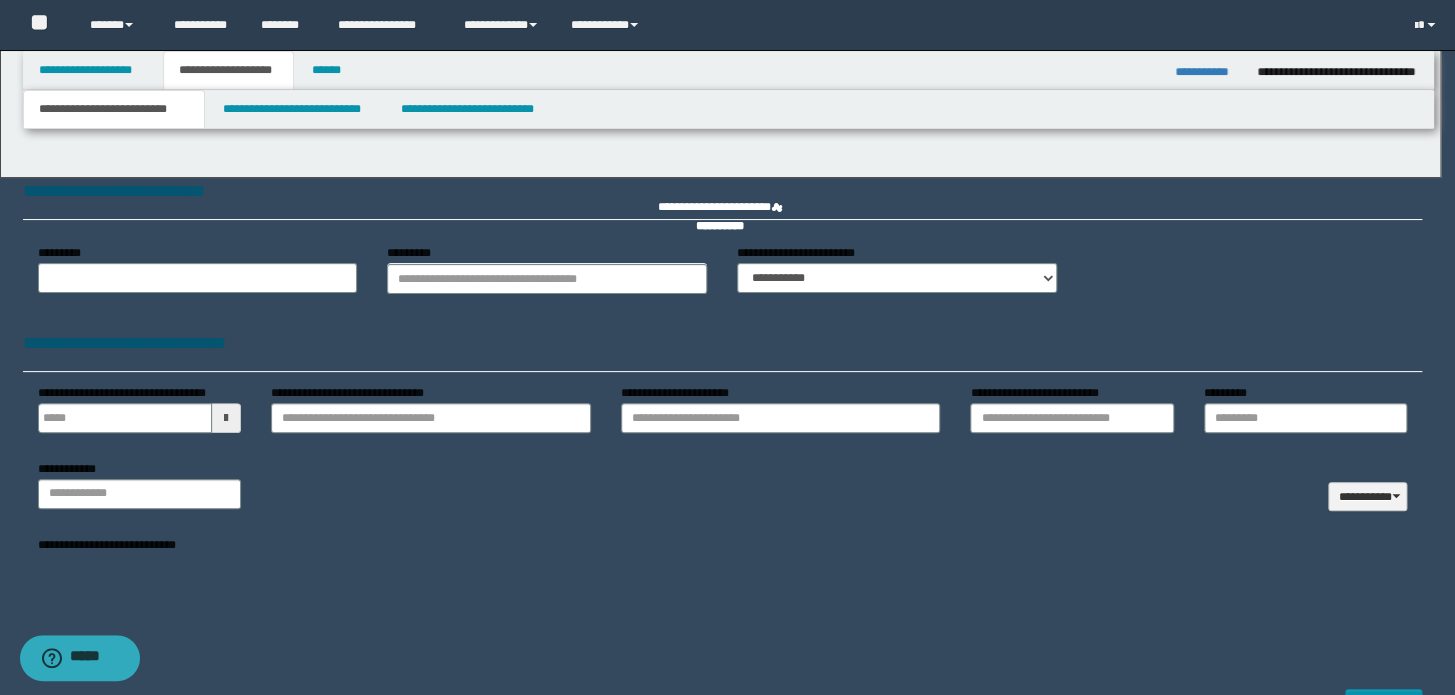 type 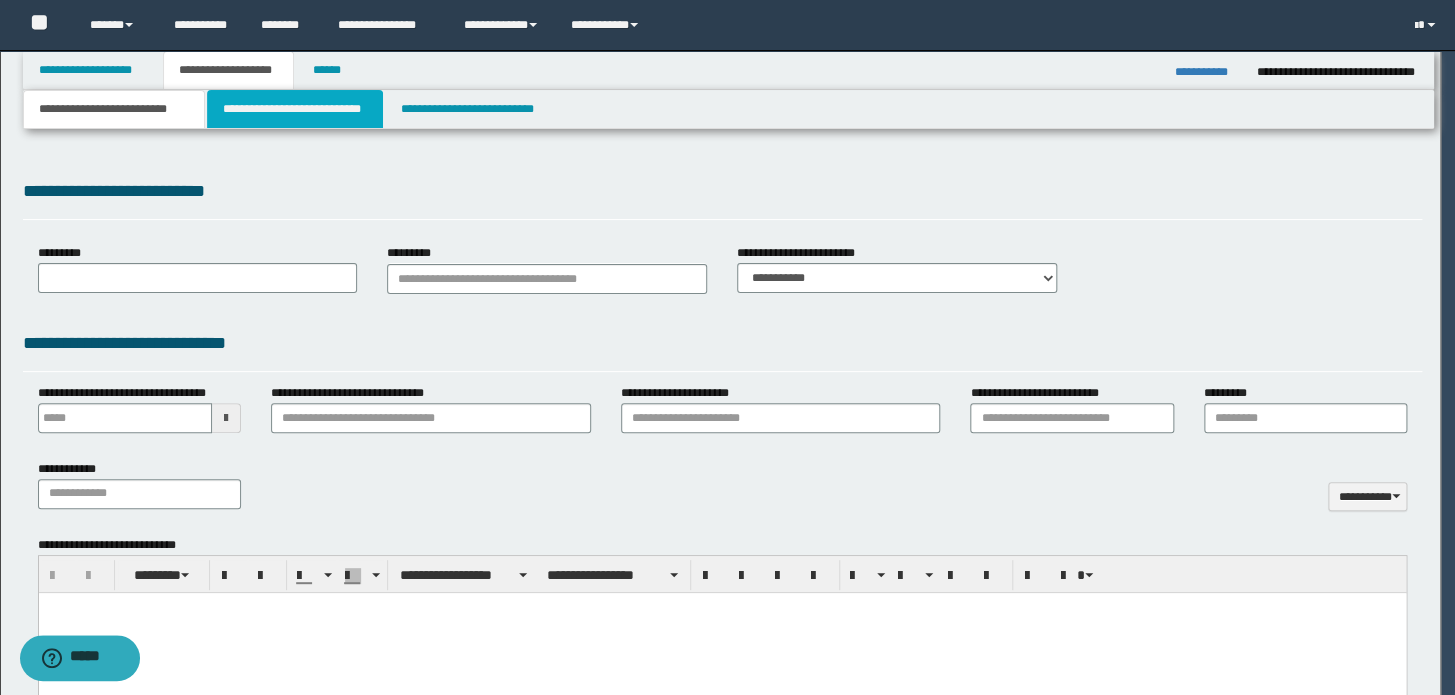 scroll, scrollTop: 0, scrollLeft: 0, axis: both 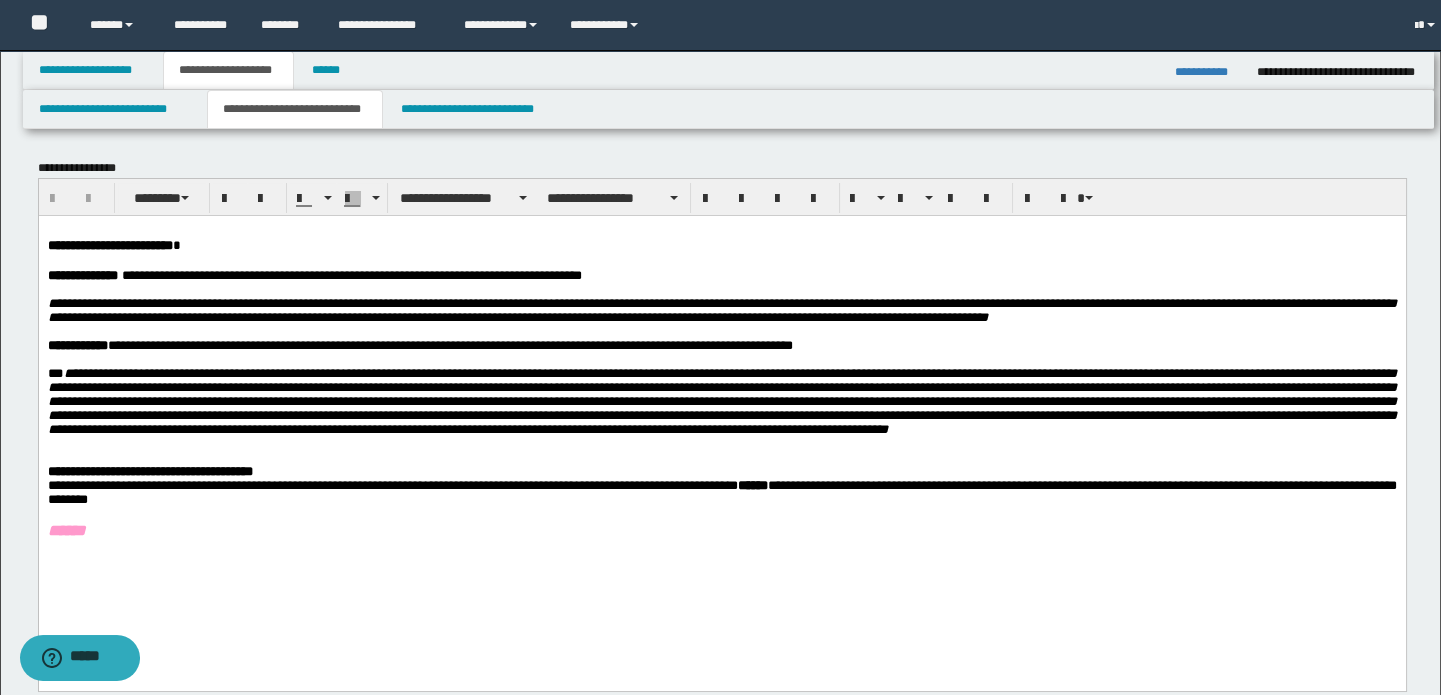 click on "**********" at bounding box center (1208, 72) 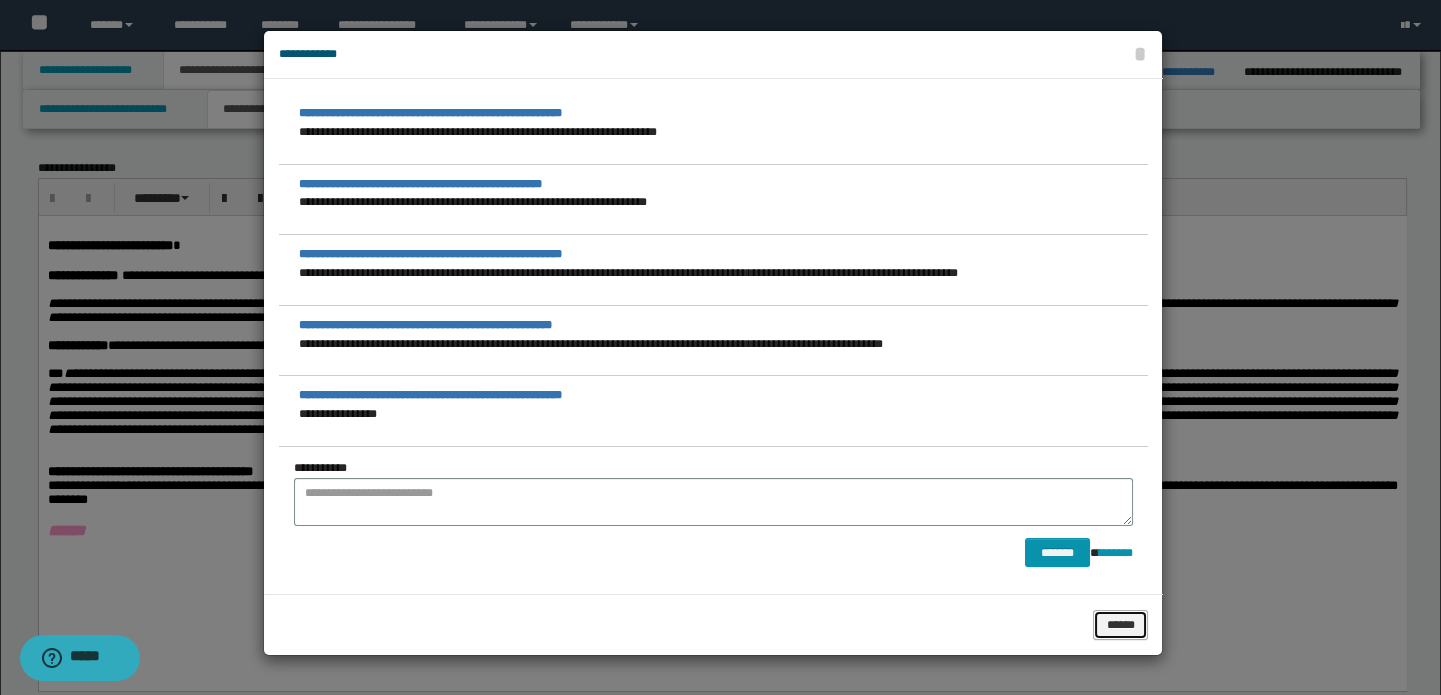 click on "******" at bounding box center (1120, 625) 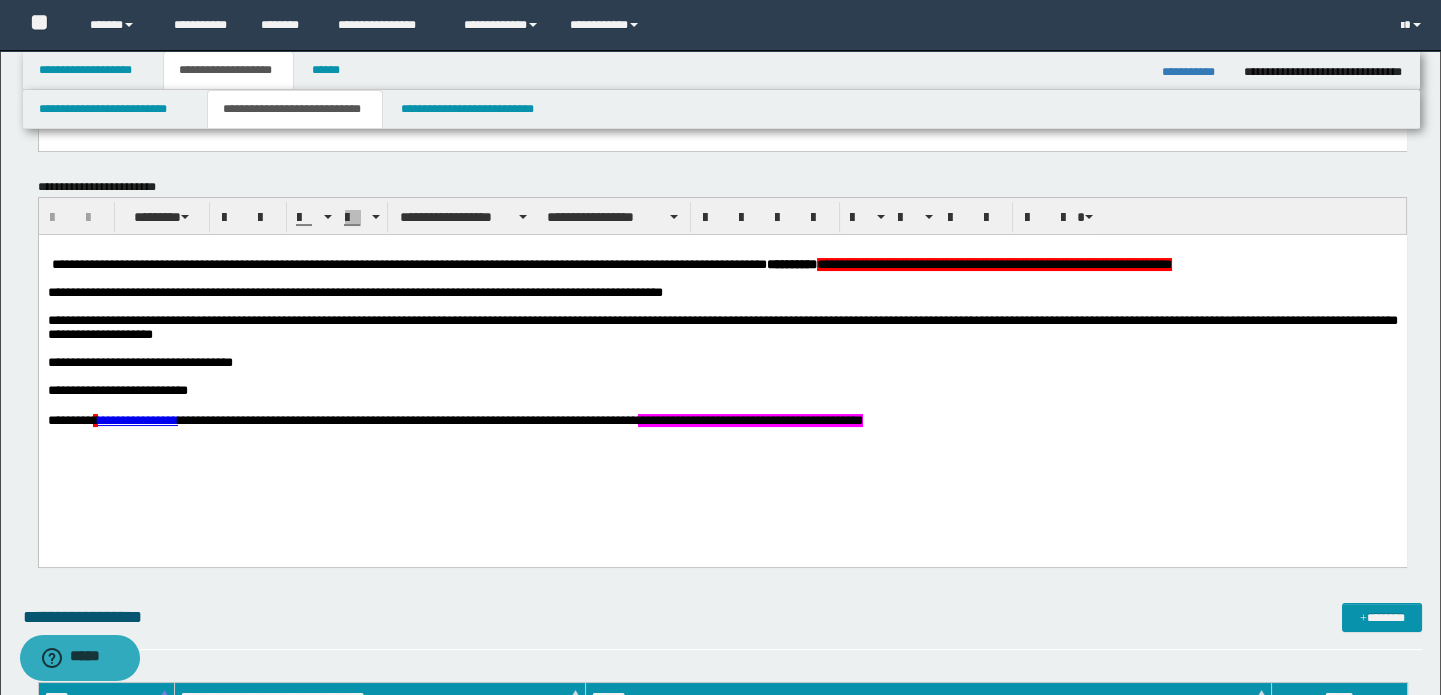 scroll, scrollTop: 545, scrollLeft: 0, axis: vertical 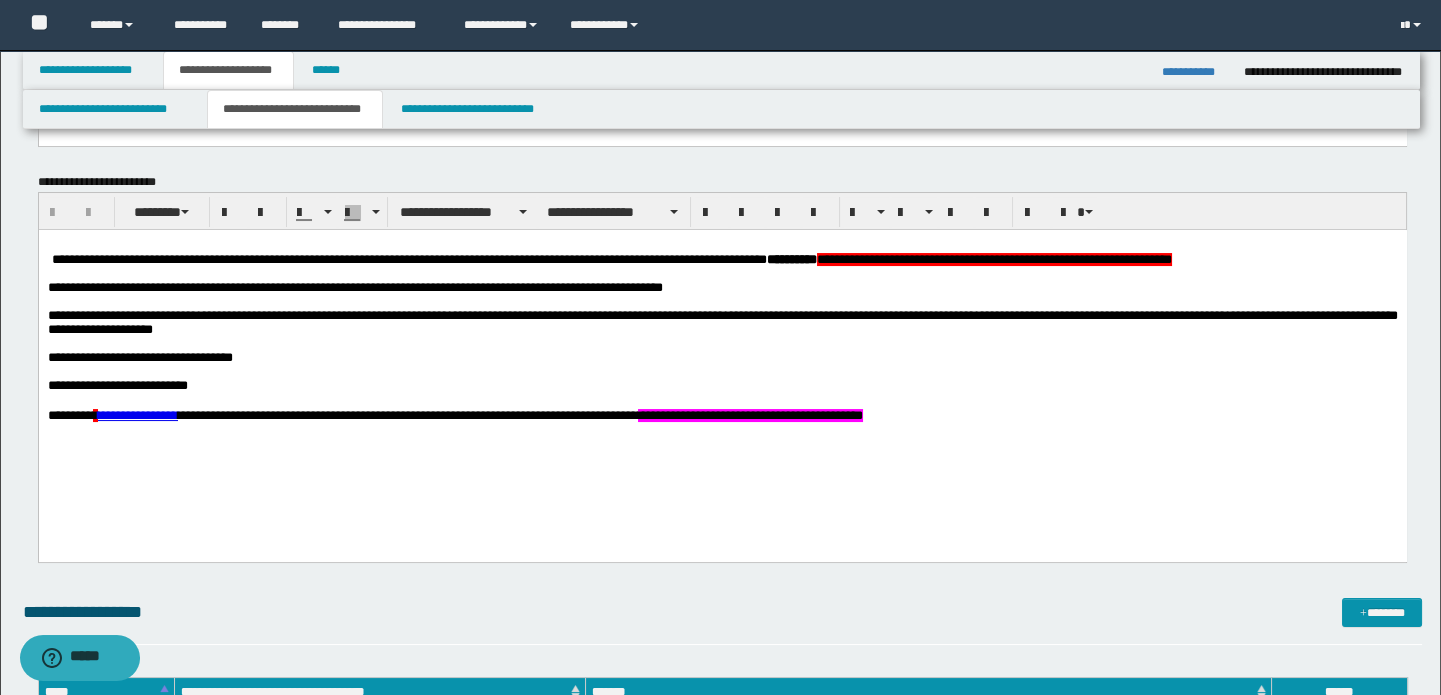 click on "**********" at bounding box center (968, 259) 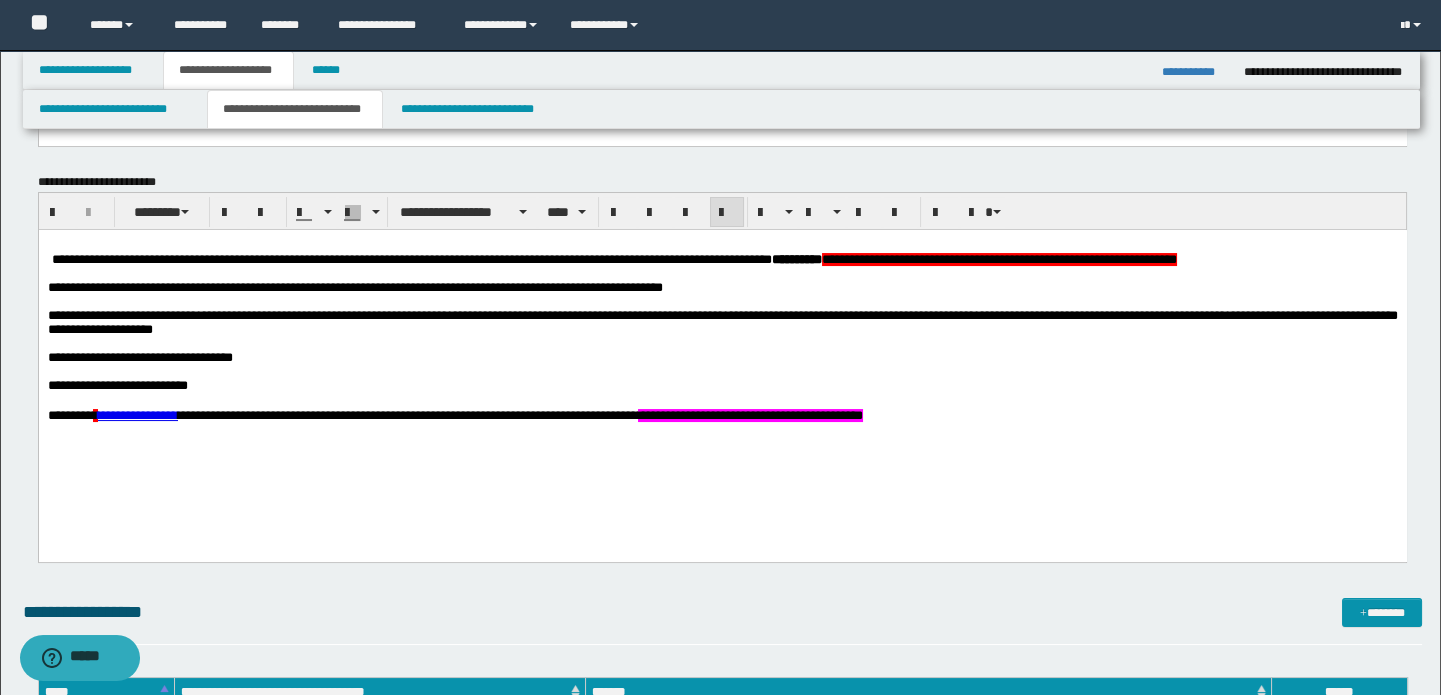 type 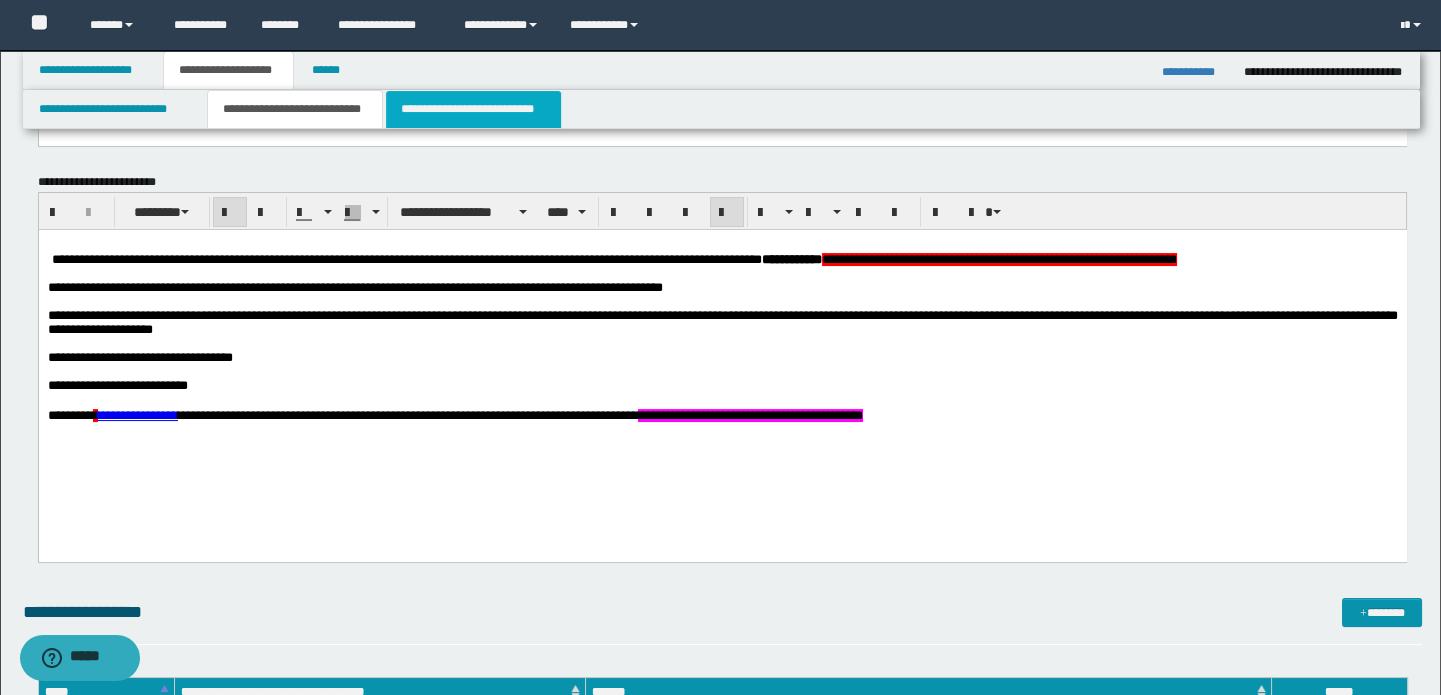 click on "**********" at bounding box center [473, 109] 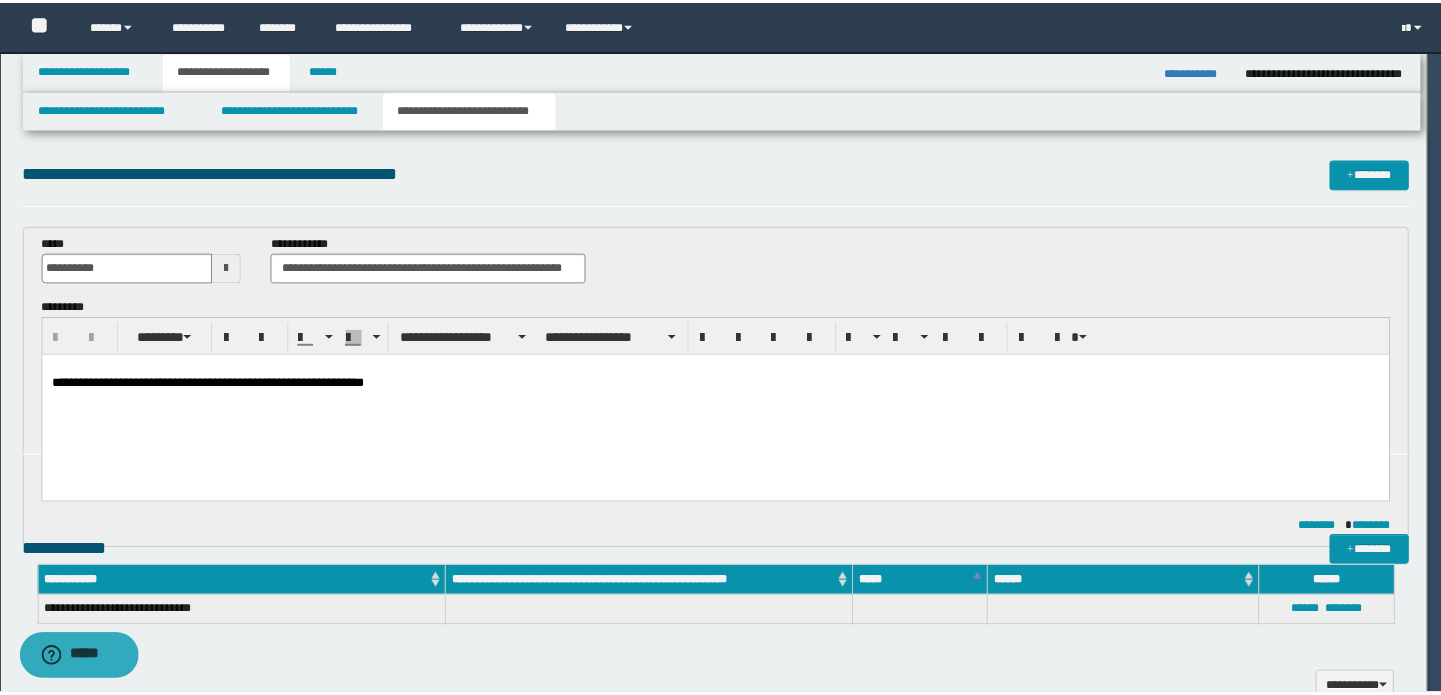 scroll, scrollTop: 0, scrollLeft: 0, axis: both 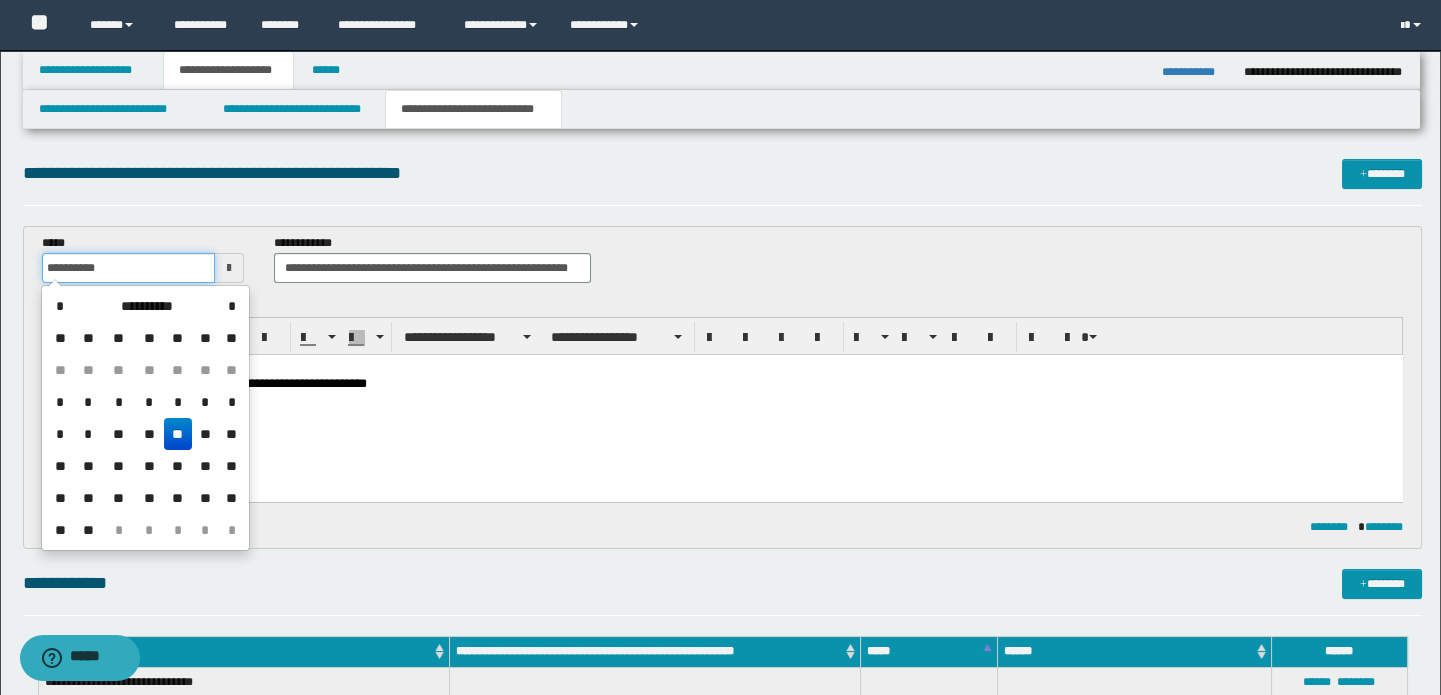 drag, startPoint x: 106, startPoint y: 280, endPoint x: 0, endPoint y: 280, distance: 106 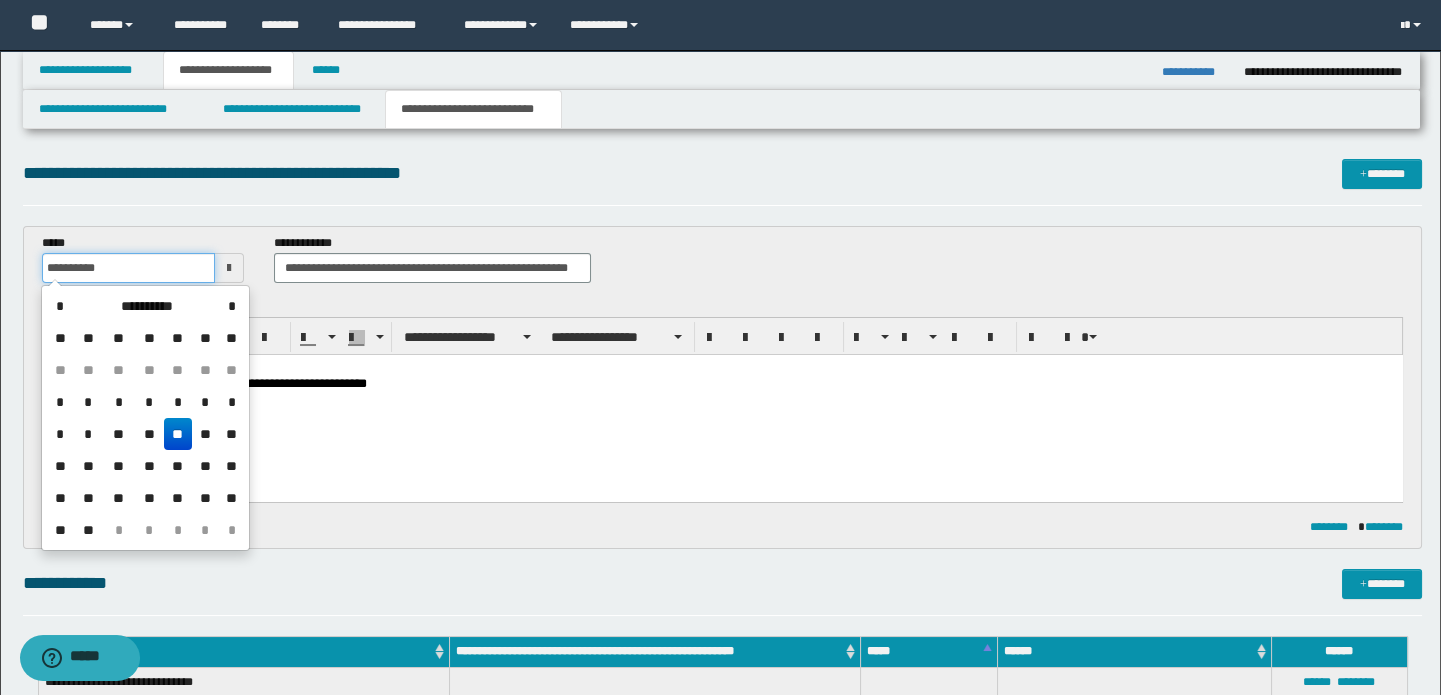 click on "**********" at bounding box center (720, 889) 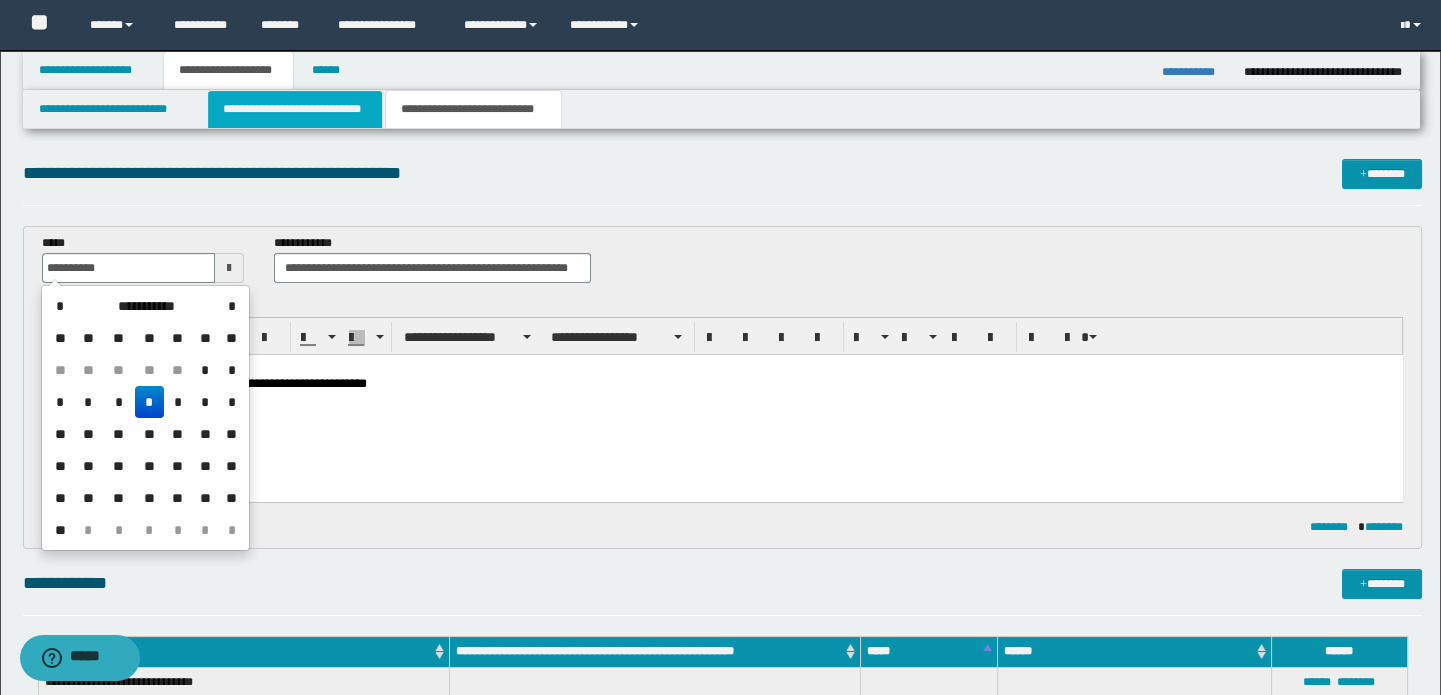 type on "**********" 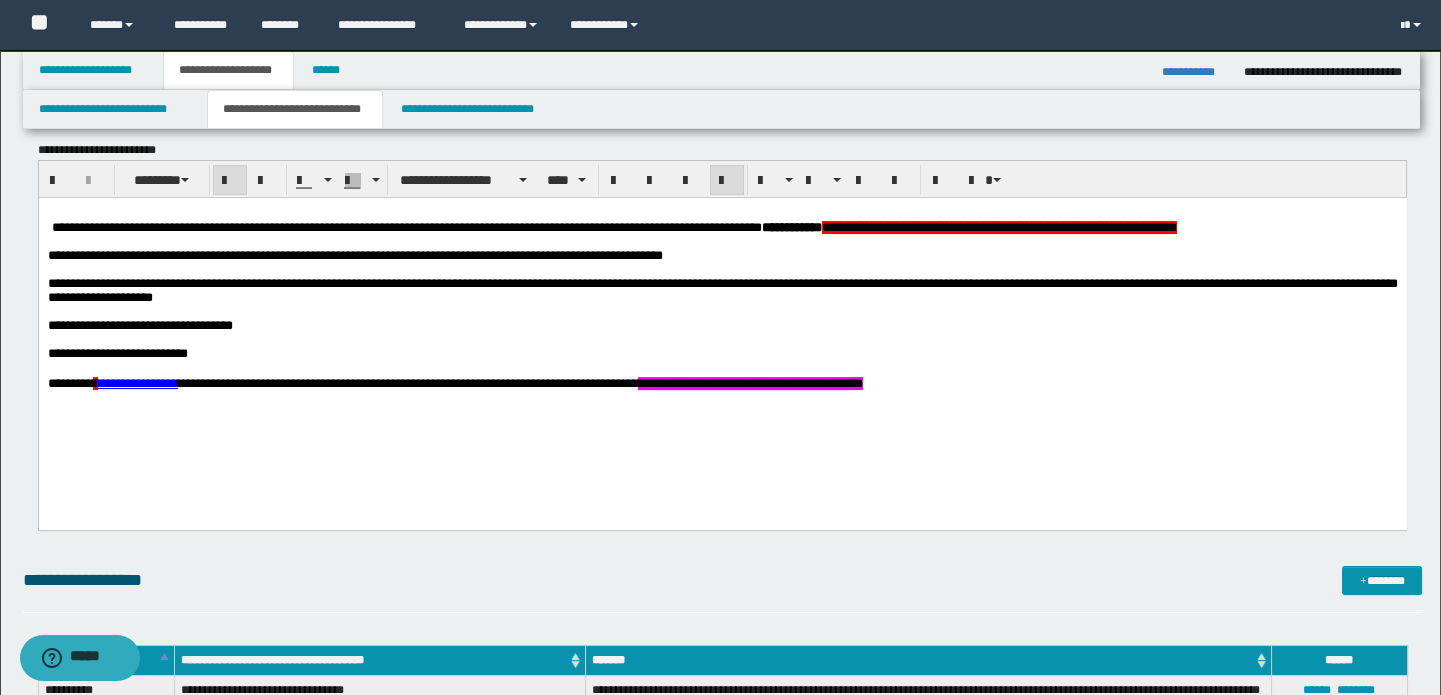 scroll, scrollTop: 545, scrollLeft: 0, axis: vertical 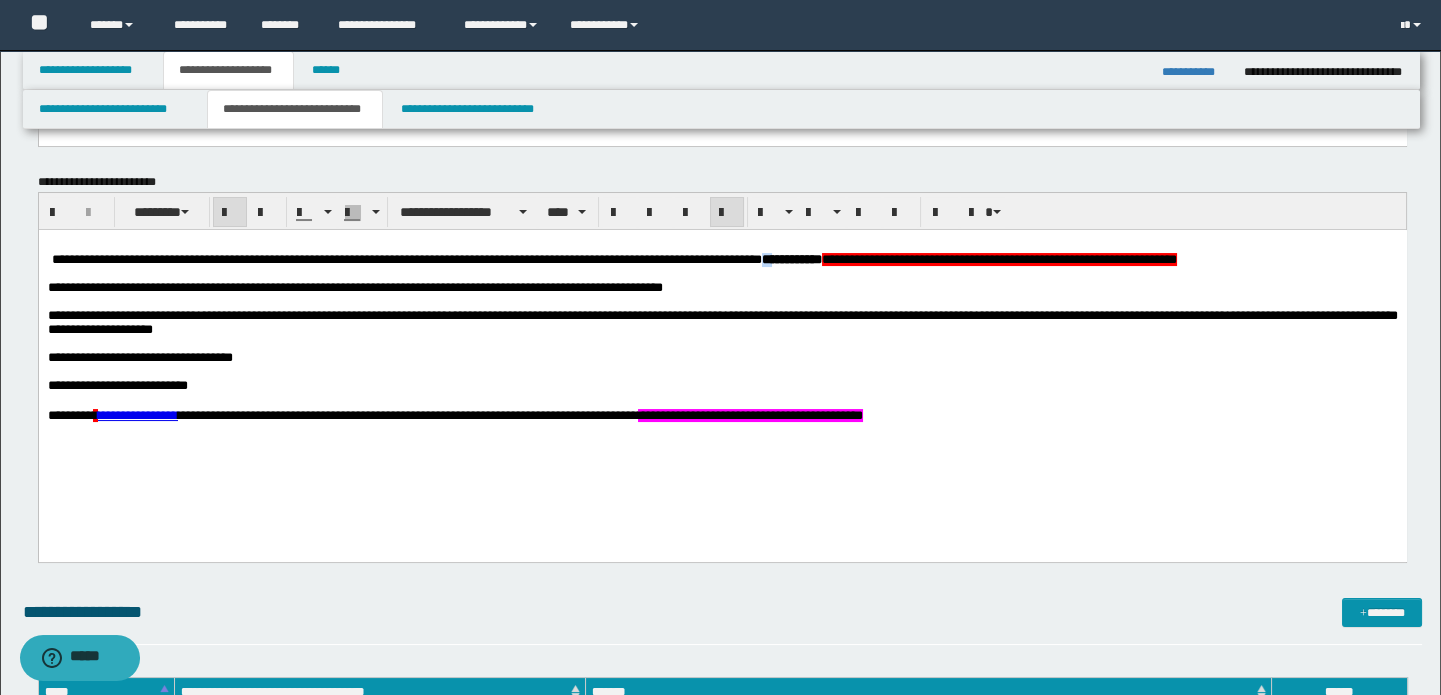 click on "**********" 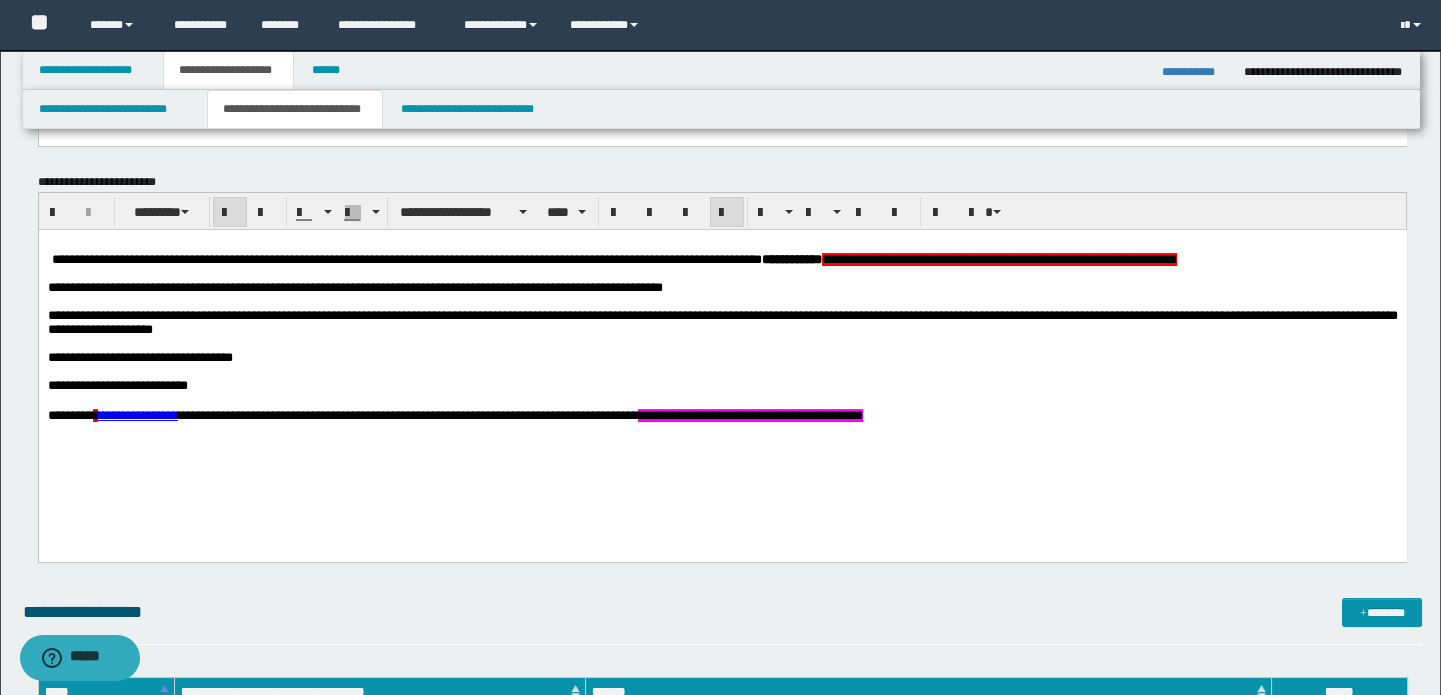 click on "**********" at bounding box center (613, 259) 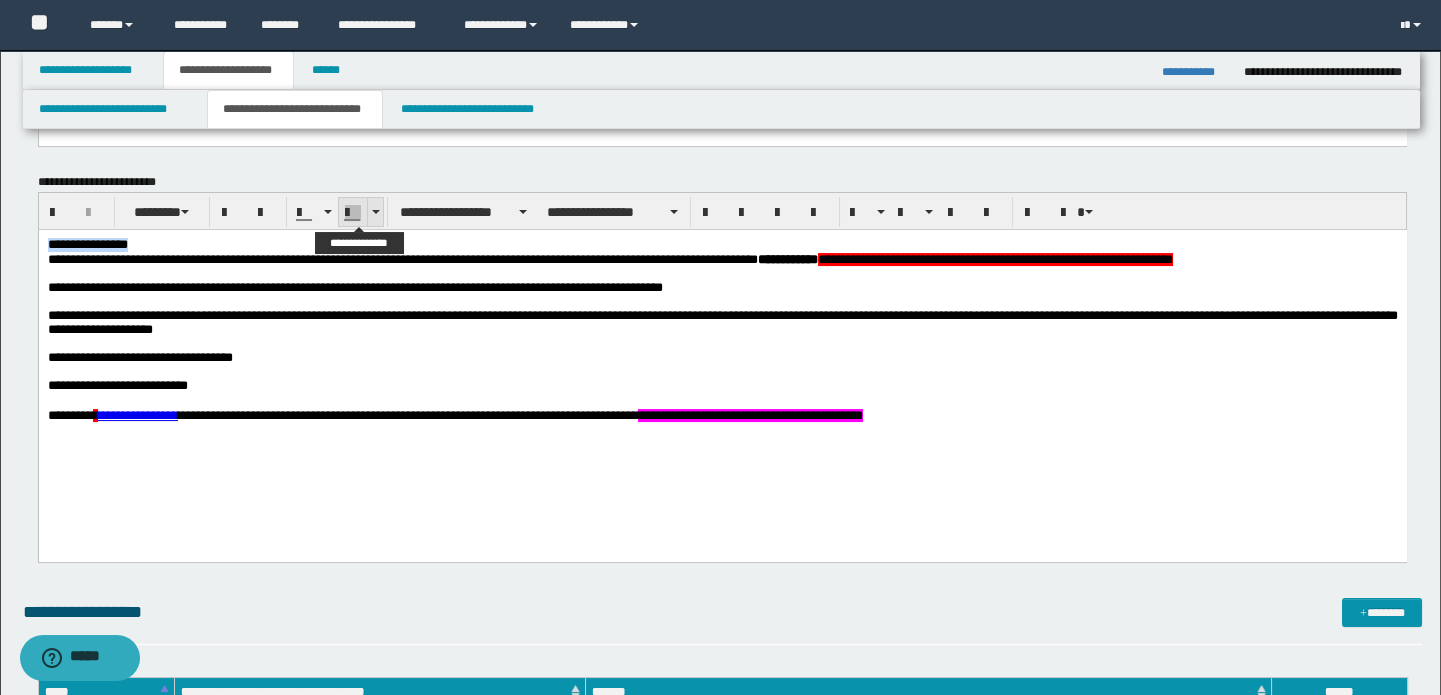 click at bounding box center (376, 212) 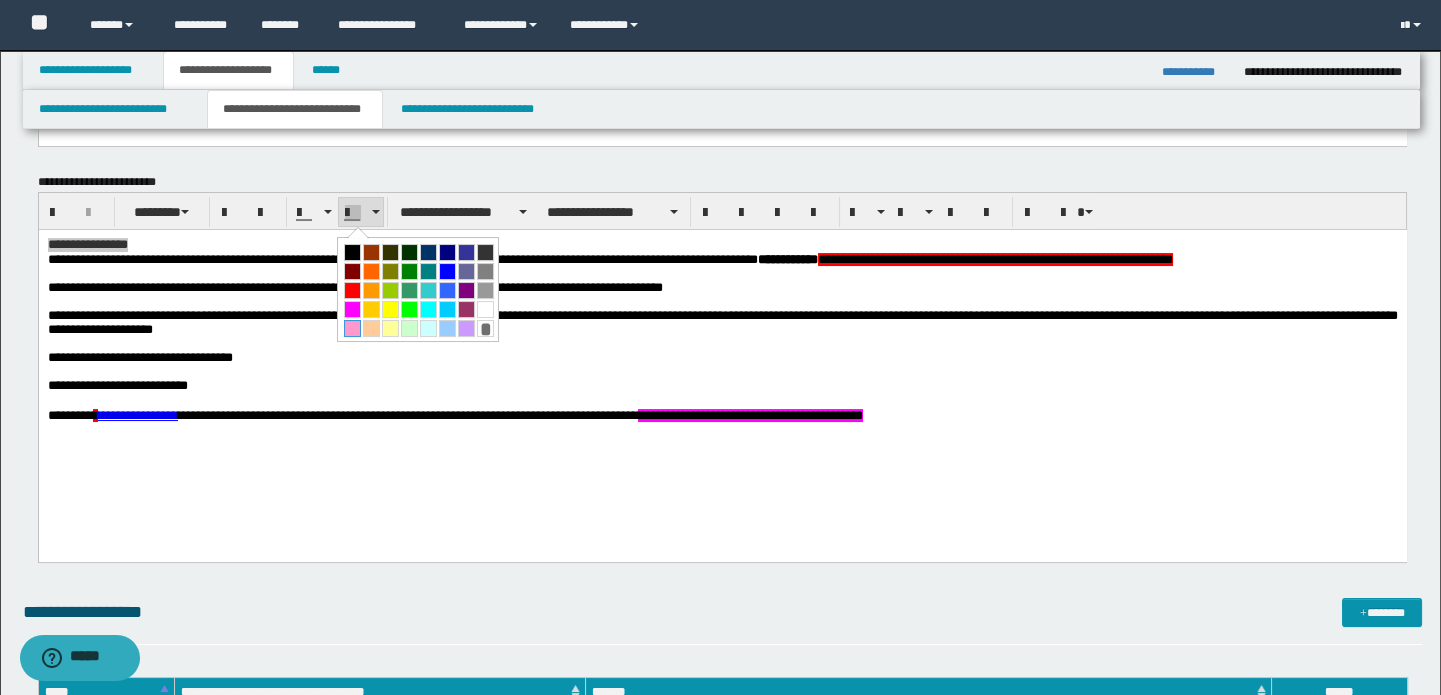 drag, startPoint x: 355, startPoint y: 321, endPoint x: 206, endPoint y: 20, distance: 335.86008 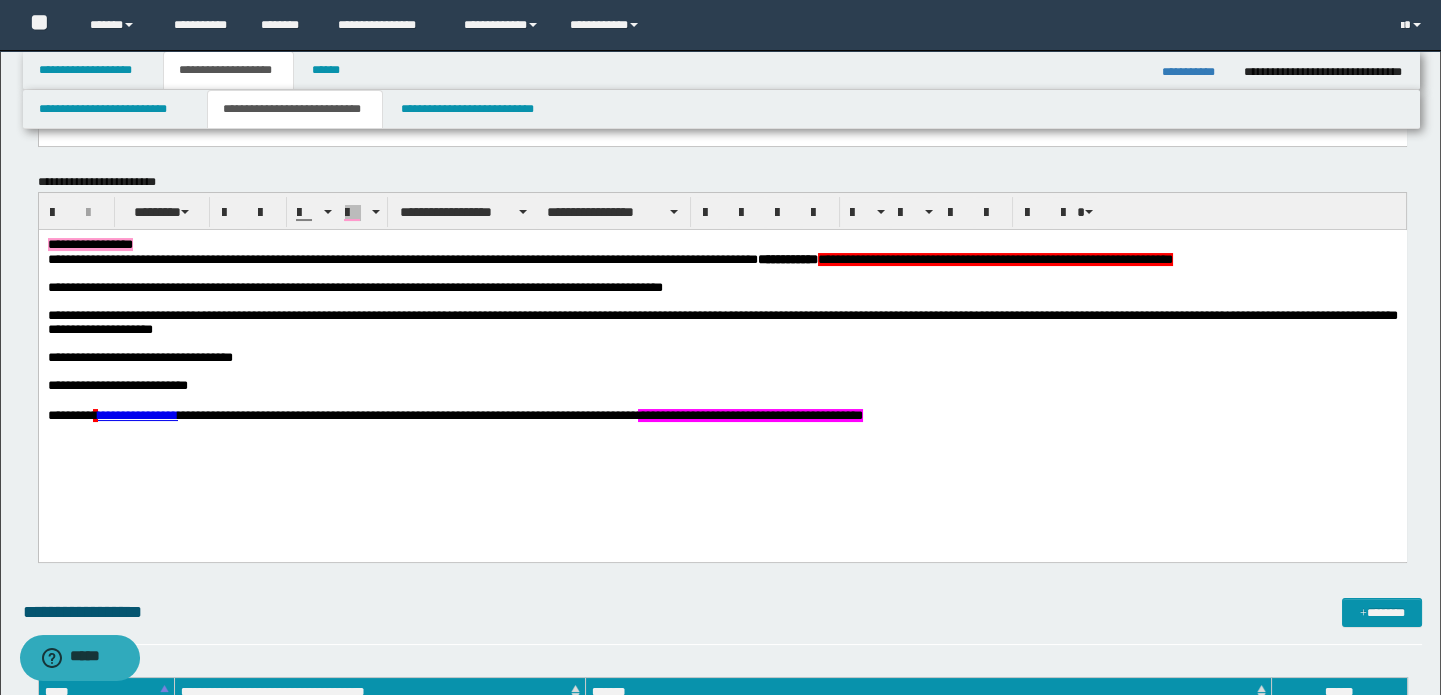 click on "**********" at bounding box center [721, 245] 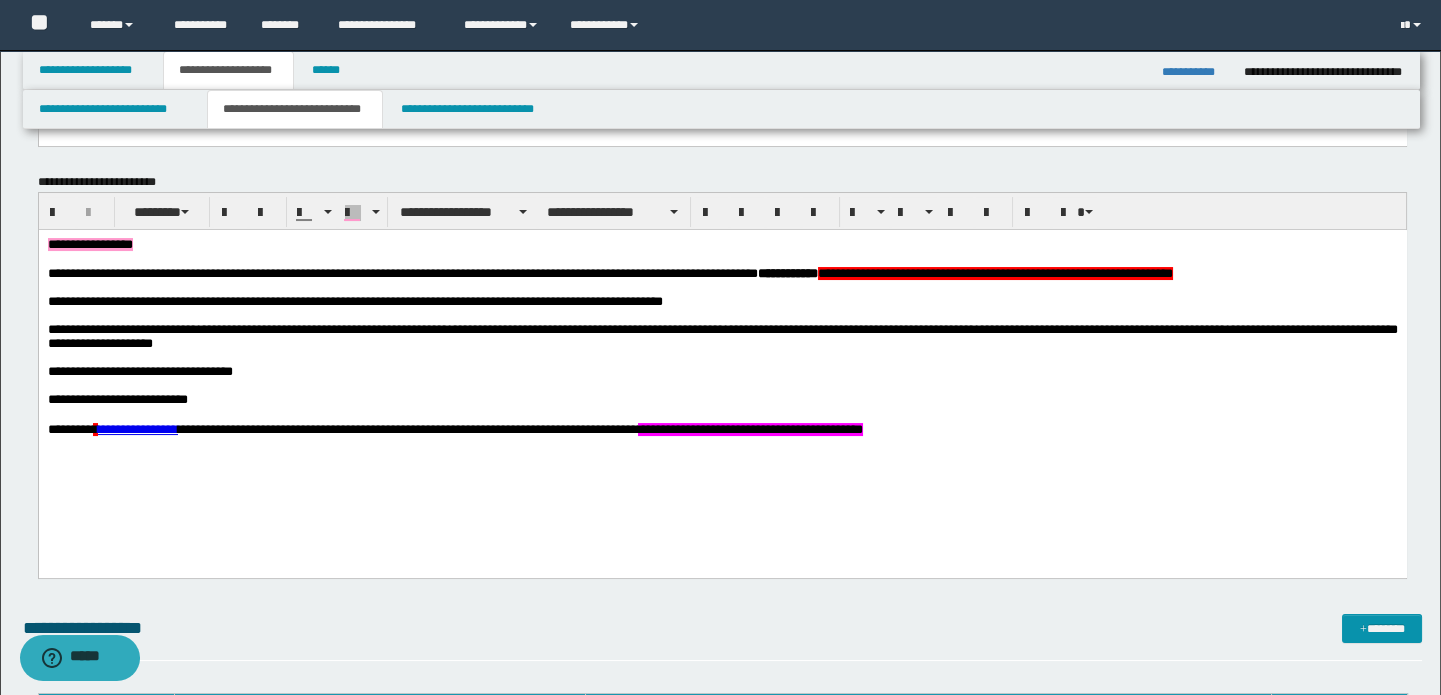 drag, startPoint x: 894, startPoint y: 431, endPoint x: 902, endPoint y: 424, distance: 10.630146 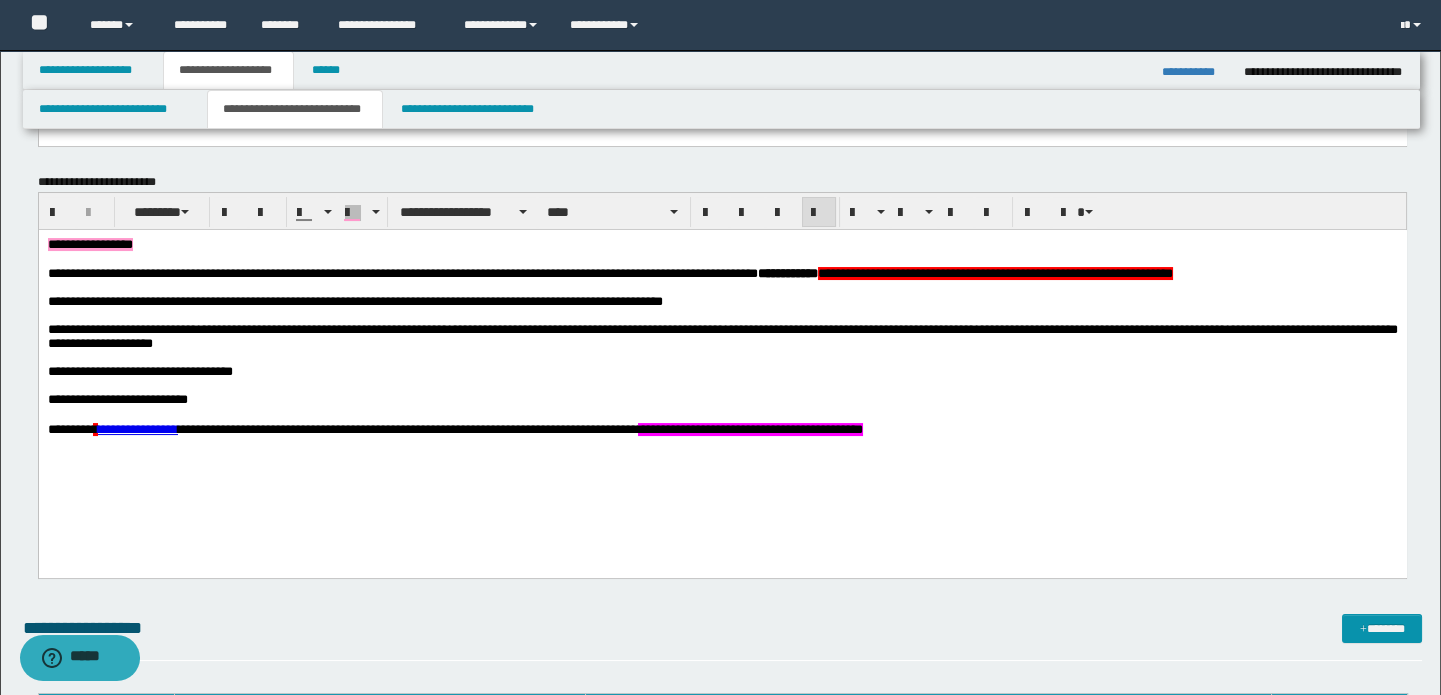 click at bounding box center (722, 386) 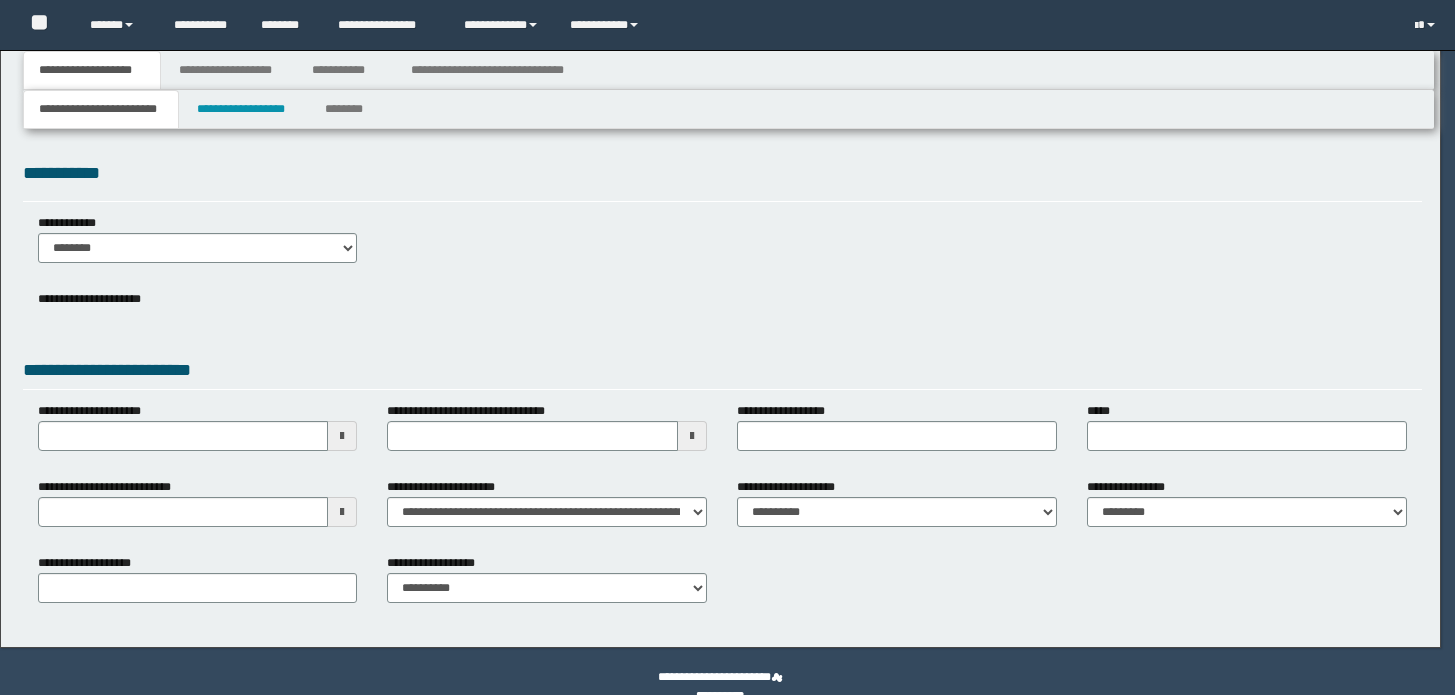 scroll, scrollTop: 0, scrollLeft: 0, axis: both 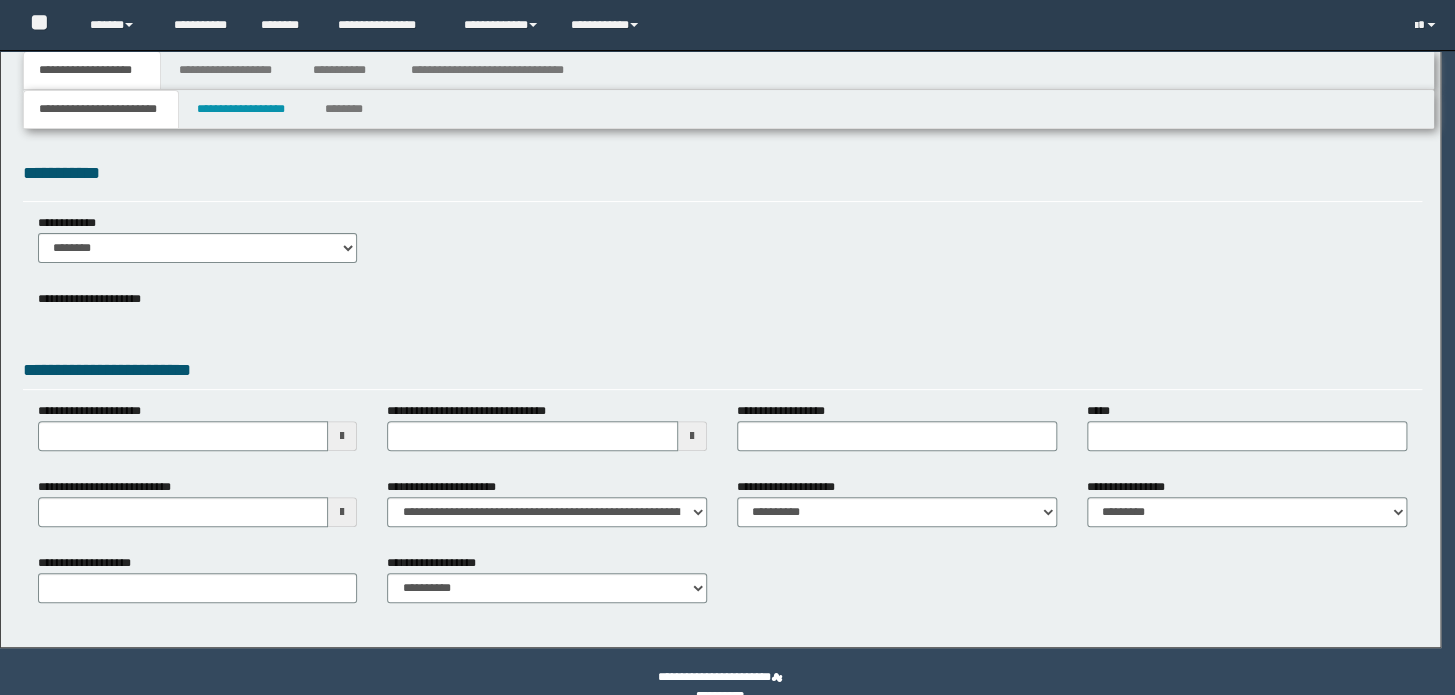 type on "**********" 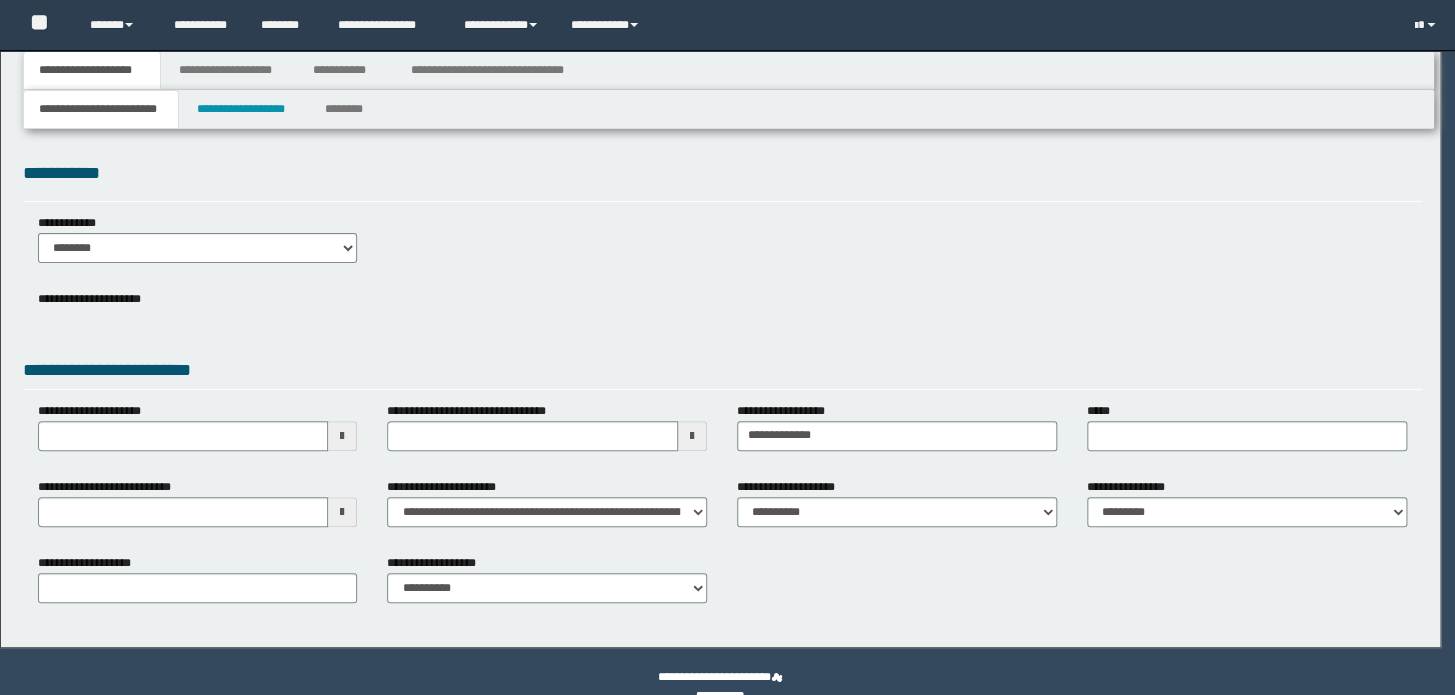 select on "*" 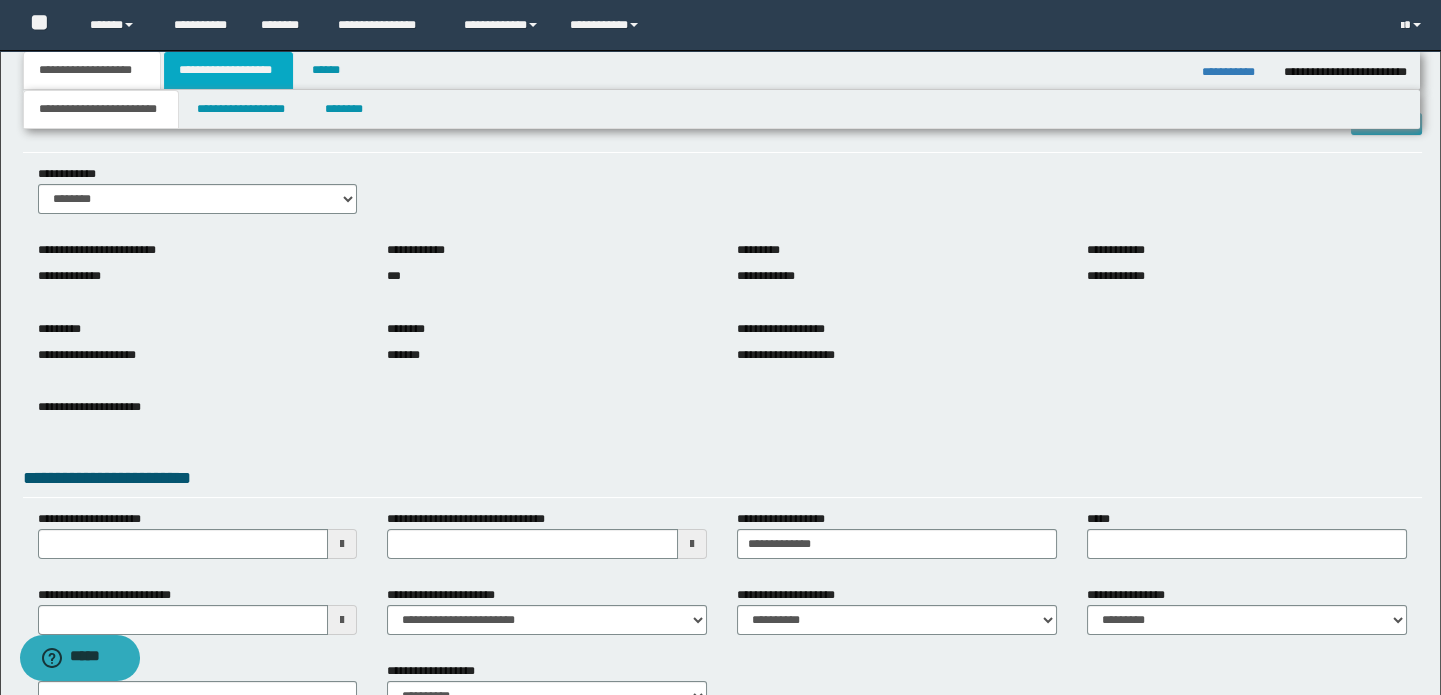 scroll, scrollTop: 90, scrollLeft: 0, axis: vertical 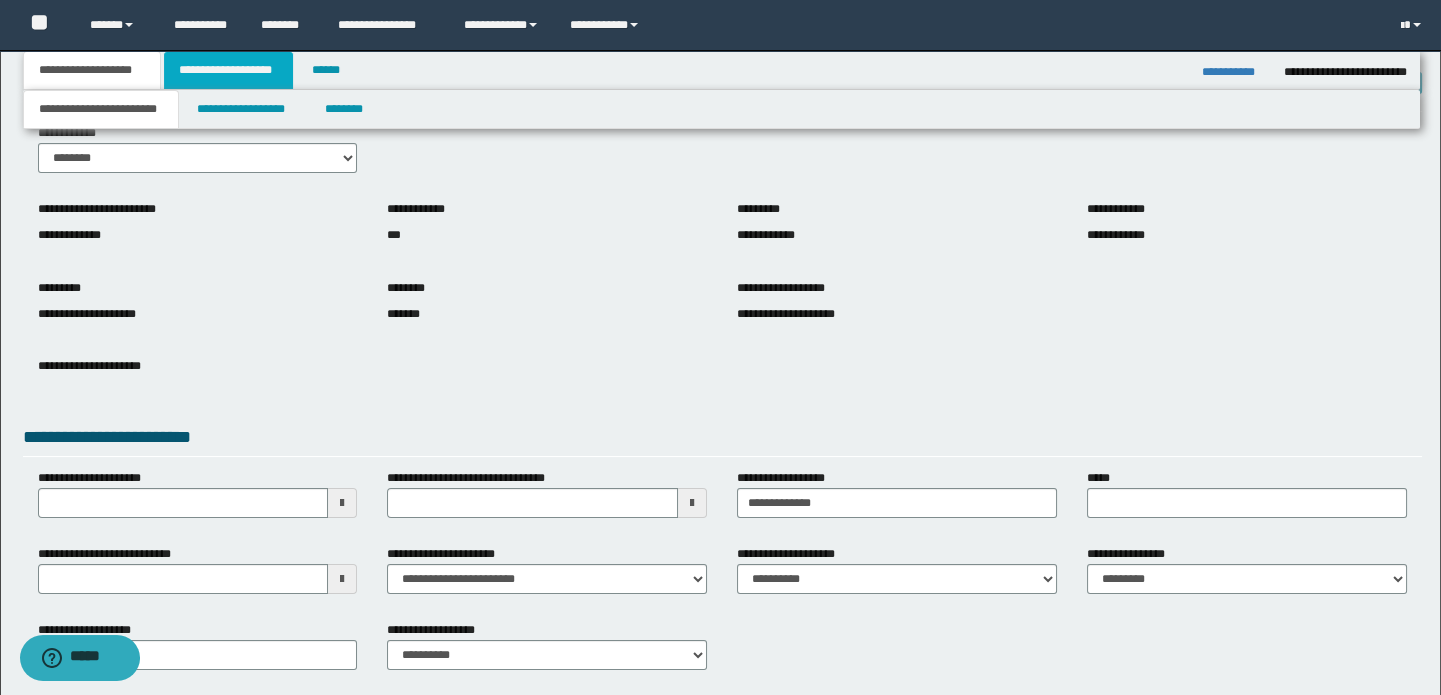 click on "**********" at bounding box center (228, 70) 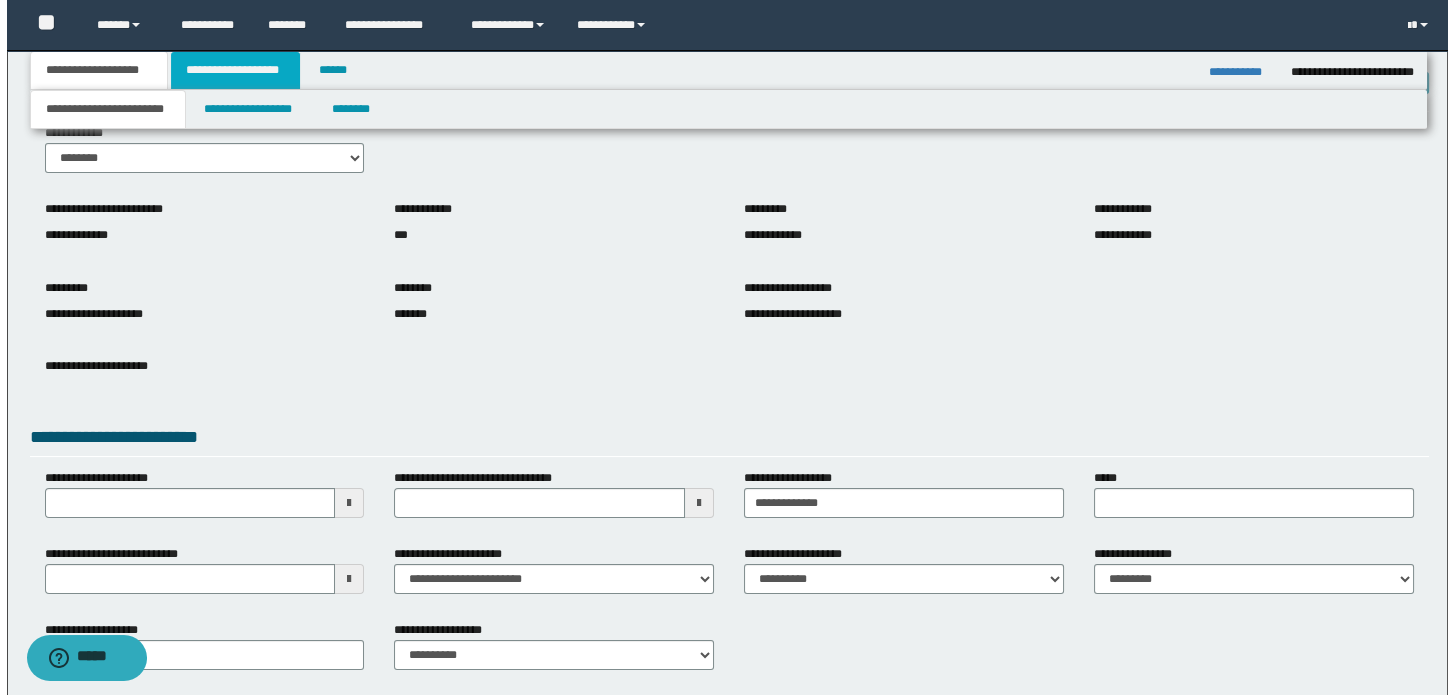 scroll, scrollTop: 0, scrollLeft: 0, axis: both 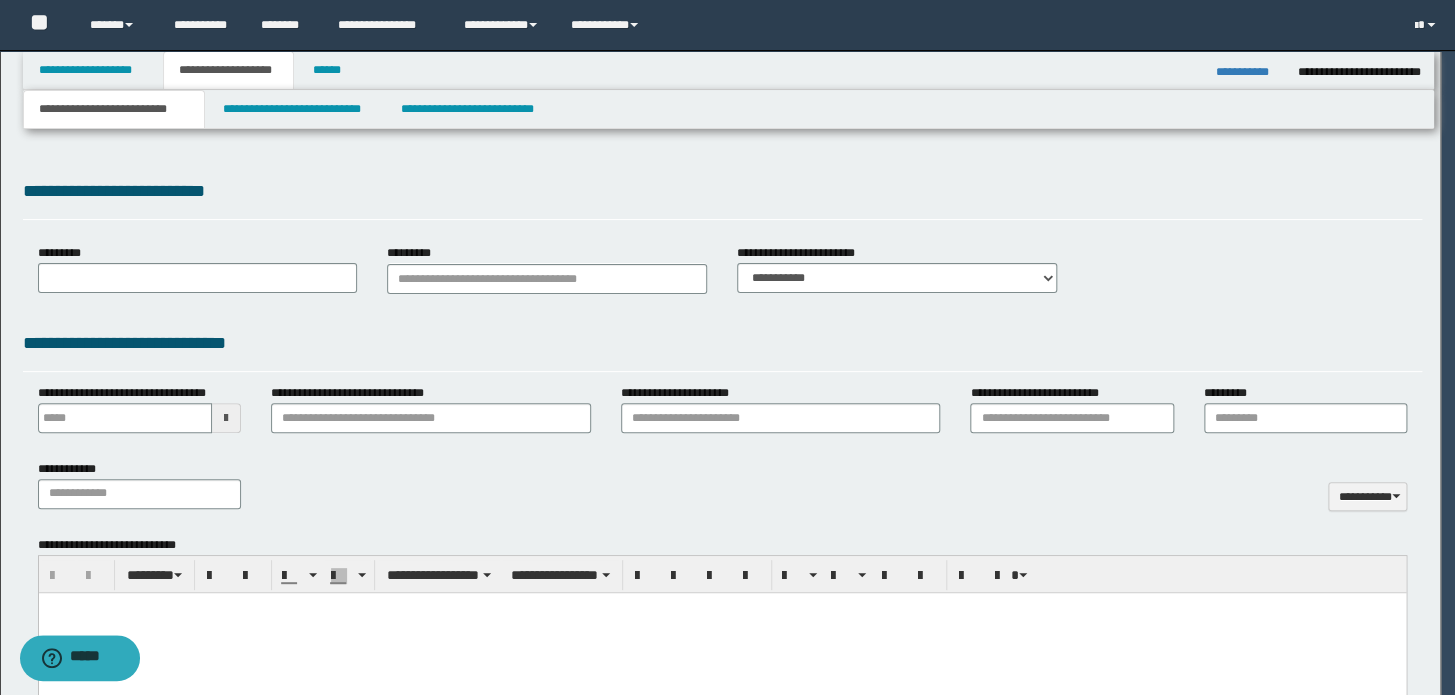 type 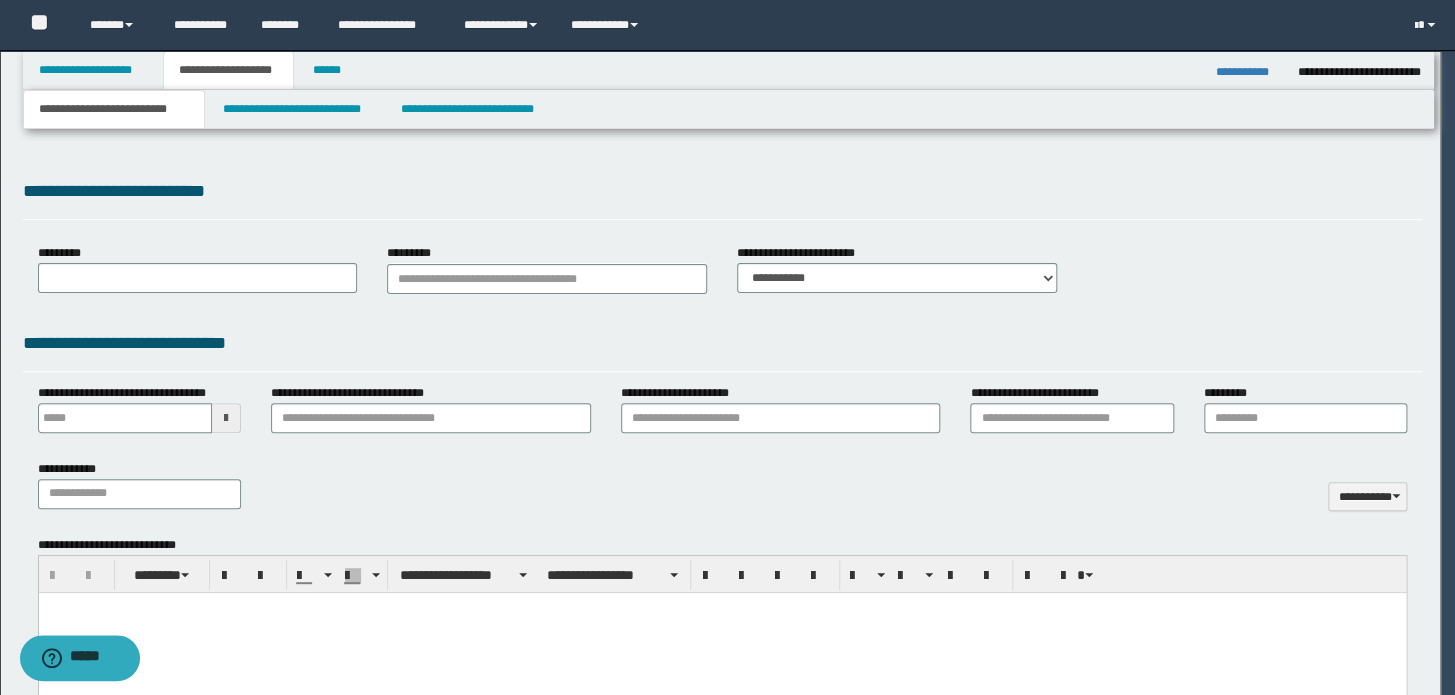 scroll, scrollTop: 0, scrollLeft: 0, axis: both 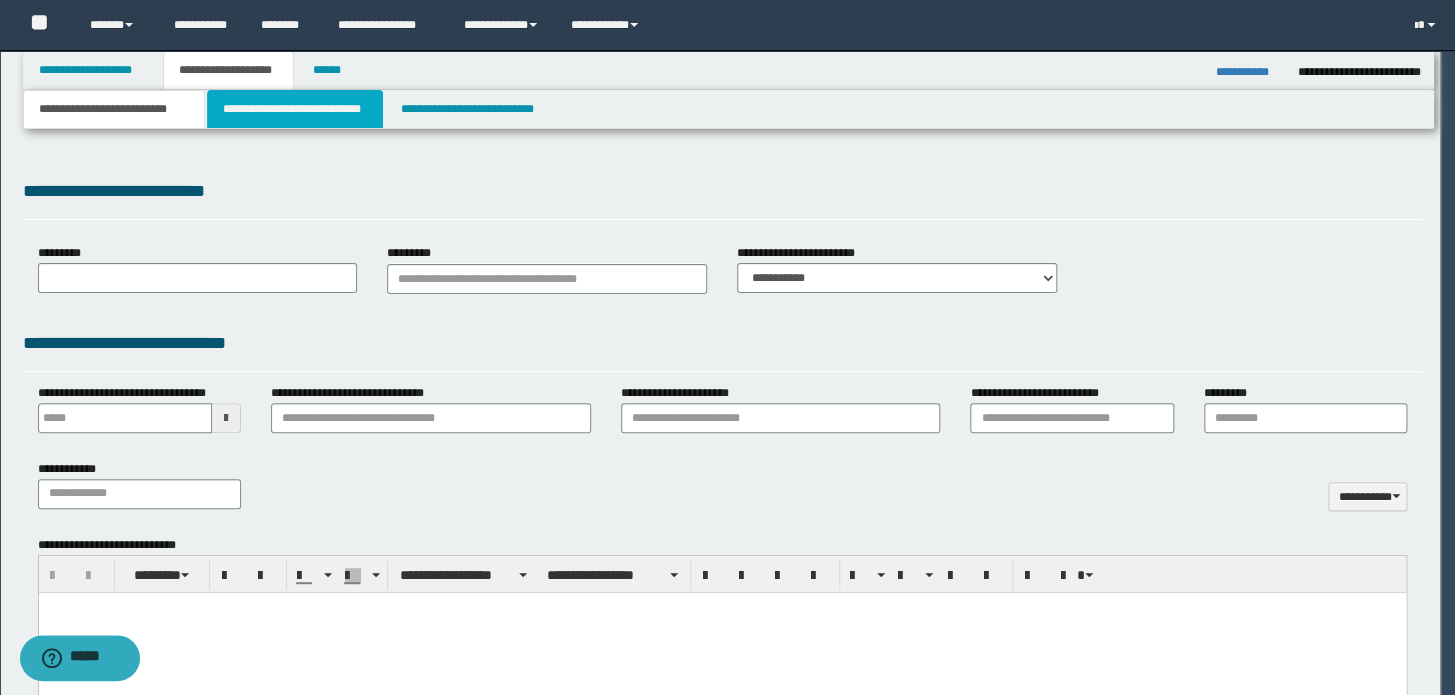 click on "**********" at bounding box center [294, 109] 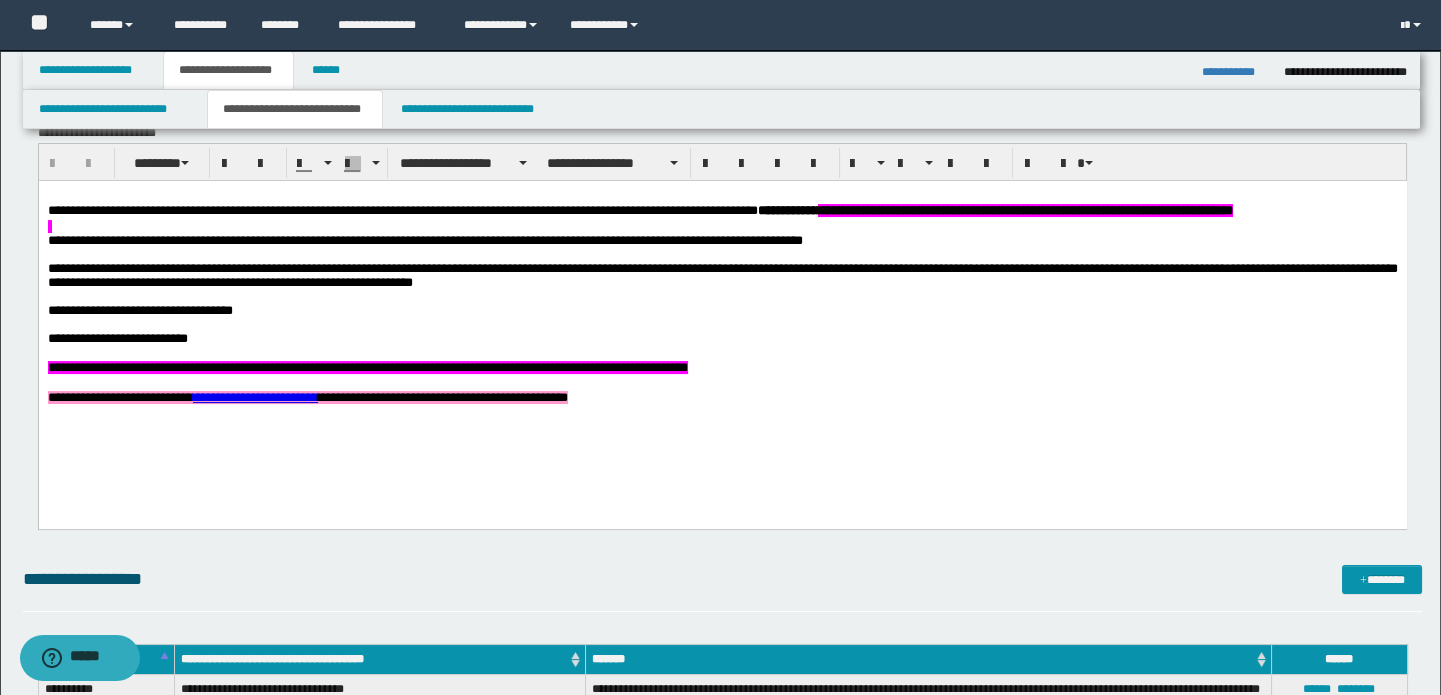 scroll, scrollTop: 454, scrollLeft: 0, axis: vertical 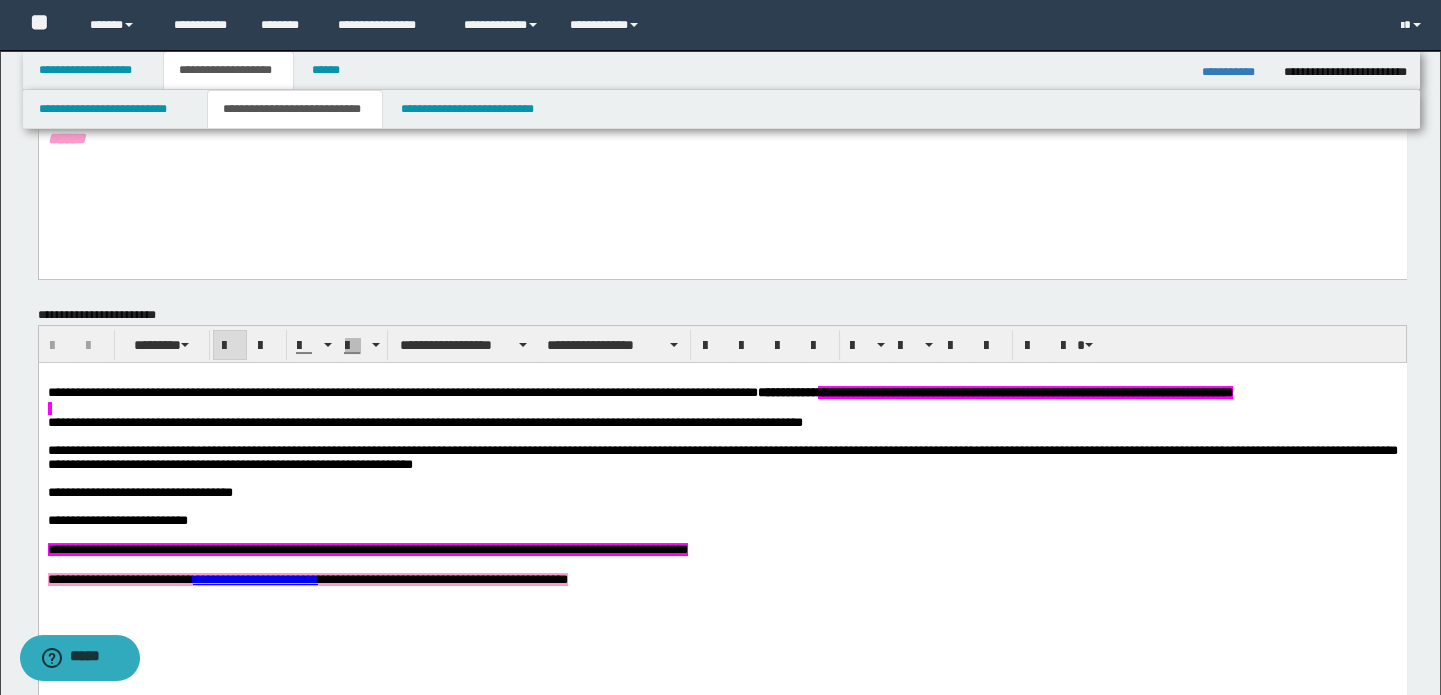 click on "**********" at bounding box center [994, 392] 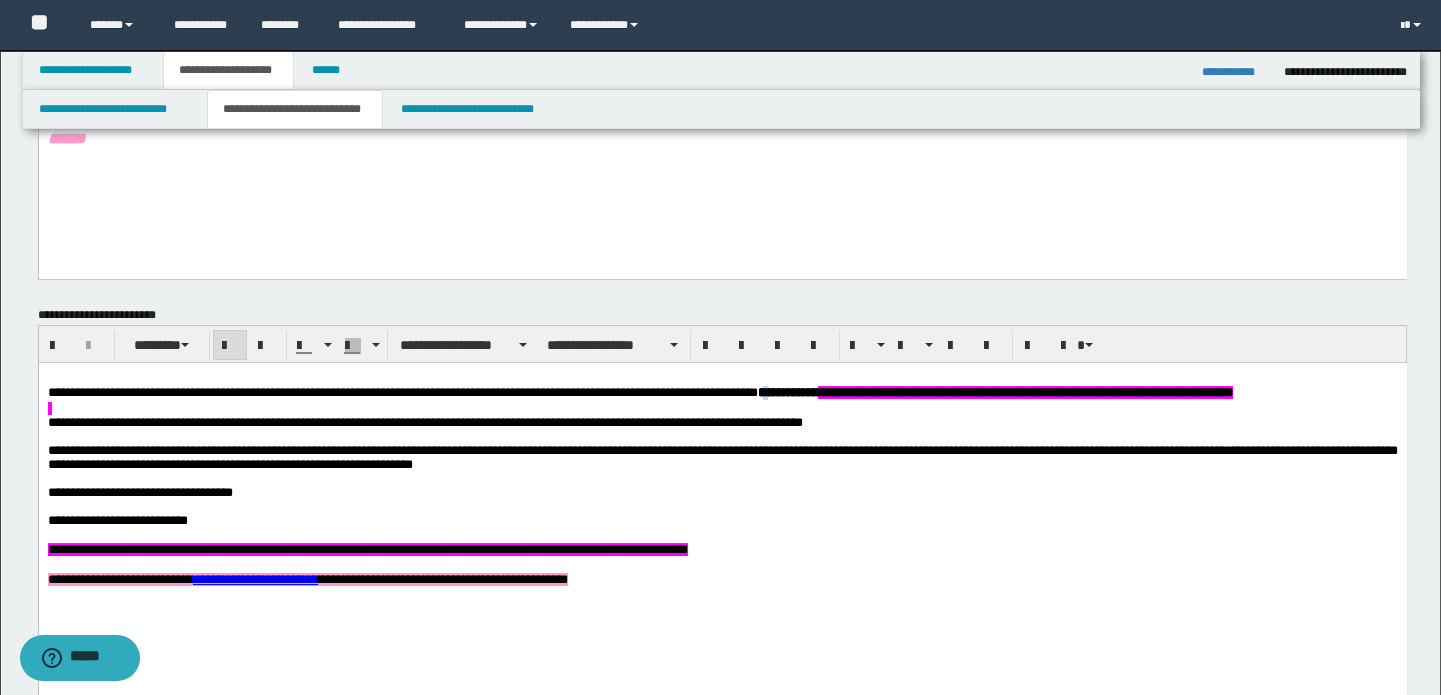 type 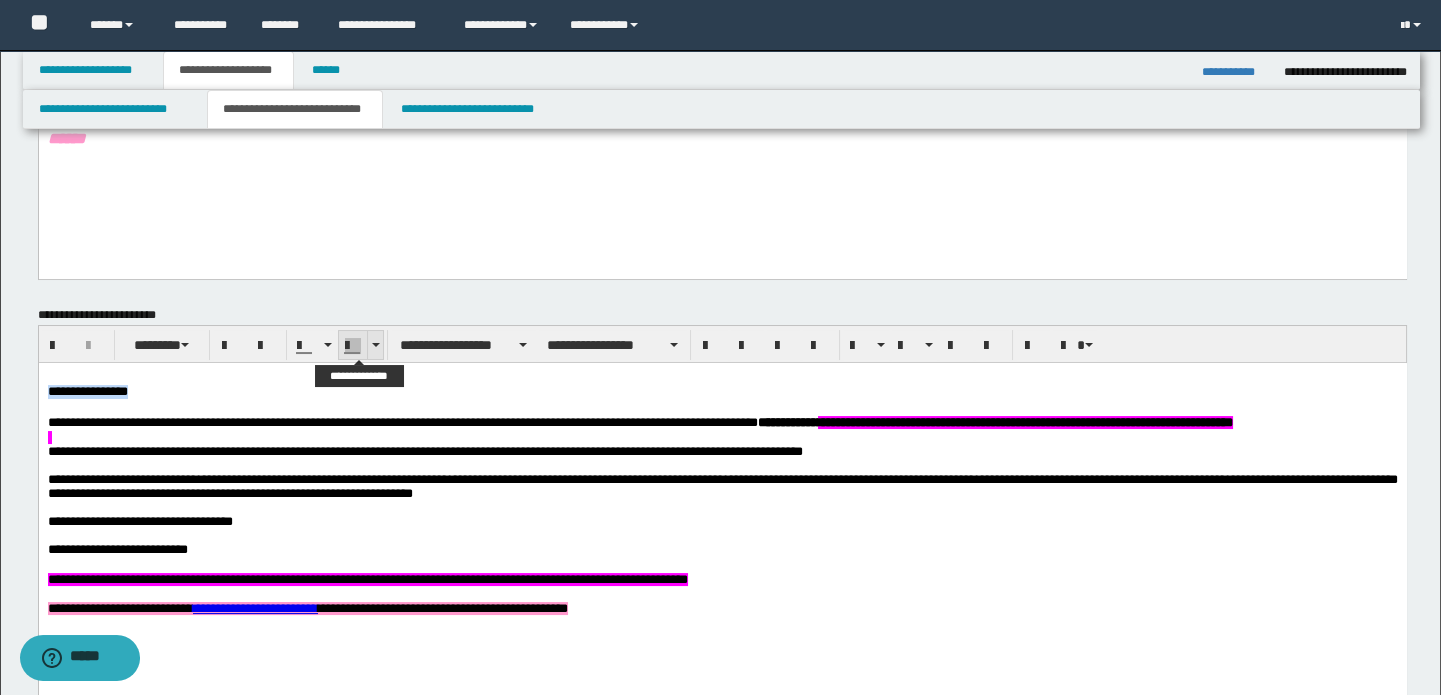 click at bounding box center [375, 345] 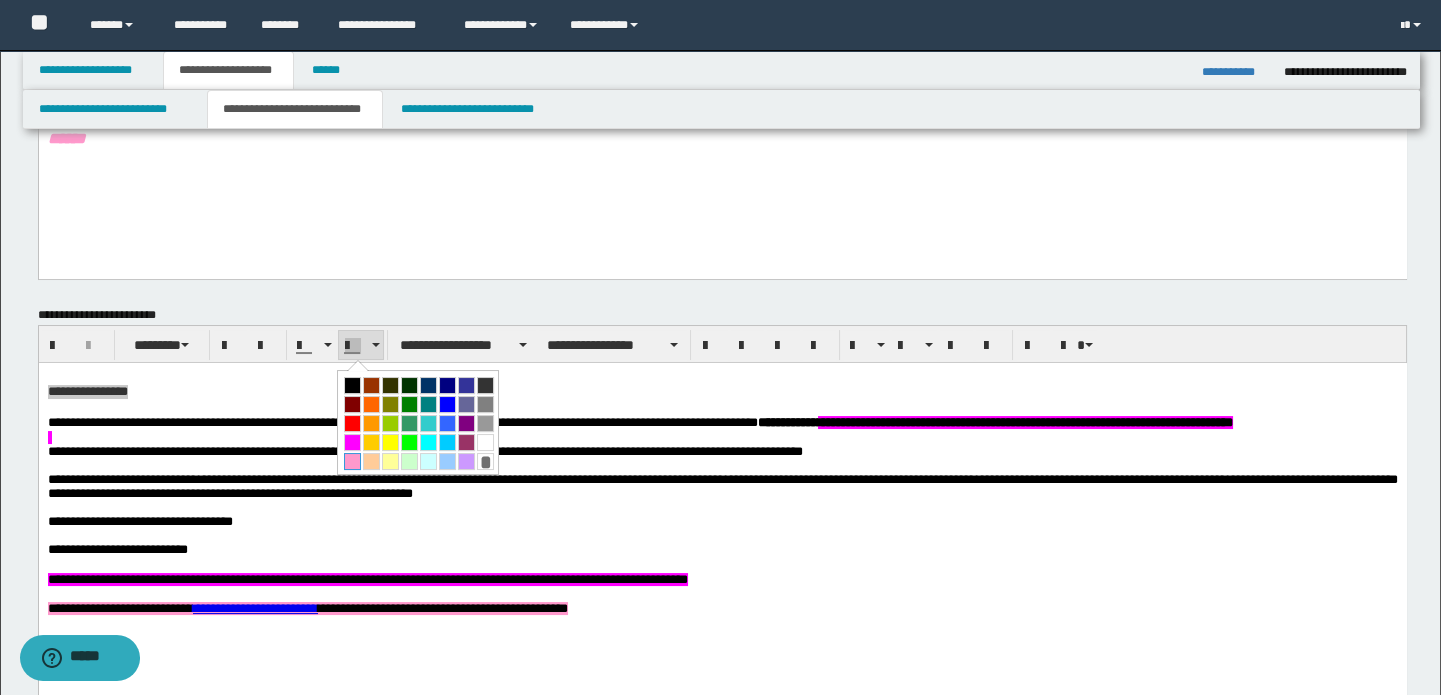 click at bounding box center (352, 461) 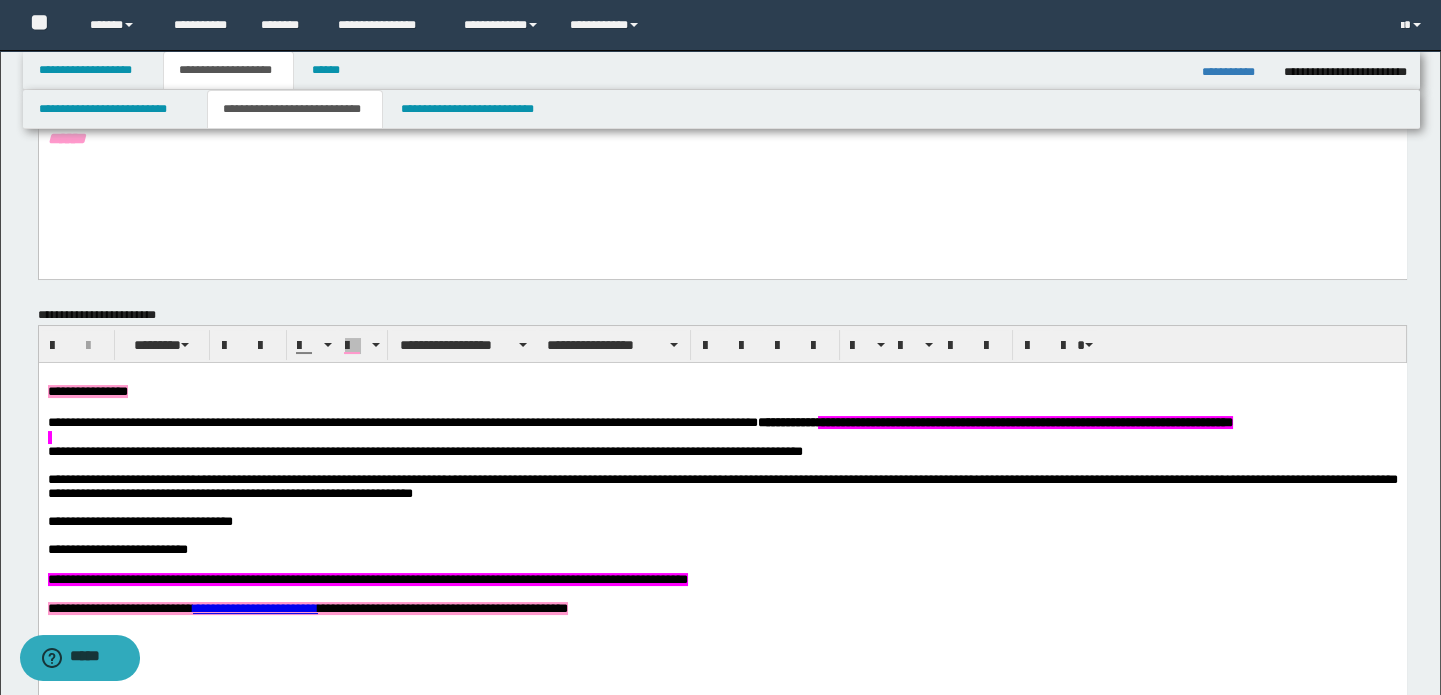 click on "**********" at bounding box center (721, 392) 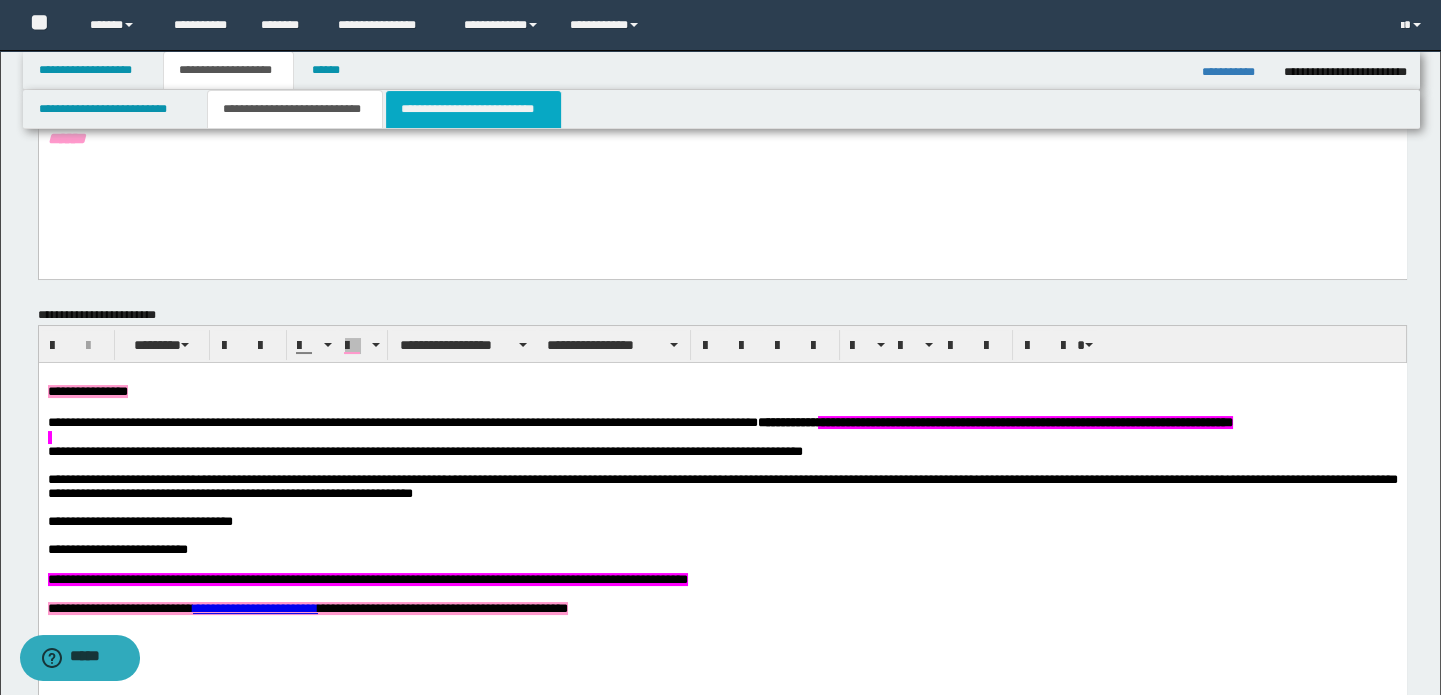 click on "**********" at bounding box center [473, 109] 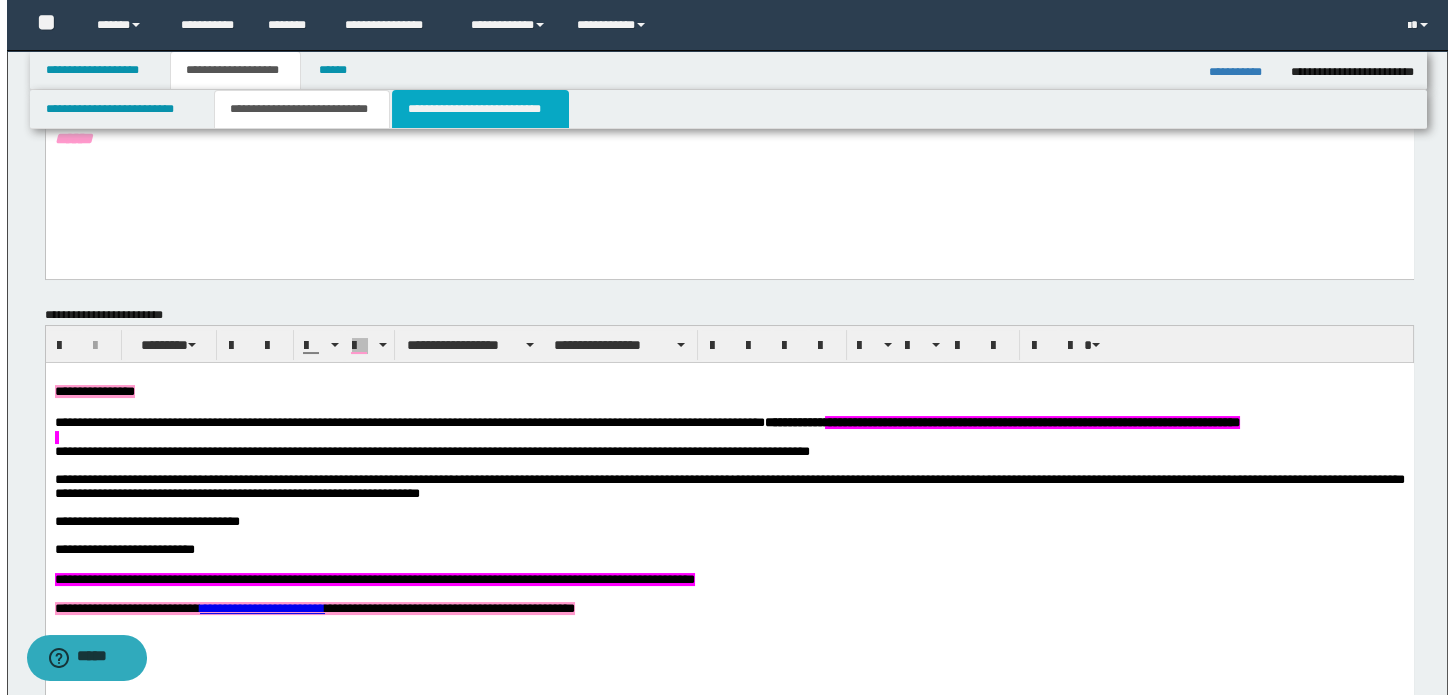 scroll, scrollTop: 0, scrollLeft: 0, axis: both 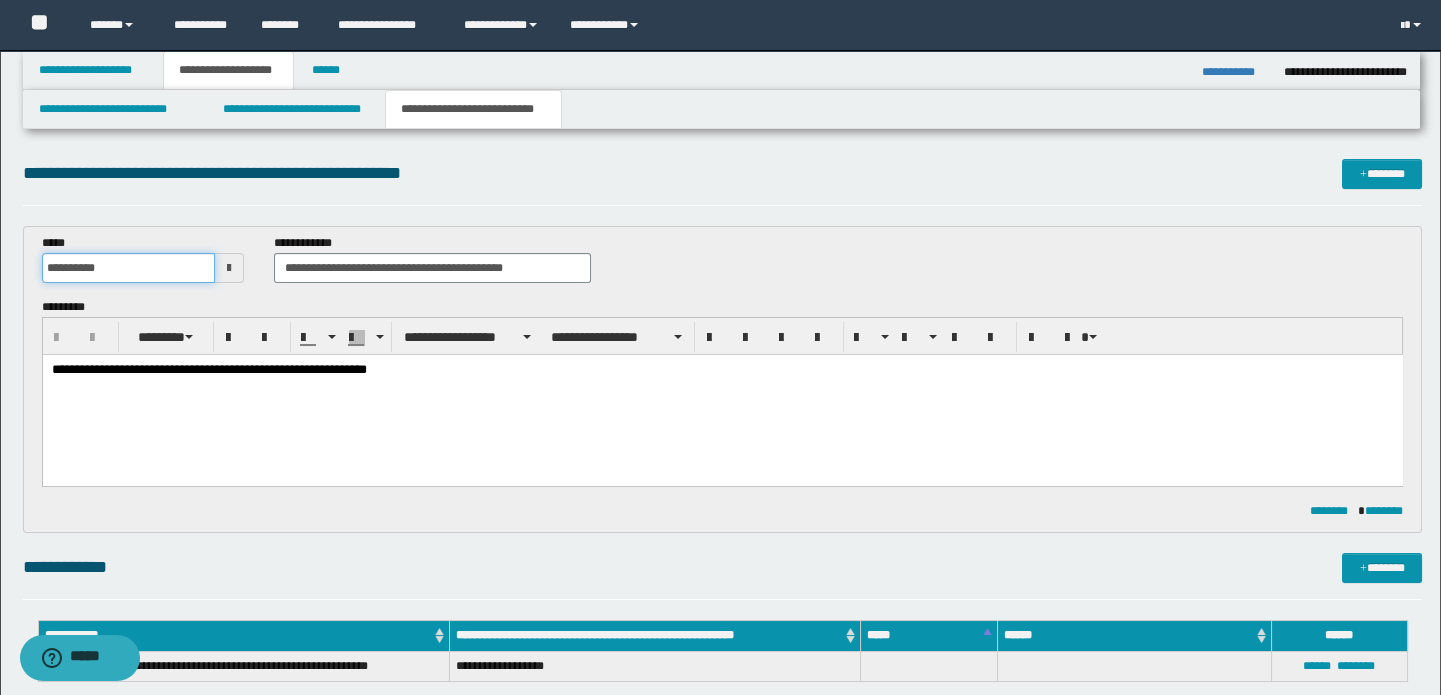 drag, startPoint x: 87, startPoint y: 270, endPoint x: 0, endPoint y: 240, distance: 92.02717 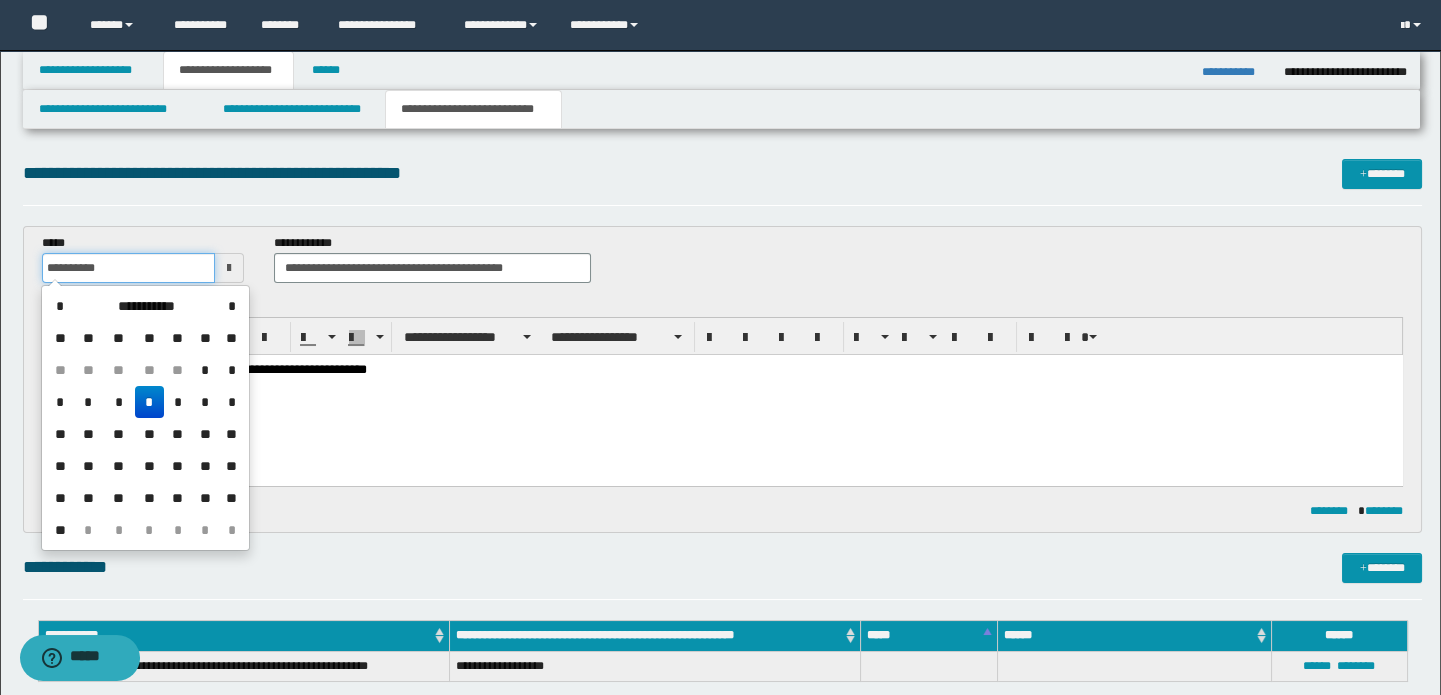 type on "**********" 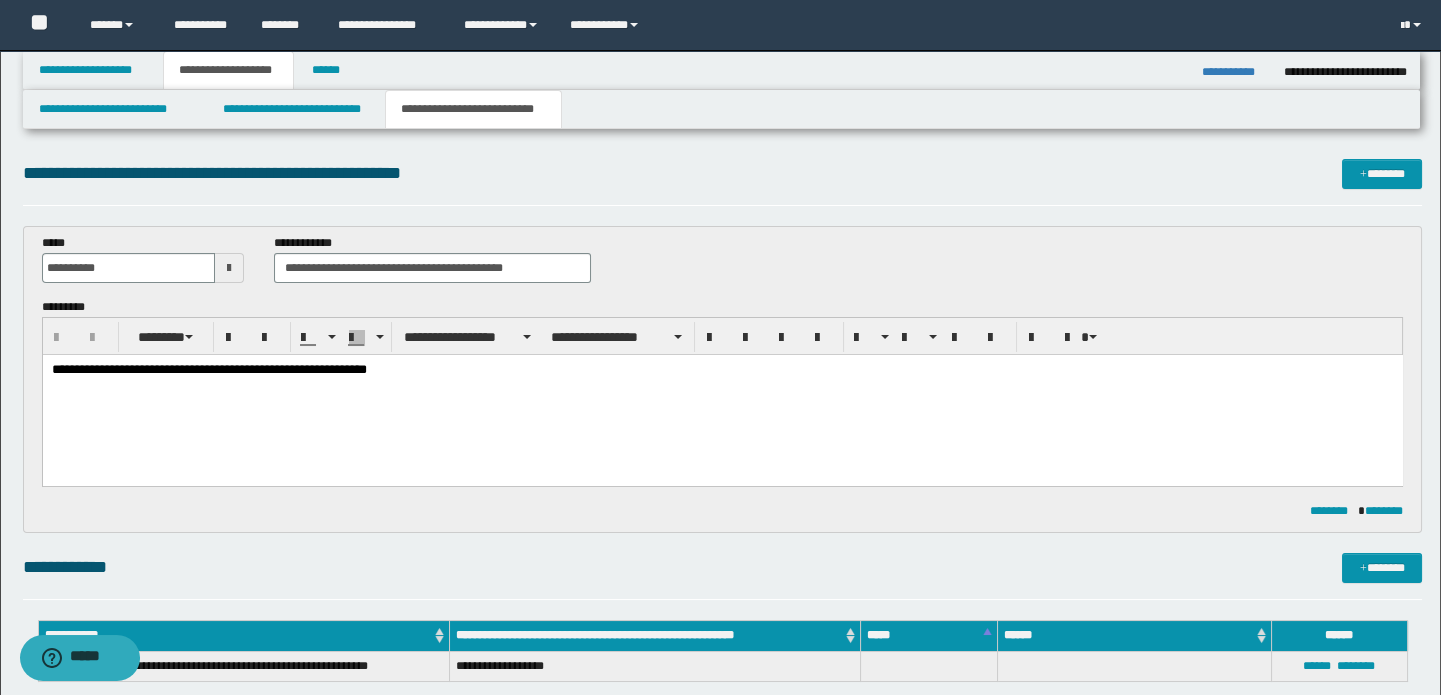 drag, startPoint x: 647, startPoint y: 413, endPoint x: 640, endPoint y: 439, distance: 26.925823 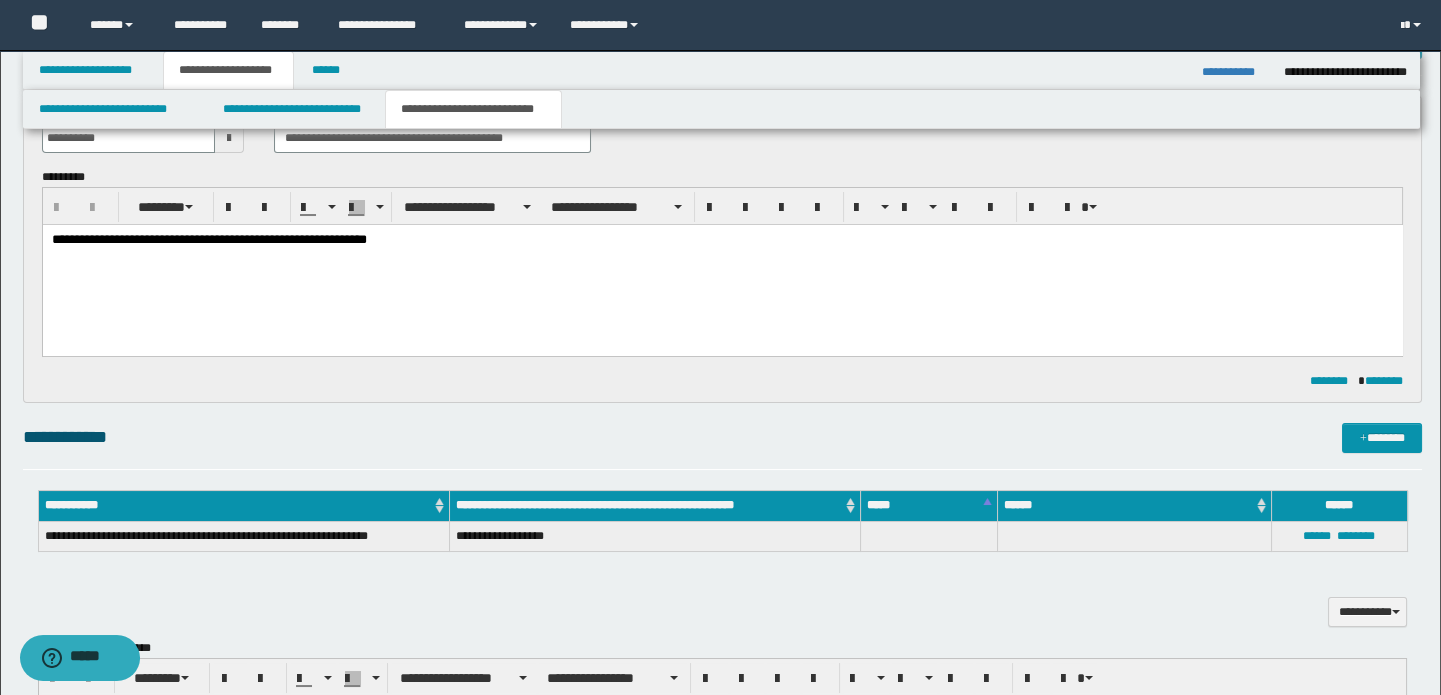 scroll, scrollTop: 90, scrollLeft: 0, axis: vertical 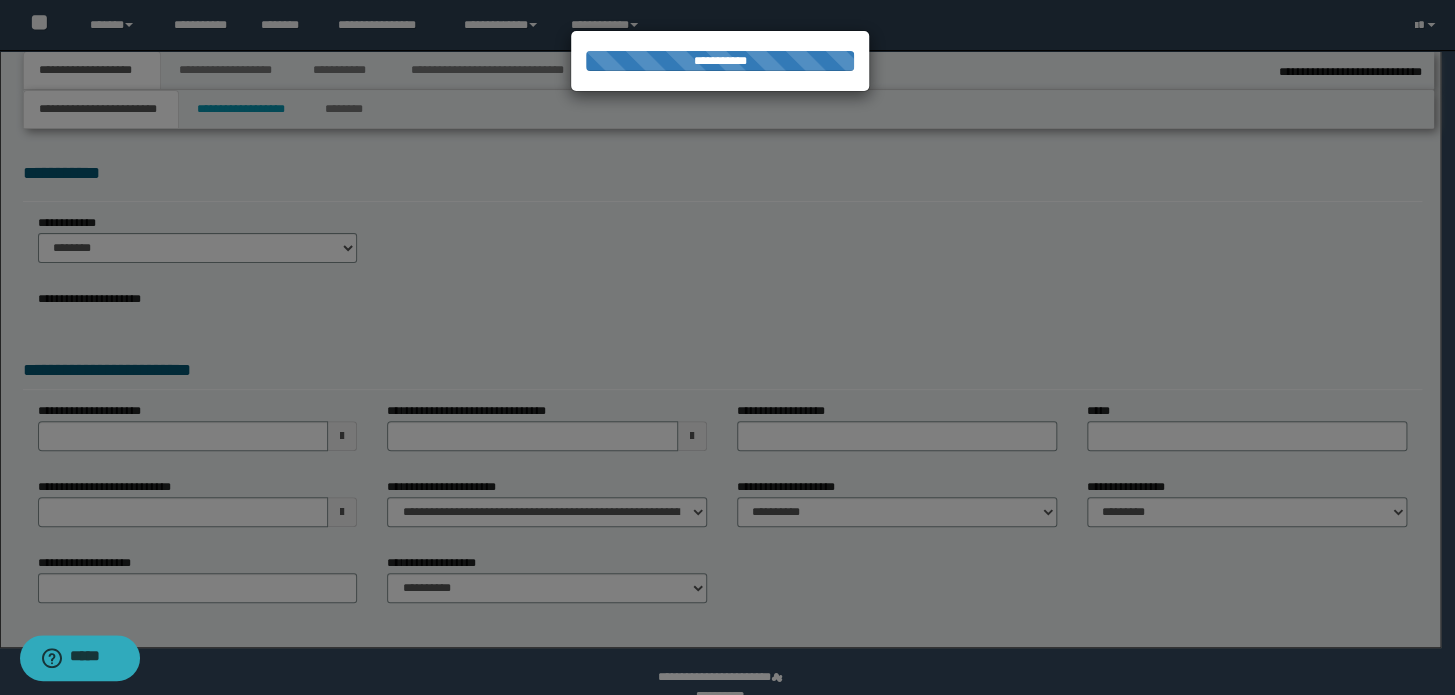 type on "**********" 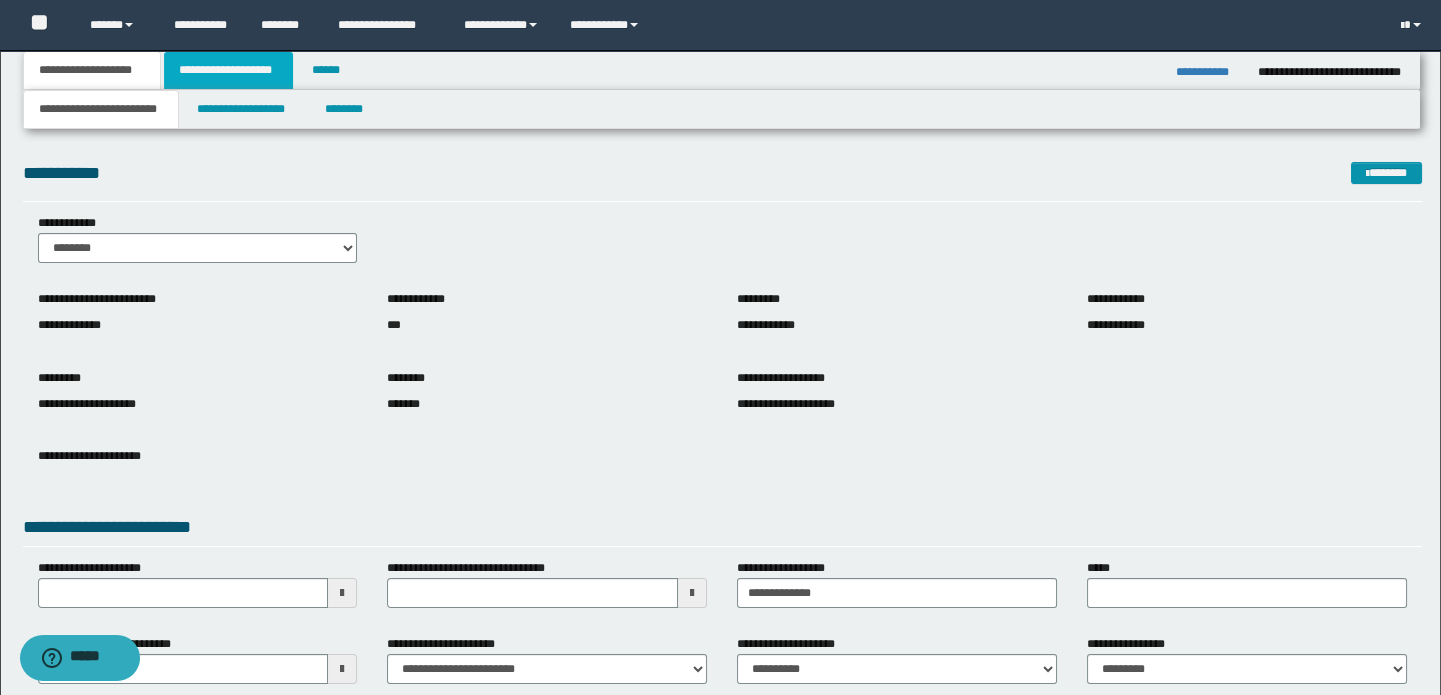 click on "**********" at bounding box center (228, 70) 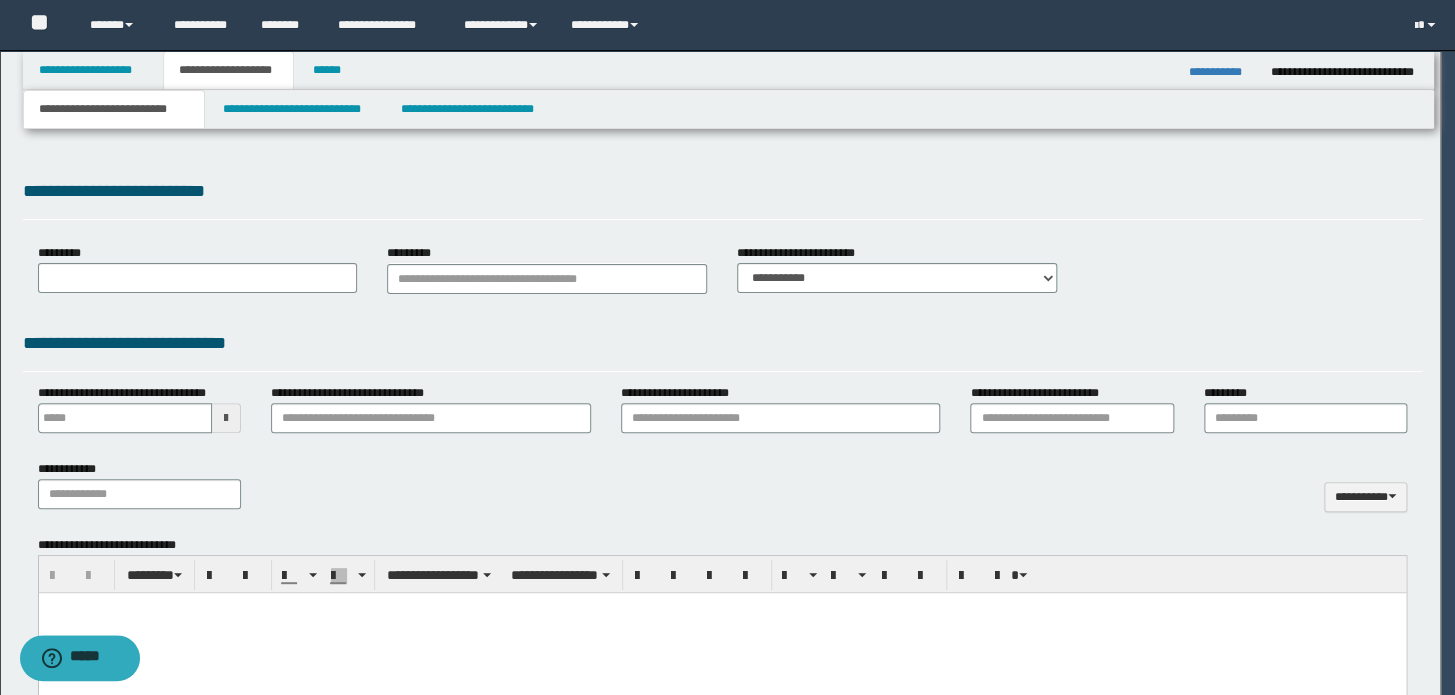 type 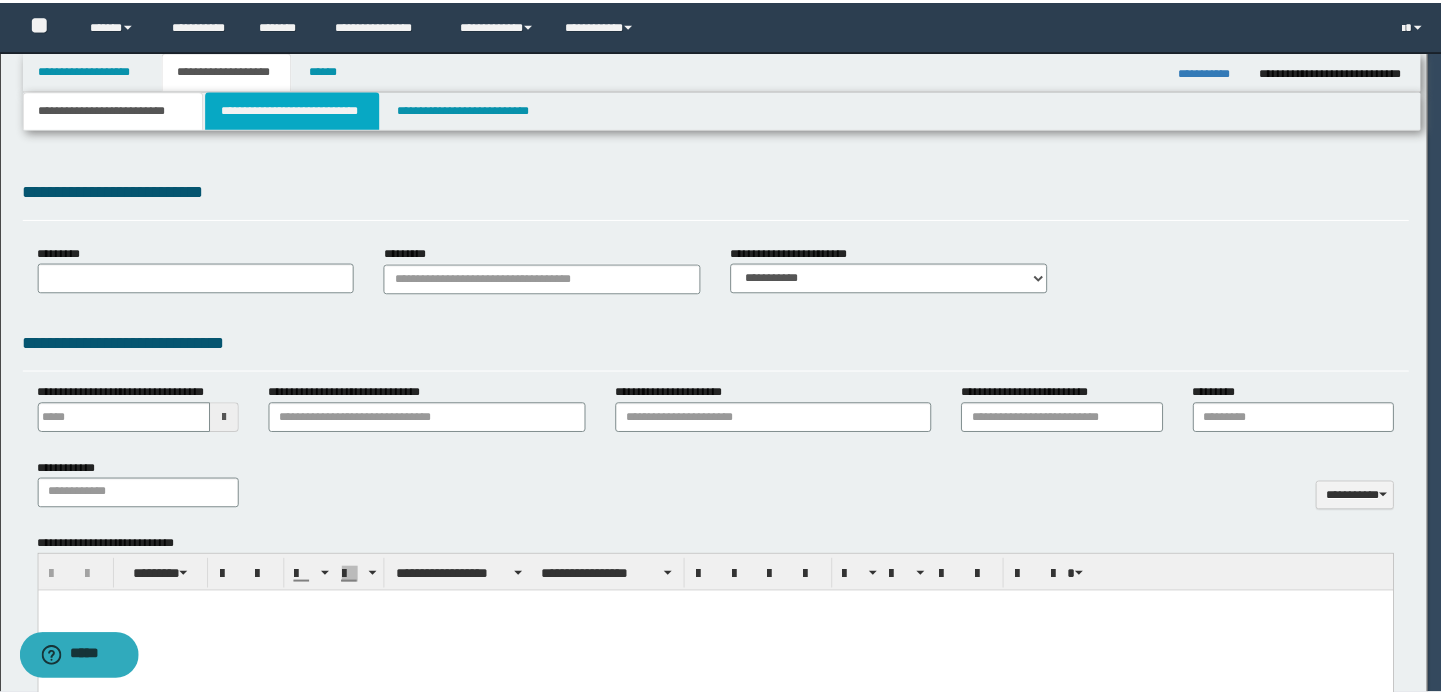 scroll, scrollTop: 0, scrollLeft: 0, axis: both 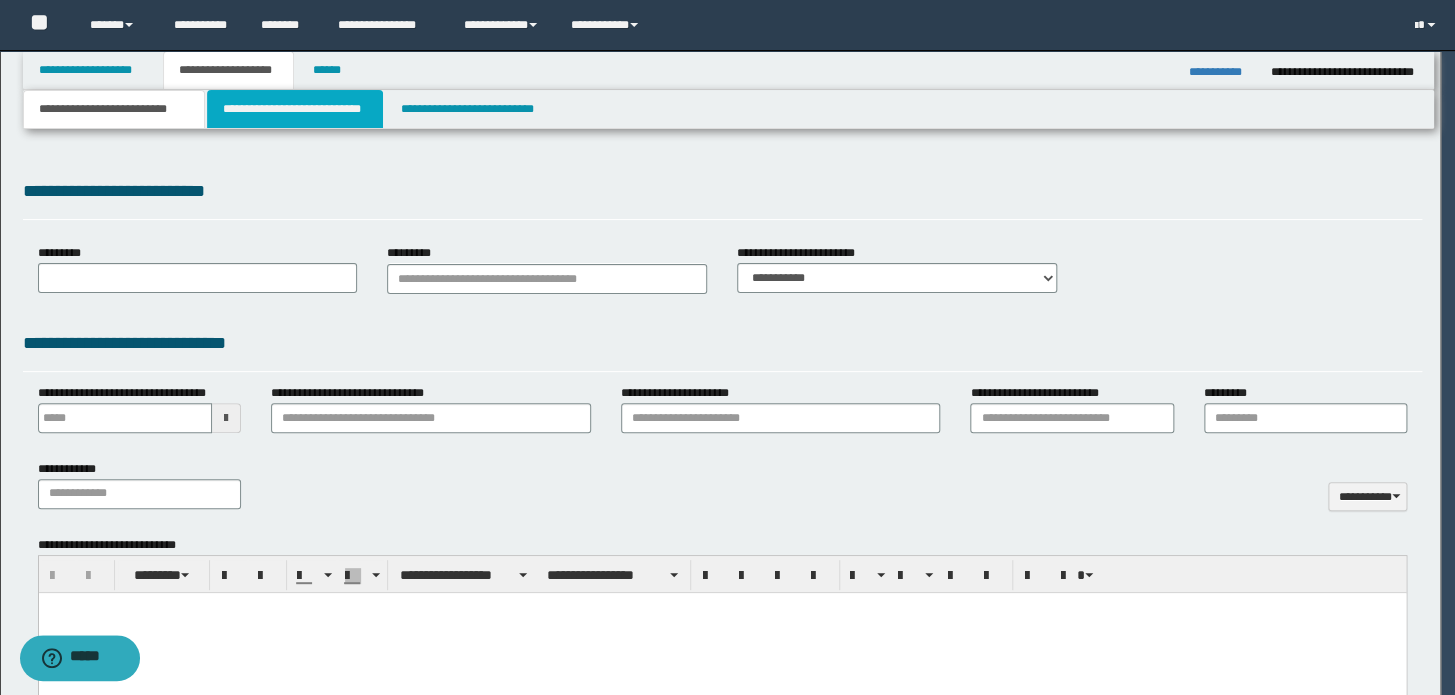 click on "**********" at bounding box center (294, 109) 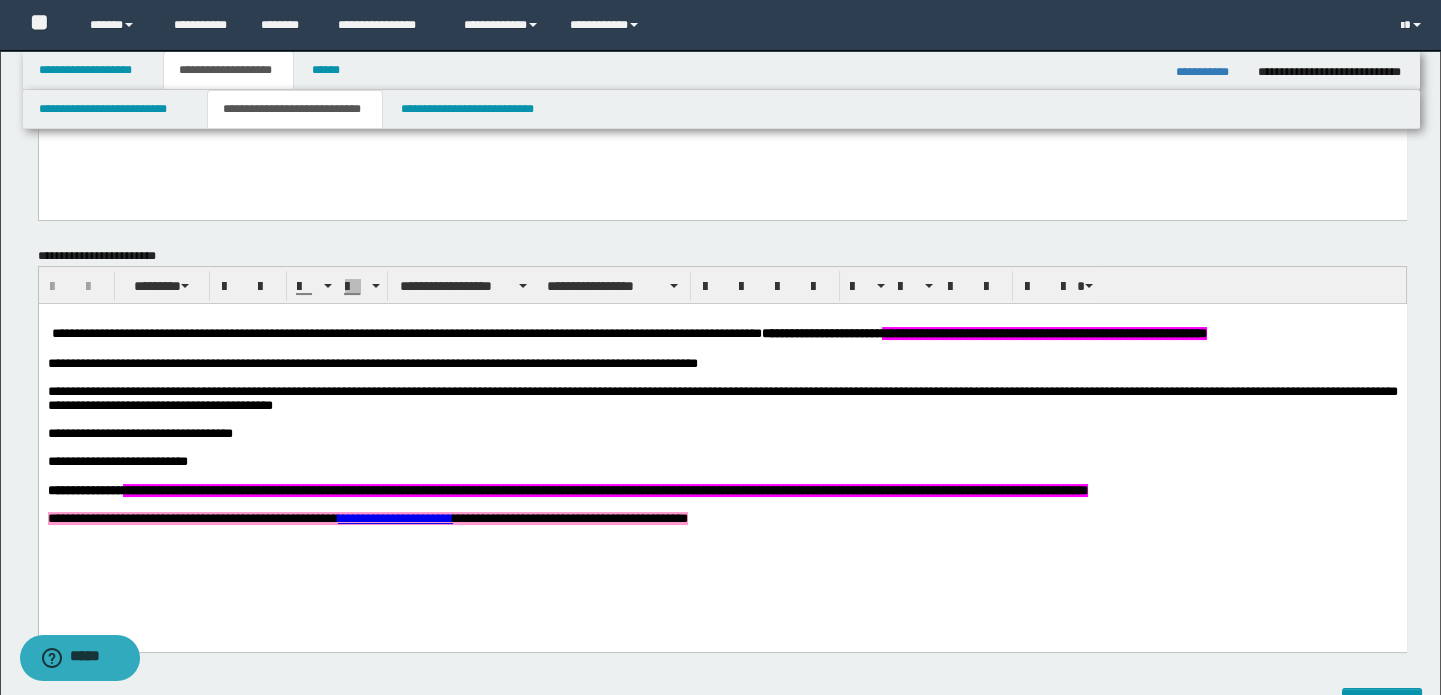 scroll, scrollTop: 545, scrollLeft: 0, axis: vertical 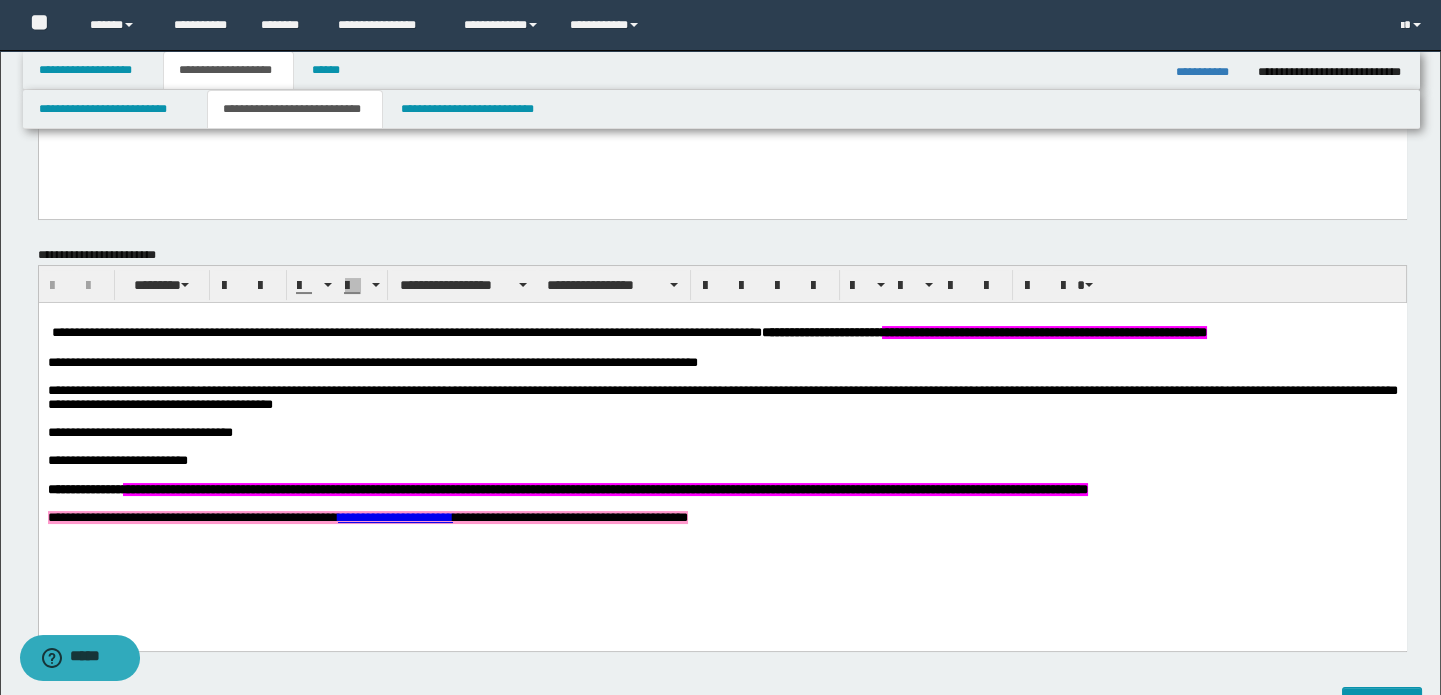 click on "**********" at bounding box center [628, 332] 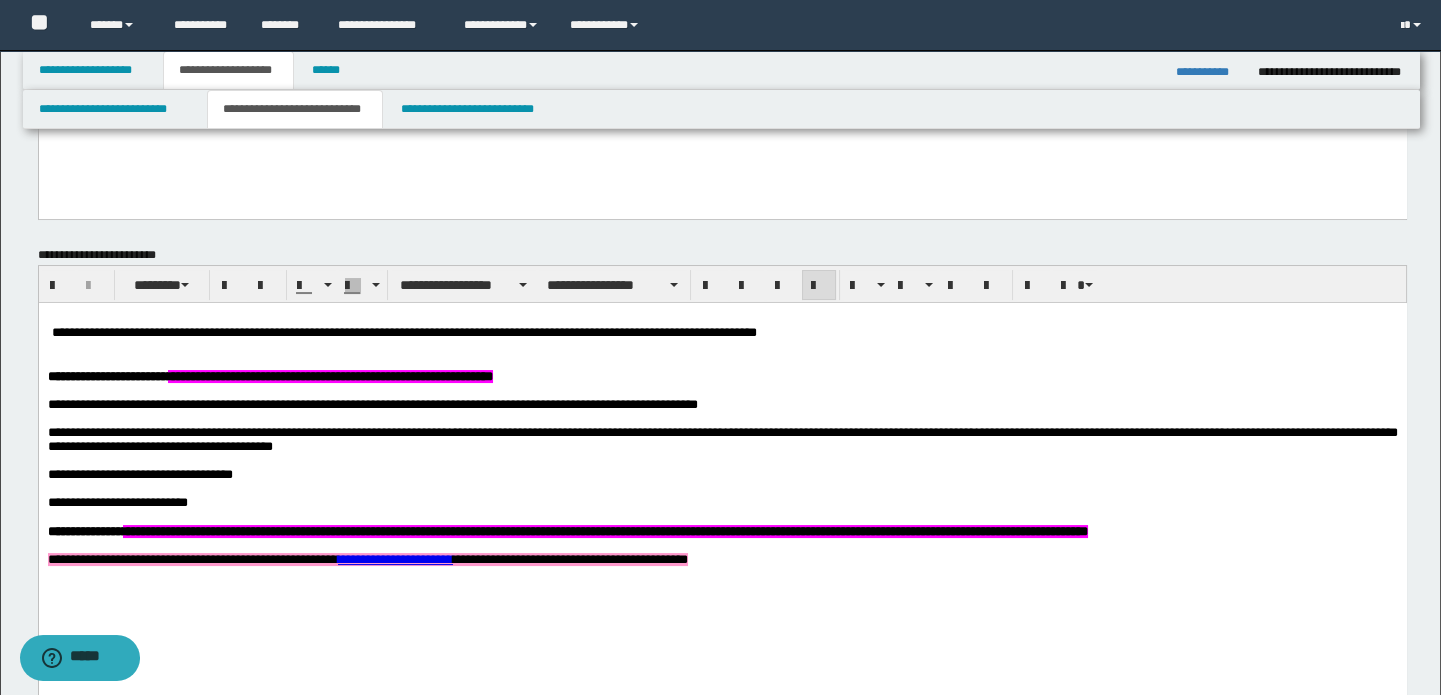 type 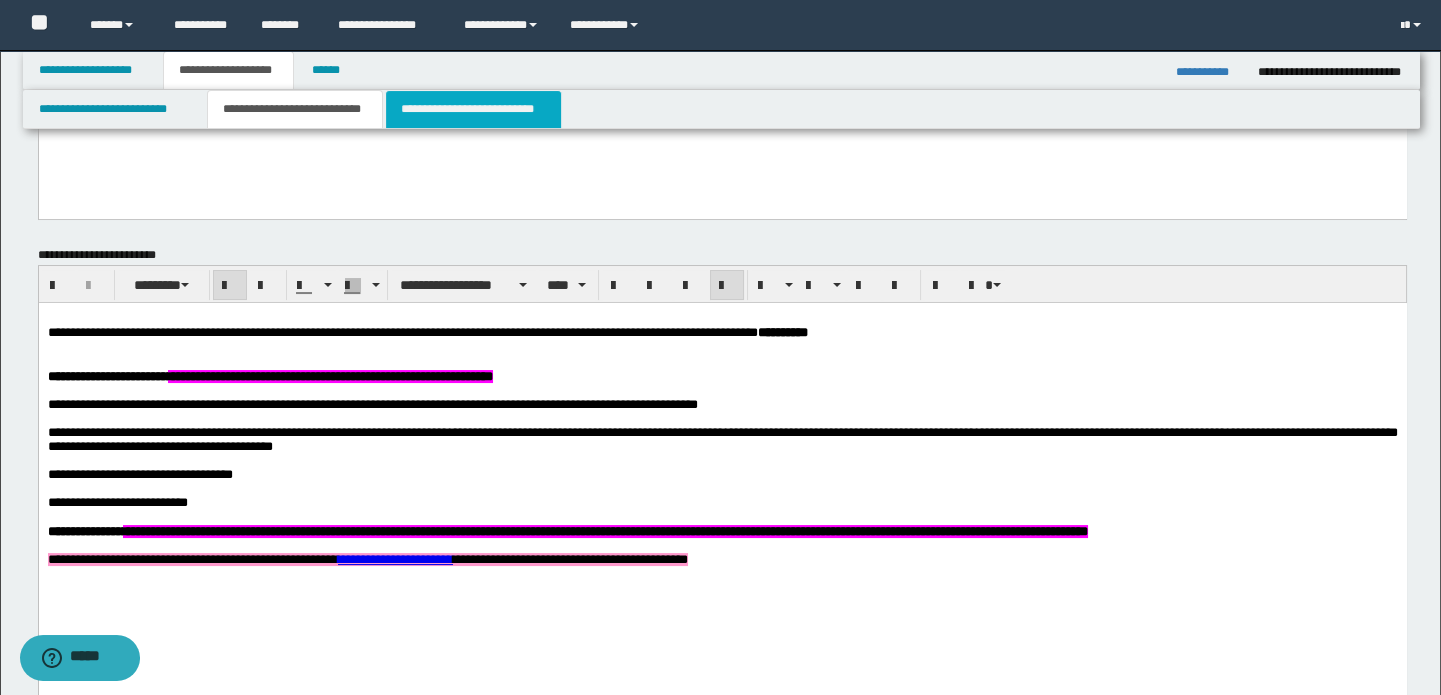 click on "**********" at bounding box center (473, 109) 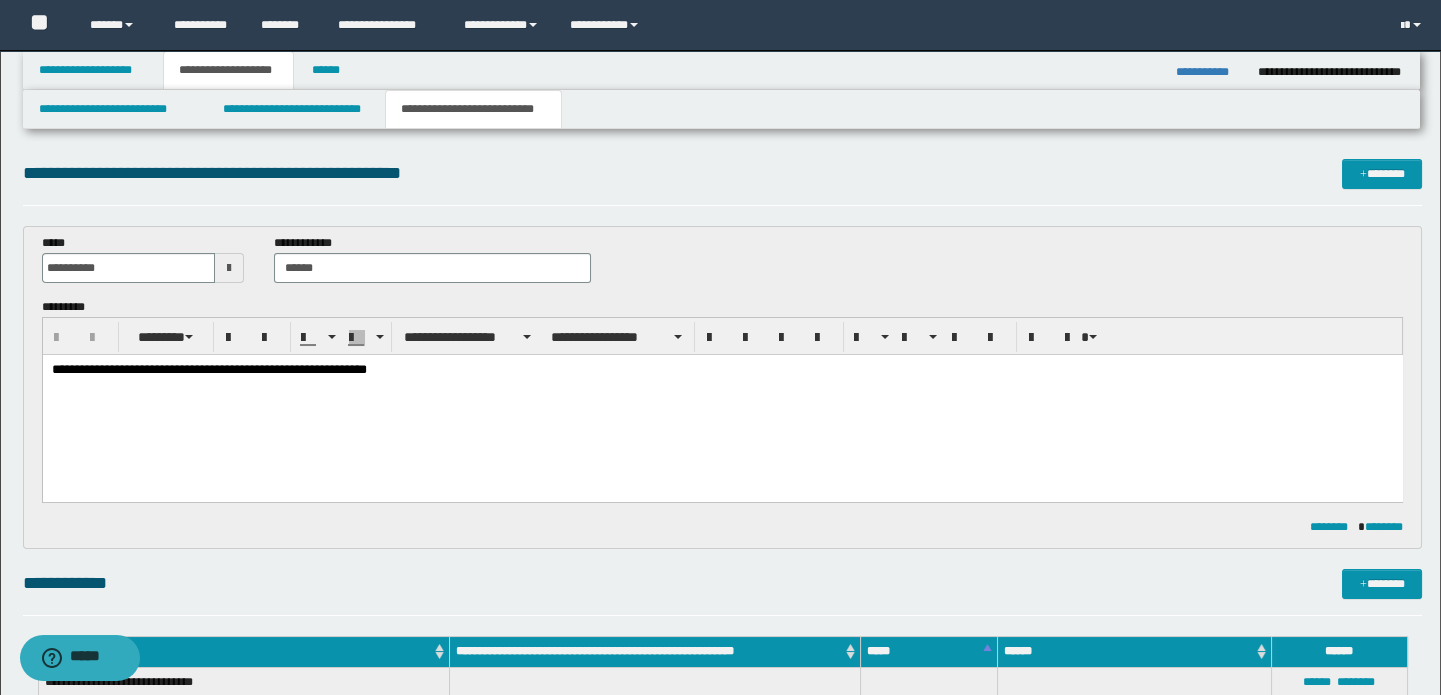 scroll, scrollTop: 0, scrollLeft: 0, axis: both 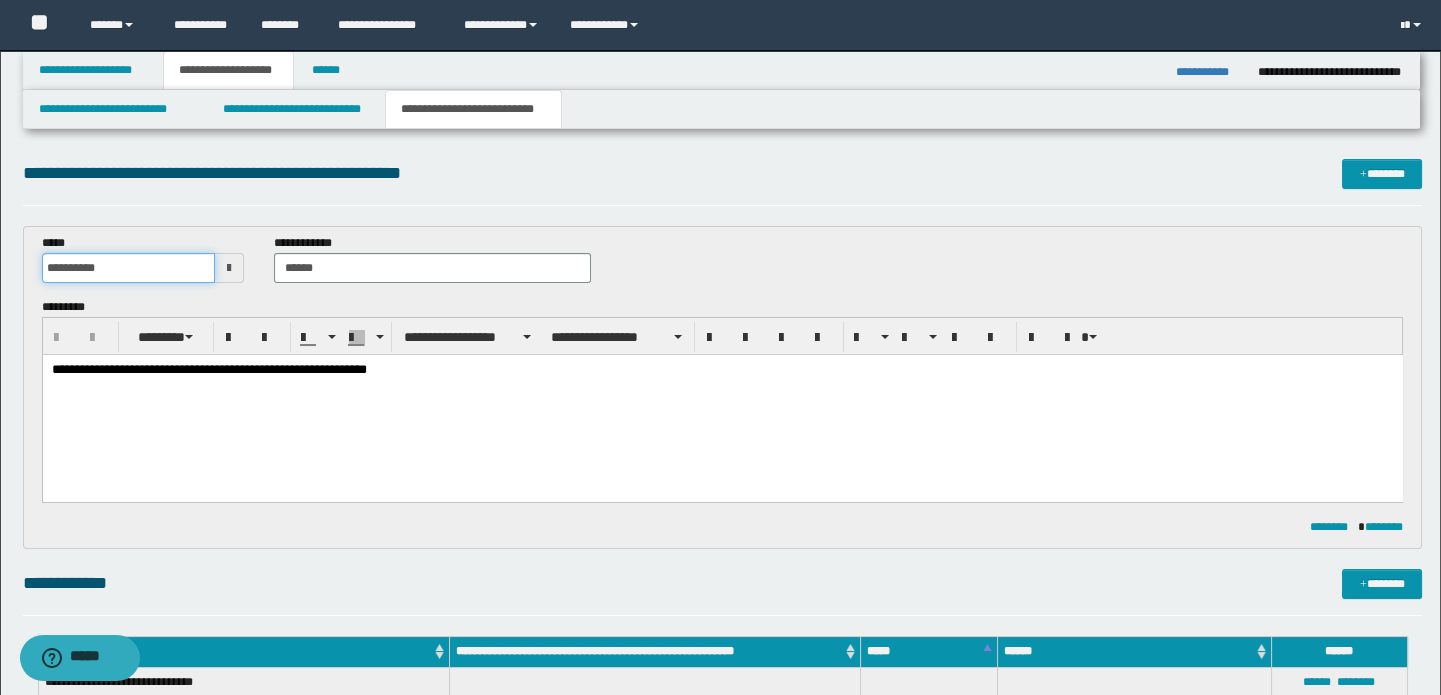drag, startPoint x: 158, startPoint y: 269, endPoint x: 0, endPoint y: 240, distance: 160.63934 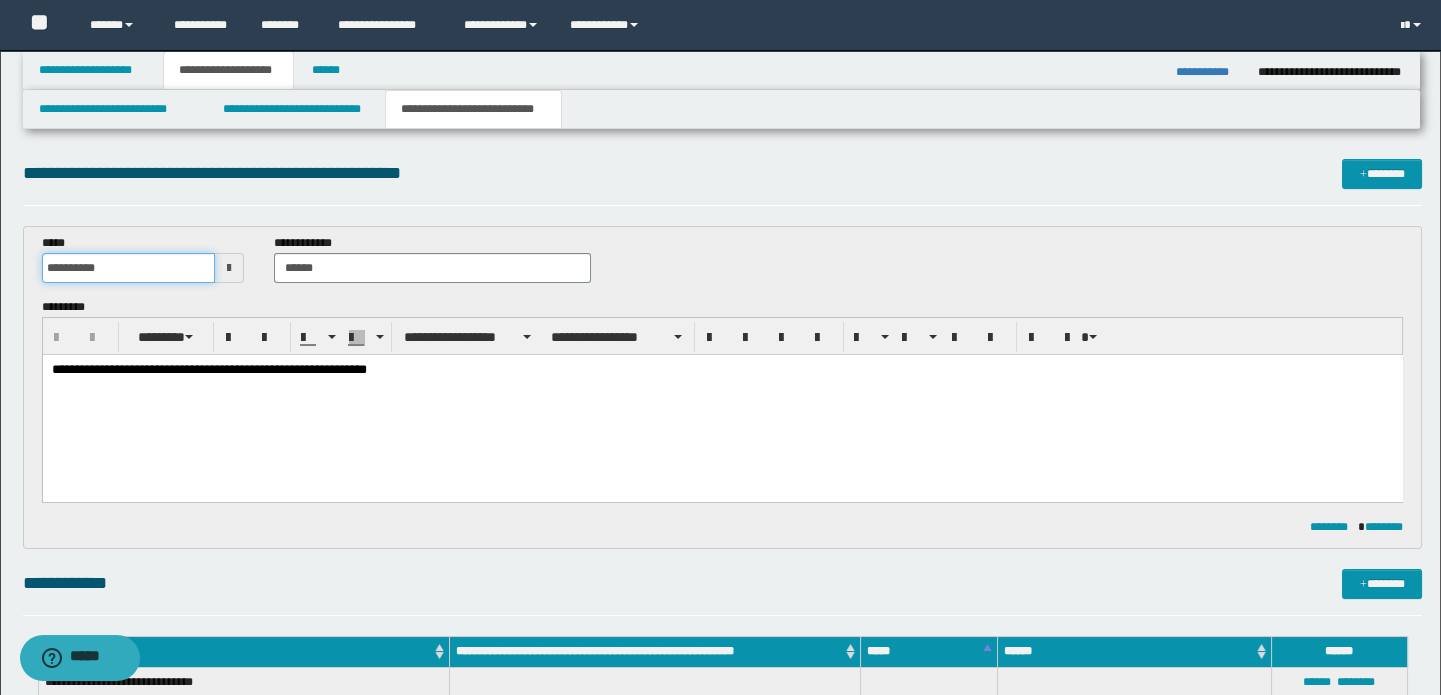 click on "**********" at bounding box center (720, 912) 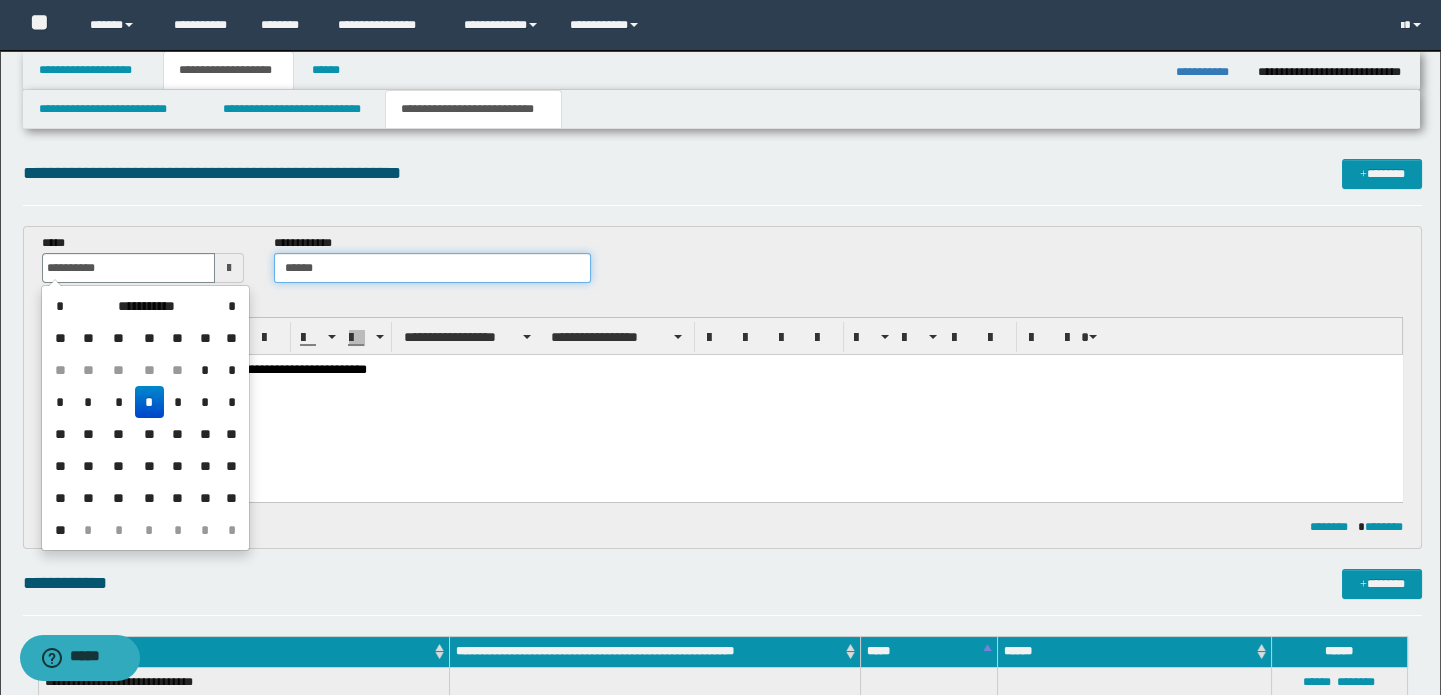 type on "**********" 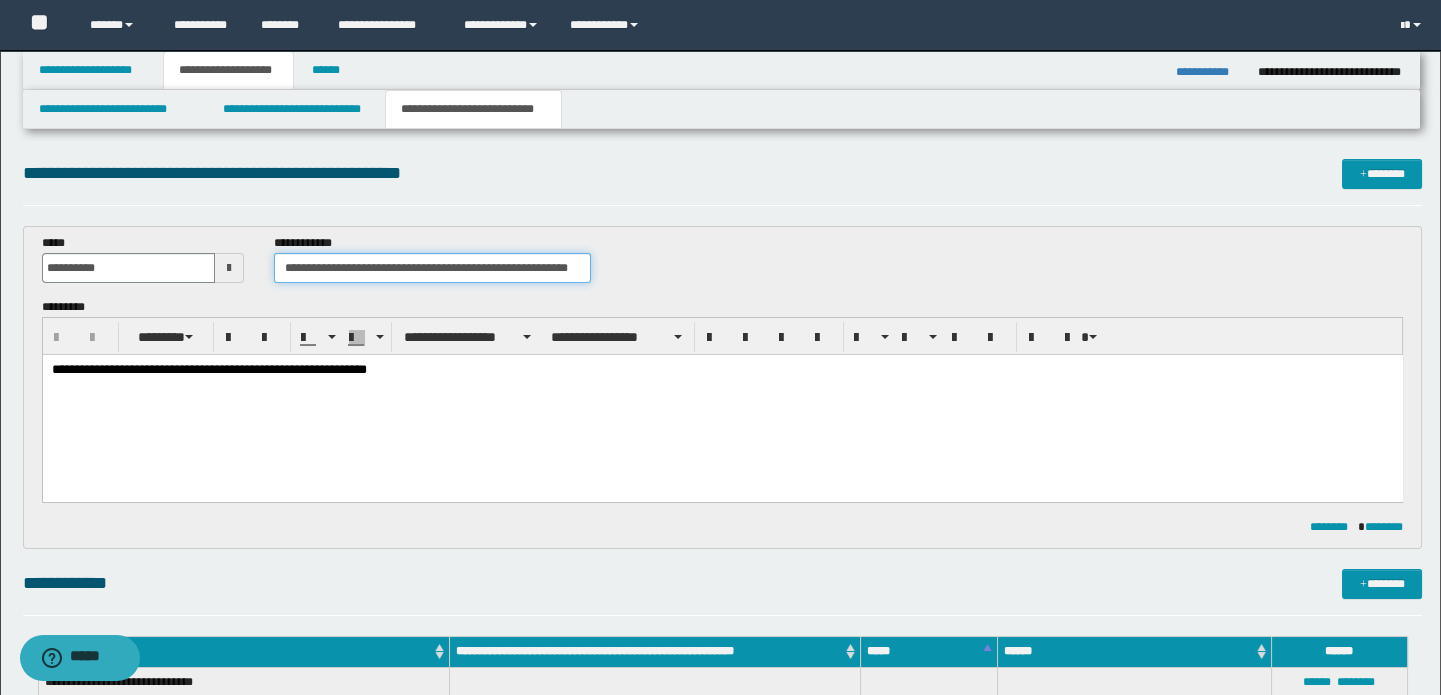 type on "**********" 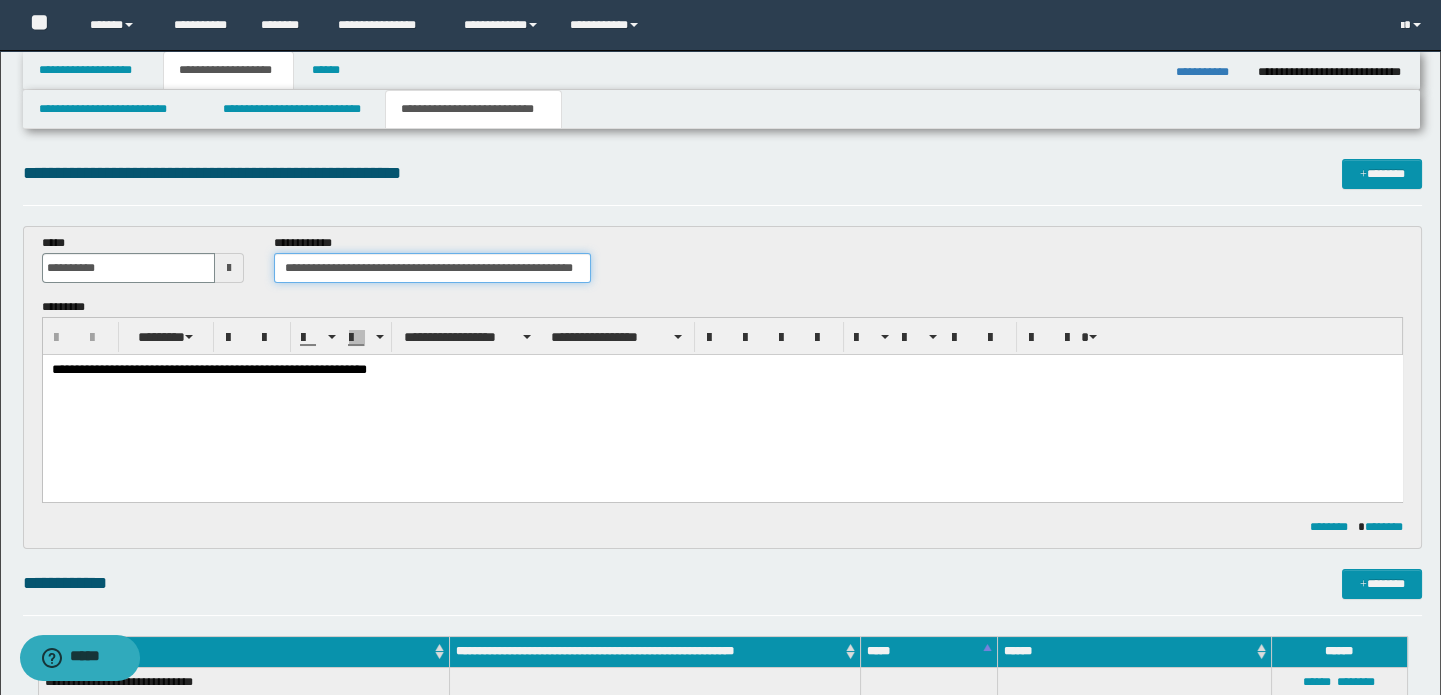 scroll, scrollTop: 0, scrollLeft: 6, axis: horizontal 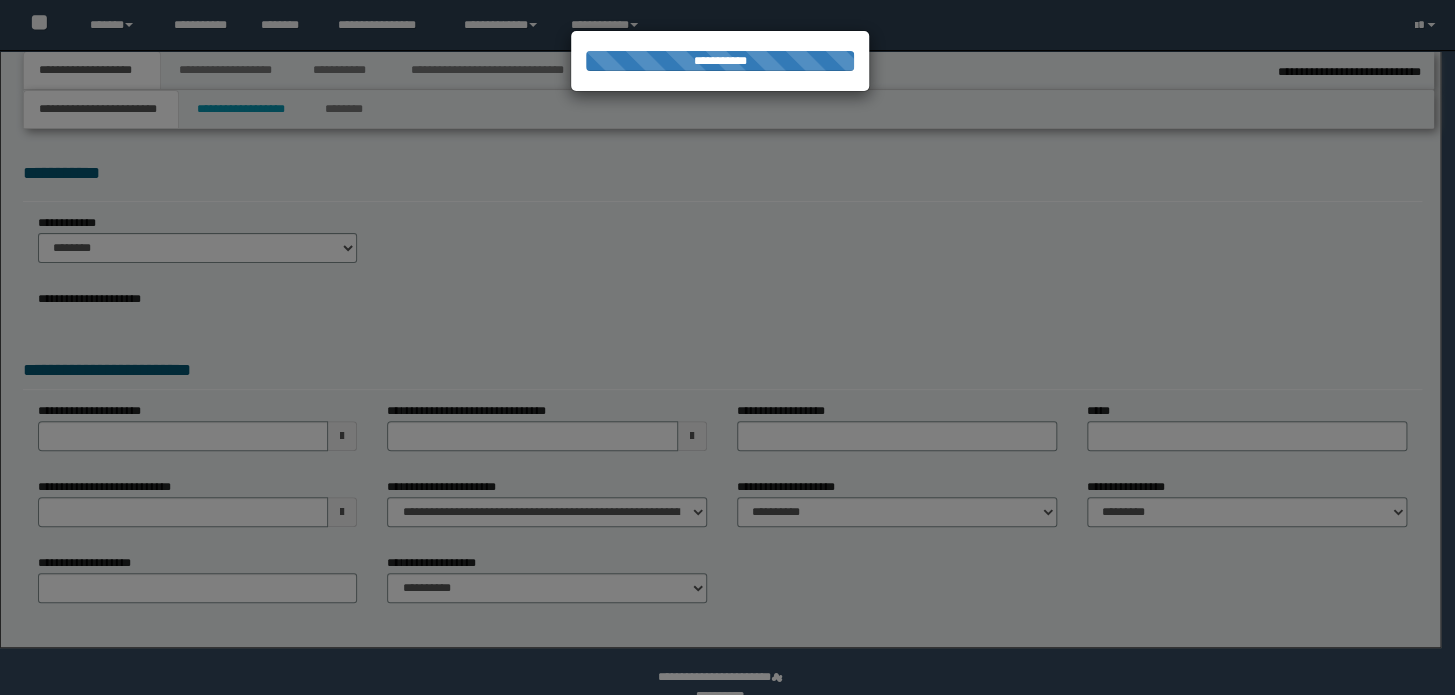 type on "********" 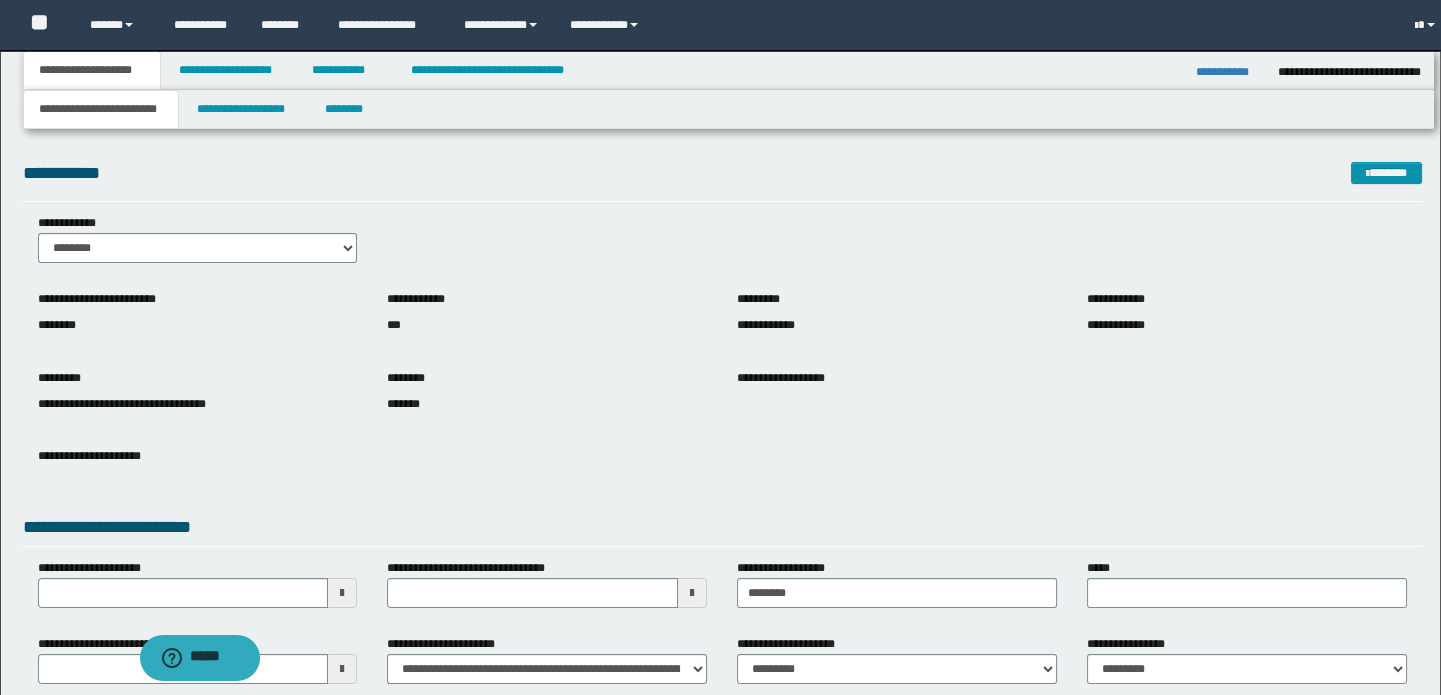scroll, scrollTop: 0, scrollLeft: 0, axis: both 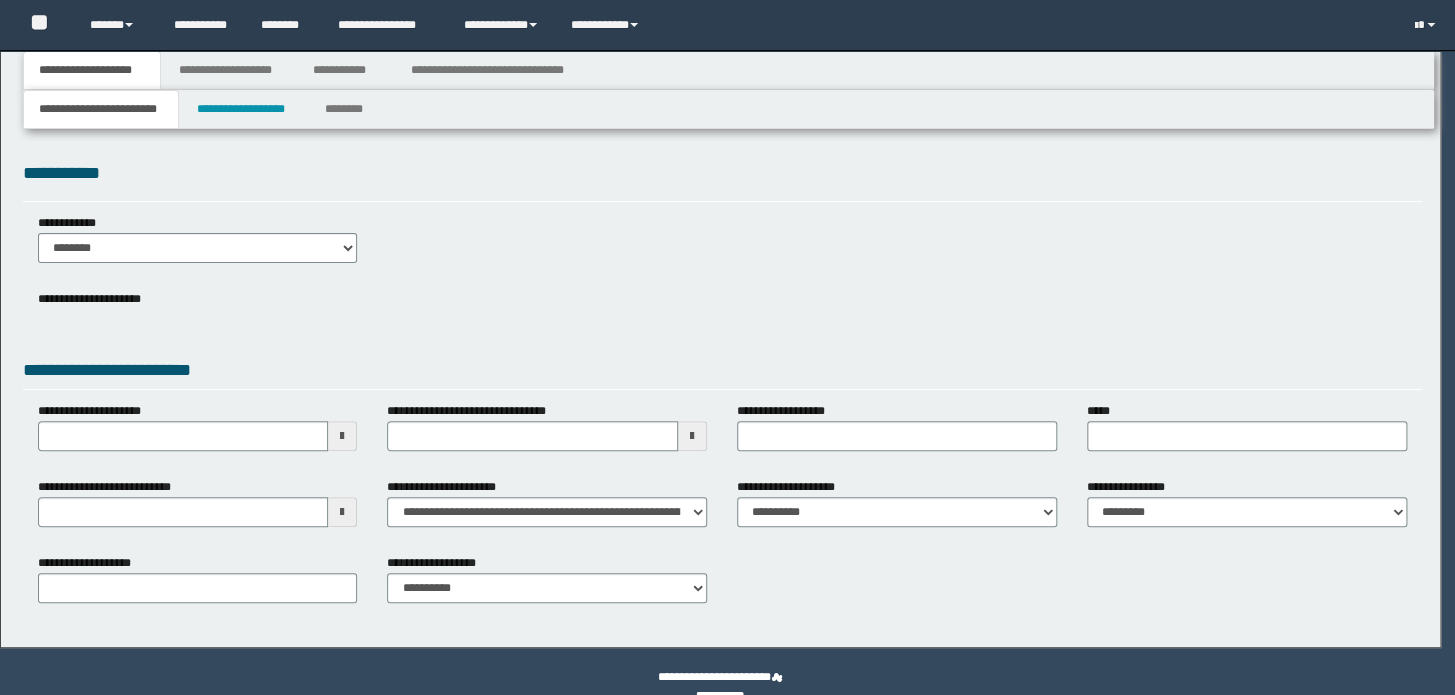 type on "**********" 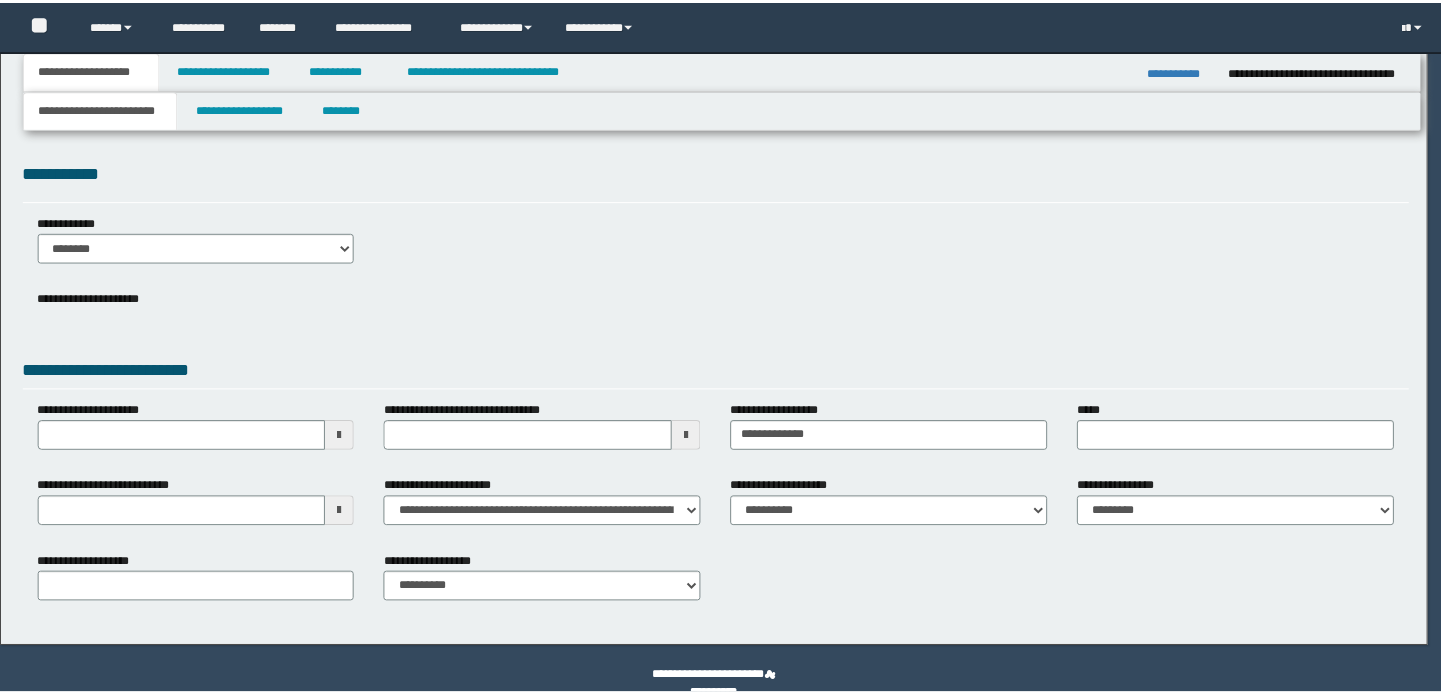 scroll, scrollTop: 0, scrollLeft: 0, axis: both 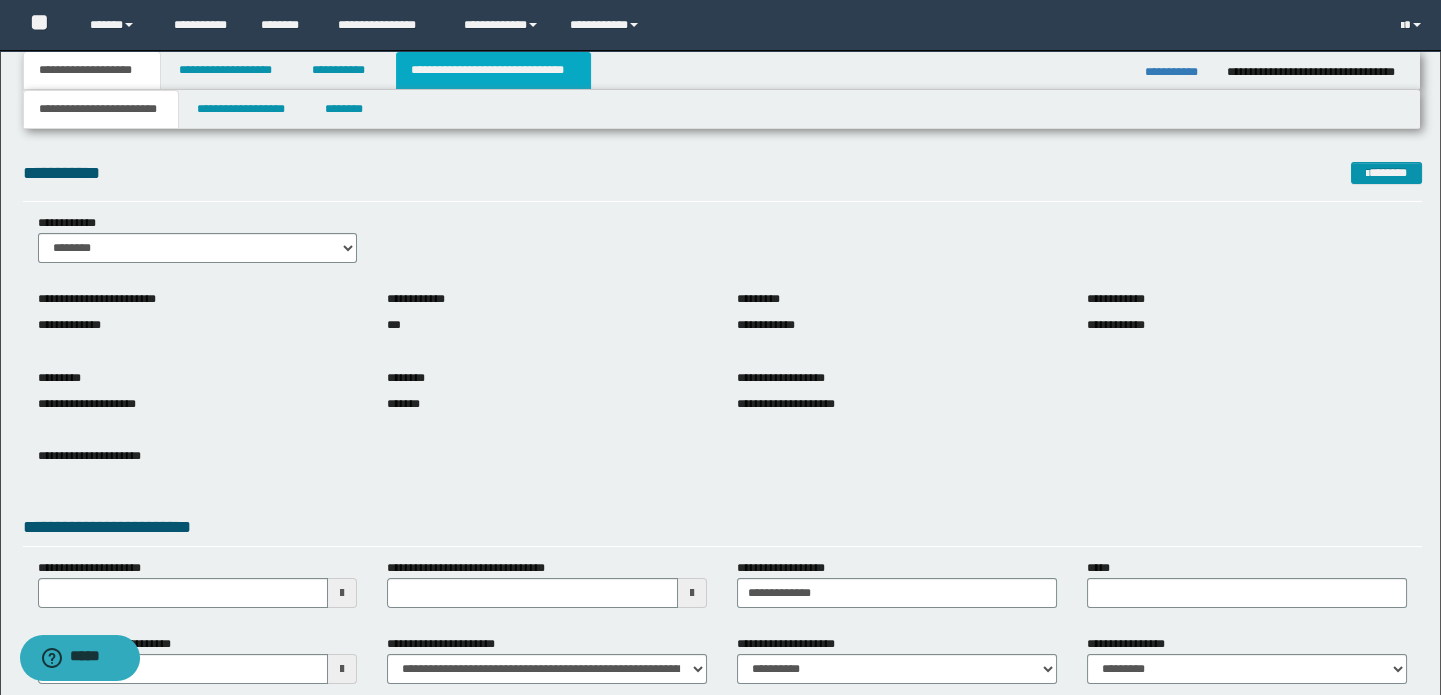 click on "**********" at bounding box center (493, 70) 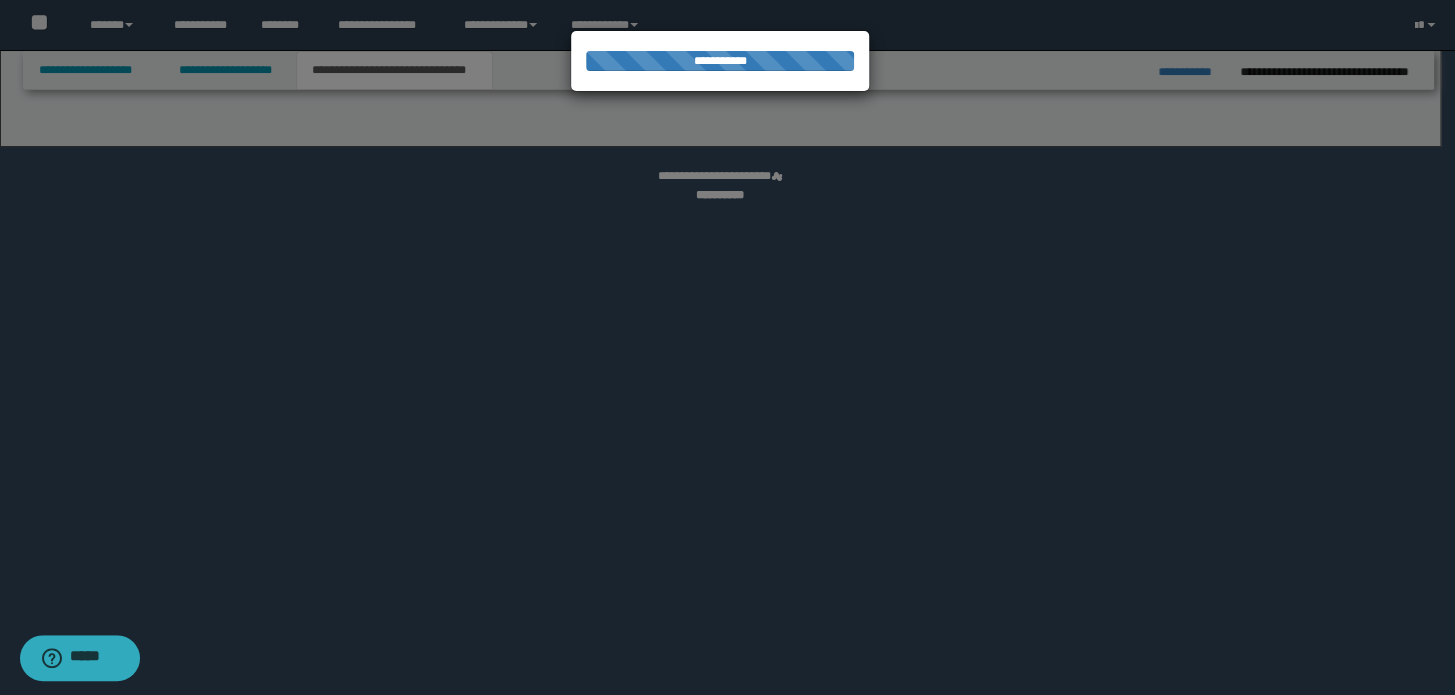 select on "*" 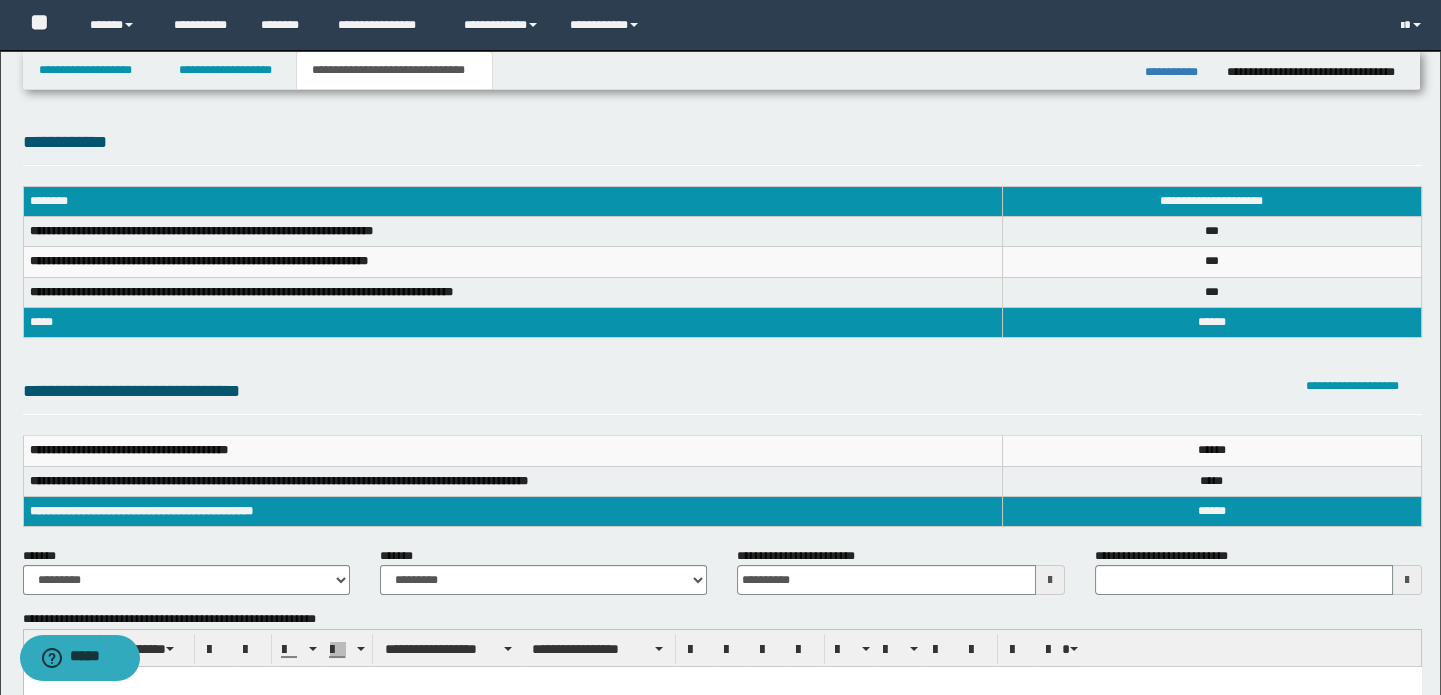 scroll, scrollTop: 181, scrollLeft: 0, axis: vertical 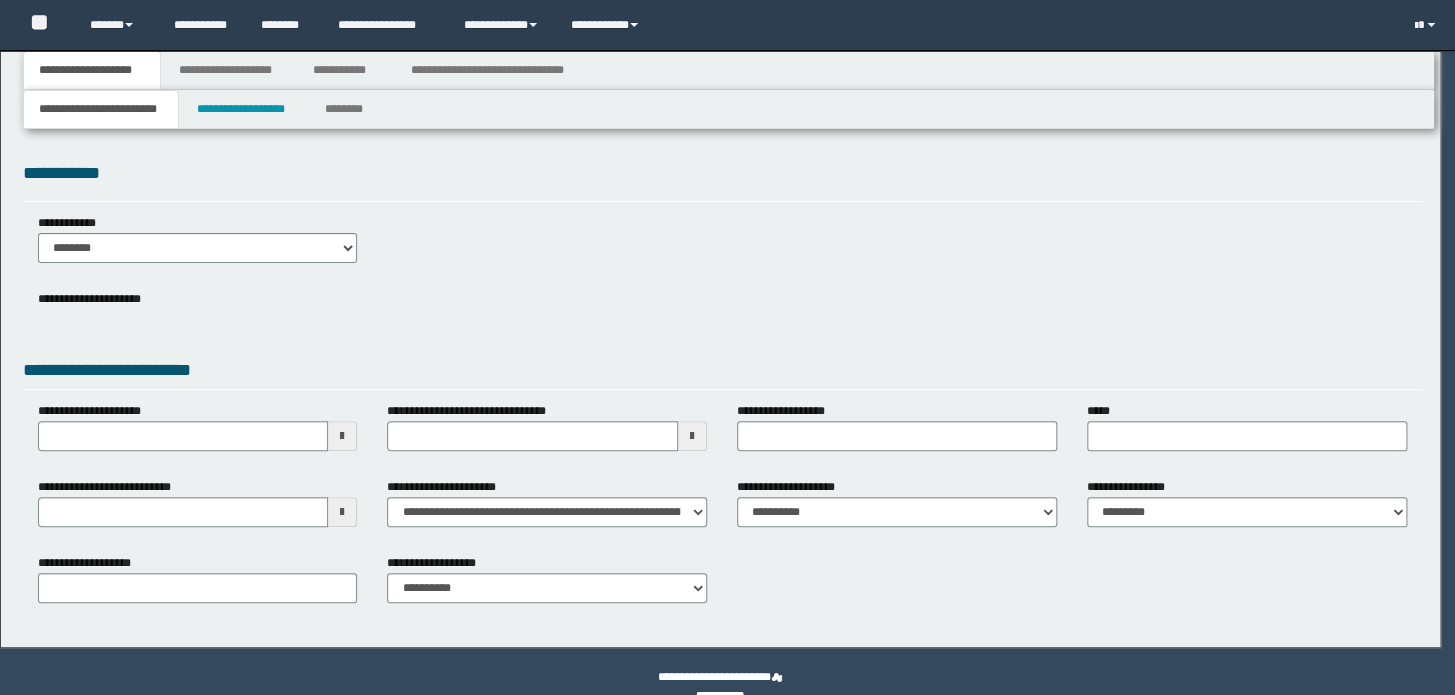 type on "**********" 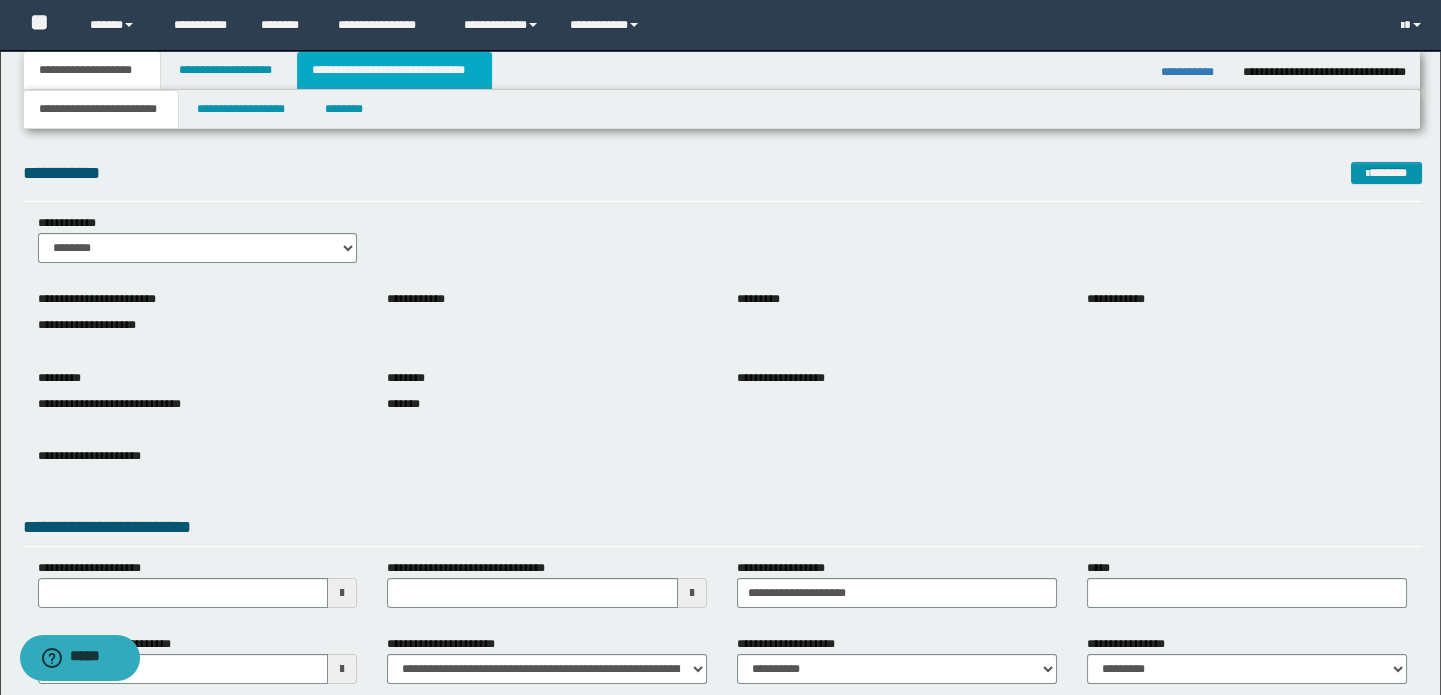 click on "**********" at bounding box center [394, 70] 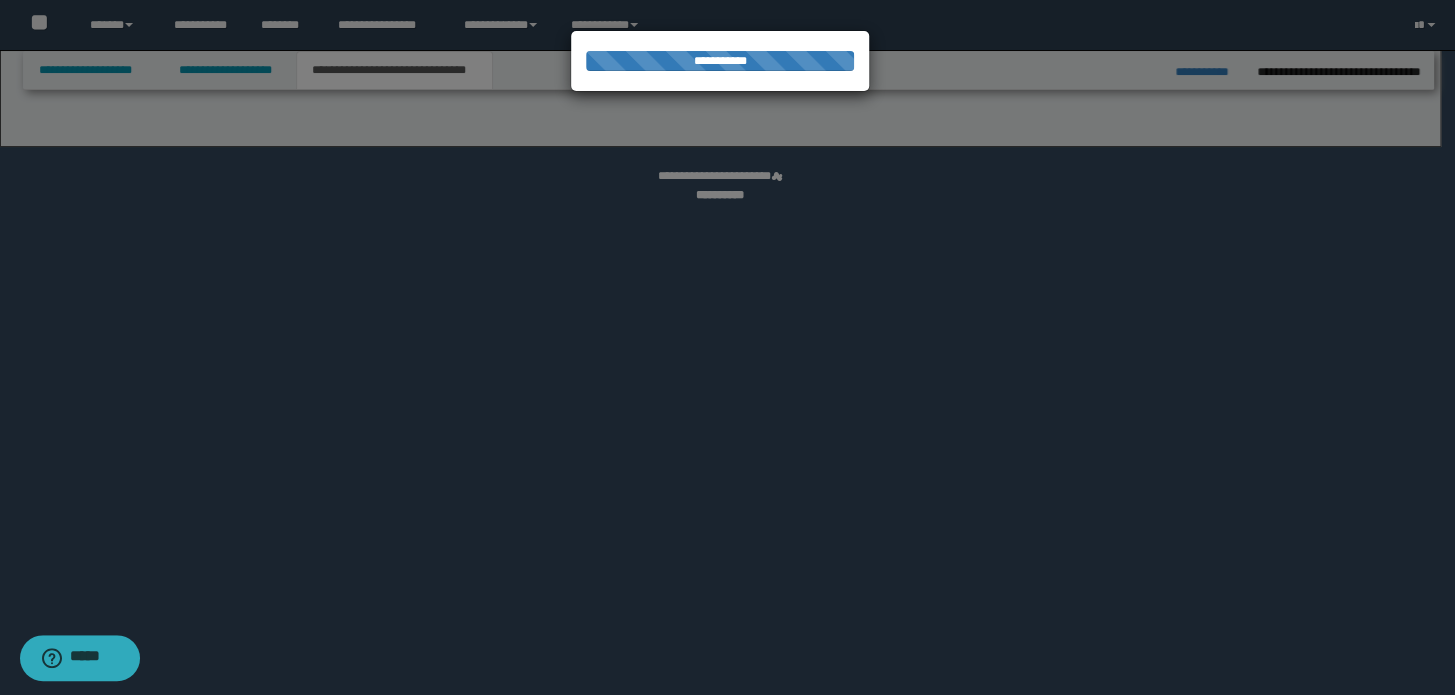 select on "*" 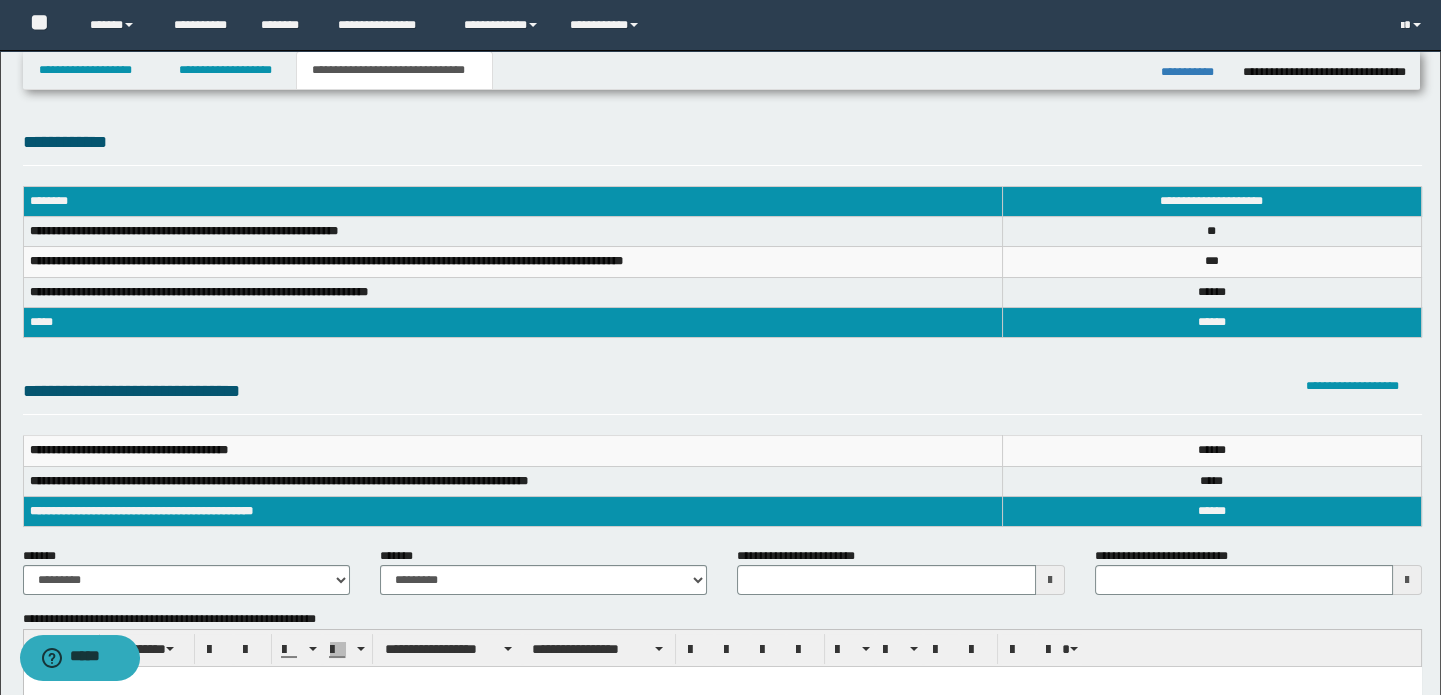 scroll, scrollTop: 181, scrollLeft: 0, axis: vertical 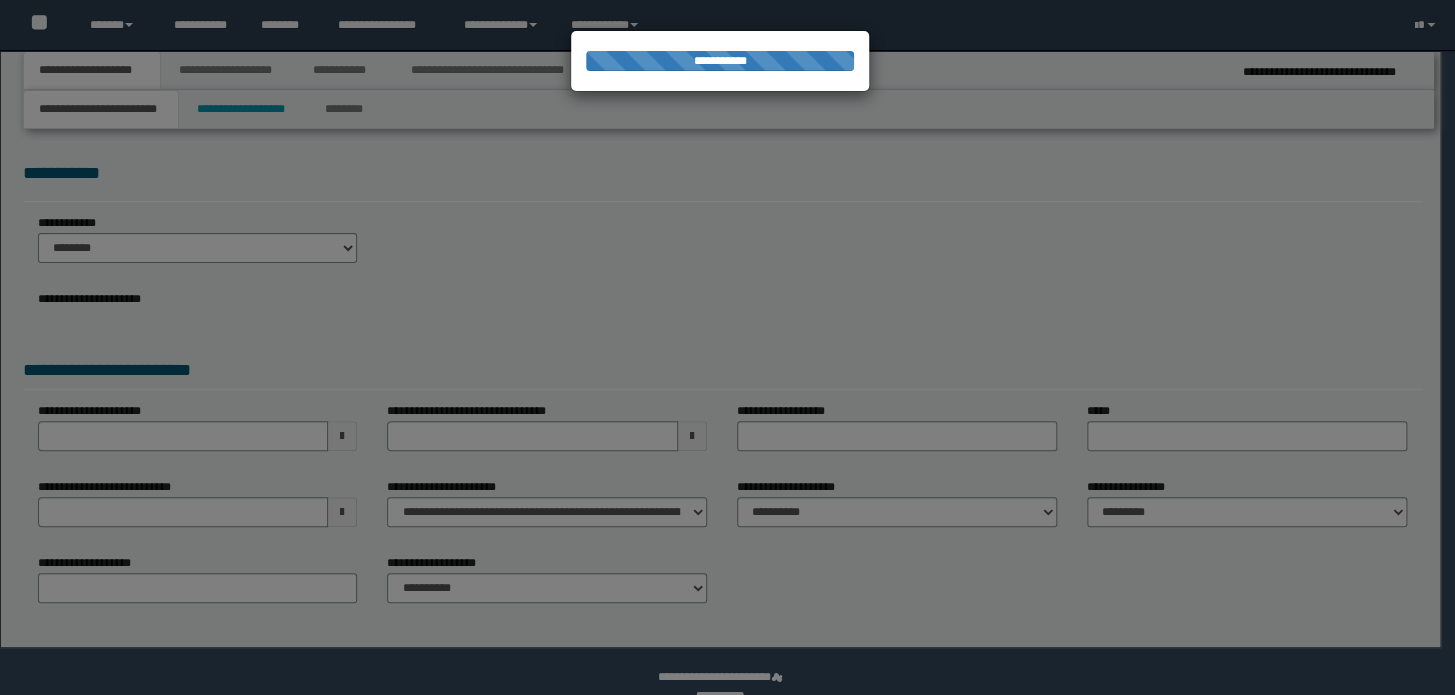 type on "**********" 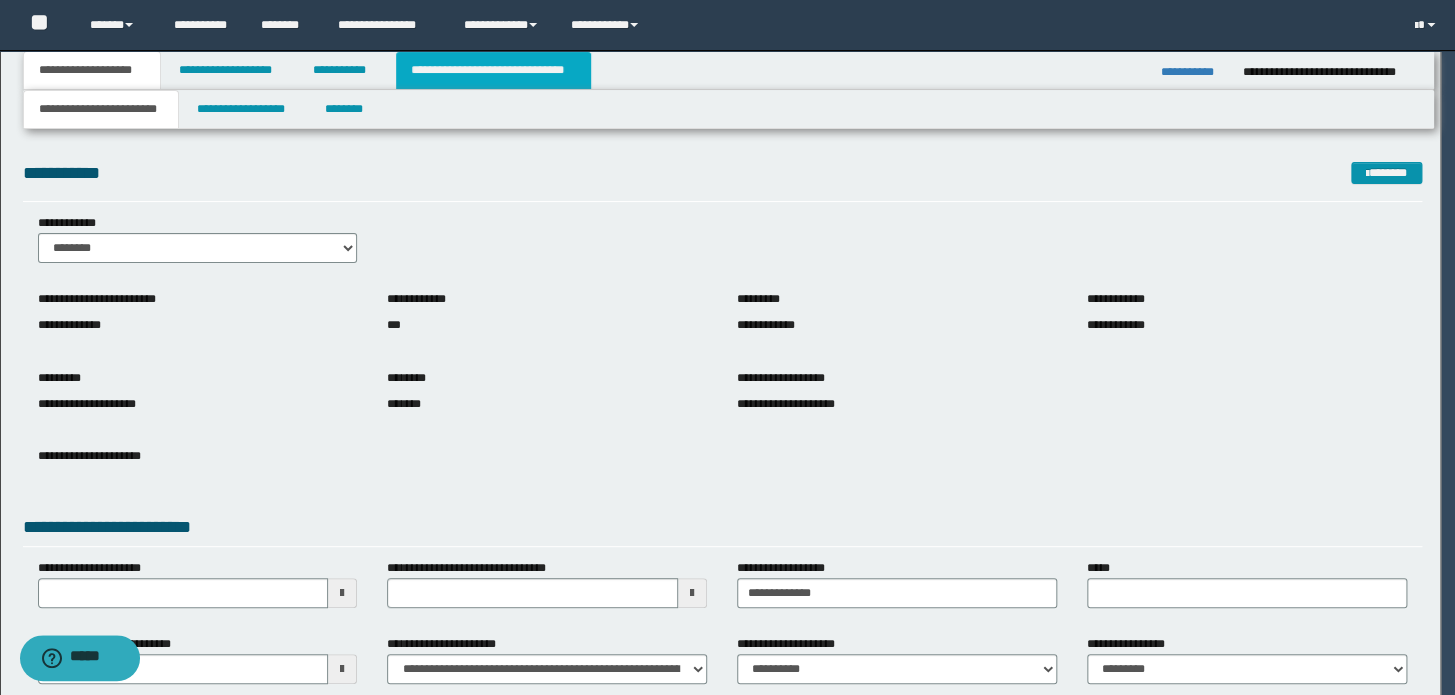 scroll, scrollTop: 0, scrollLeft: 0, axis: both 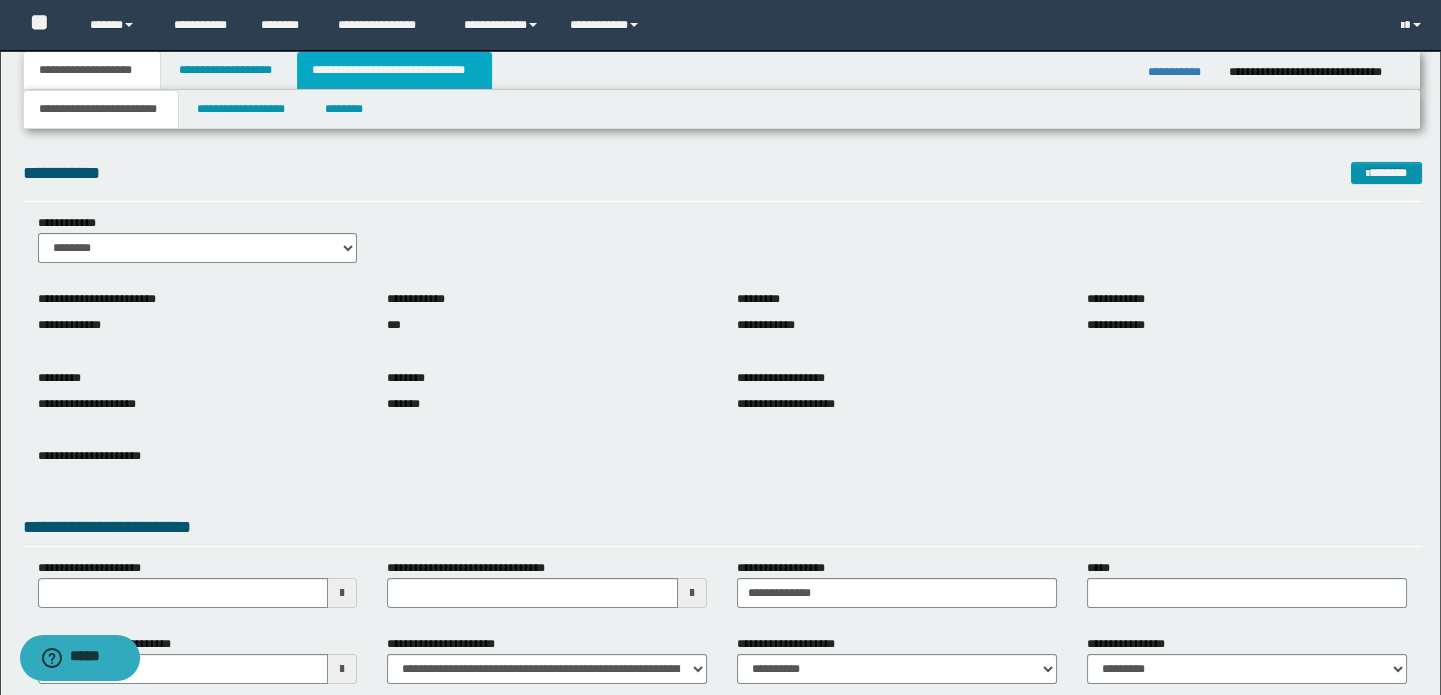 click on "**********" at bounding box center (394, 70) 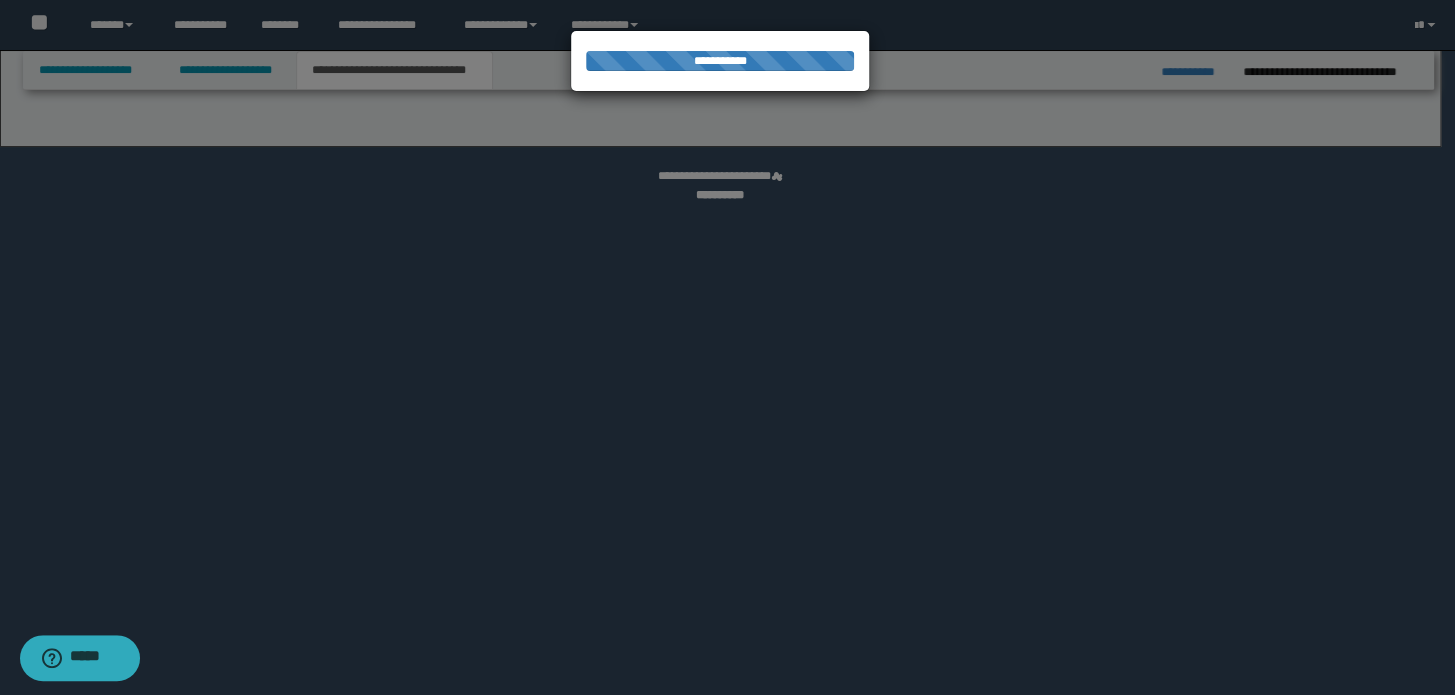 select on "*" 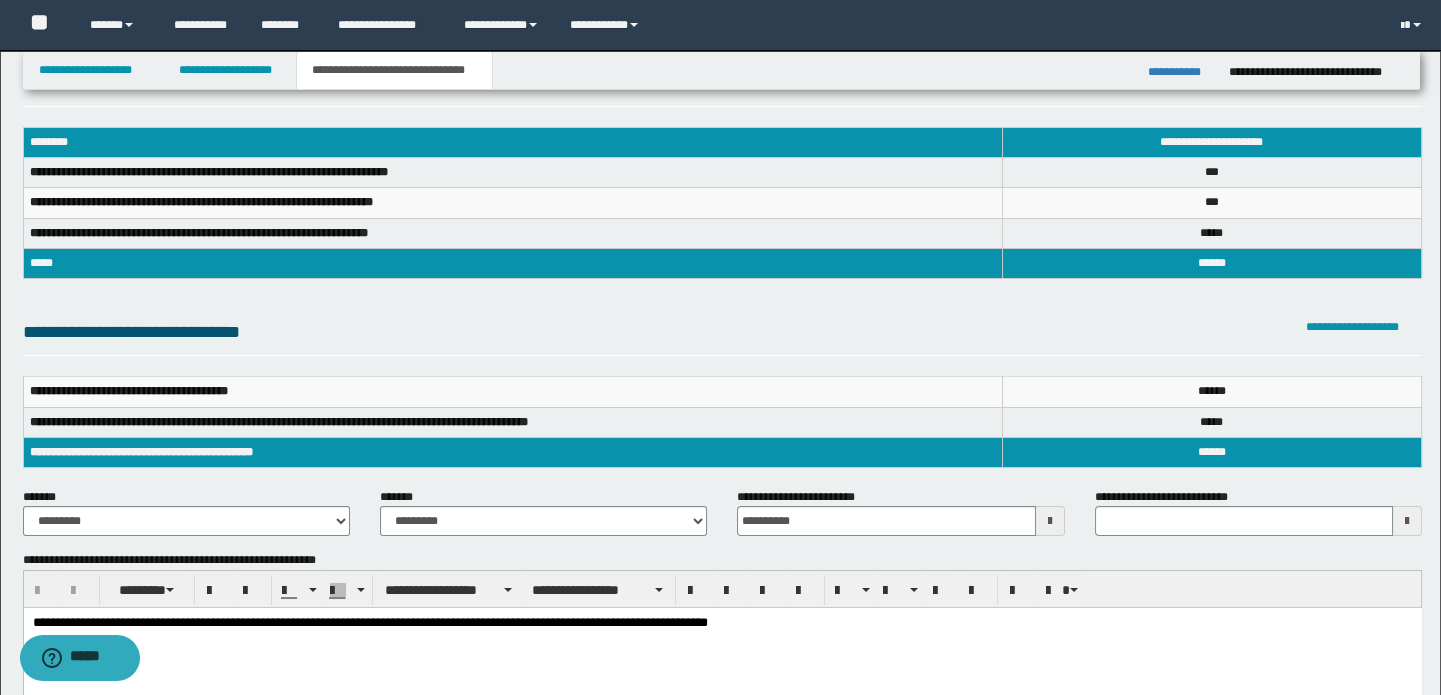 scroll, scrollTop: 90, scrollLeft: 0, axis: vertical 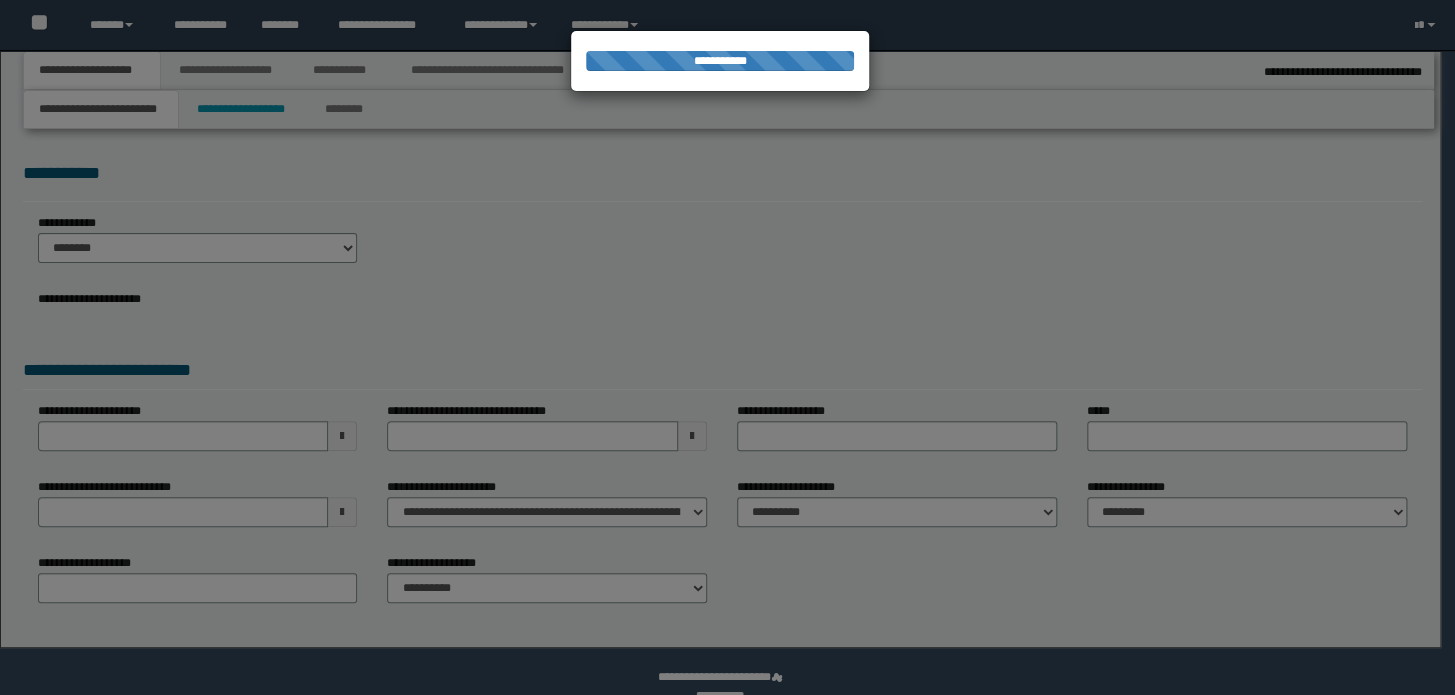 type on "**********" 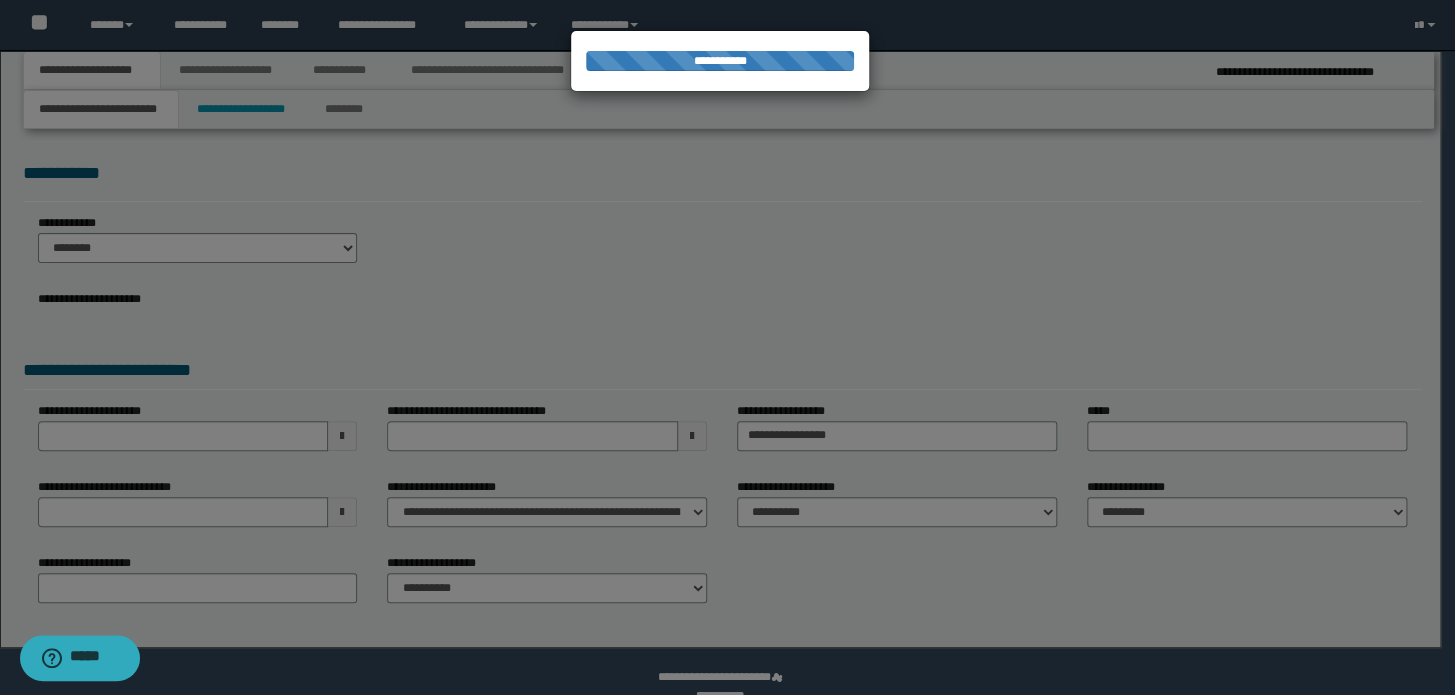 scroll, scrollTop: 0, scrollLeft: 0, axis: both 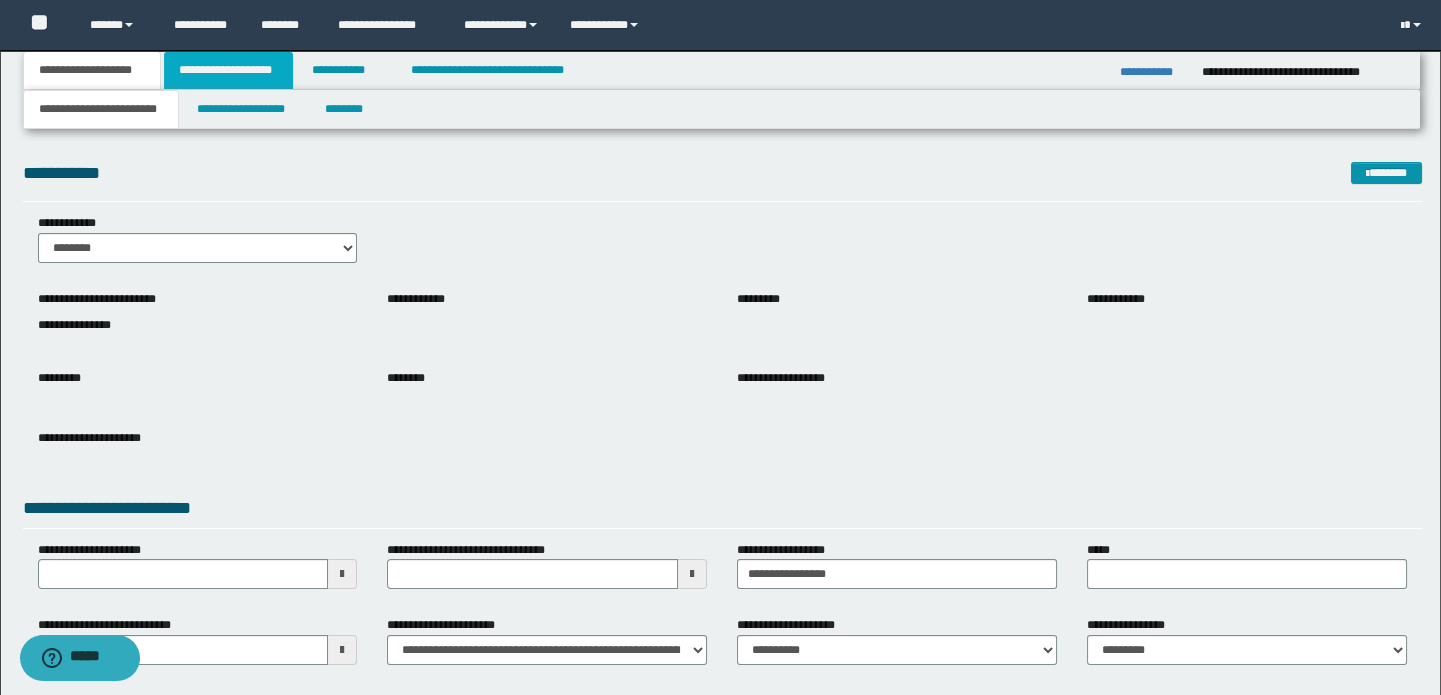 click on "**********" at bounding box center [228, 70] 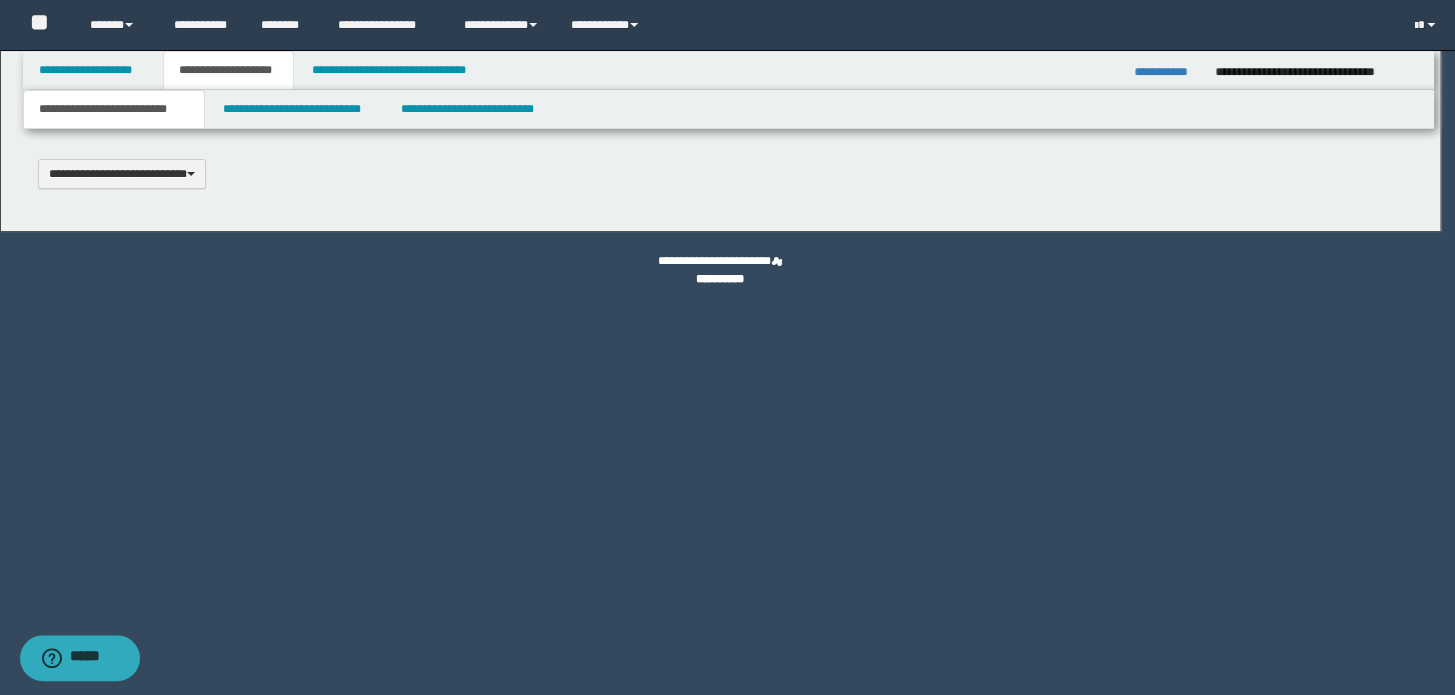 scroll, scrollTop: 0, scrollLeft: 0, axis: both 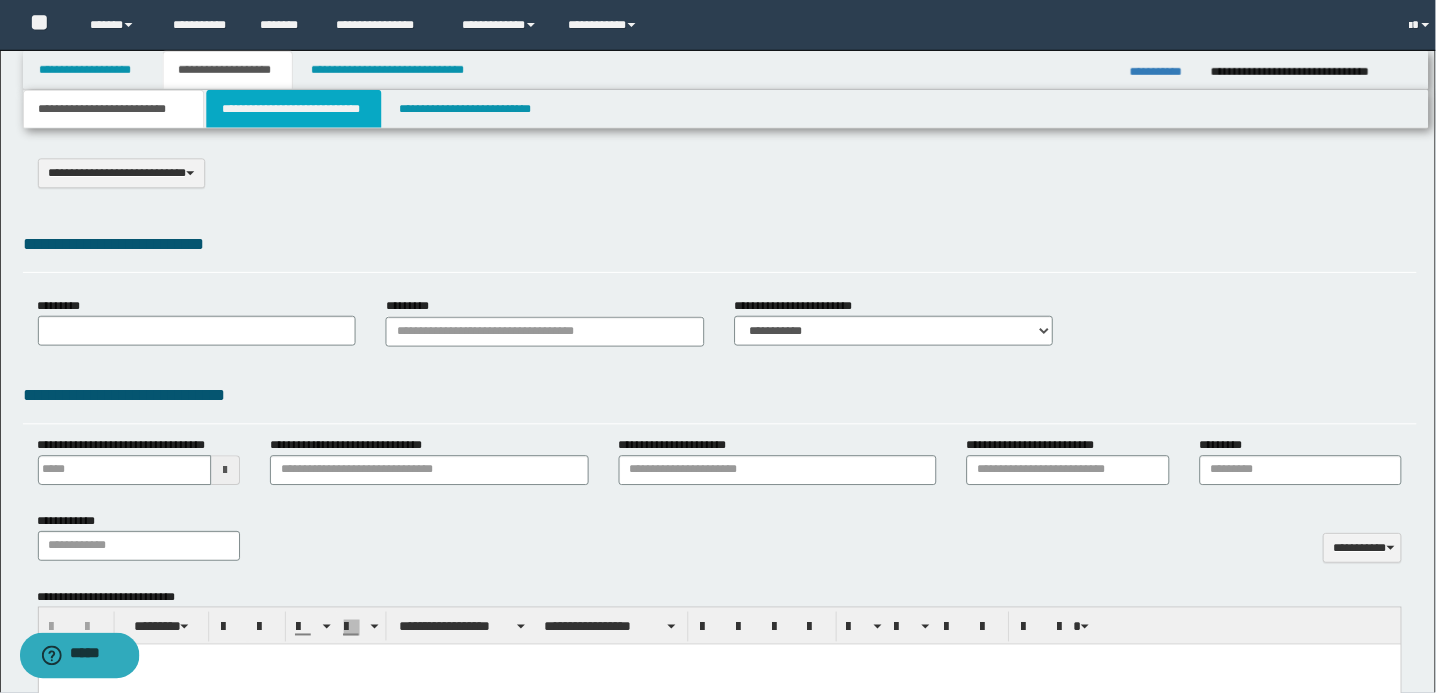 click on "**********" at bounding box center [294, 109] 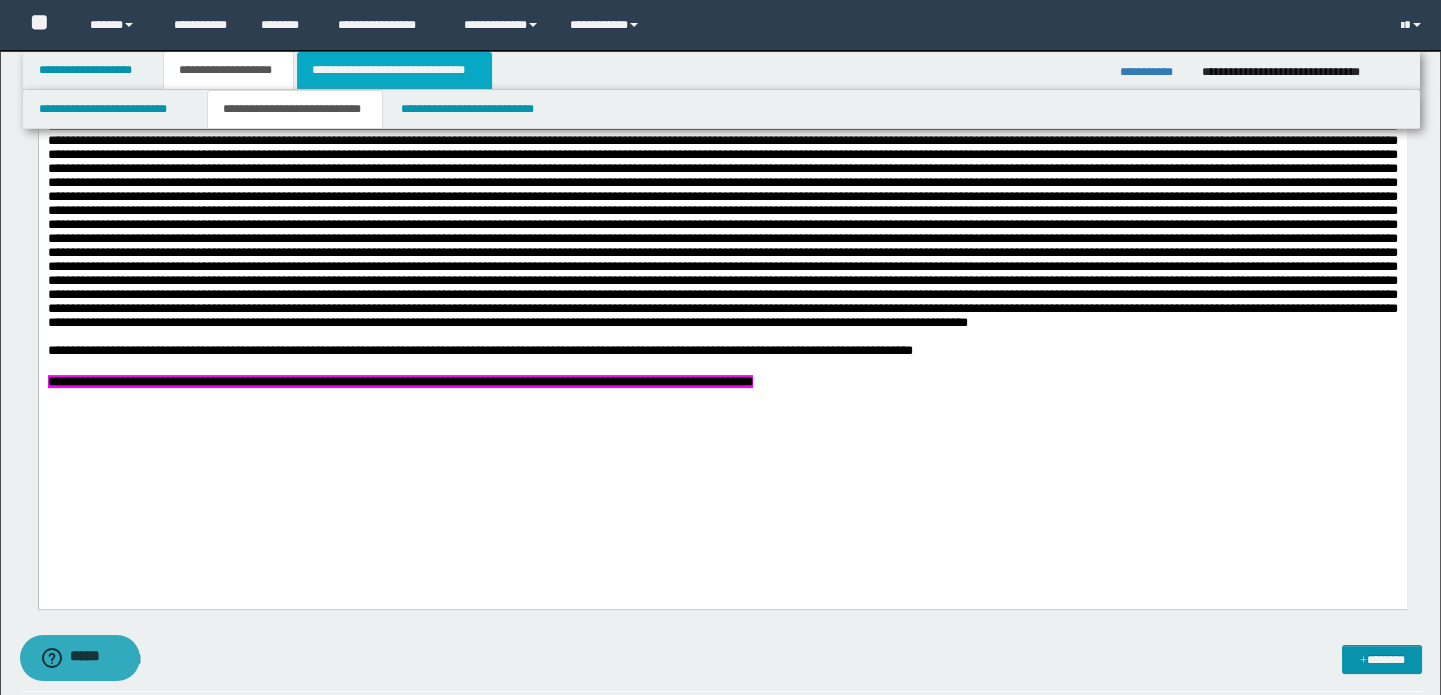 scroll, scrollTop: 1181, scrollLeft: 0, axis: vertical 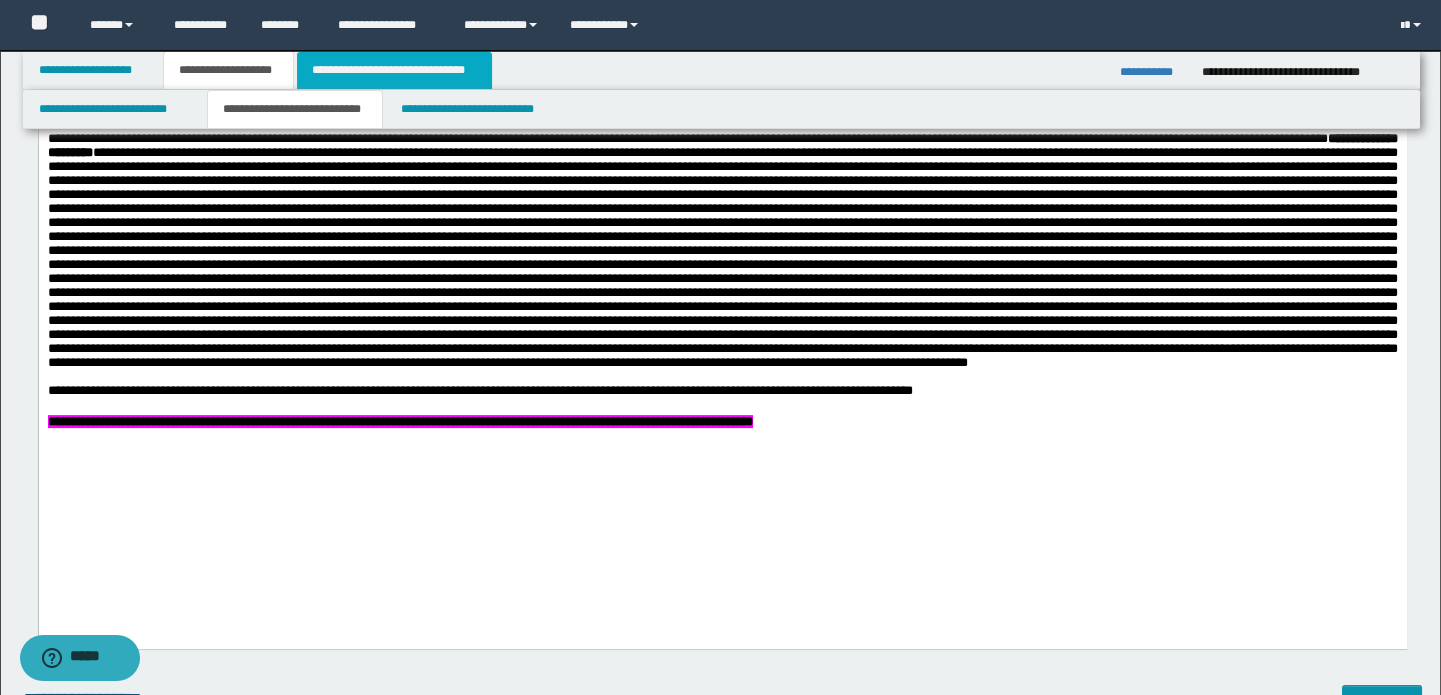 click on "**********" at bounding box center (394, 70) 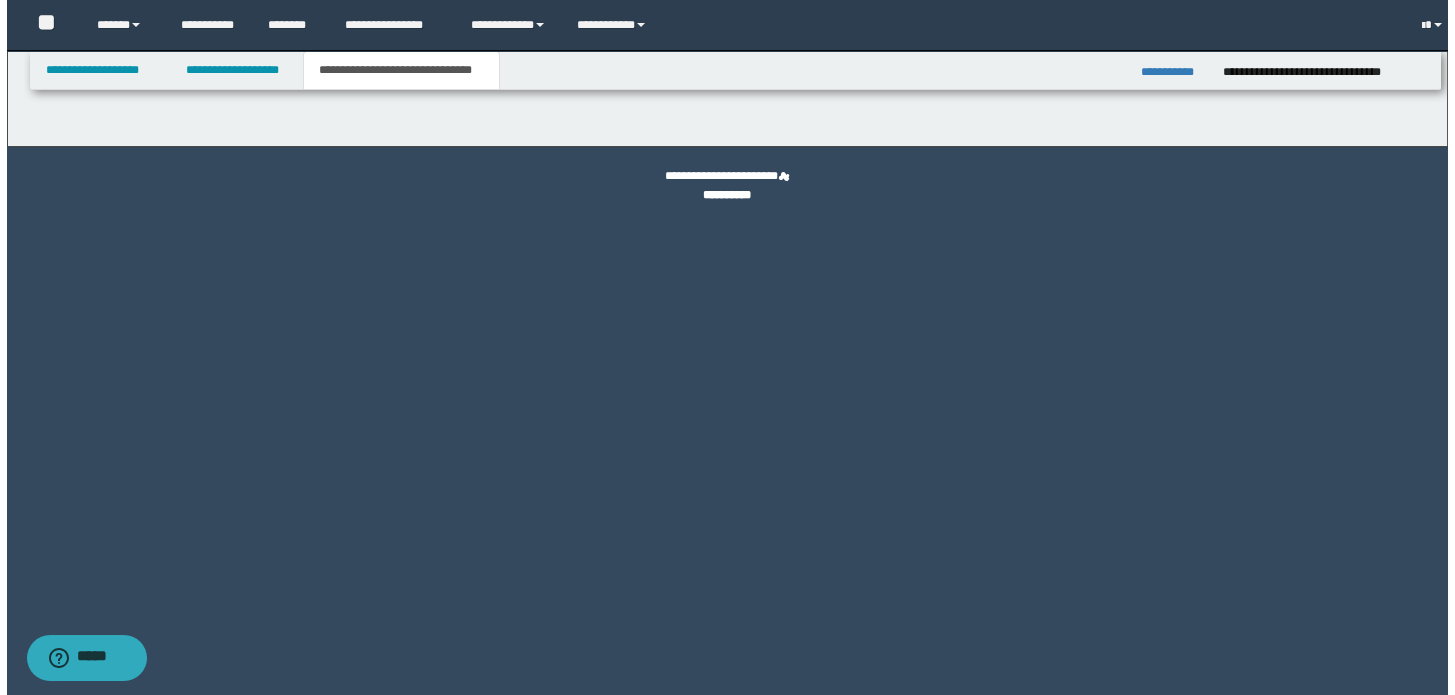 scroll, scrollTop: 0, scrollLeft: 0, axis: both 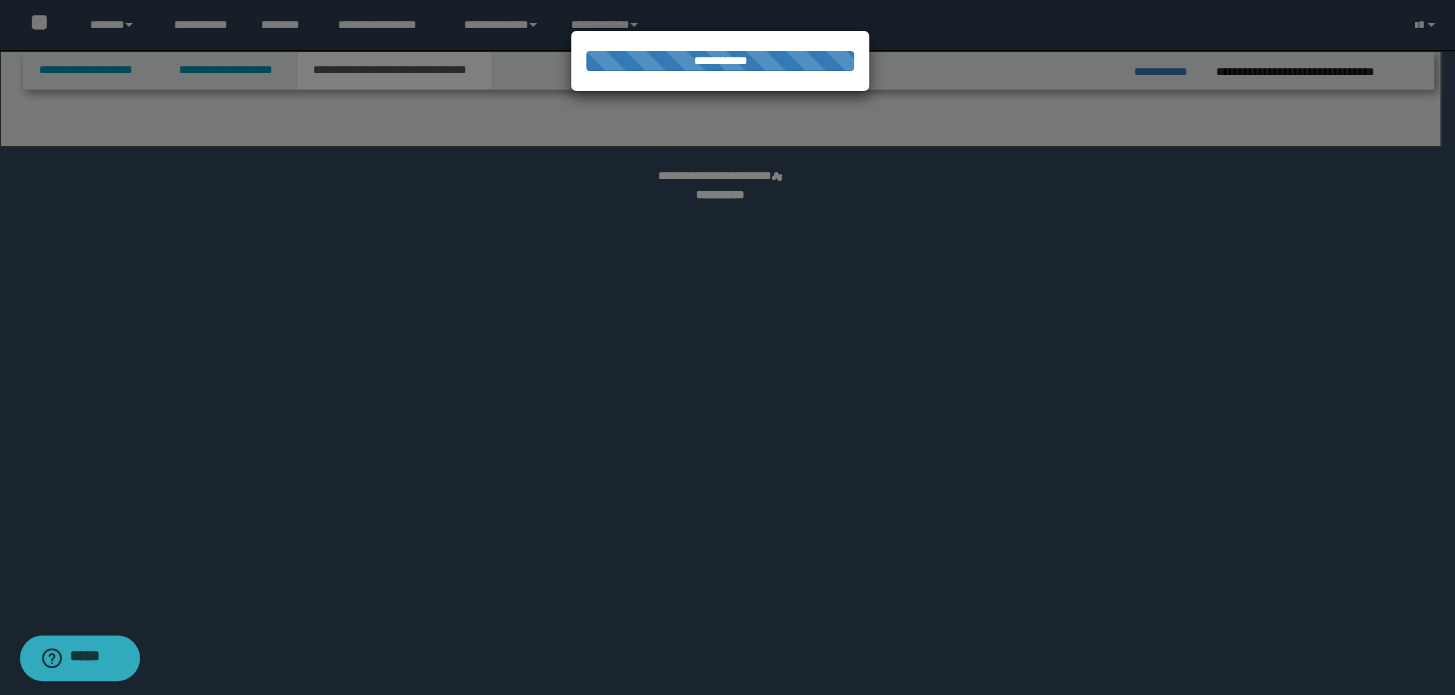 select on "*" 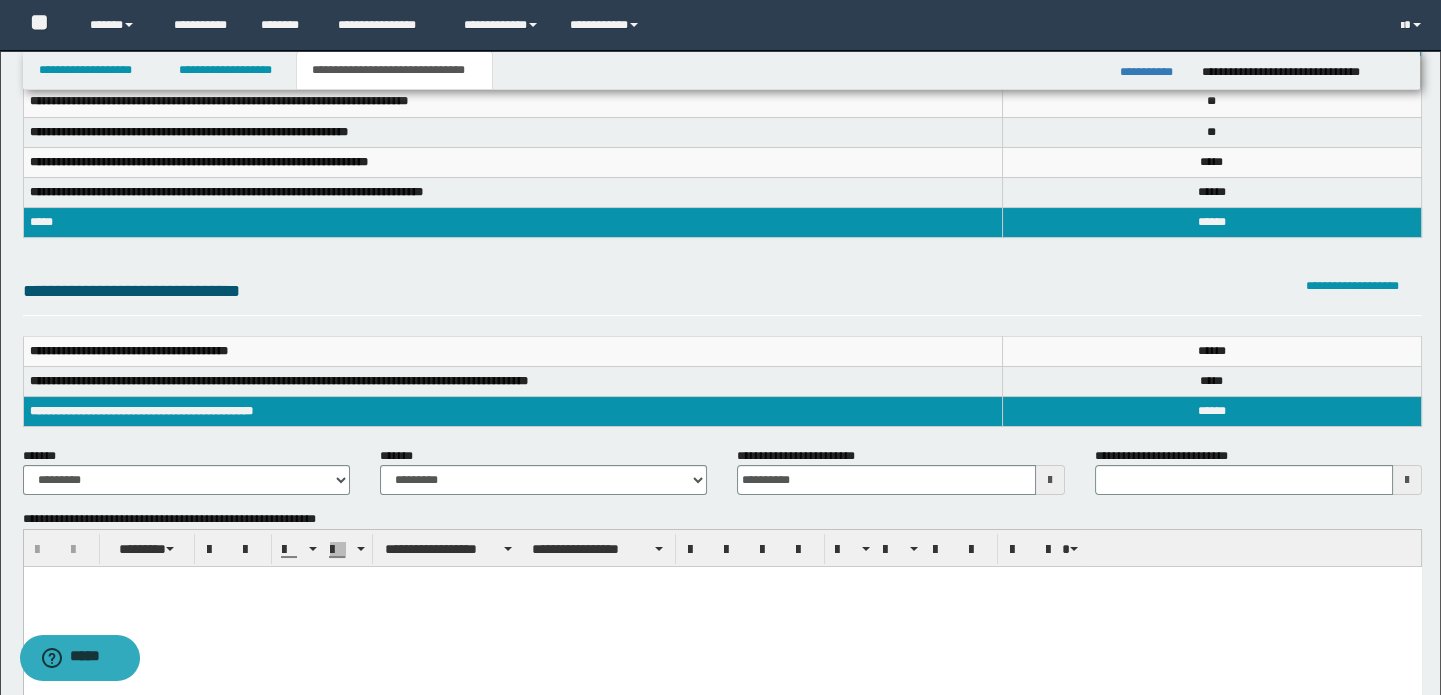scroll, scrollTop: 181, scrollLeft: 0, axis: vertical 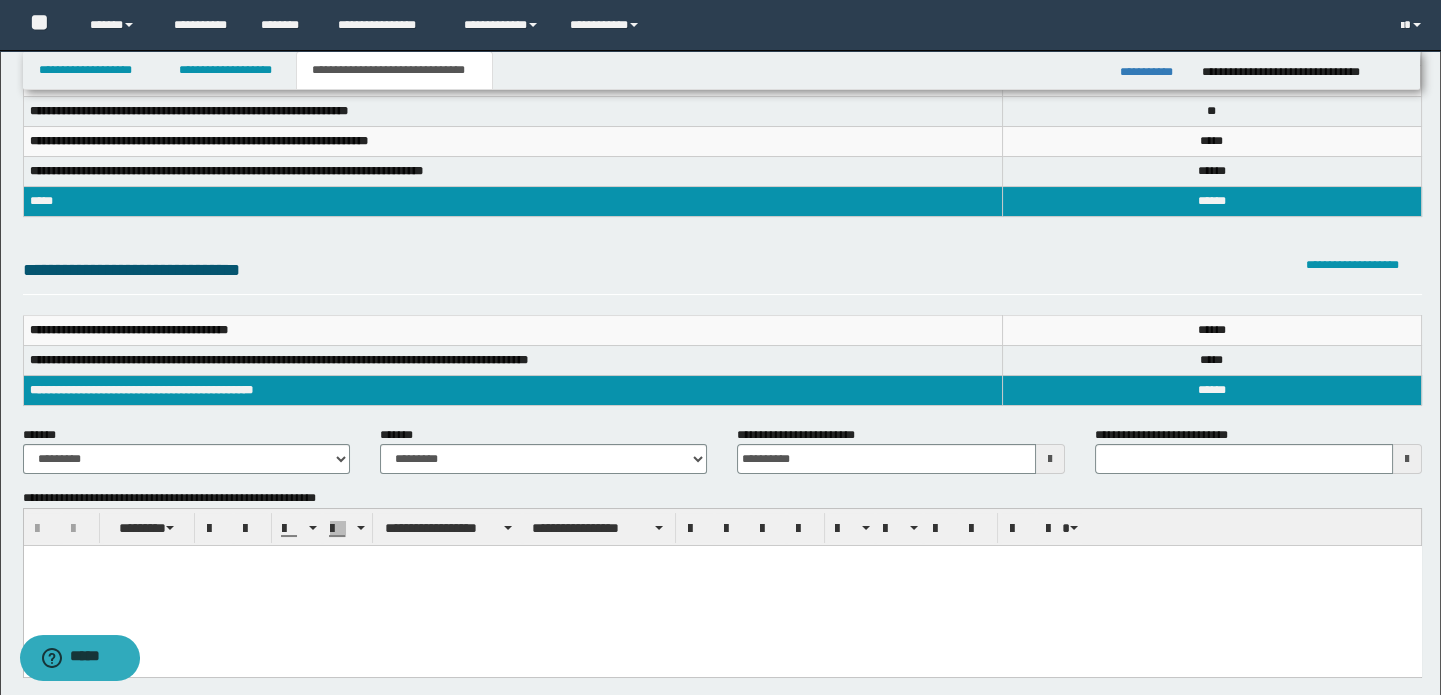 type 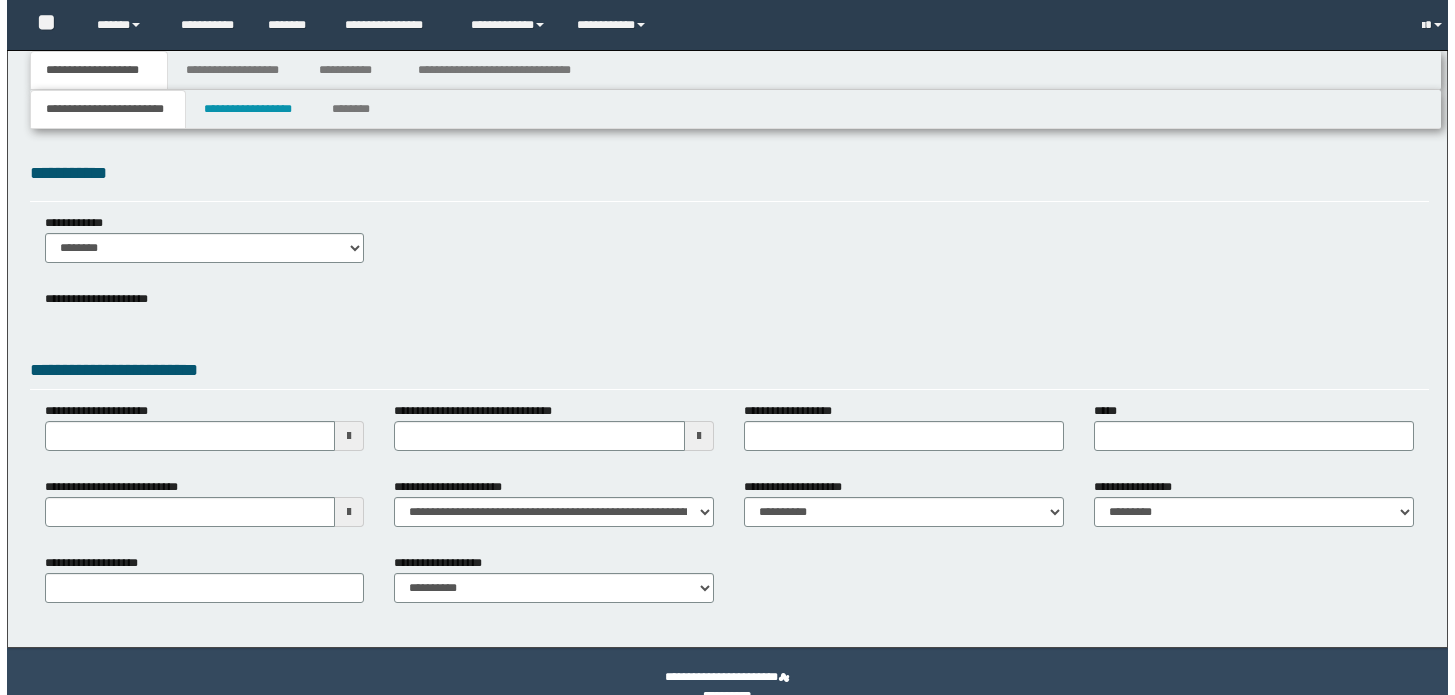 scroll, scrollTop: 0, scrollLeft: 0, axis: both 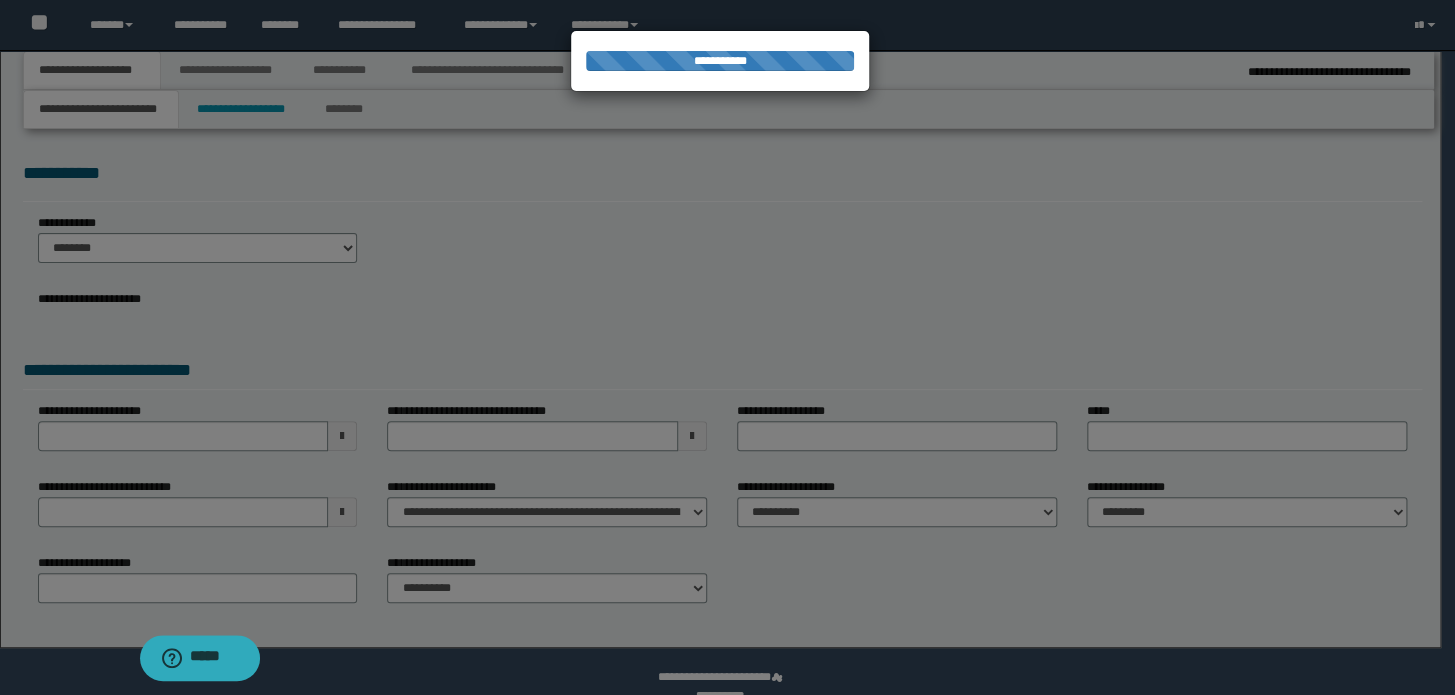type on "********" 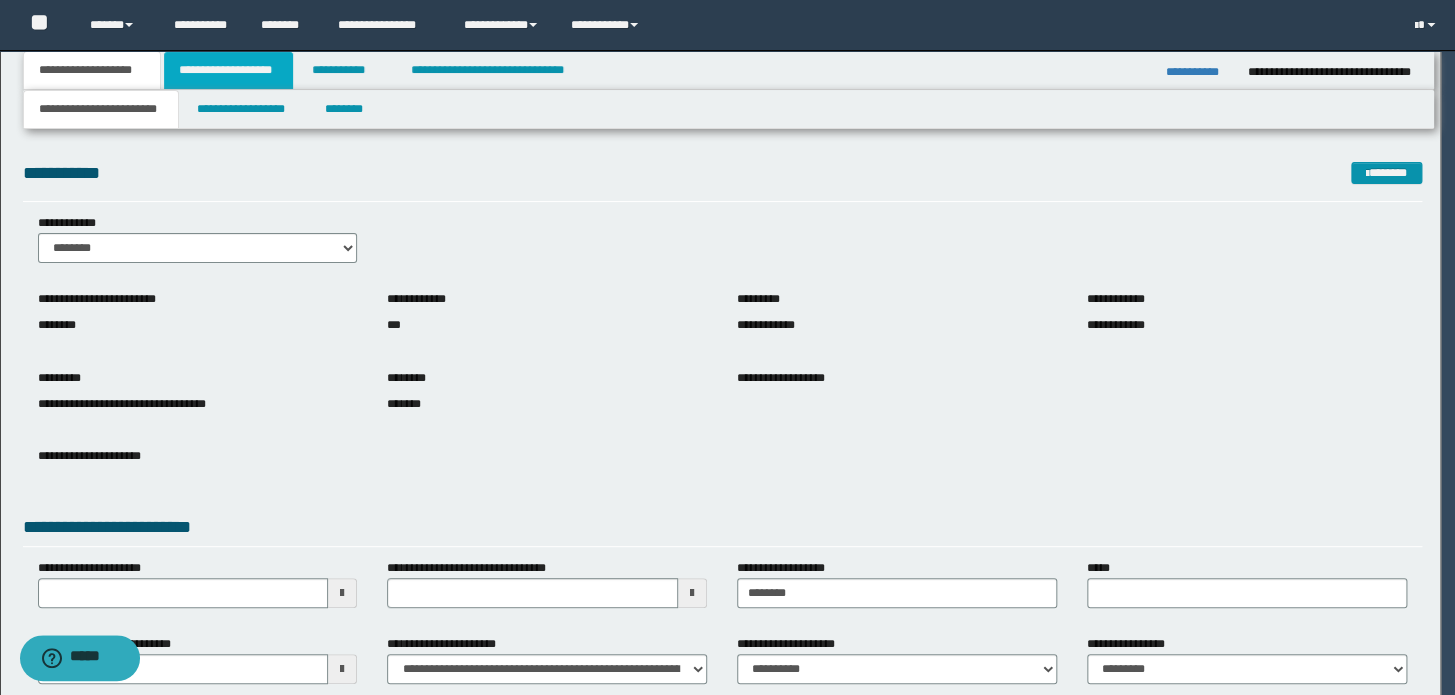click on "**********" at bounding box center (228, 70) 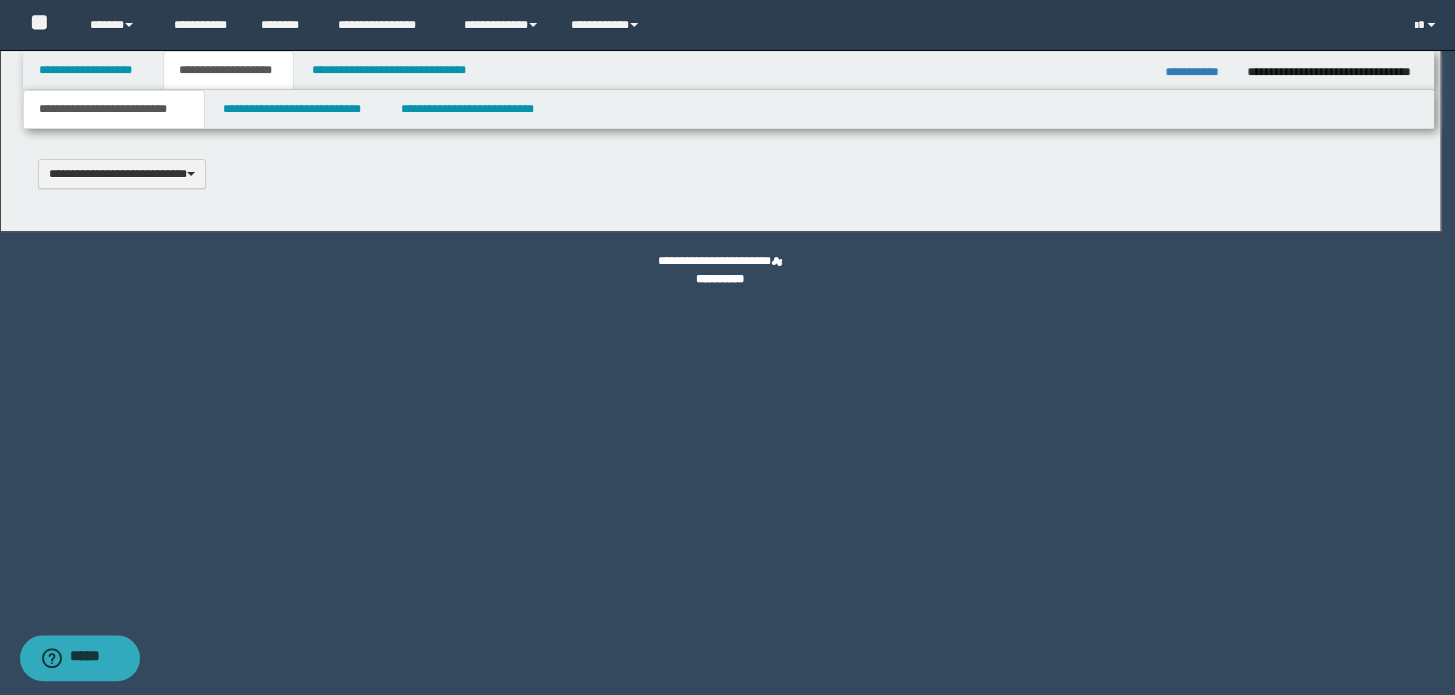 type 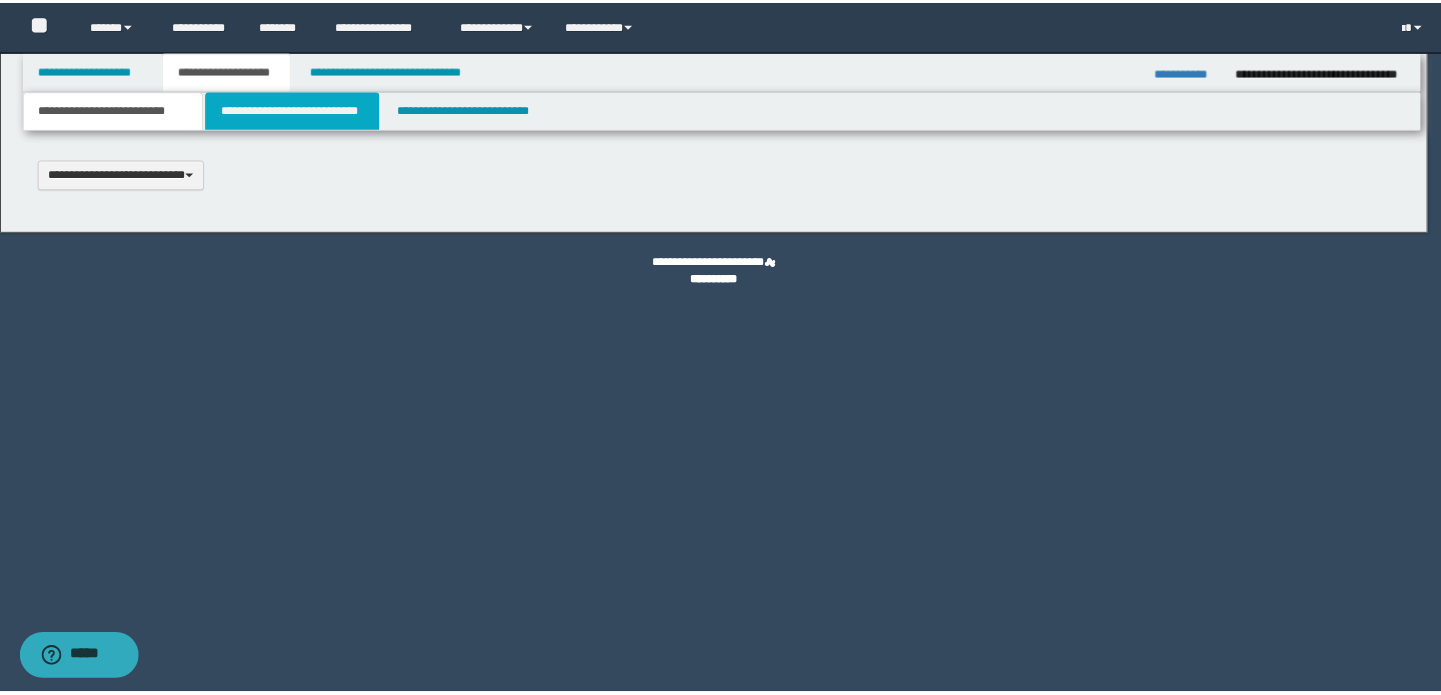 scroll, scrollTop: 0, scrollLeft: 0, axis: both 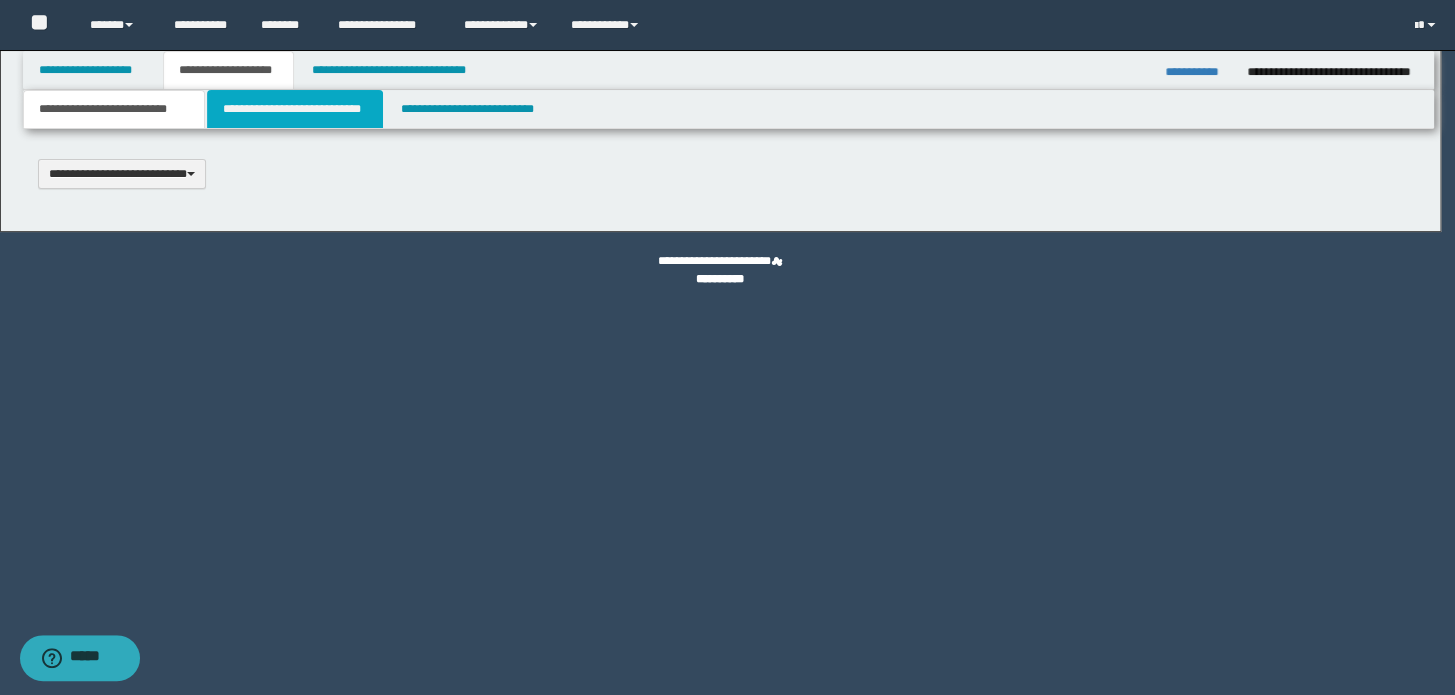 click on "**********" at bounding box center (294, 109) 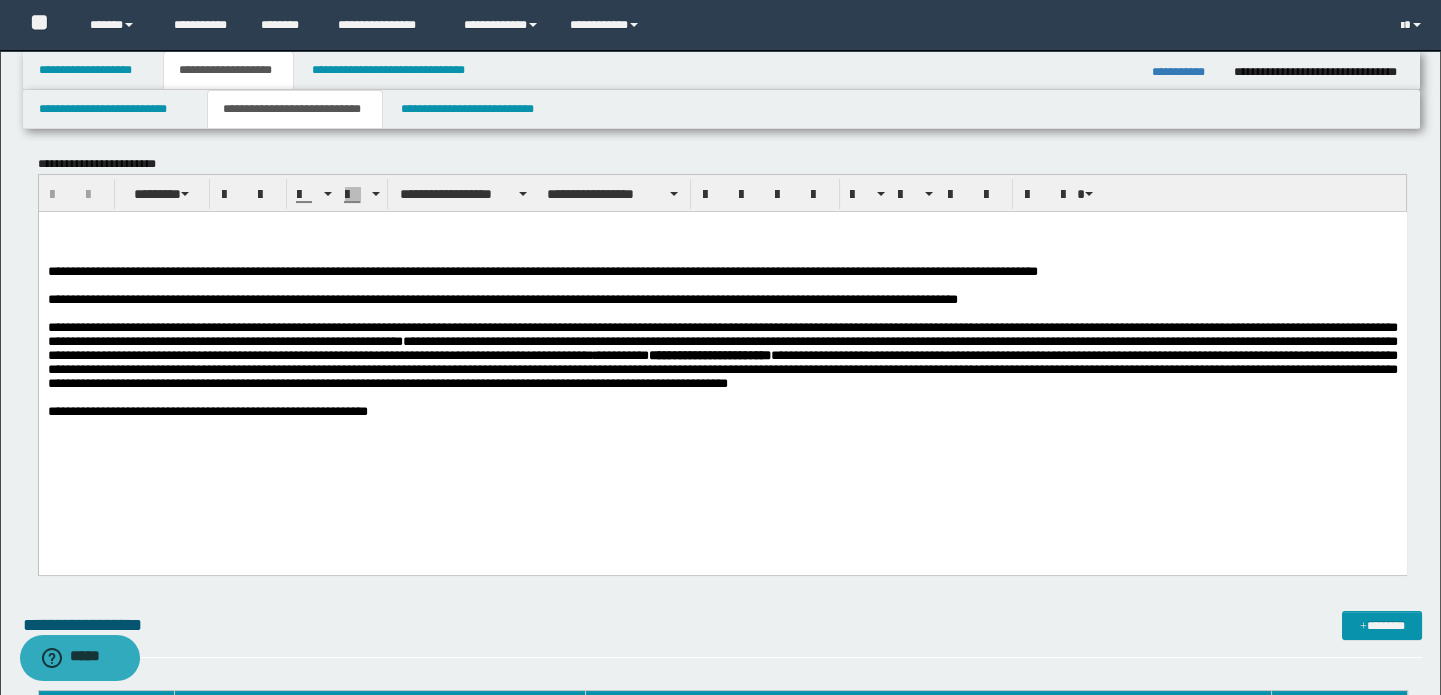 scroll, scrollTop: 636, scrollLeft: 0, axis: vertical 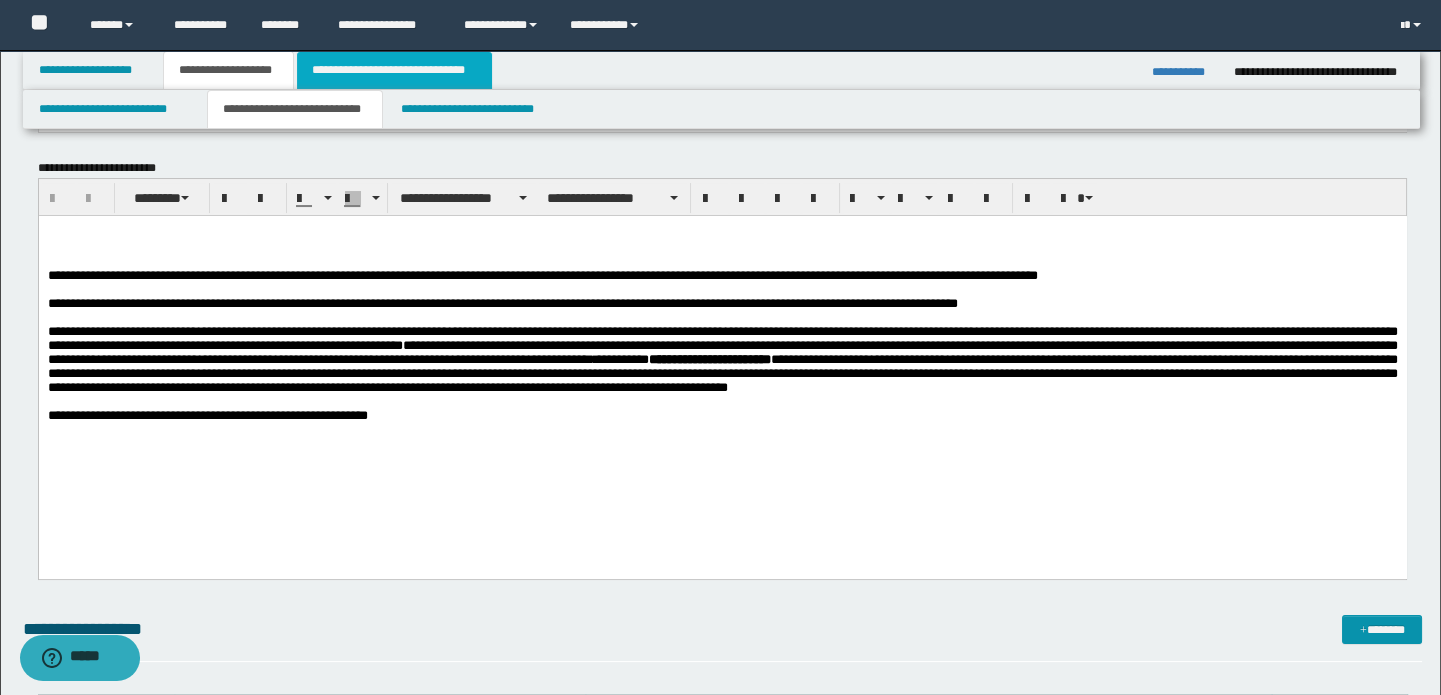 click on "**********" at bounding box center [394, 70] 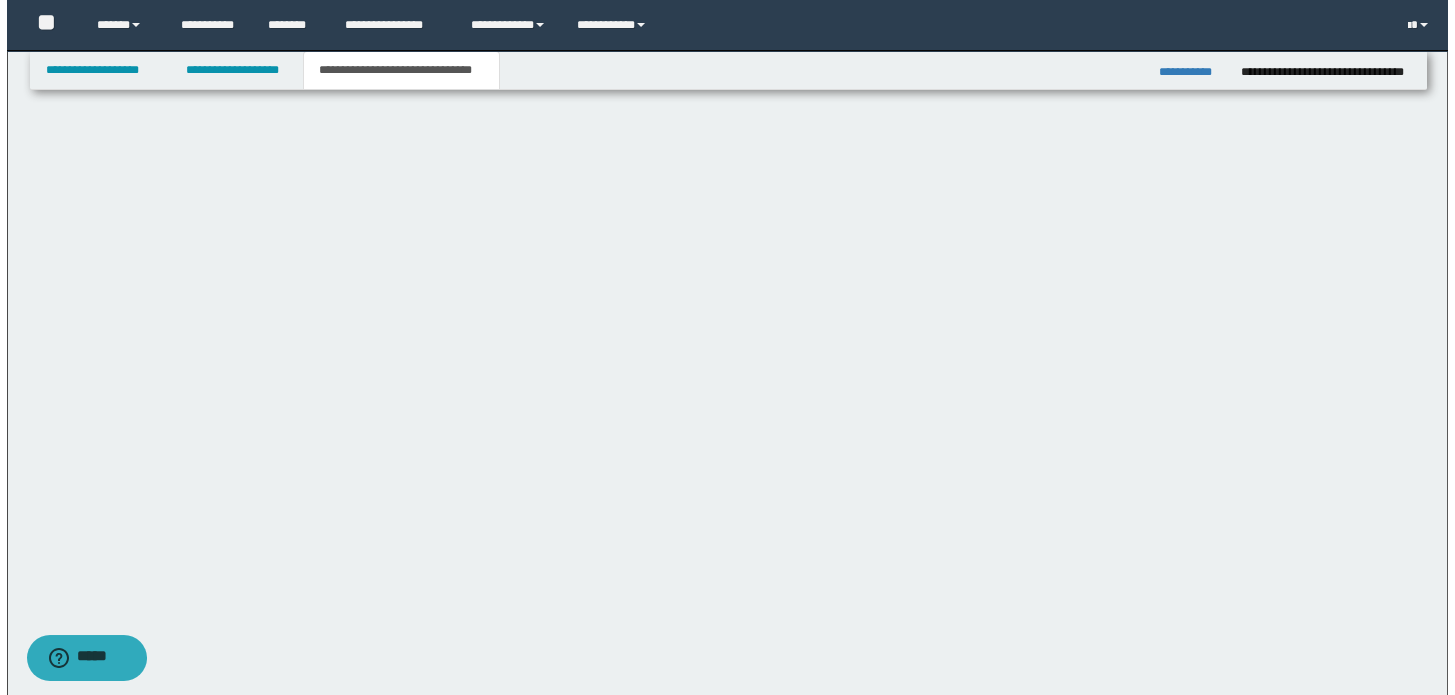 scroll, scrollTop: 0, scrollLeft: 0, axis: both 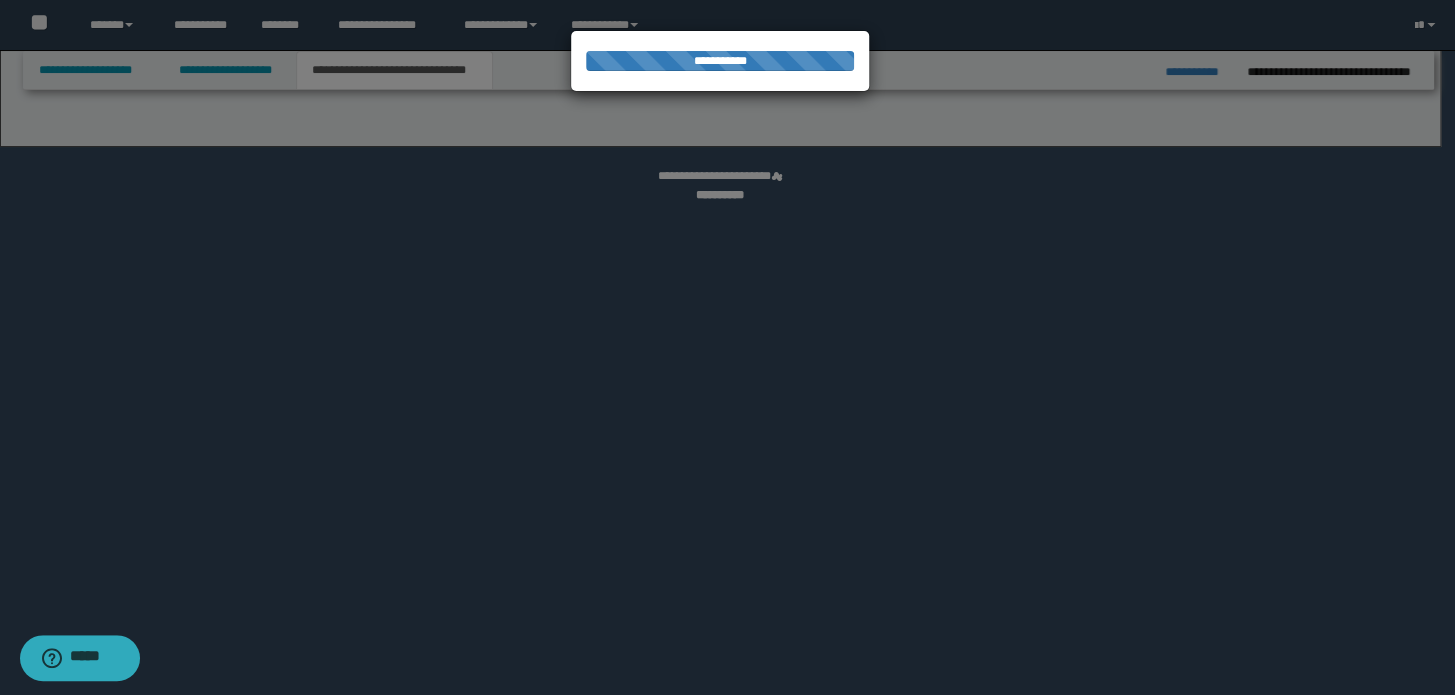 select on "*" 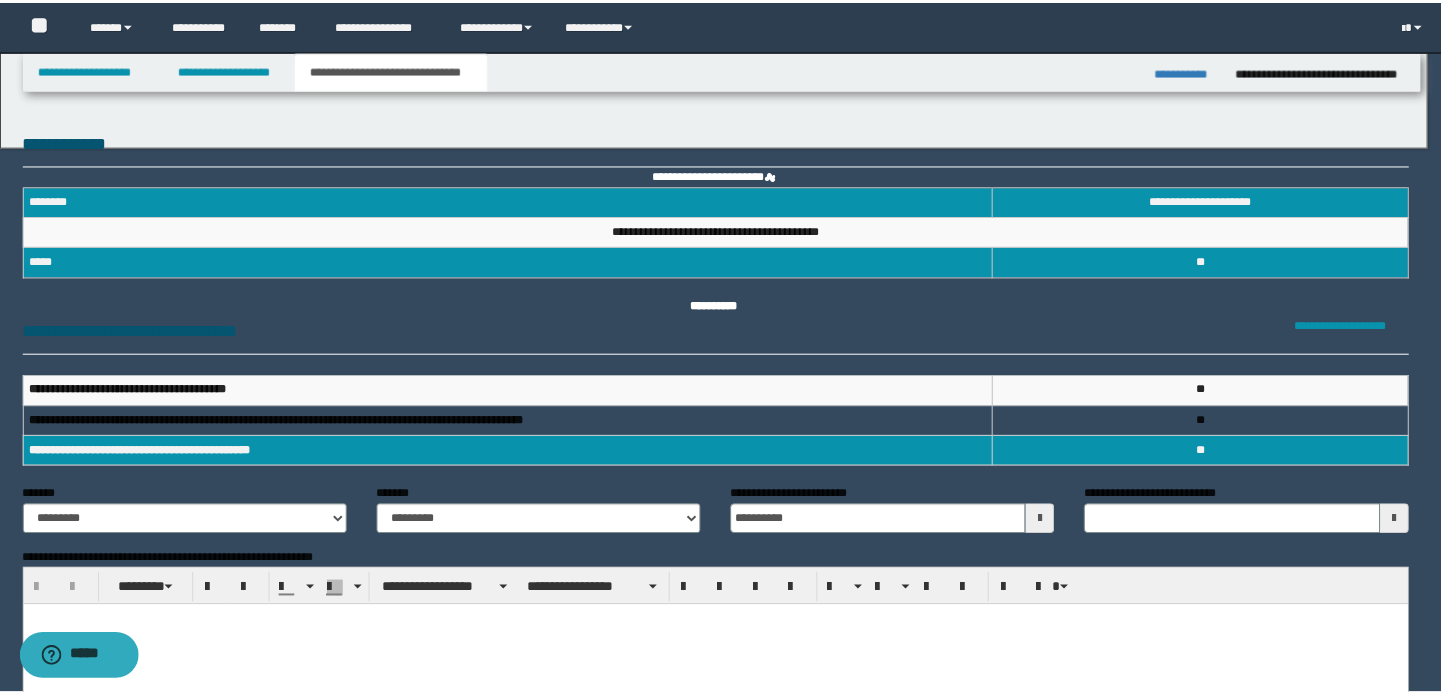 scroll, scrollTop: 0, scrollLeft: 0, axis: both 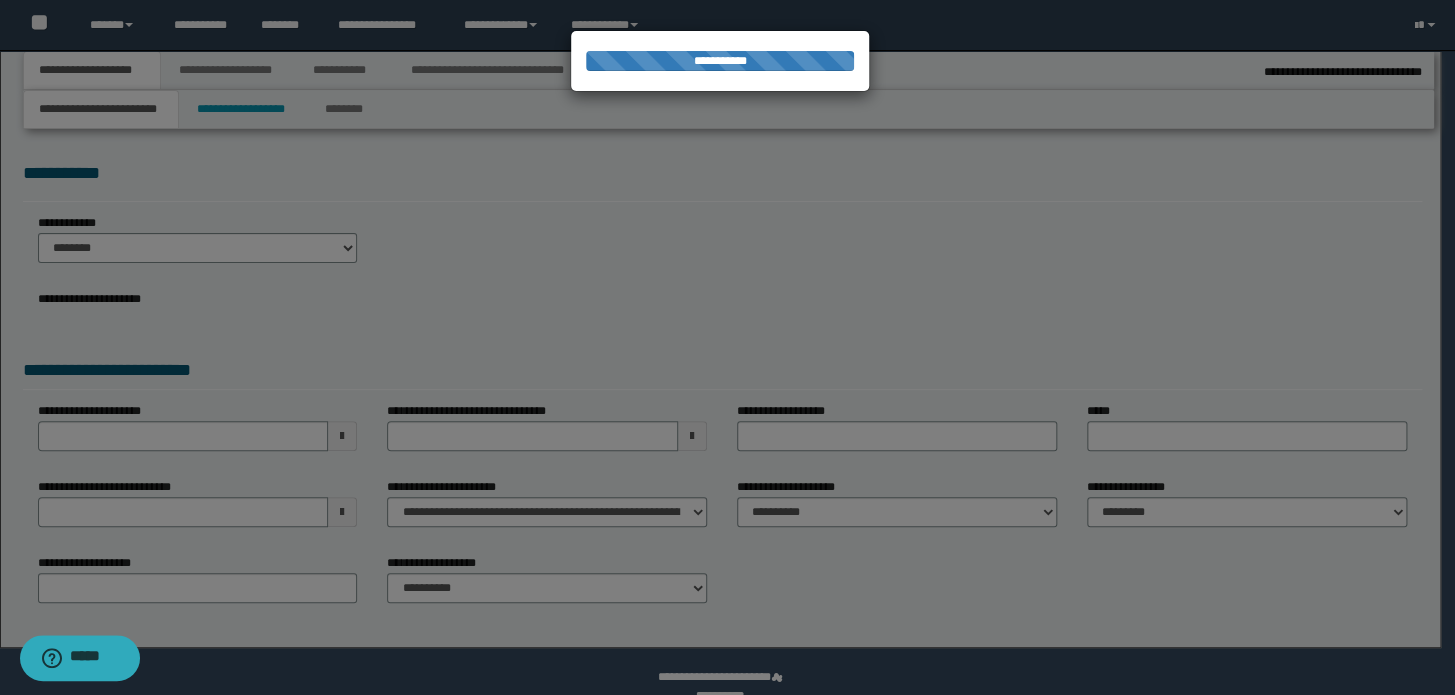 type on "**********" 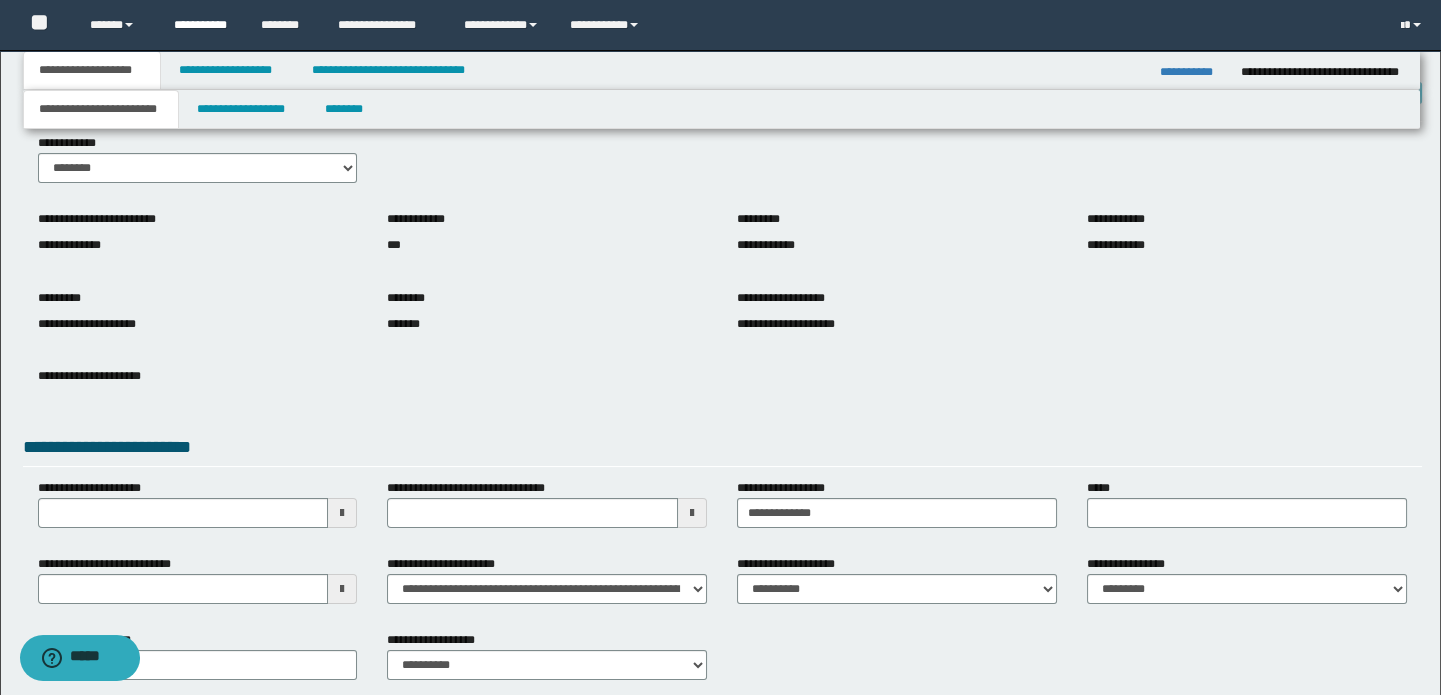 scroll, scrollTop: 181, scrollLeft: 0, axis: vertical 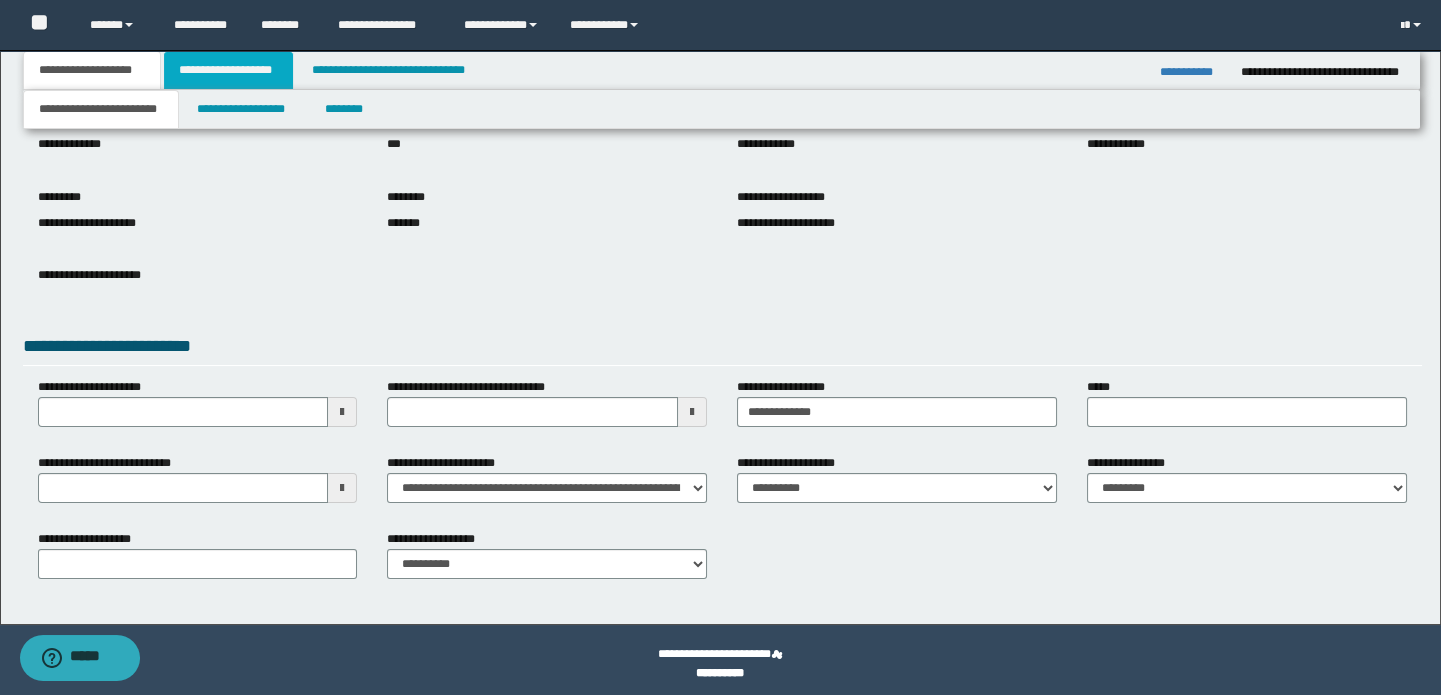 click on "**********" at bounding box center [228, 70] 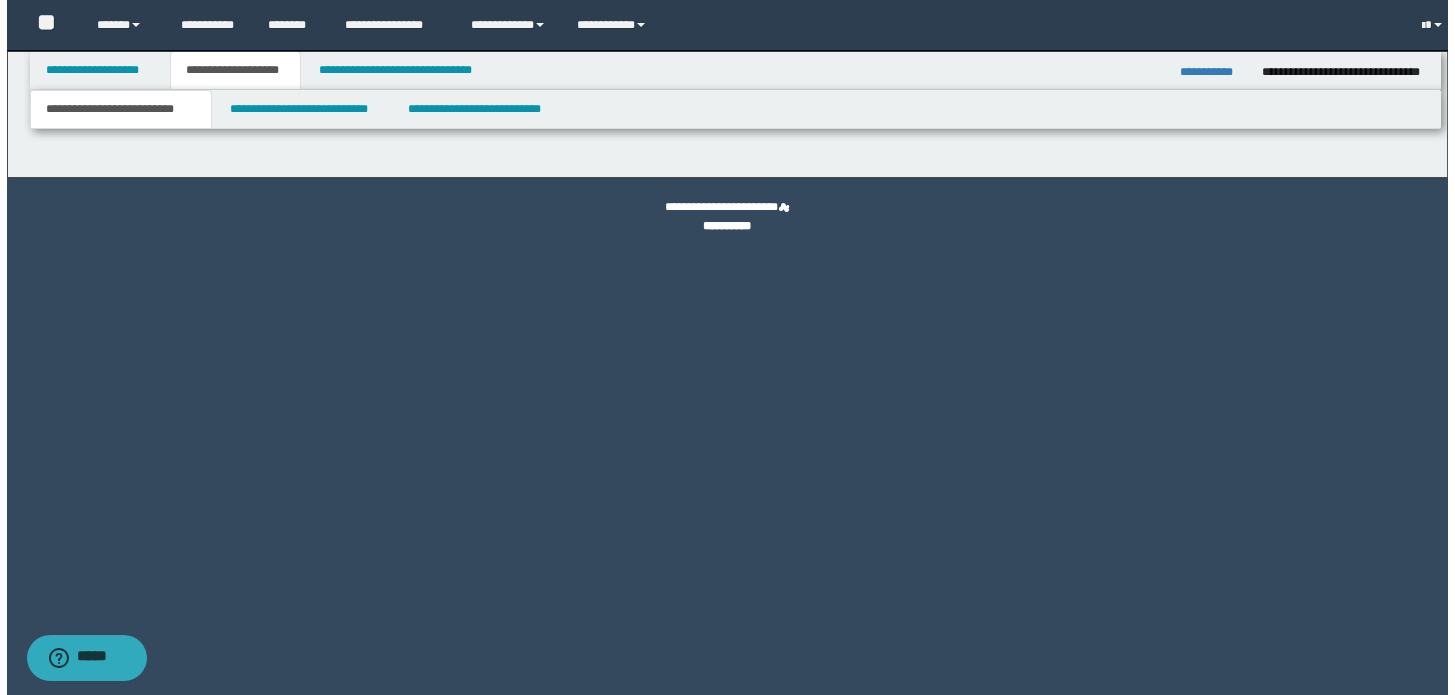 scroll, scrollTop: 0, scrollLeft: 0, axis: both 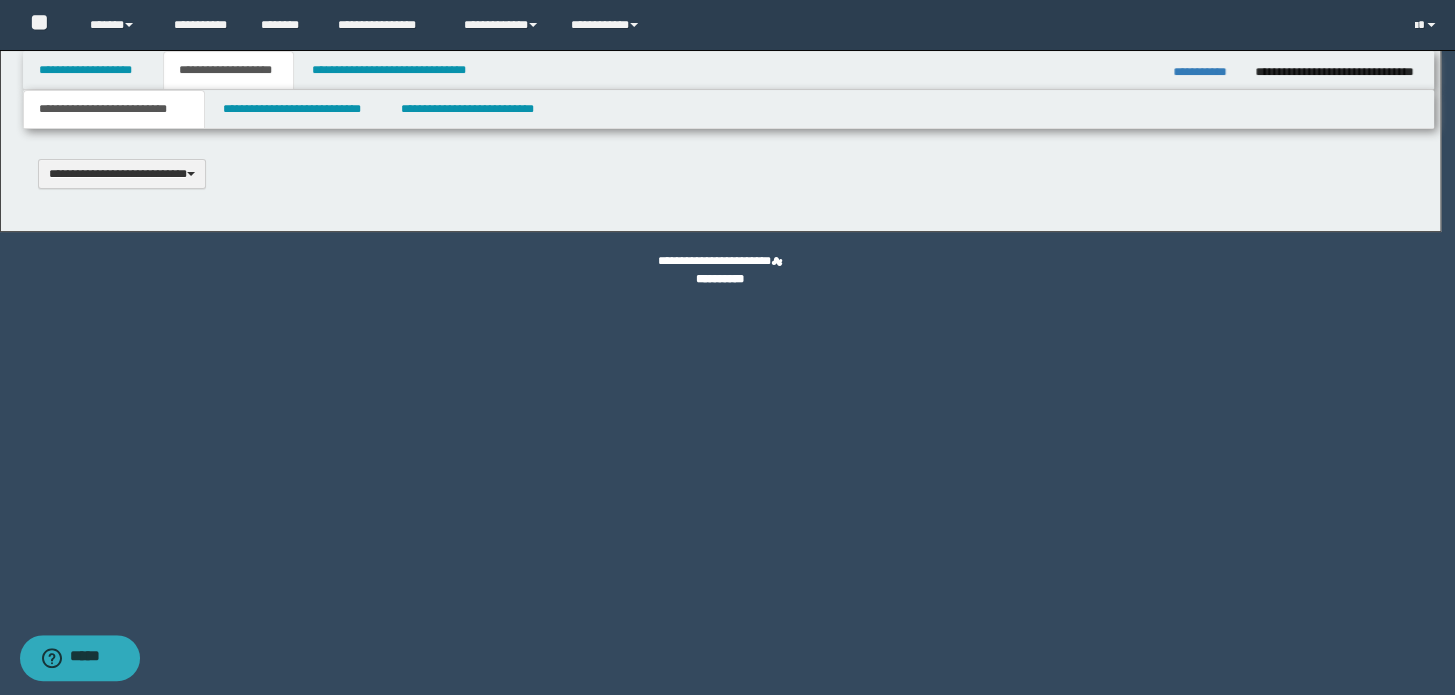 type 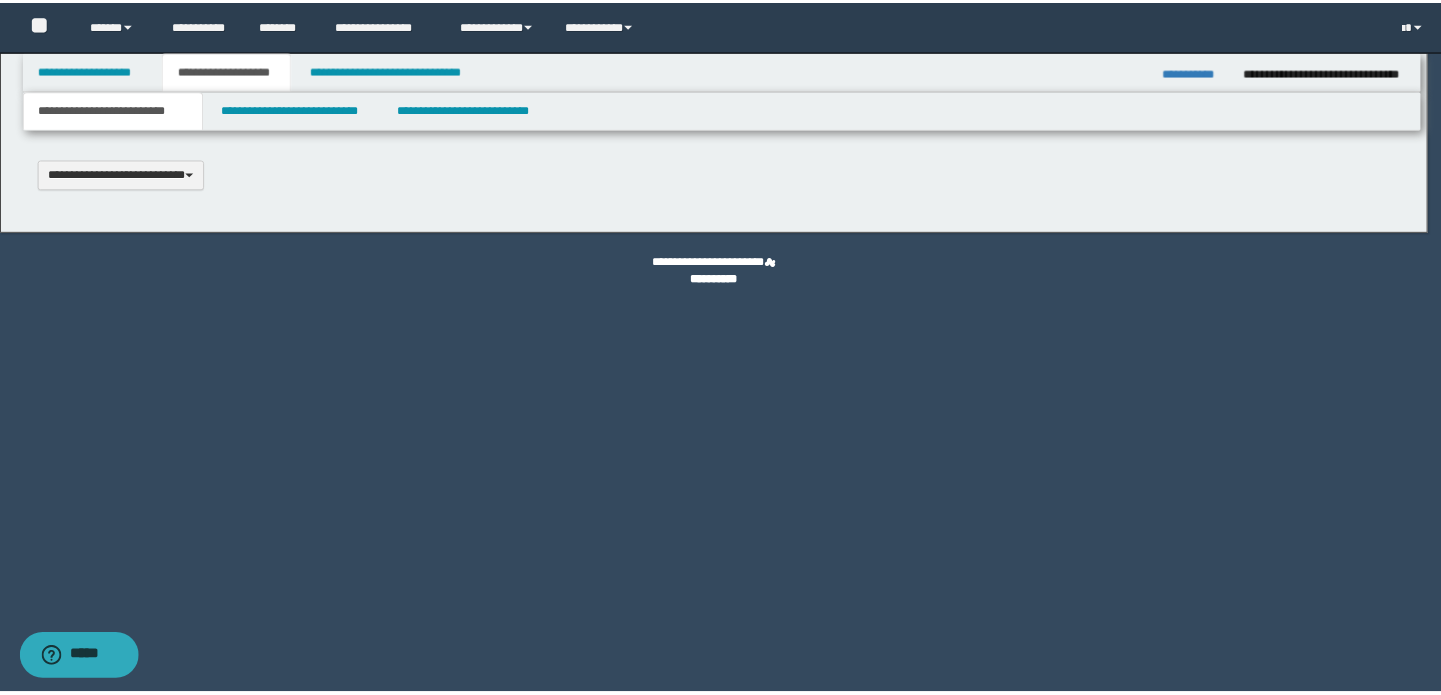scroll, scrollTop: 0, scrollLeft: 0, axis: both 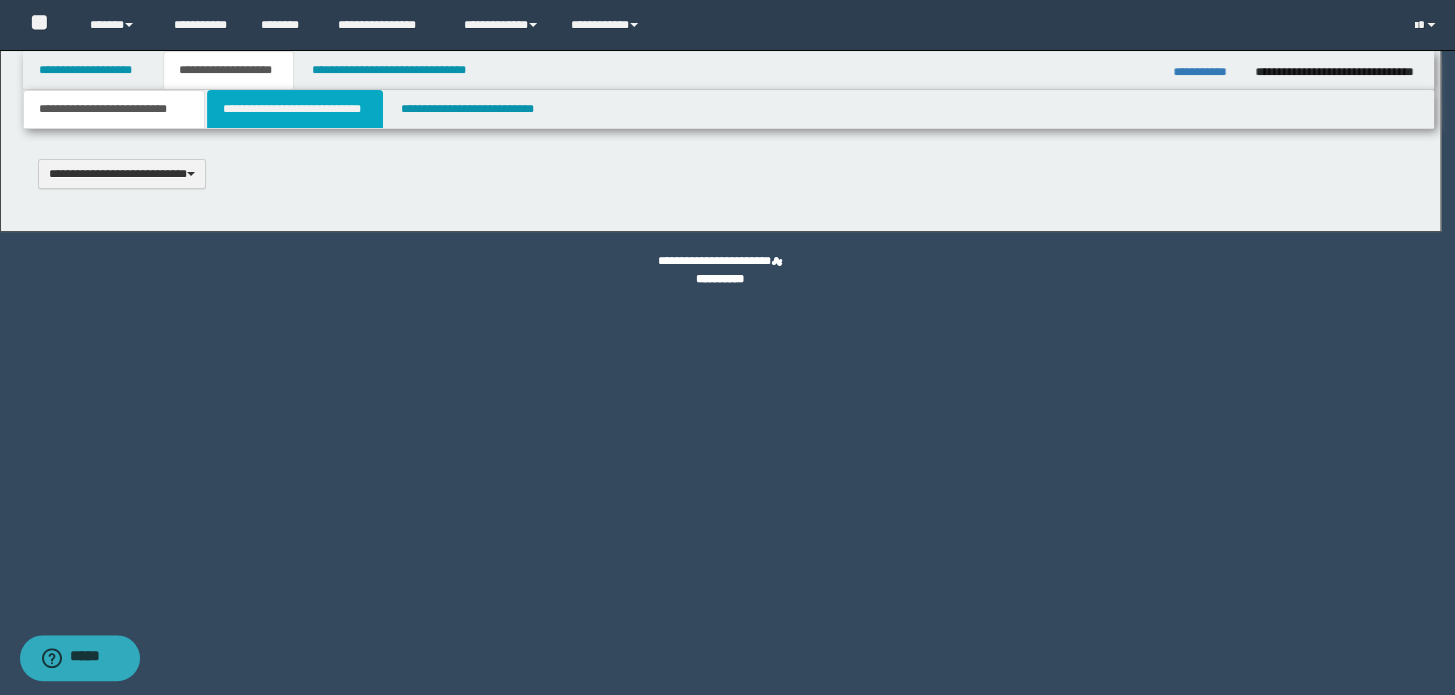 click on "**********" at bounding box center [294, 109] 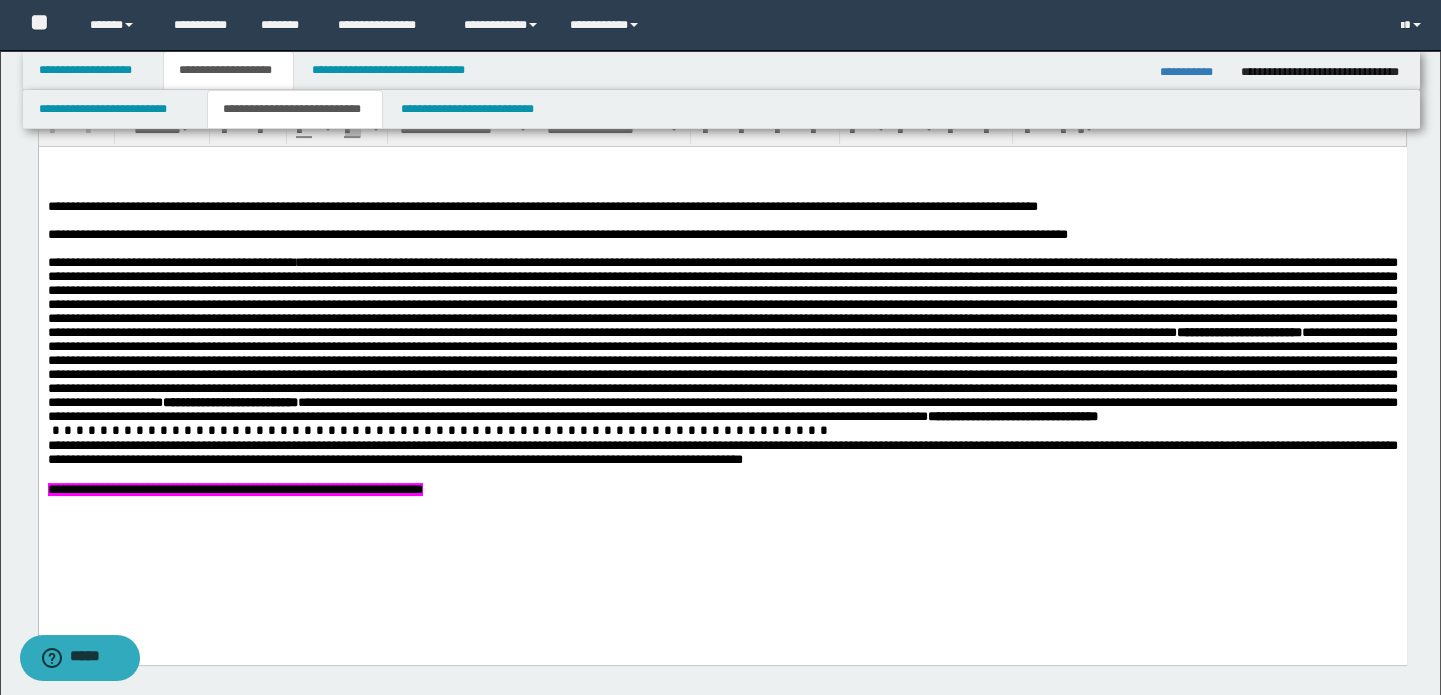 scroll, scrollTop: 1000, scrollLeft: 0, axis: vertical 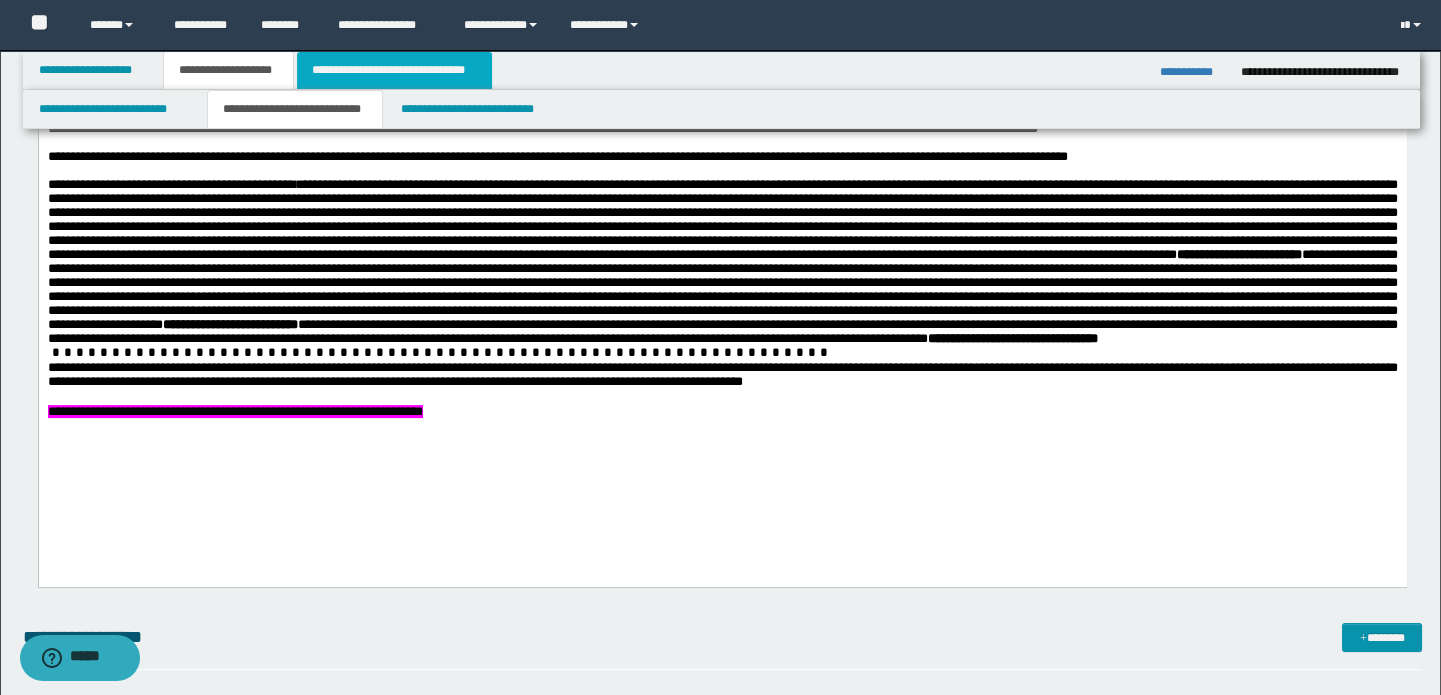 click on "**********" at bounding box center [394, 70] 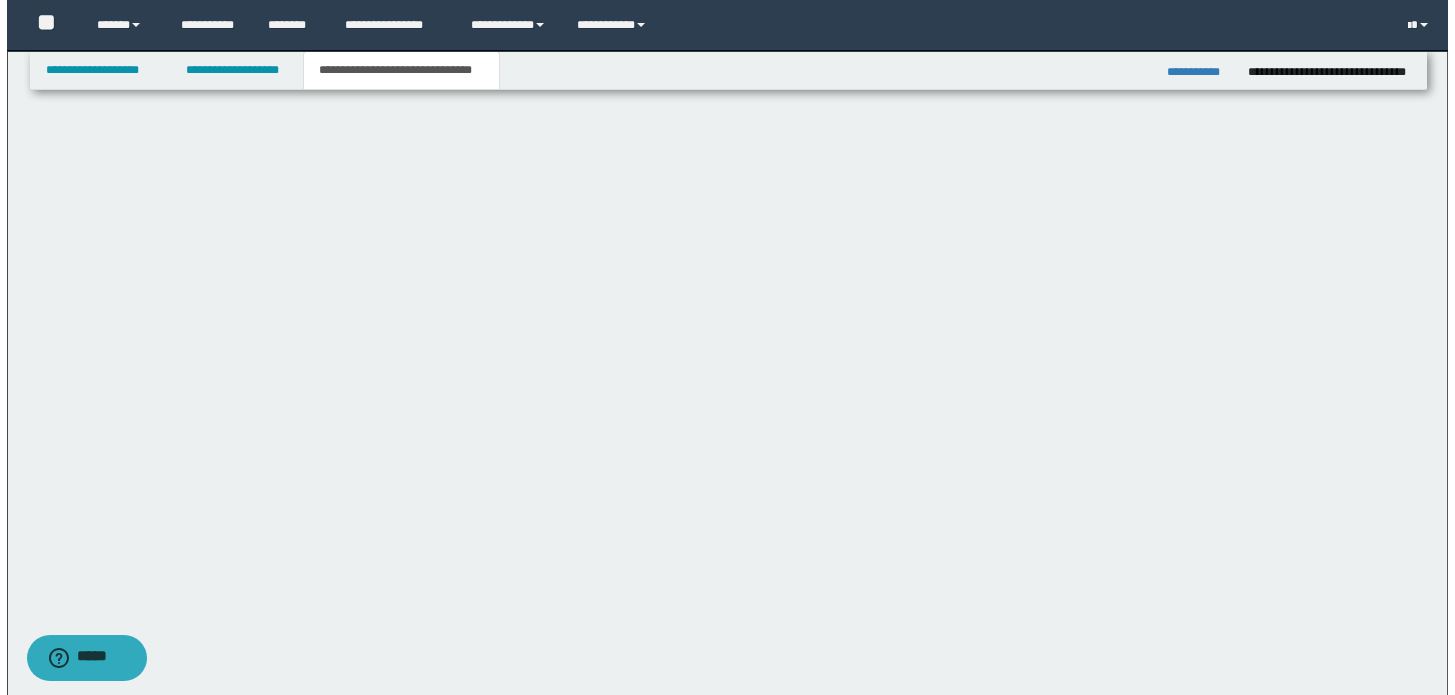 scroll, scrollTop: 0, scrollLeft: 0, axis: both 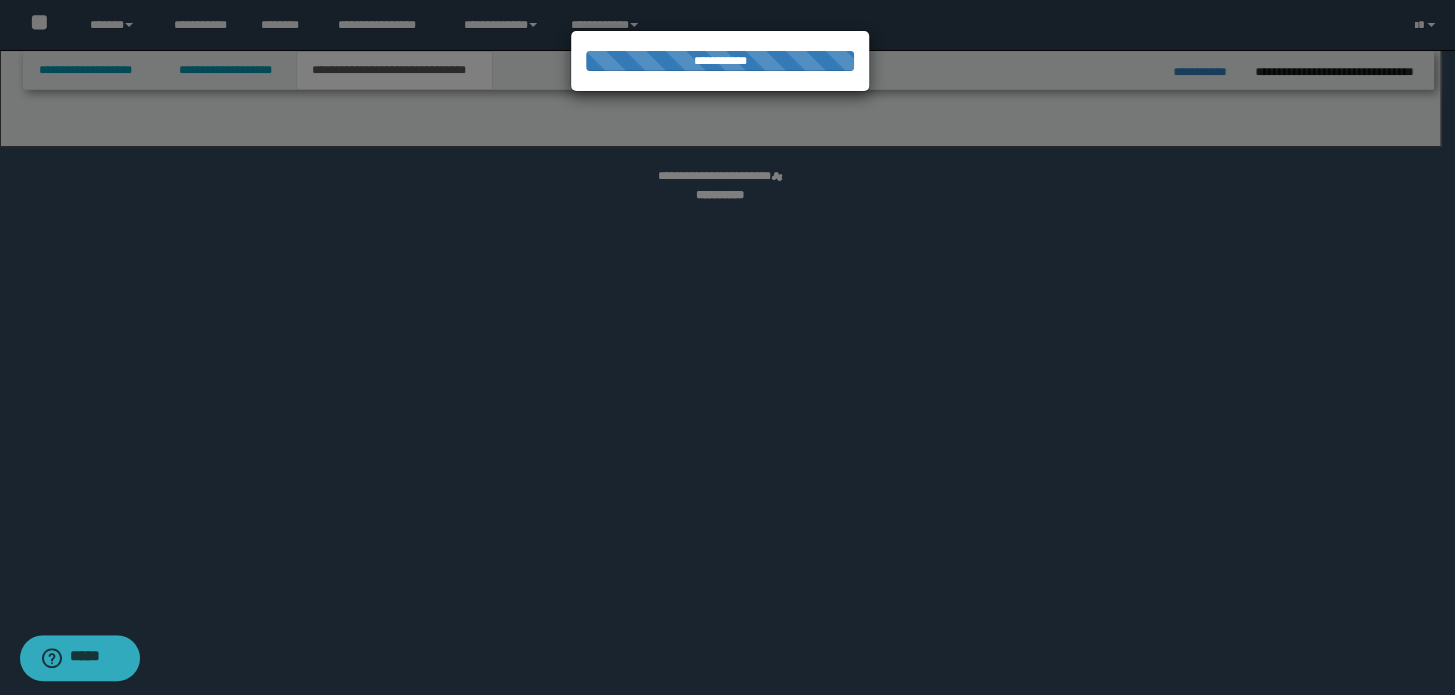 select on "*" 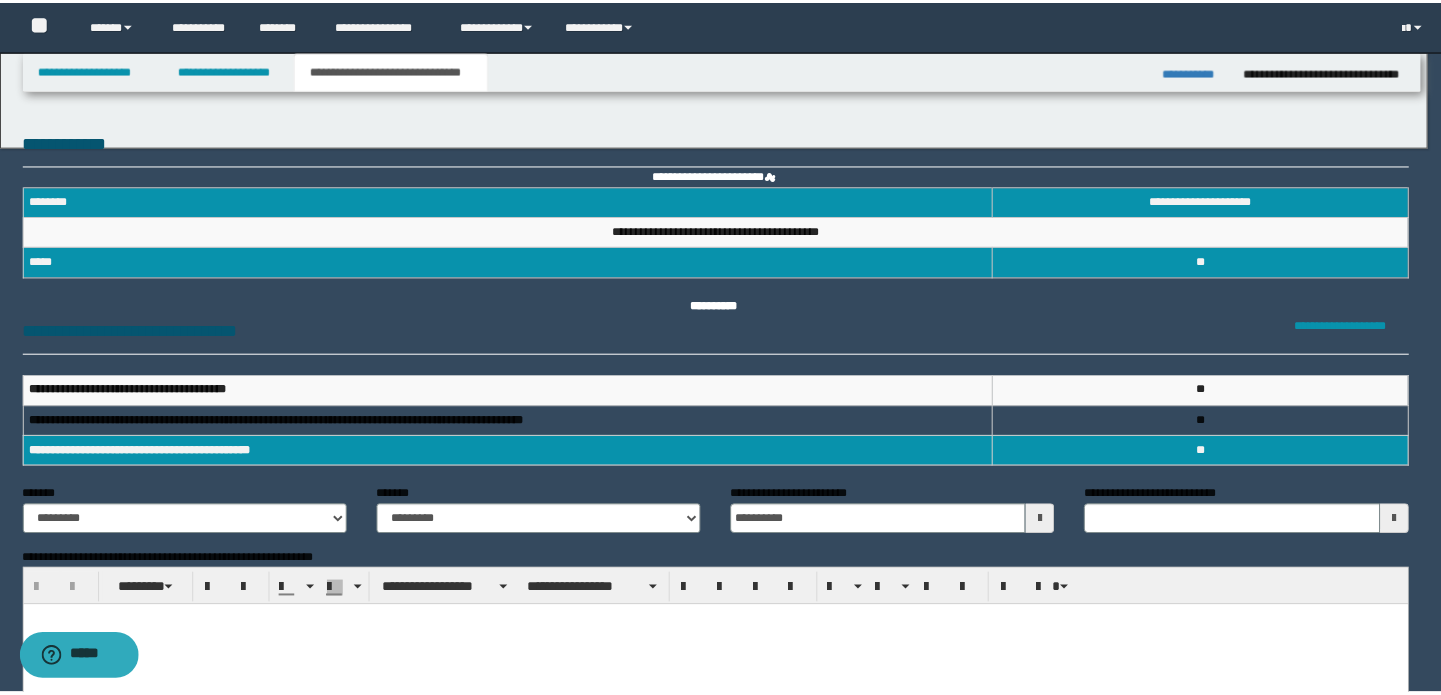 scroll, scrollTop: 0, scrollLeft: 0, axis: both 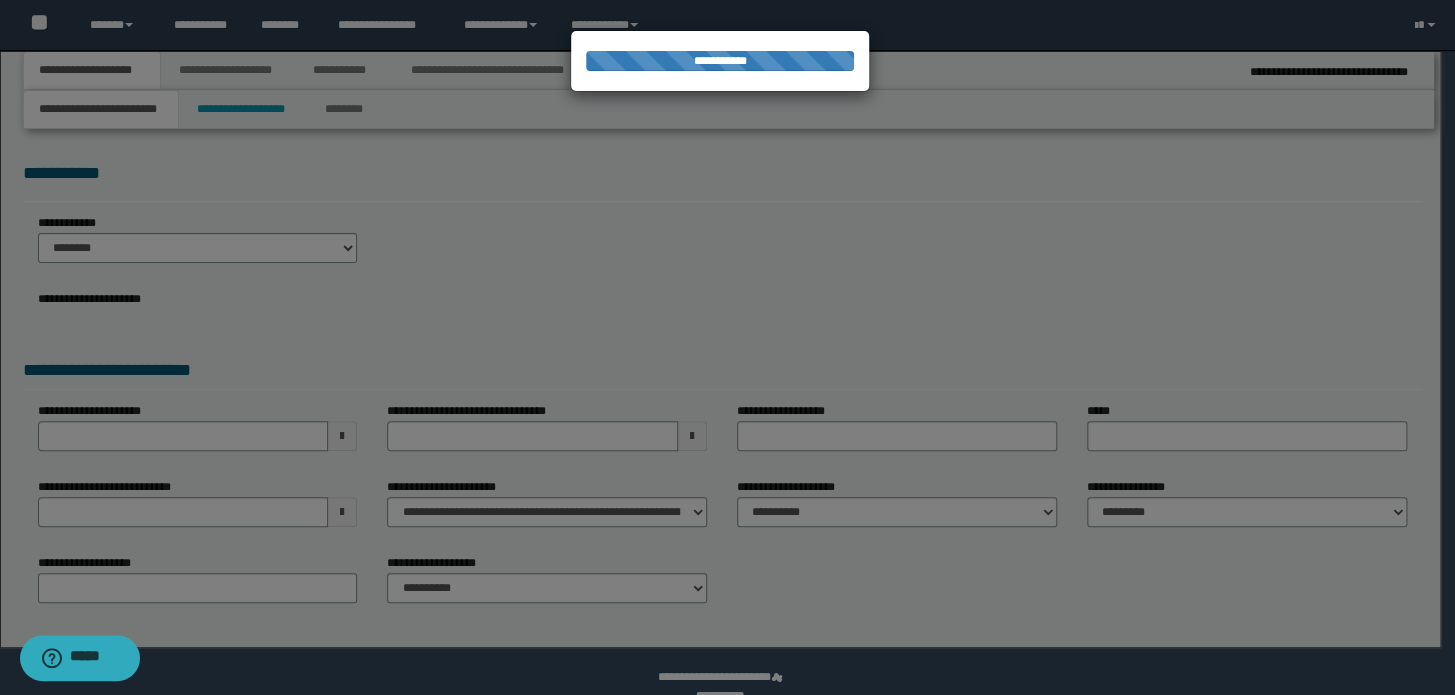 type on "*********" 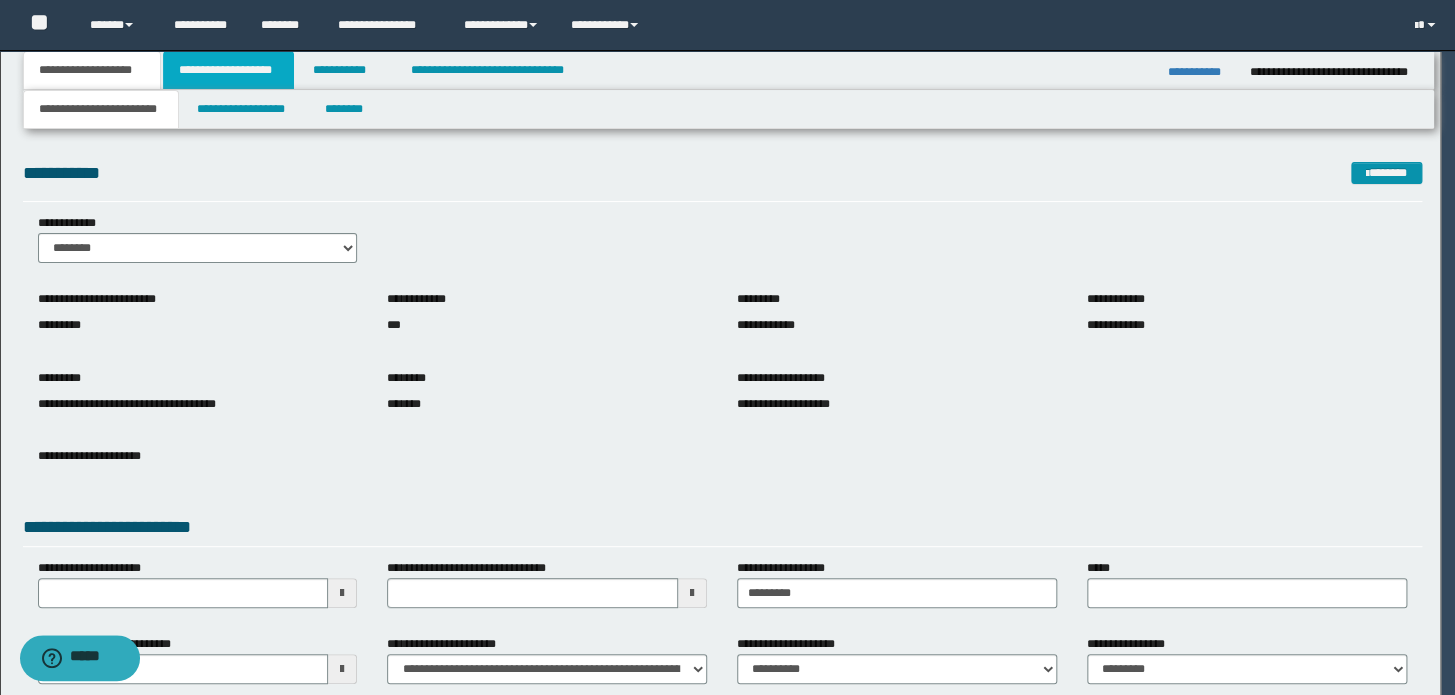 click on "**********" at bounding box center [228, 70] 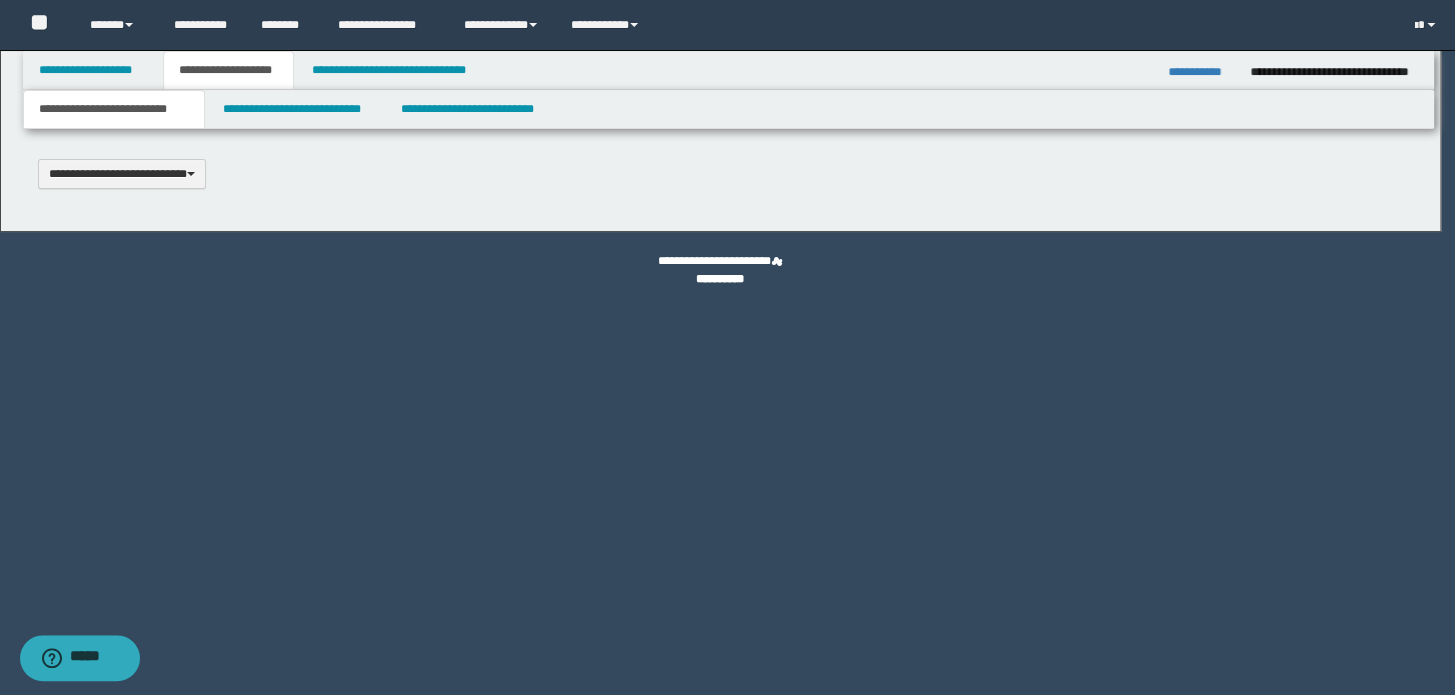 type 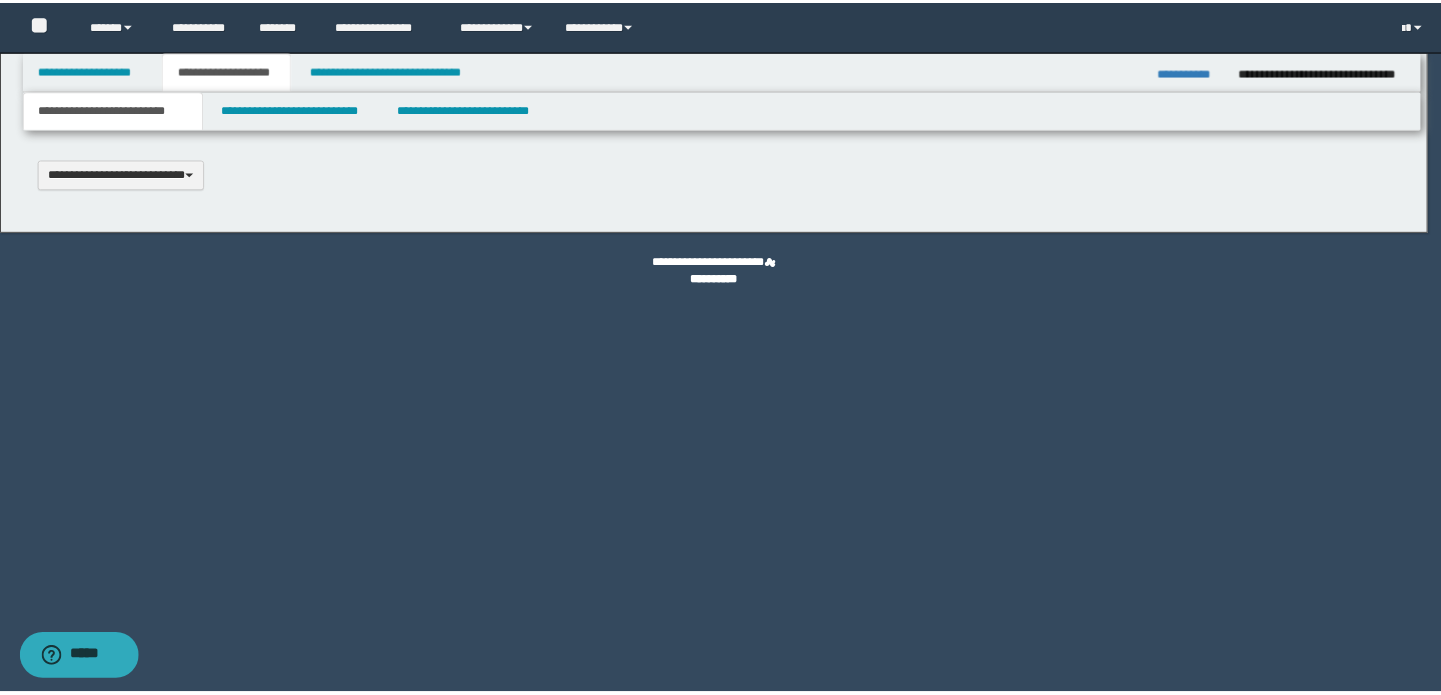 scroll, scrollTop: 0, scrollLeft: 0, axis: both 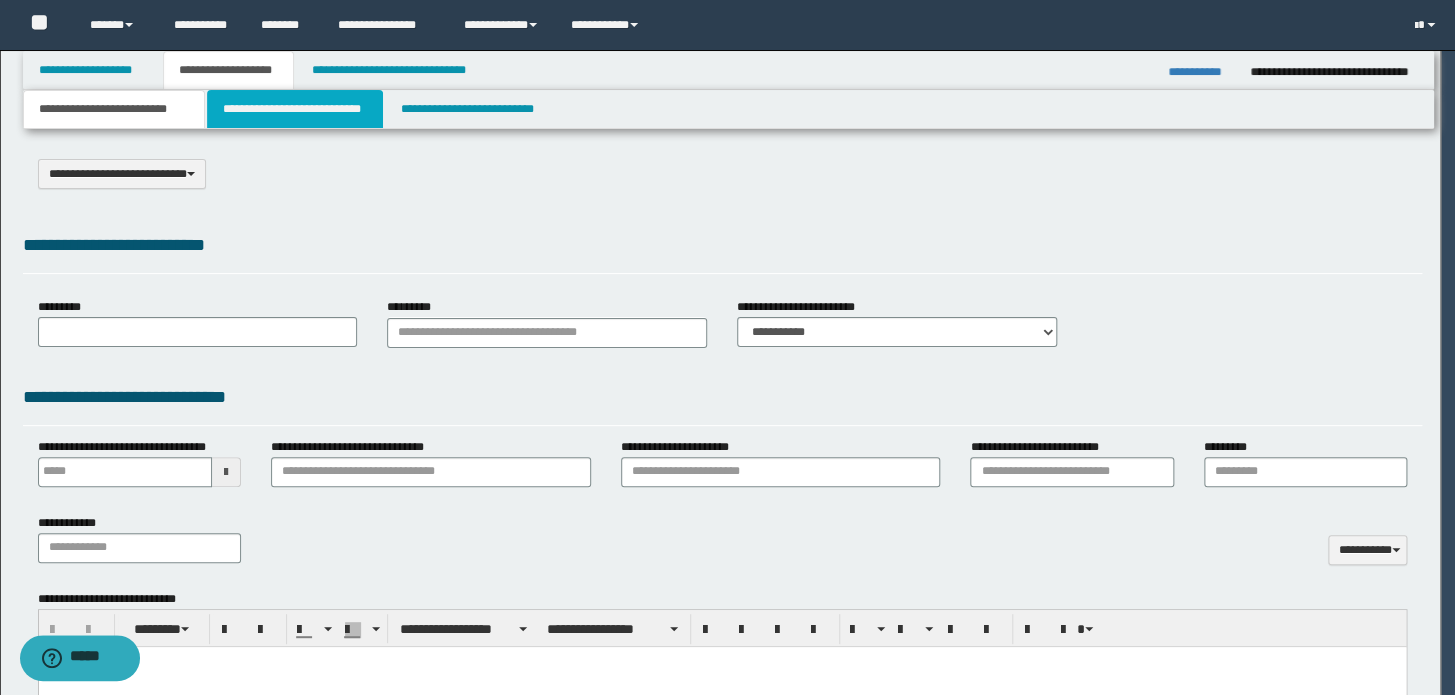 click on "**********" at bounding box center (294, 109) 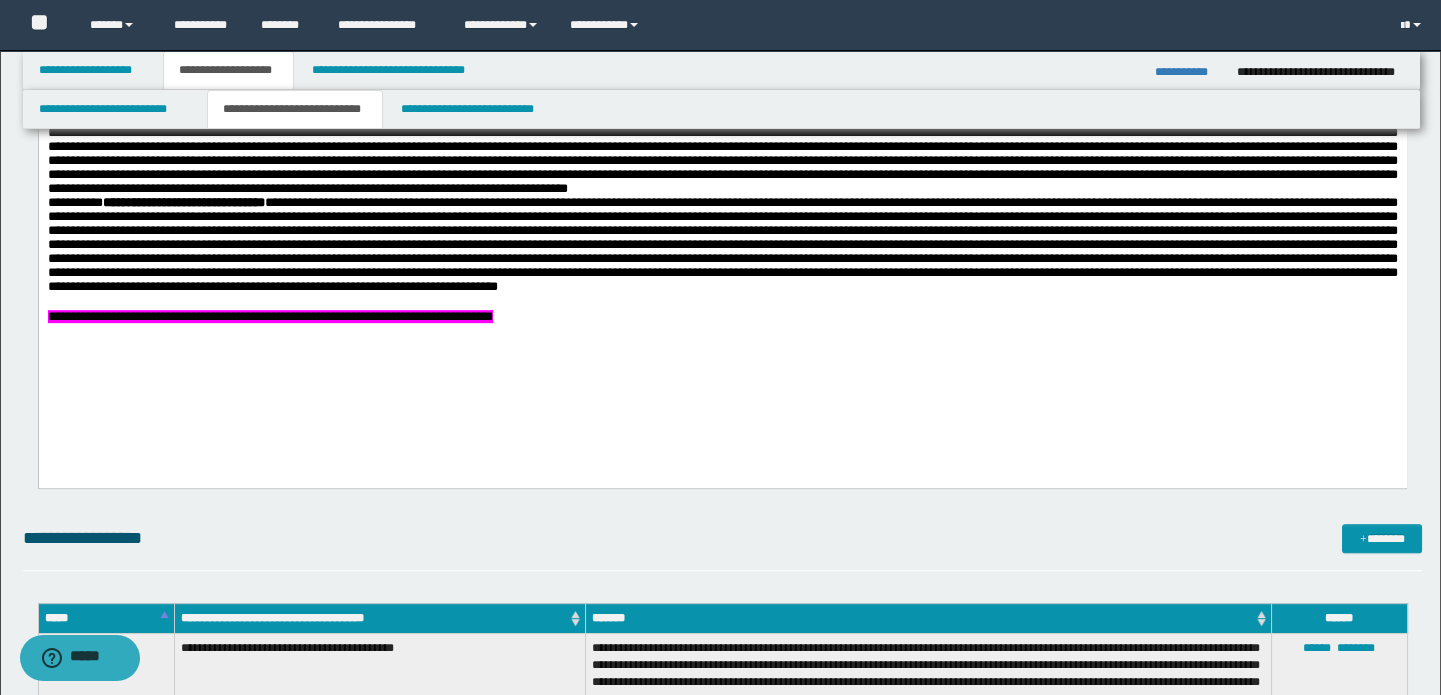 scroll, scrollTop: 2090, scrollLeft: 0, axis: vertical 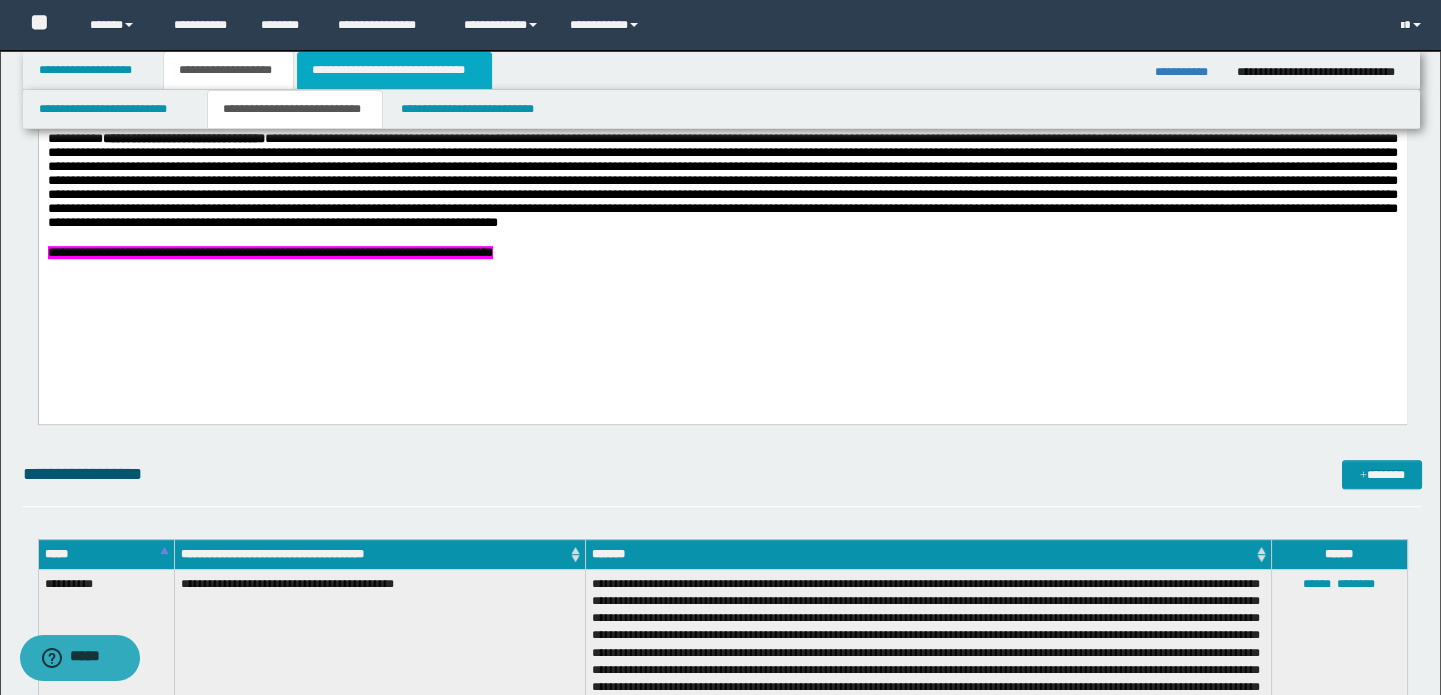 click on "**********" at bounding box center [394, 70] 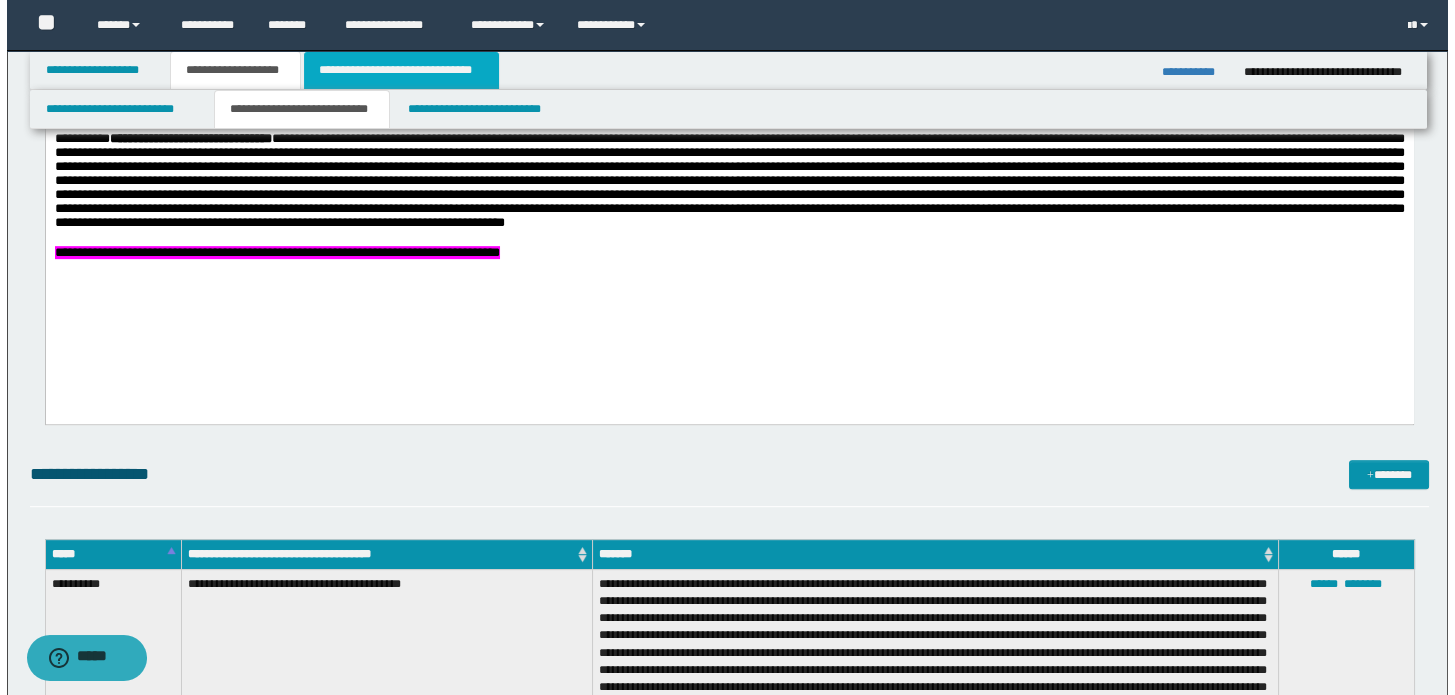 scroll, scrollTop: 0, scrollLeft: 0, axis: both 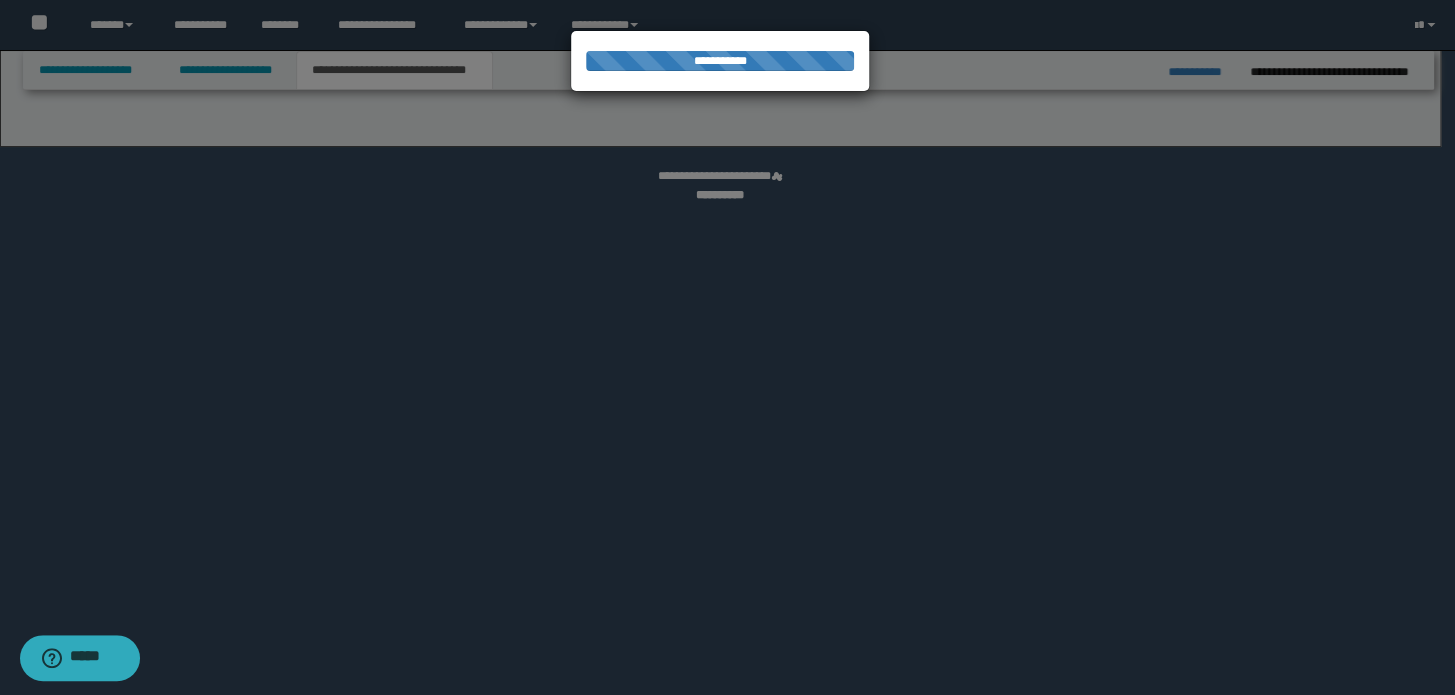 select on "*" 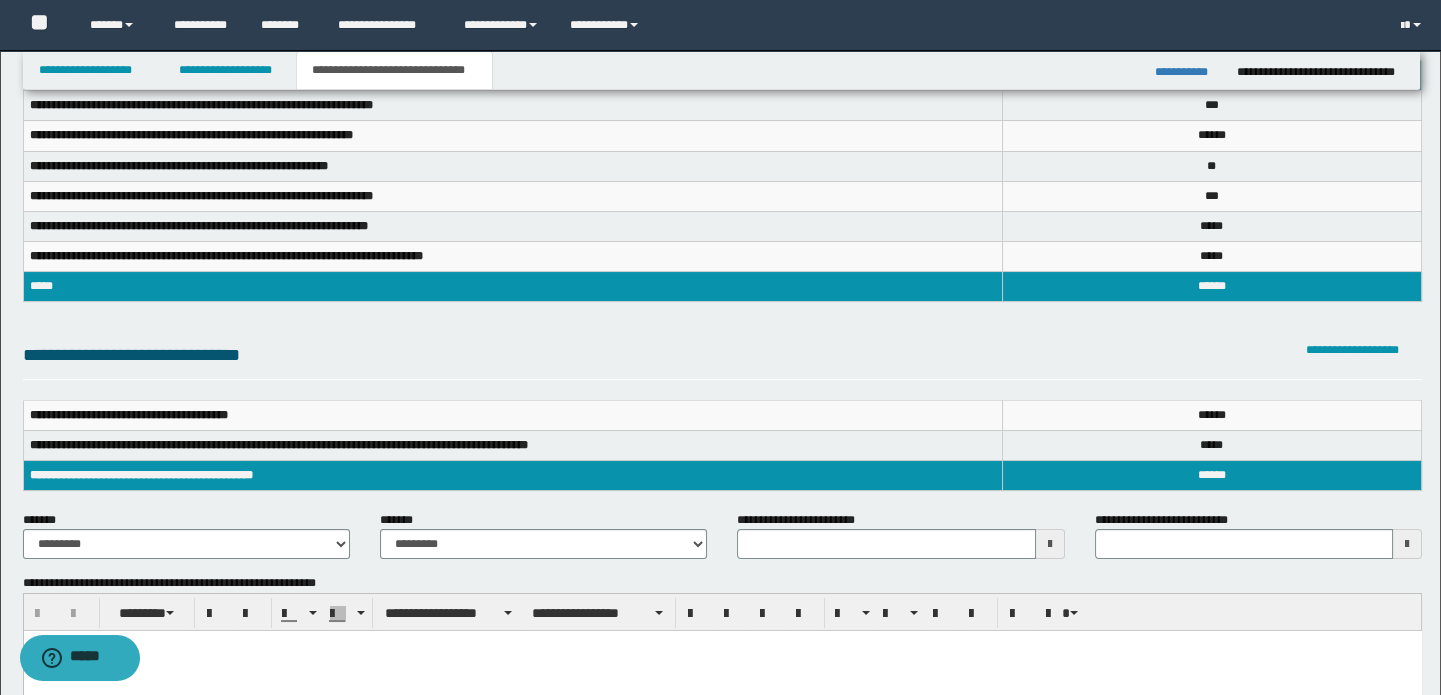 scroll, scrollTop: 272, scrollLeft: 0, axis: vertical 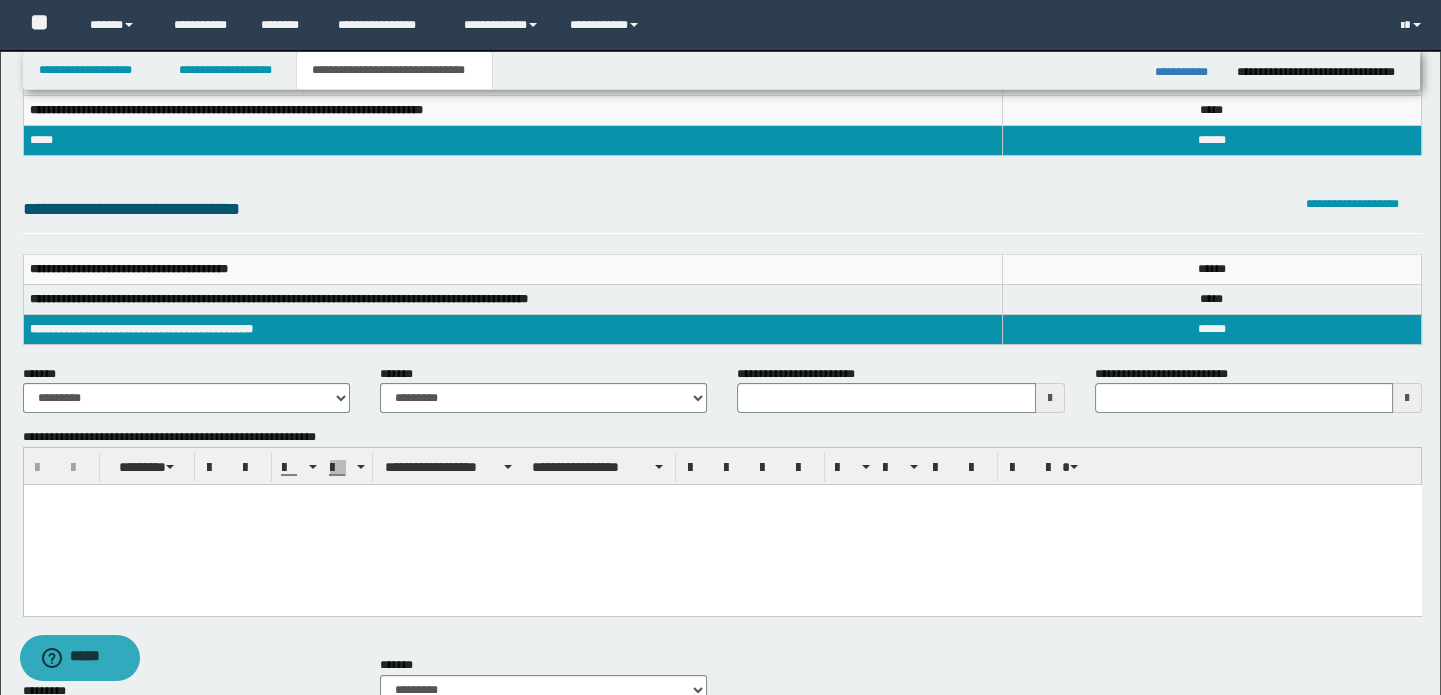 type 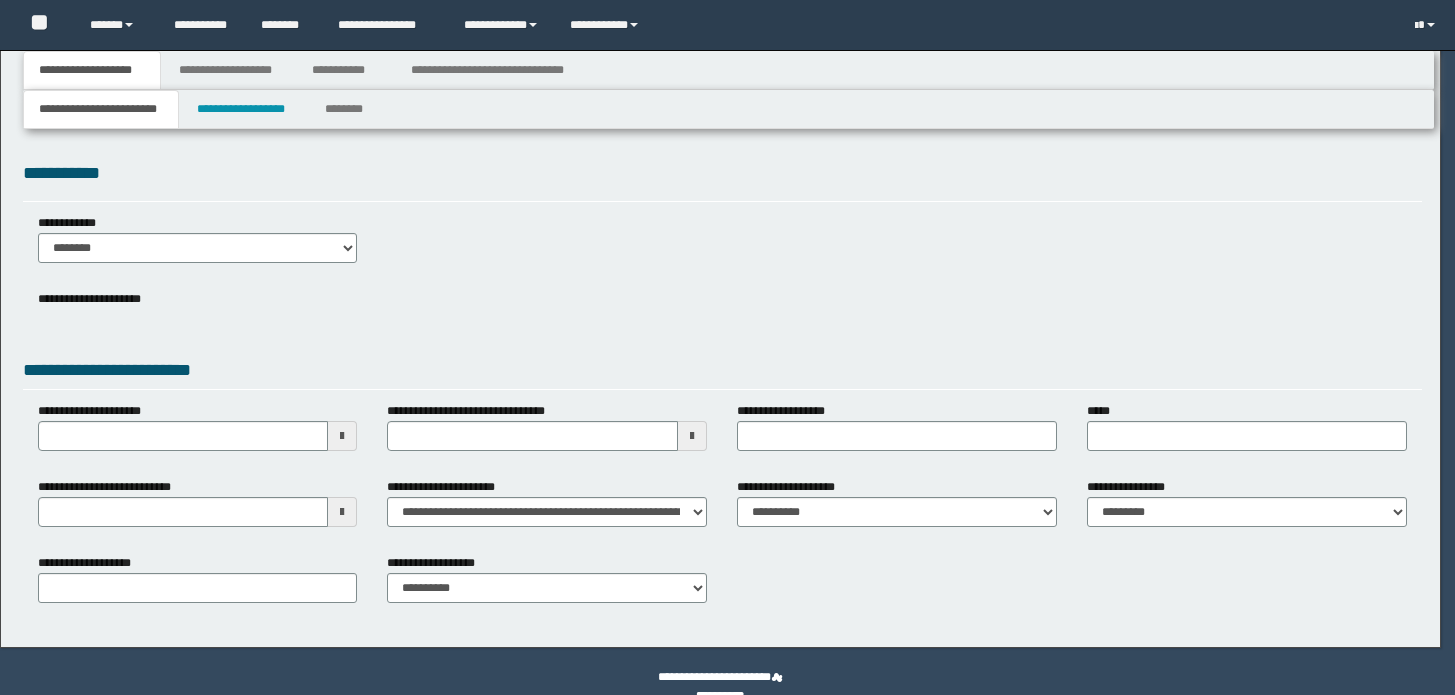 scroll, scrollTop: 0, scrollLeft: 0, axis: both 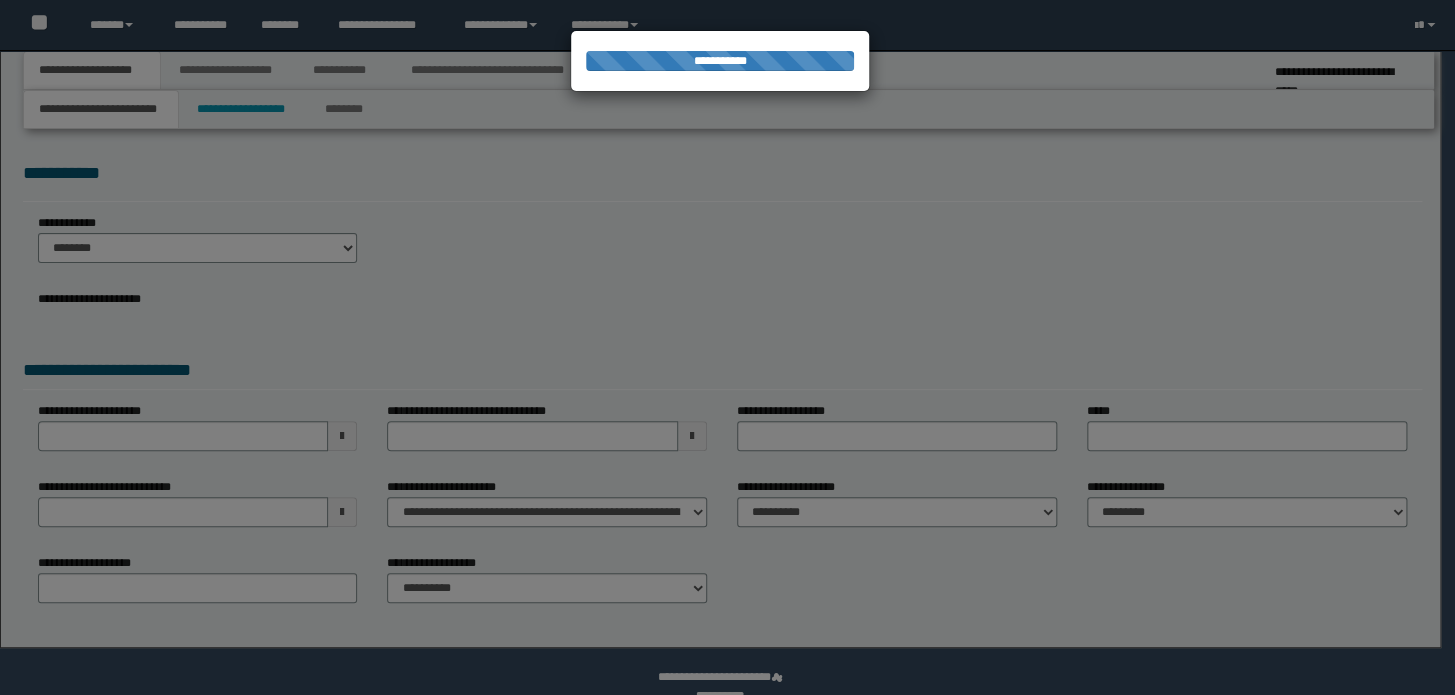 type on "**********" 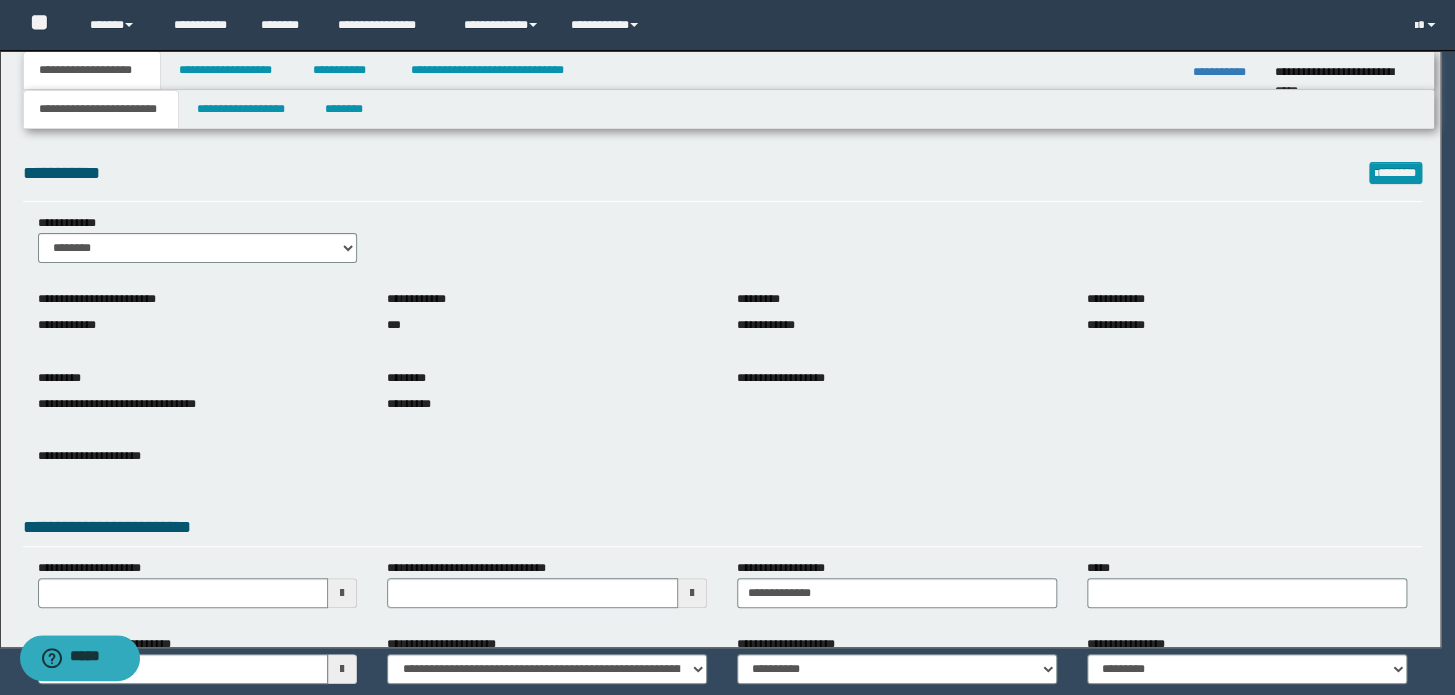 scroll, scrollTop: 0, scrollLeft: 0, axis: both 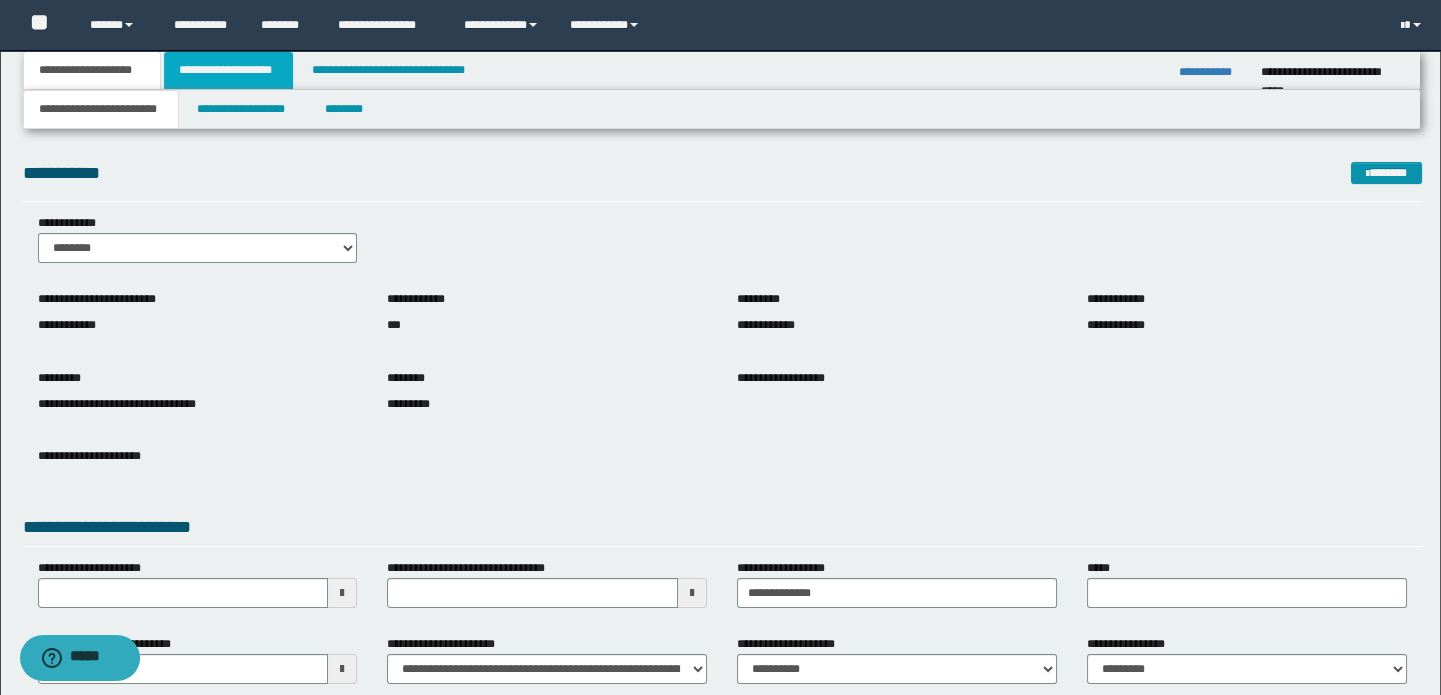 click on "**********" at bounding box center (228, 70) 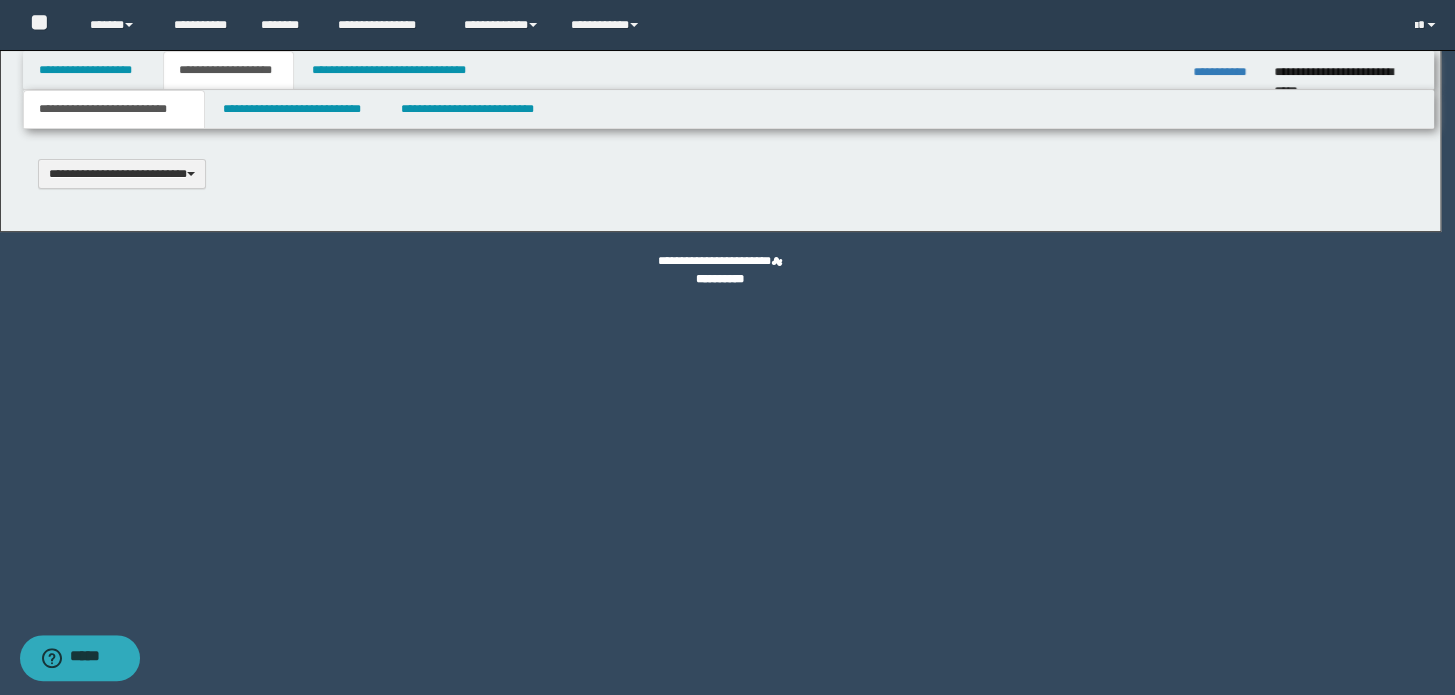 type 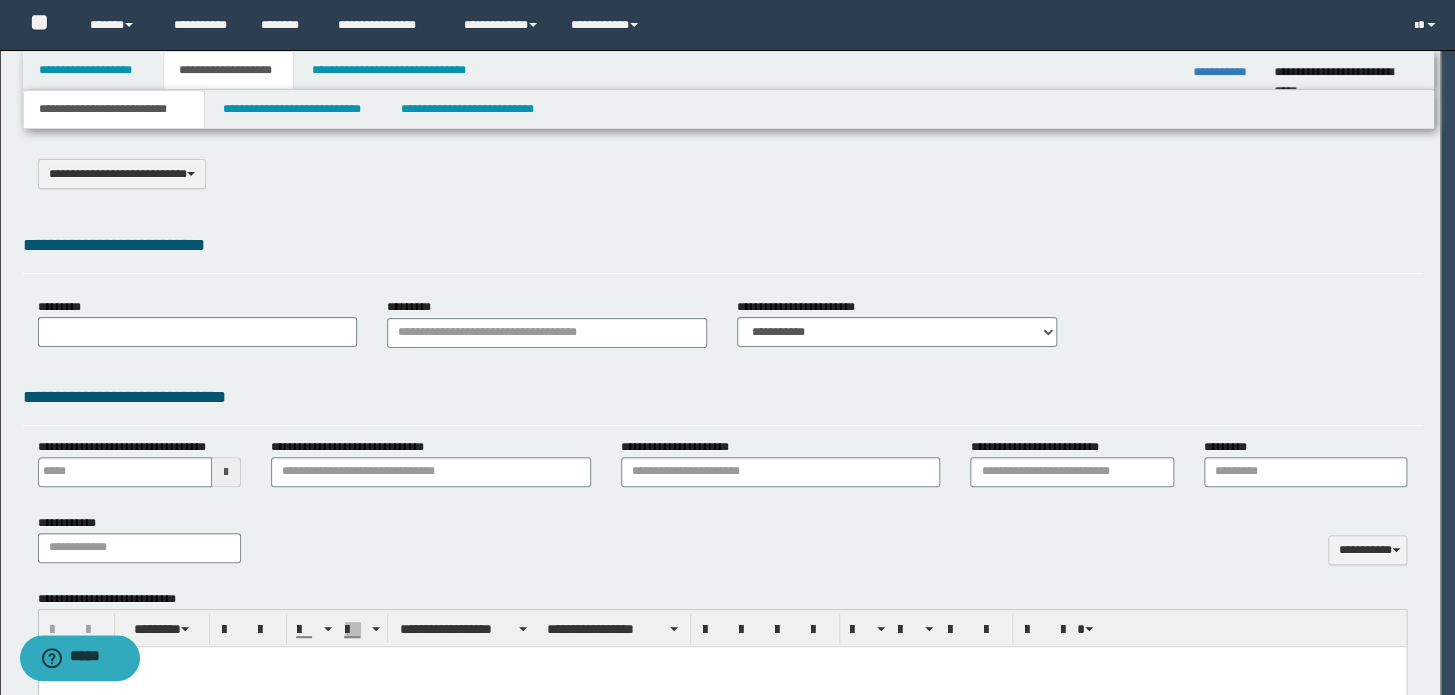 select on "*" 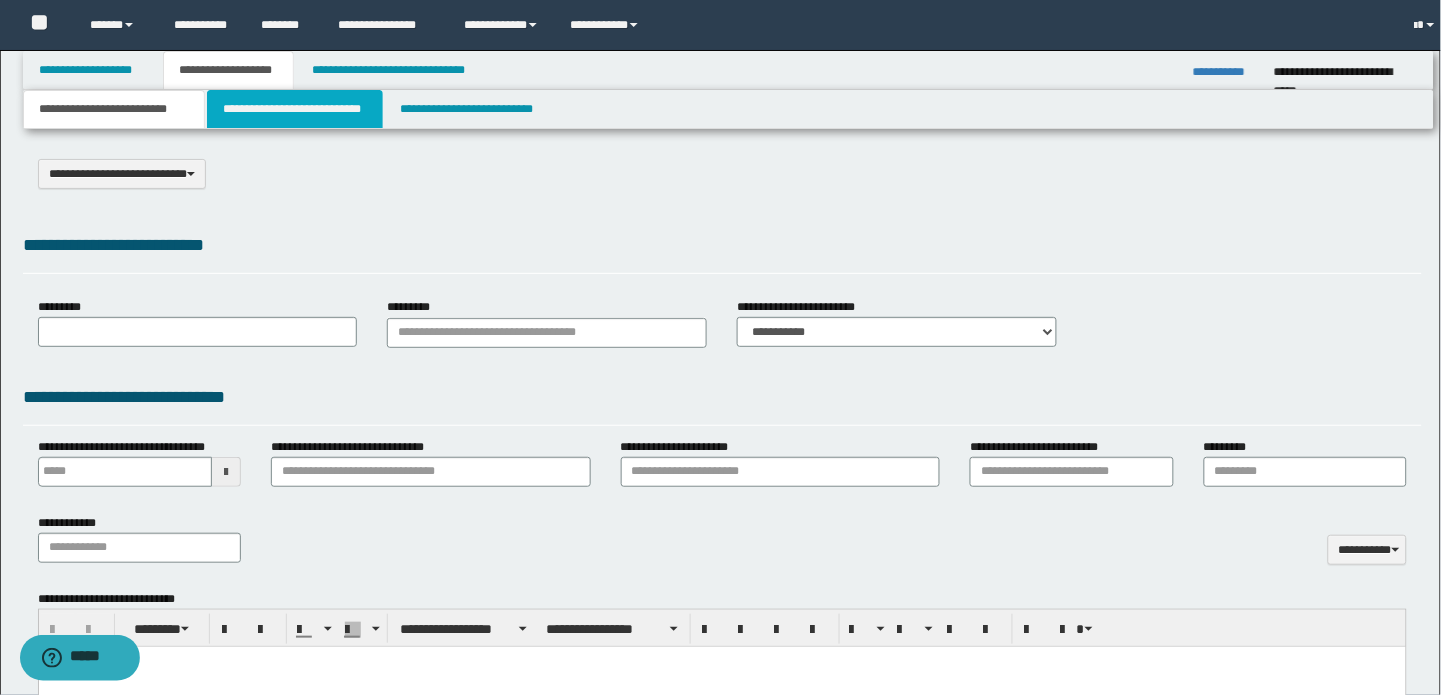 click on "**********" at bounding box center (294, 109) 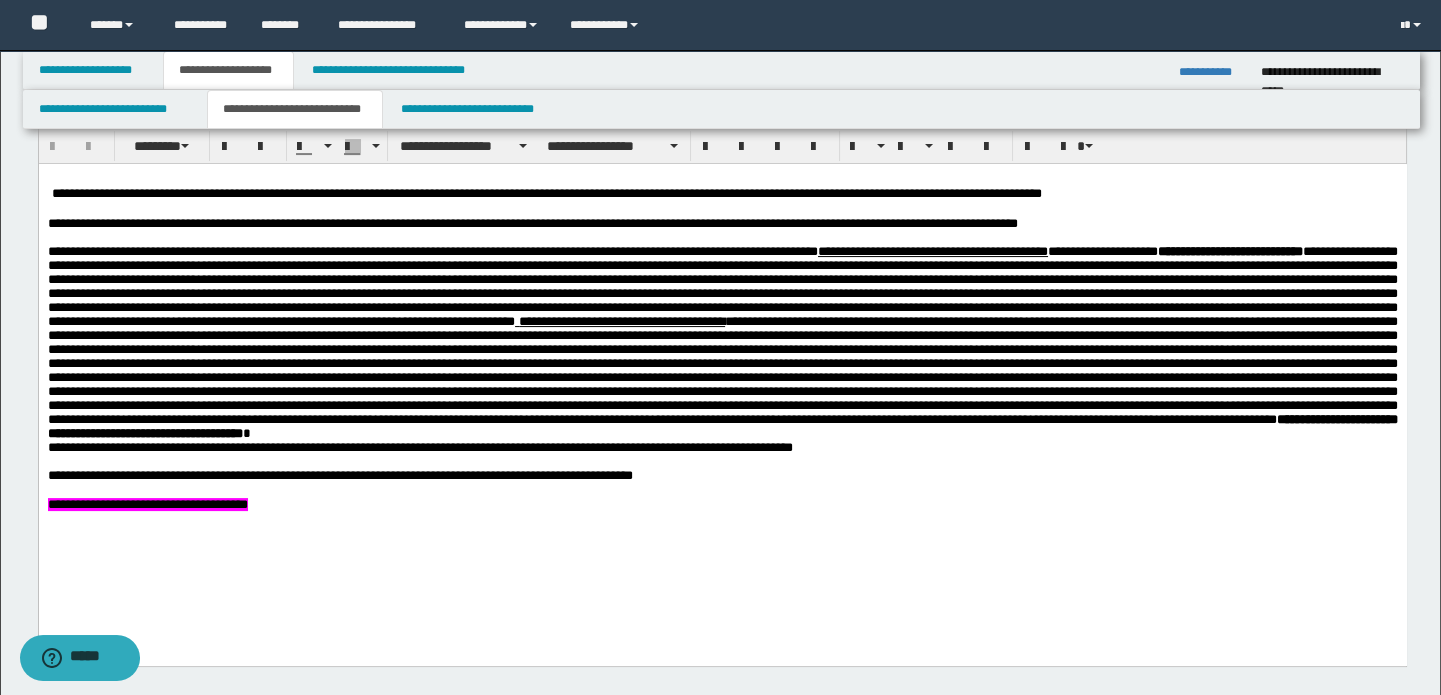 scroll, scrollTop: 818, scrollLeft: 0, axis: vertical 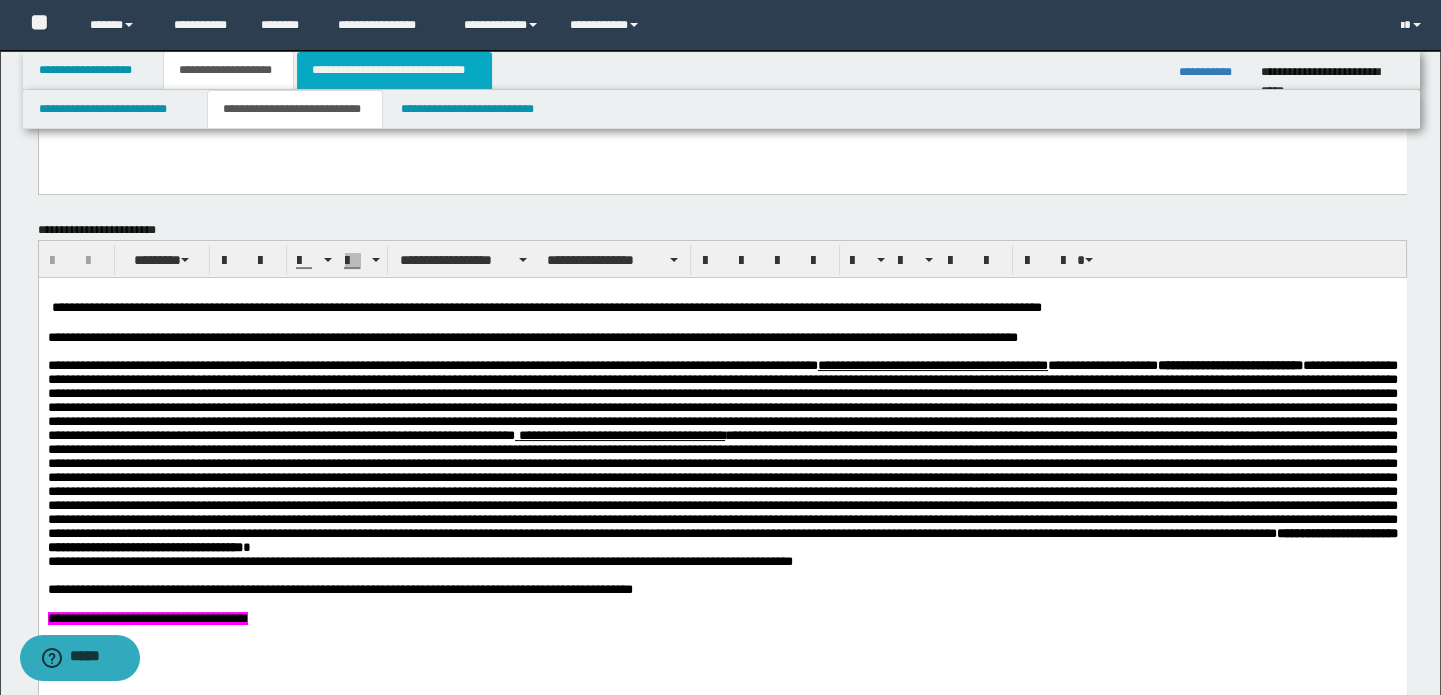 click on "**********" at bounding box center [394, 70] 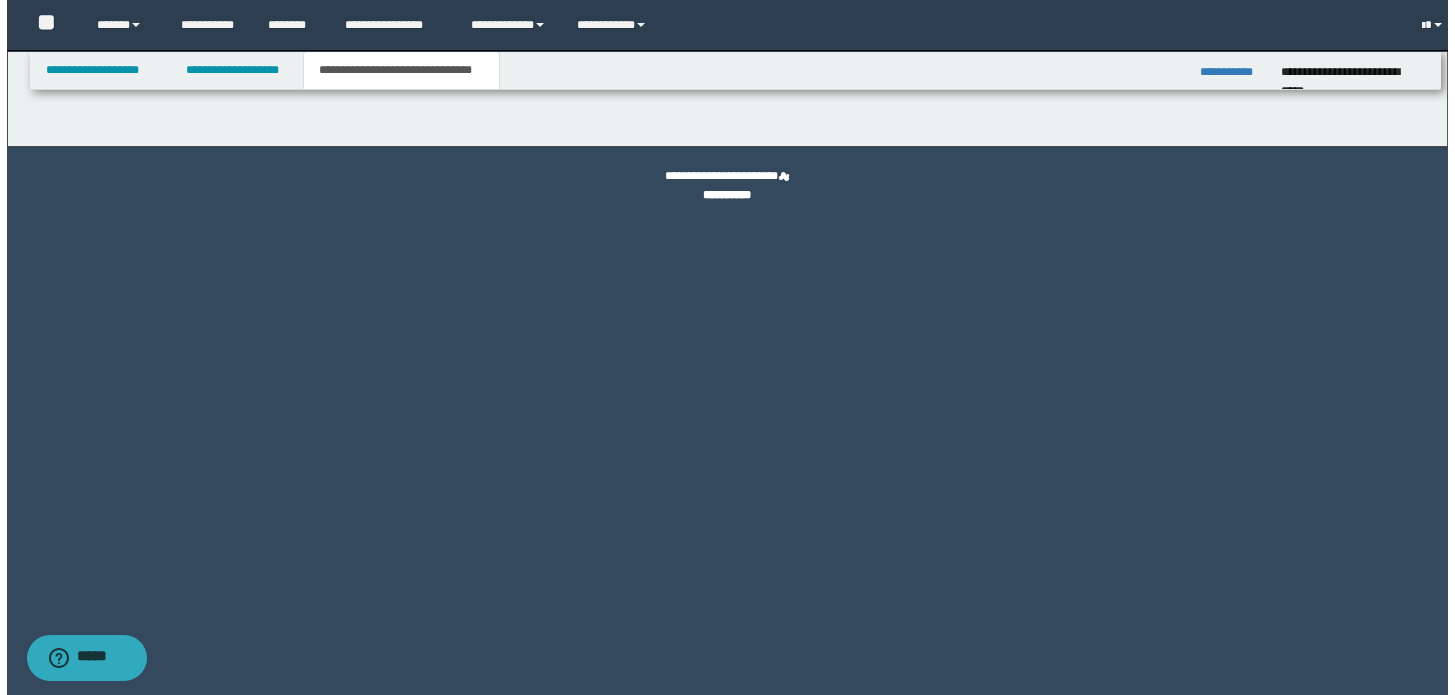 scroll, scrollTop: 0, scrollLeft: 0, axis: both 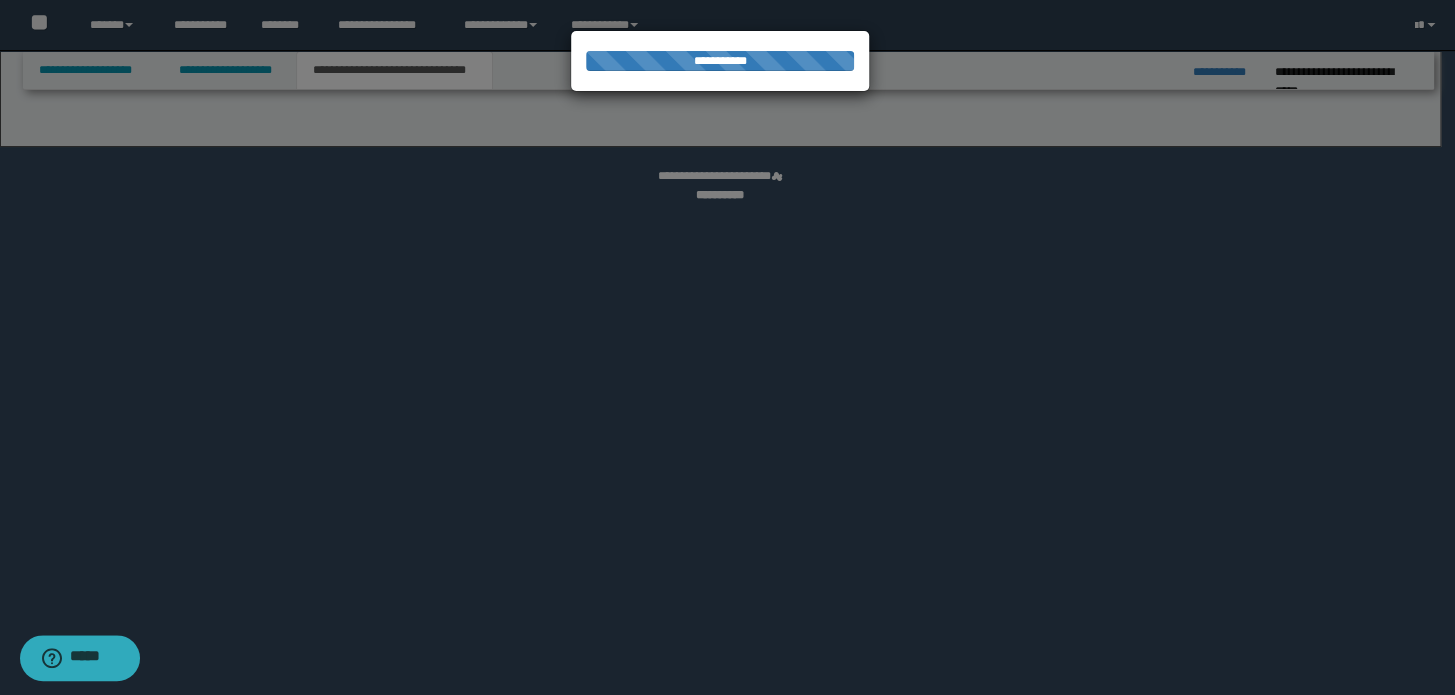 select on "*" 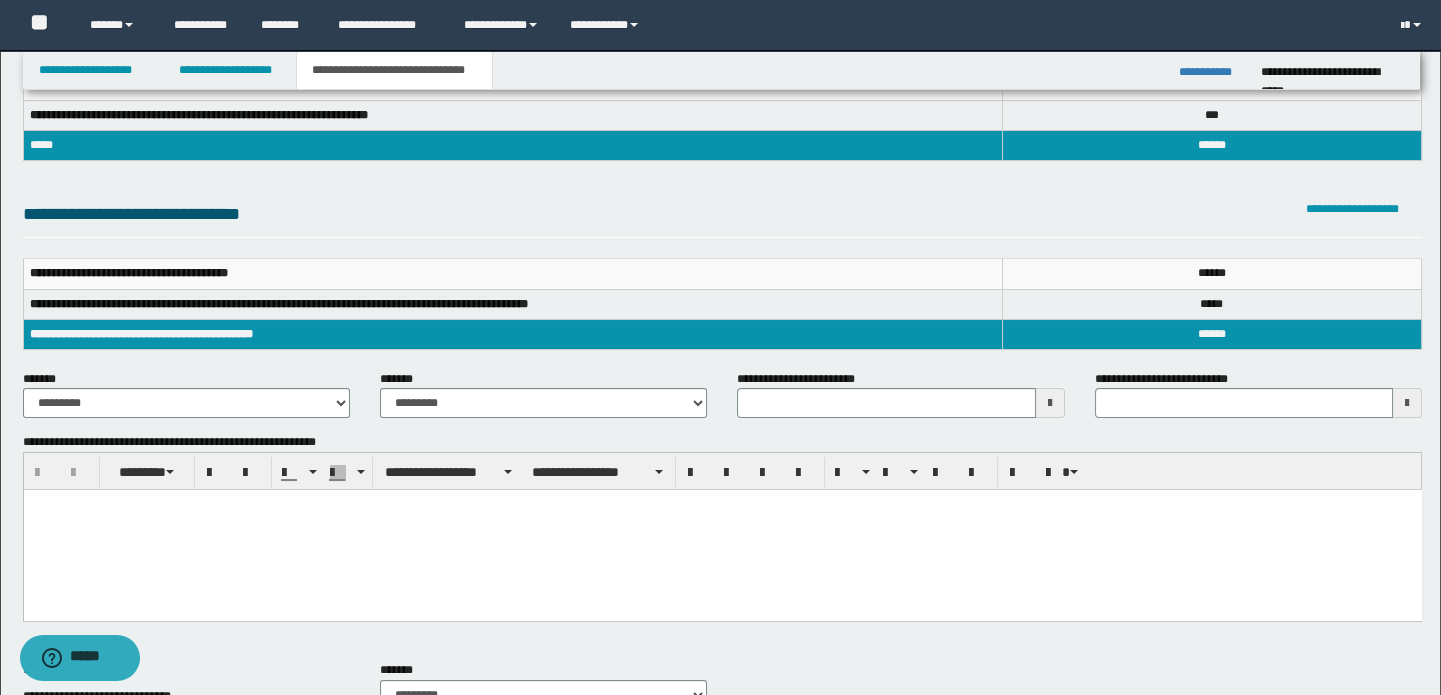 scroll, scrollTop: 181, scrollLeft: 0, axis: vertical 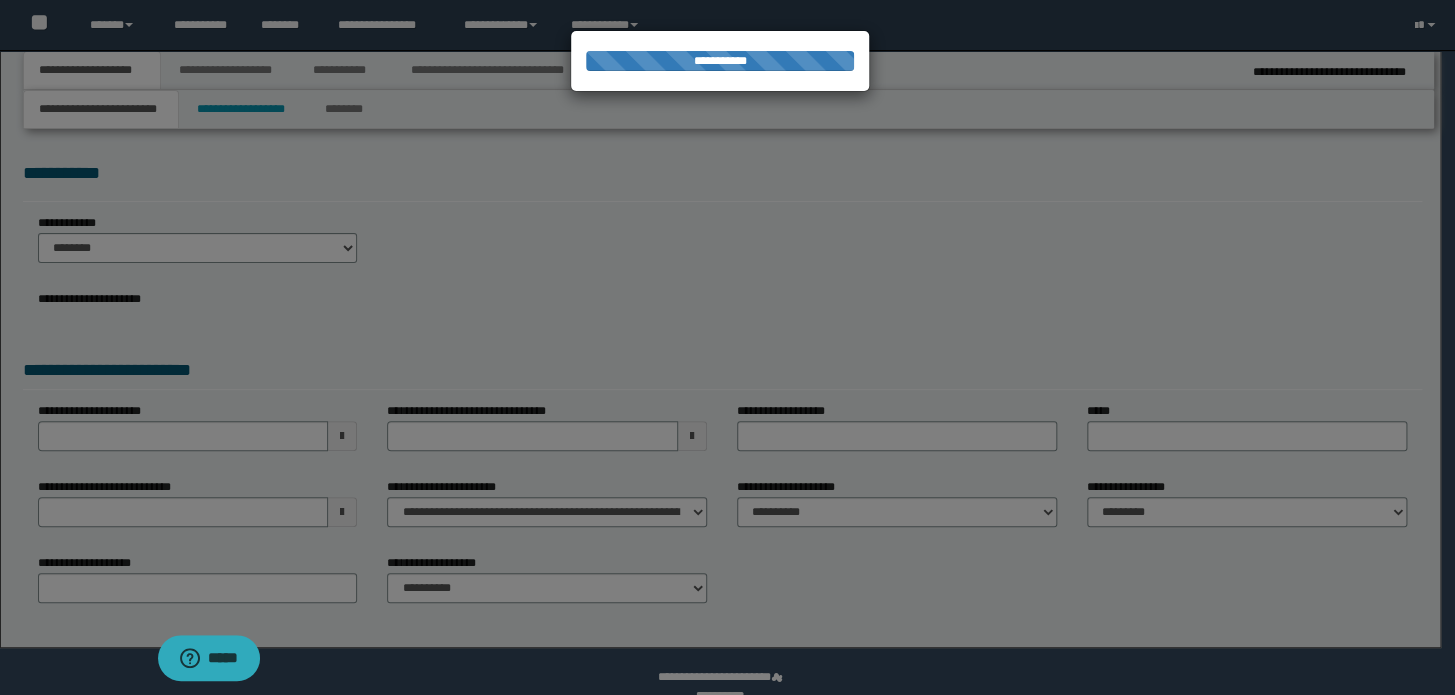 type on "********" 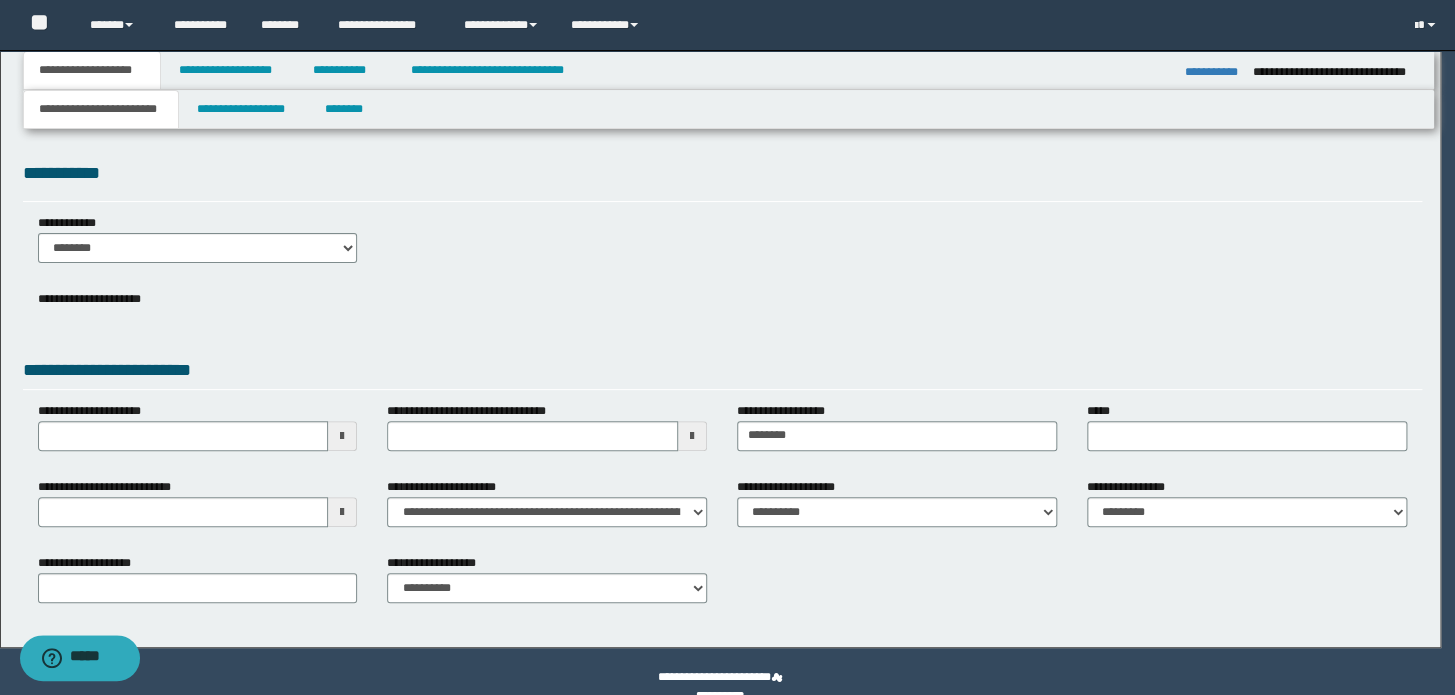 scroll, scrollTop: 0, scrollLeft: 0, axis: both 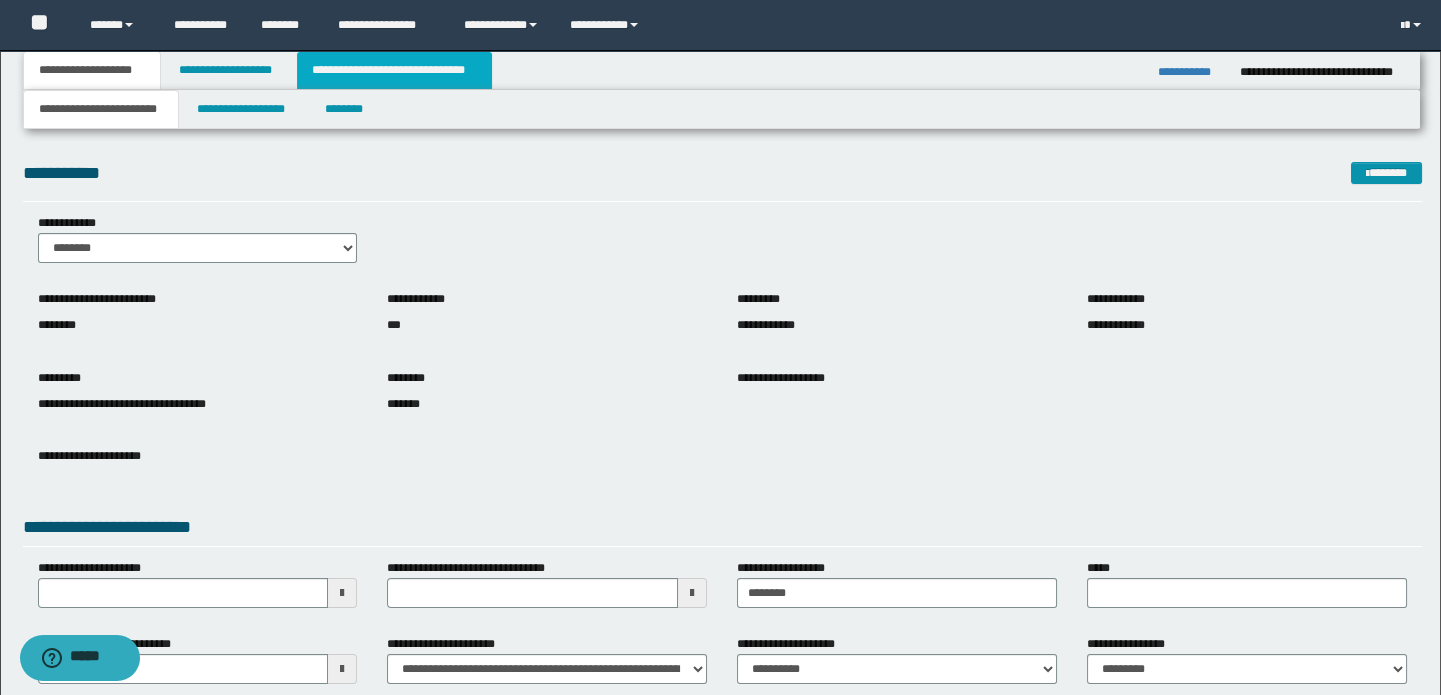click on "**********" at bounding box center [394, 70] 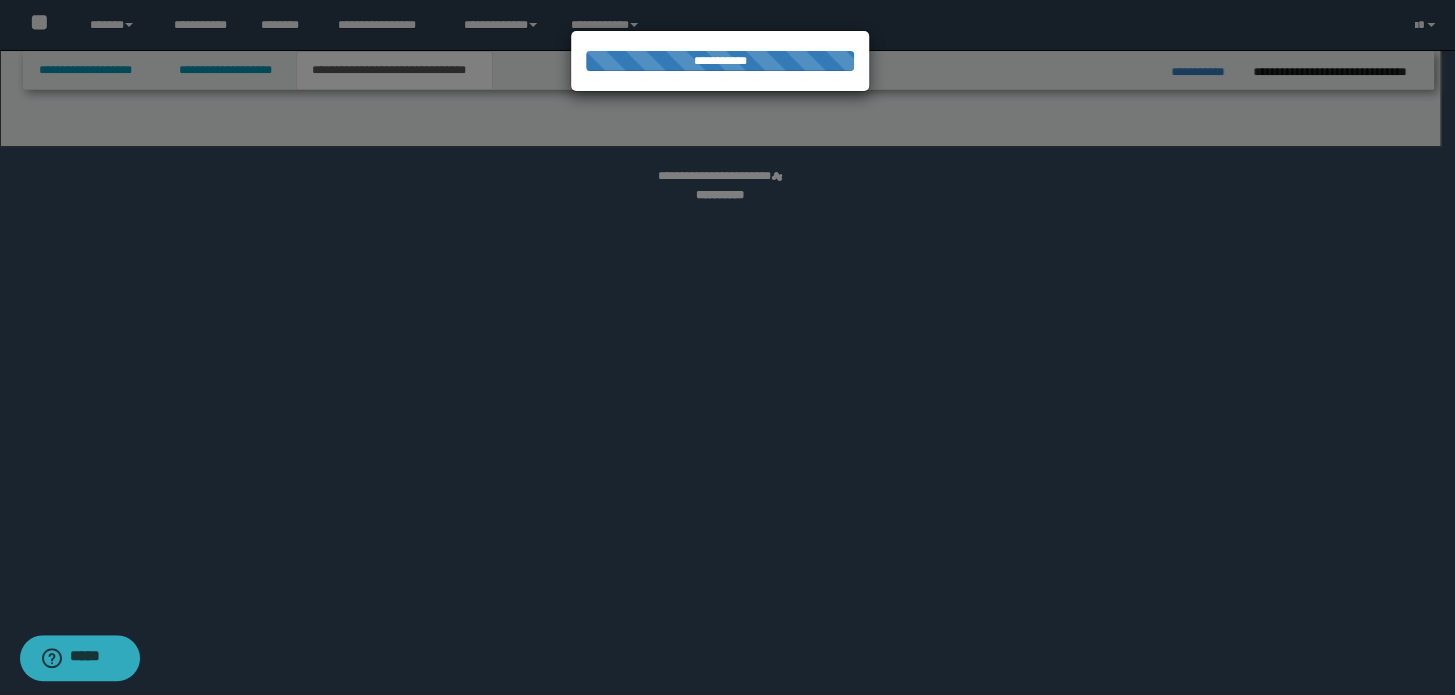 select on "*" 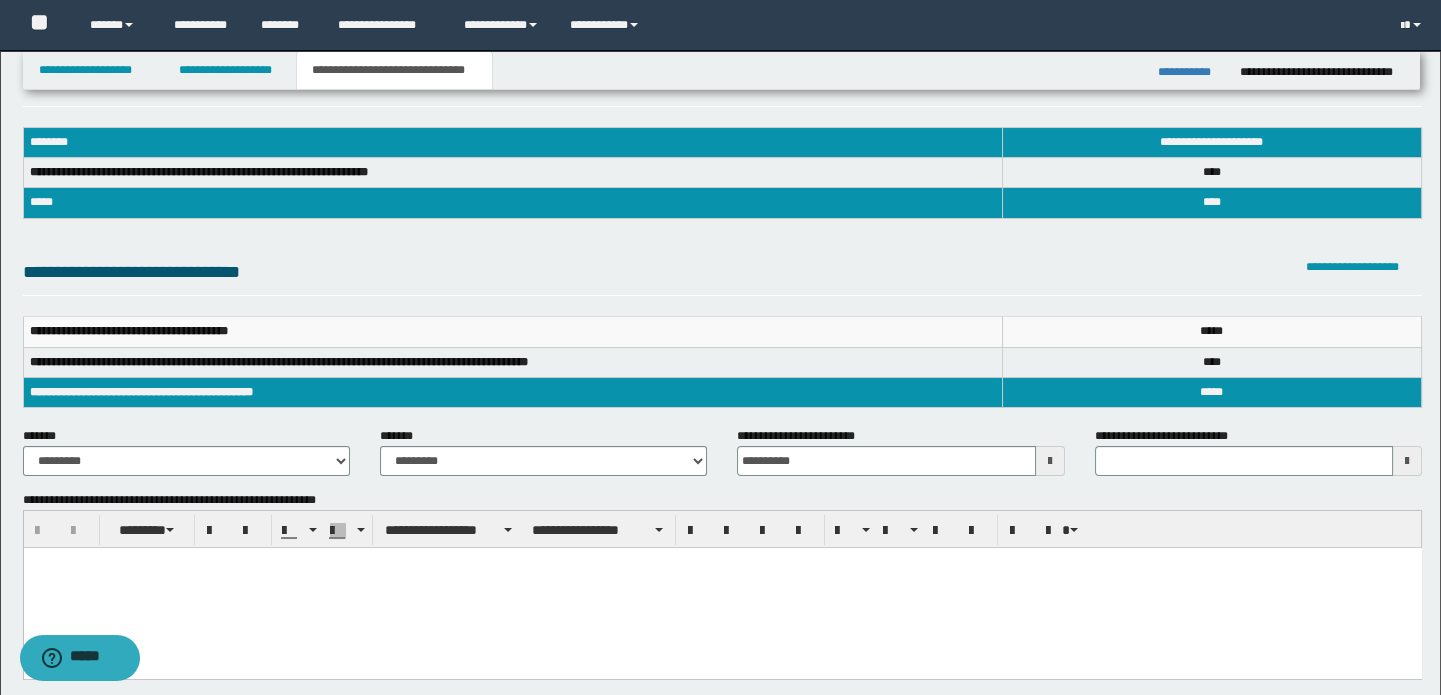 scroll, scrollTop: 90, scrollLeft: 0, axis: vertical 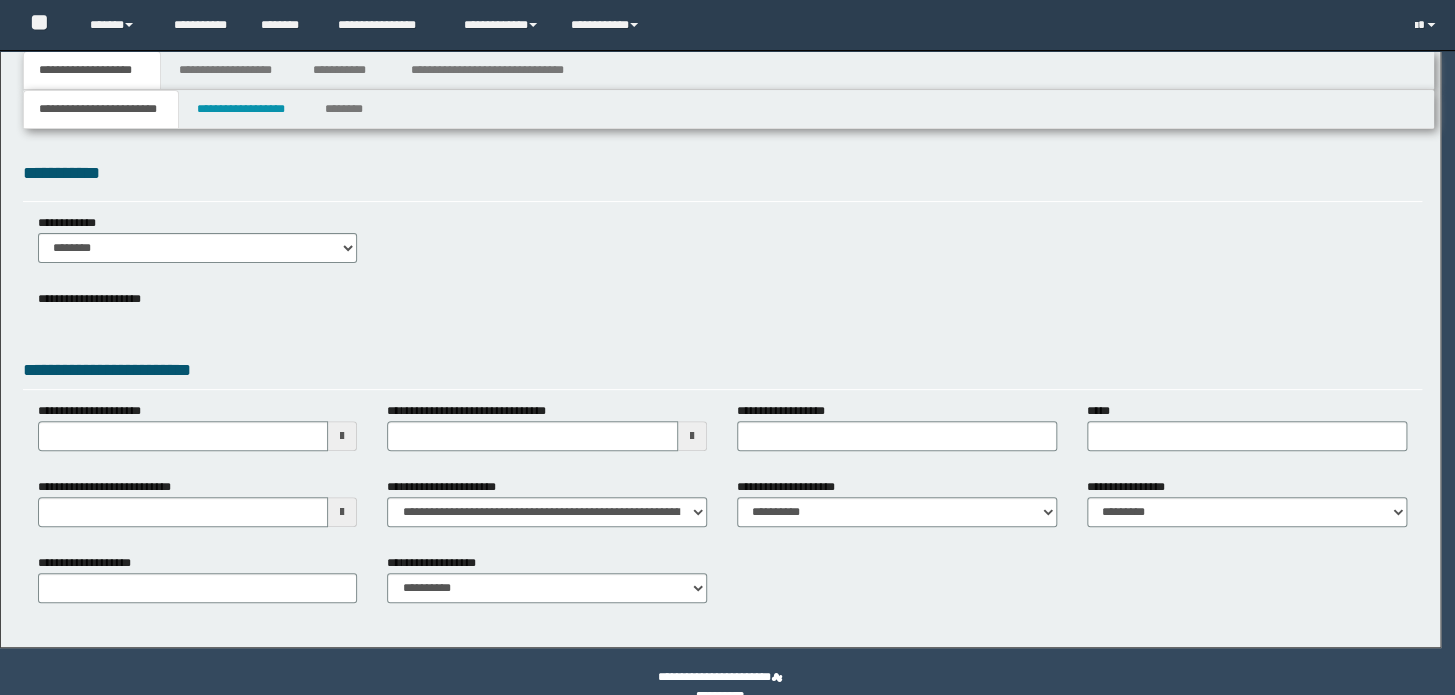 type on "**********" 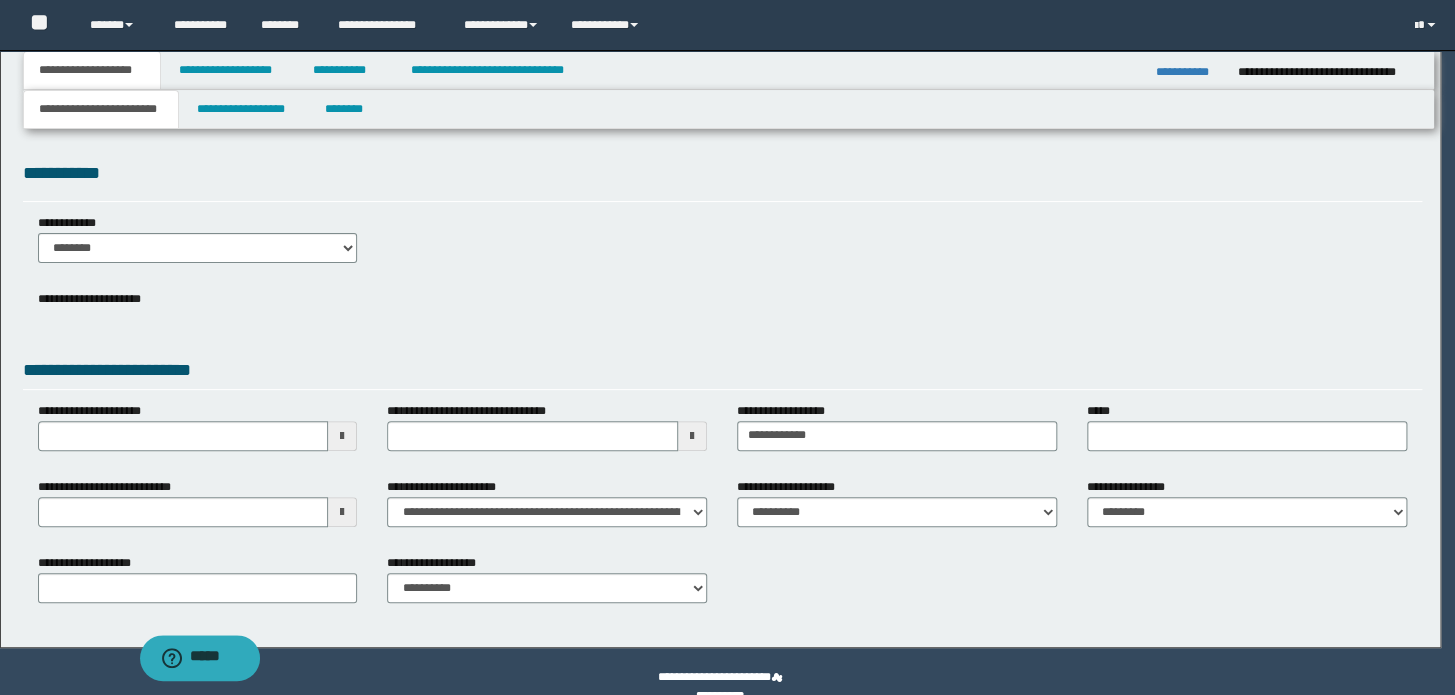 scroll, scrollTop: 0, scrollLeft: 0, axis: both 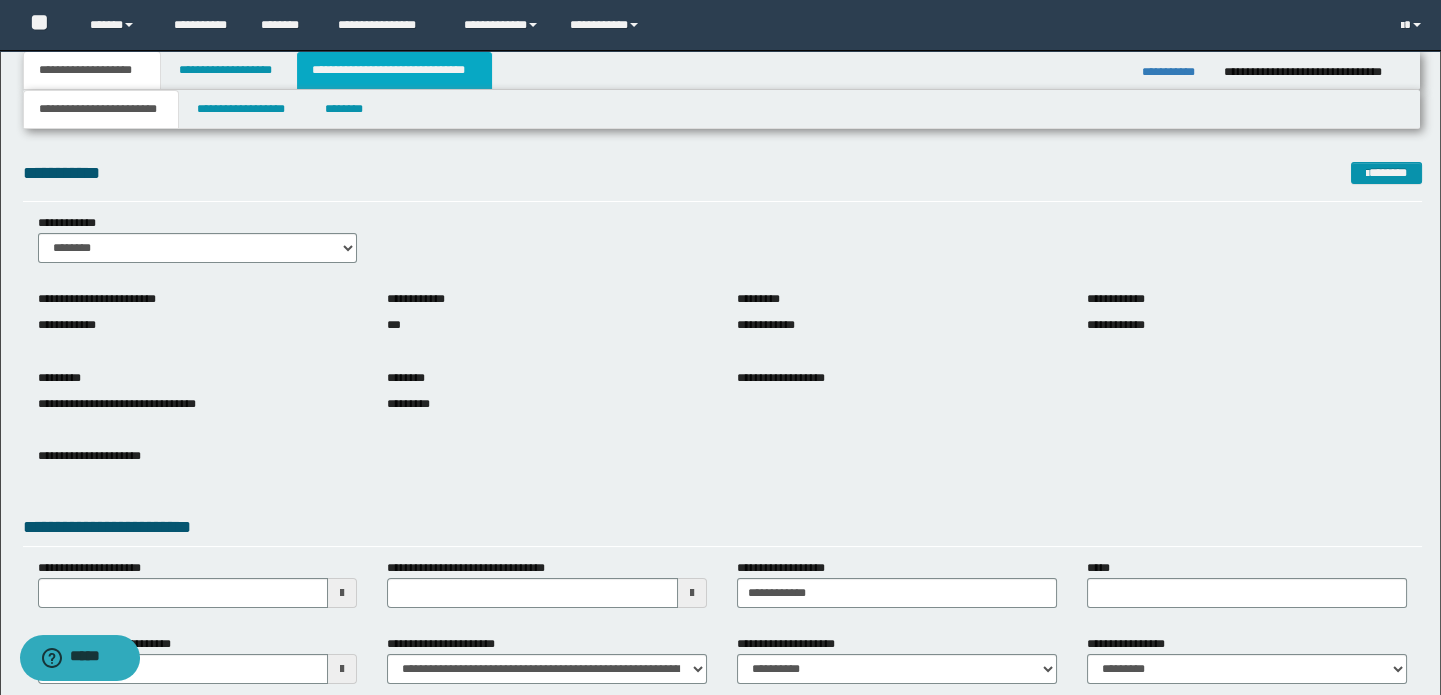 click on "**********" at bounding box center (394, 70) 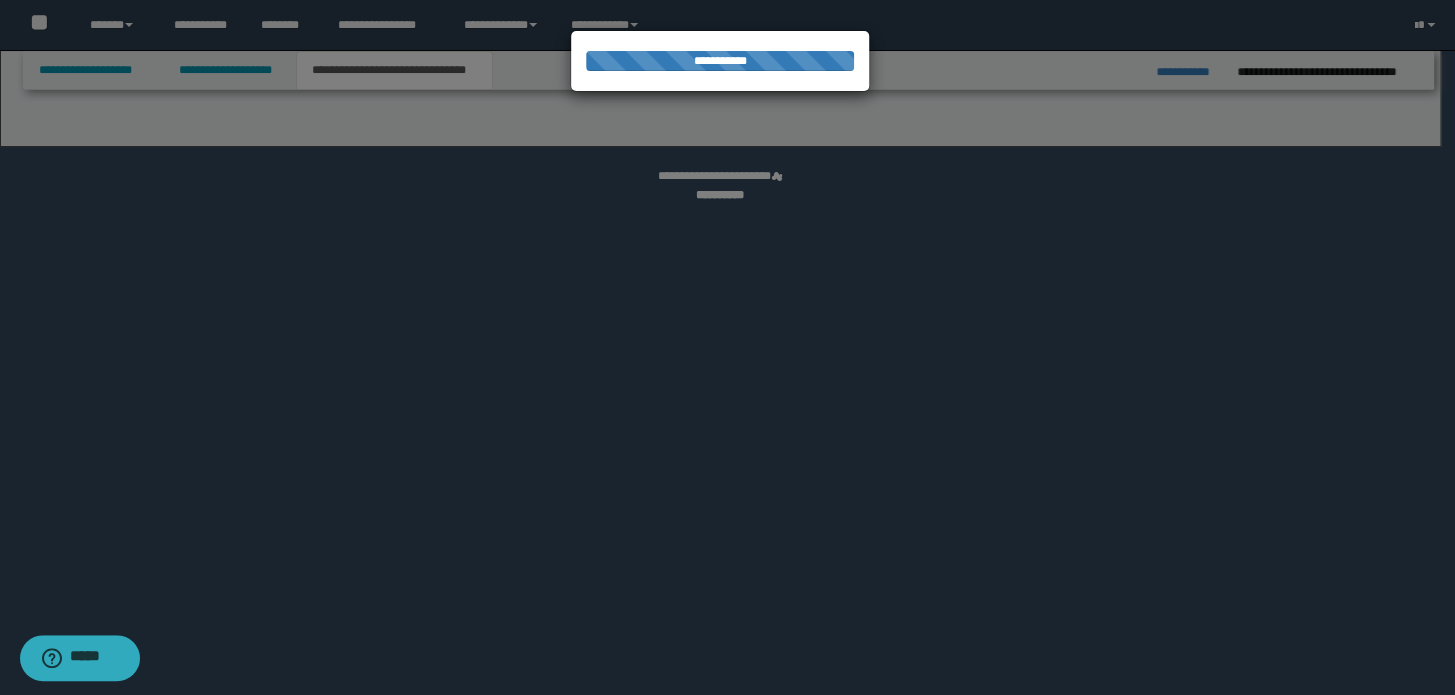select on "*" 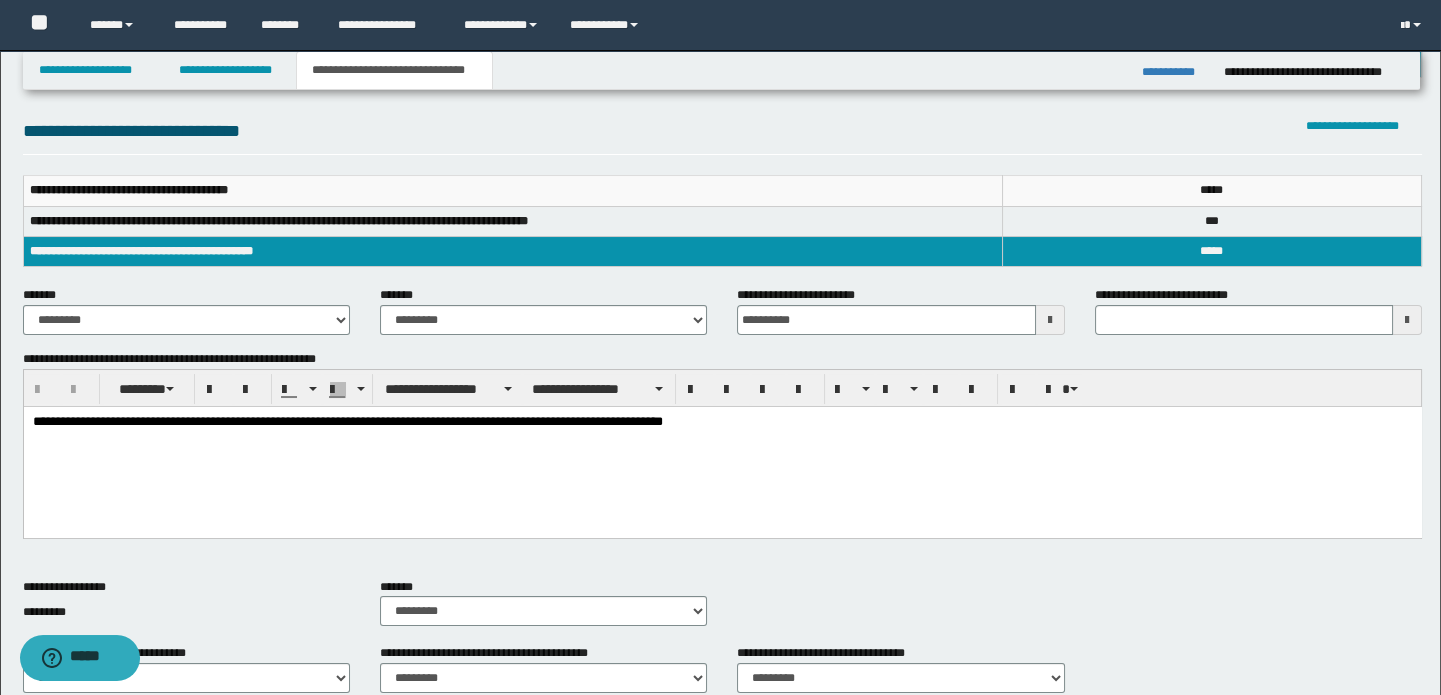 scroll, scrollTop: 272, scrollLeft: 0, axis: vertical 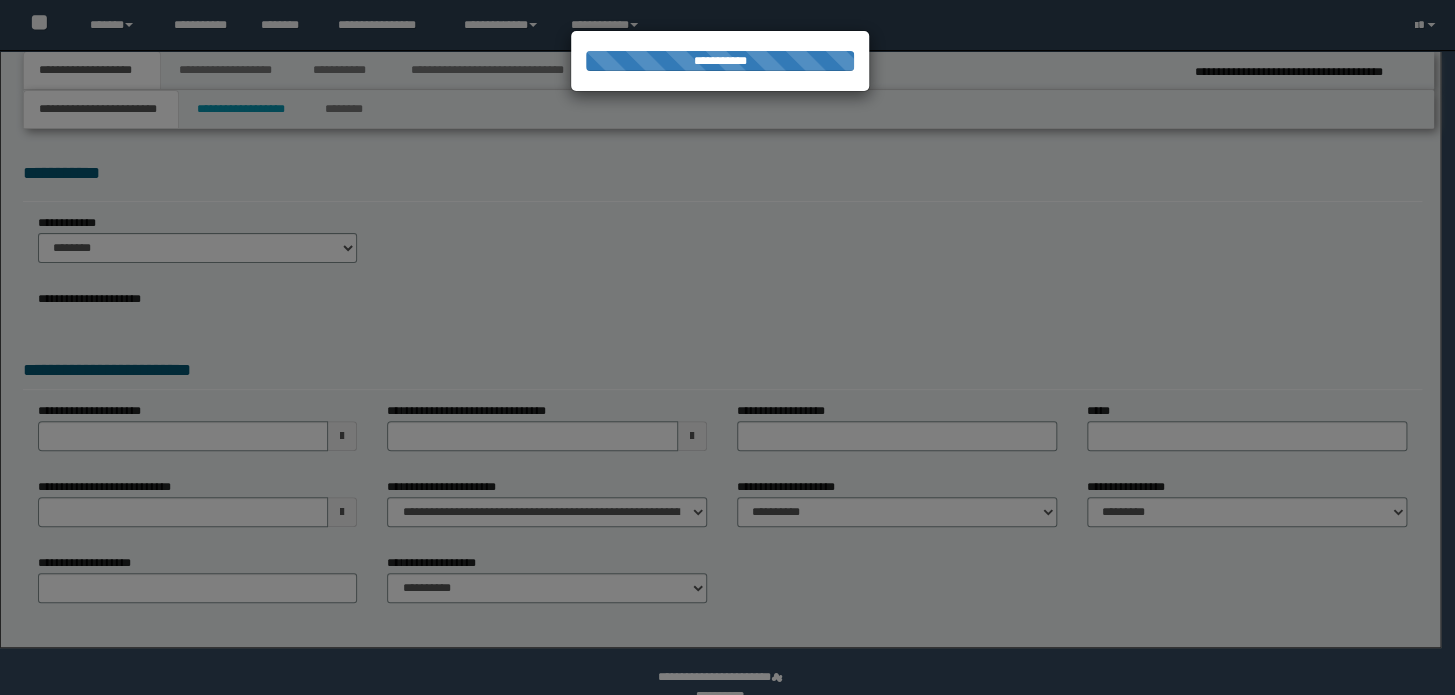 type on "**********" 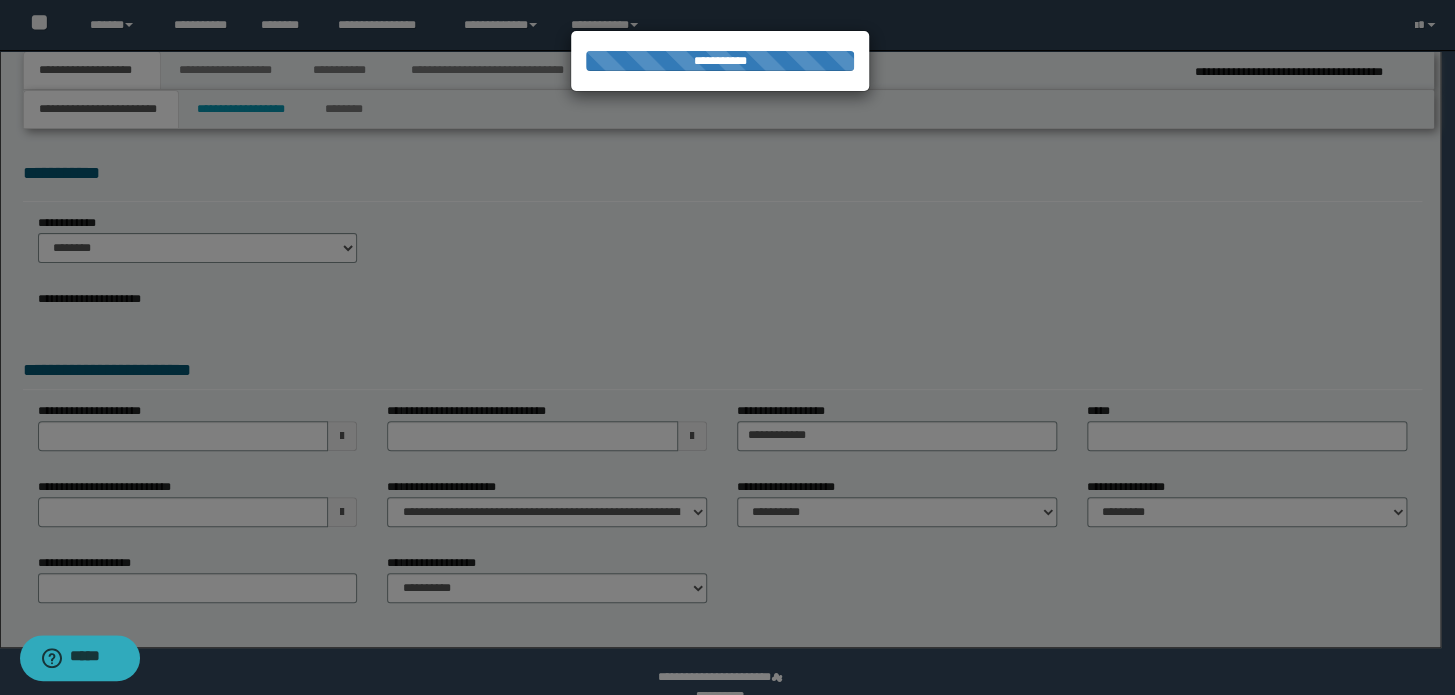 scroll, scrollTop: 0, scrollLeft: 0, axis: both 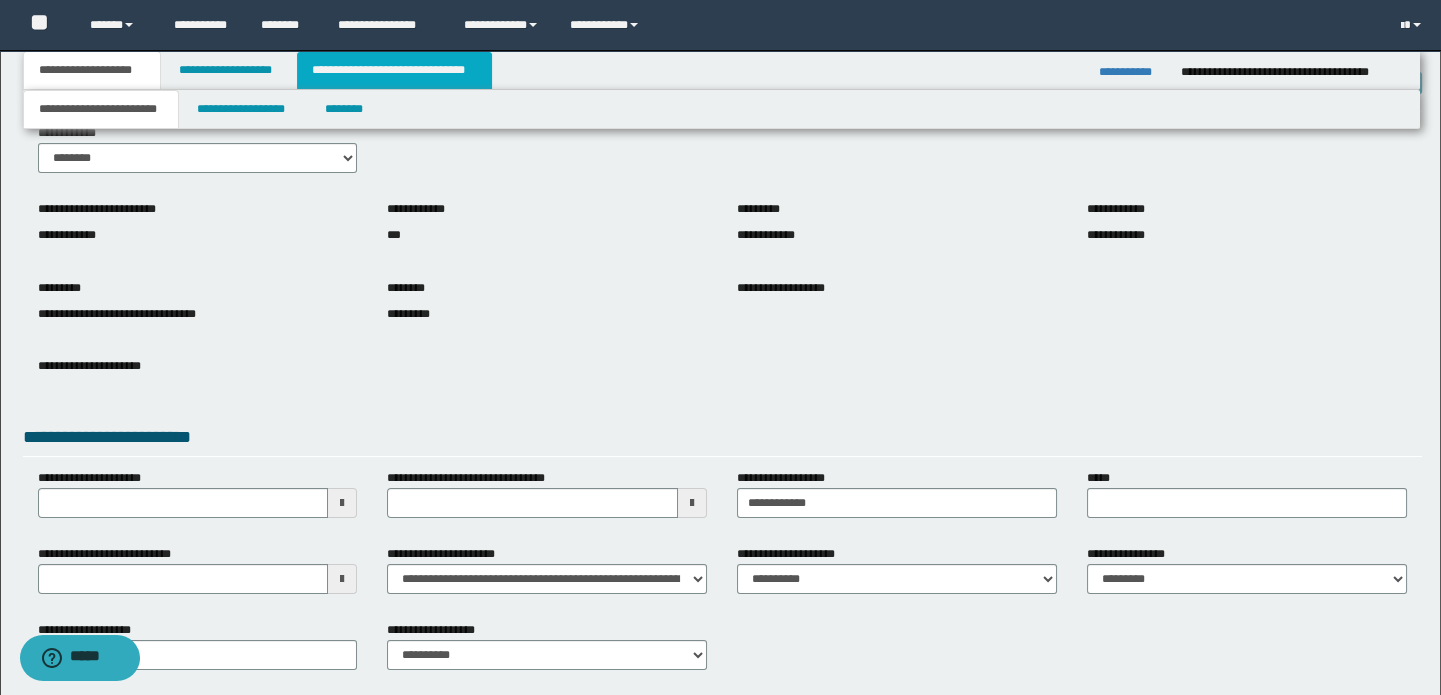 click on "**********" at bounding box center [394, 70] 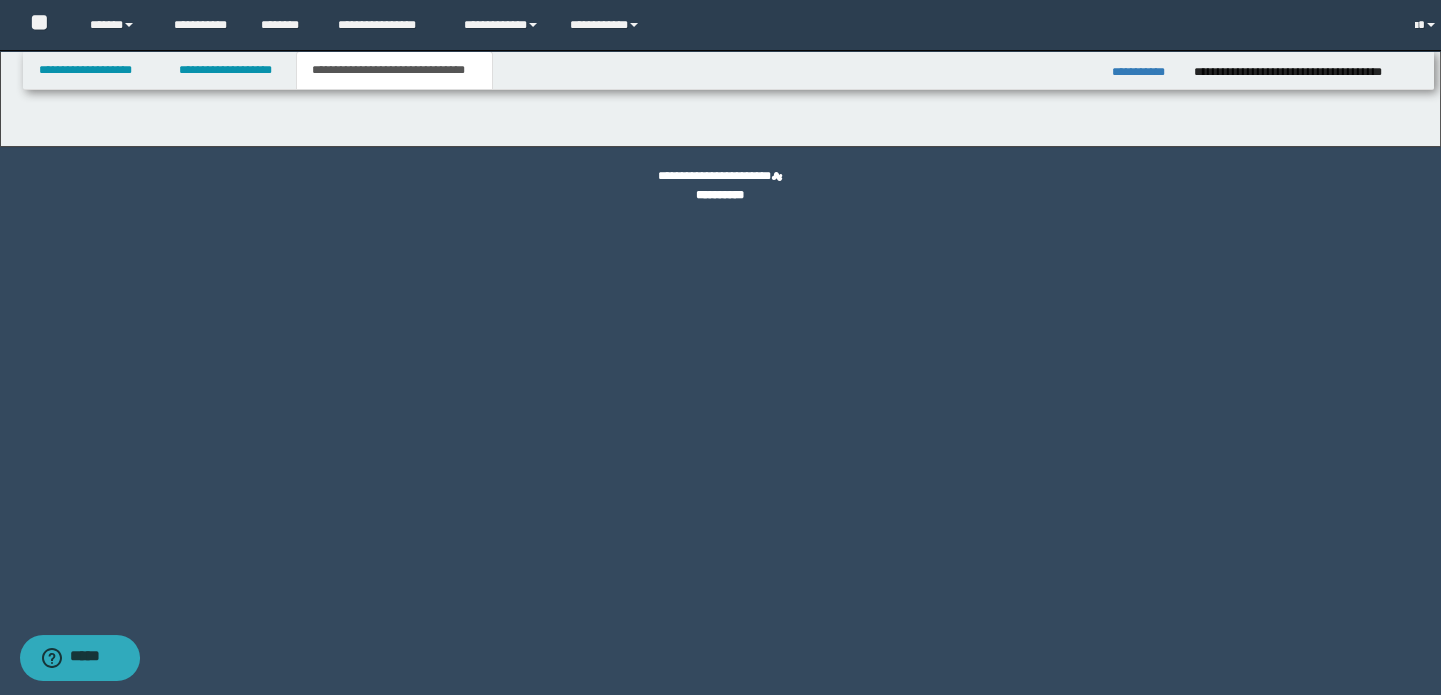 scroll, scrollTop: 0, scrollLeft: 0, axis: both 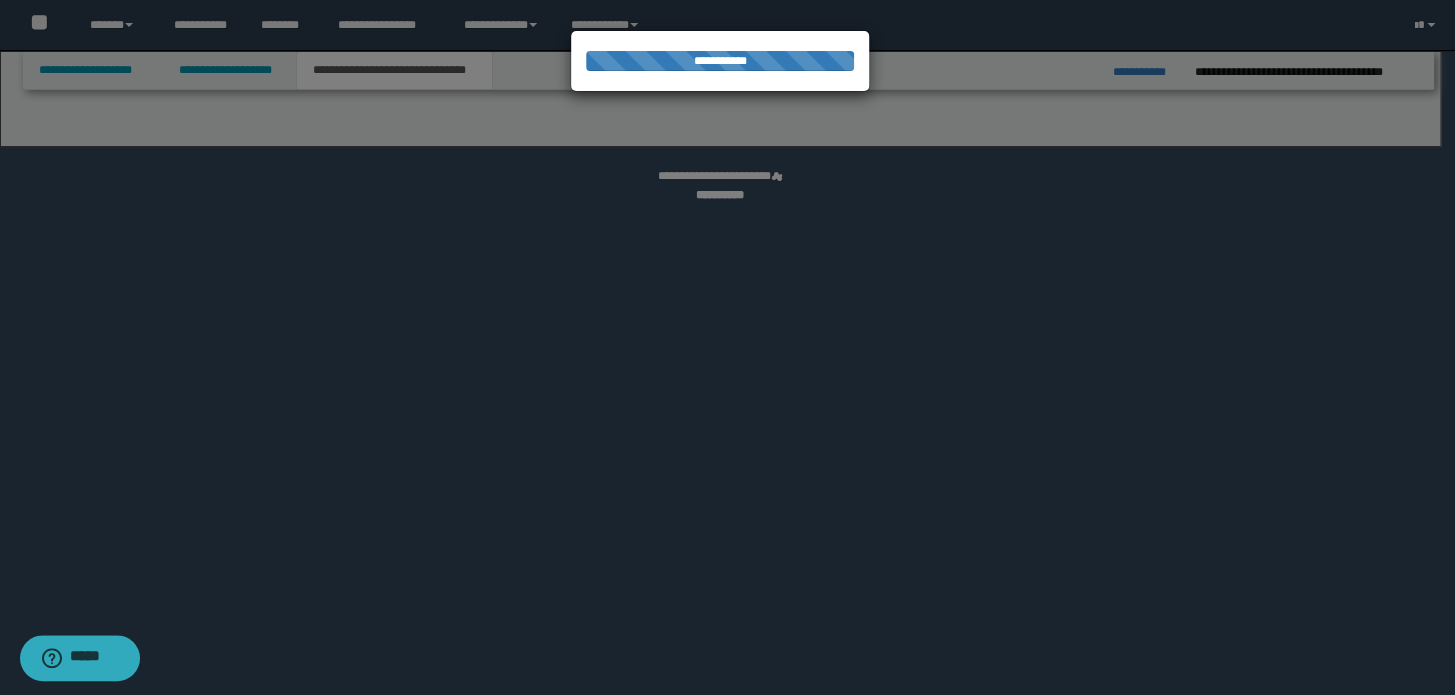 select on "*" 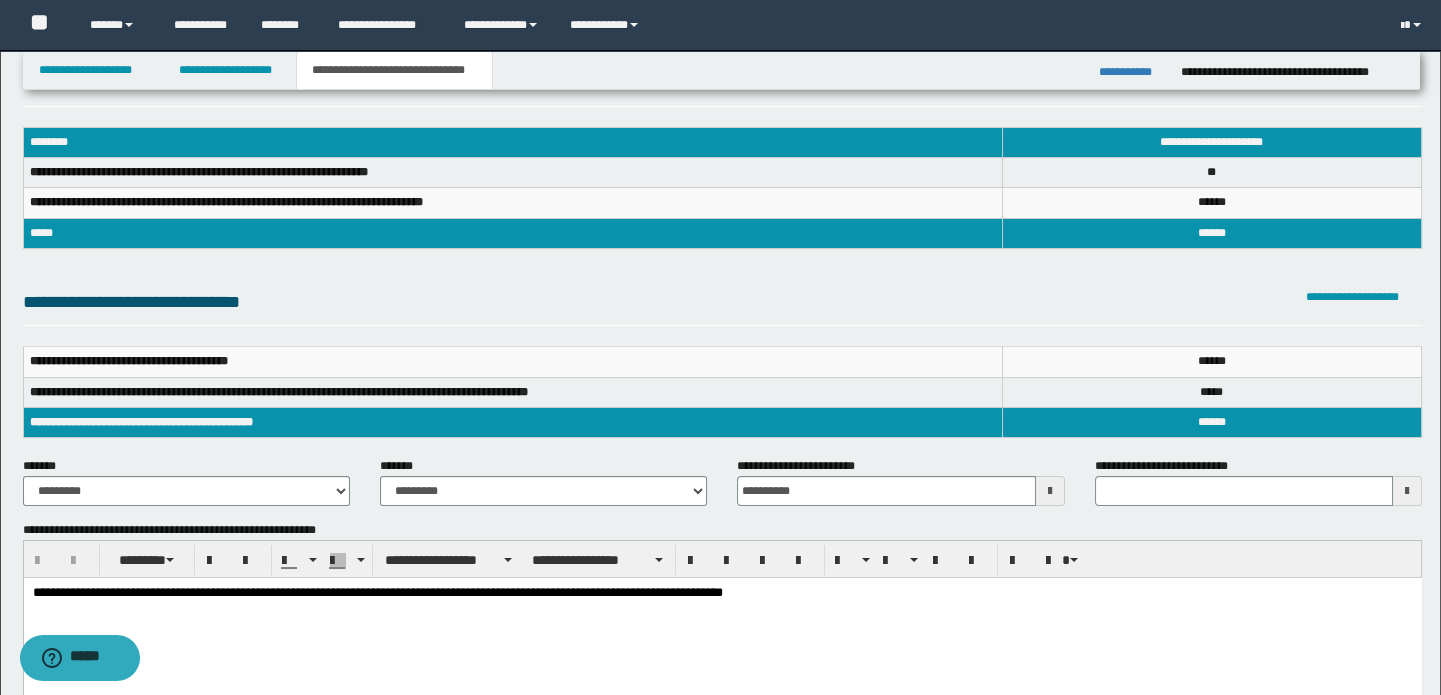 scroll, scrollTop: 90, scrollLeft: 0, axis: vertical 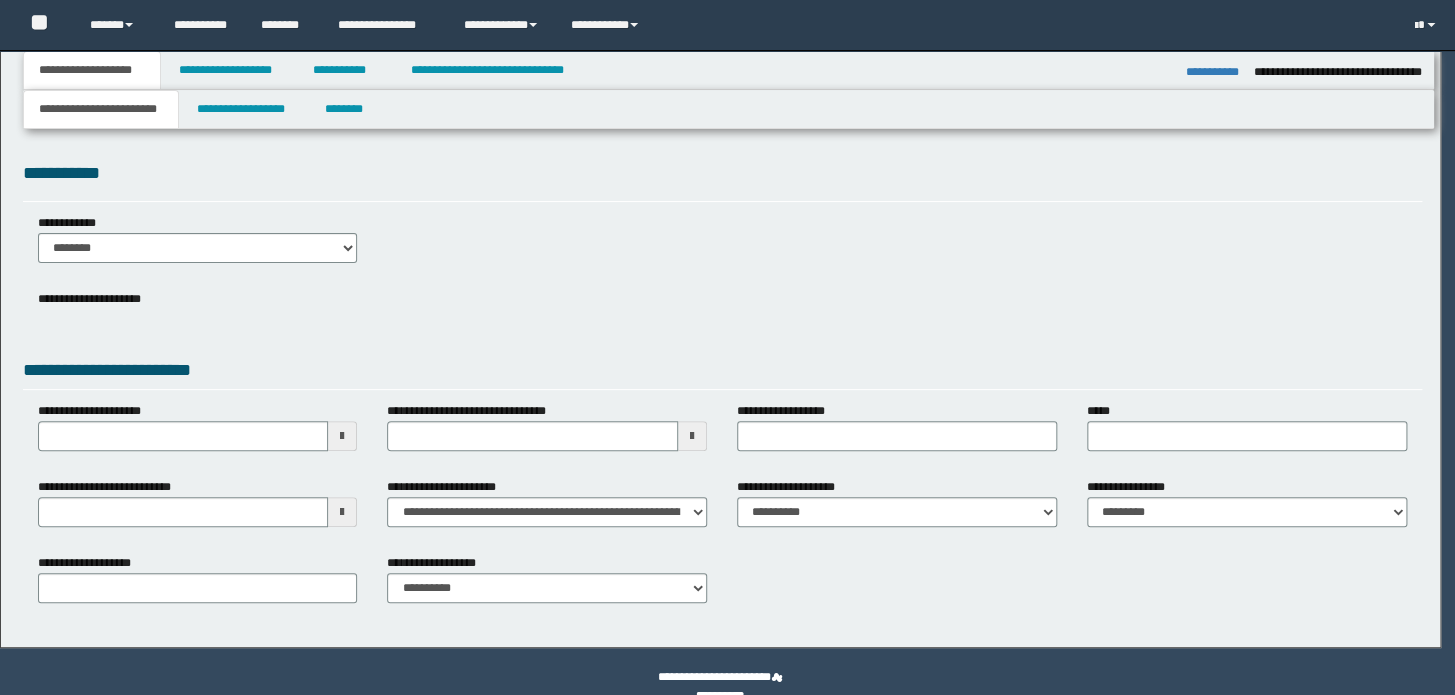 type on "**********" 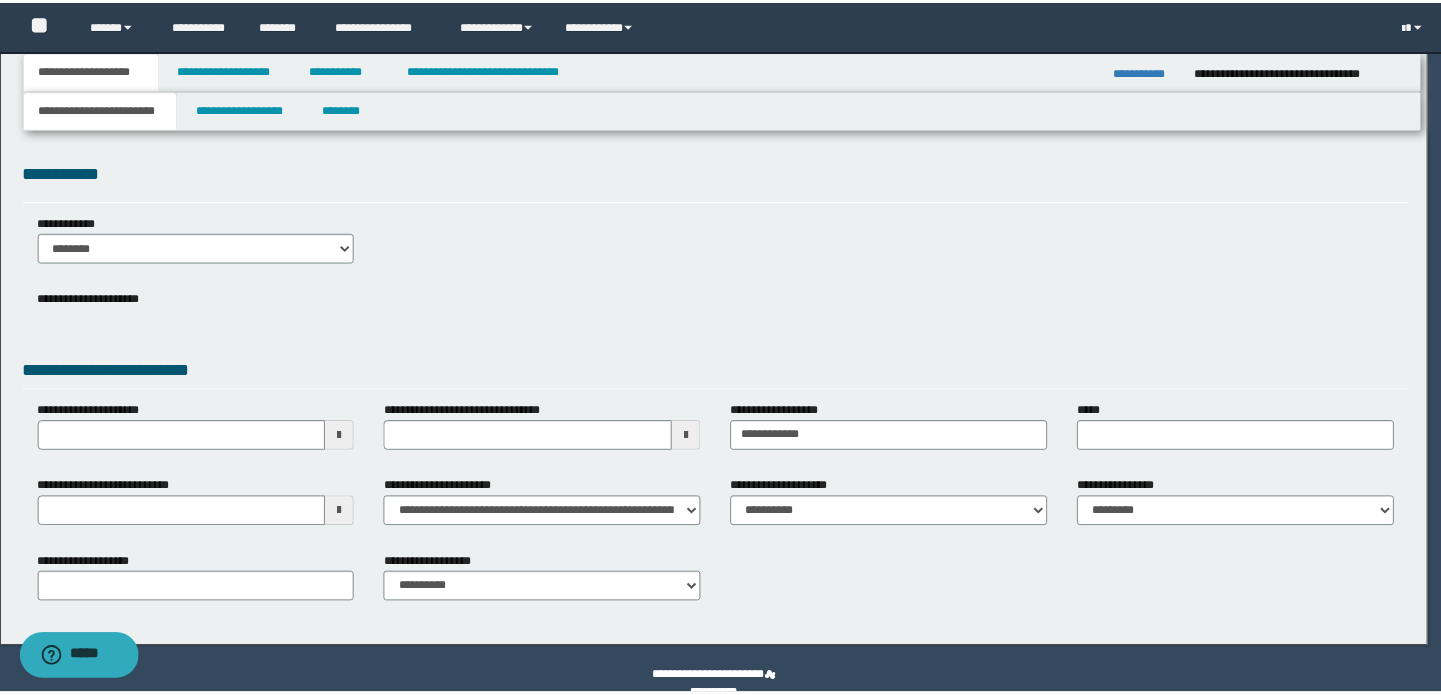 scroll, scrollTop: 0, scrollLeft: 0, axis: both 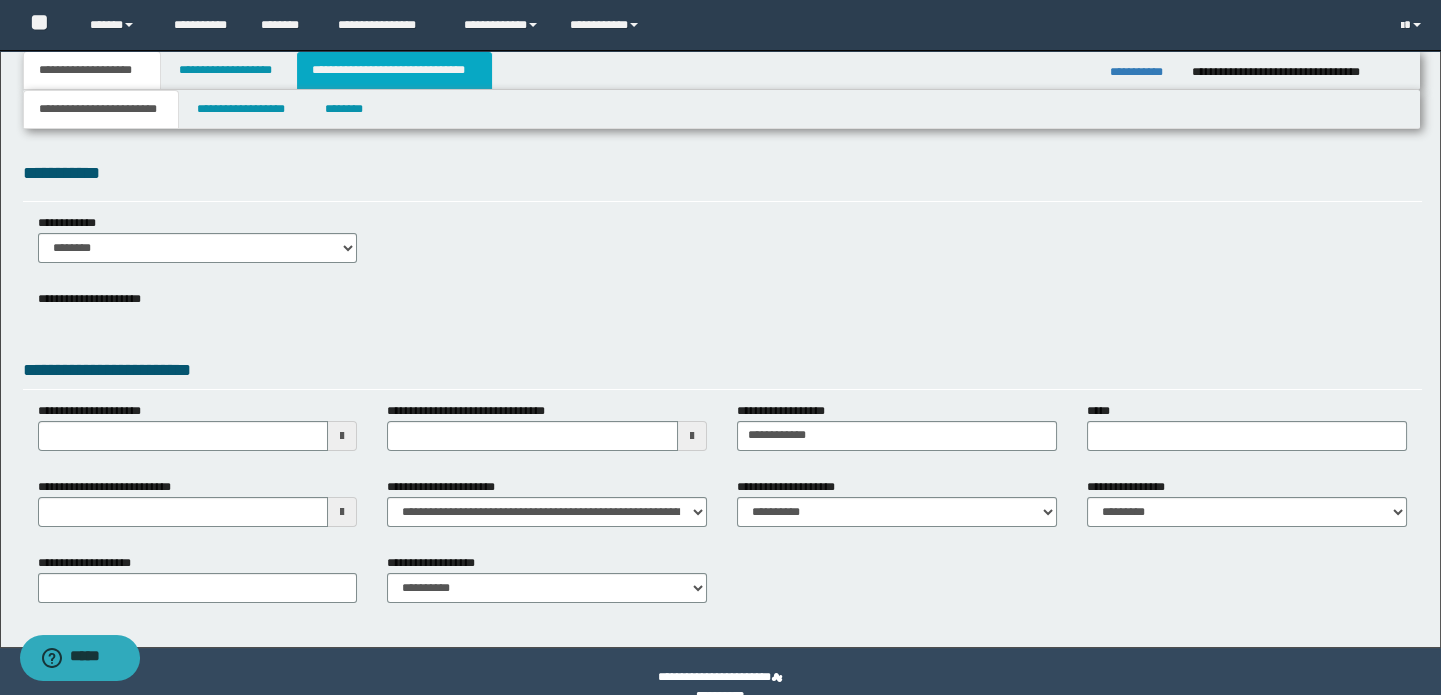 click on "**********" at bounding box center [394, 70] 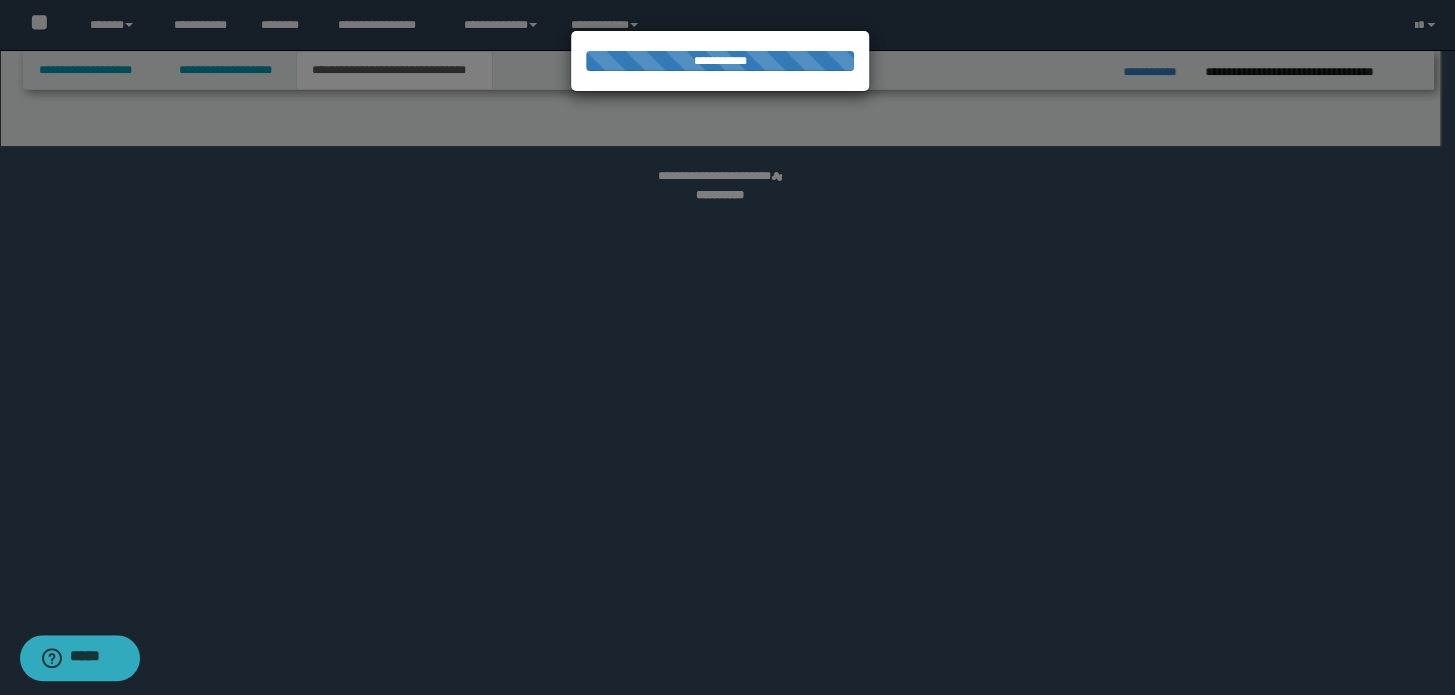 select on "*" 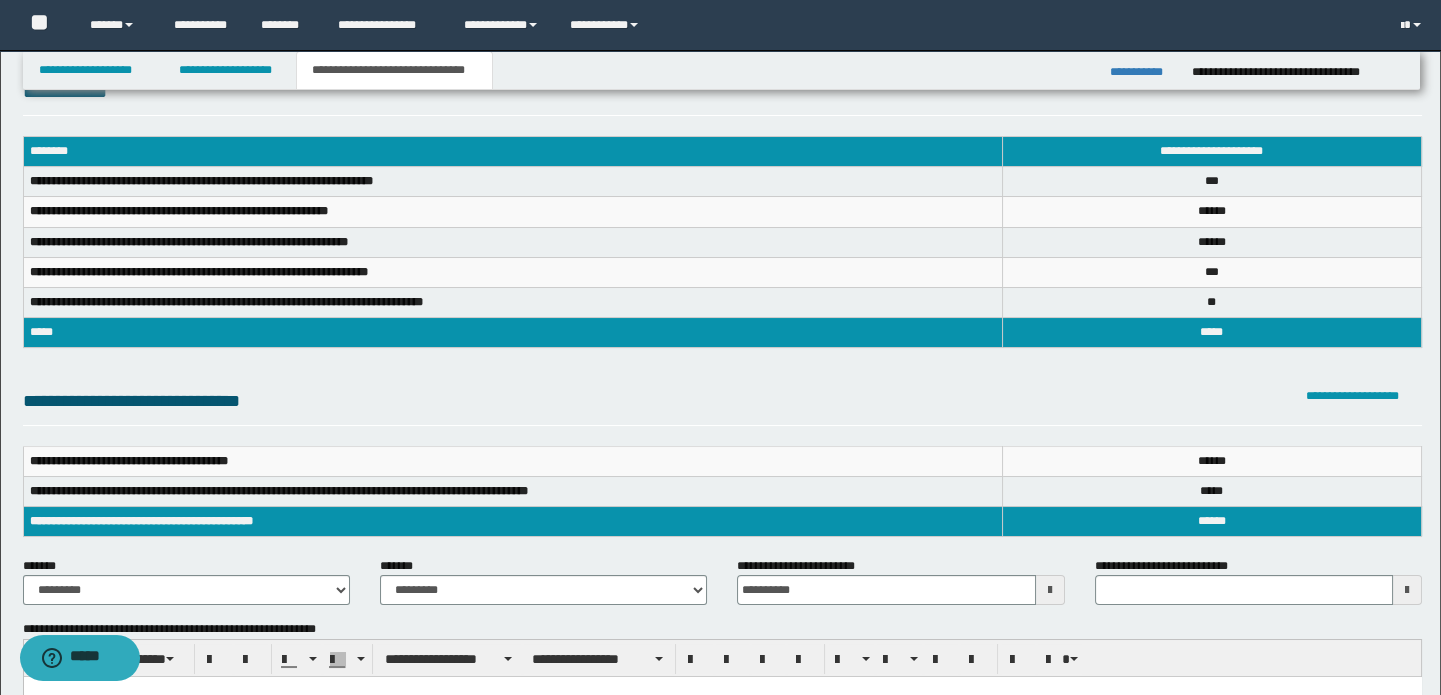 scroll, scrollTop: 181, scrollLeft: 0, axis: vertical 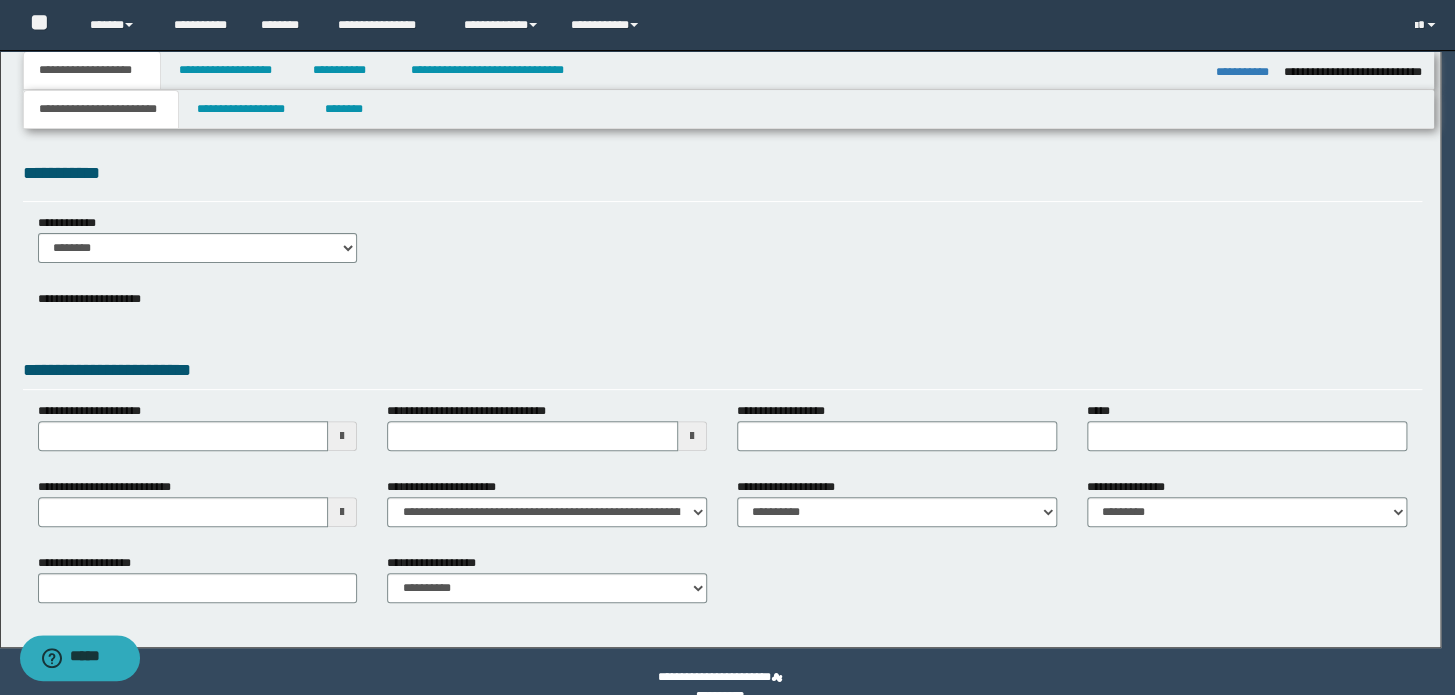 type on "*********" 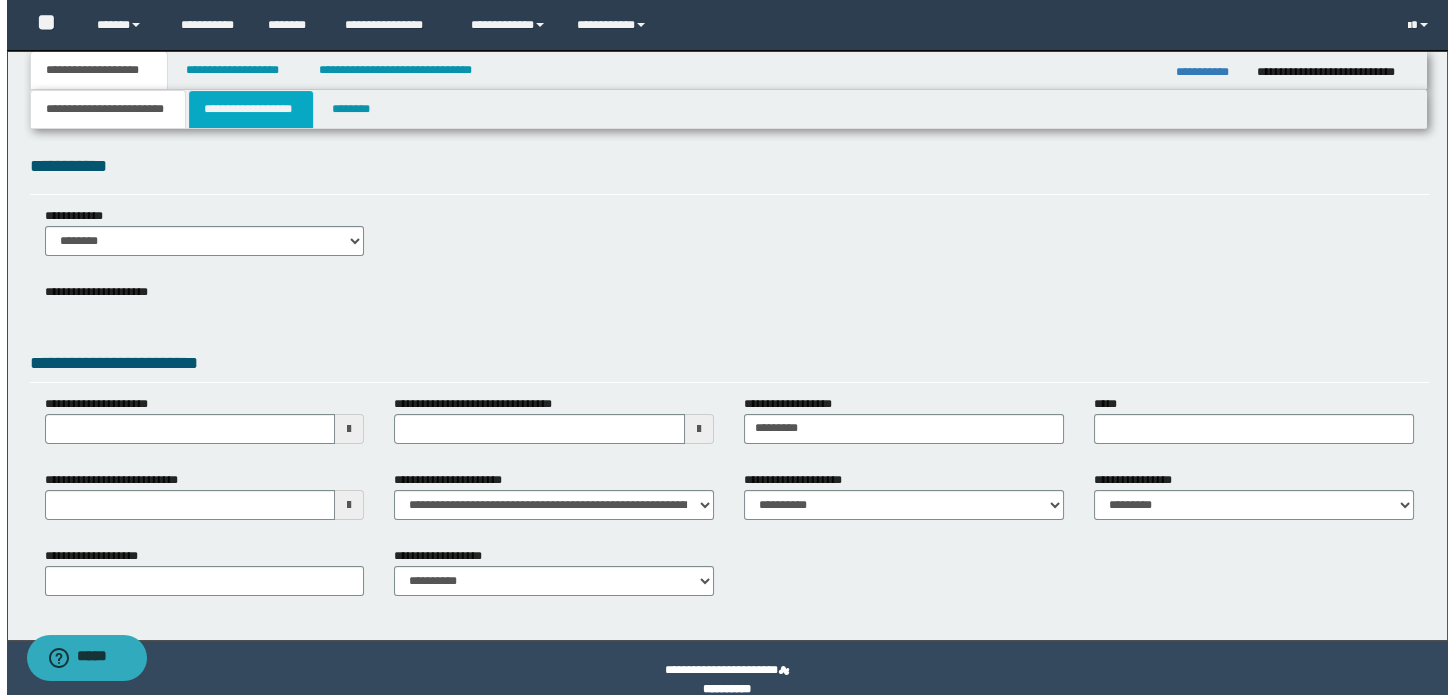 scroll, scrollTop: 0, scrollLeft: 0, axis: both 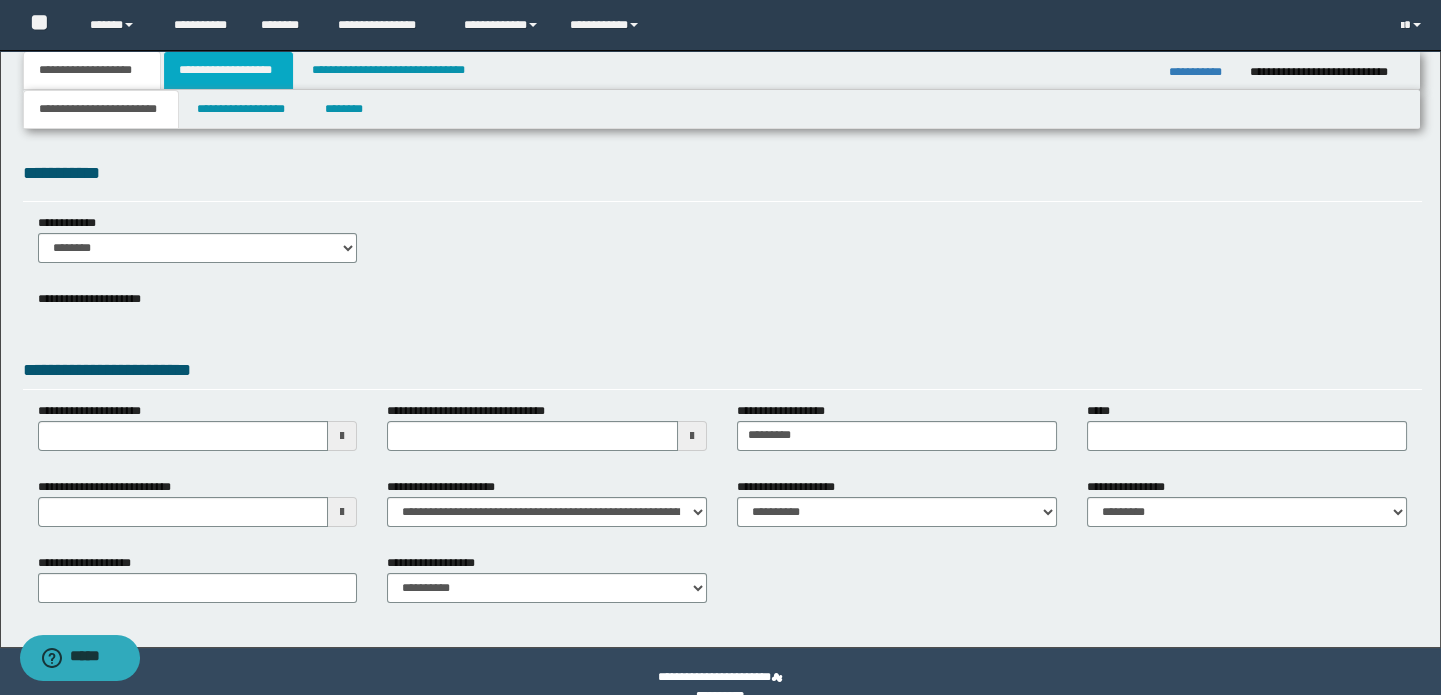click on "**********" at bounding box center [228, 70] 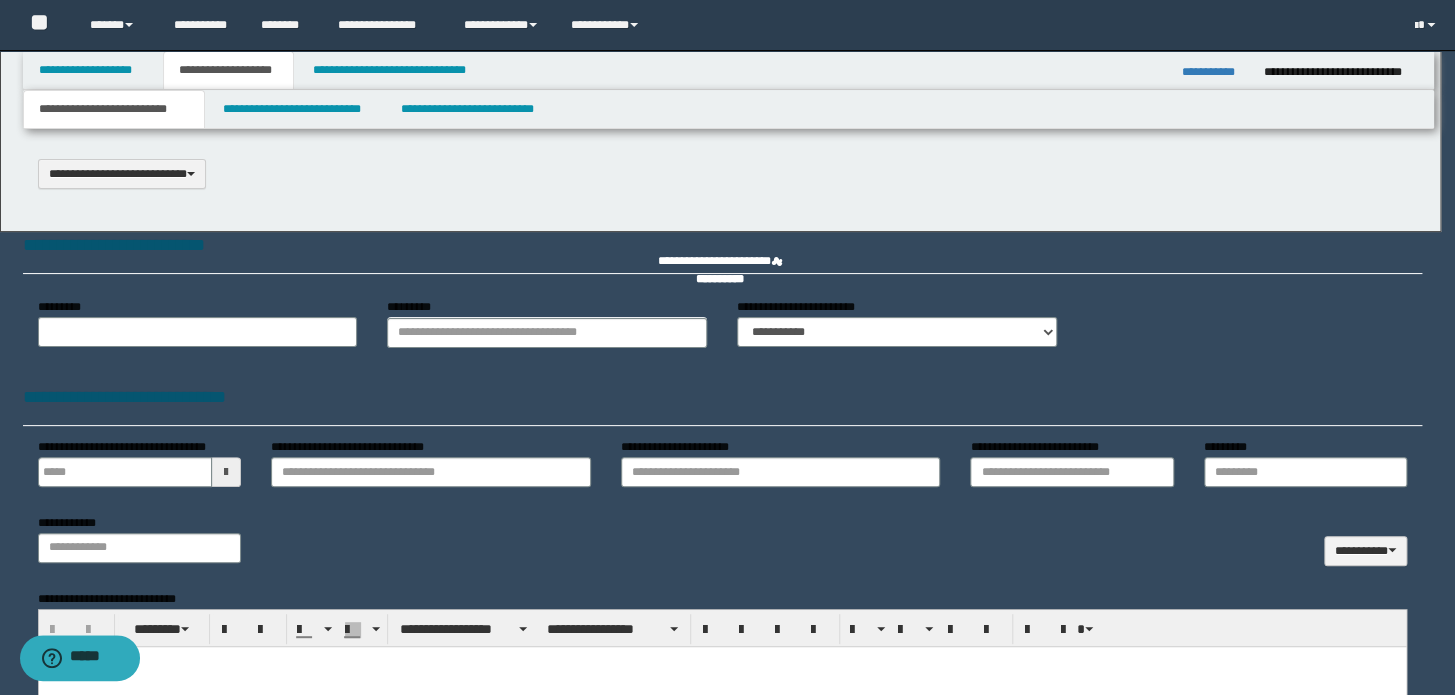 type 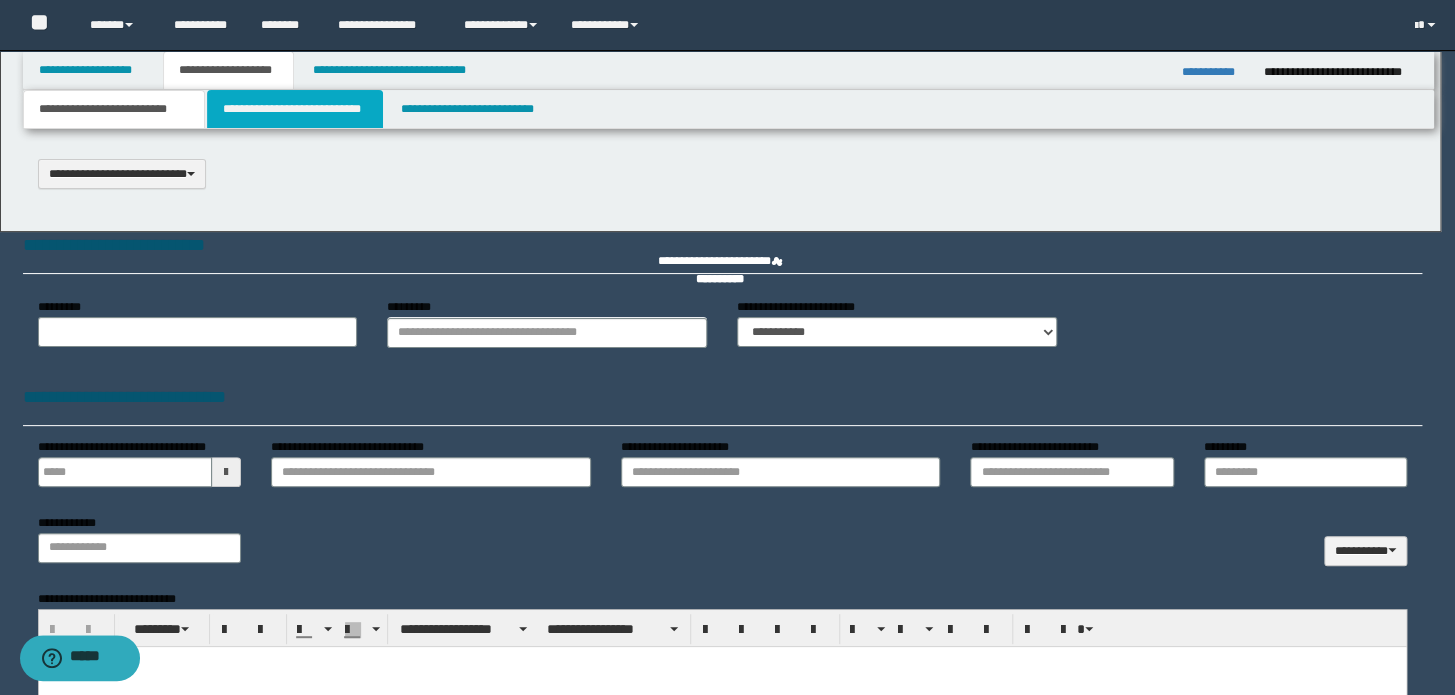 scroll, scrollTop: 0, scrollLeft: 0, axis: both 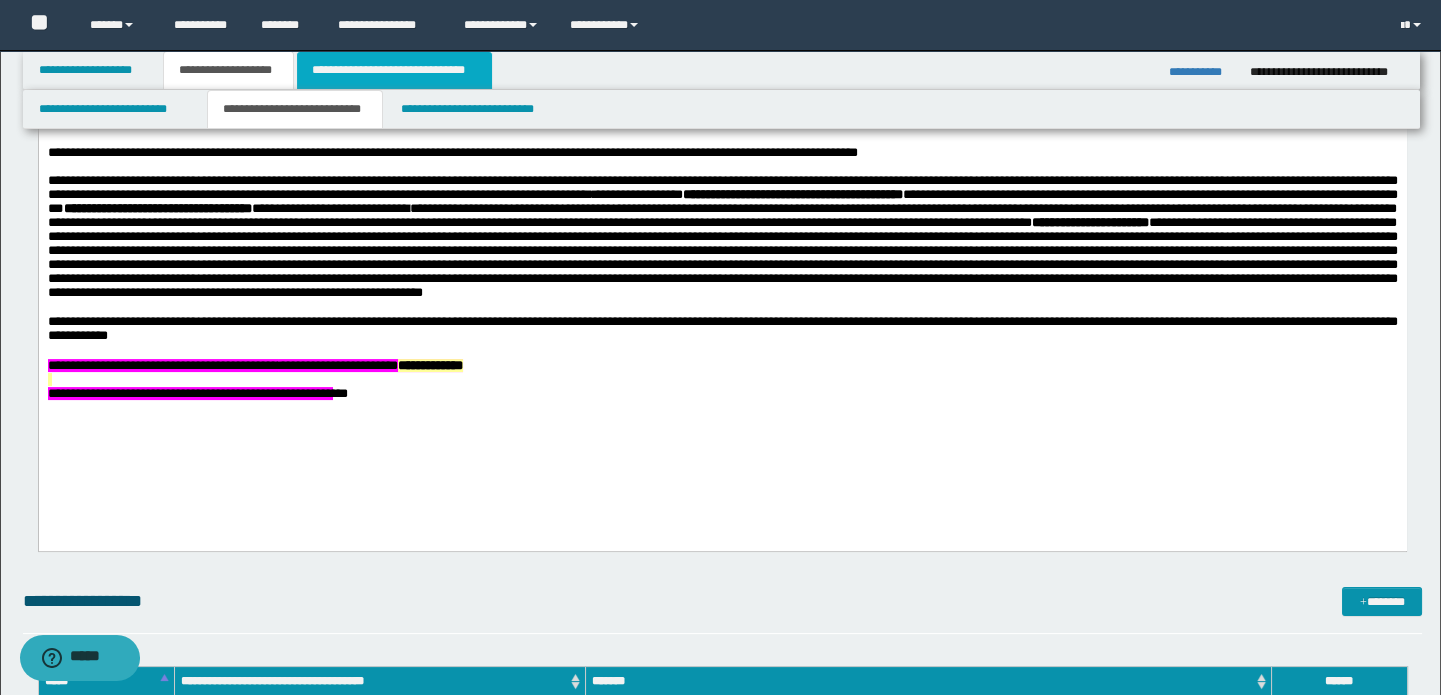 click on "**********" at bounding box center [394, 70] 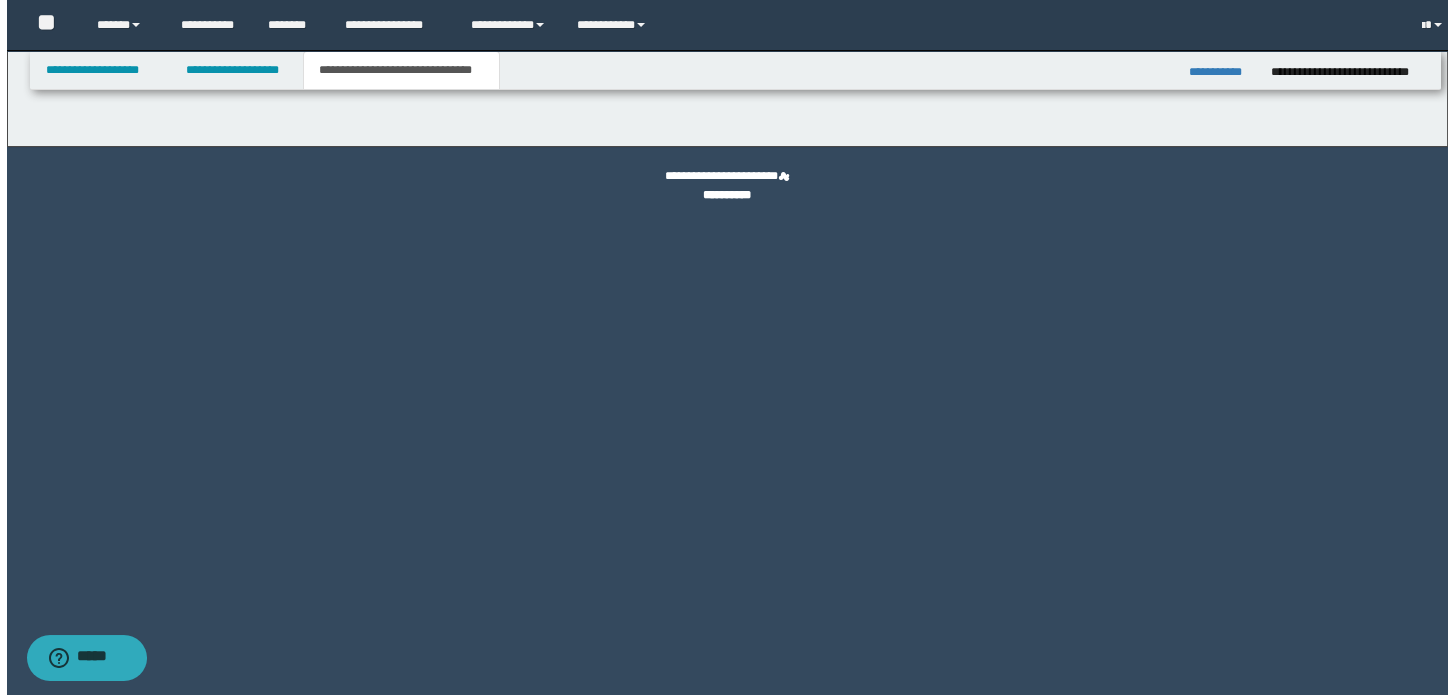 scroll, scrollTop: 0, scrollLeft: 0, axis: both 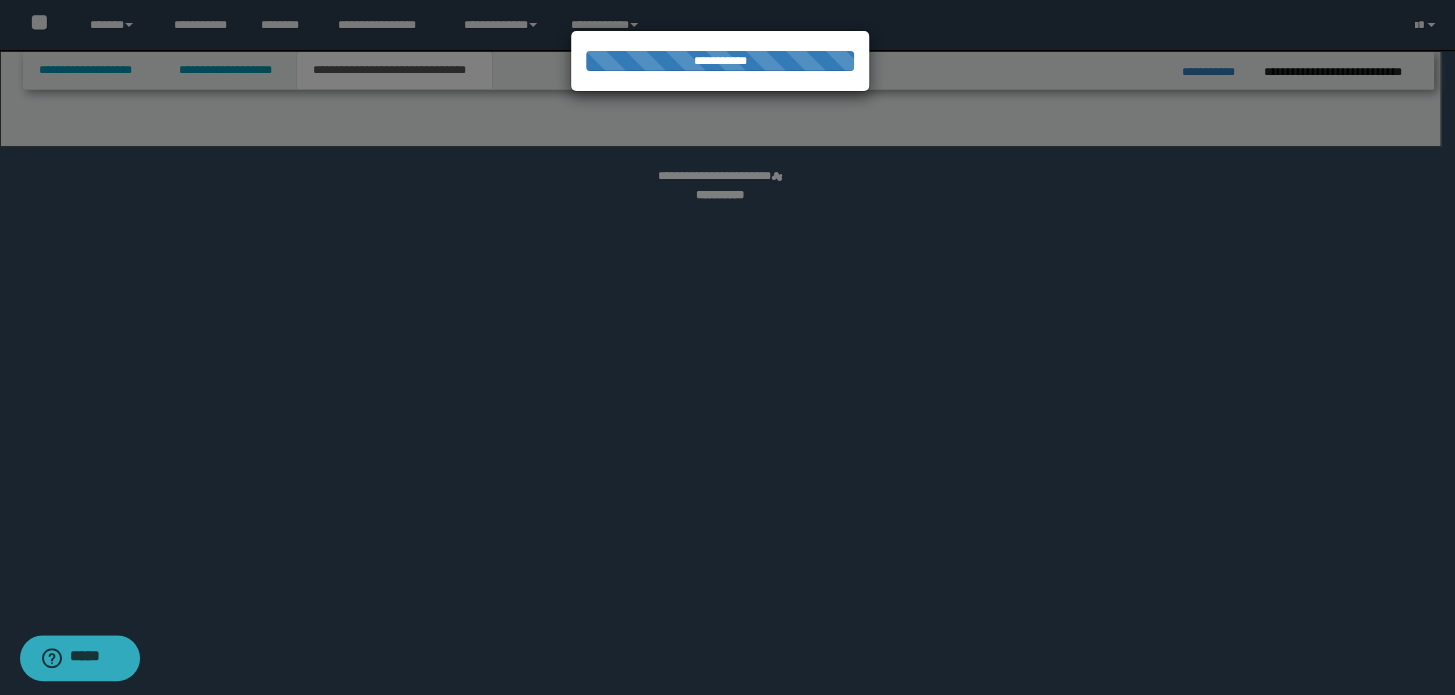 select on "*" 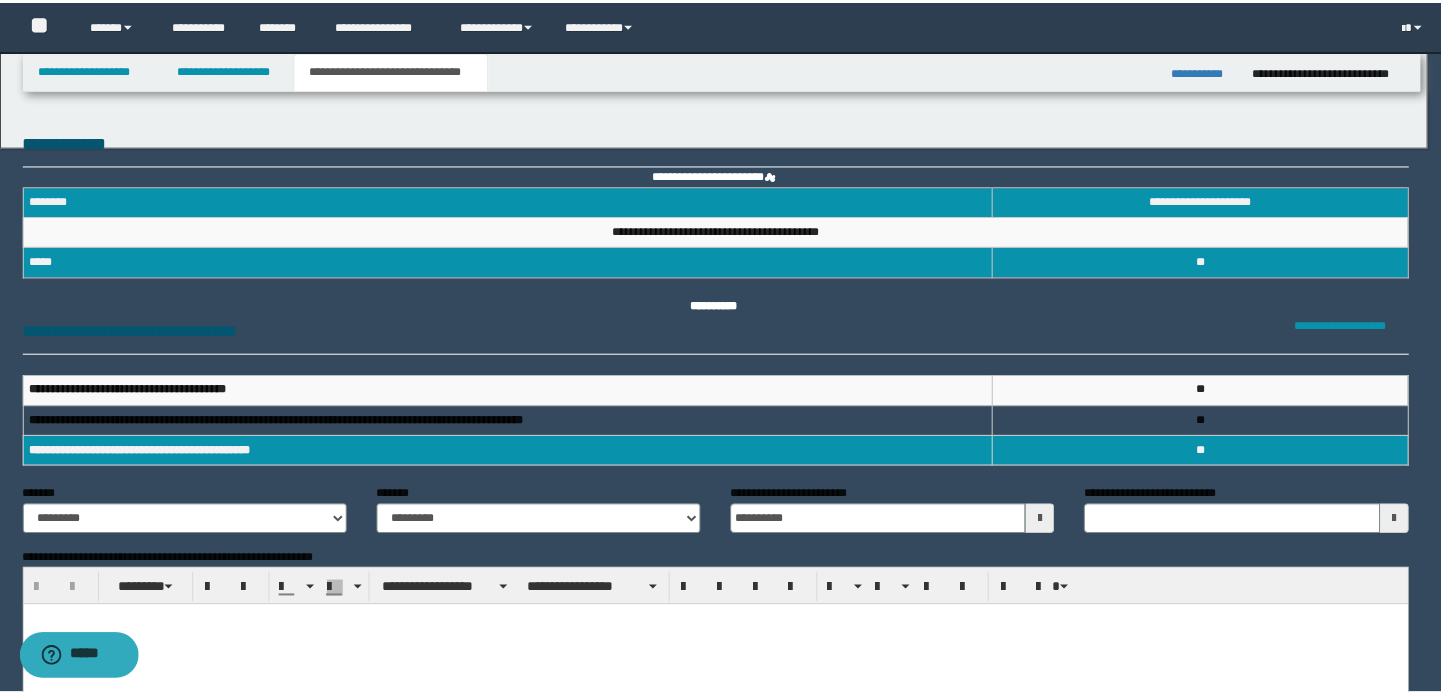 scroll, scrollTop: 0, scrollLeft: 0, axis: both 